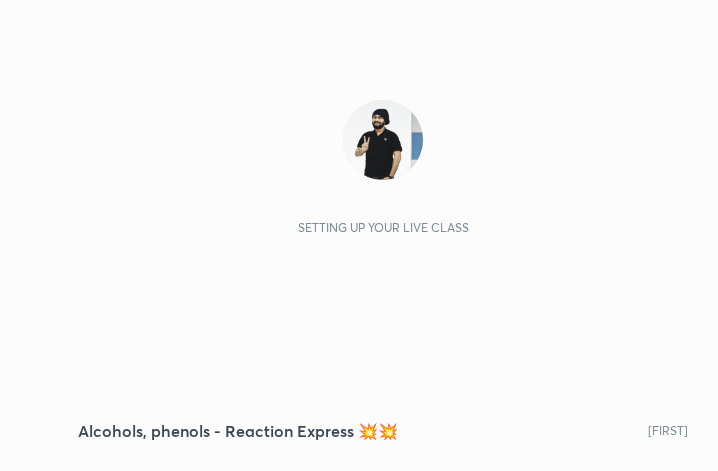 scroll, scrollTop: 0, scrollLeft: 0, axis: both 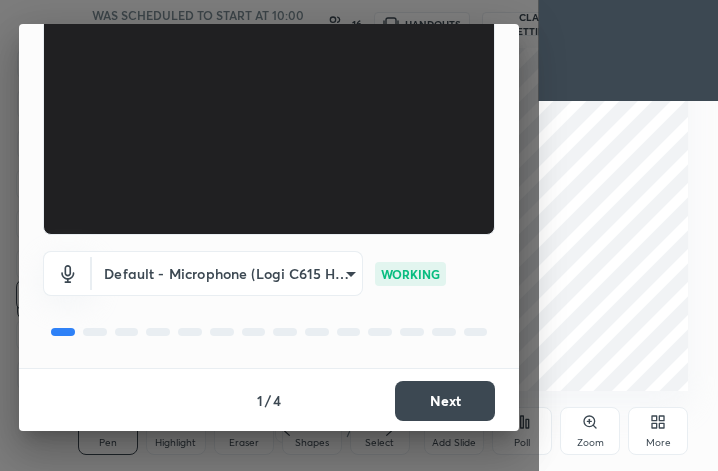 click on "Next" at bounding box center (445, 401) 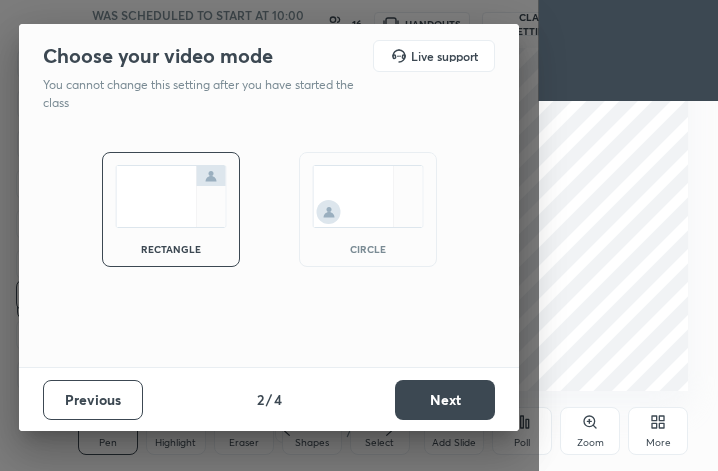 scroll, scrollTop: 0, scrollLeft: 0, axis: both 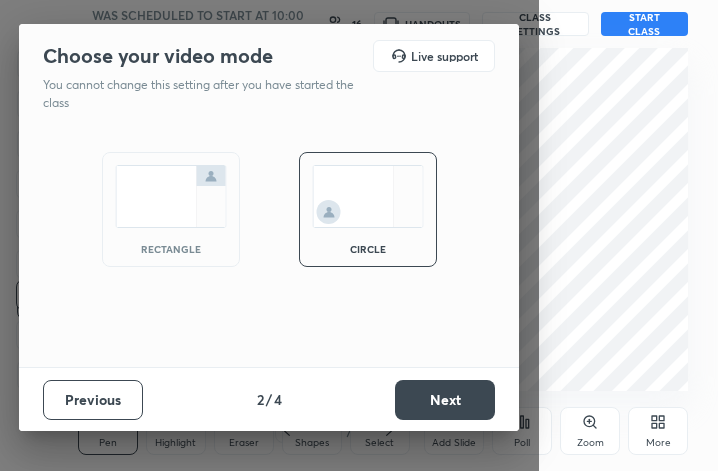 click on "Next" at bounding box center (445, 400) 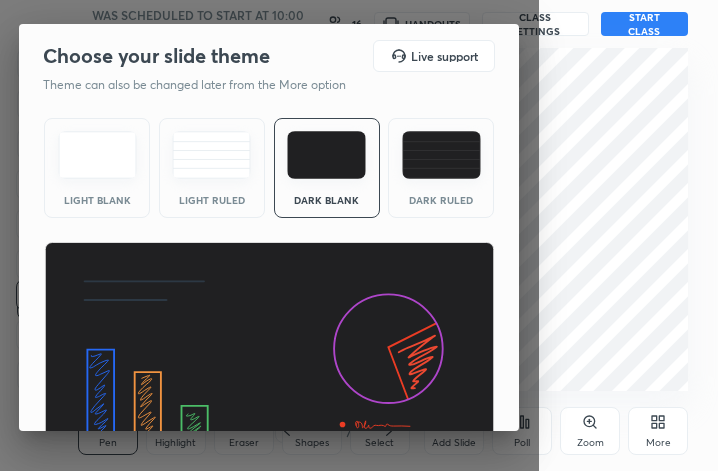 click at bounding box center (441, 155) 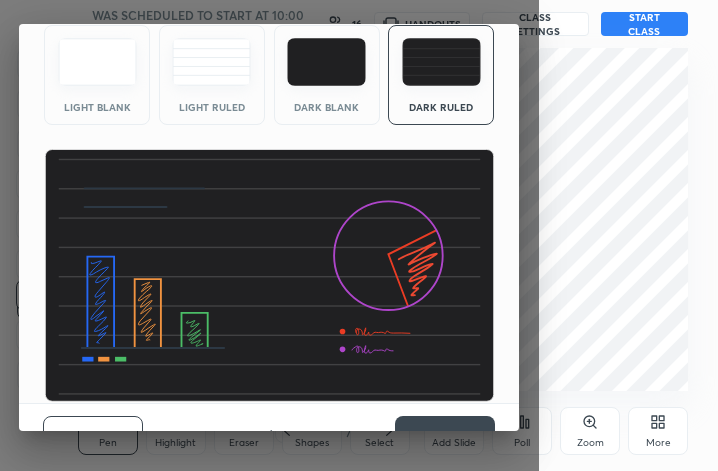 scroll, scrollTop: 128, scrollLeft: 0, axis: vertical 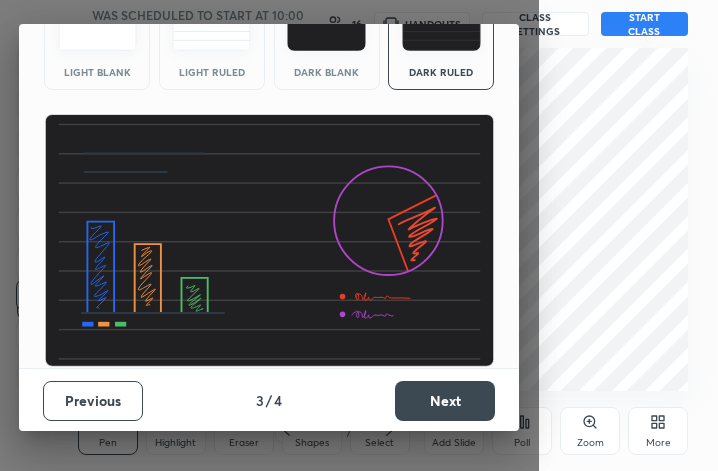 click on "Next" at bounding box center [445, 401] 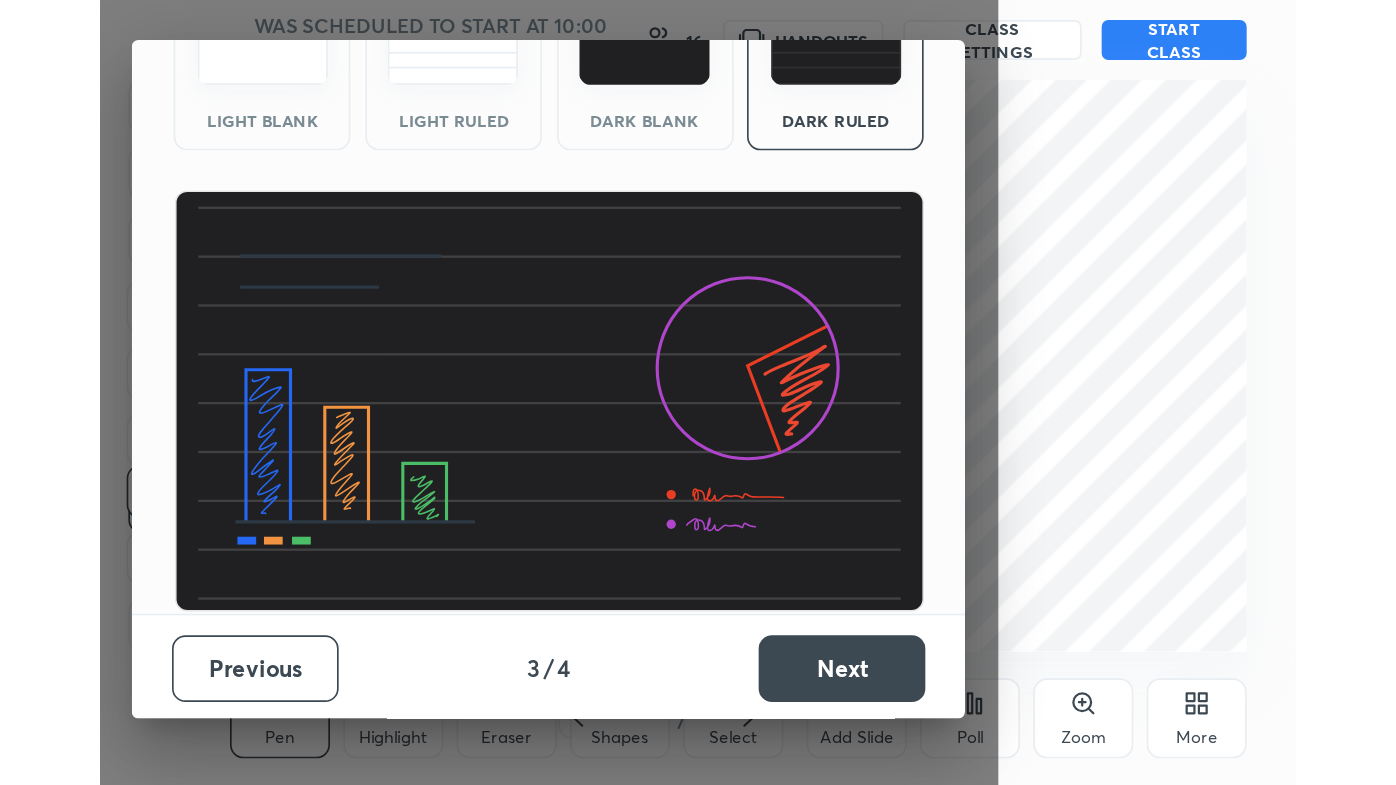 scroll, scrollTop: 0, scrollLeft: 0, axis: both 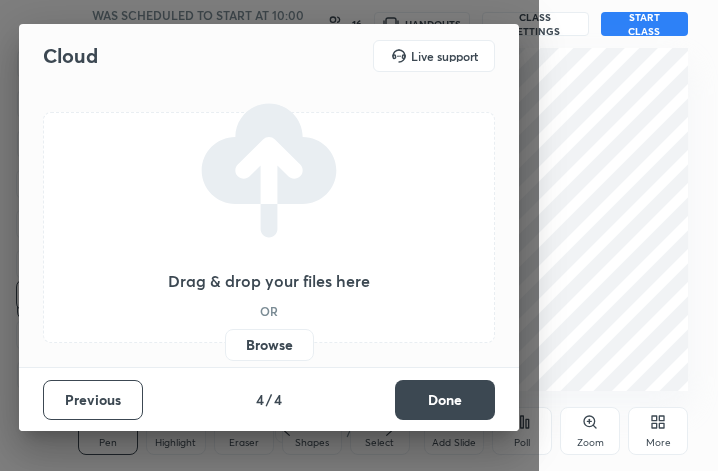 click on "Done" at bounding box center (445, 400) 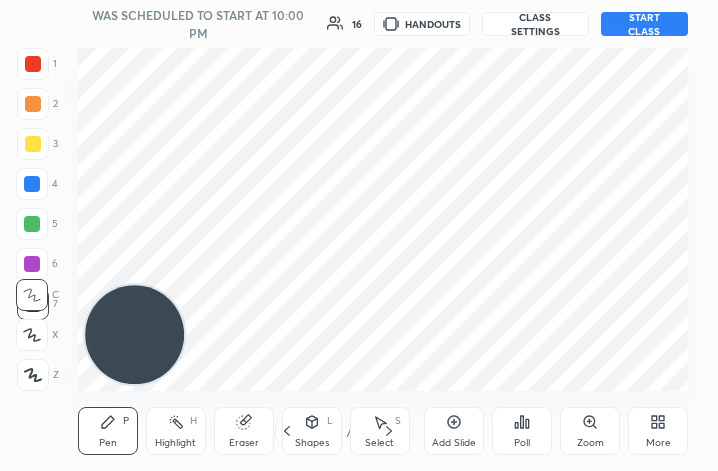 click on "START CLASS" at bounding box center (644, 24) 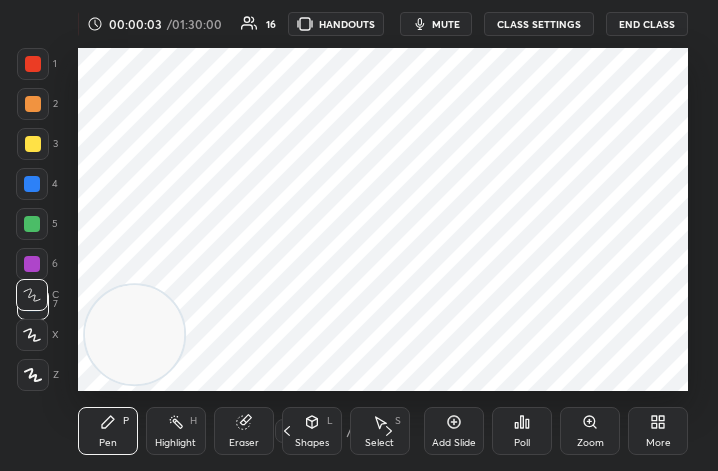 click on "More" at bounding box center [658, 431] 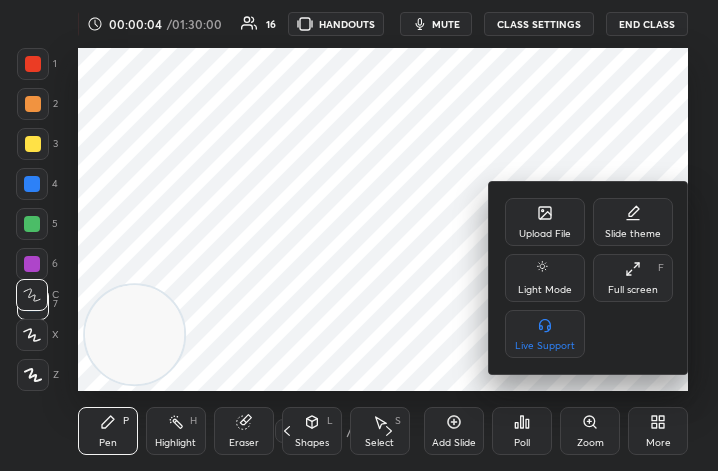 click on "Full screen" at bounding box center [633, 290] 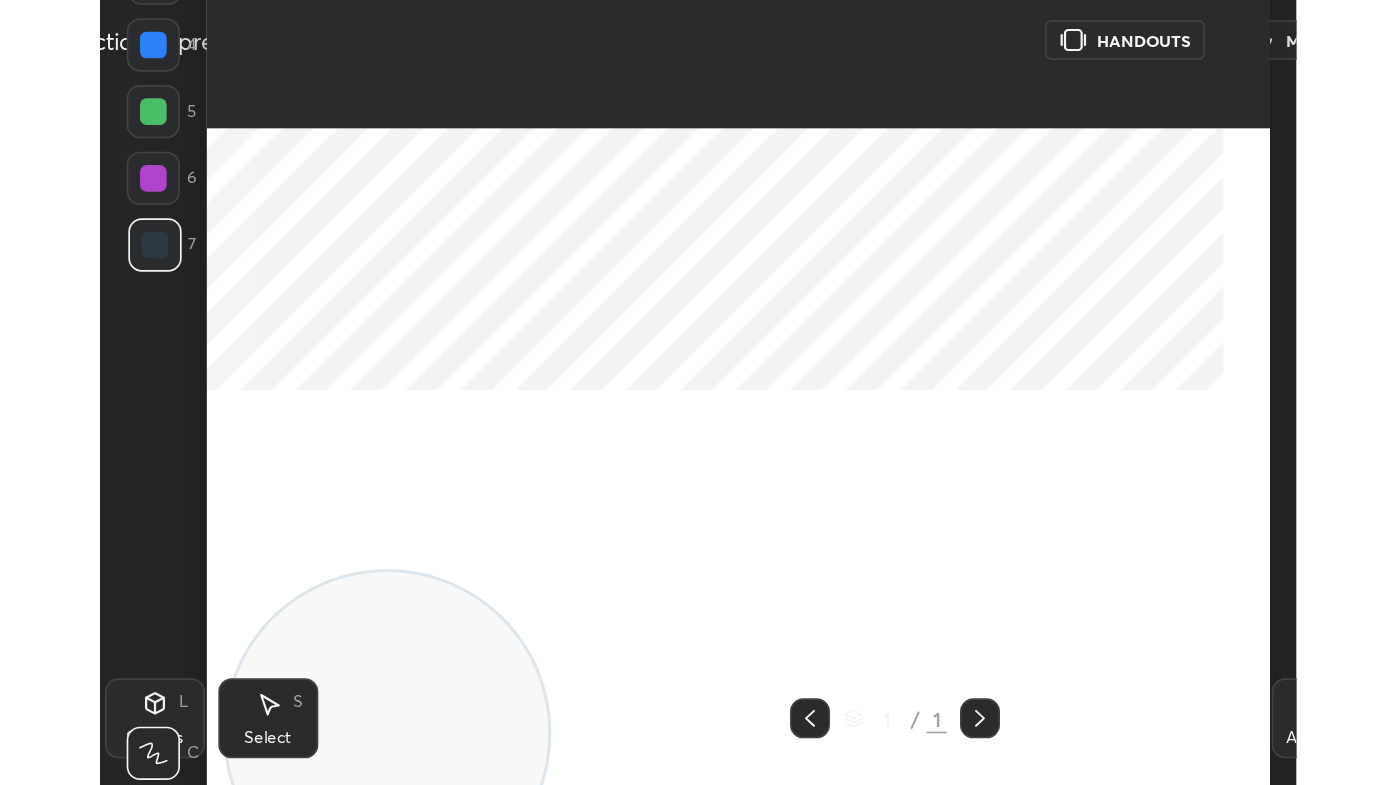 scroll, scrollTop: 99342, scrollLeft: 98789, axis: both 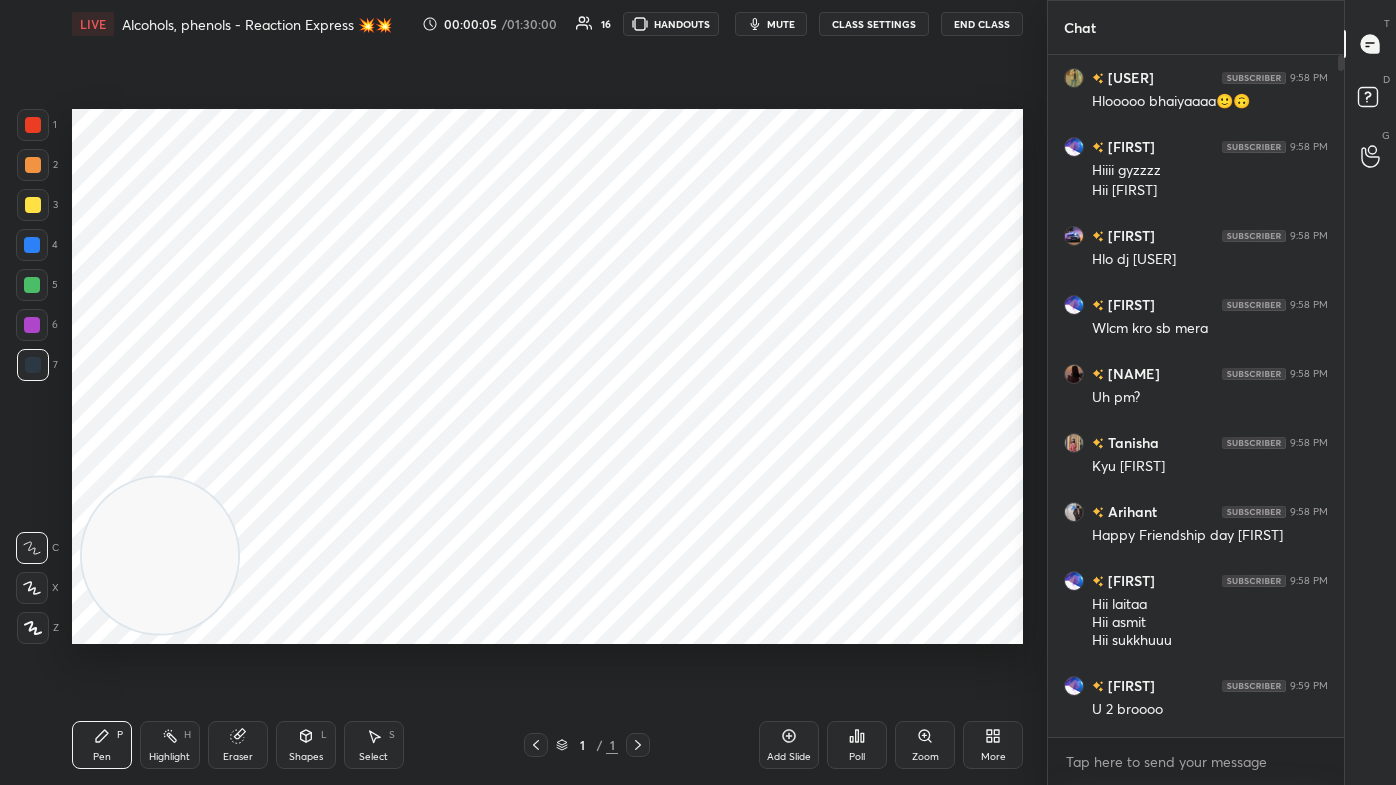 click on "1 / 1" at bounding box center [588, 745] 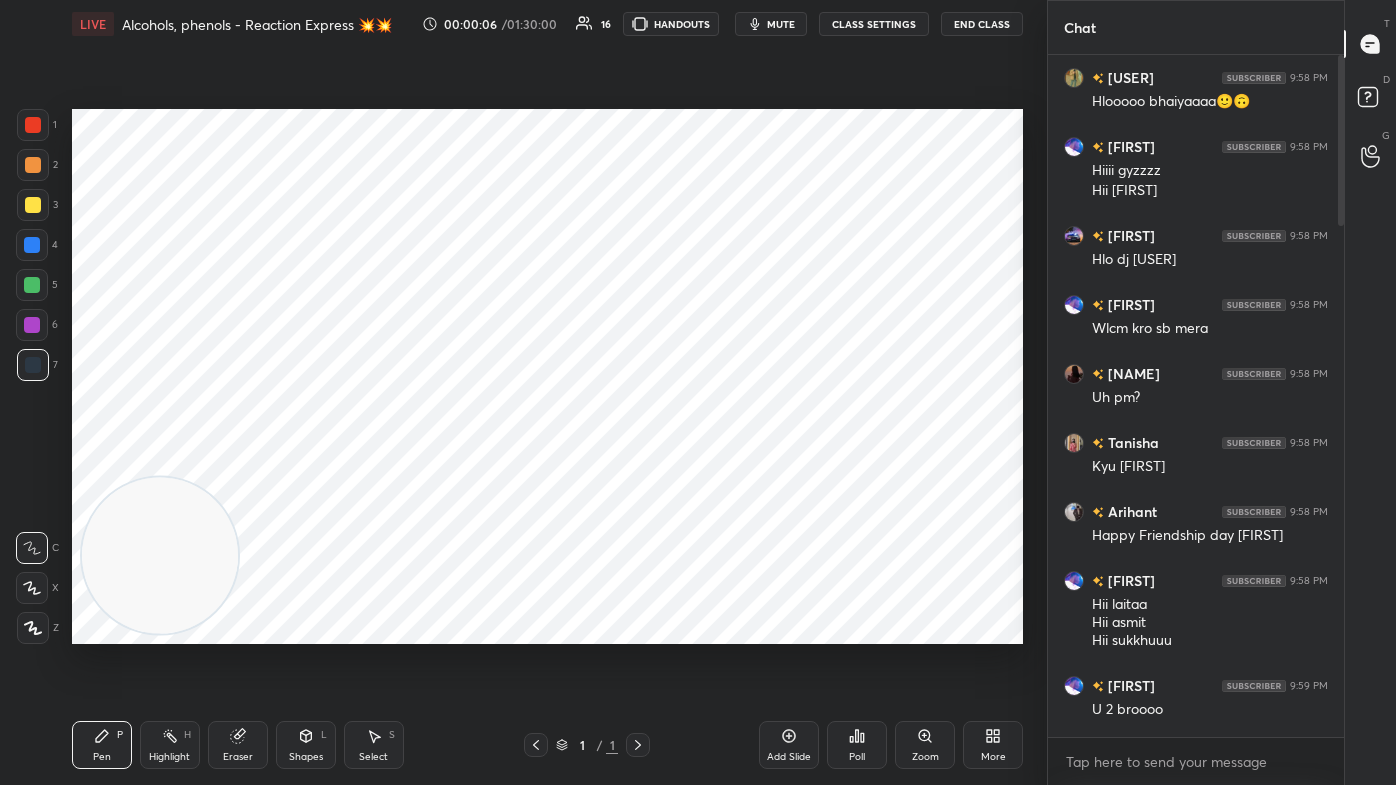 click on "Add Slide" at bounding box center (789, 757) 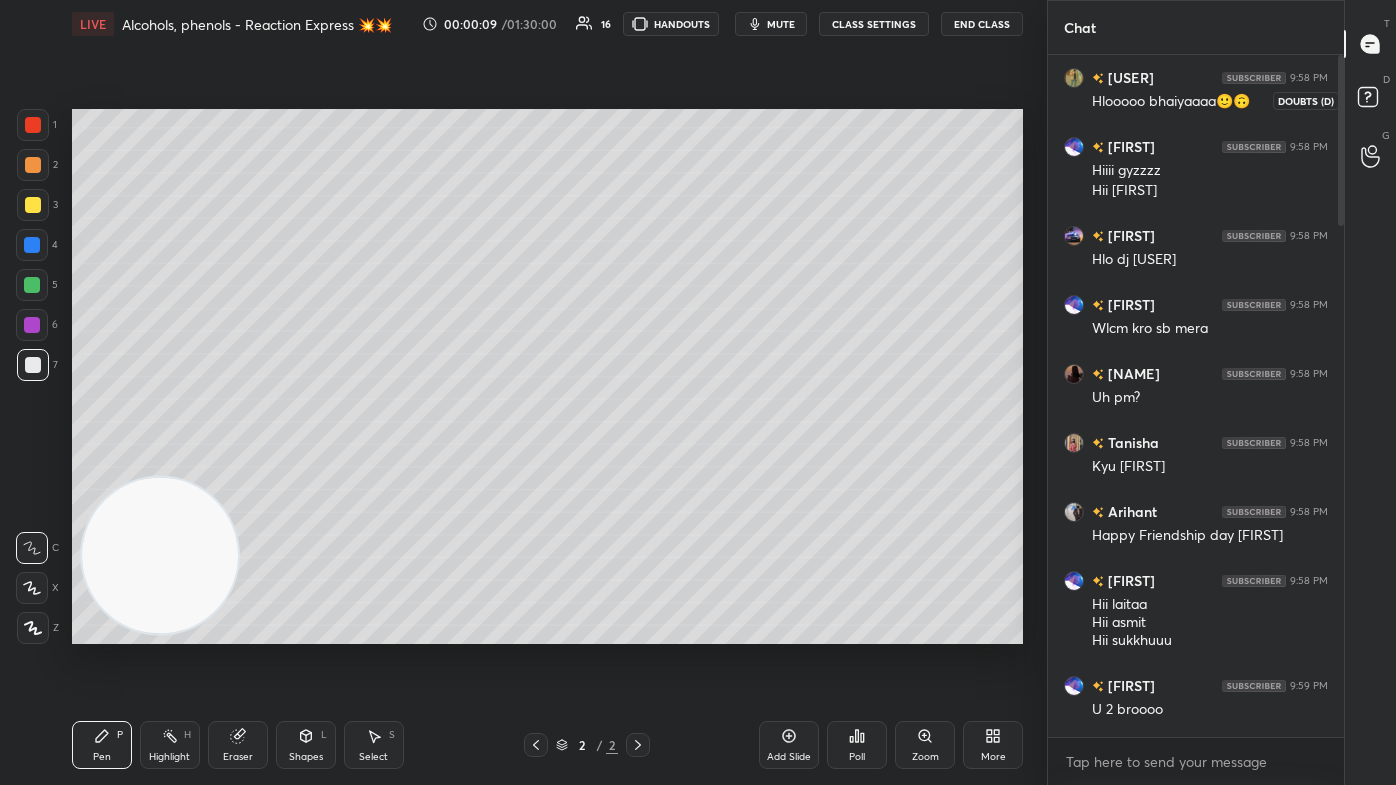 click 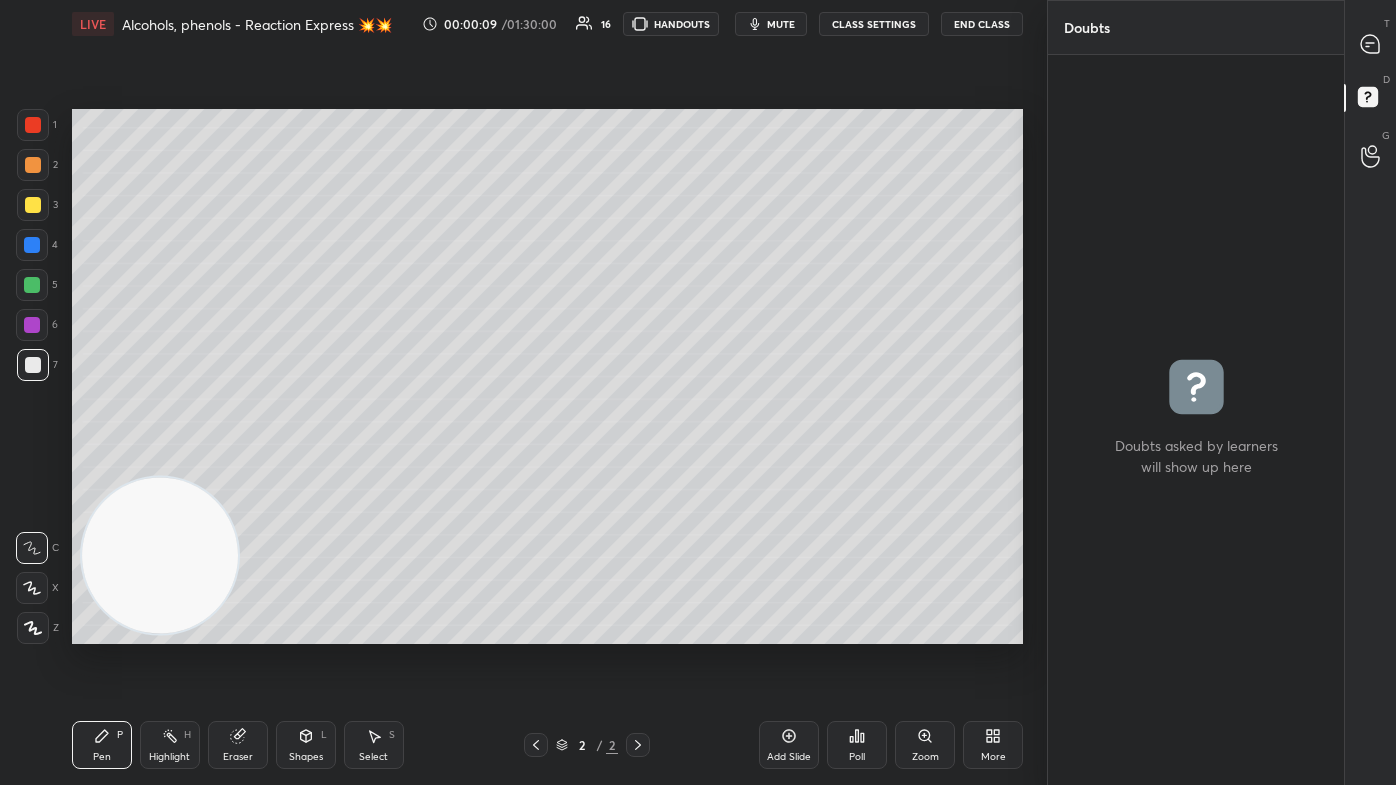 click 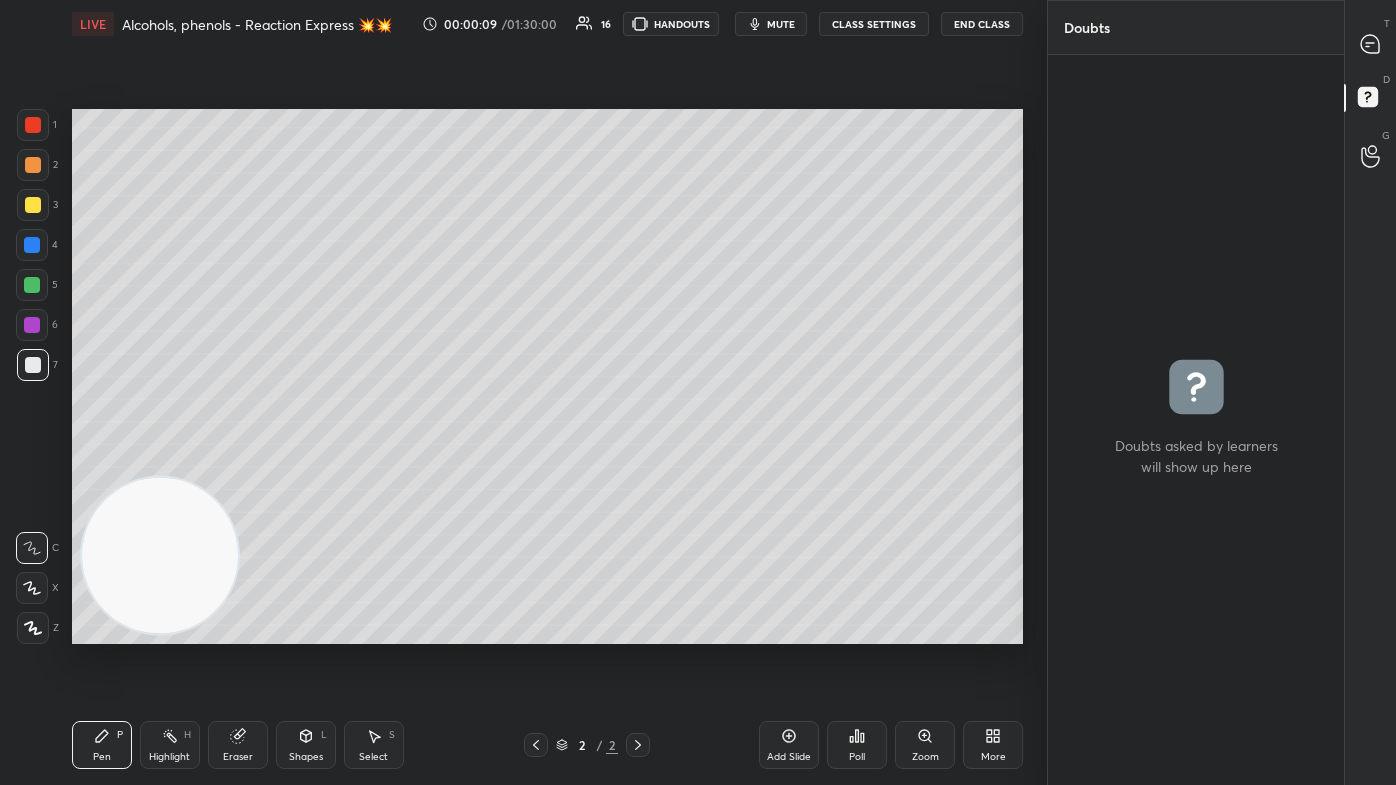 type on "x" 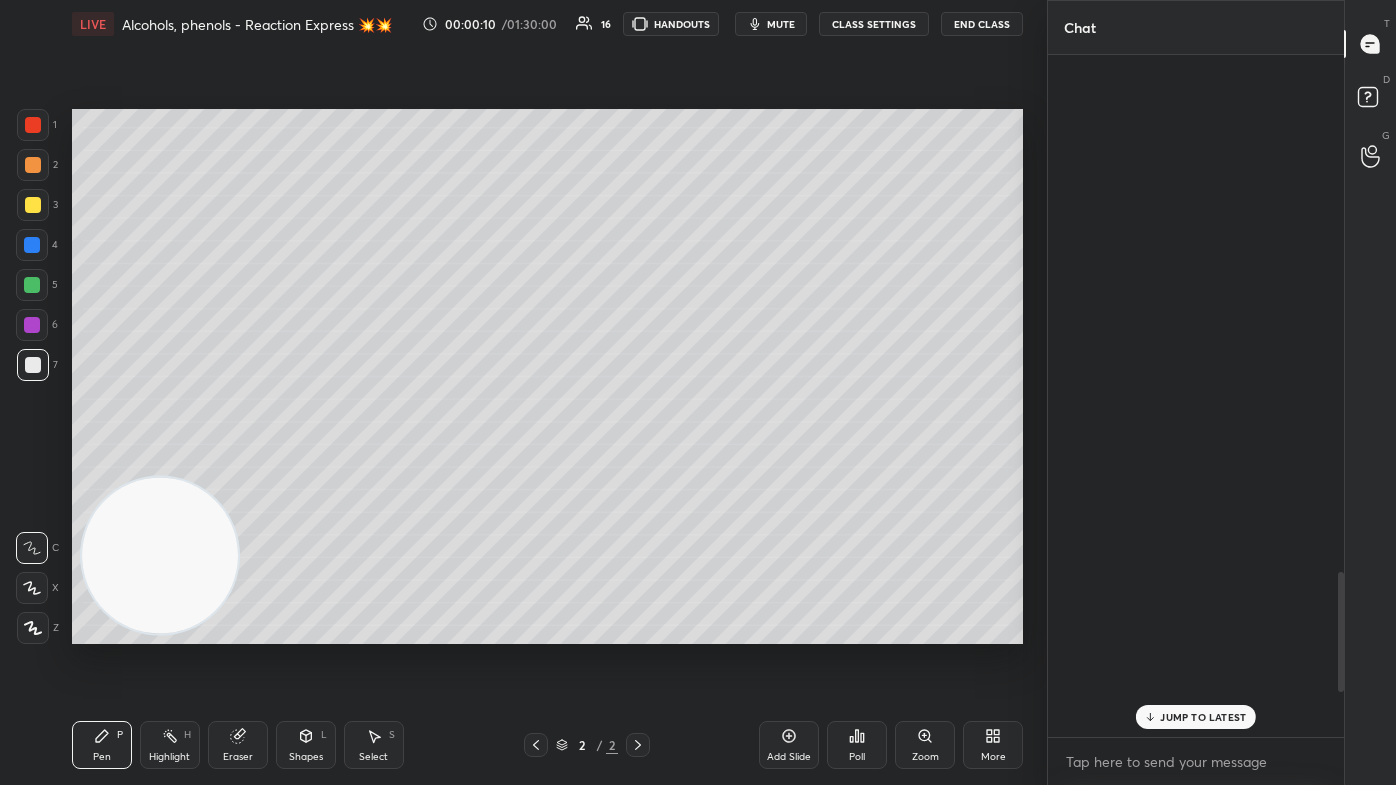 scroll, scrollTop: 2978, scrollLeft: 0, axis: vertical 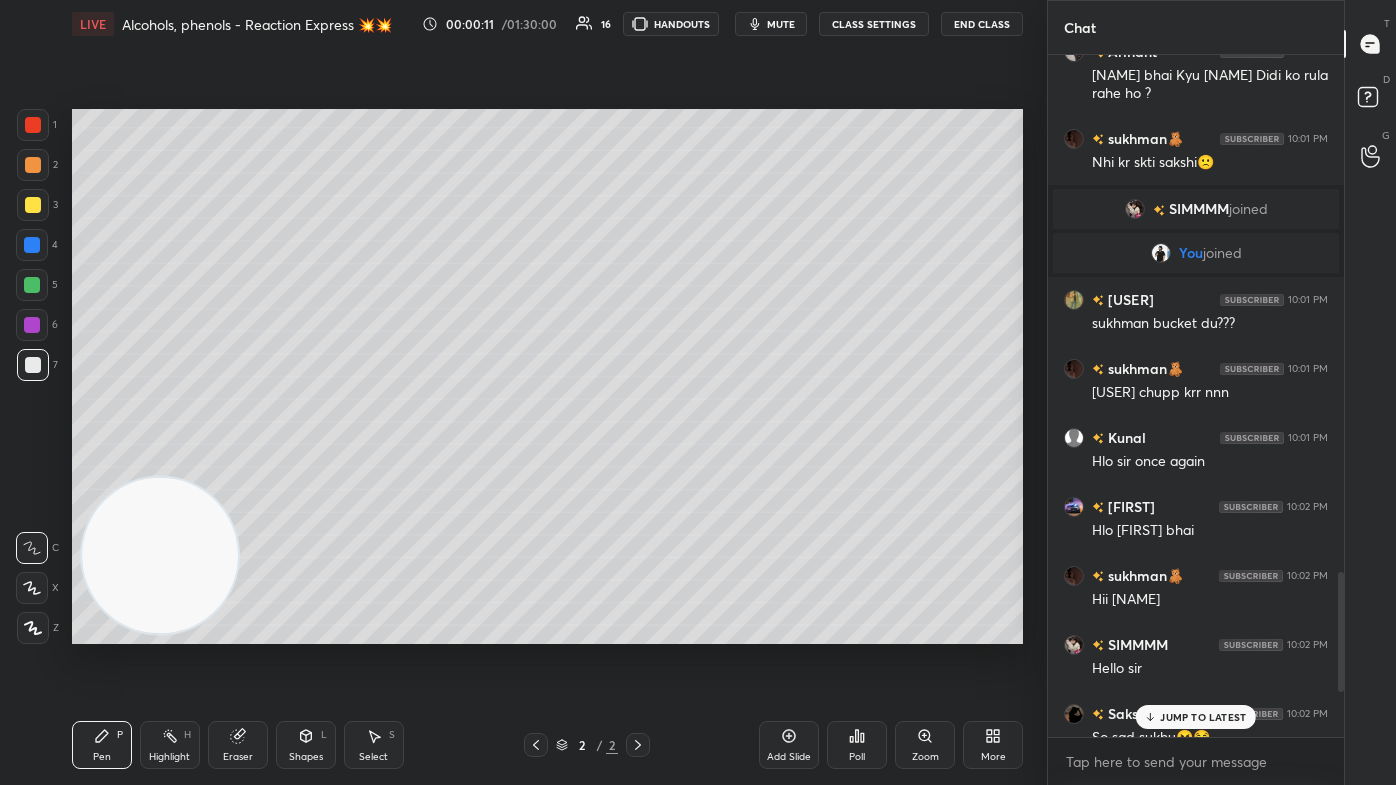 click on "JUMP TO LATEST" at bounding box center [1203, 717] 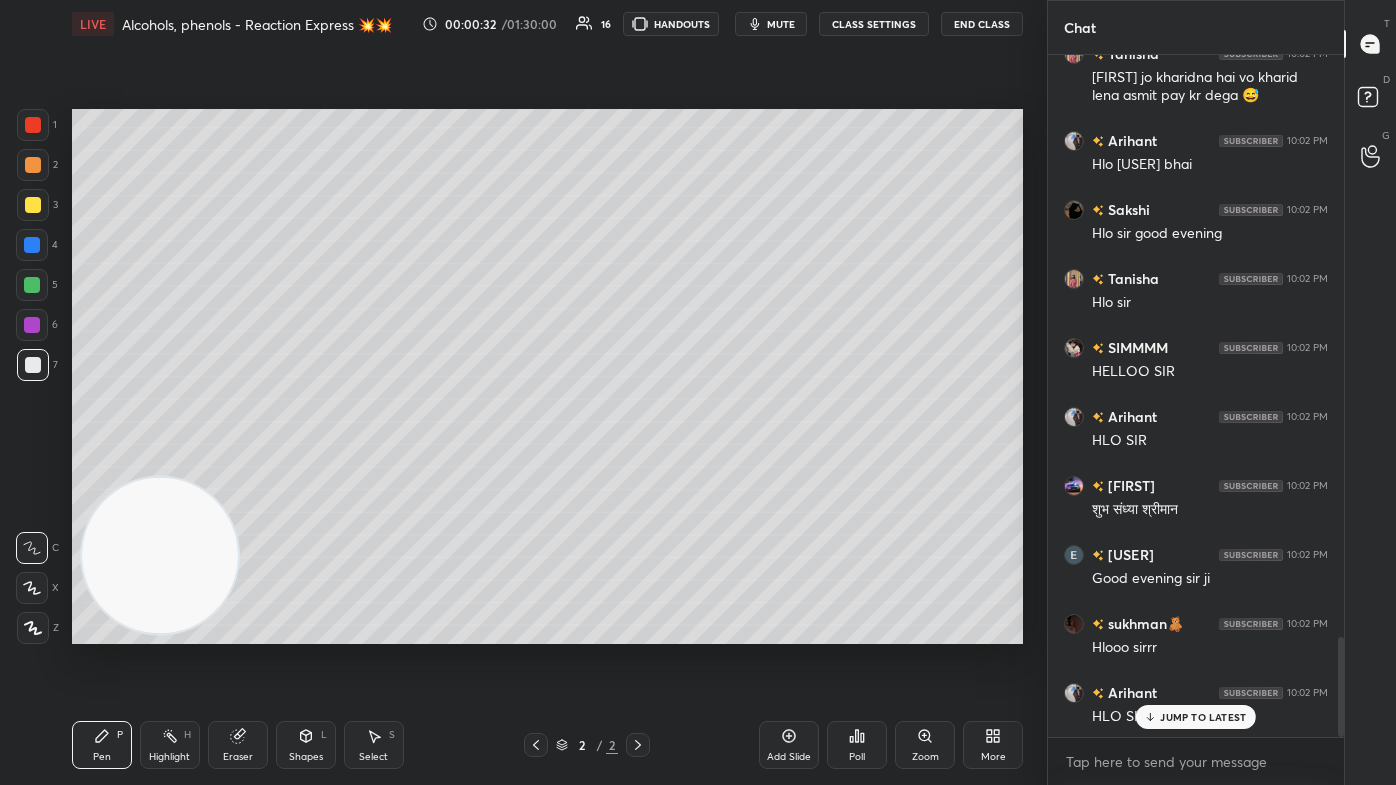 scroll, scrollTop: 4010, scrollLeft: 0, axis: vertical 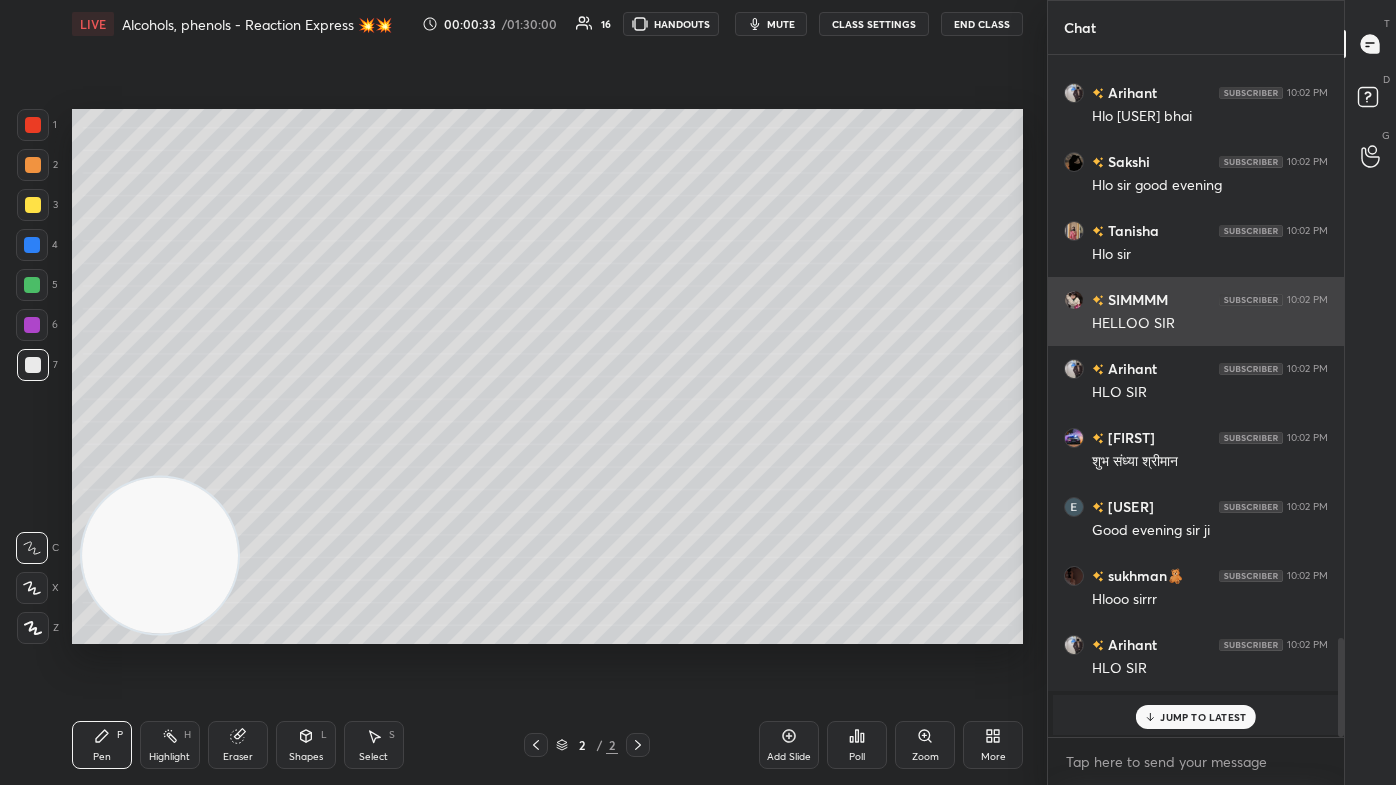 click at bounding box center [1074, 300] 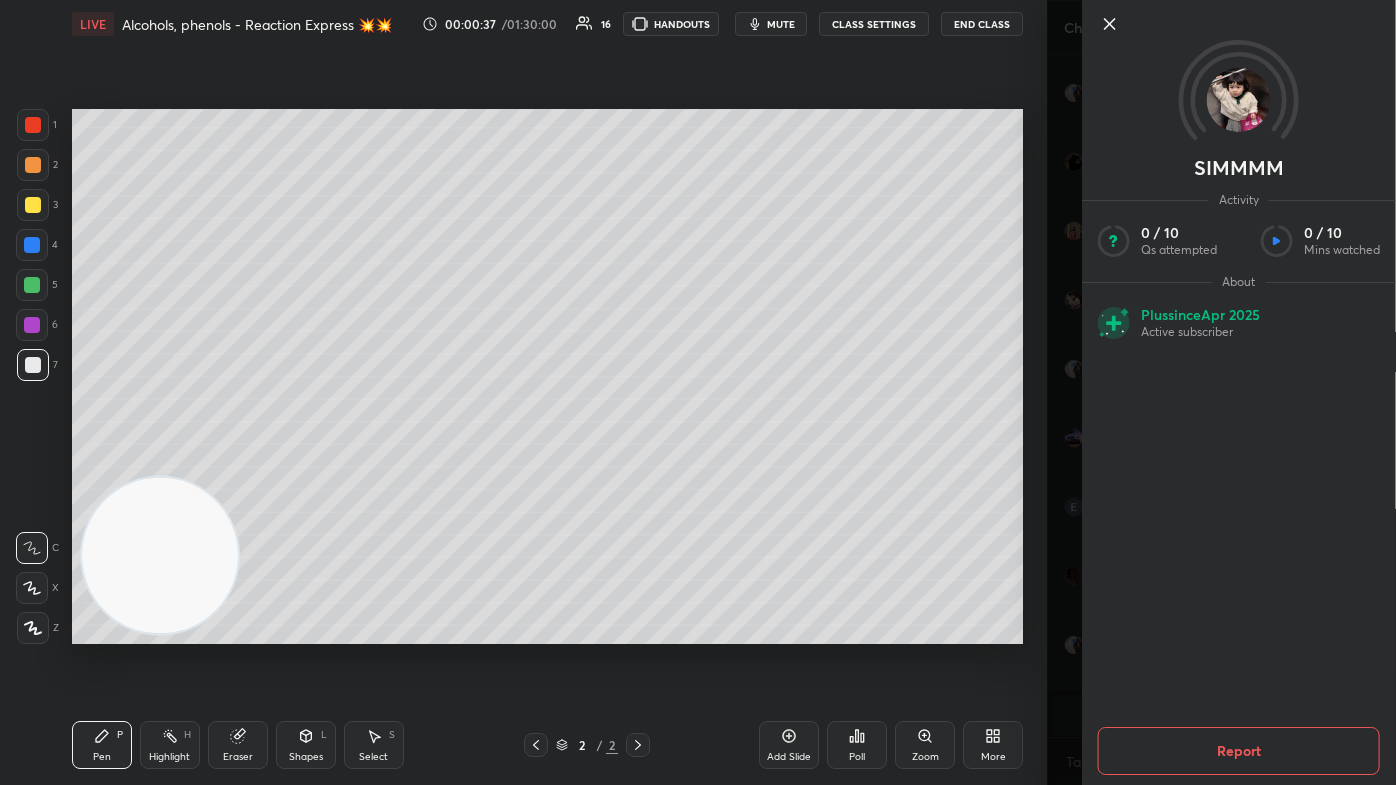 click on "SIMMMM Activity 0 / 10 Qs attempted 0 / 10 Mins watched About Plus  since  Apr   2025 Active subscriber Report" at bounding box center [1221, 392] 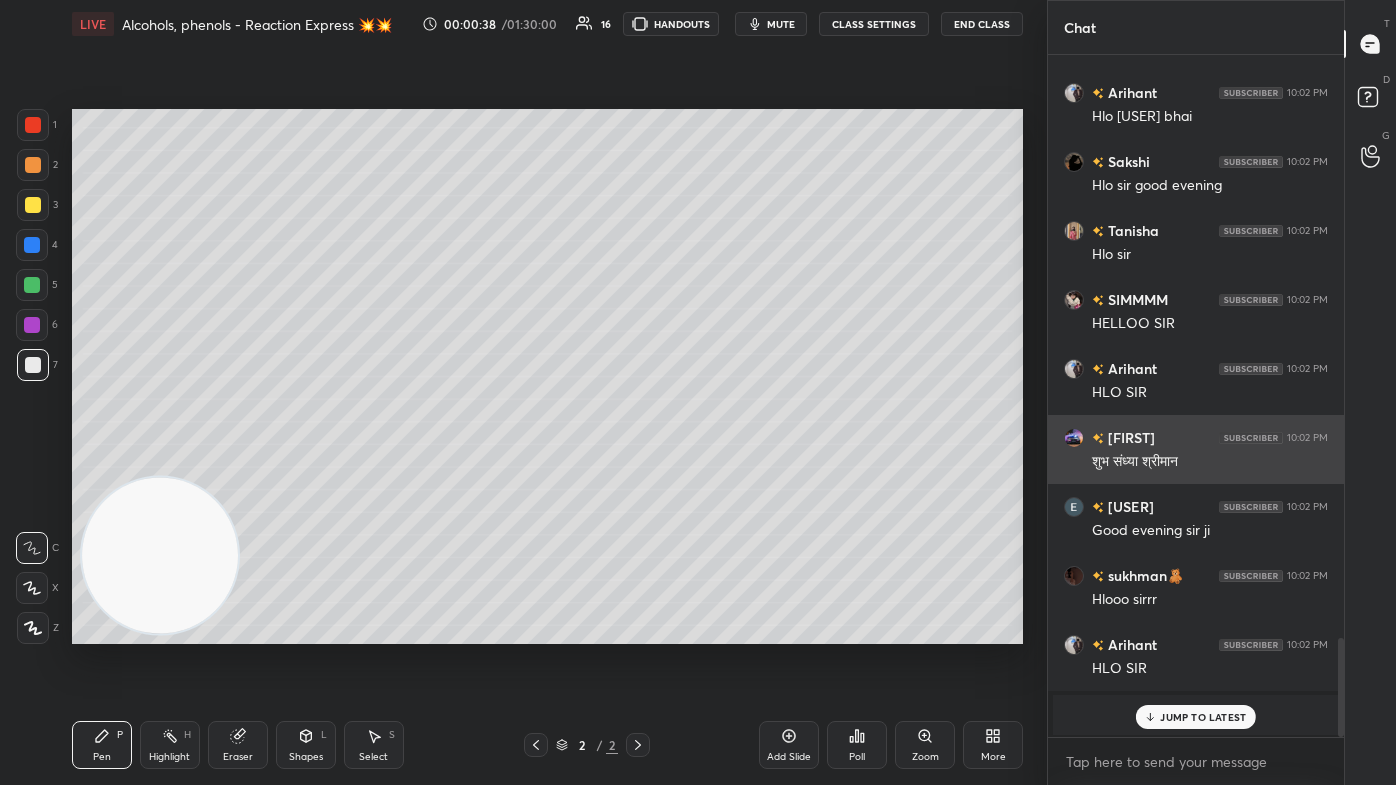 scroll, scrollTop: 4080, scrollLeft: 0, axis: vertical 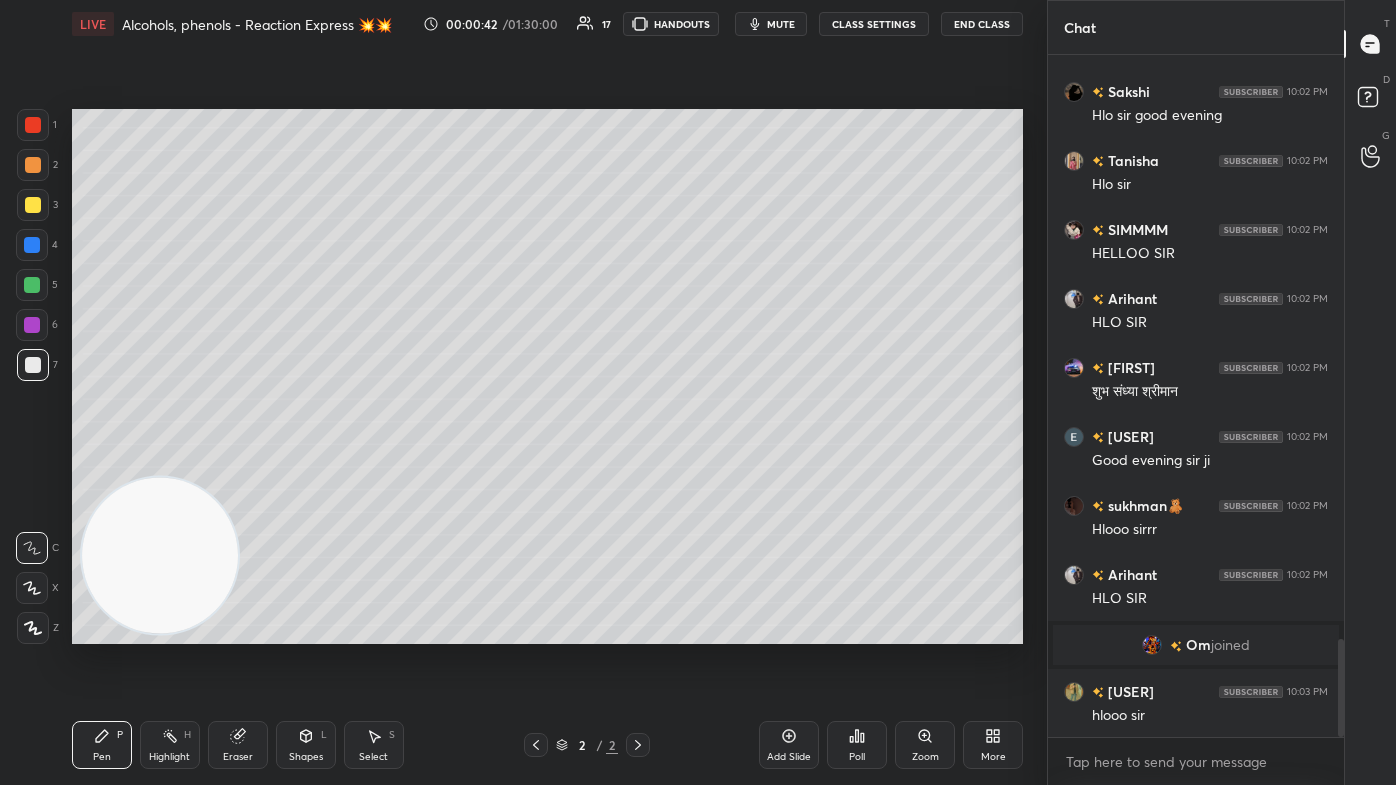 click at bounding box center [1152, 645] 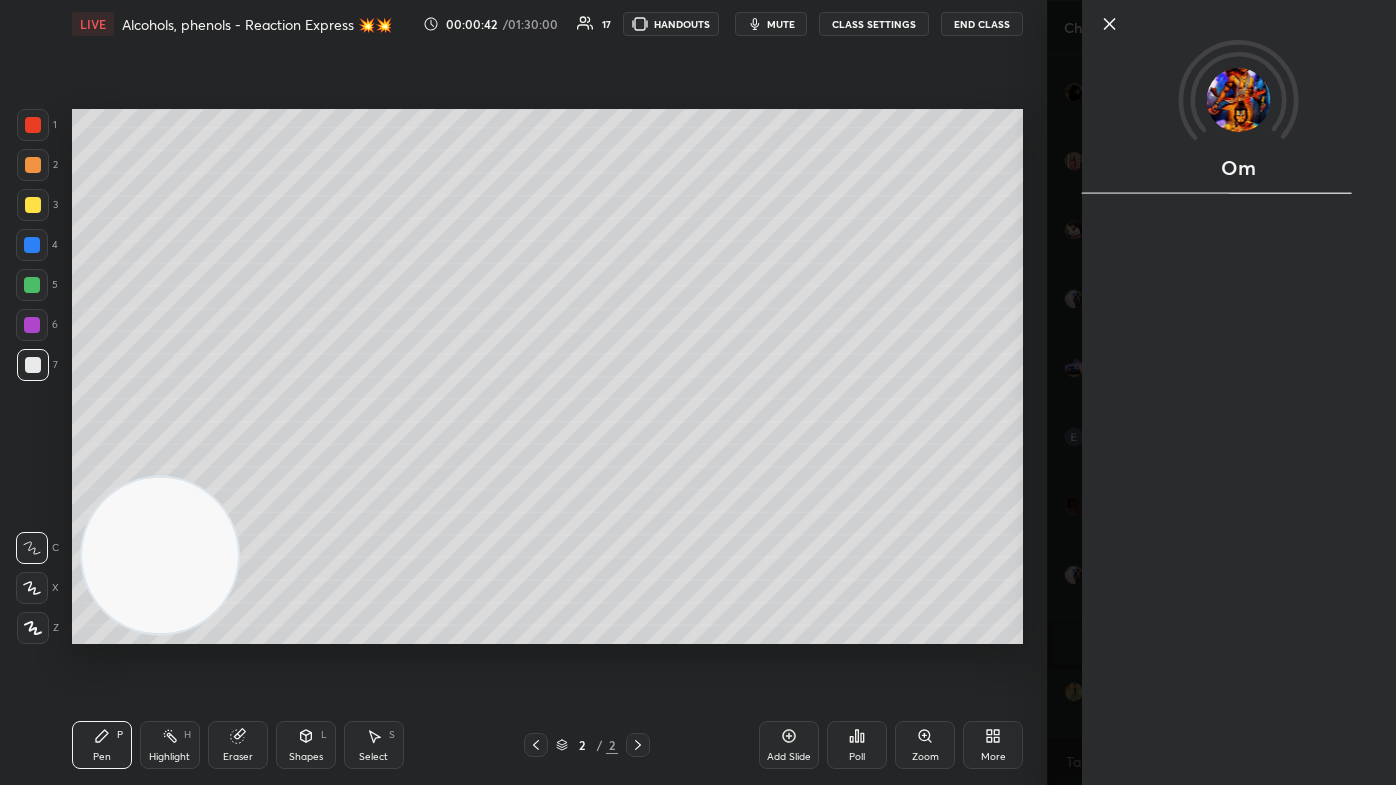 scroll, scrollTop: 4128, scrollLeft: 0, axis: vertical 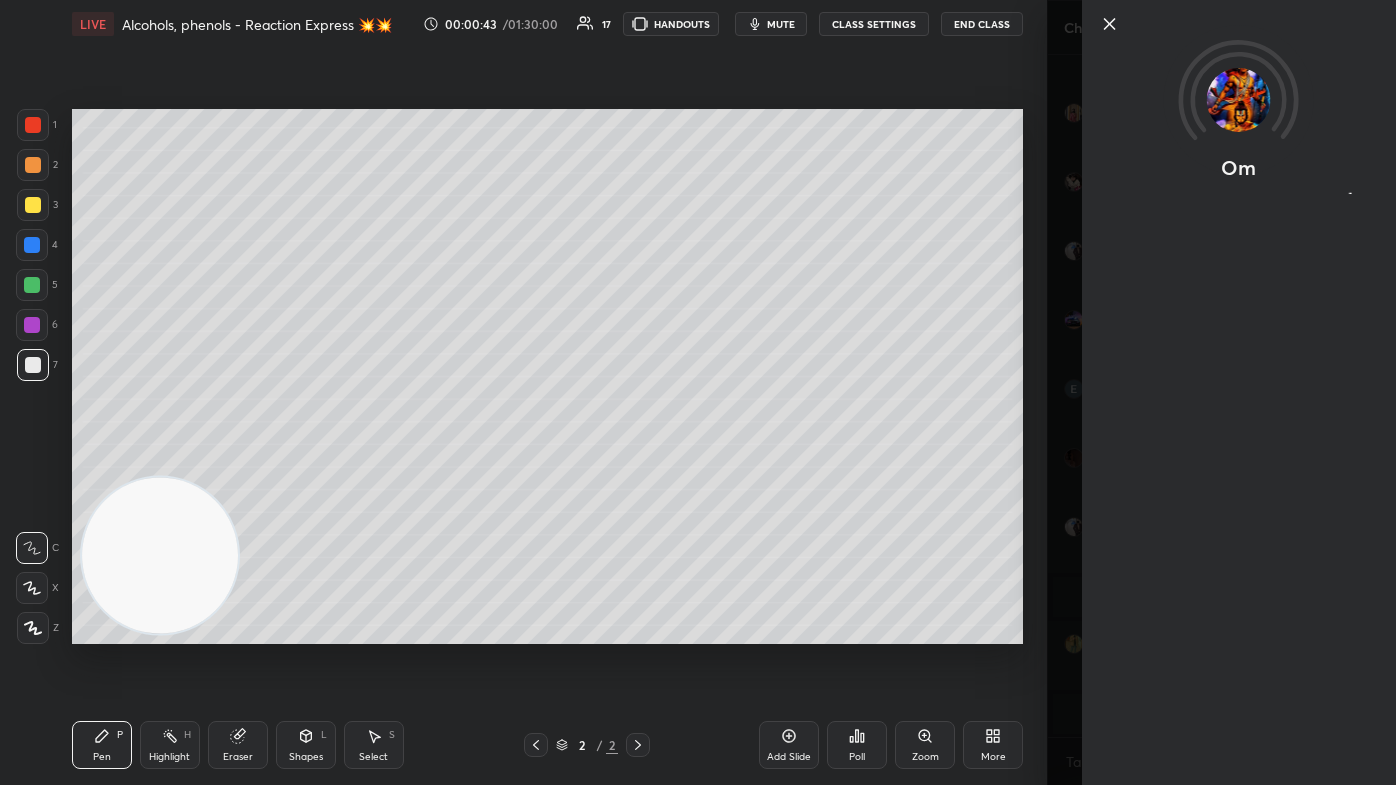click on "Om" at bounding box center [1221, 392] 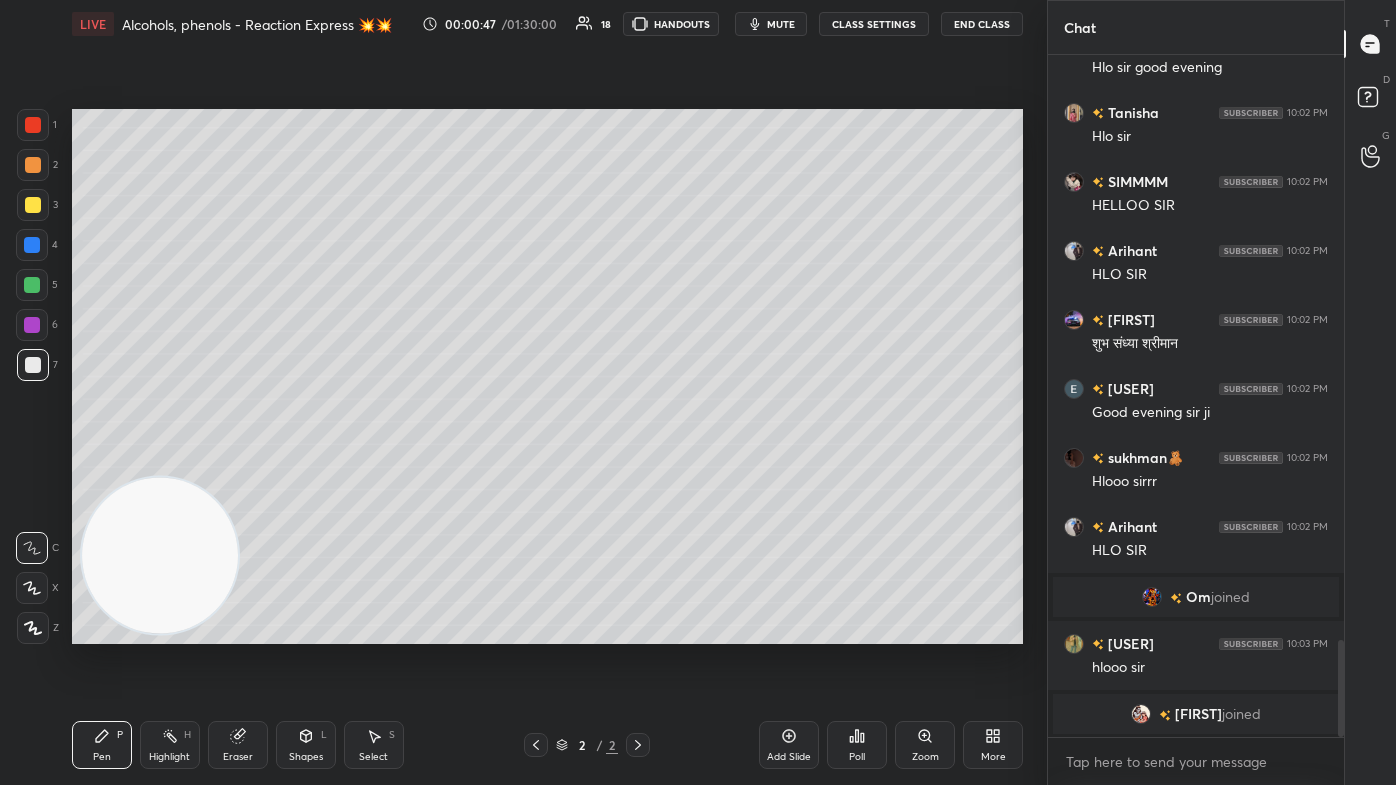 click at bounding box center [33, 205] 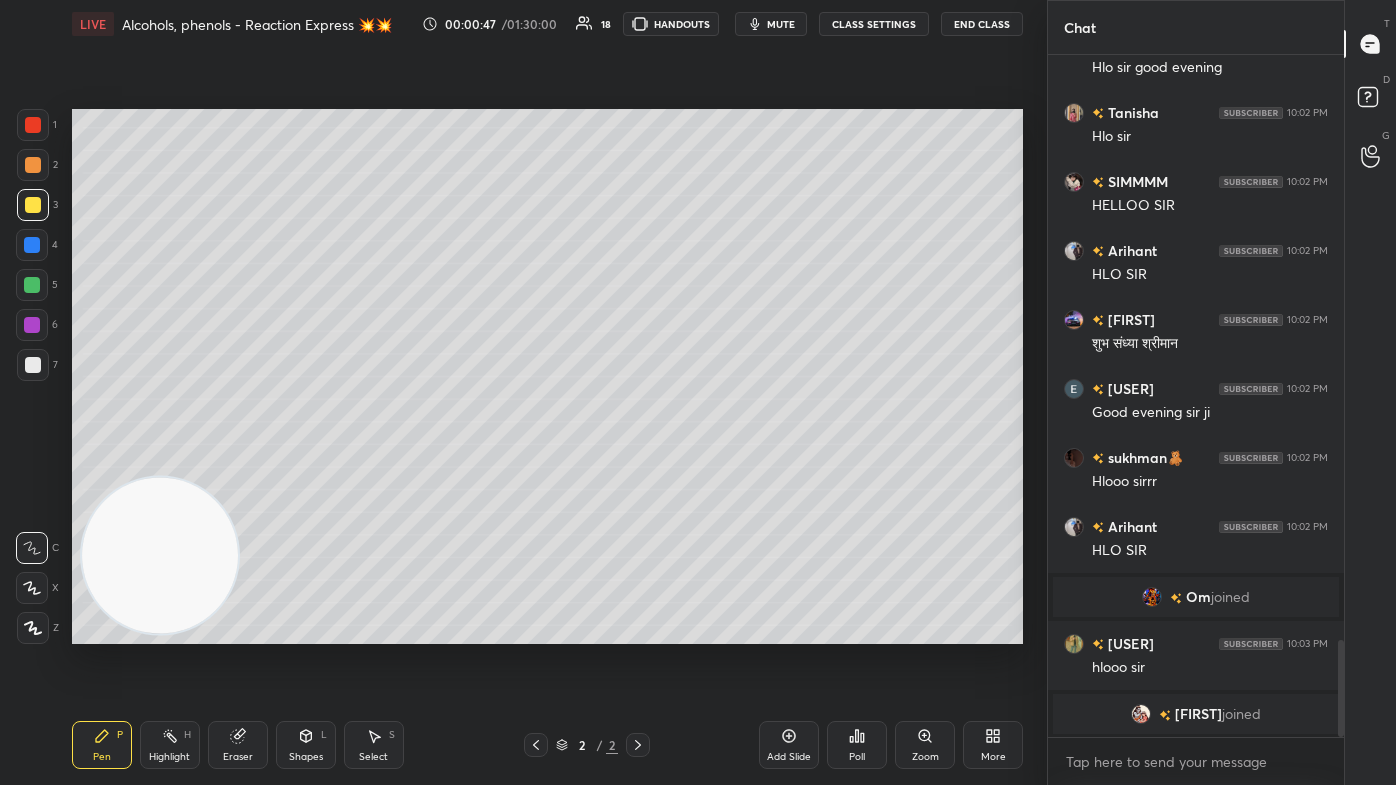click 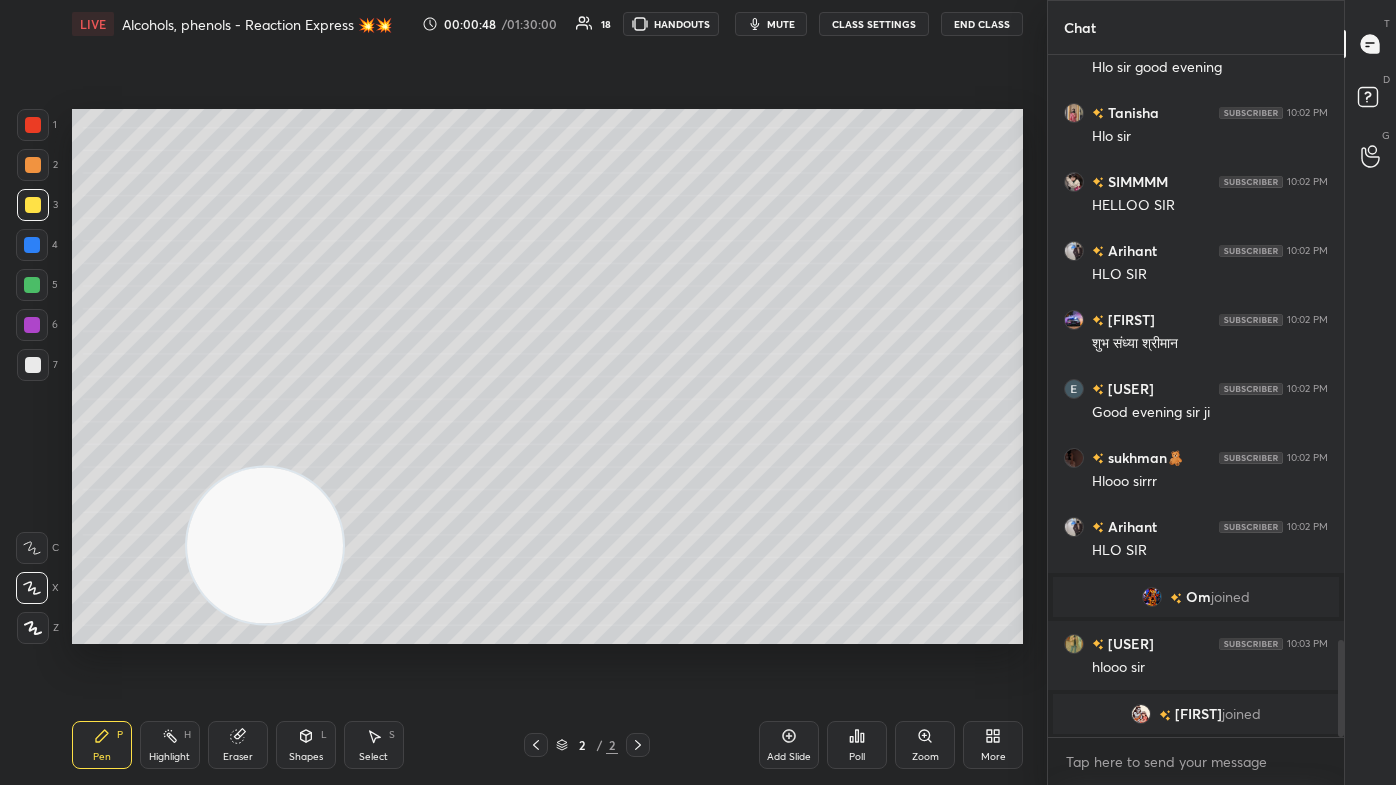 drag, startPoint x: 137, startPoint y: 560, endPoint x: 216, endPoint y: 610, distance: 93.49332 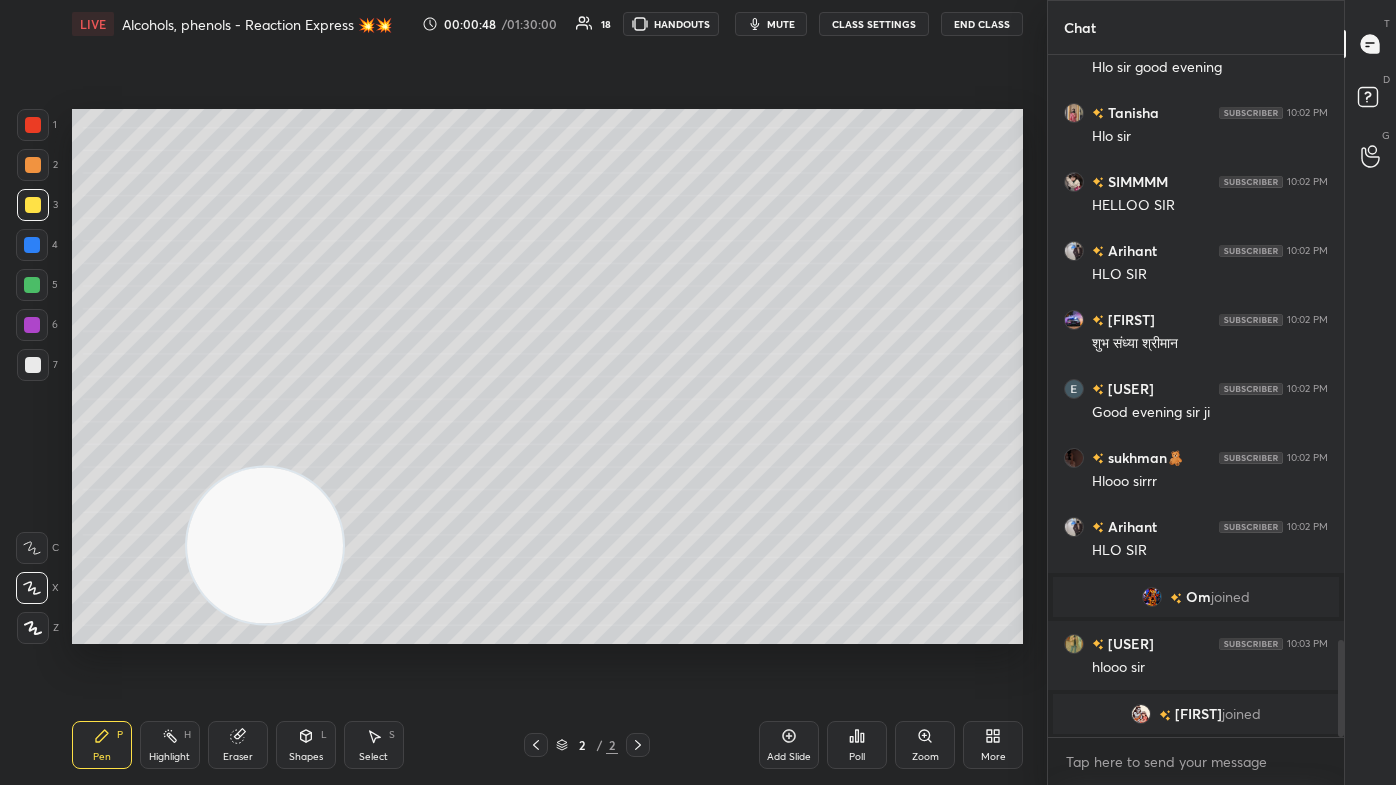 click at bounding box center (265, 546) 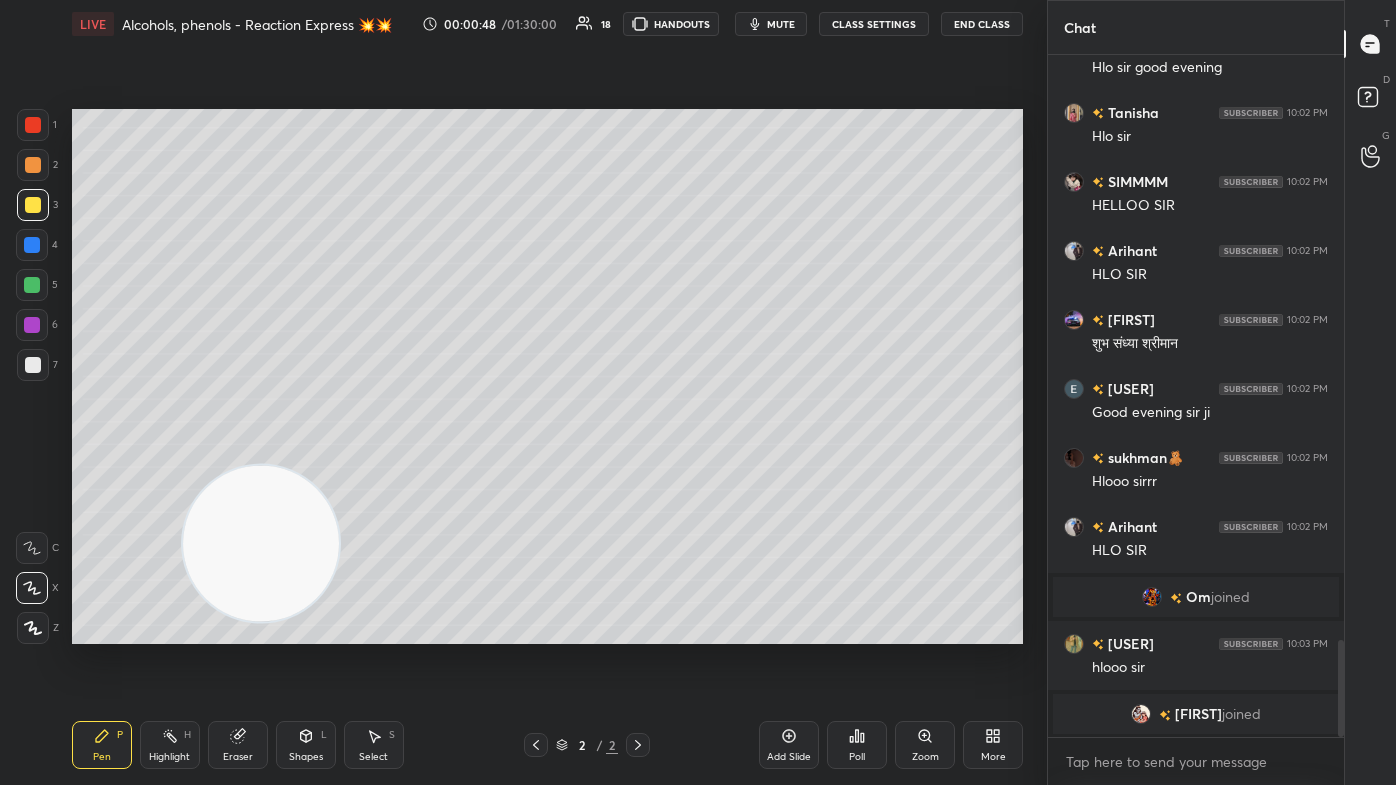 click on "Shapes L" at bounding box center (306, 745) 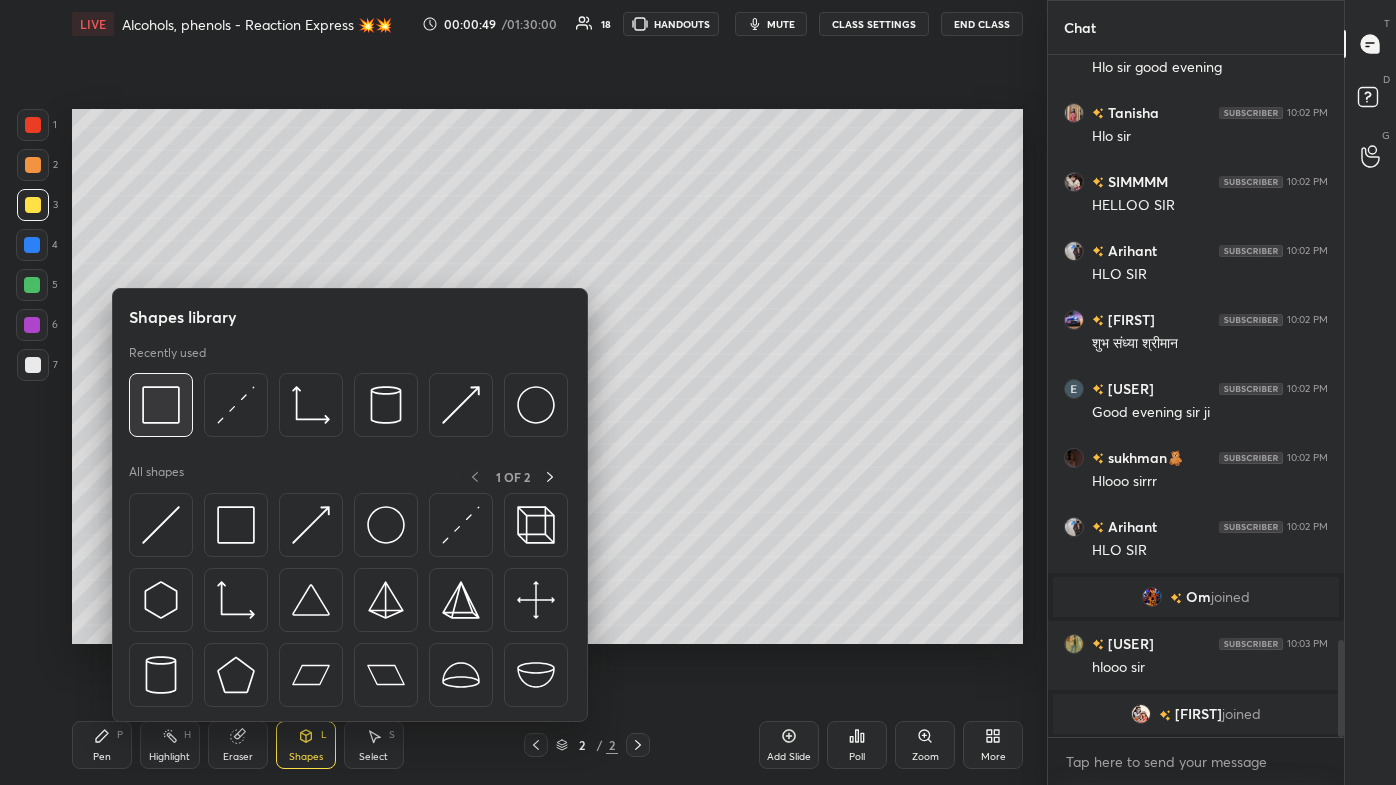 click at bounding box center [161, 405] 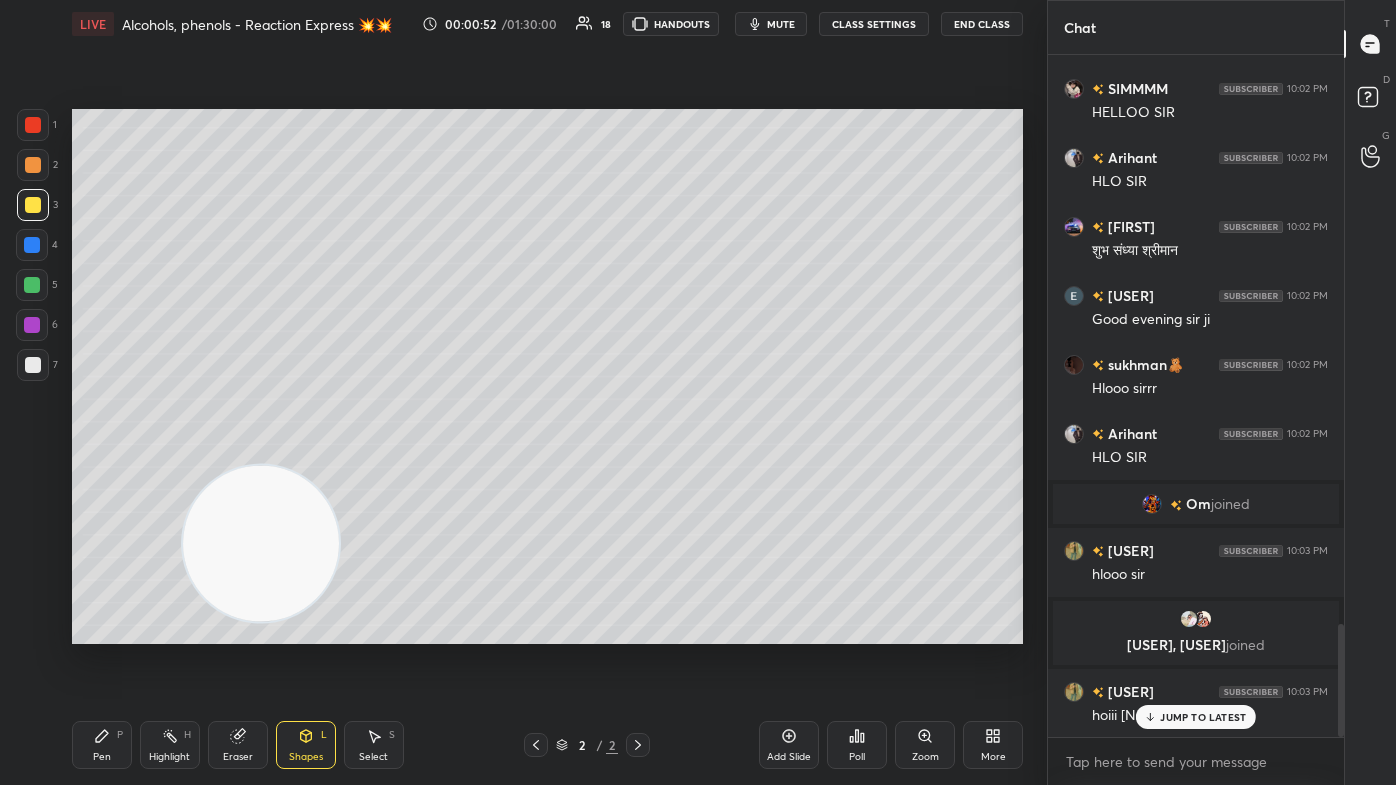 scroll, scrollTop: 3432, scrollLeft: 0, axis: vertical 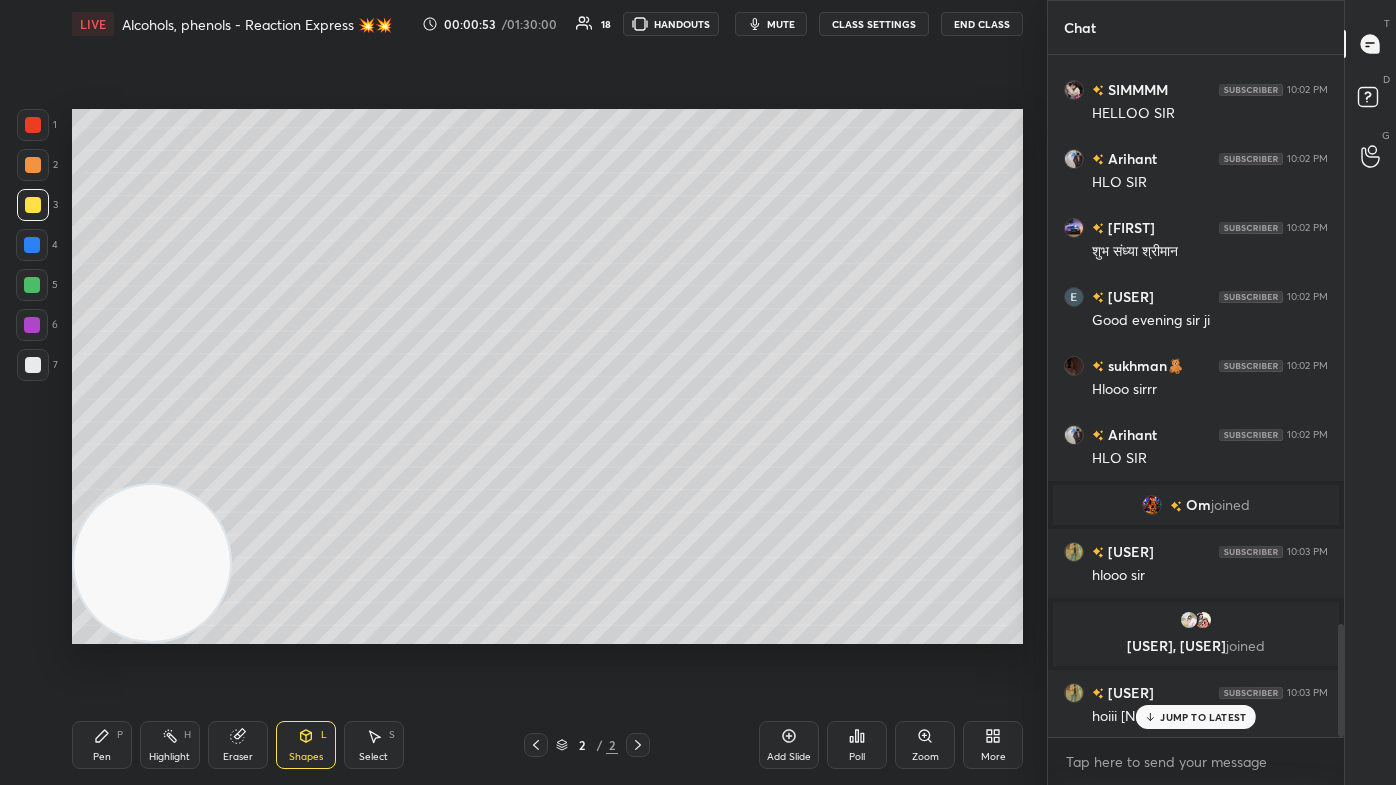 drag, startPoint x: 305, startPoint y: 526, endPoint x: 61, endPoint y: 592, distance: 252.76866 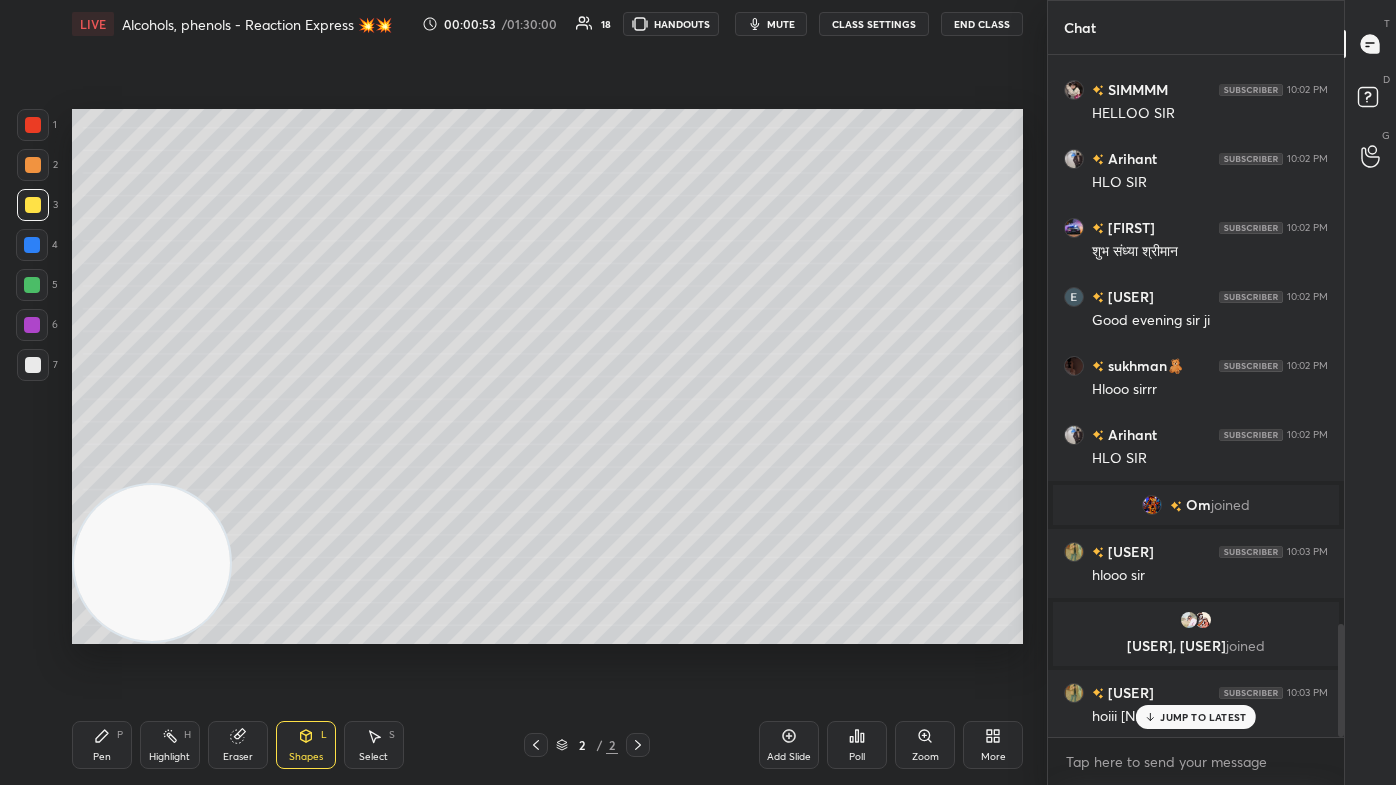 click on "1 2 3 4 5 6 7 C X Z C X Z E E Erase all H H LIVE Alcohols, phenols - Reaction Express 💥💥 00:00:53 / 01:30:00 18 HANDOUTS mute CLASS SETTINGS End Class Setting up your live class Poll for secs No correct answer Start poll Back Alcohols, phenols - Reaction Express 💥💥 [PERSON] Pen P Highlight H Eraser Shapes L Select S 2 / 2 Add Slide Poll Zoom More" at bounding box center [515, 392] 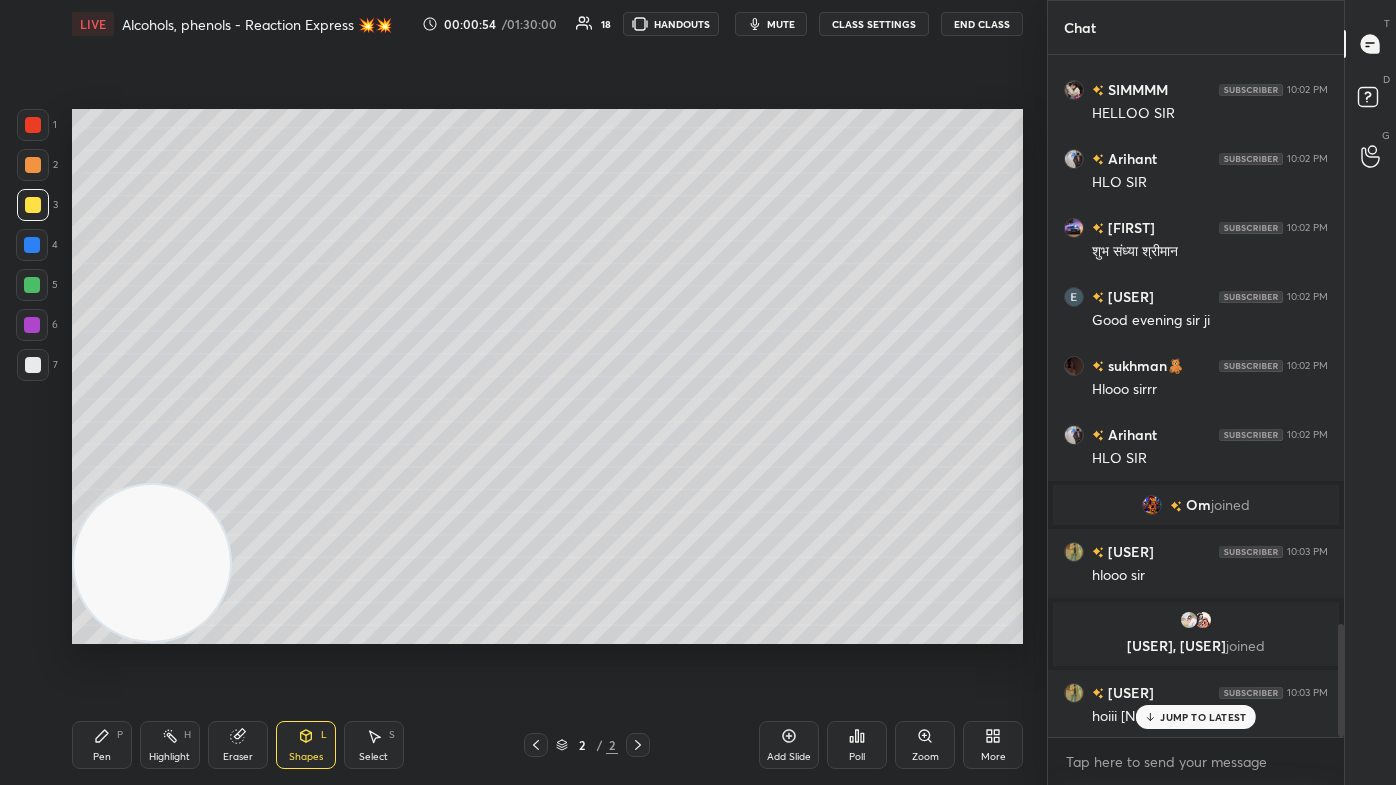 drag, startPoint x: 96, startPoint y: 712, endPoint x: 124, endPoint y: 680, distance: 42.520584 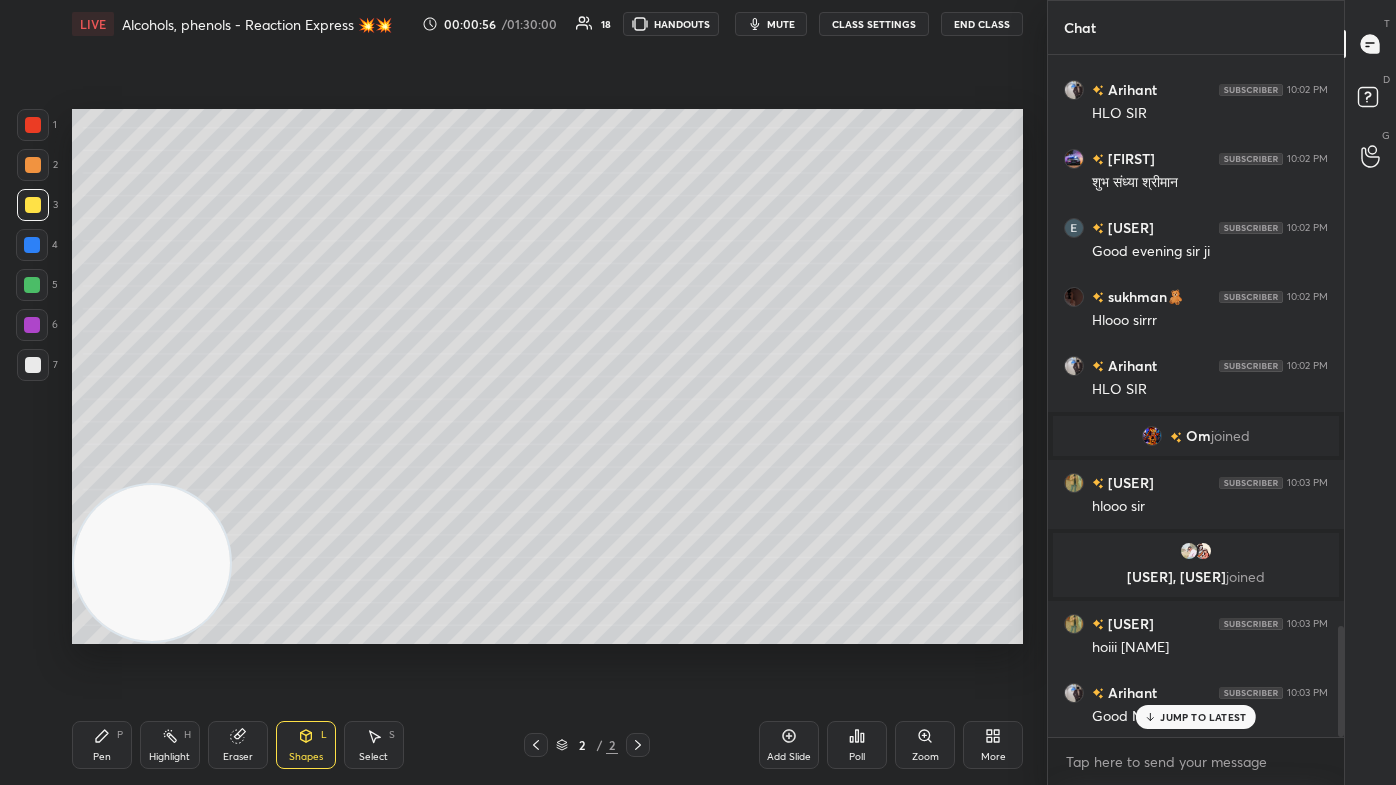 click on "Pen P" at bounding box center [102, 745] 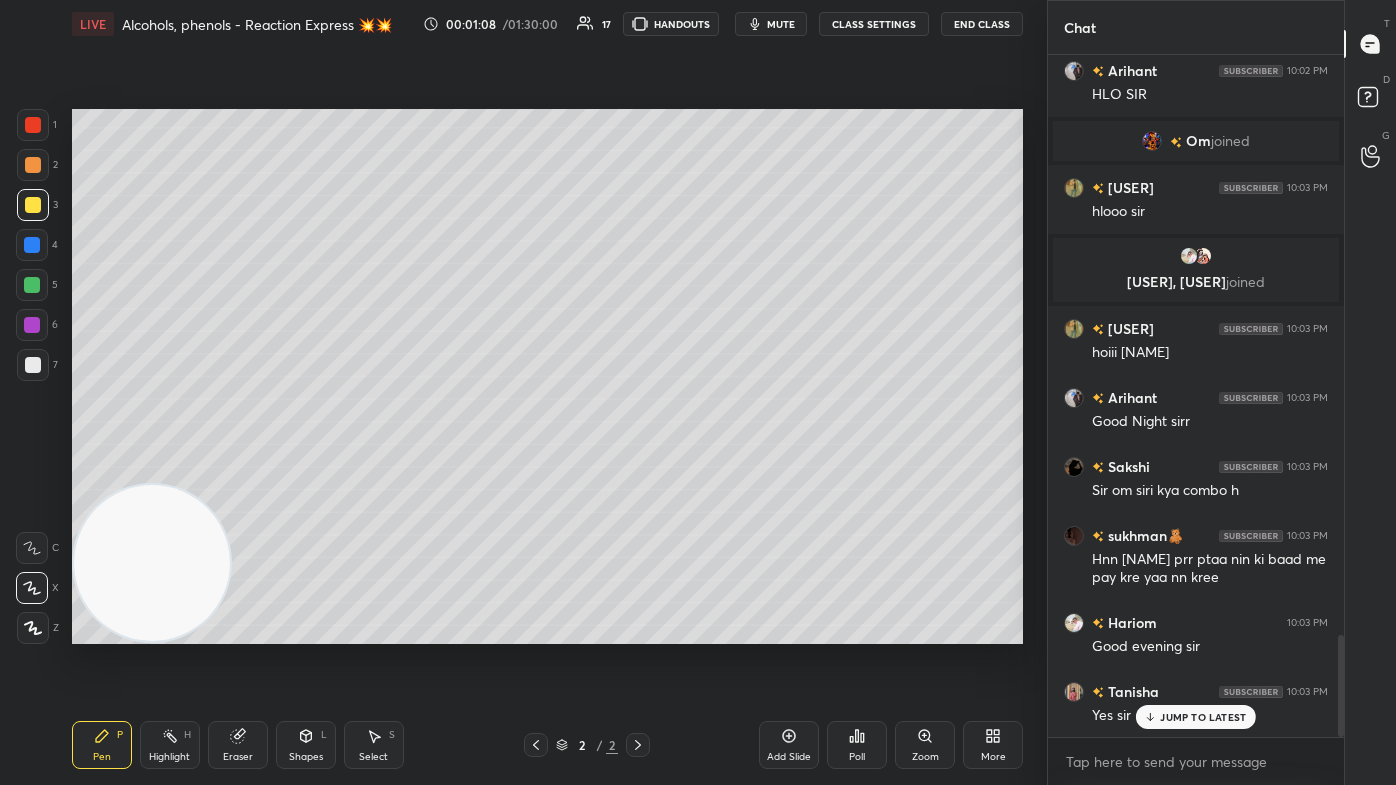 scroll, scrollTop: 3882, scrollLeft: 0, axis: vertical 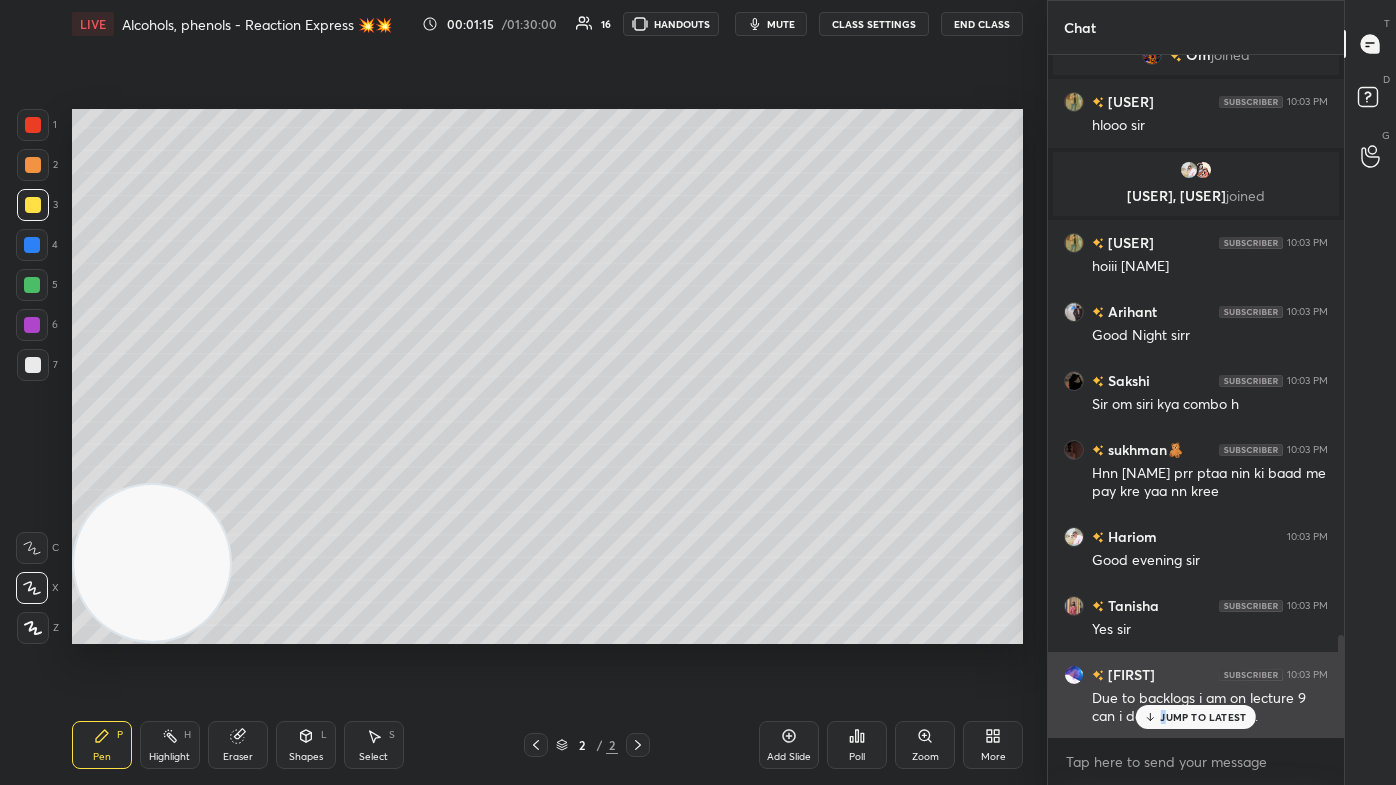 click on "JUMP TO LATEST" at bounding box center (1203, 717) 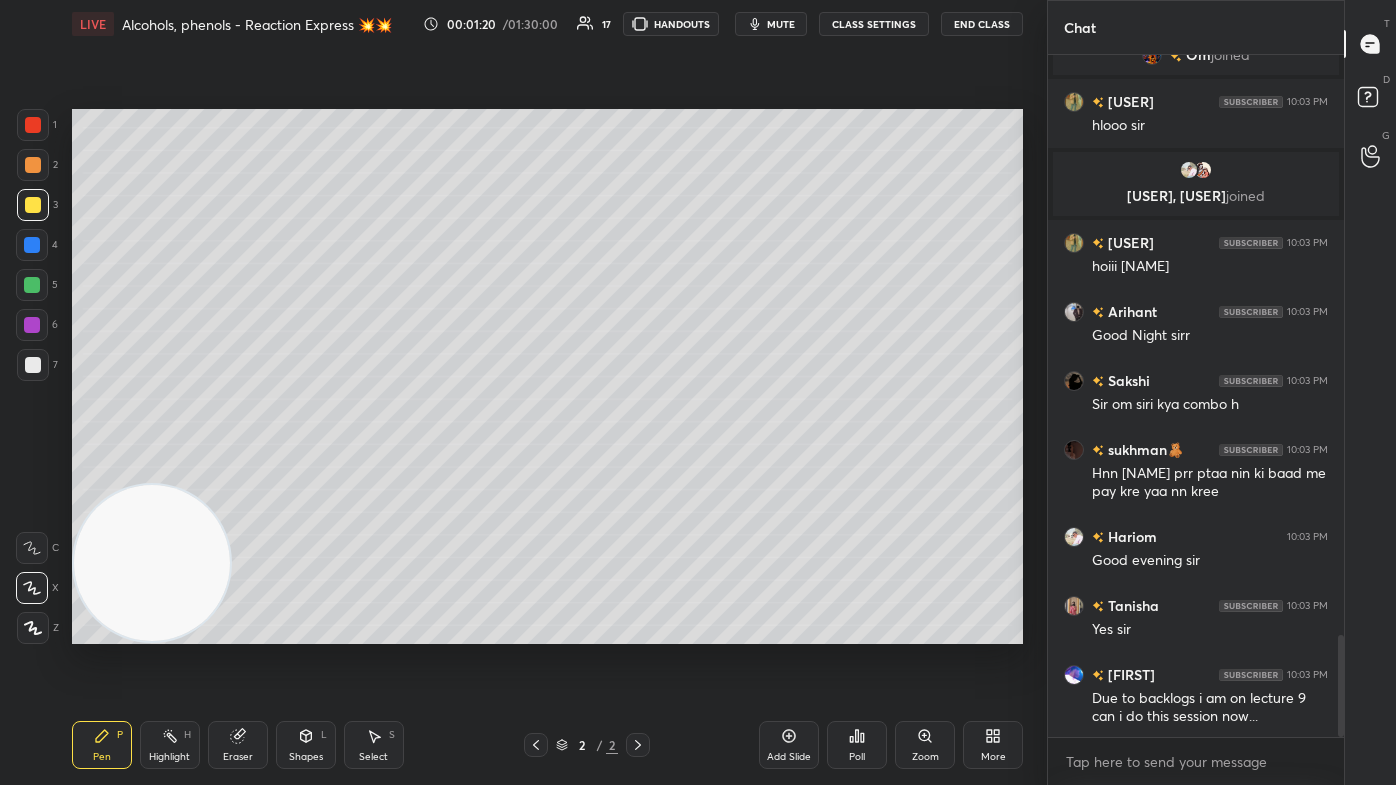 scroll, scrollTop: 3952, scrollLeft: 0, axis: vertical 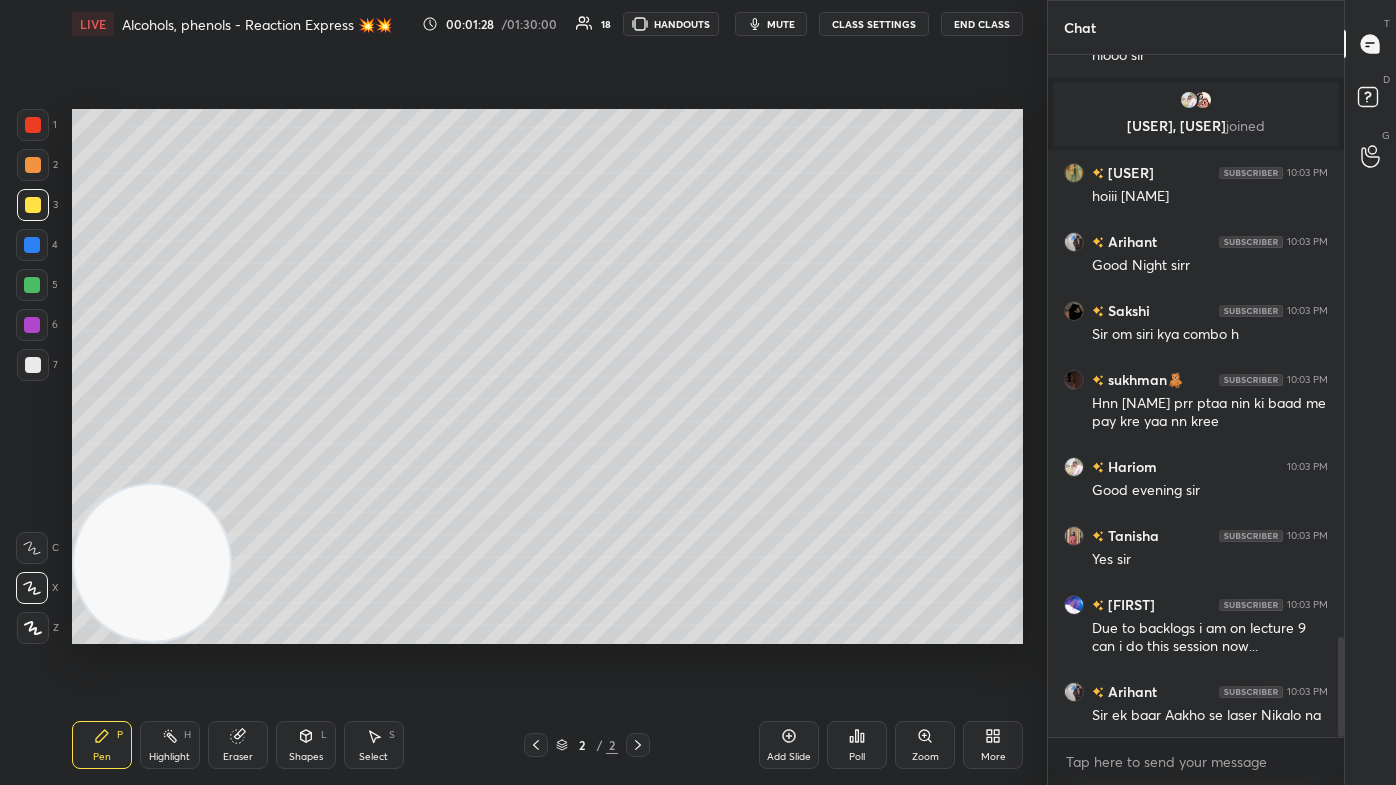 drag, startPoint x: 31, startPoint y: 285, endPoint x: 50, endPoint y: 266, distance: 26.870058 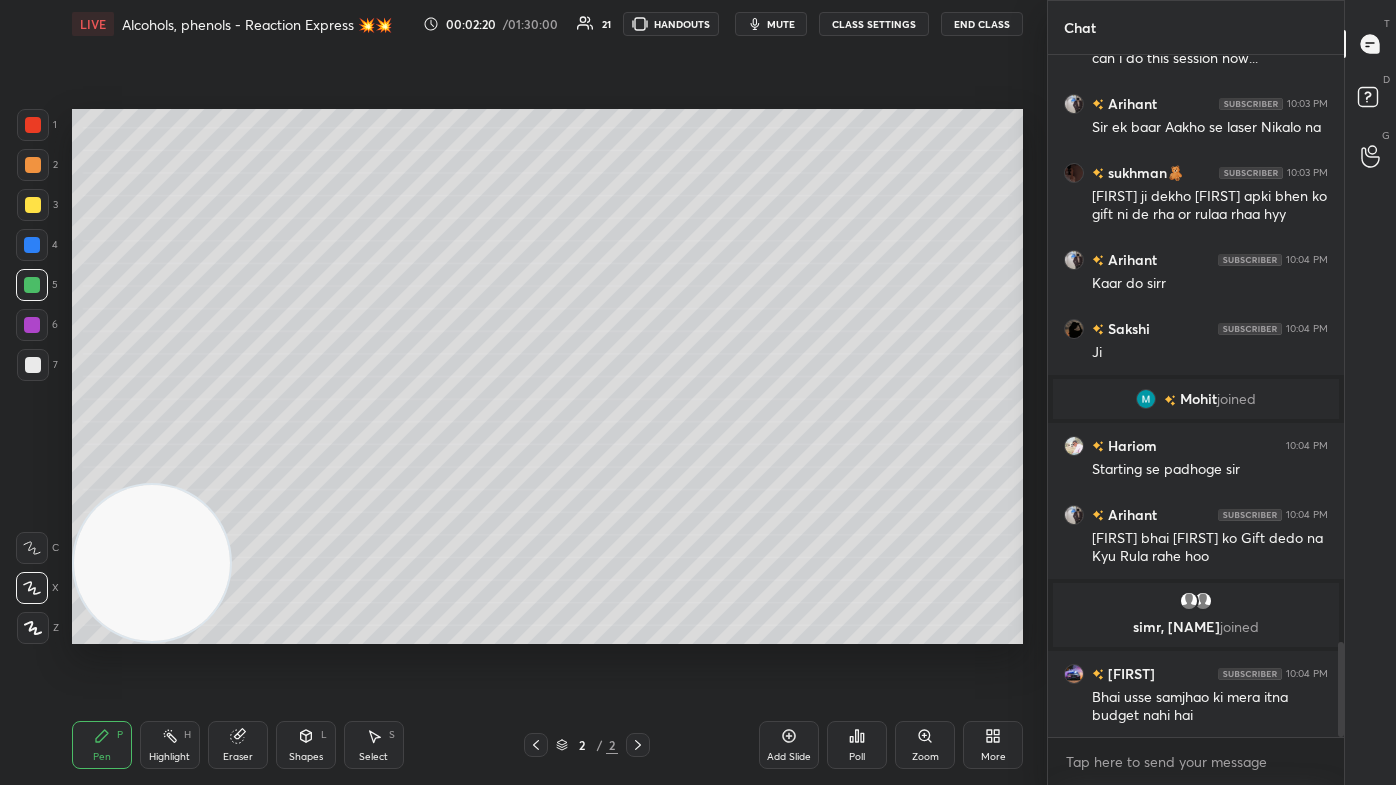 scroll, scrollTop: 4288, scrollLeft: 0, axis: vertical 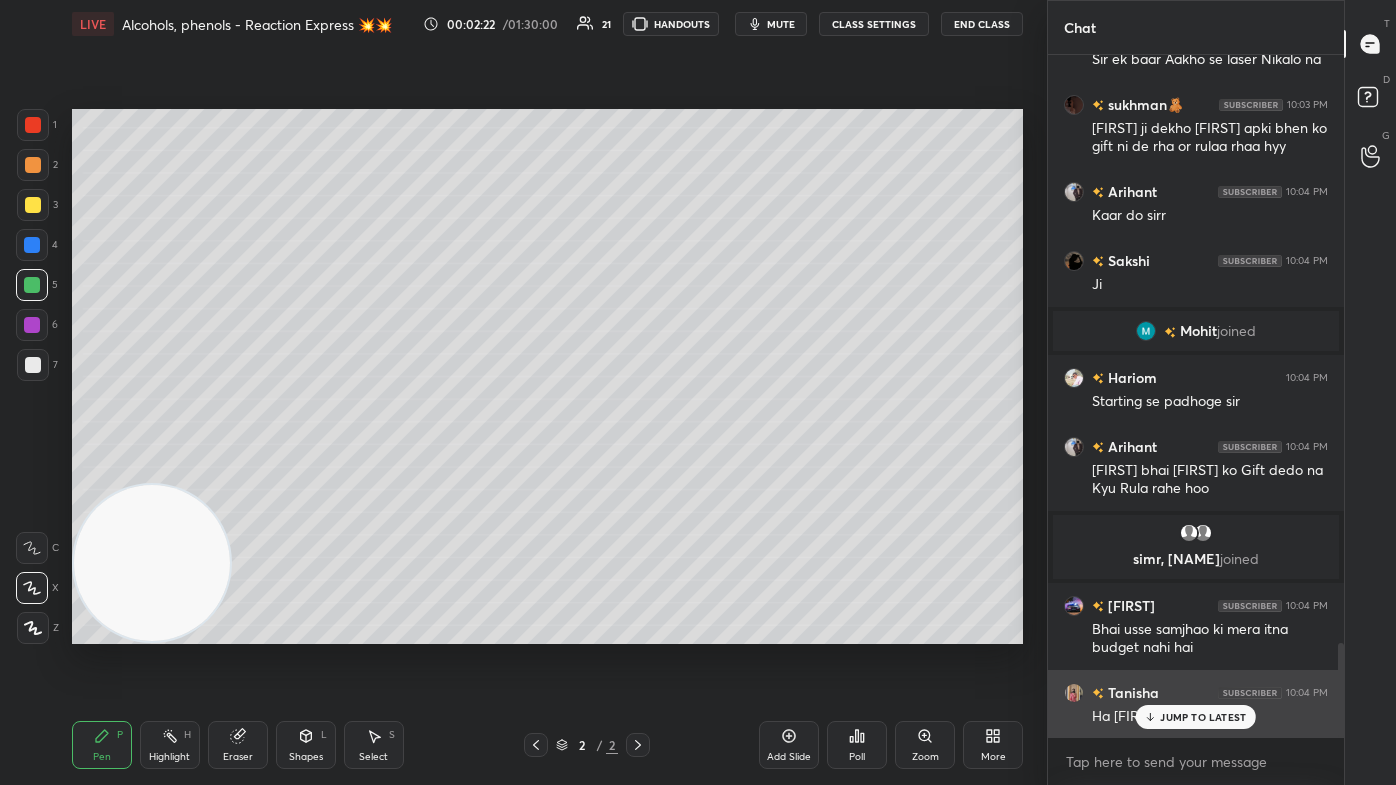 click on "JUMP TO LATEST" at bounding box center (1203, 717) 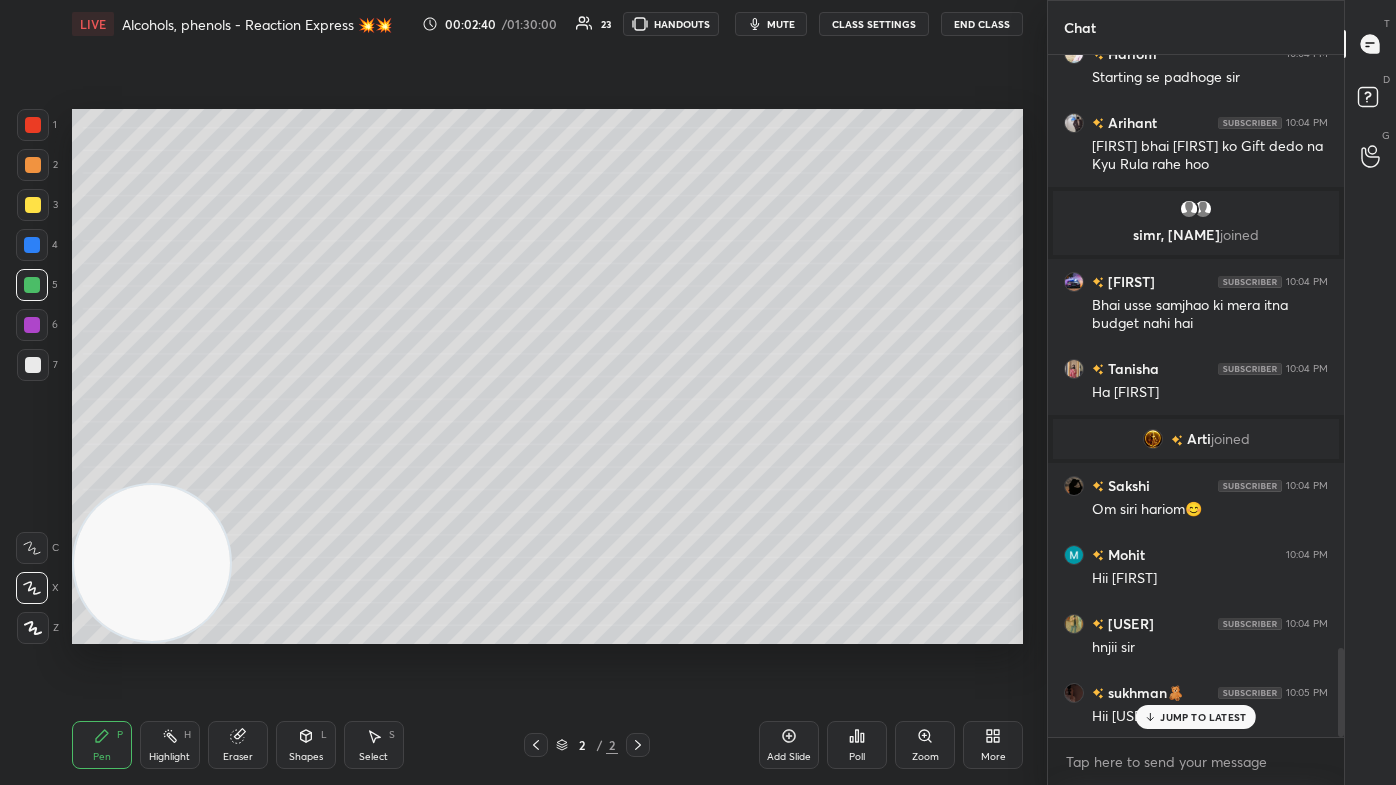 scroll, scrollTop: 4664, scrollLeft: 0, axis: vertical 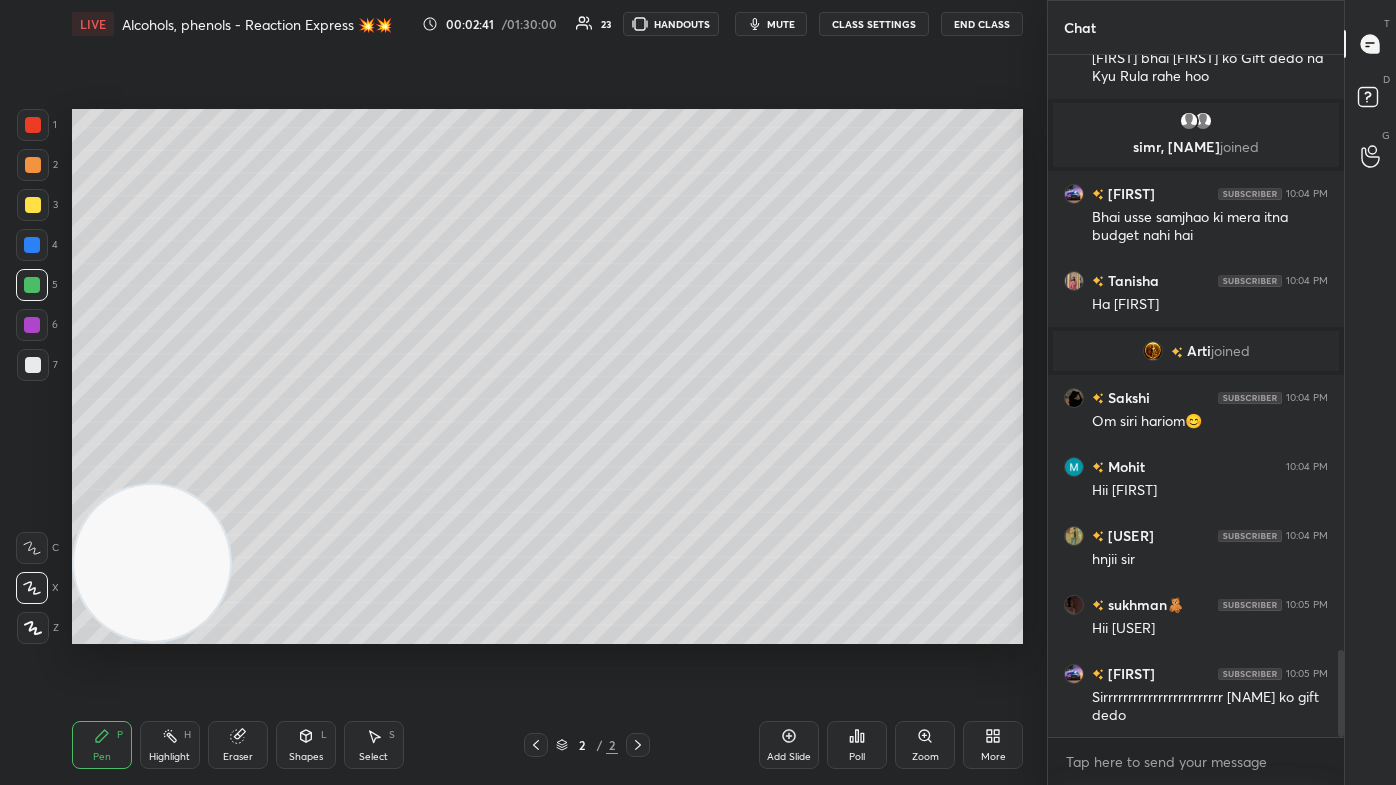 click at bounding box center (33, 125) 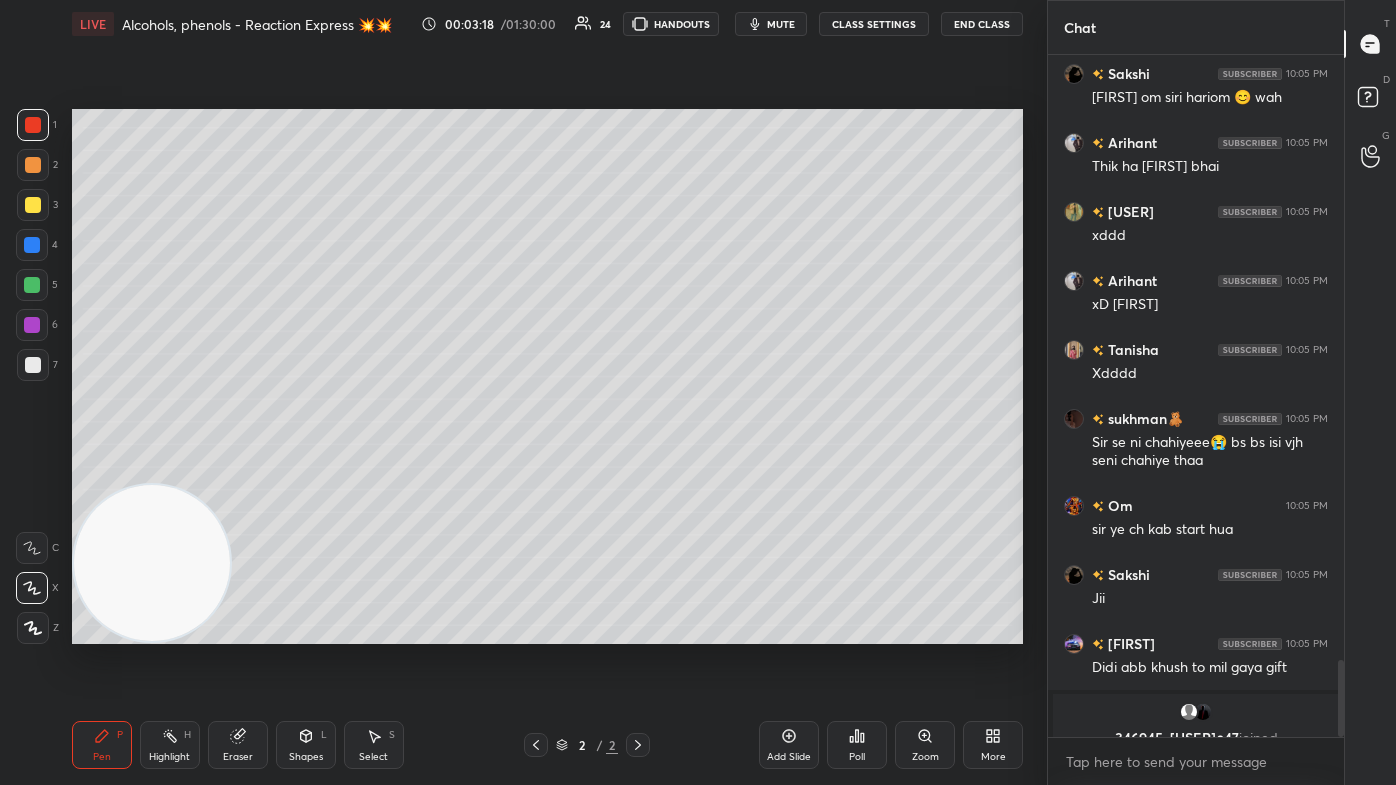 scroll, scrollTop: 5375, scrollLeft: 0, axis: vertical 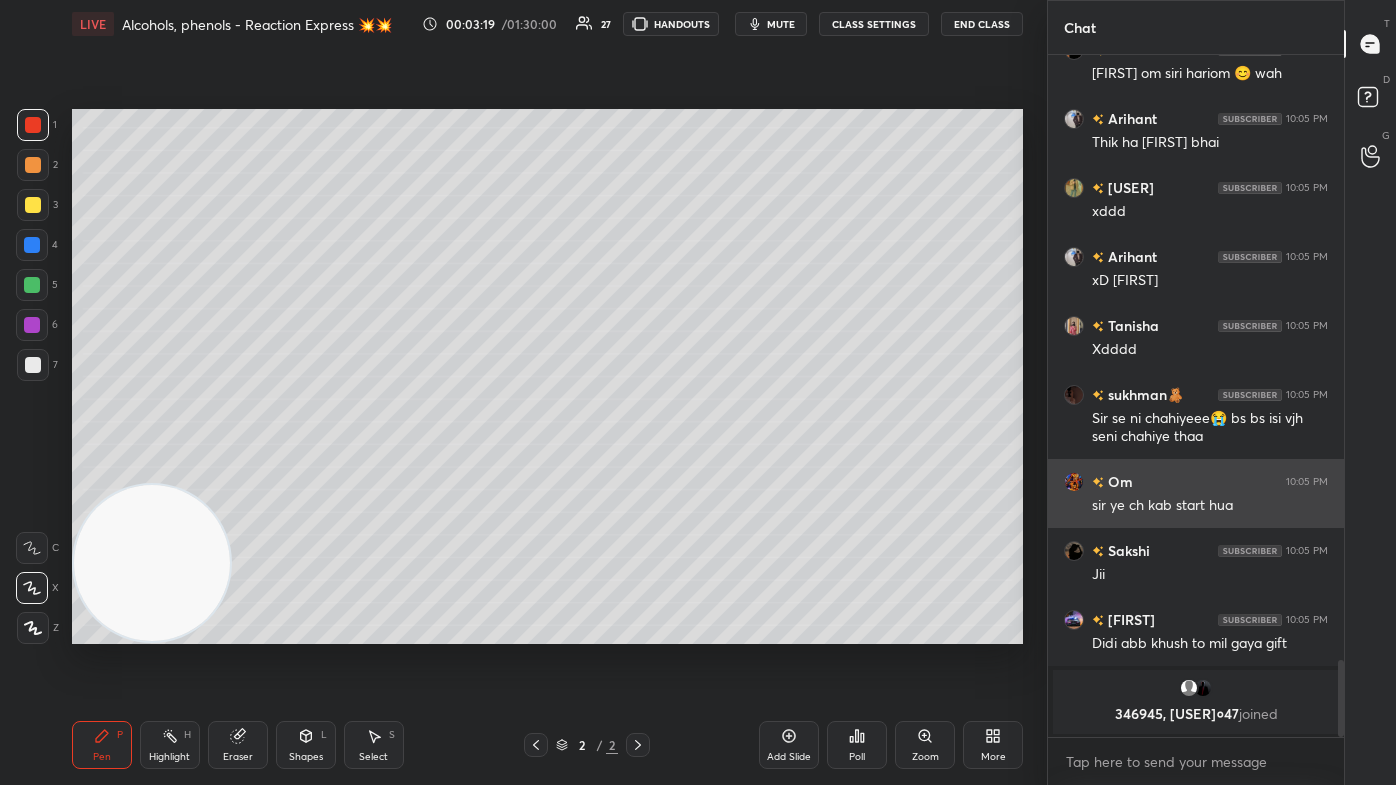click on "sir ye ch kab start hua" at bounding box center [1210, 506] 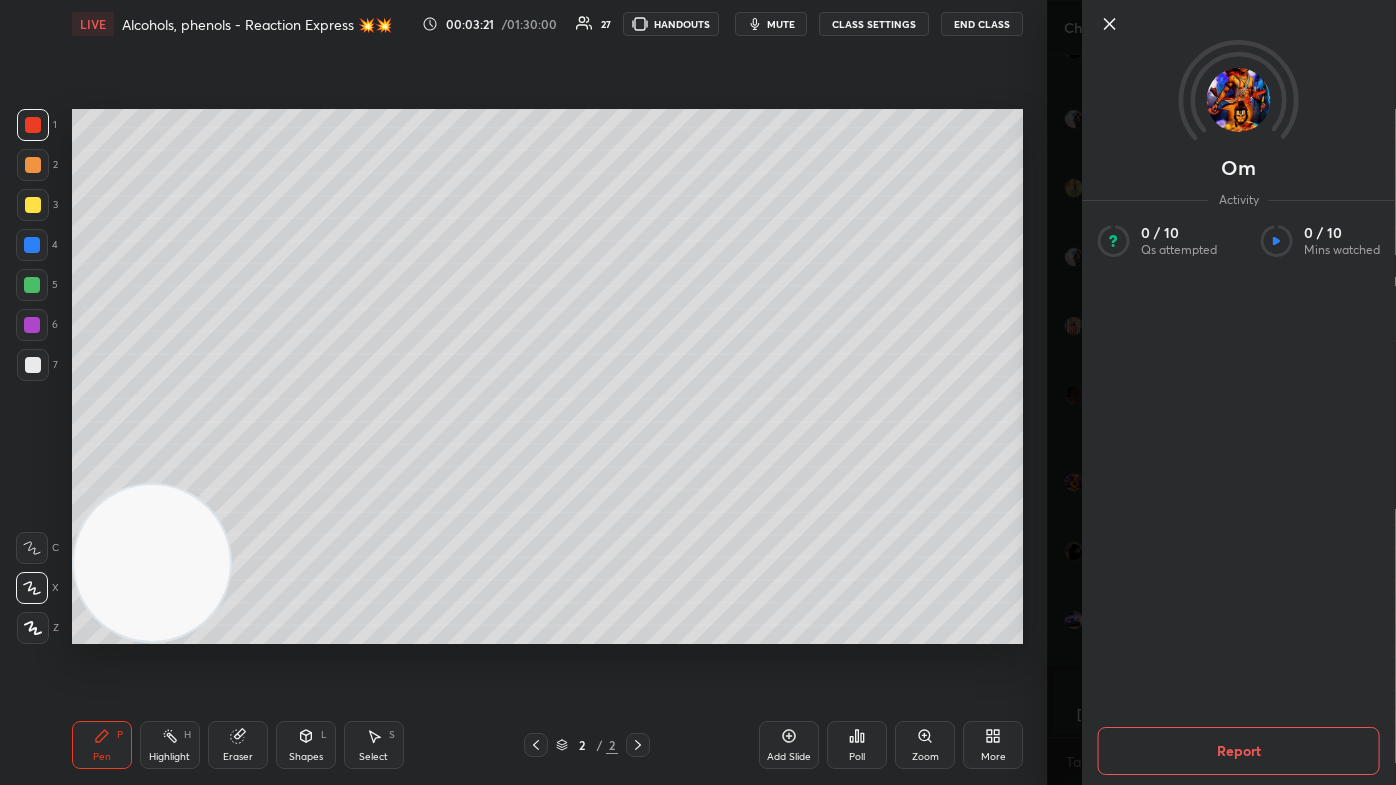 scroll, scrollTop: 5391, scrollLeft: 0, axis: vertical 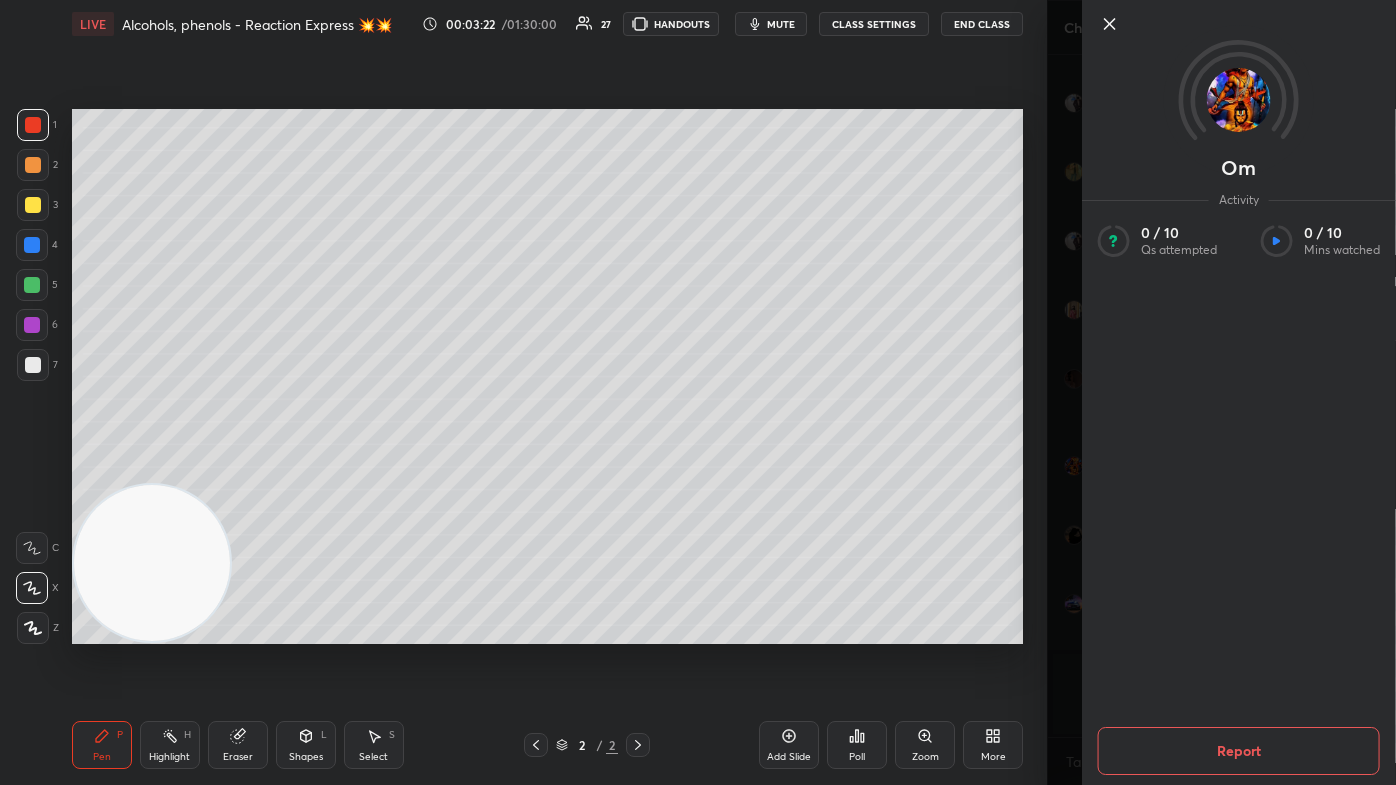 click on "[FIRST] Activity 0 / 10 Qs attempted 0 / 10 Mins watched Report" at bounding box center (1221, 392) 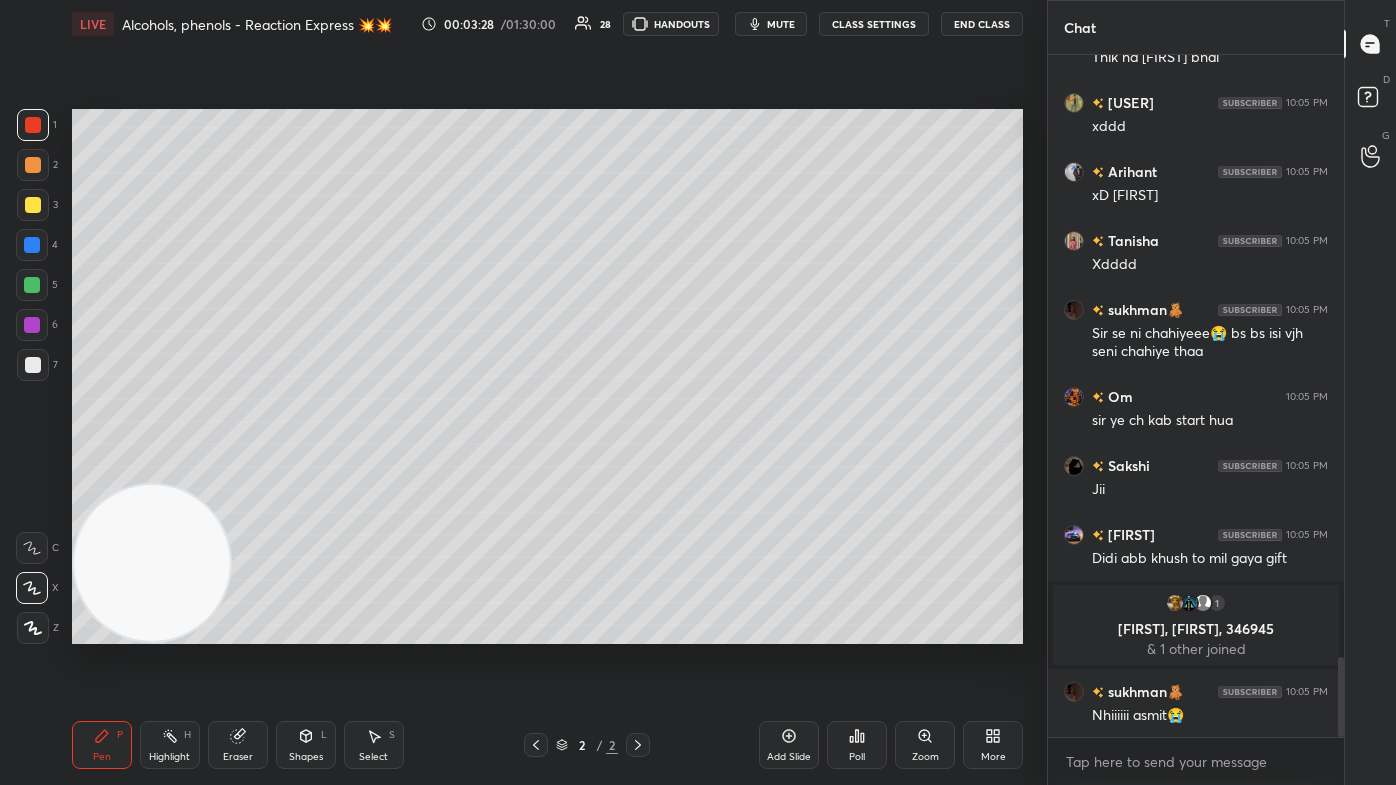 scroll, scrollTop: 5224, scrollLeft: 0, axis: vertical 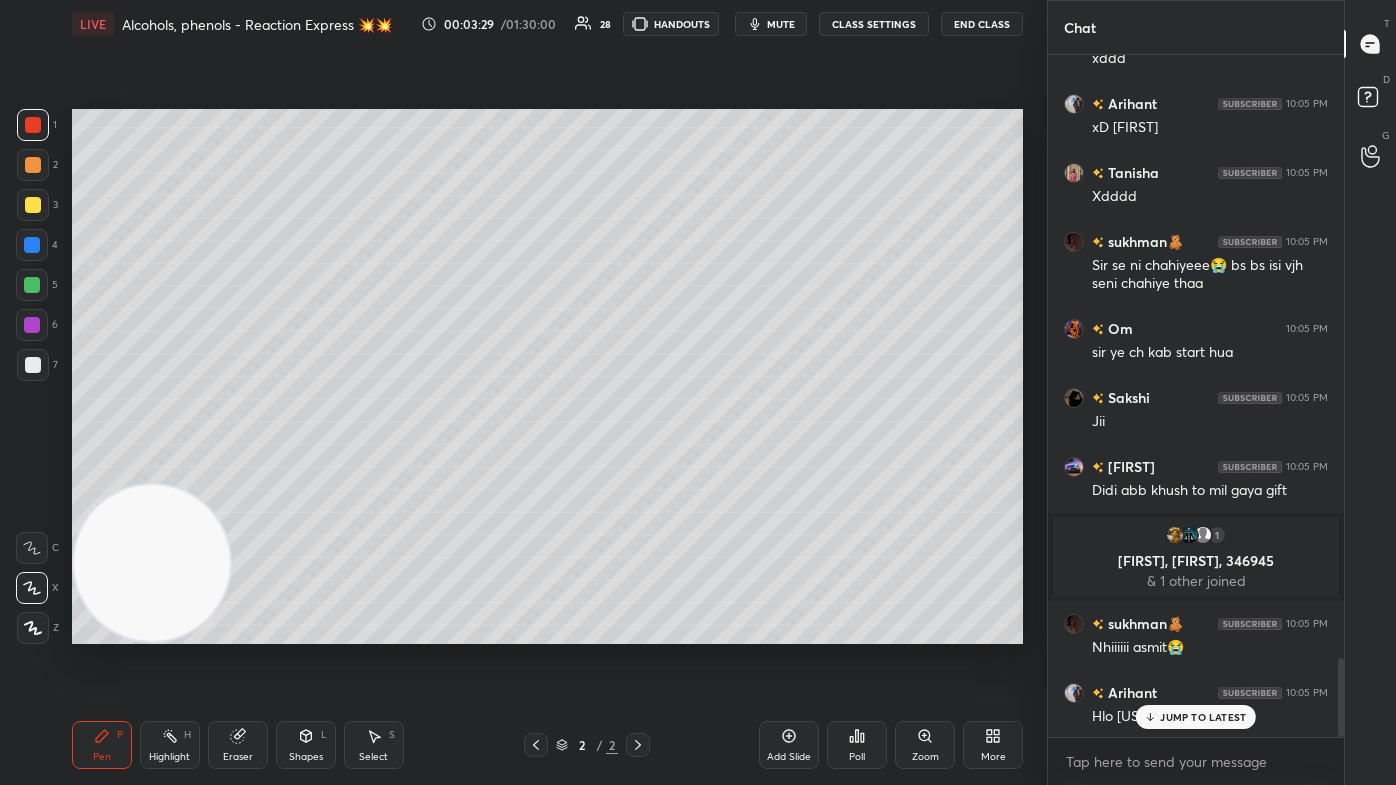 click on "CLASS SETTINGS" at bounding box center [874, 24] 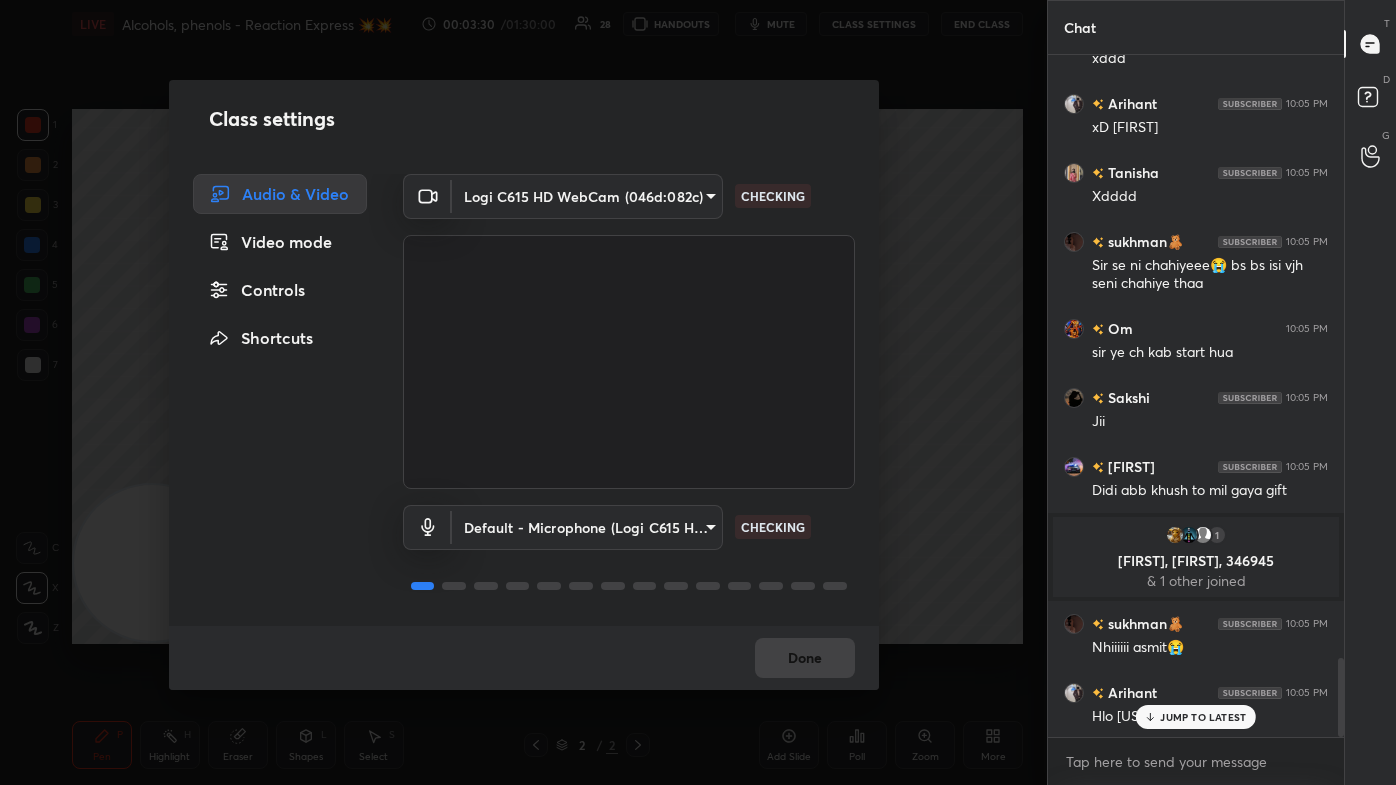 click on "Controls" at bounding box center (280, 290) 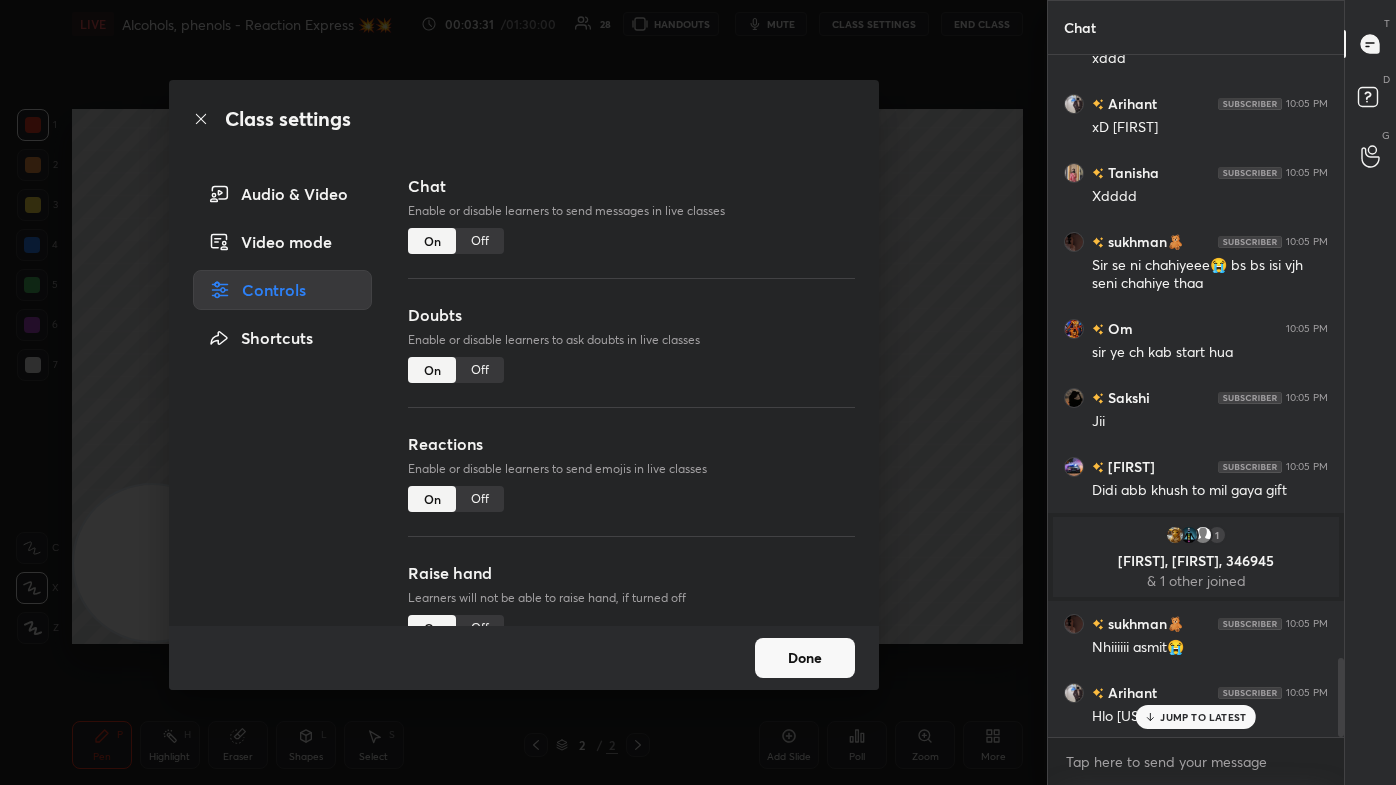 click on "Off" at bounding box center [480, 499] 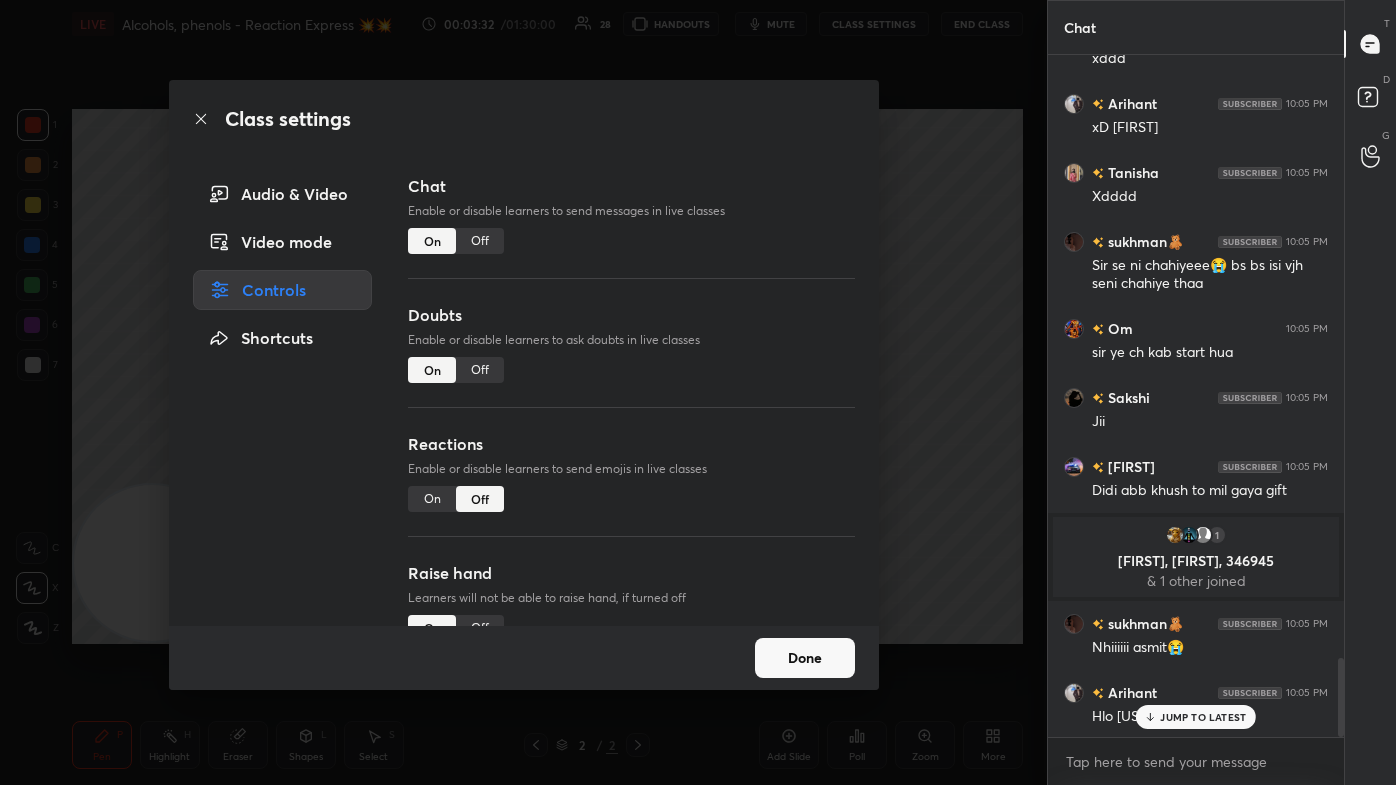 drag, startPoint x: 477, startPoint y: 249, endPoint x: 495, endPoint y: 250, distance: 18.027756 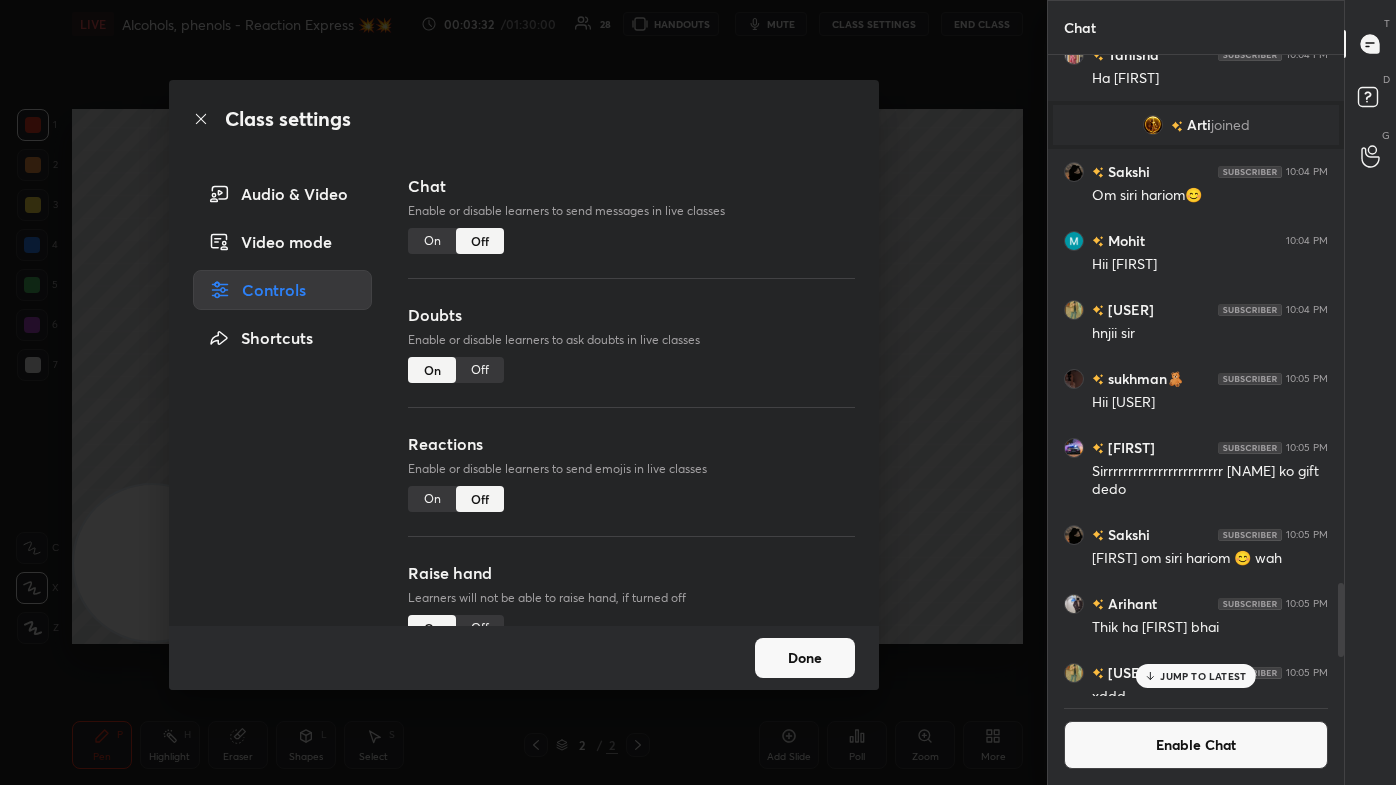 drag, startPoint x: 971, startPoint y: 320, endPoint x: 962, endPoint y: 325, distance: 10.29563 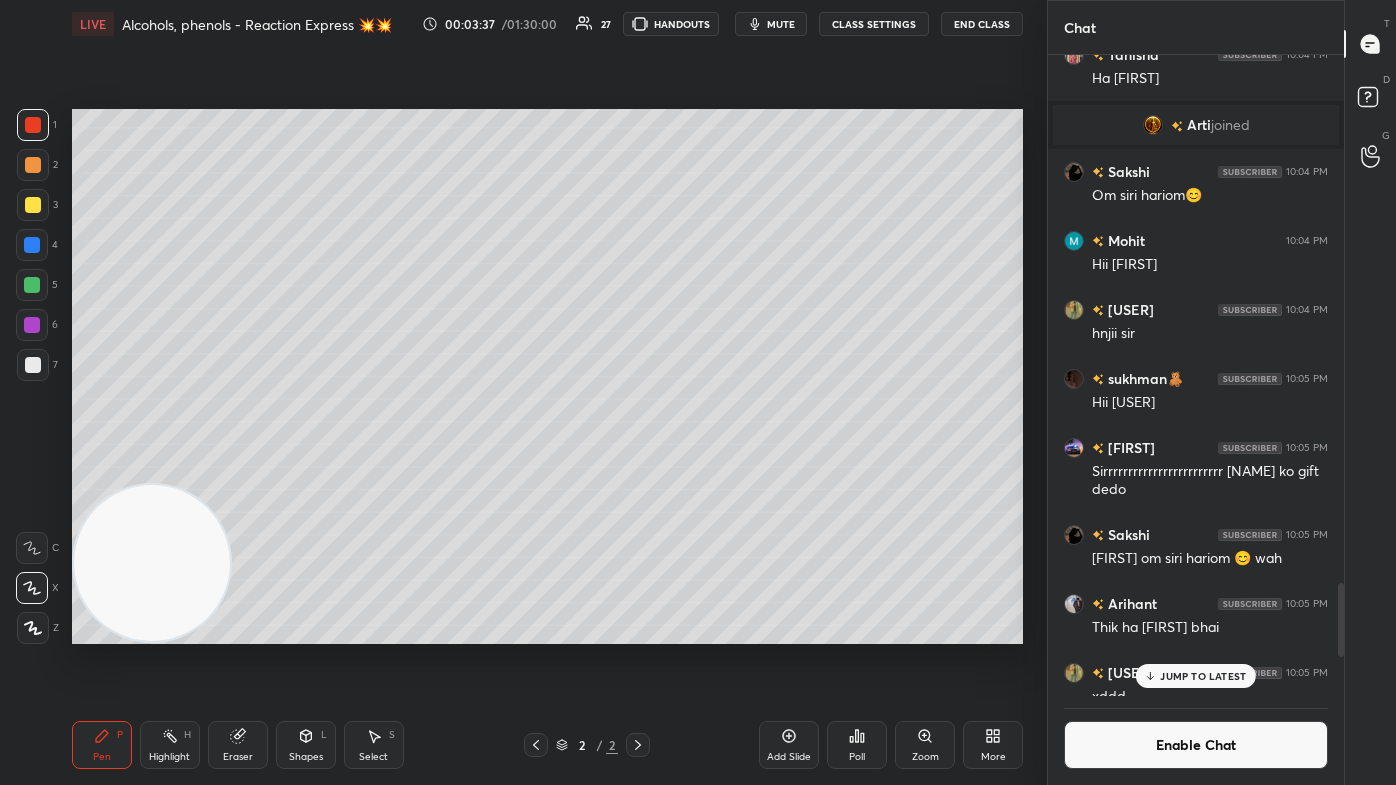type 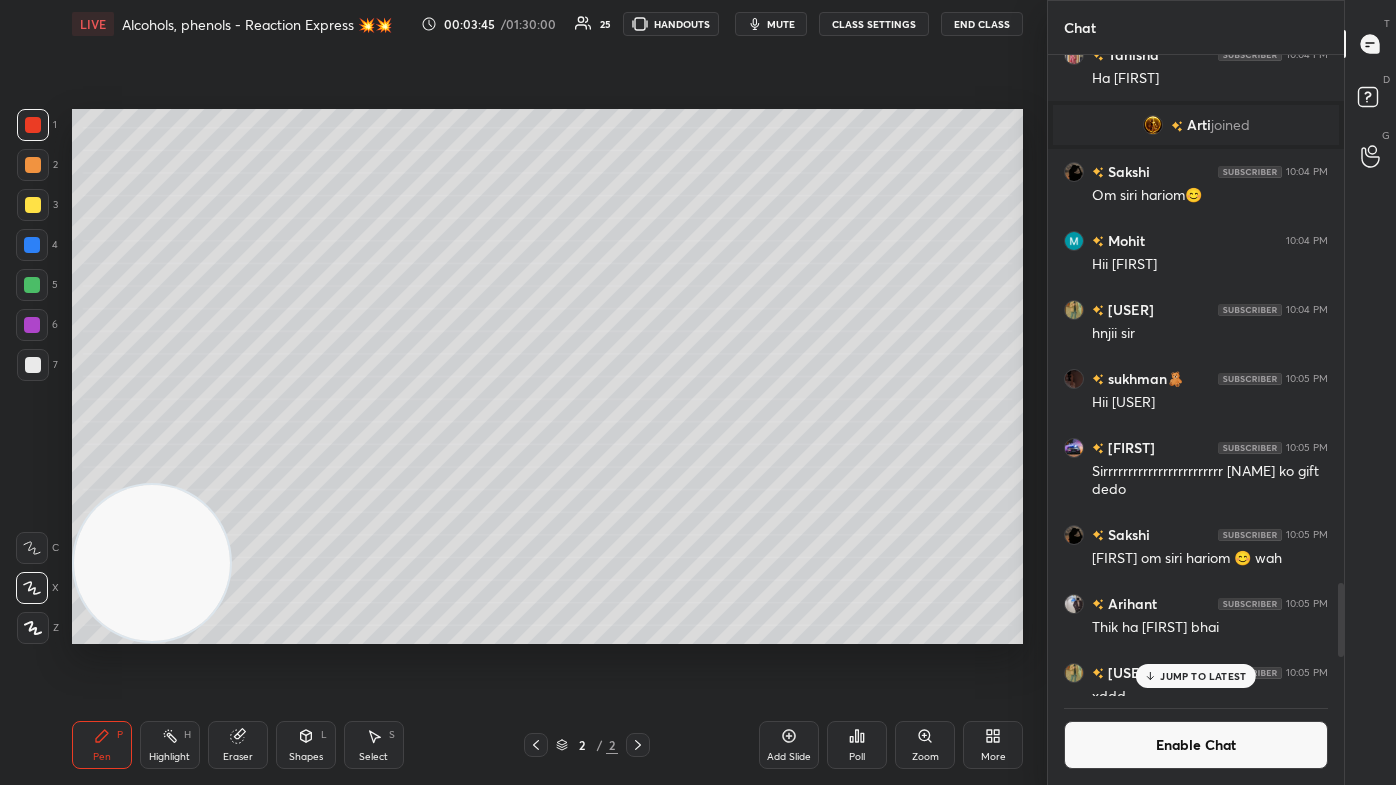 drag, startPoint x: 802, startPoint y: 750, endPoint x: 841, endPoint y: 708, distance: 57.31492 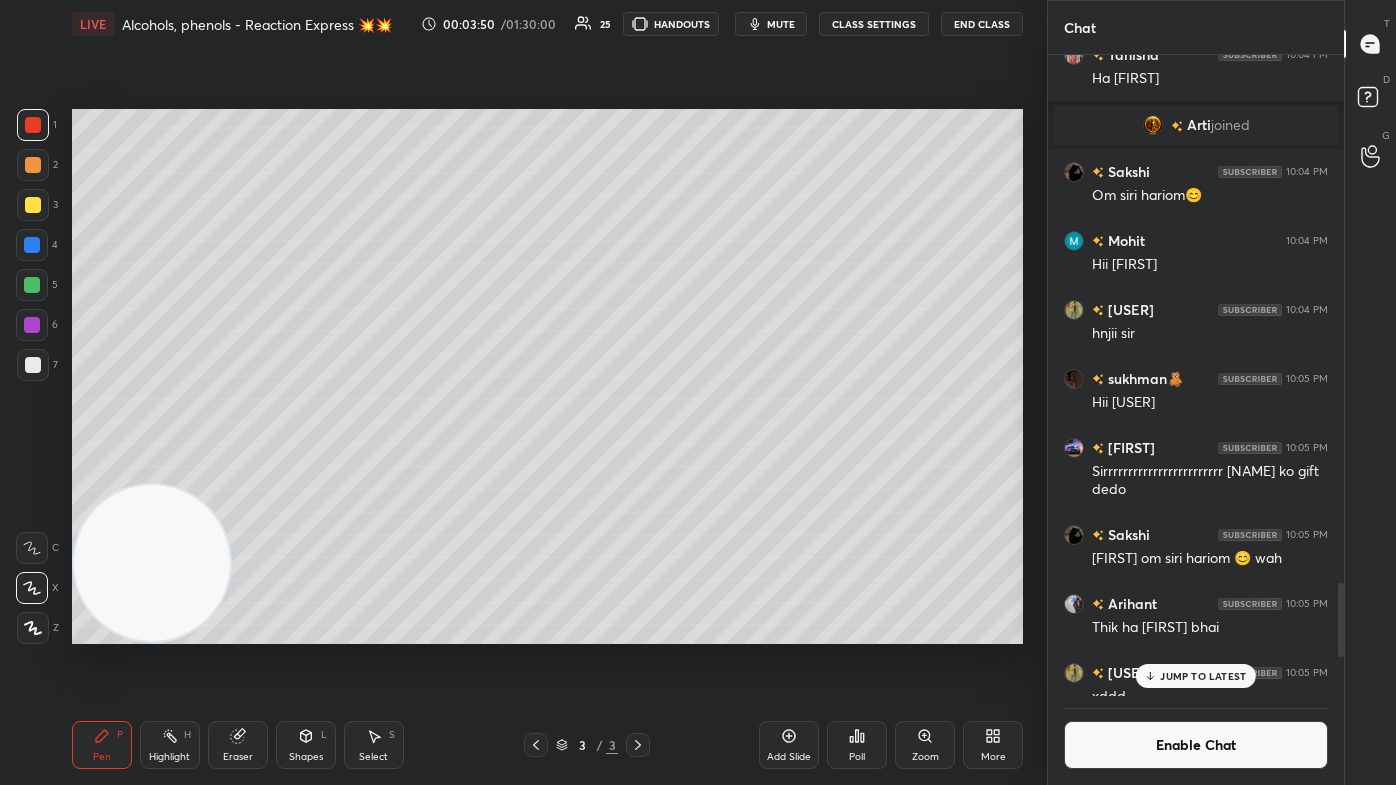 click at bounding box center [33, 205] 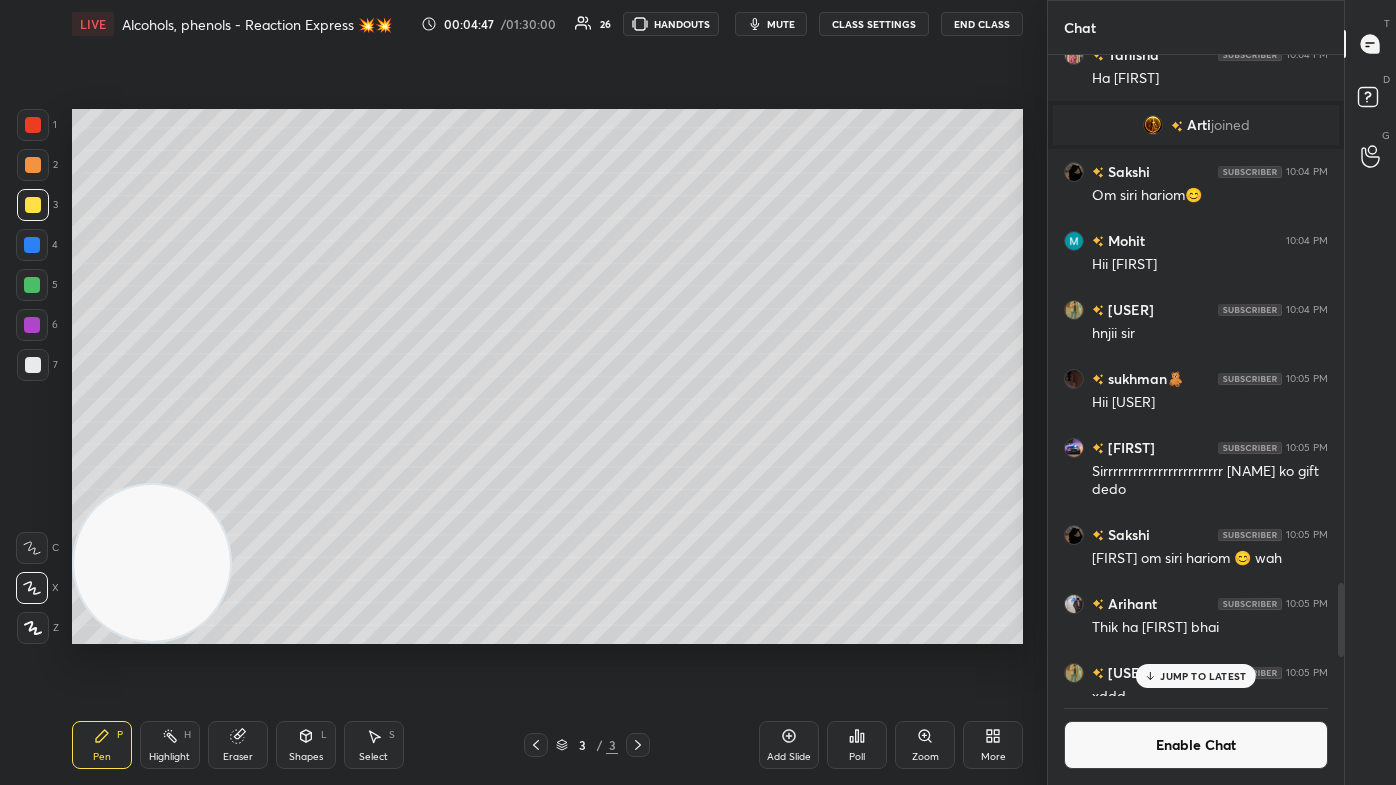 drag, startPoint x: 246, startPoint y: 740, endPoint x: 322, endPoint y: 658, distance: 111.8034 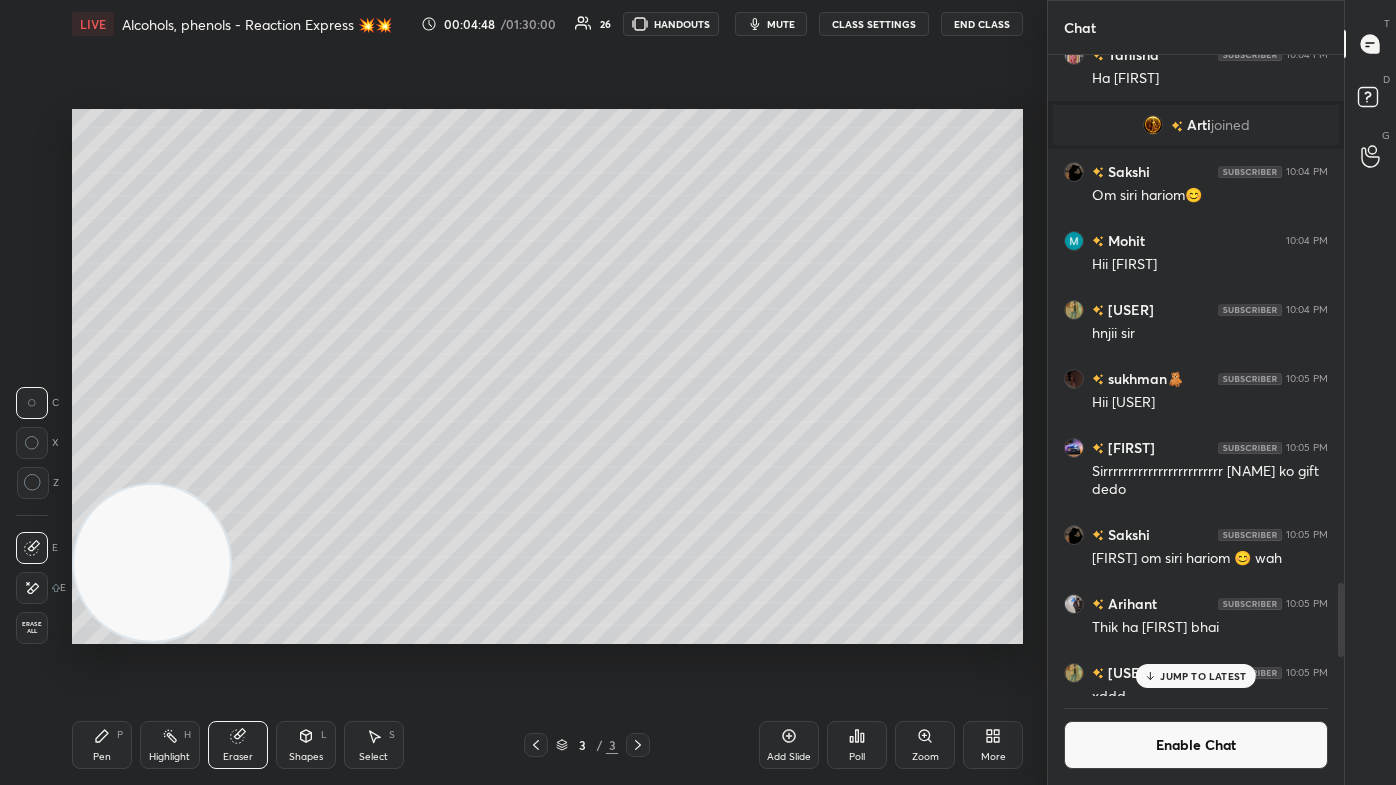 click on "Pen" at bounding box center (102, 757) 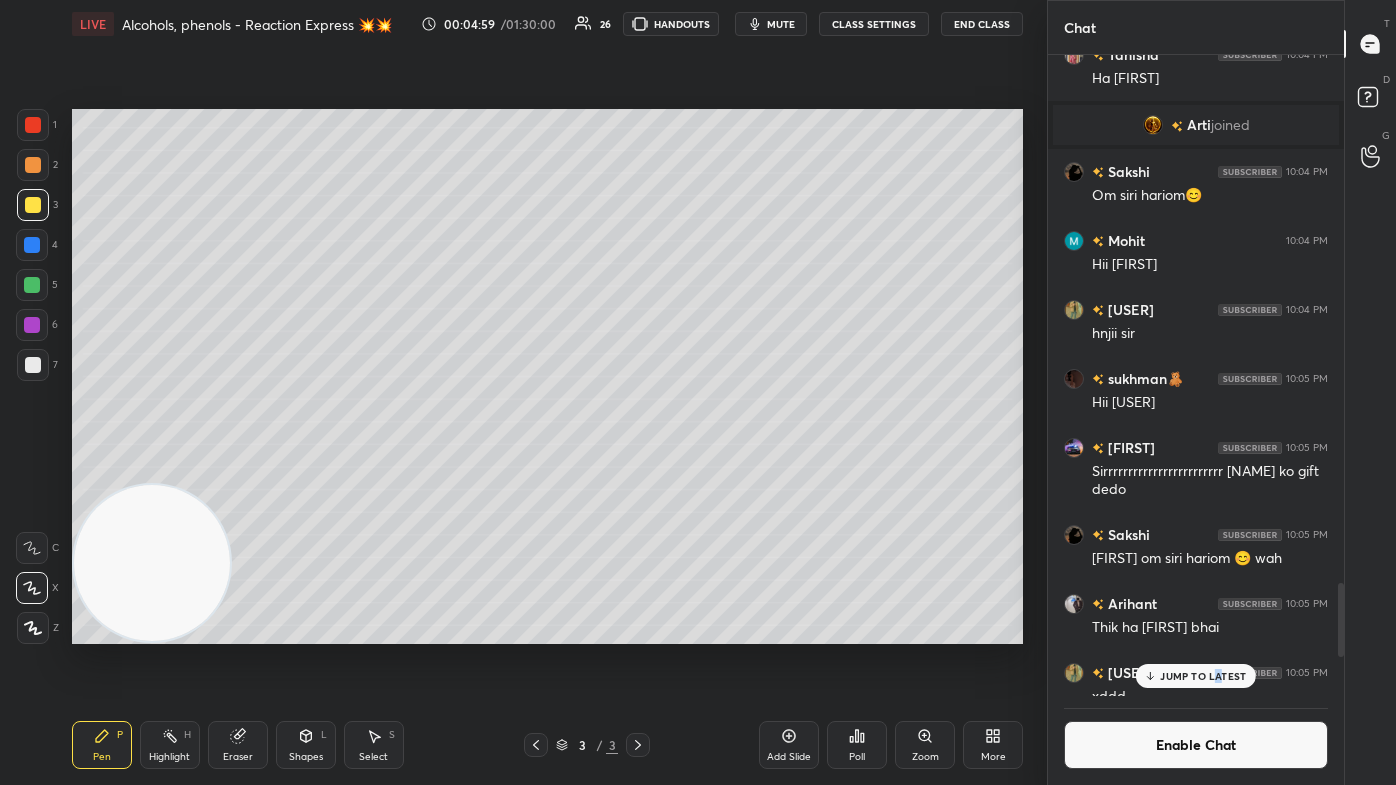 click on "JUMP TO LATEST" at bounding box center (1203, 676) 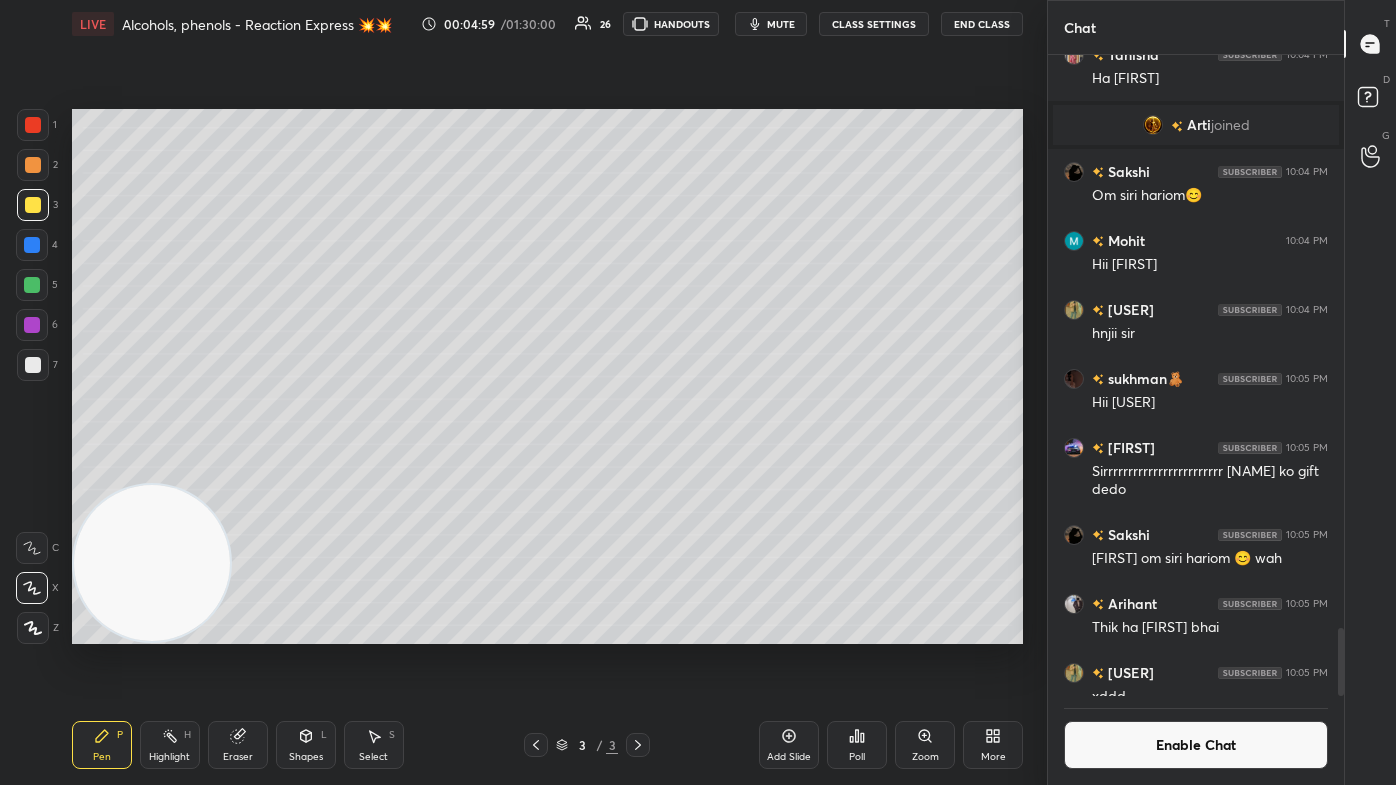 scroll, scrollTop: 5397, scrollLeft: 0, axis: vertical 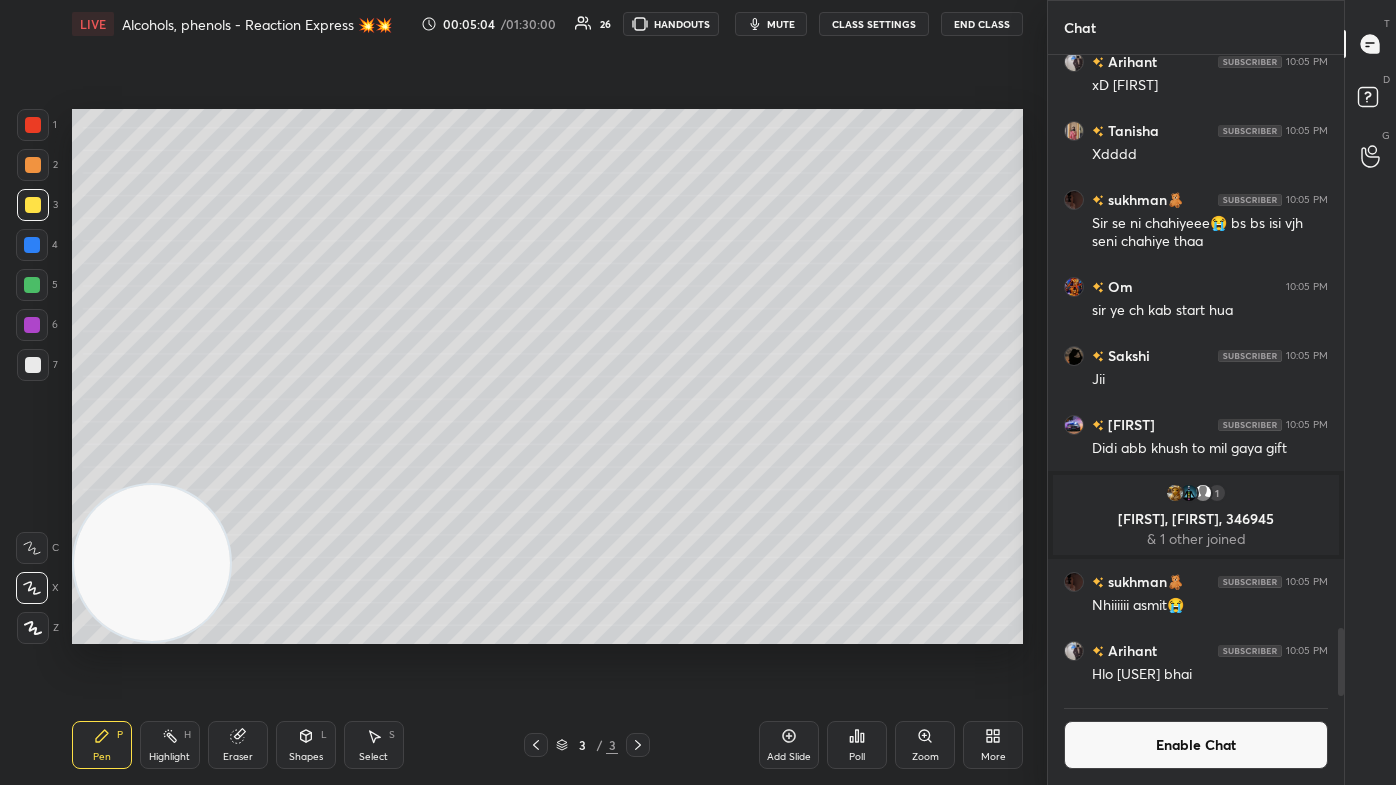 click on "CLASS SETTINGS" at bounding box center [874, 24] 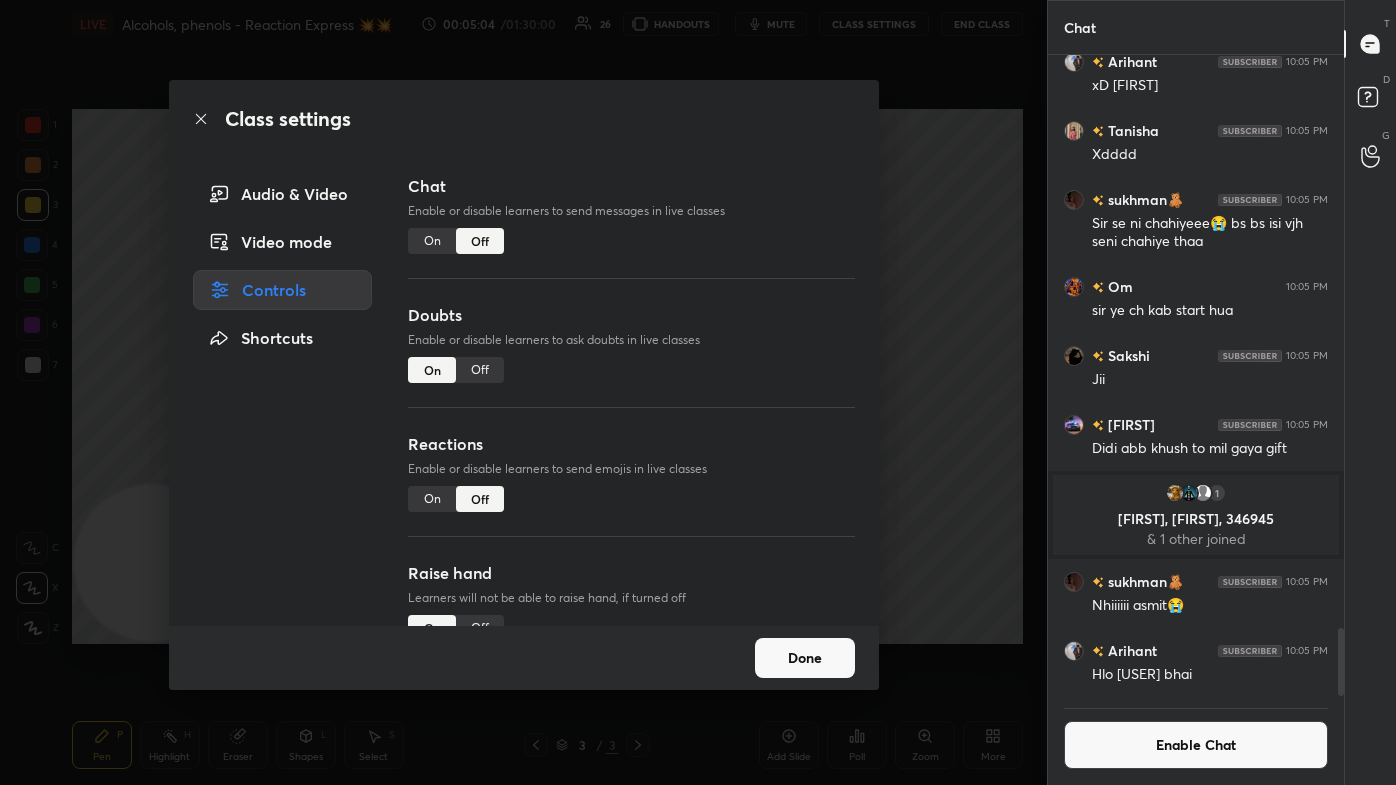 click on "On" at bounding box center (432, 241) 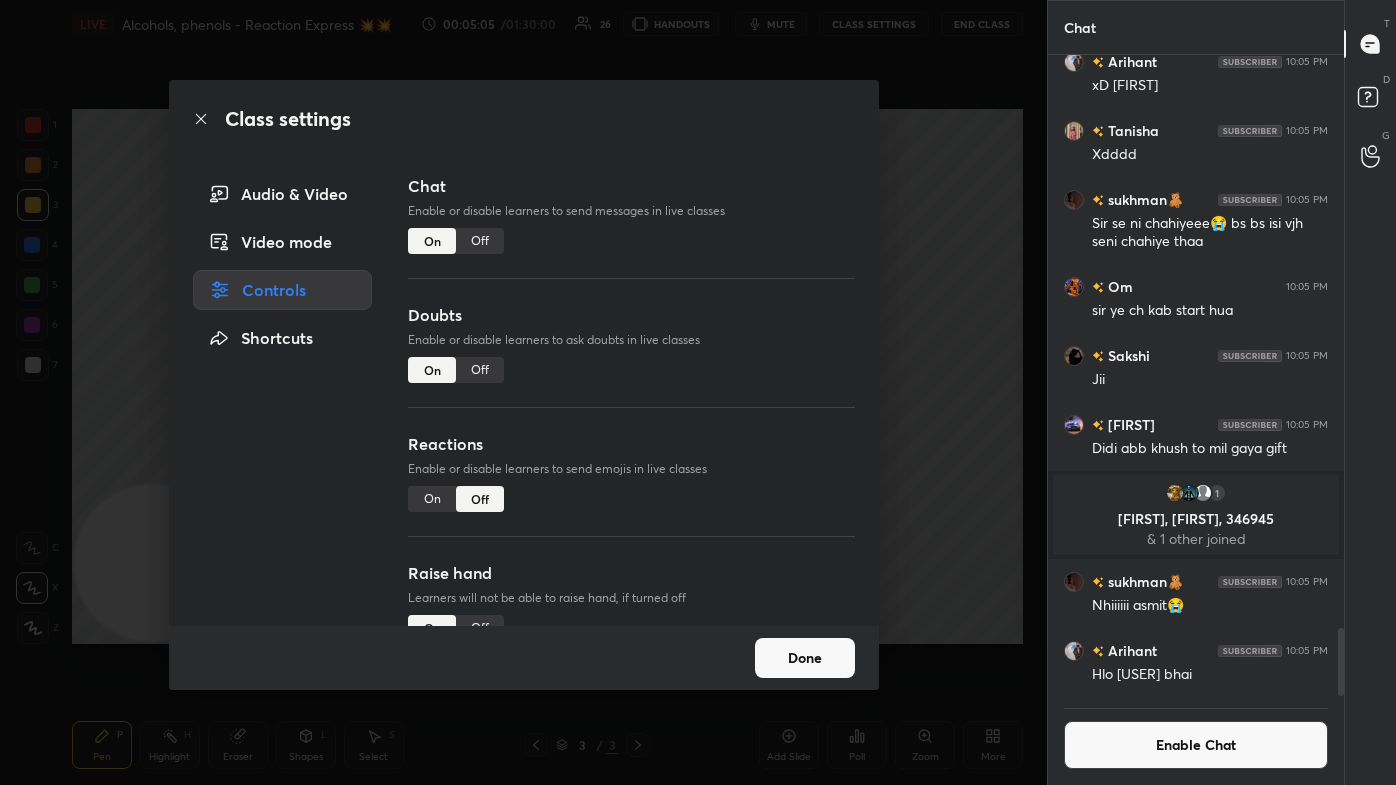 scroll, scrollTop: 5098, scrollLeft: 0, axis: vertical 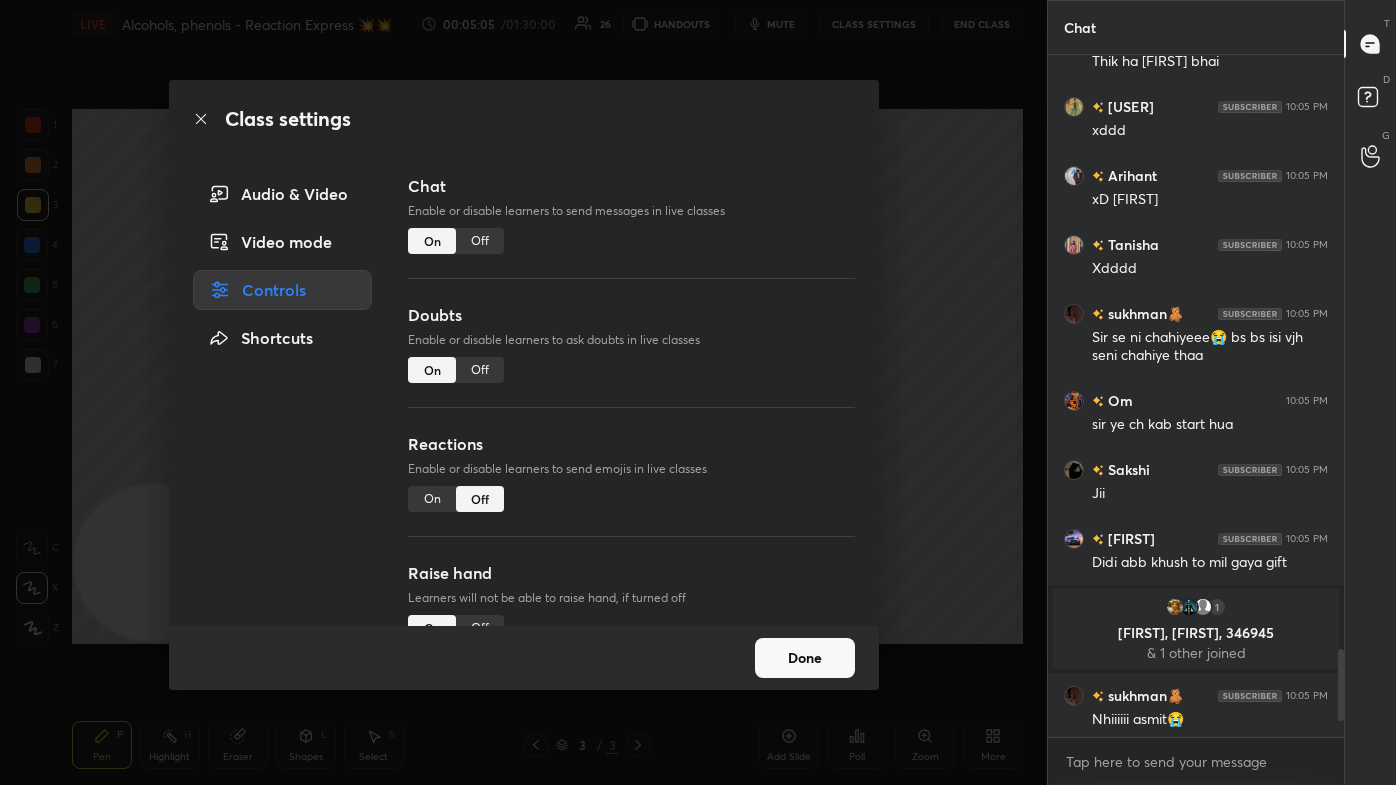 click on "Class settings Audio & Video Video mode Controls Shortcuts Chat Enable or disable learners to send messages in live classes On Off Doubts Enable or disable learners to ask doubts in live classes On Off Reactions Enable or disable learners to send emojis in live classes On Off Raise hand Learners will not be able to raise hand, if turned off On Off Poll Prediction Enable or disable poll prediction in case of a question on the slide On Off Done" at bounding box center (523, 392) 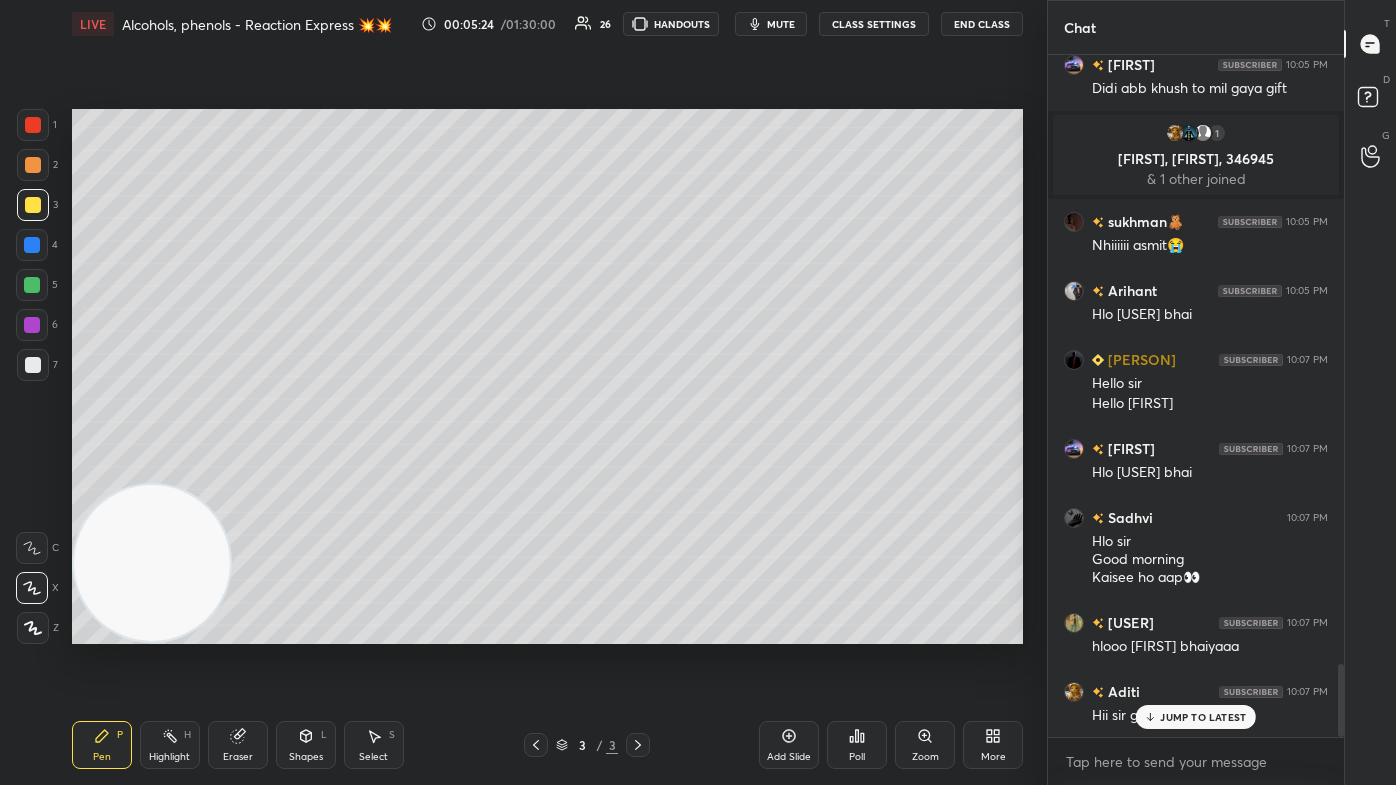 scroll, scrollTop: 5709, scrollLeft: 0, axis: vertical 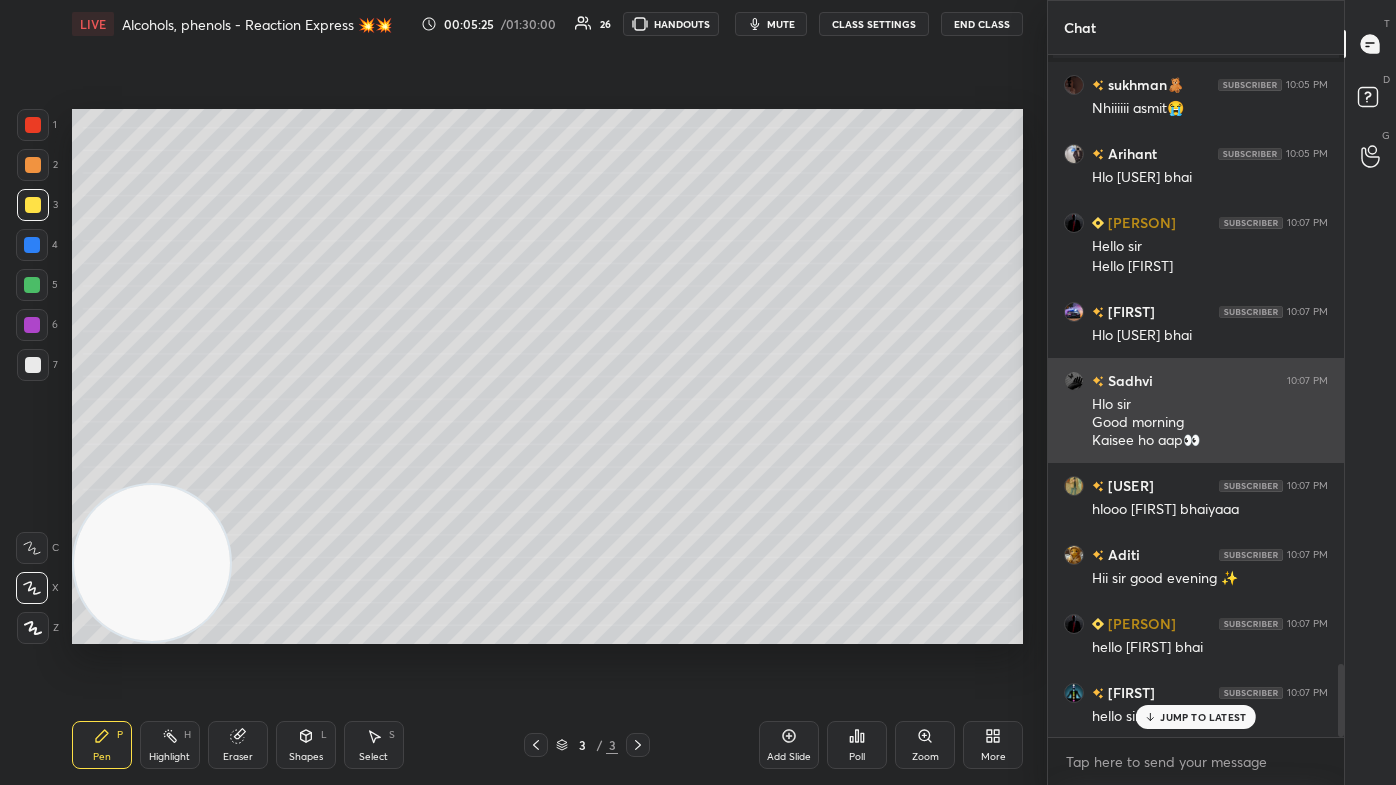 click at bounding box center (1074, 381) 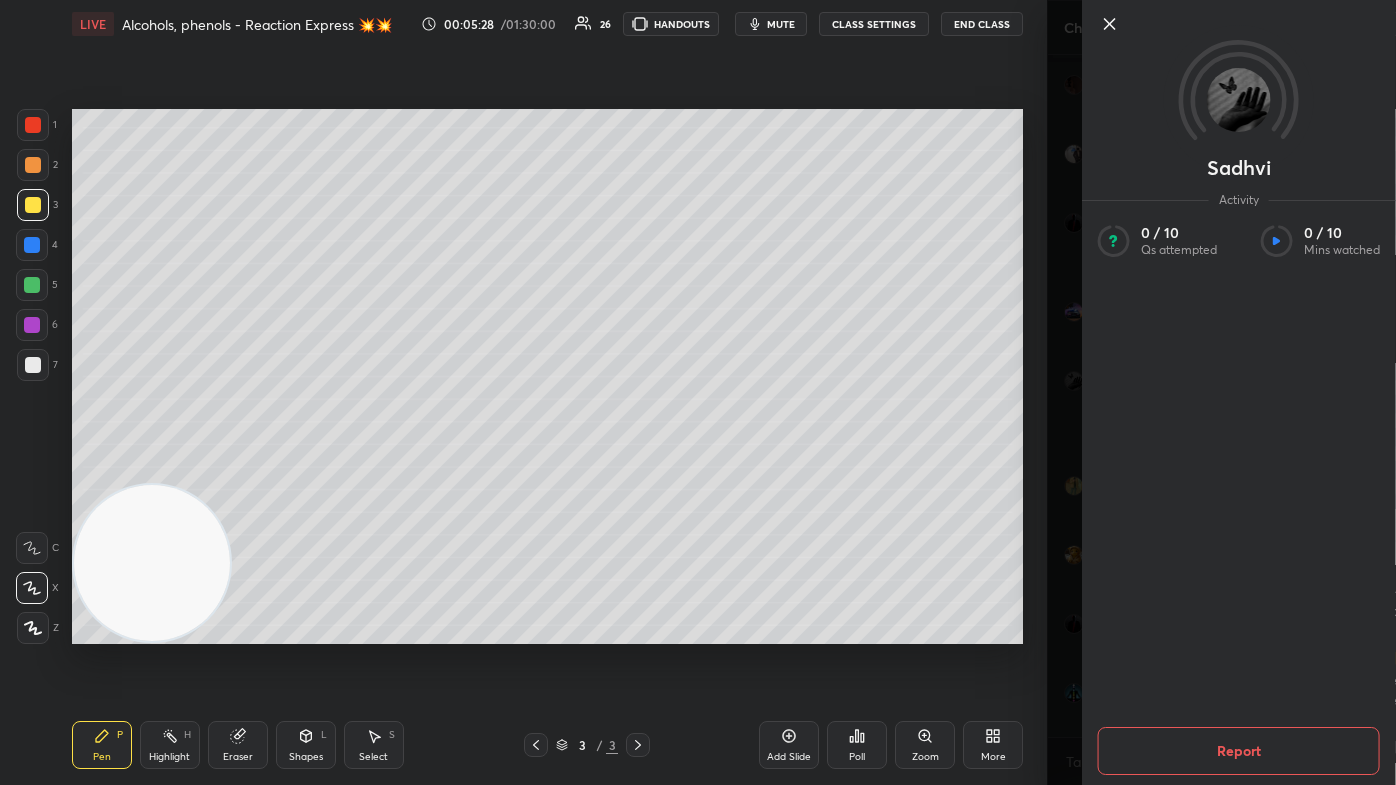 scroll, scrollTop: 5778, scrollLeft: 0, axis: vertical 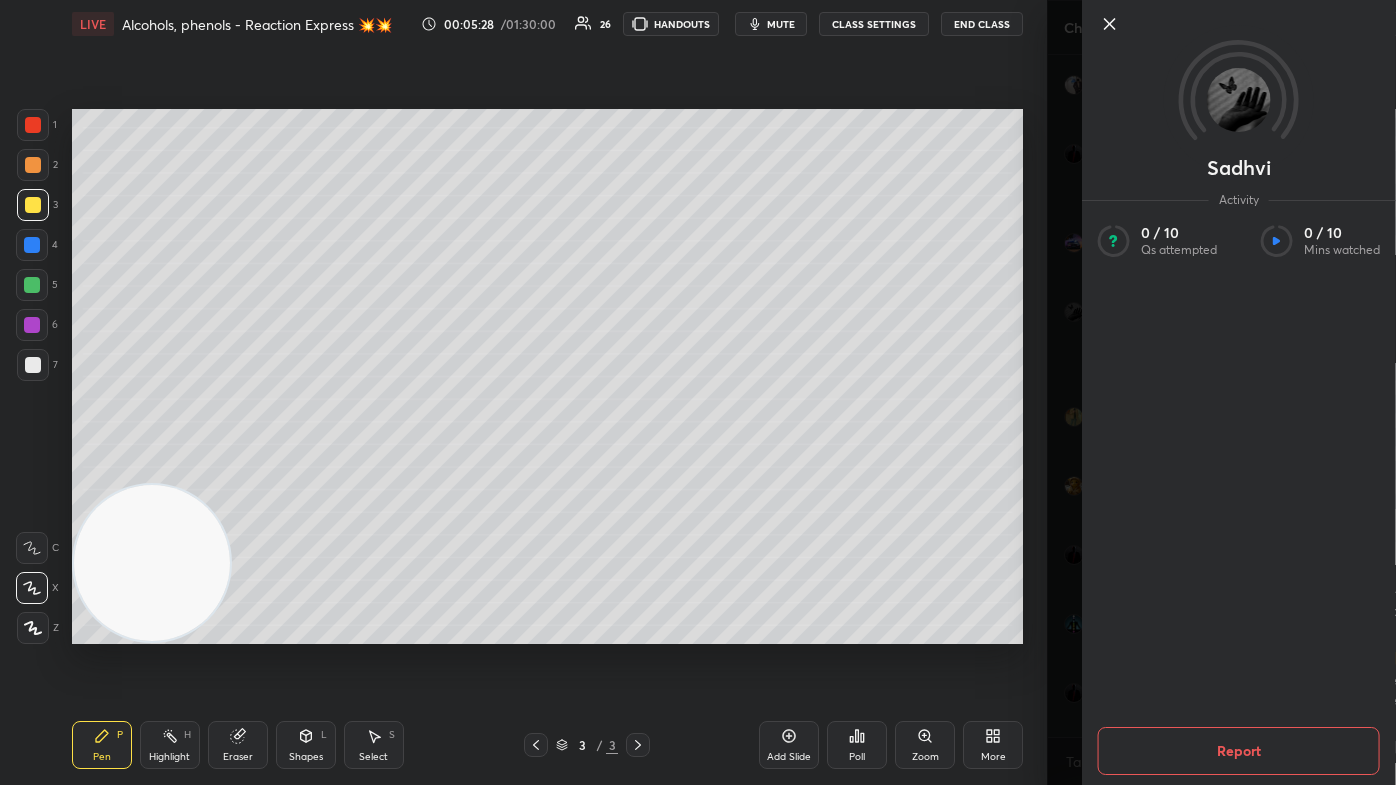 click on "[FIRST] Activity 0 / 10 Qs attempted 0 / 10 Mins watched Report" at bounding box center [1221, 392] 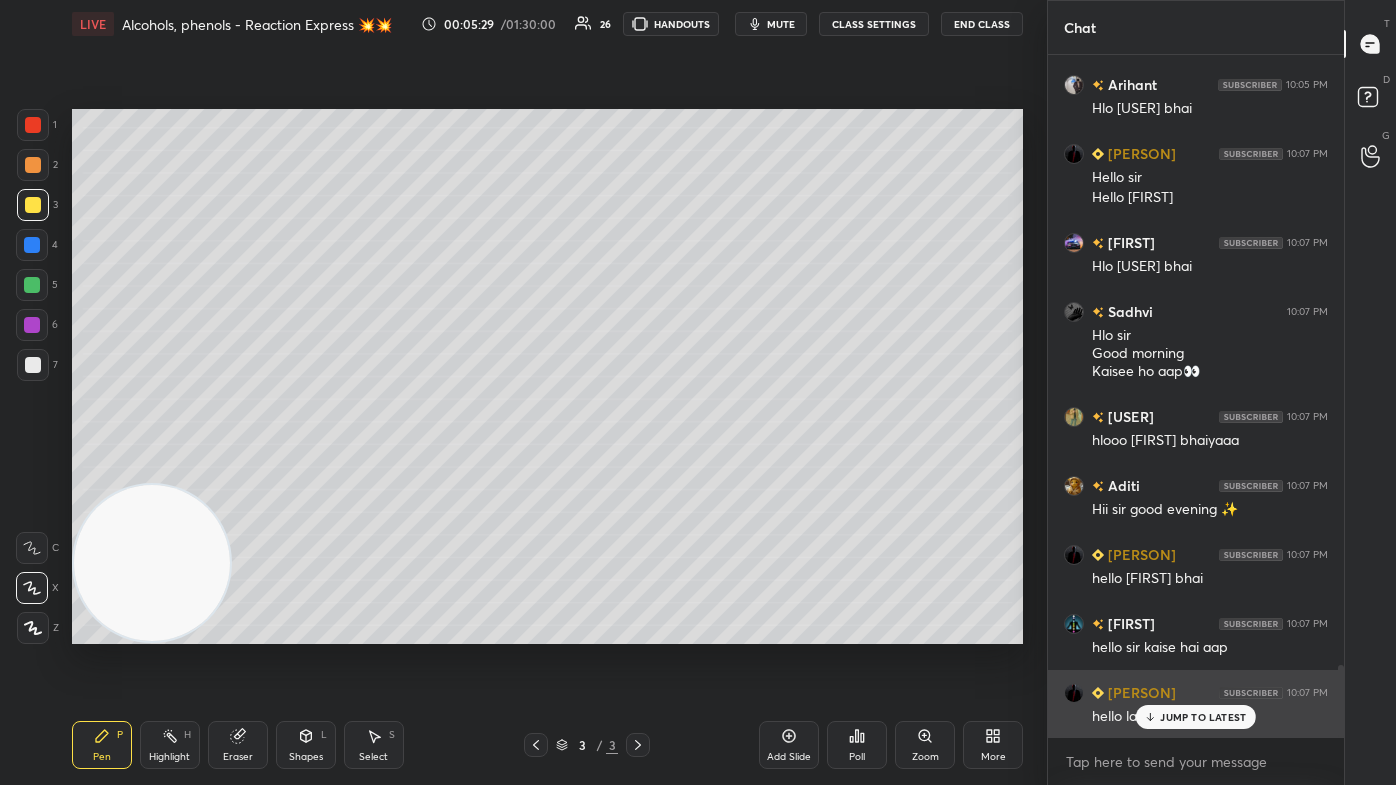 click on "JUMP TO LATEST" at bounding box center (1203, 717) 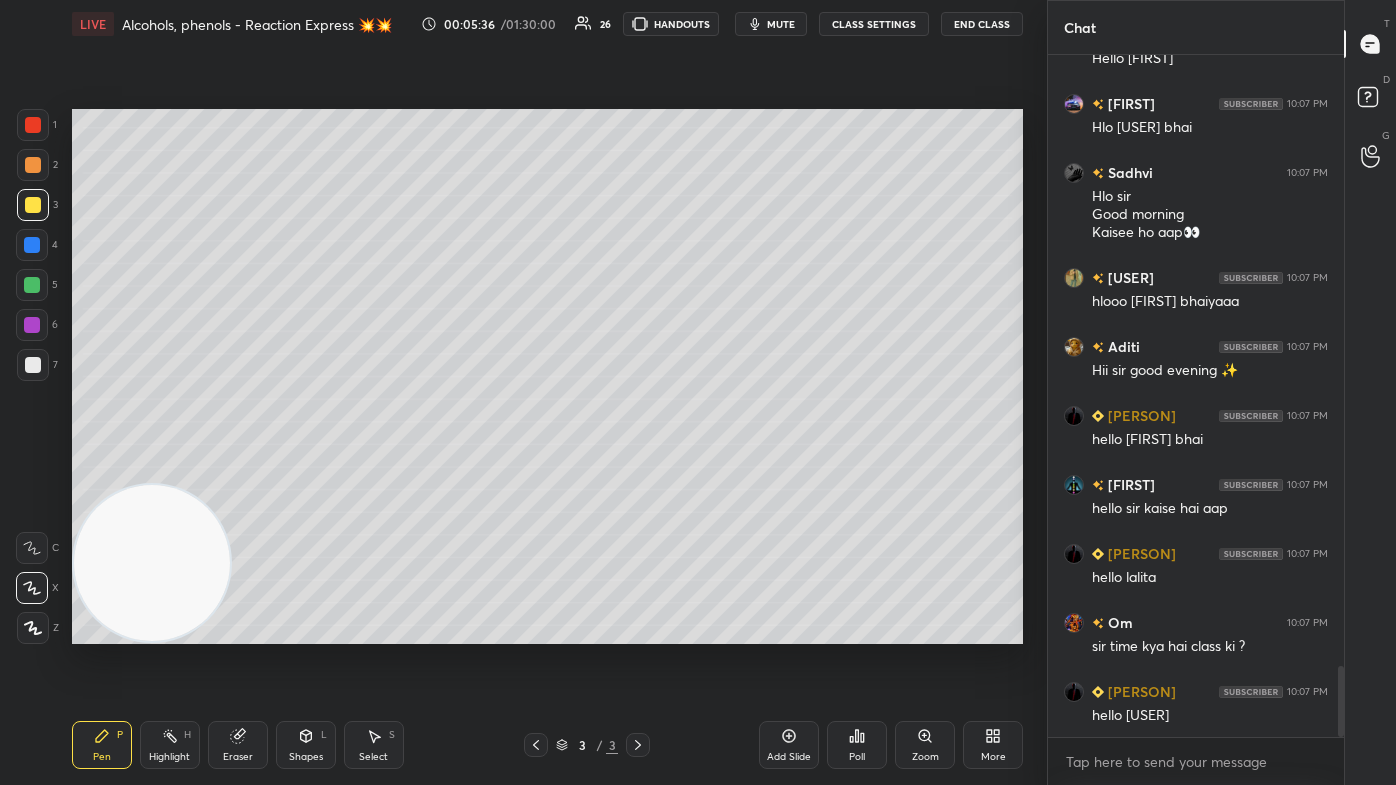 scroll, scrollTop: 5986, scrollLeft: 0, axis: vertical 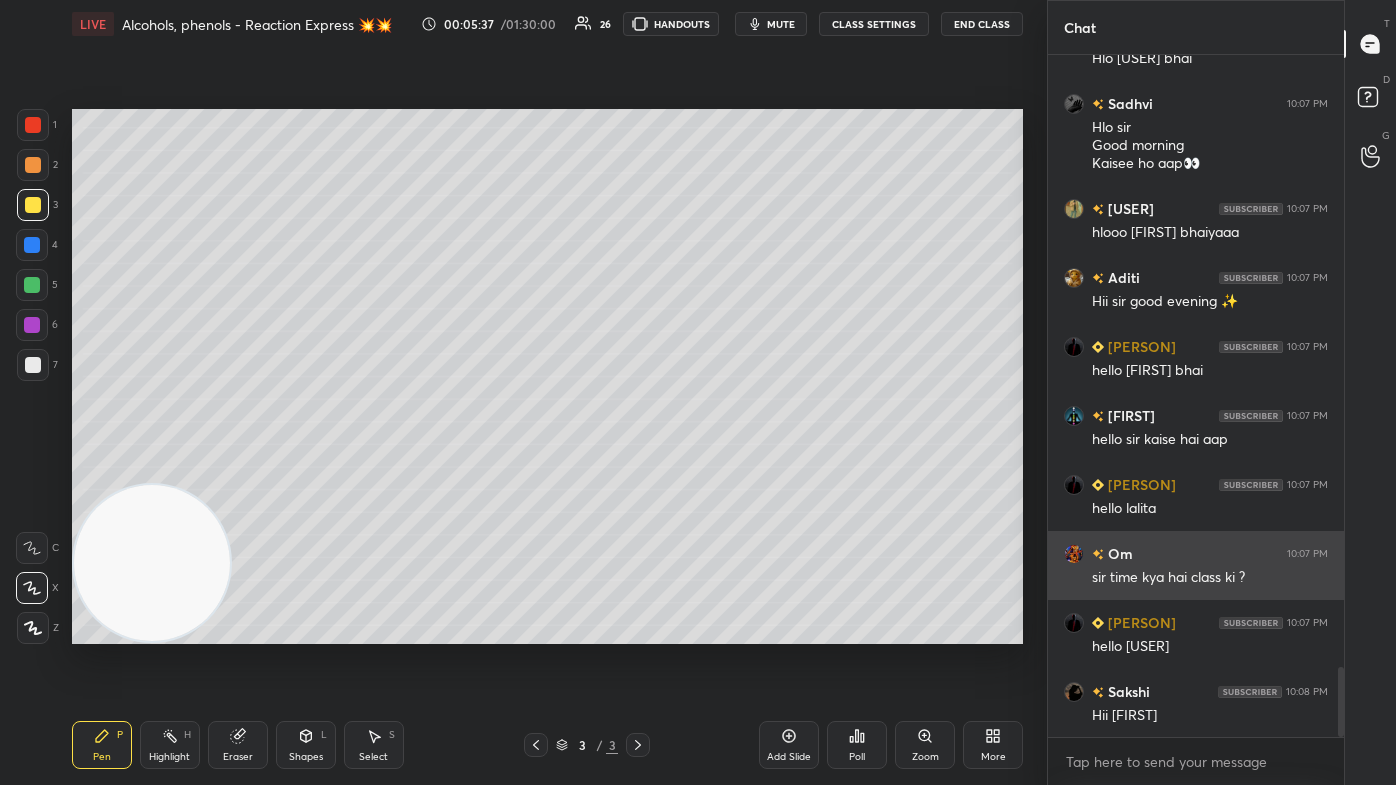 click on "Om" at bounding box center [1118, 553] 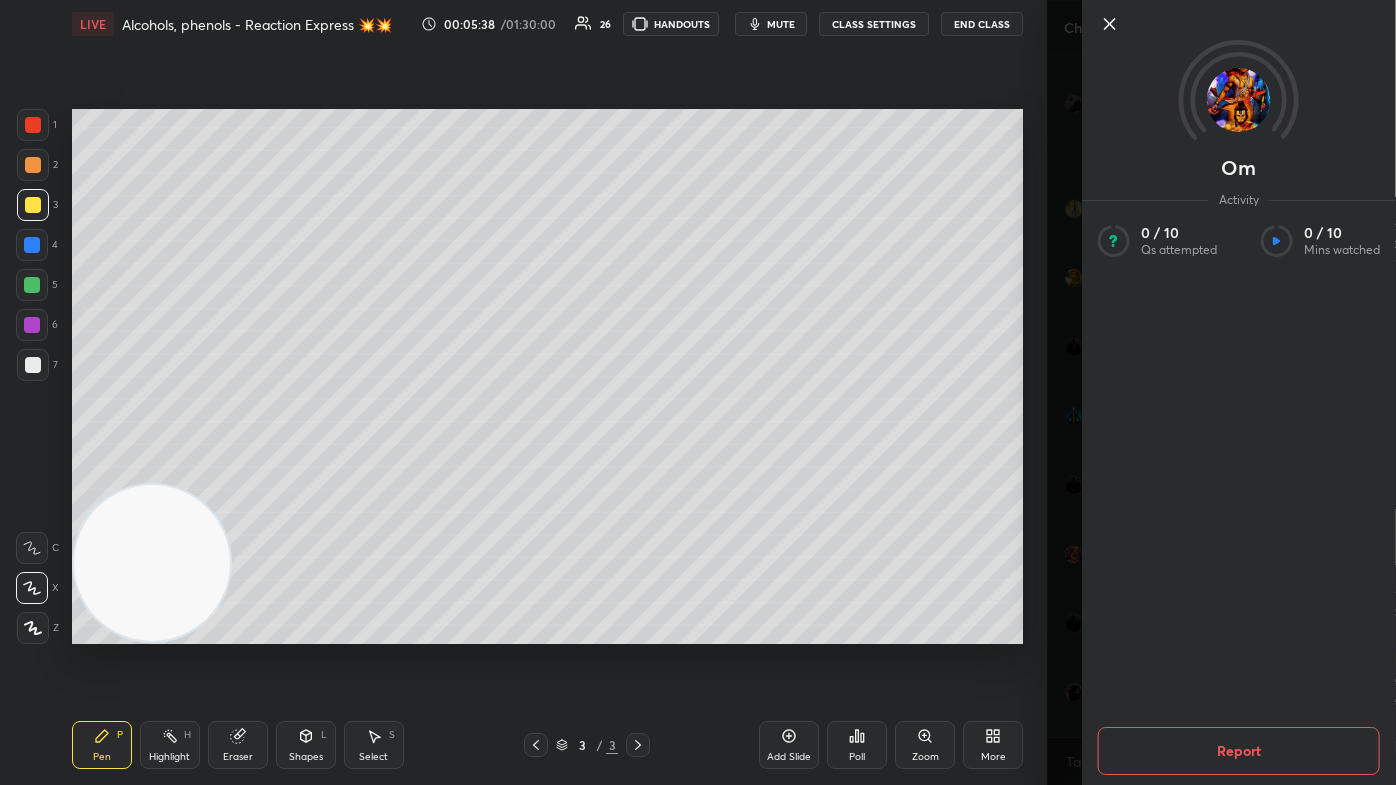 click on "[FIRST] Activity 0 / 10 Qs attempted 0 / 10 Mins watched Report" at bounding box center [1221, 392] 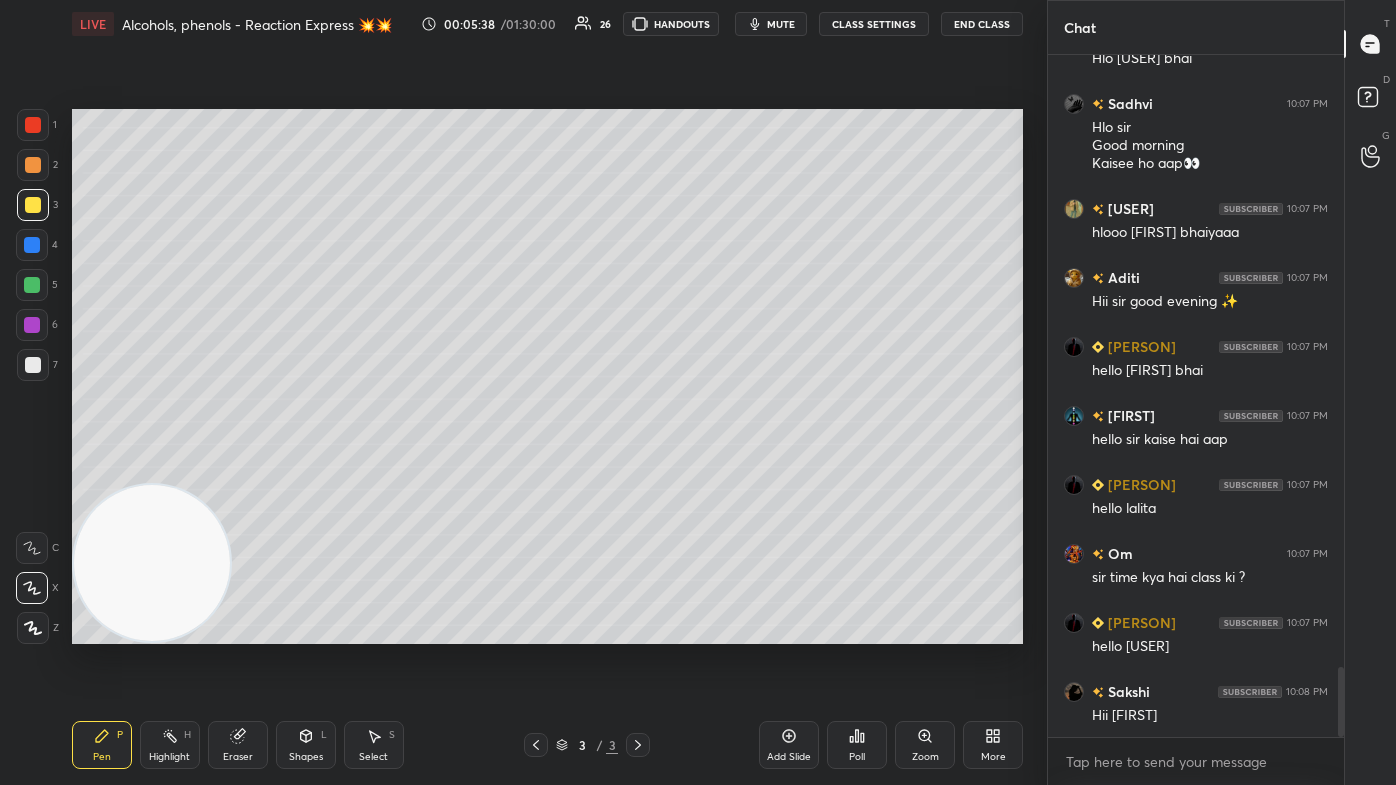 scroll, scrollTop: 6055, scrollLeft: 0, axis: vertical 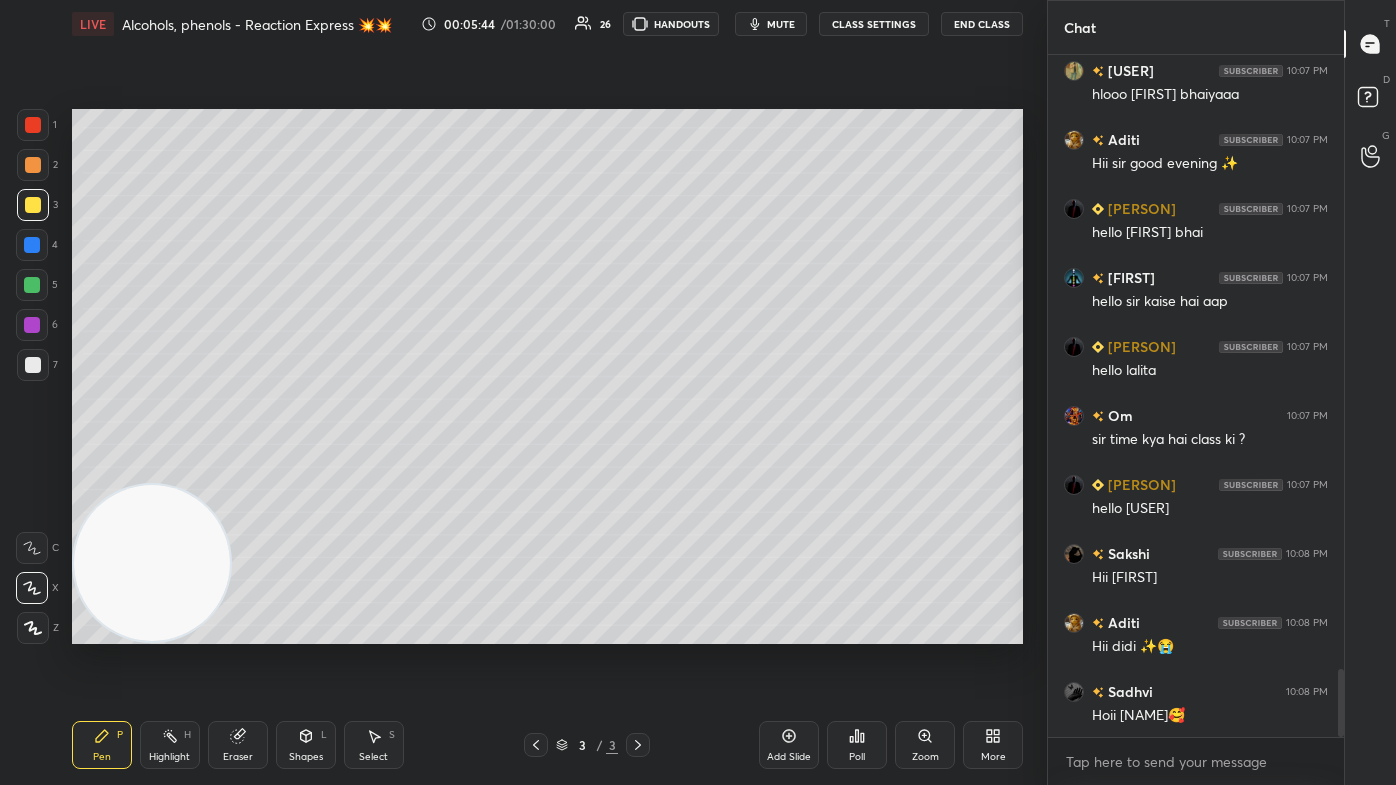 click 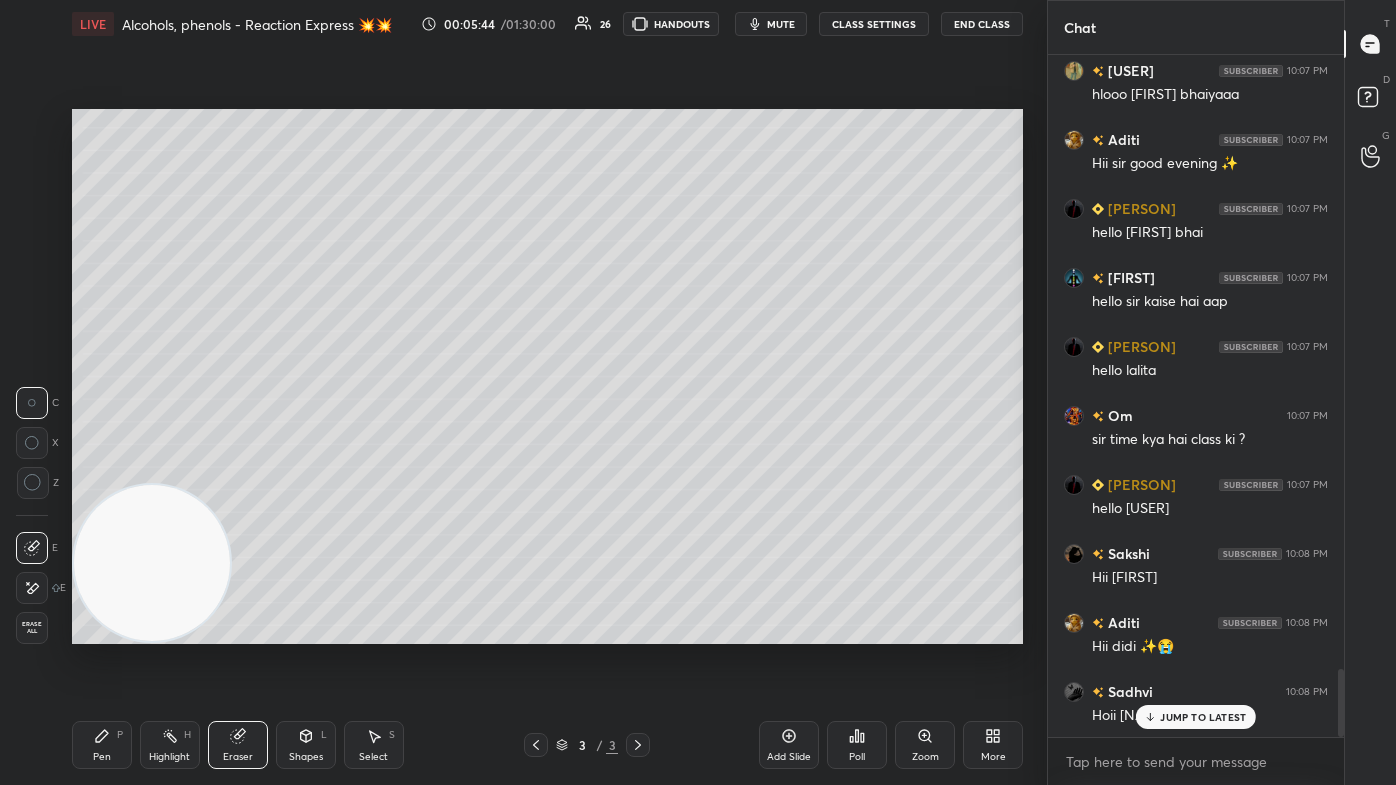 scroll, scrollTop: 6192, scrollLeft: 0, axis: vertical 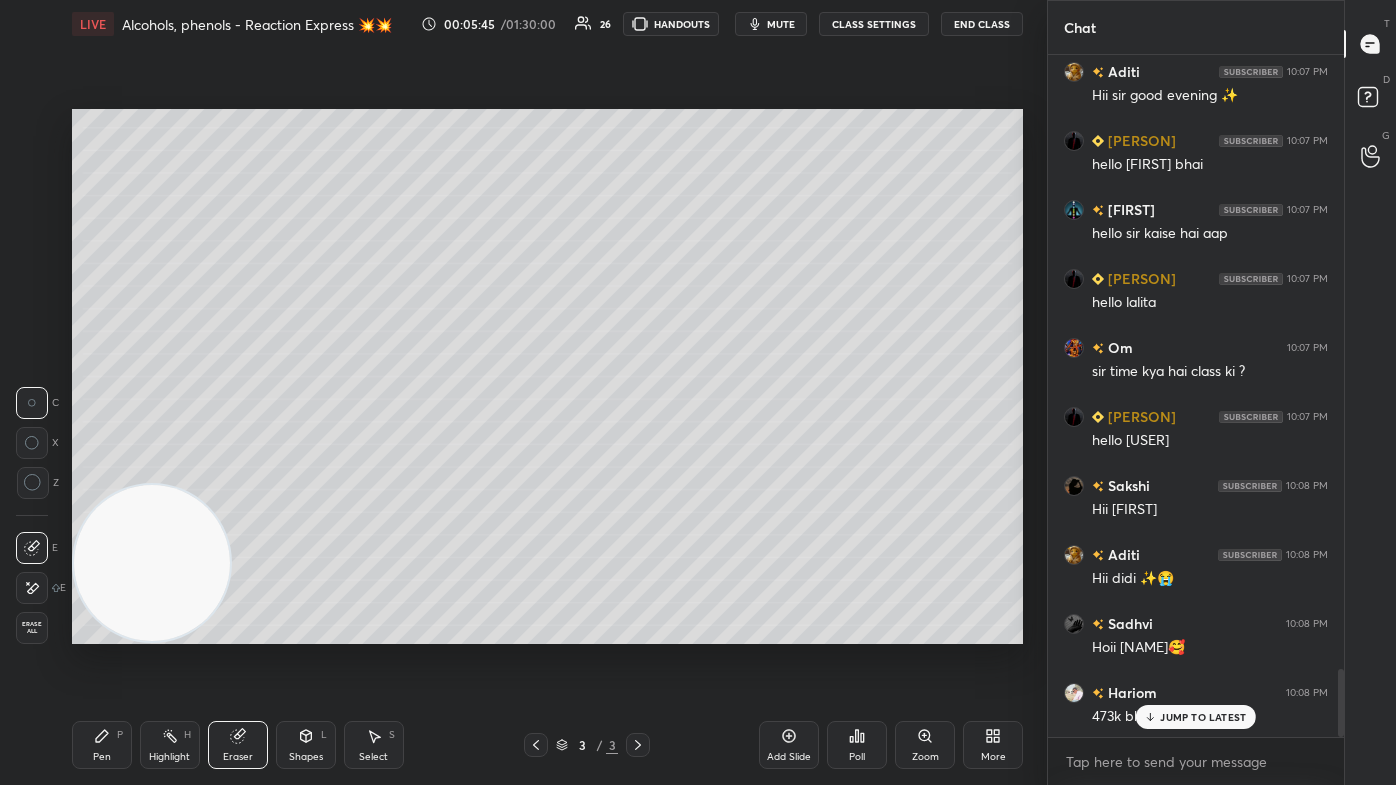 click 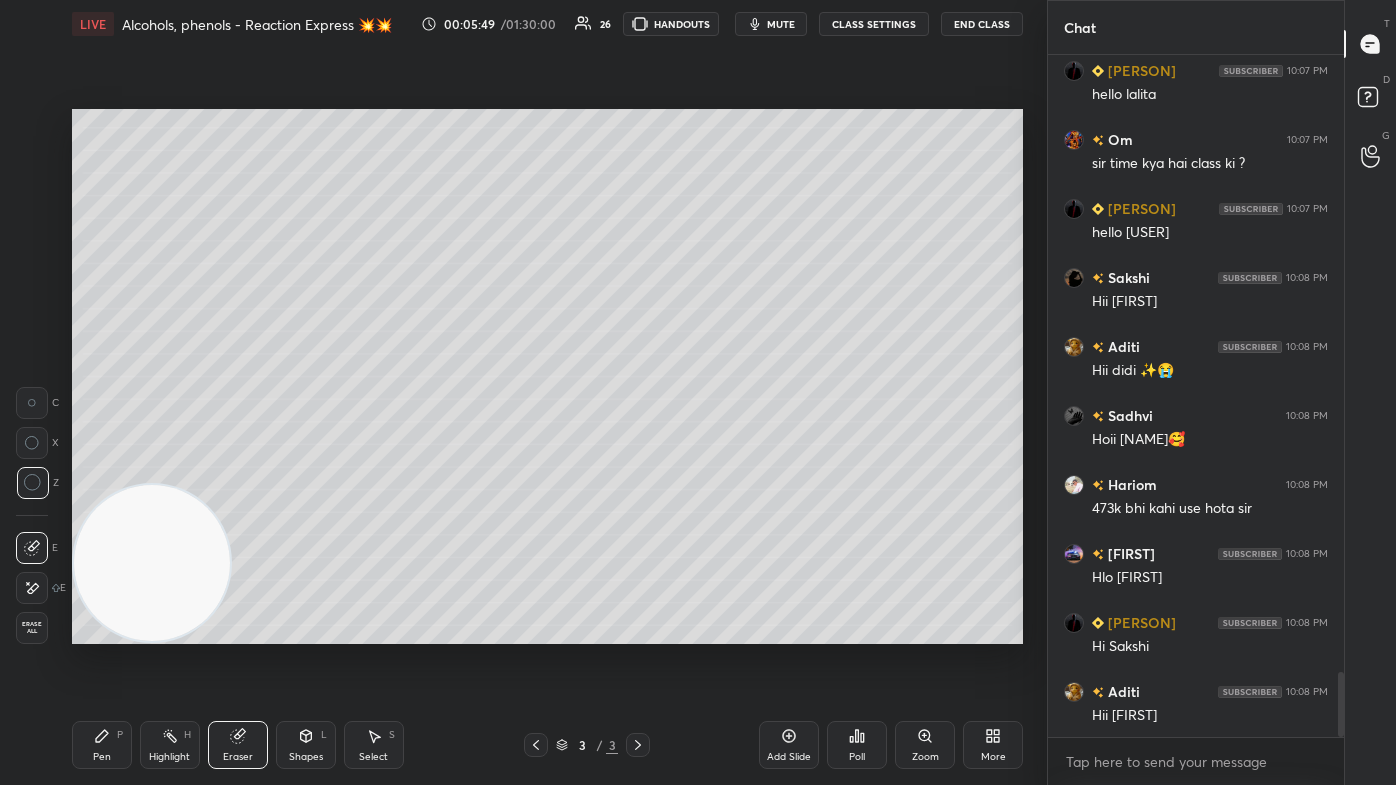 scroll, scrollTop: 6469, scrollLeft: 0, axis: vertical 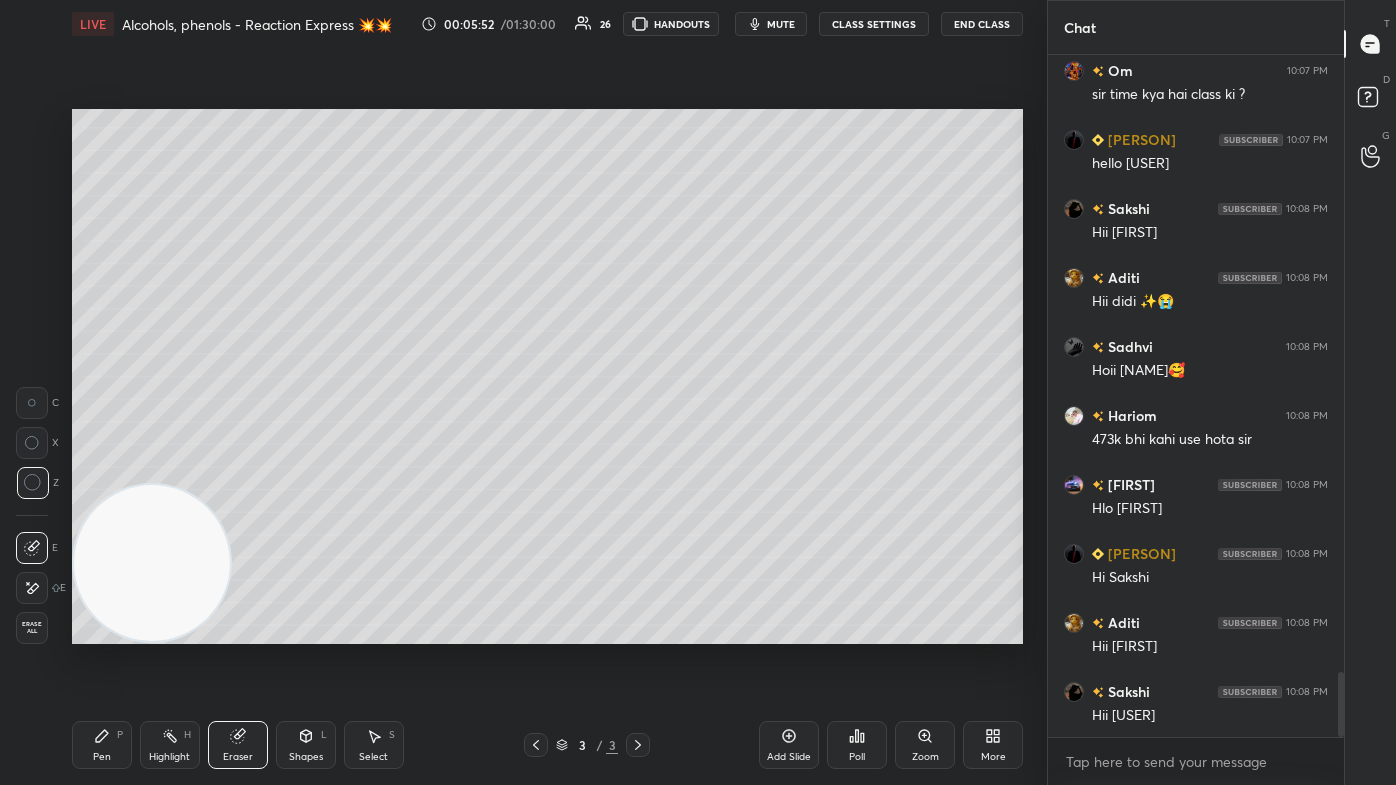 click 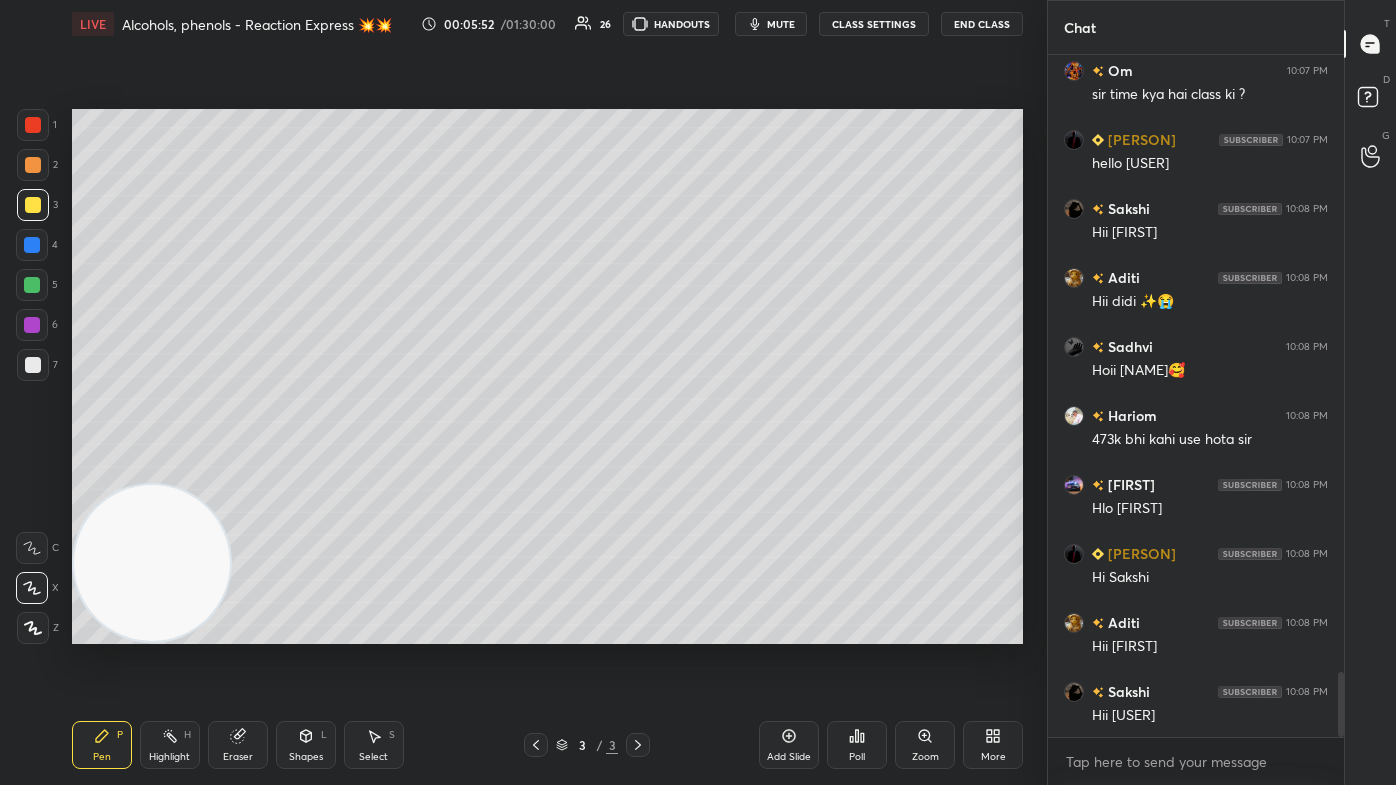 drag, startPoint x: 168, startPoint y: 614, endPoint x: 146, endPoint y: 624, distance: 24.166092 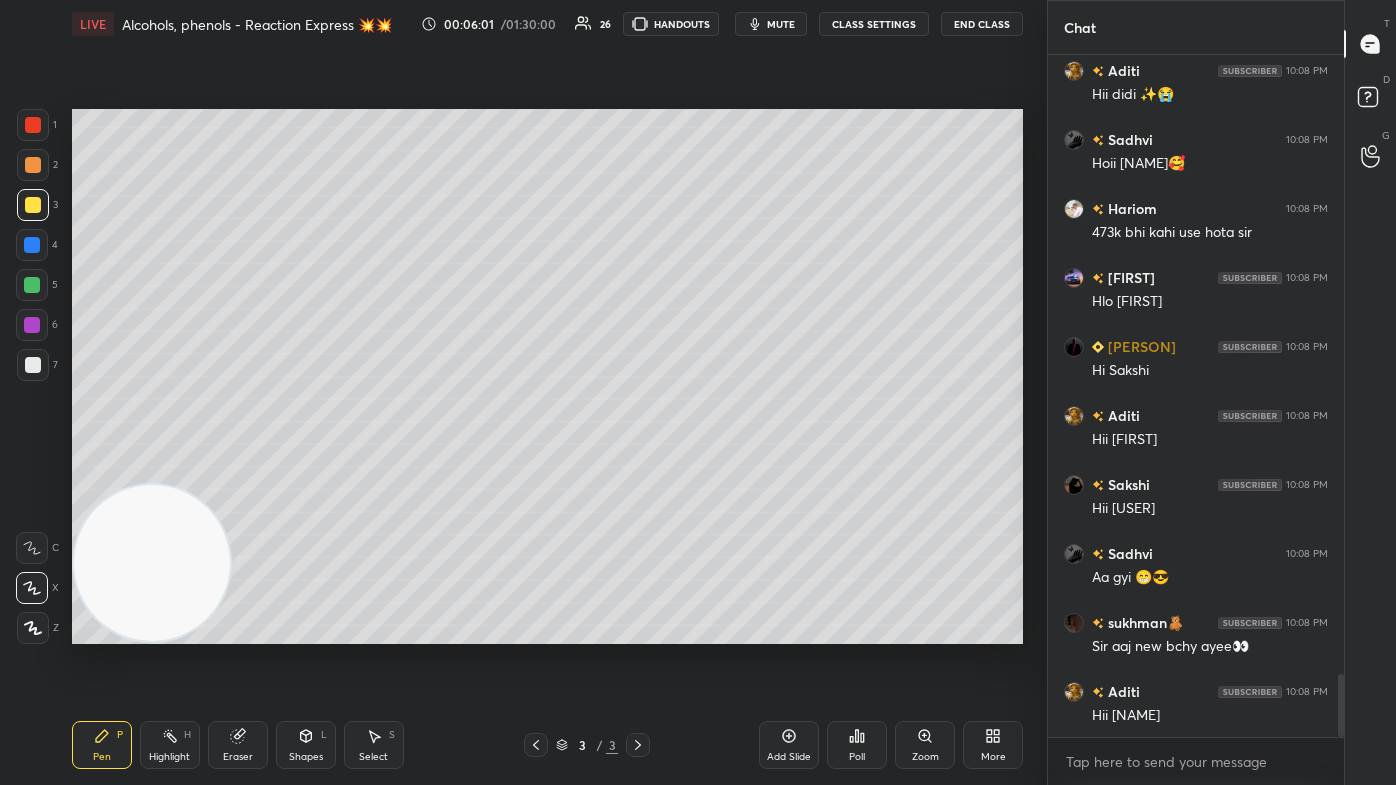 scroll, scrollTop: 6744, scrollLeft: 0, axis: vertical 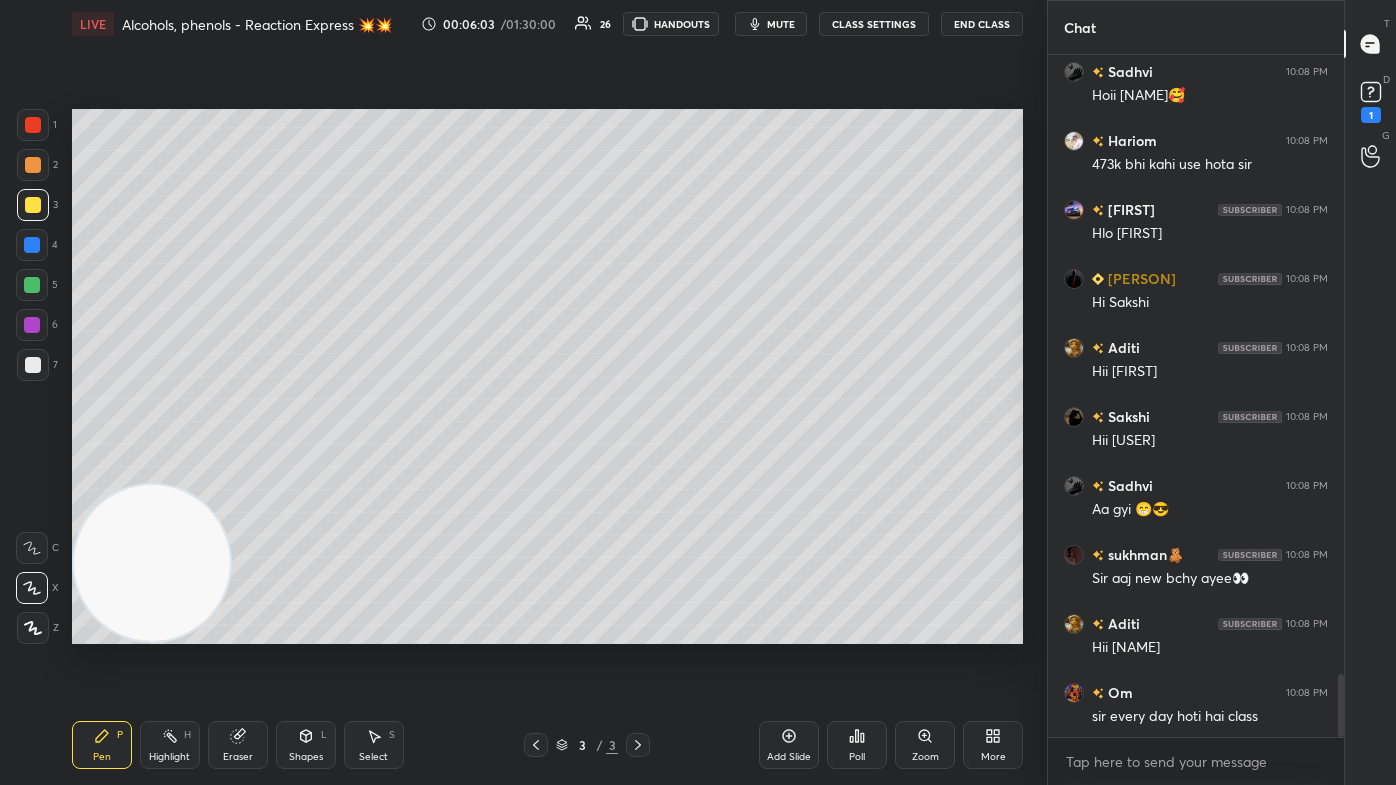 click at bounding box center (33, 365) 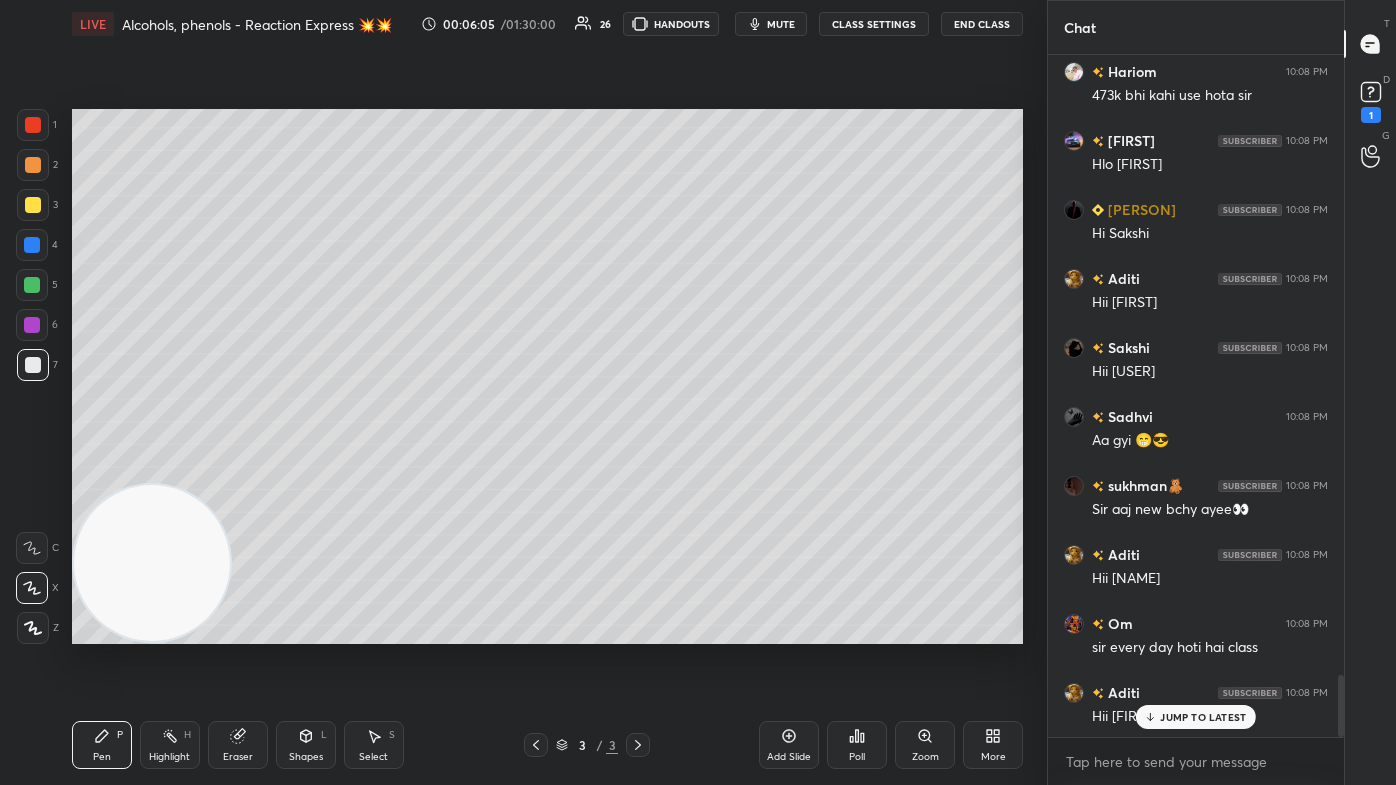 scroll, scrollTop: 6882, scrollLeft: 0, axis: vertical 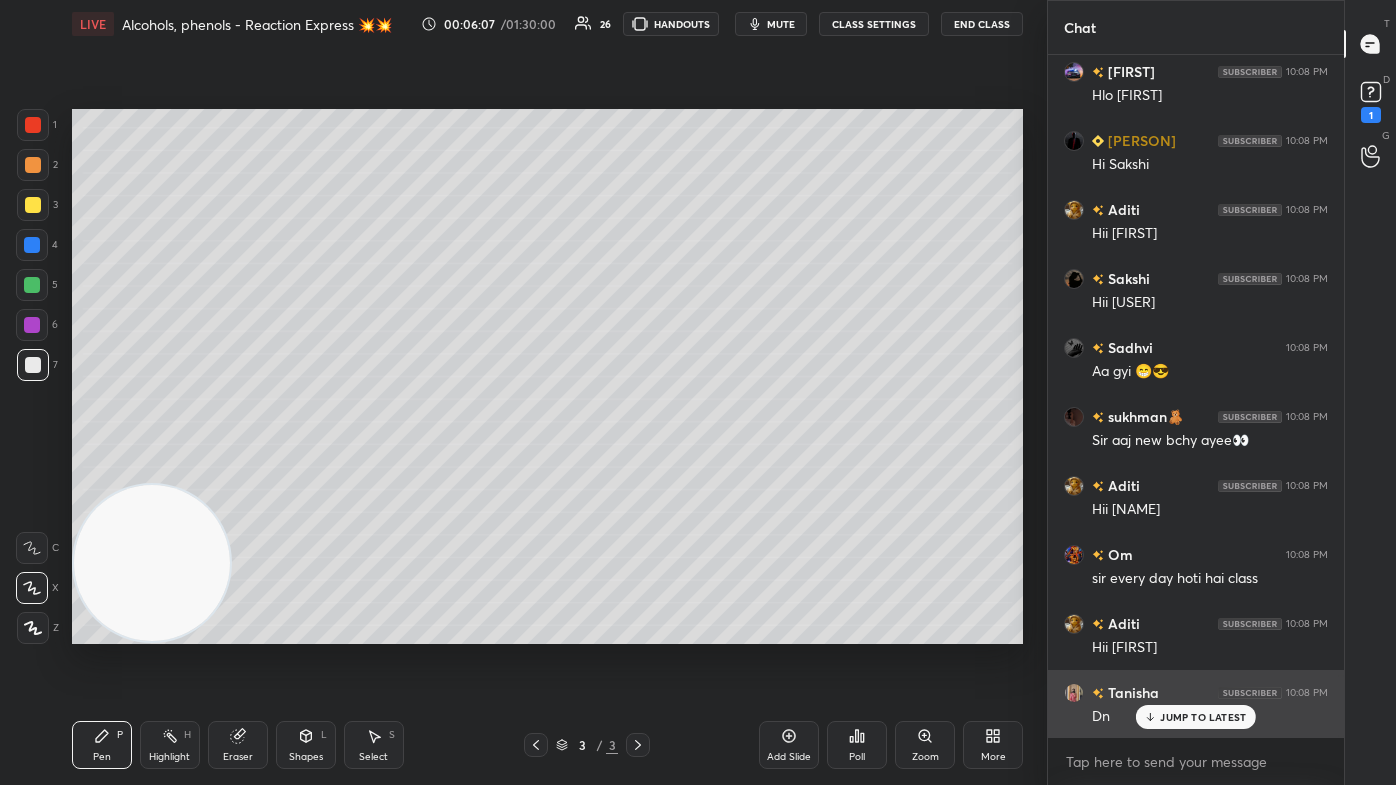 click on "JUMP TO LATEST" at bounding box center [1203, 717] 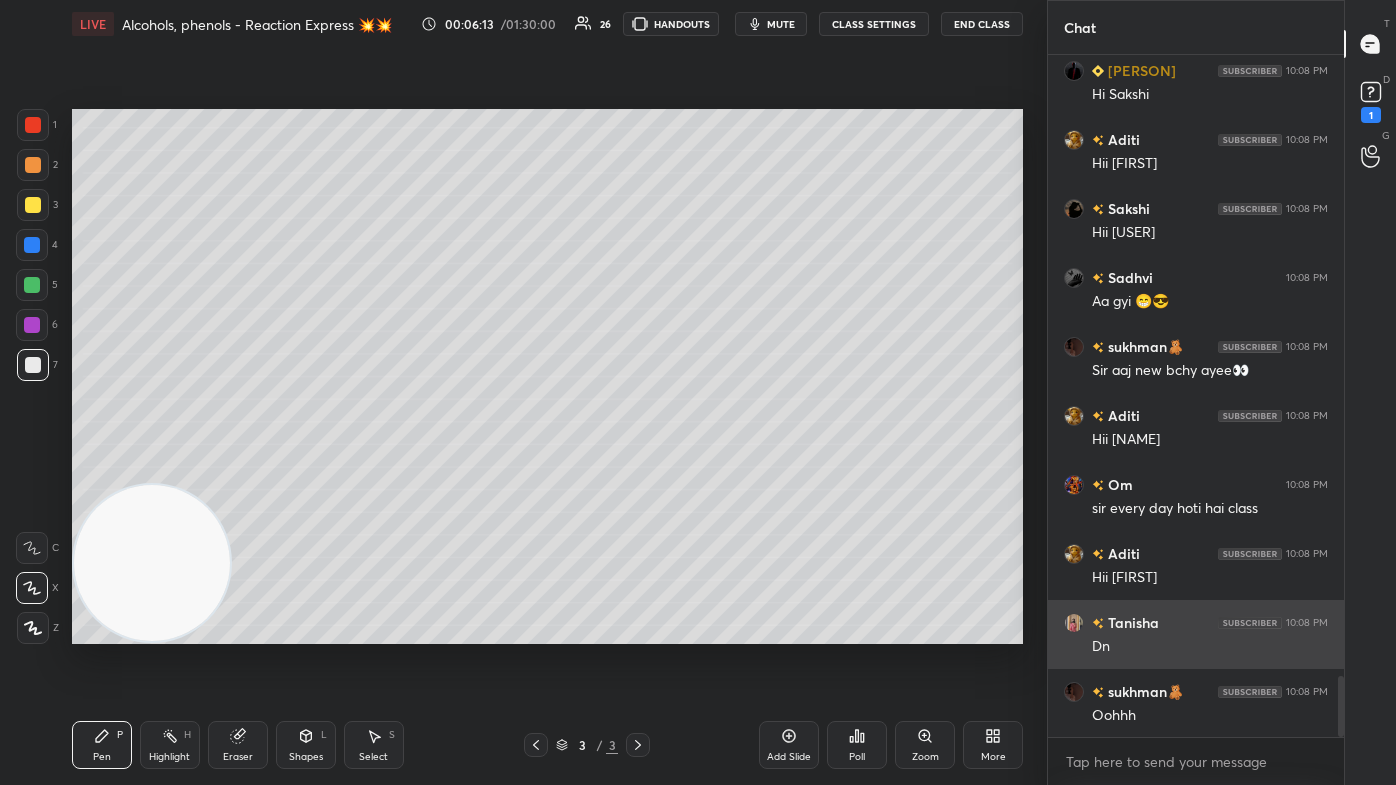 scroll, scrollTop: 7021, scrollLeft: 0, axis: vertical 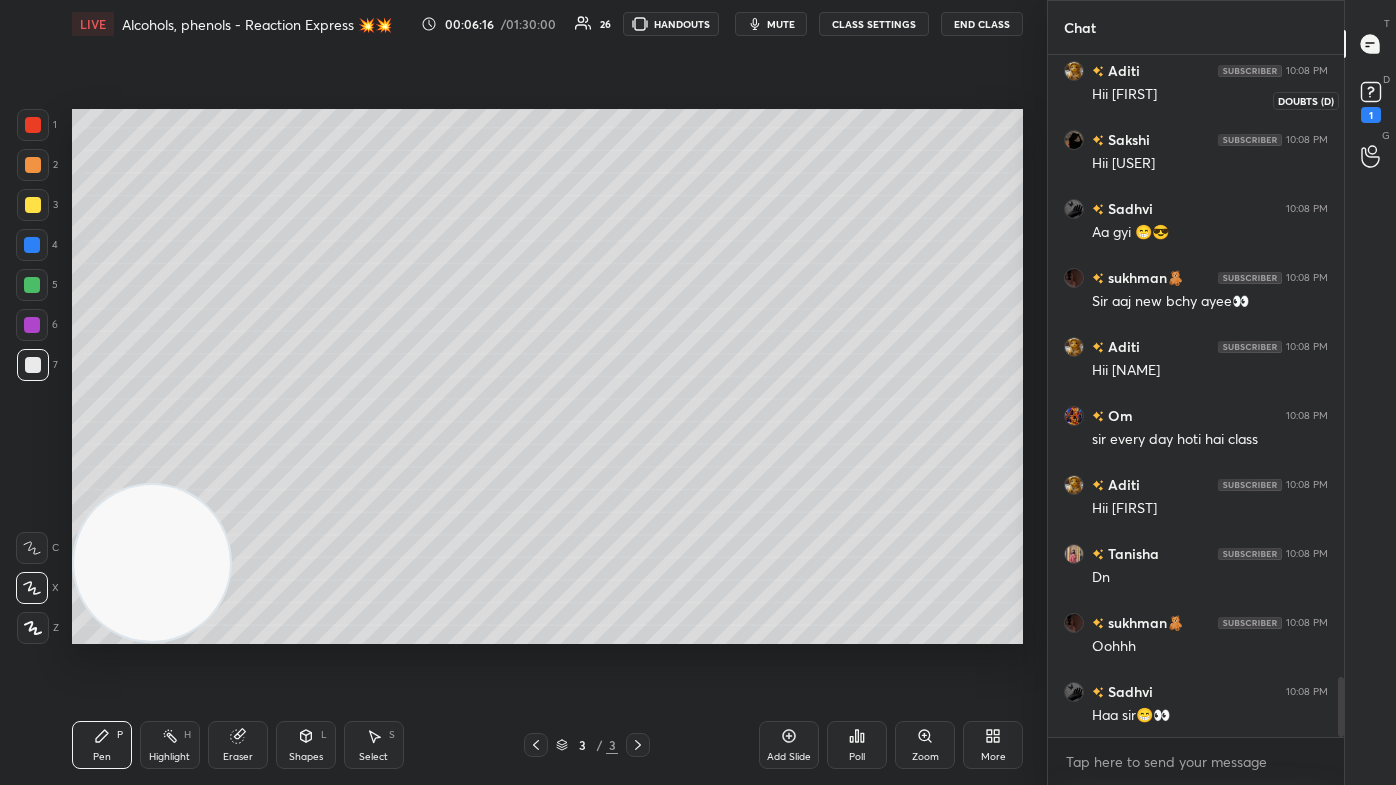 click 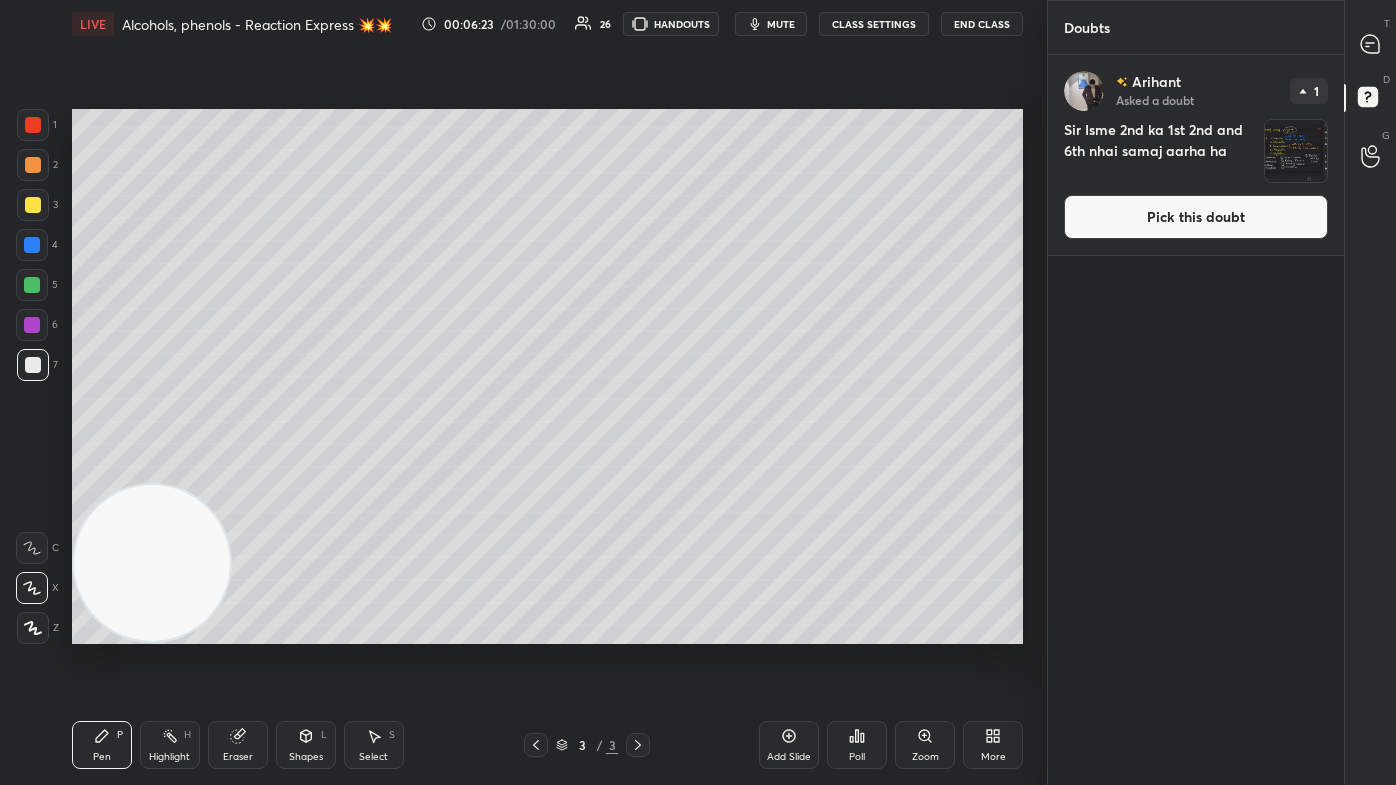 click at bounding box center [1296, 151] 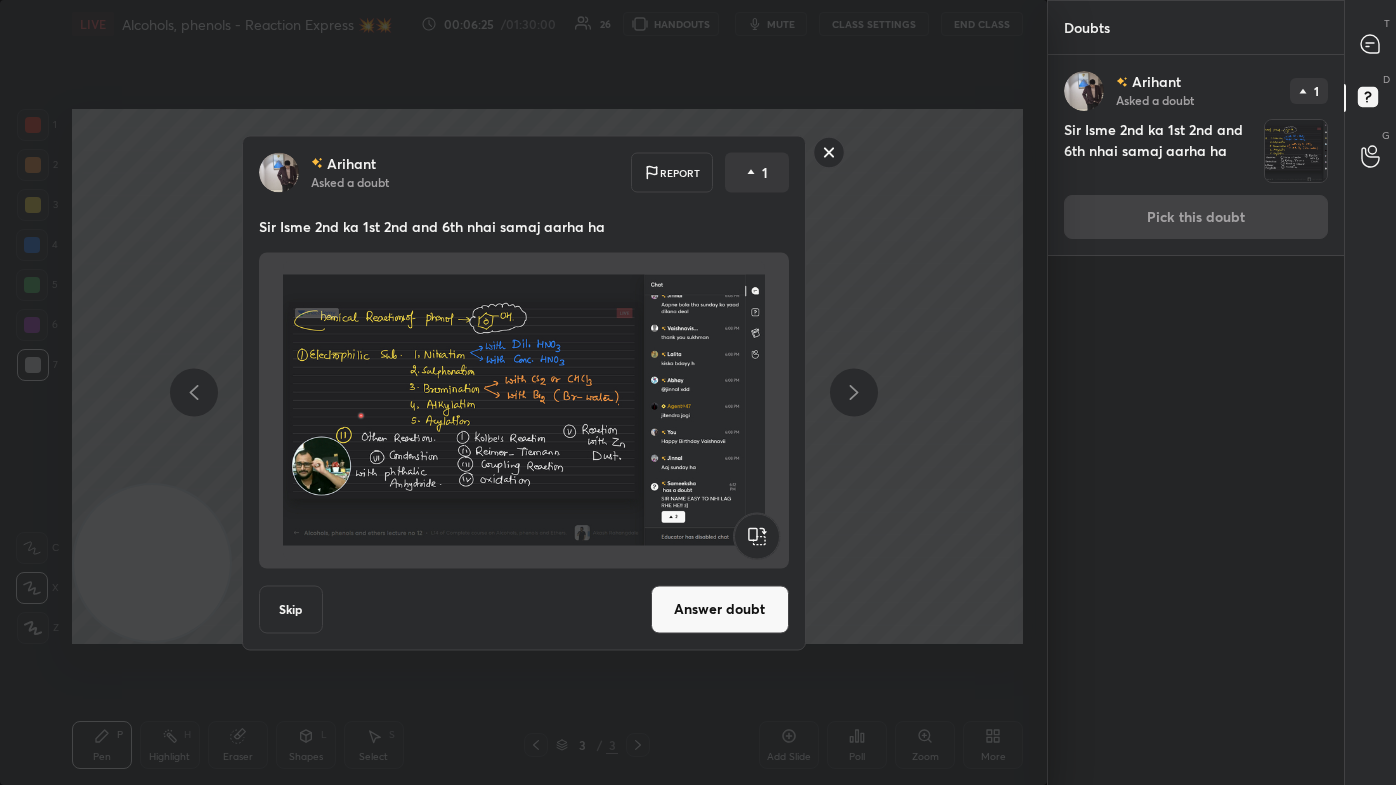 click 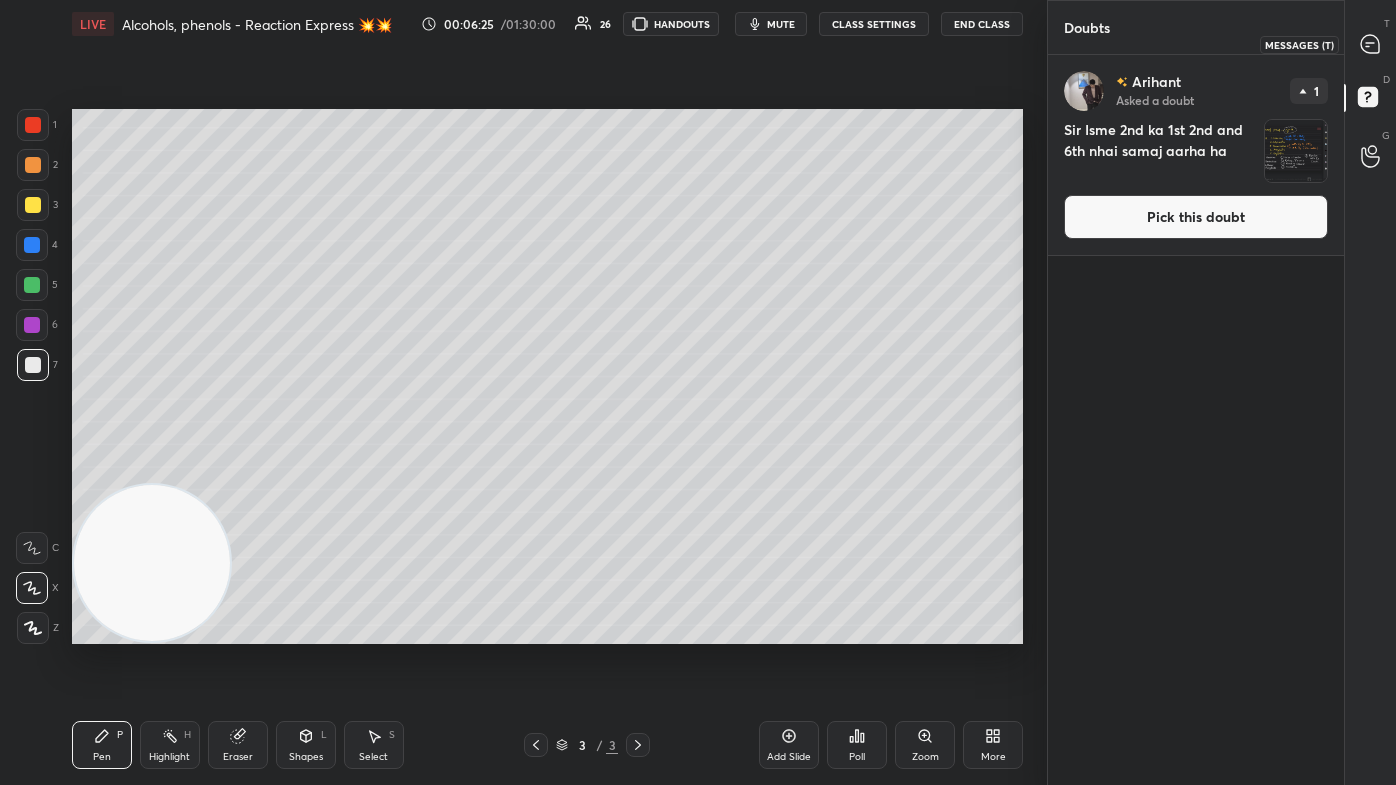 click 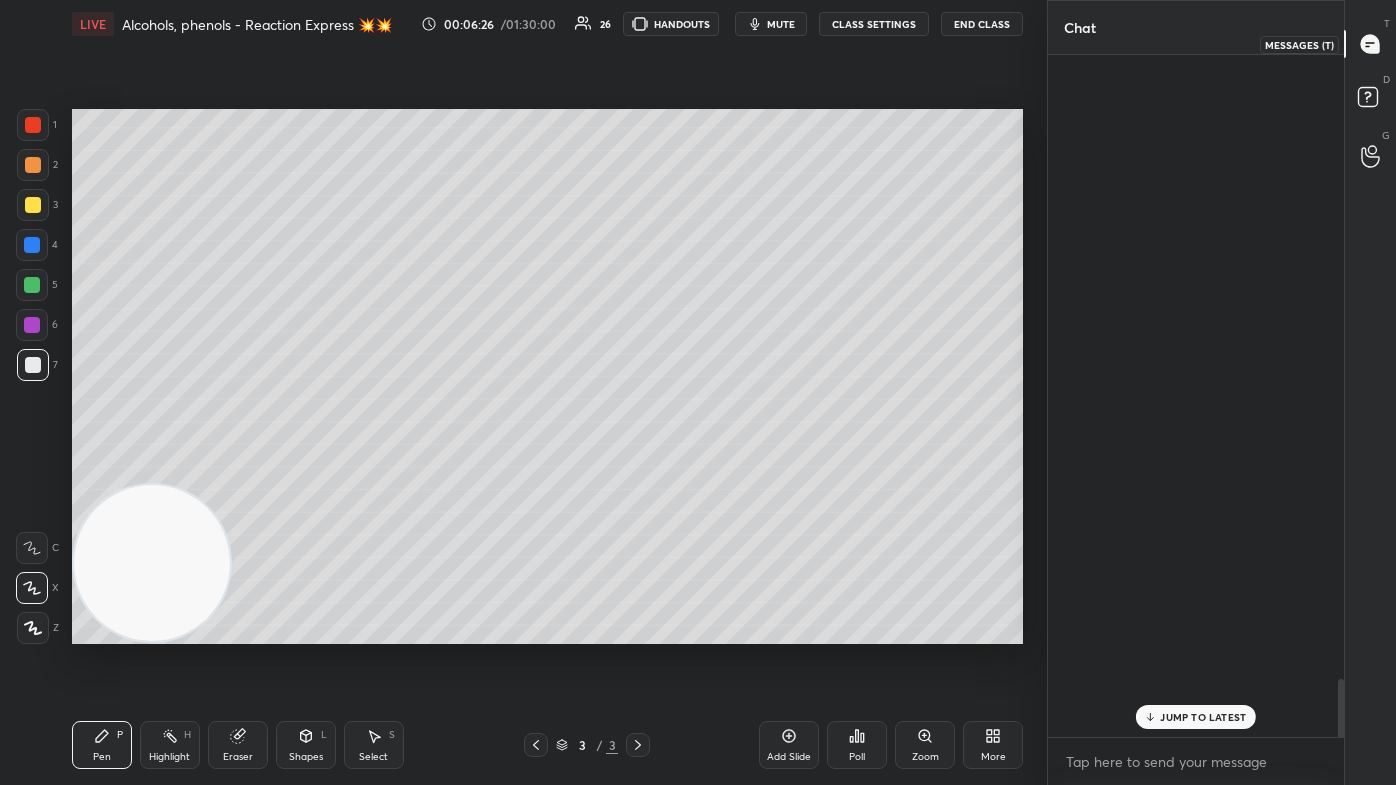 scroll, scrollTop: 7583, scrollLeft: 0, axis: vertical 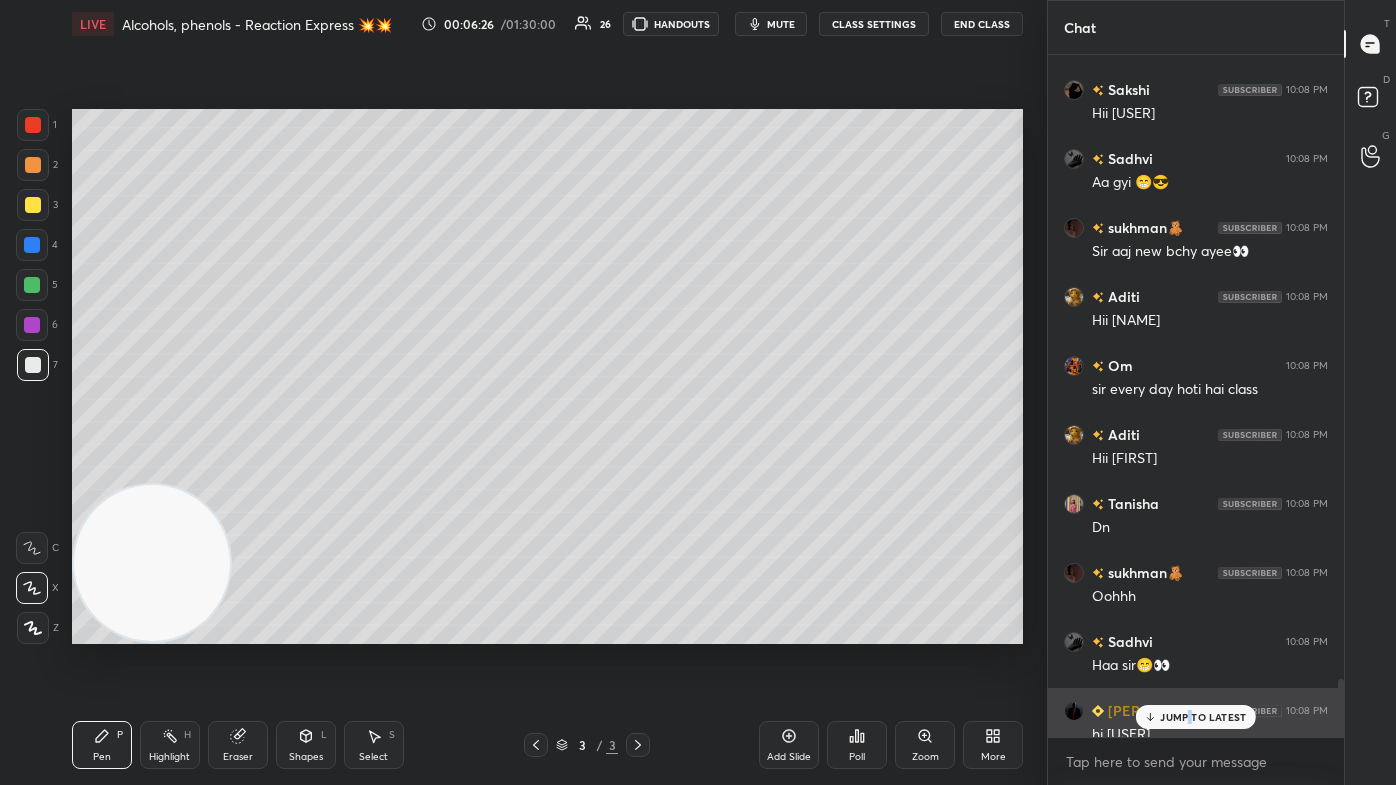 click on "JUMP TO LATEST" at bounding box center [1196, 717] 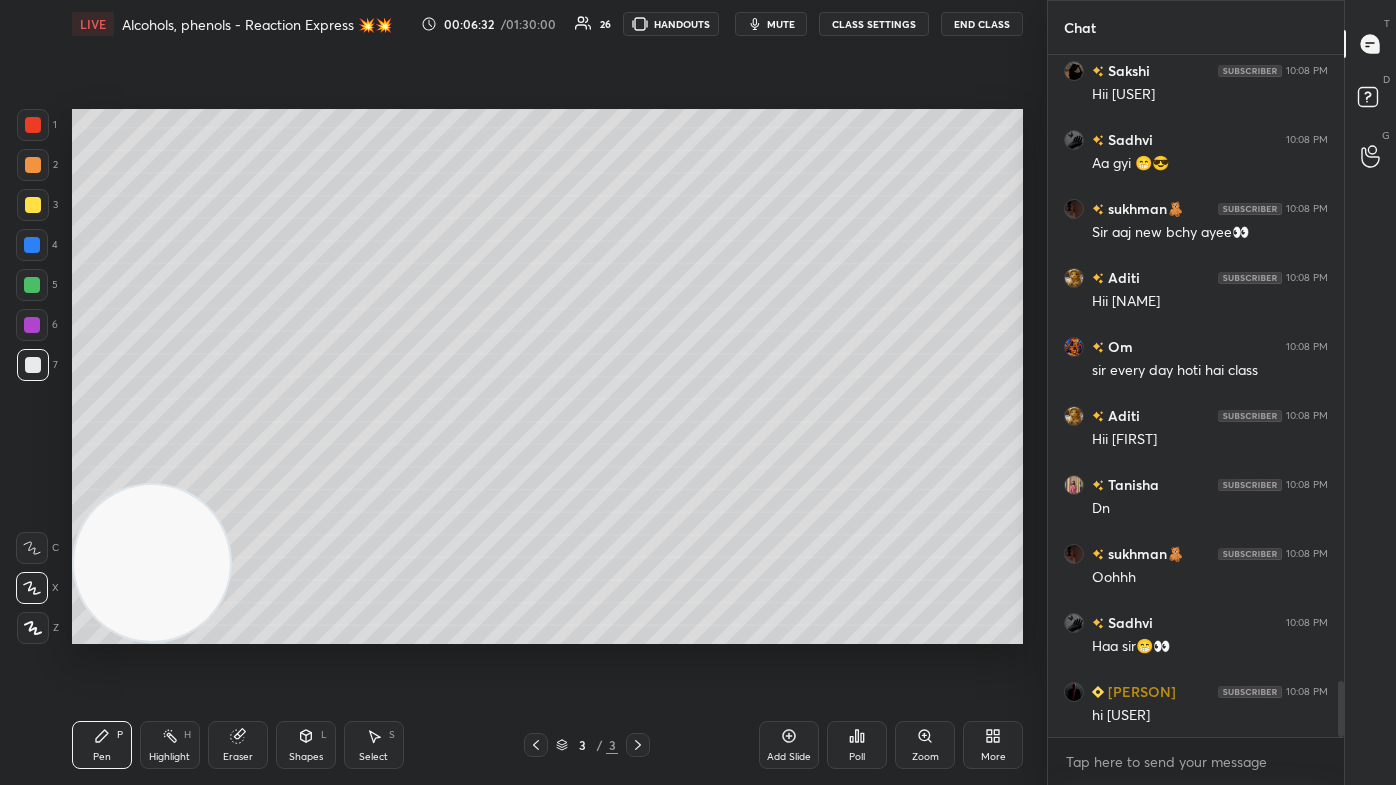 scroll, scrollTop: 7671, scrollLeft: 0, axis: vertical 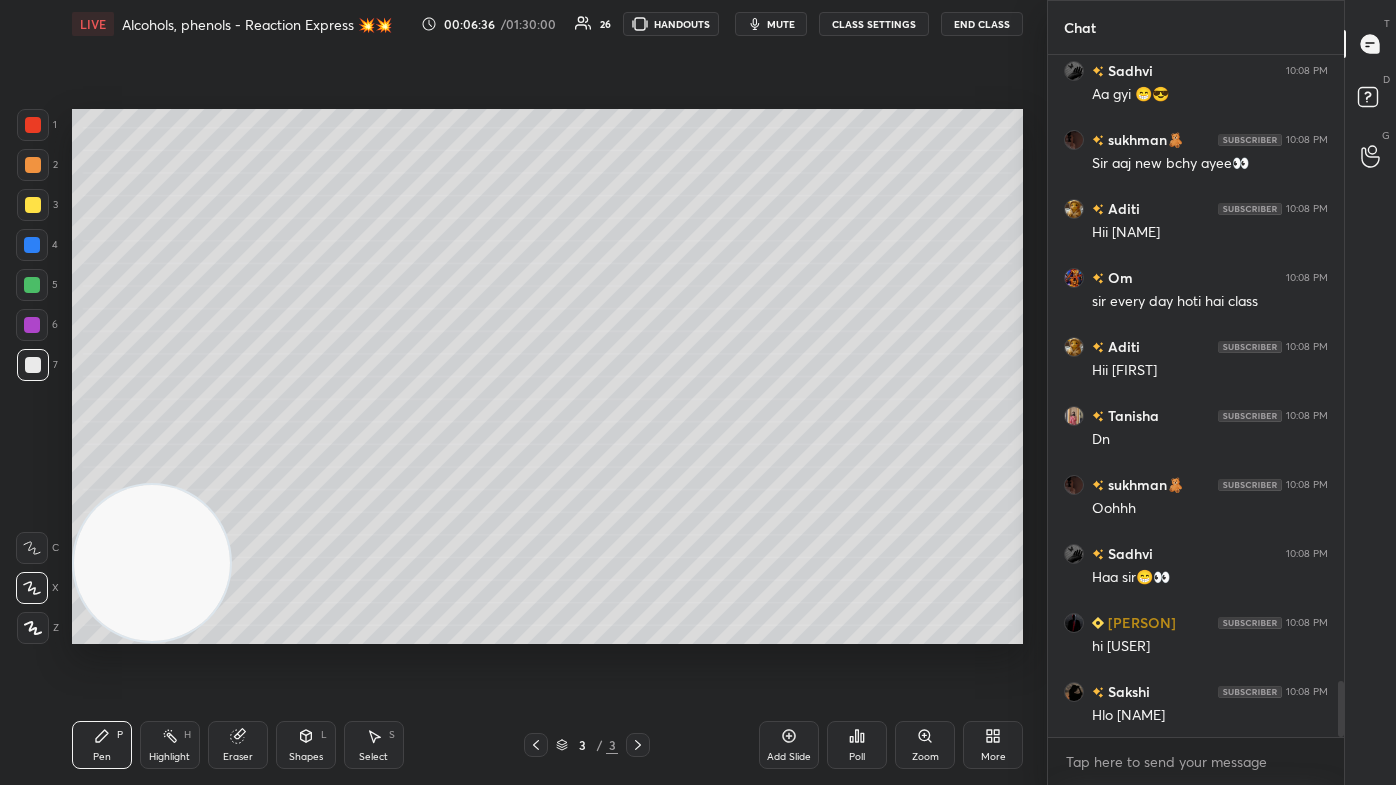 click on "CLASS SETTINGS" at bounding box center [874, 24] 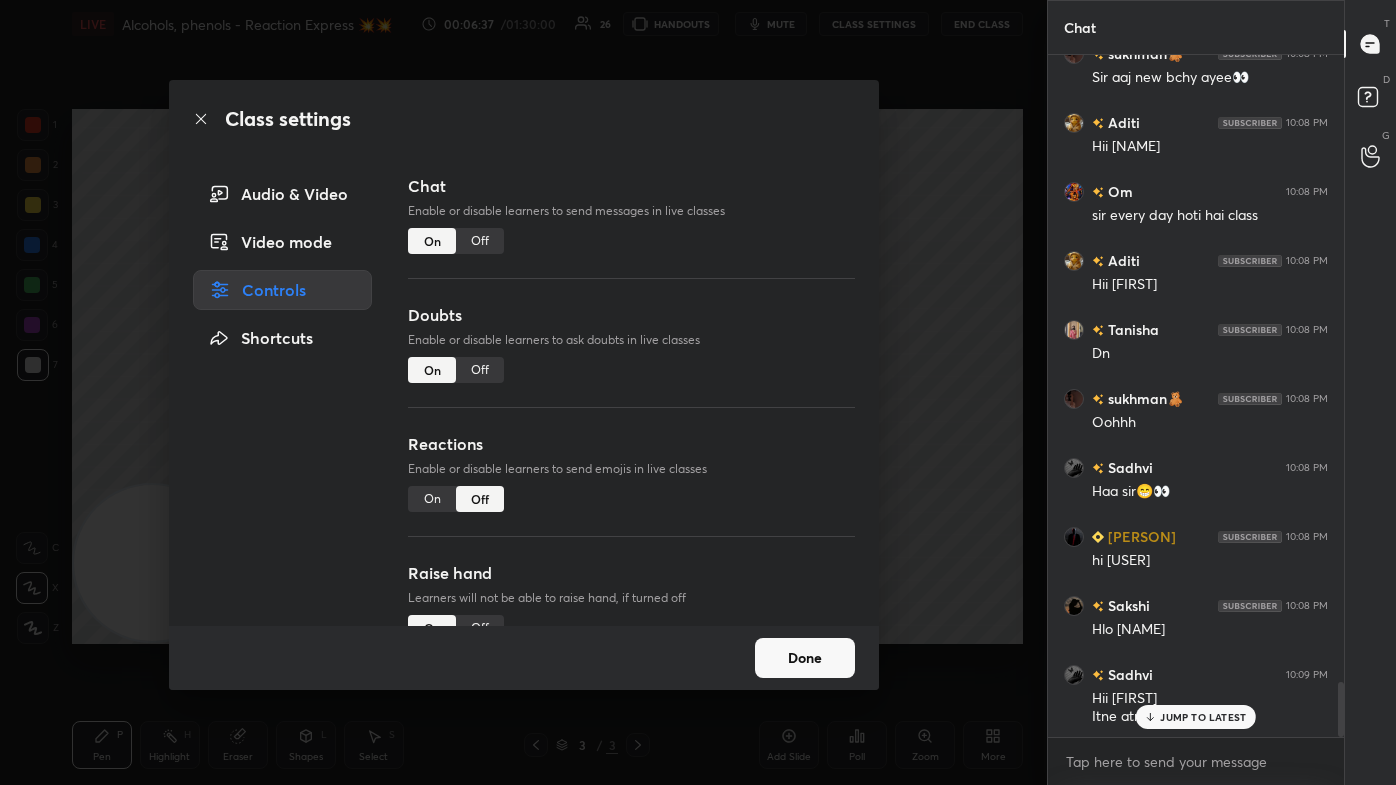 click on "Off" at bounding box center (480, 241) 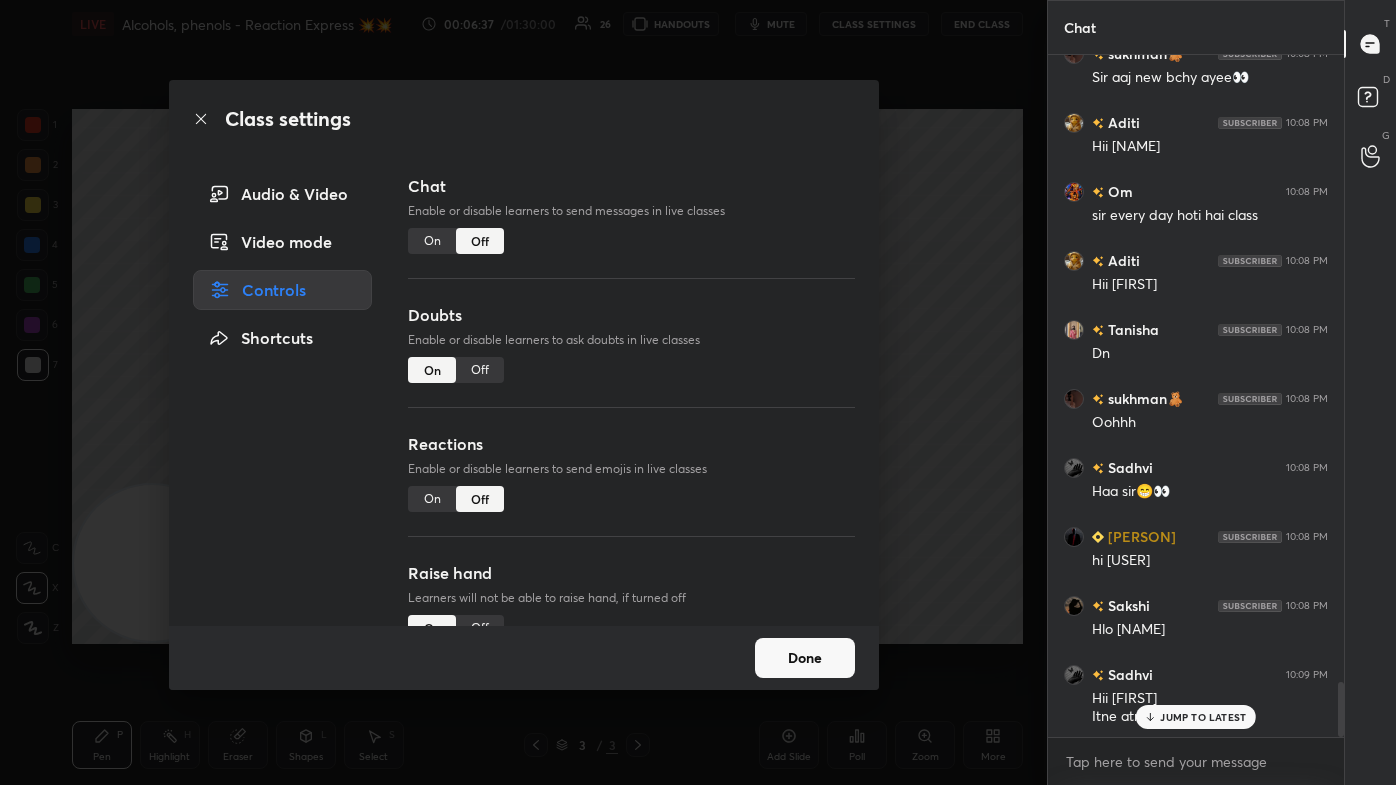 scroll, scrollTop: 6217, scrollLeft: 0, axis: vertical 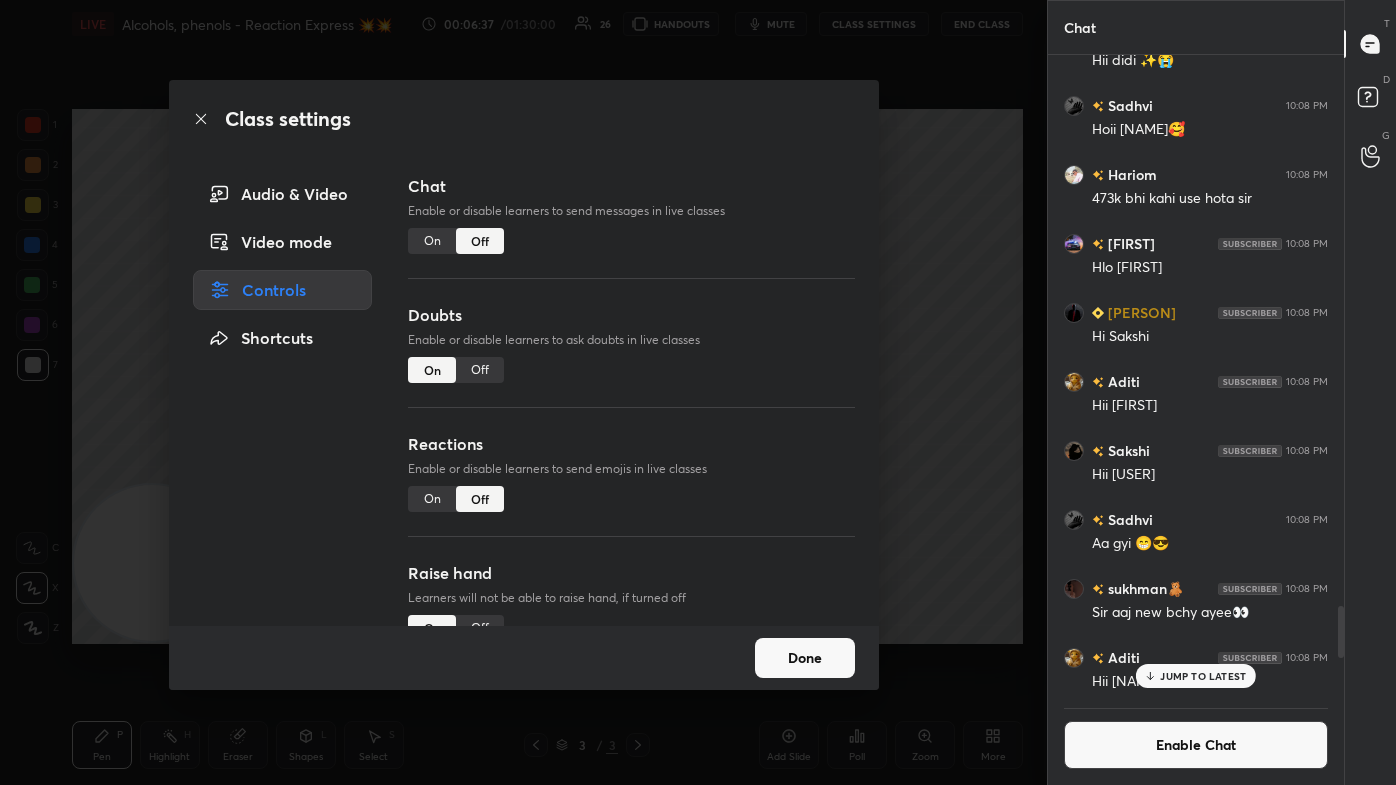 click on "Class settings Audio & Video Video mode Controls Shortcuts Chat Enable or disable learners to send messages in live classes On Off Doubts Enable or disable learners to ask doubts in live classes On Off Reactions Enable or disable learners to send emojis in live classes On Off Raise hand Learners will not be able to raise hand, if turned off On Off Poll Prediction Enable or disable poll prediction in case of a question on the slide On Off Done" at bounding box center (523, 392) 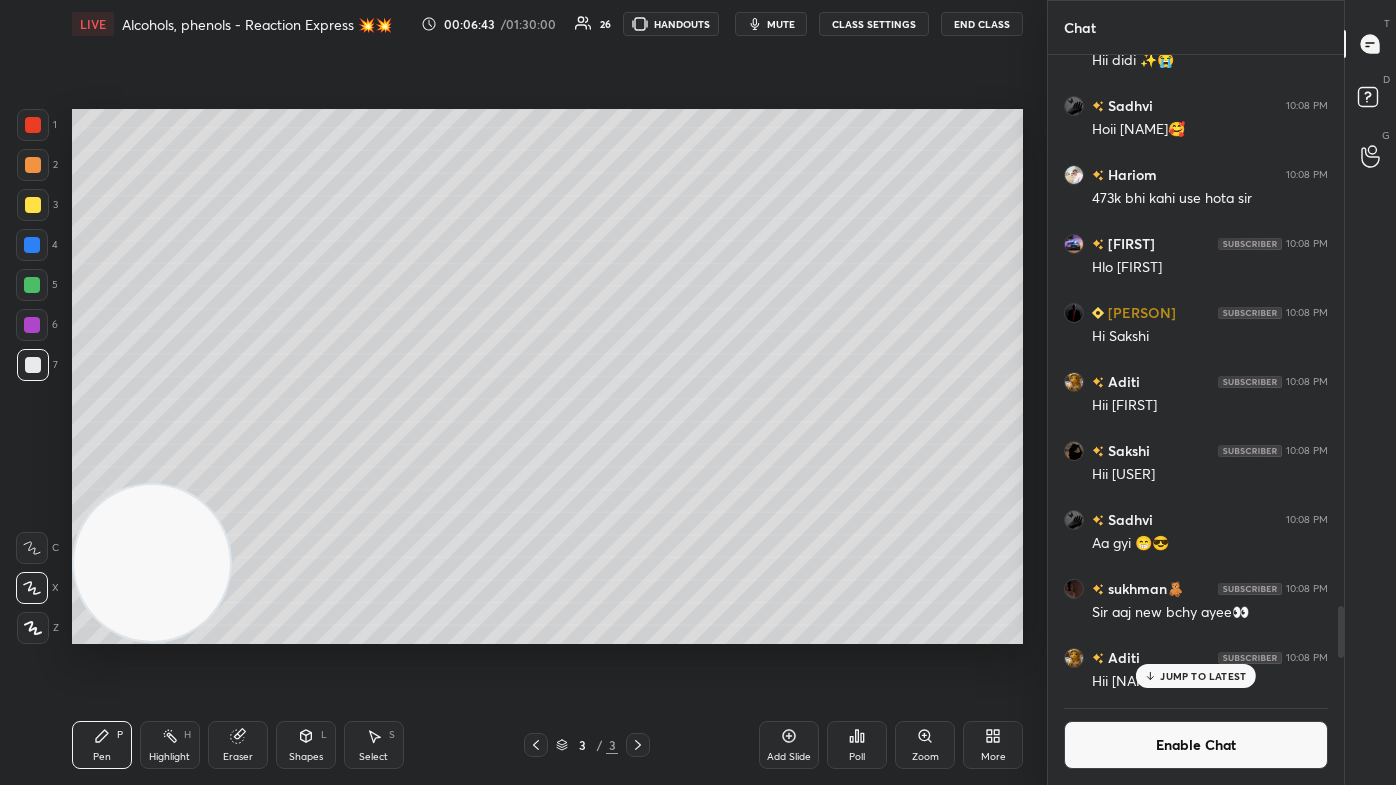 click at bounding box center (32, 285) 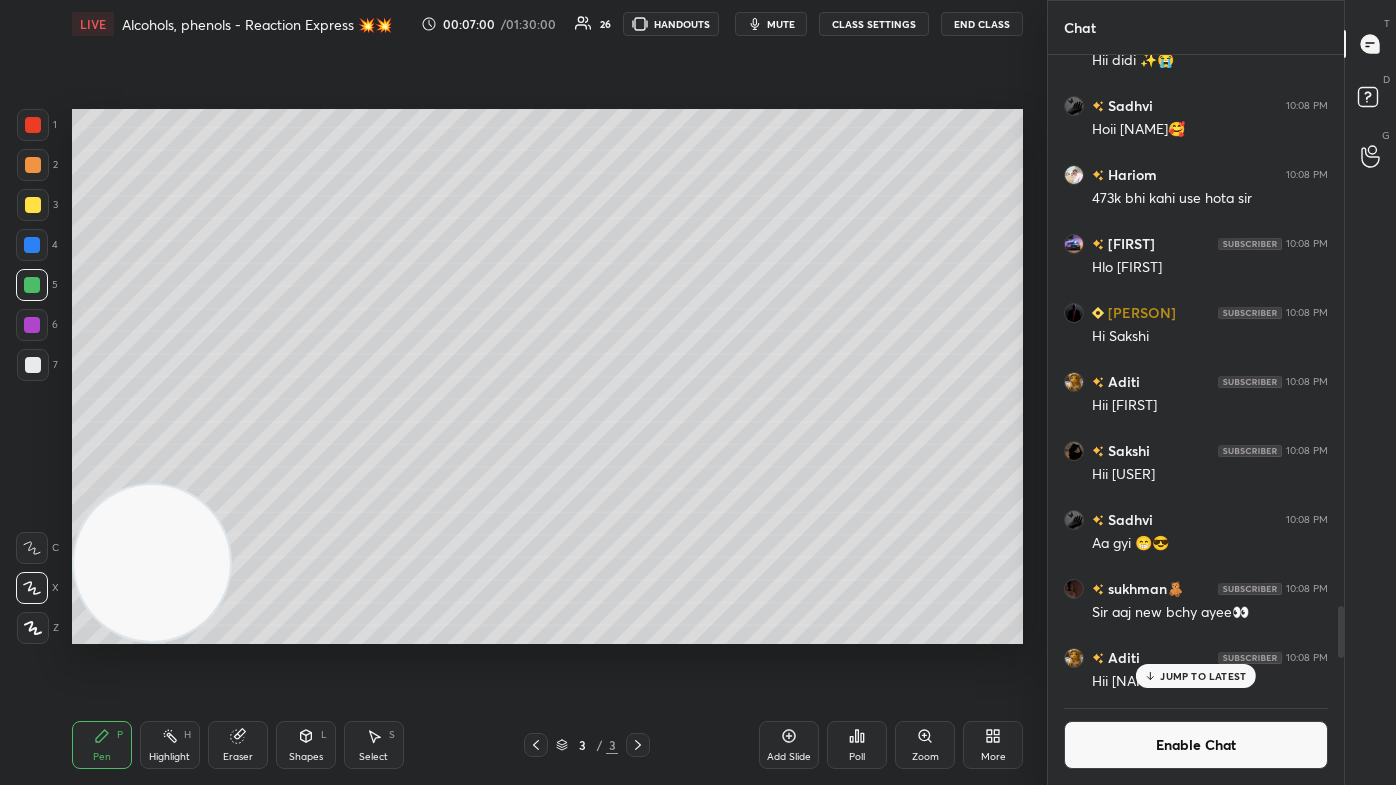click on "Eraser" at bounding box center (238, 745) 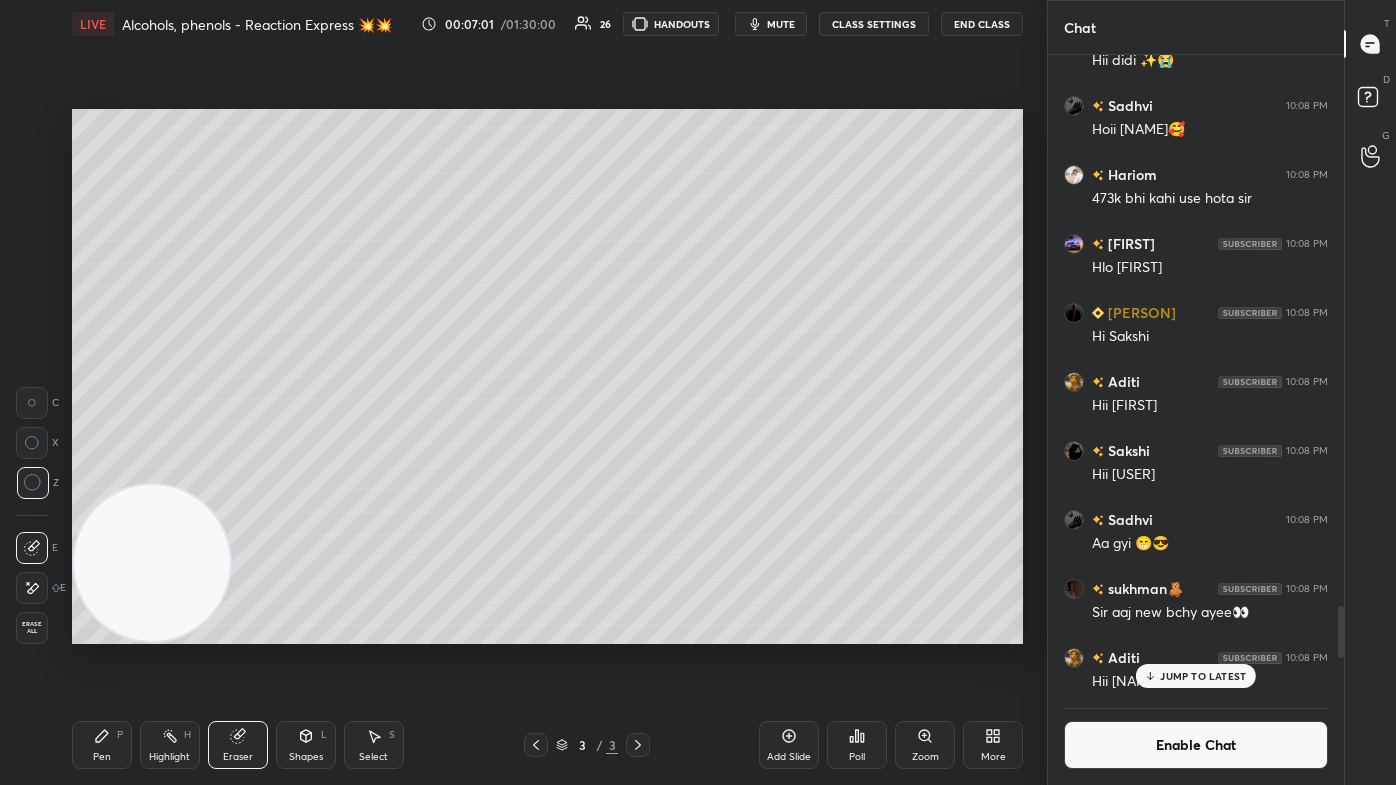 click on "Pen" at bounding box center [102, 757] 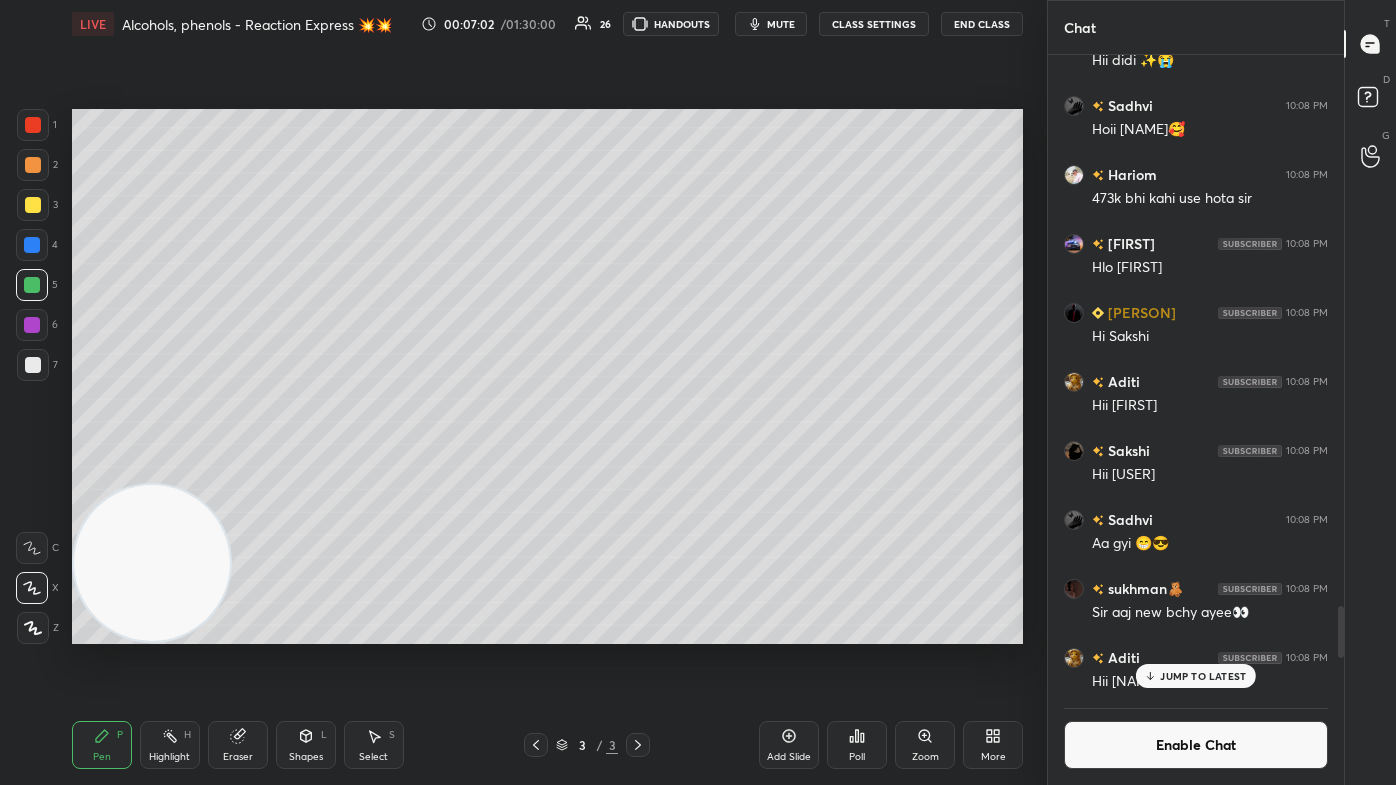 click at bounding box center (33, 365) 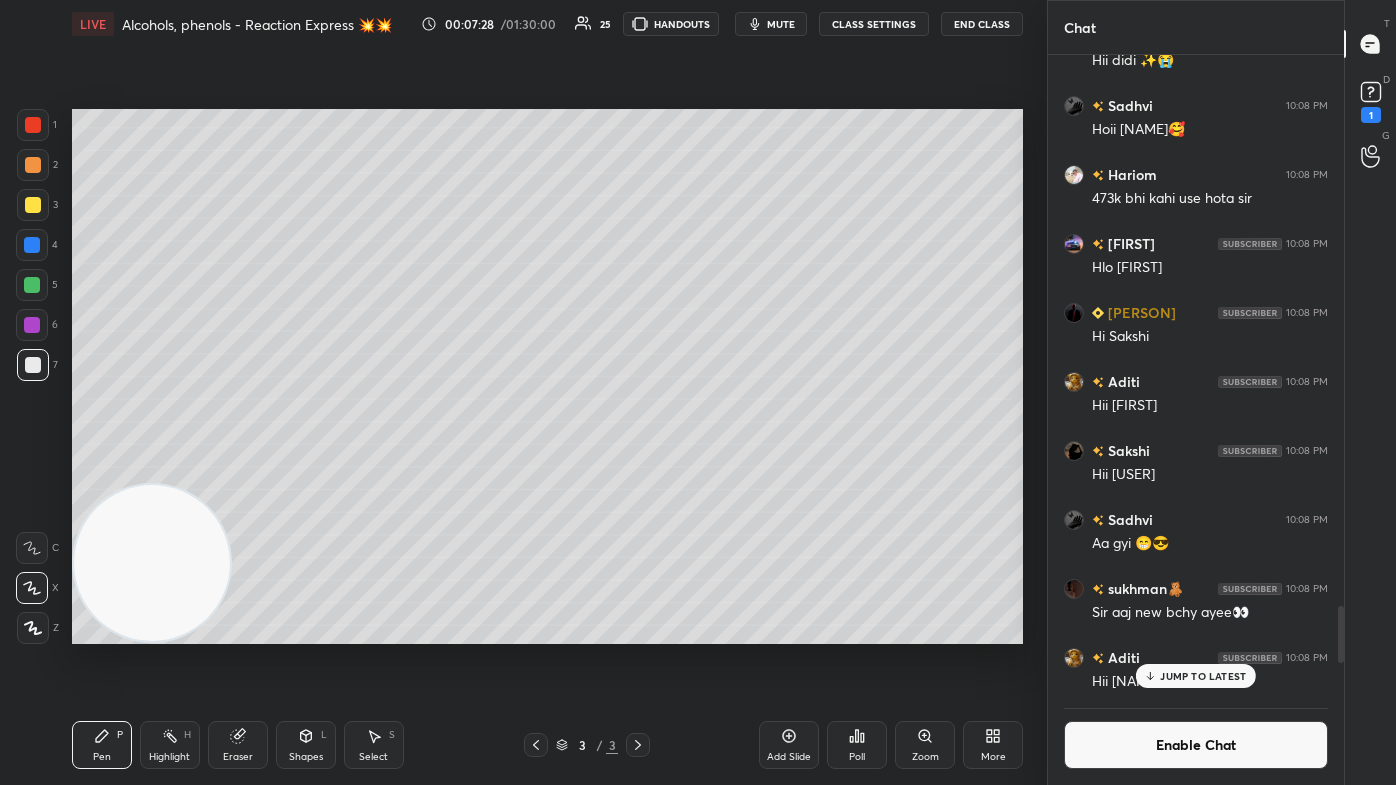 click on "Eraser" at bounding box center (238, 757) 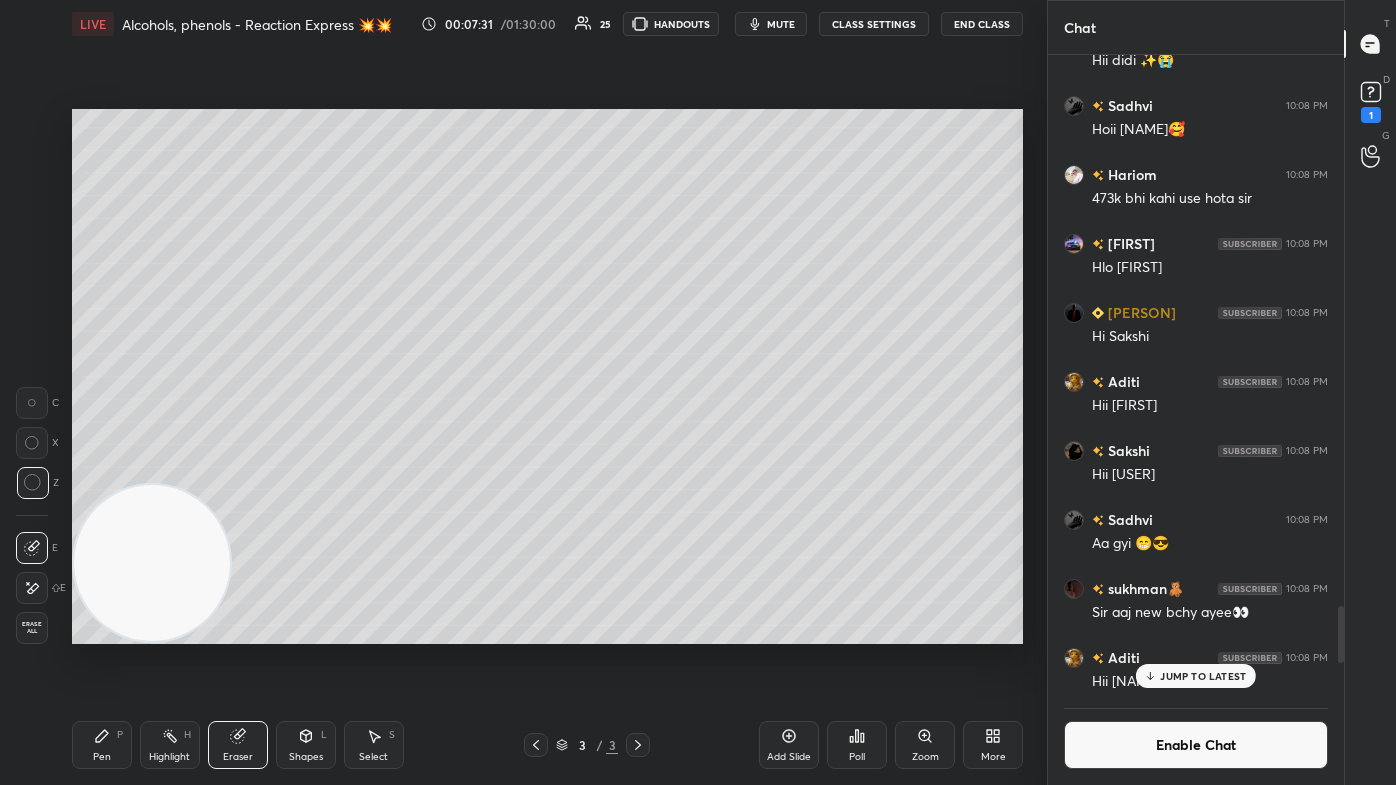 click 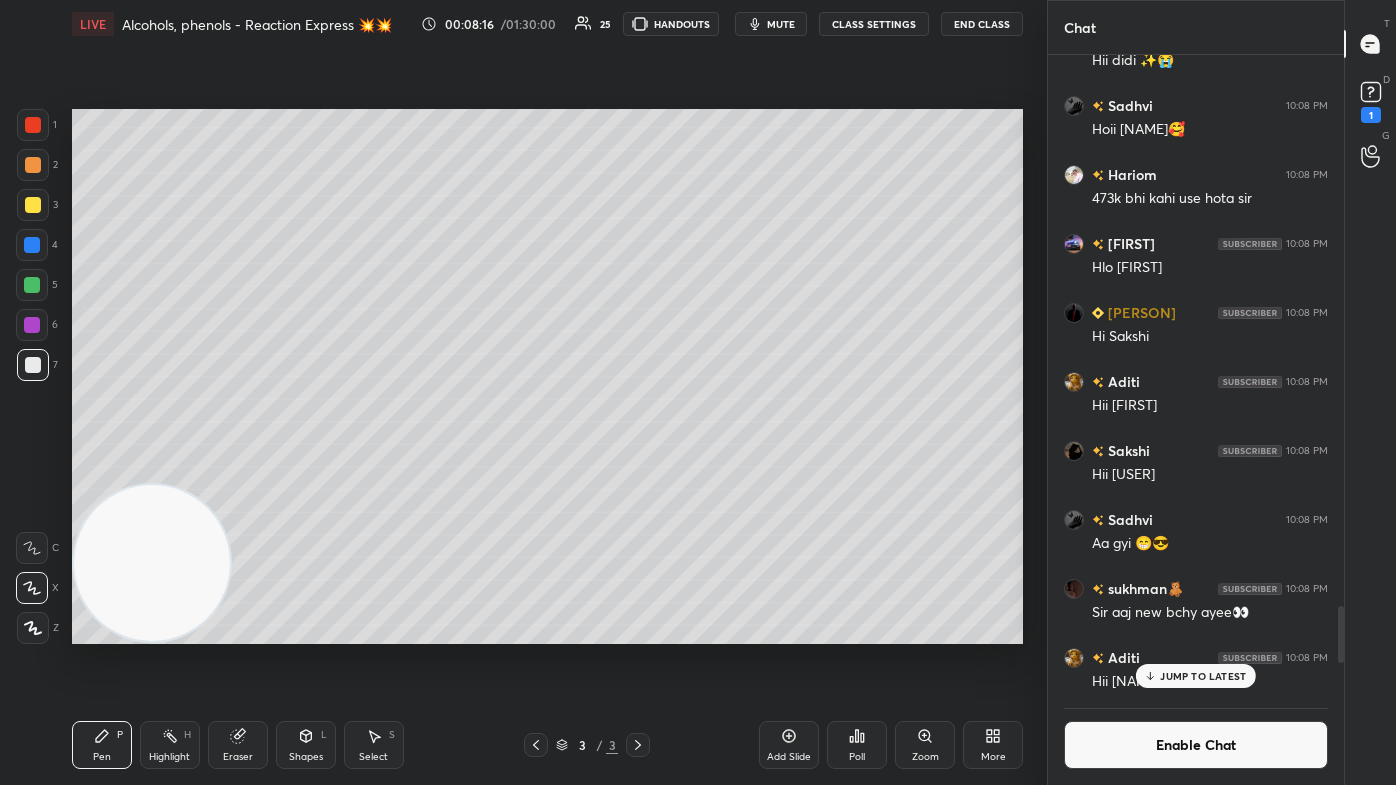 click on "JUMP TO LATEST" at bounding box center [1203, 676] 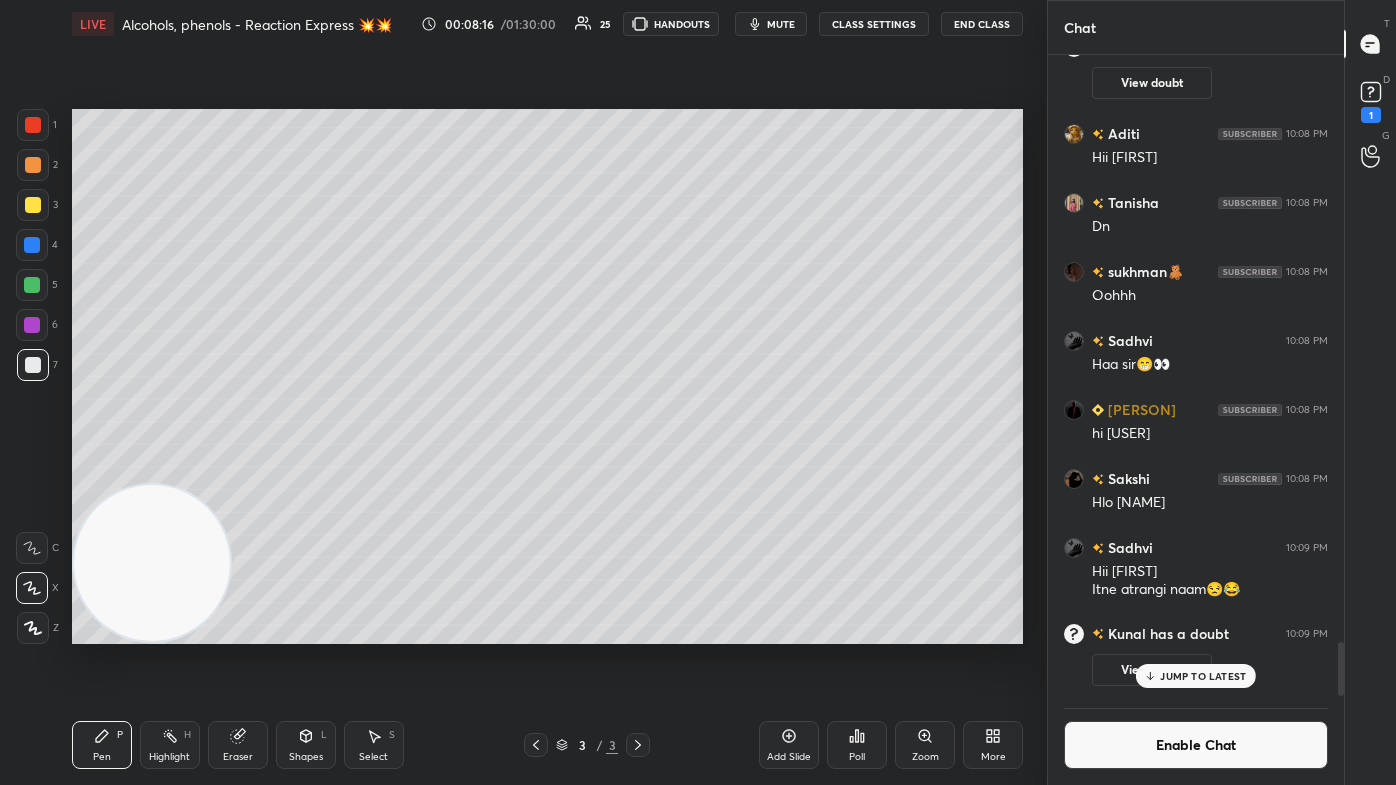 click on "1" at bounding box center [1371, 100] 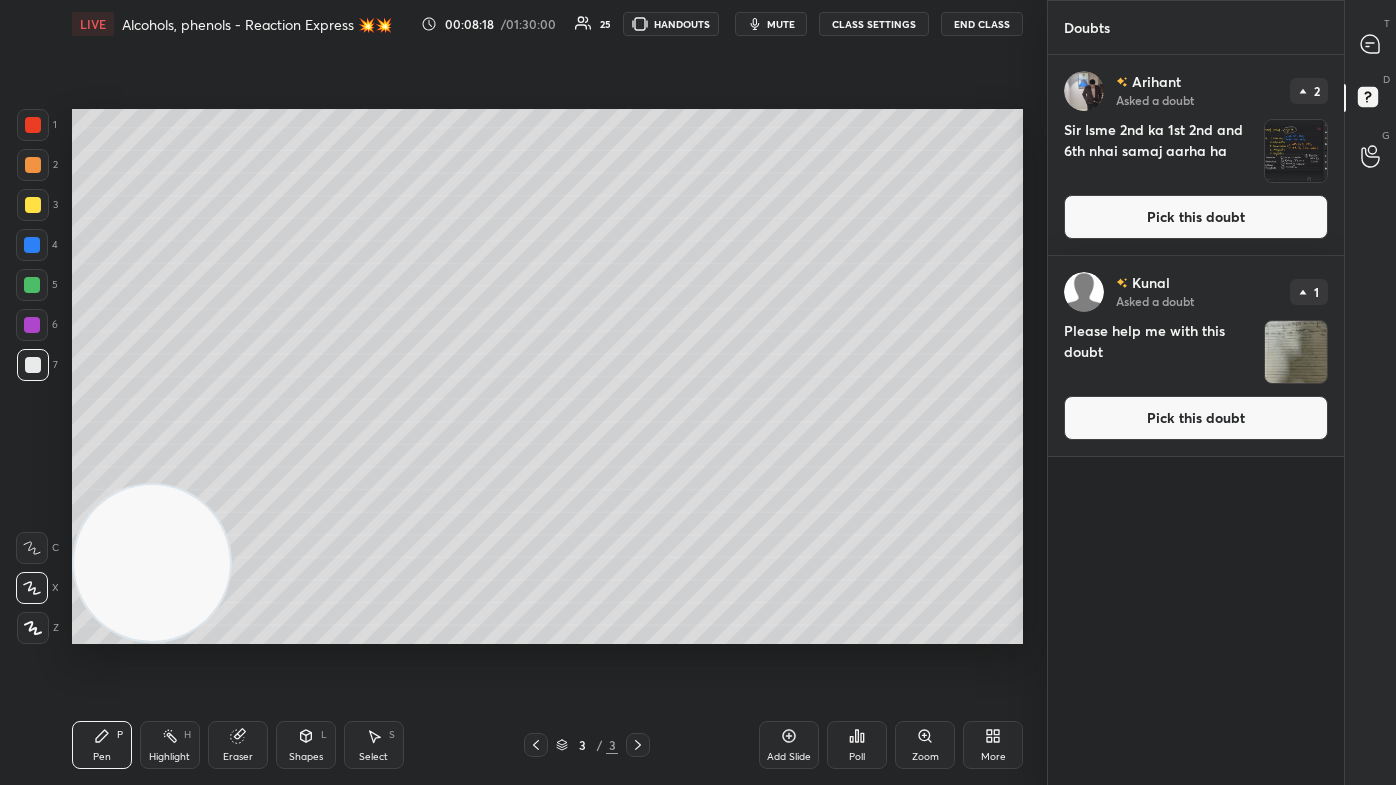 click at bounding box center [1296, 352] 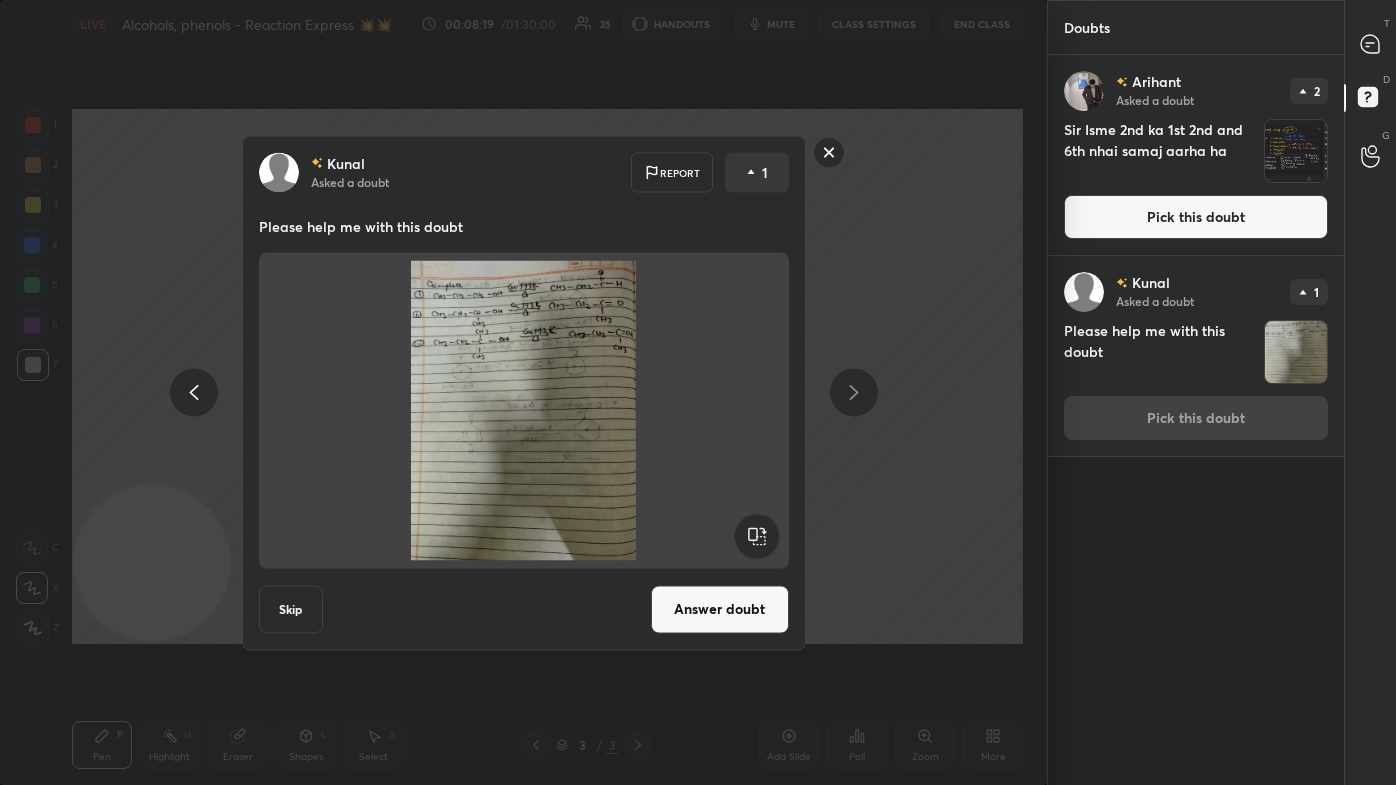 click on "[FIRST] Asked a doubt Report 1 Please help me with this doubt Skip Answer doubt" at bounding box center [524, 392] 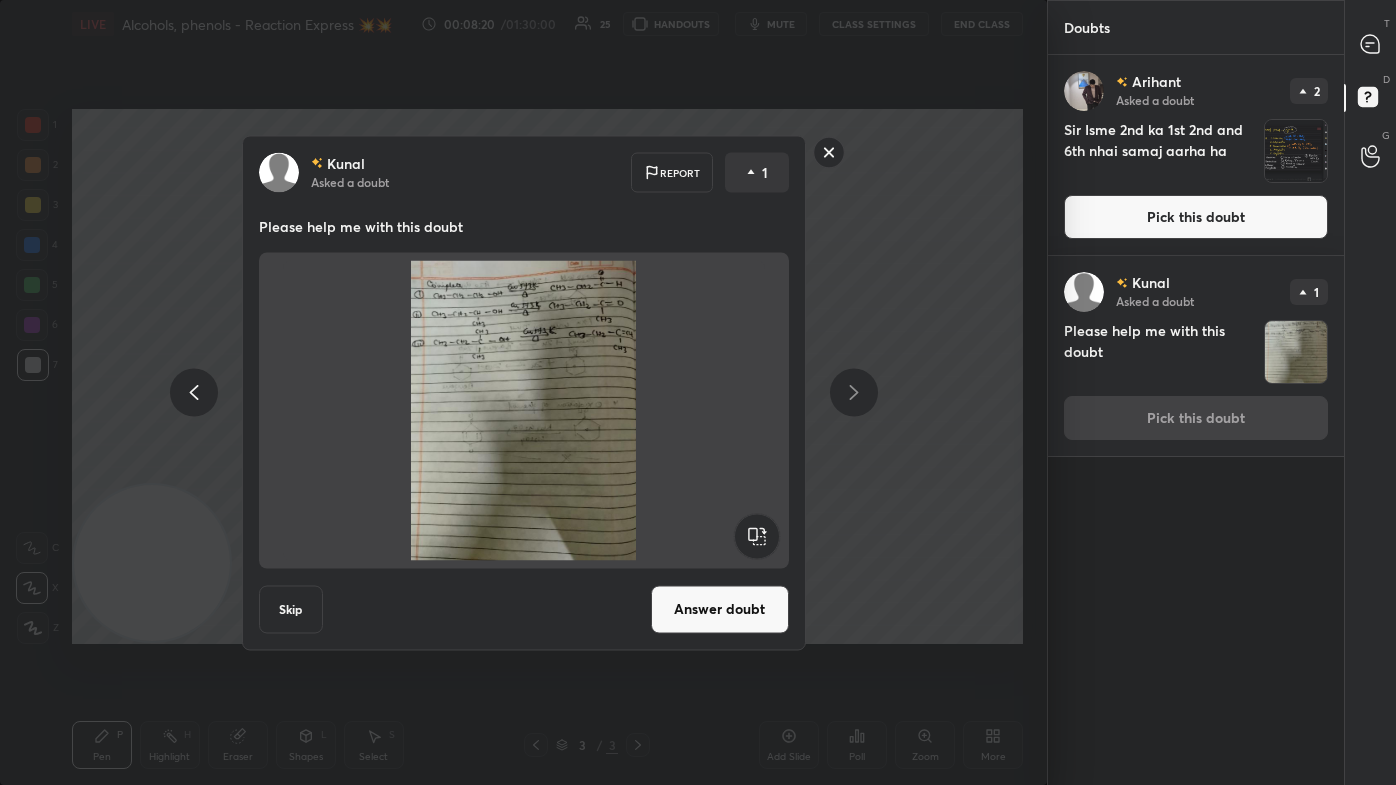 click 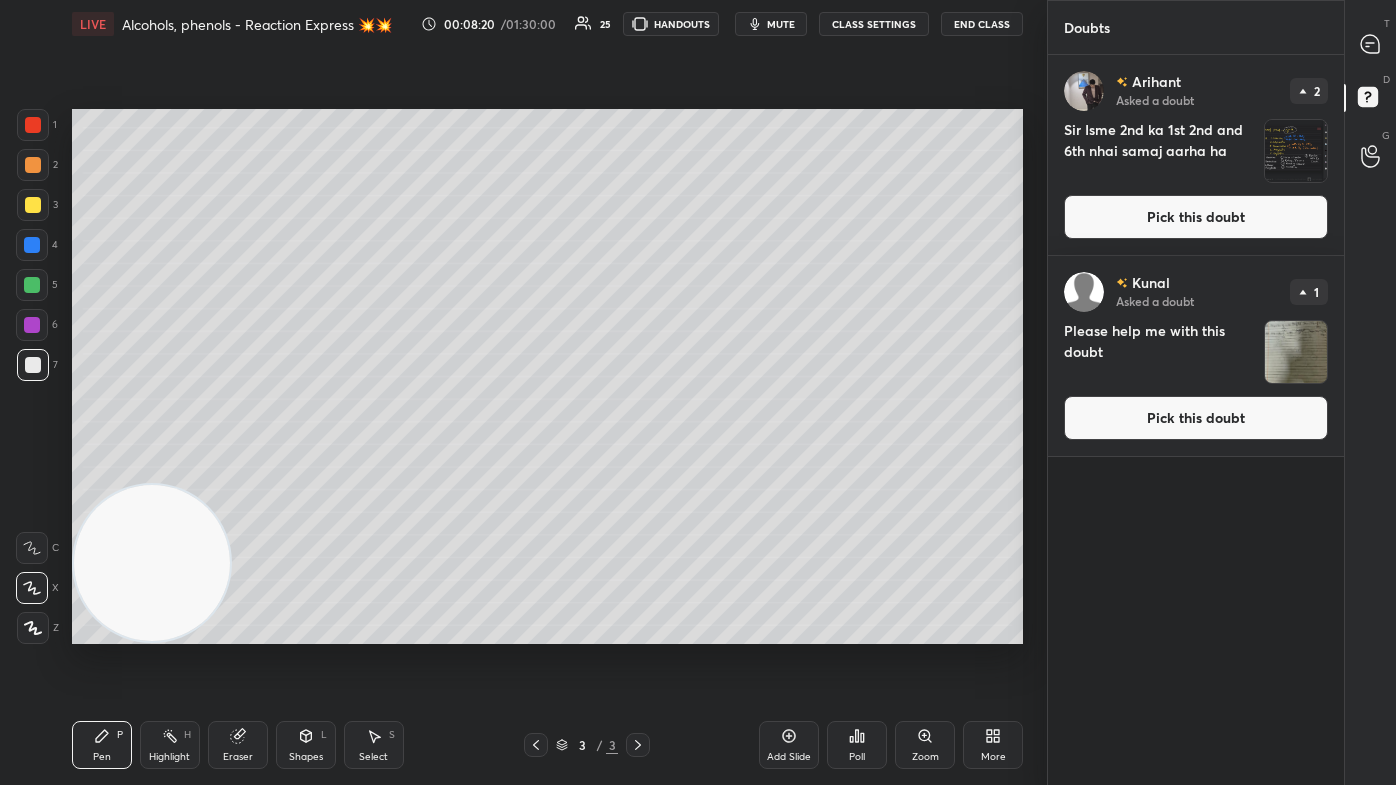 click 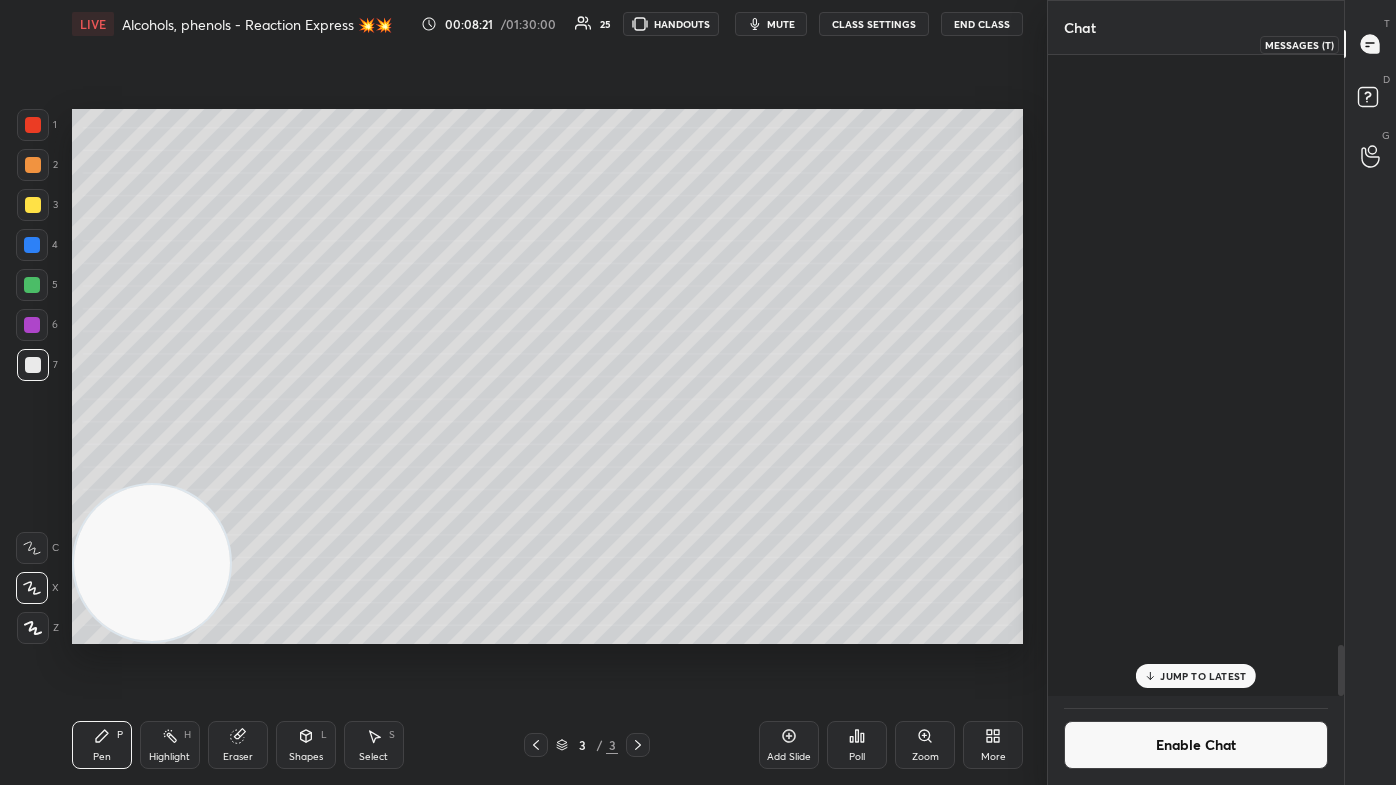 scroll, scrollTop: 7458, scrollLeft: 0, axis: vertical 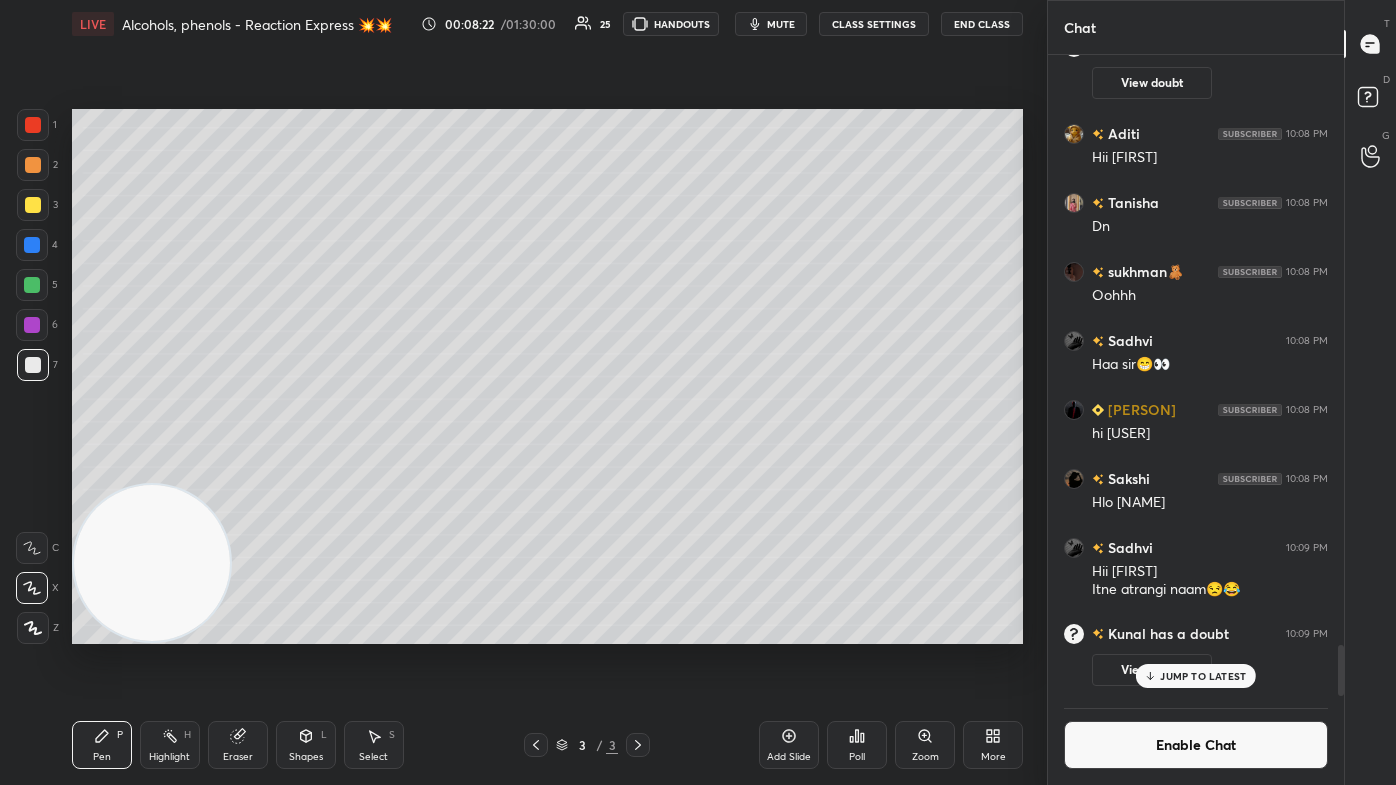 click on "Enable Chat" at bounding box center [1196, 745] 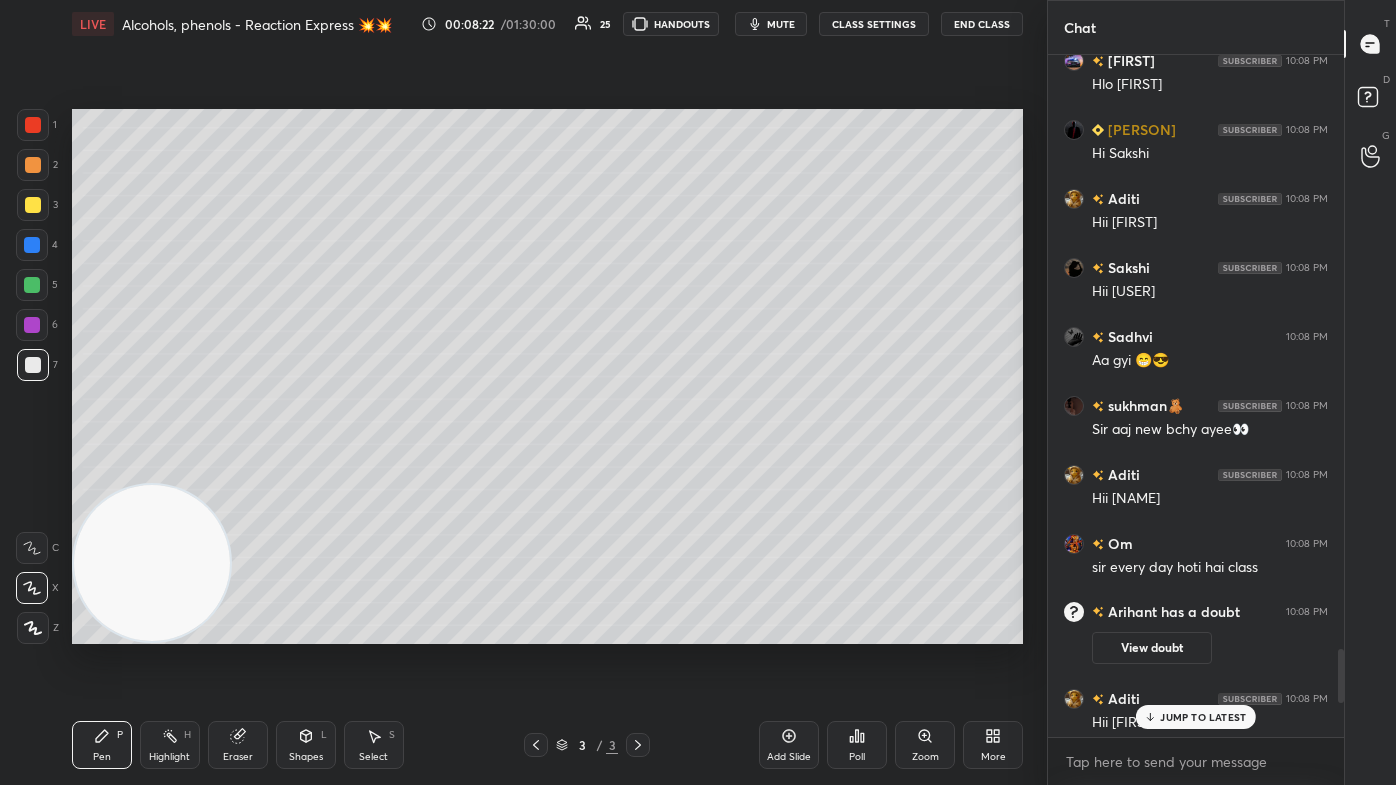 click on "JUMP TO LATEST" at bounding box center (1203, 717) 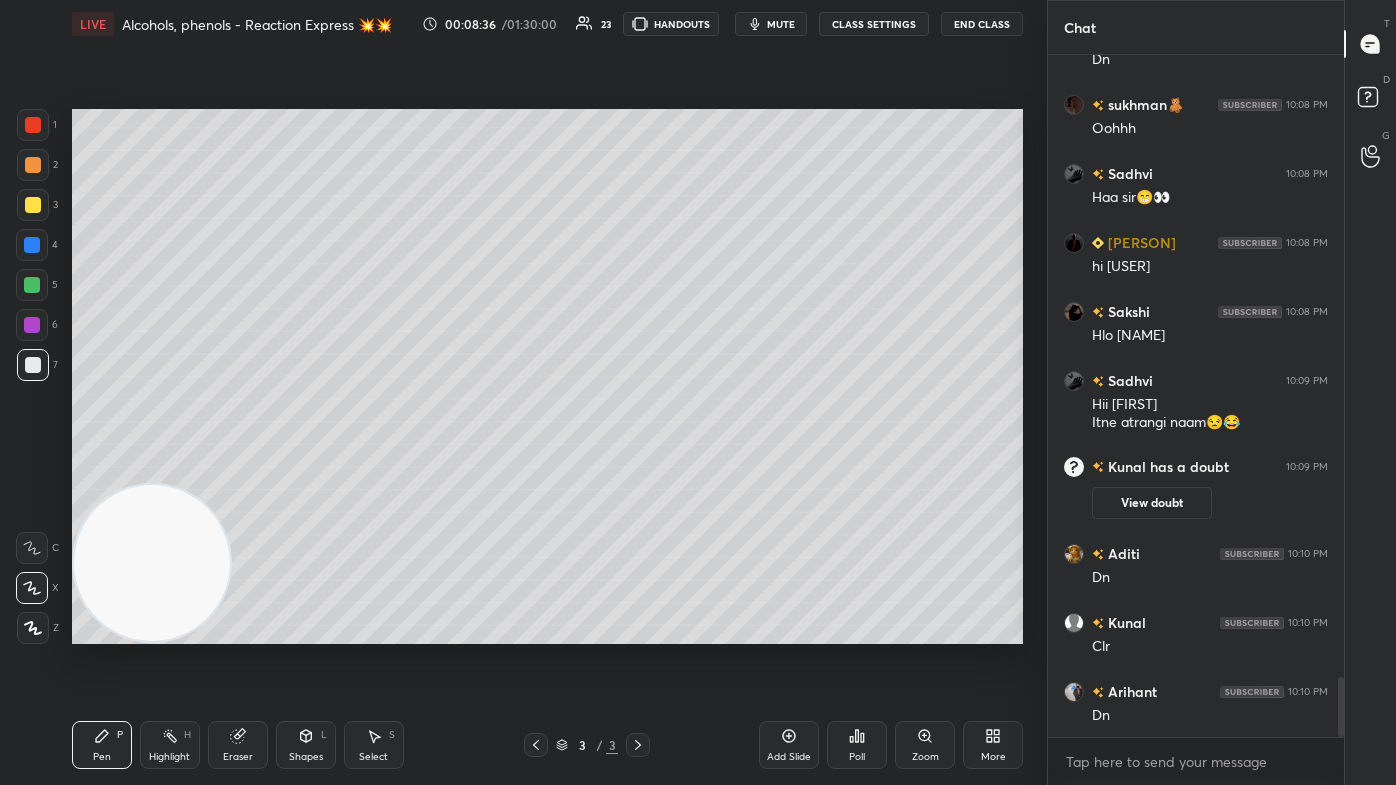 scroll, scrollTop: 7108, scrollLeft: 0, axis: vertical 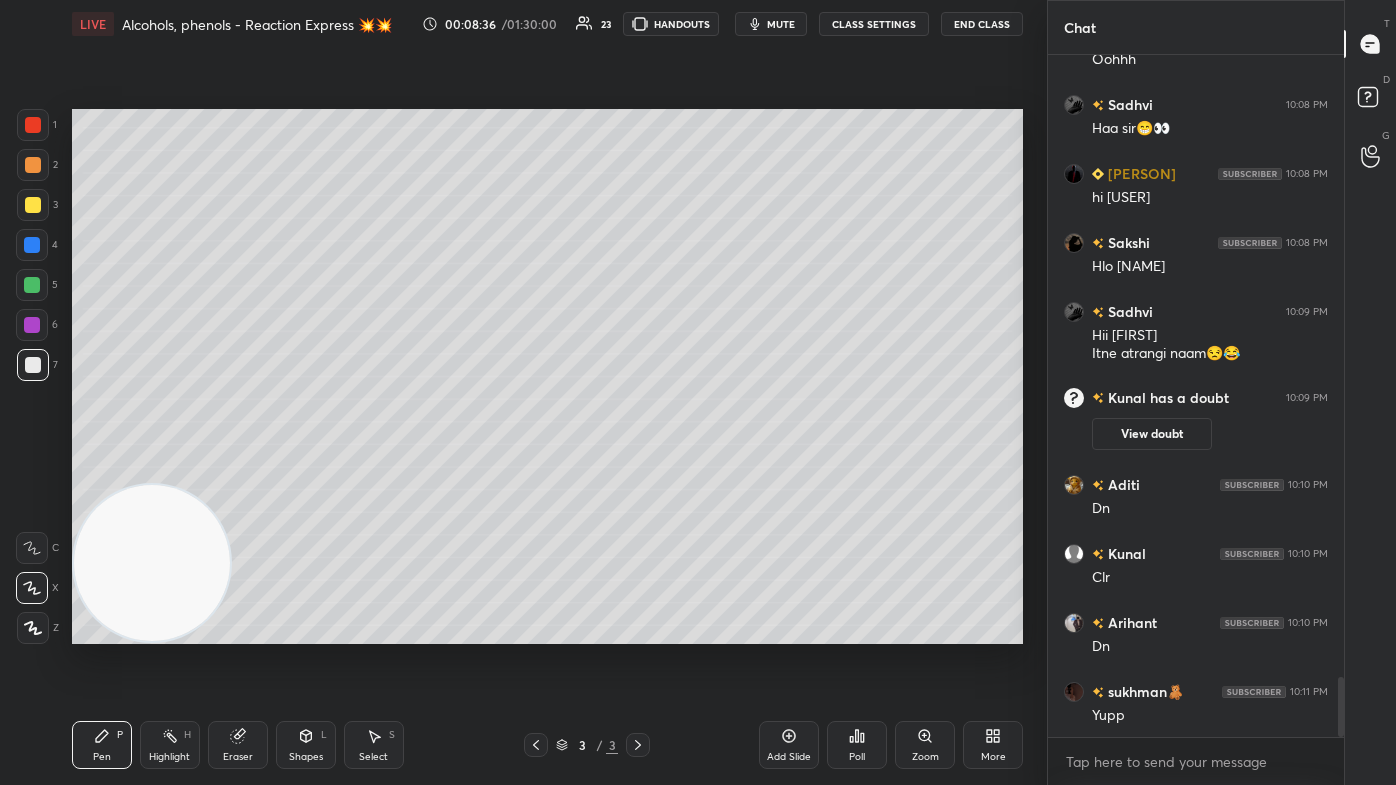 click on "Add Slide" at bounding box center [789, 757] 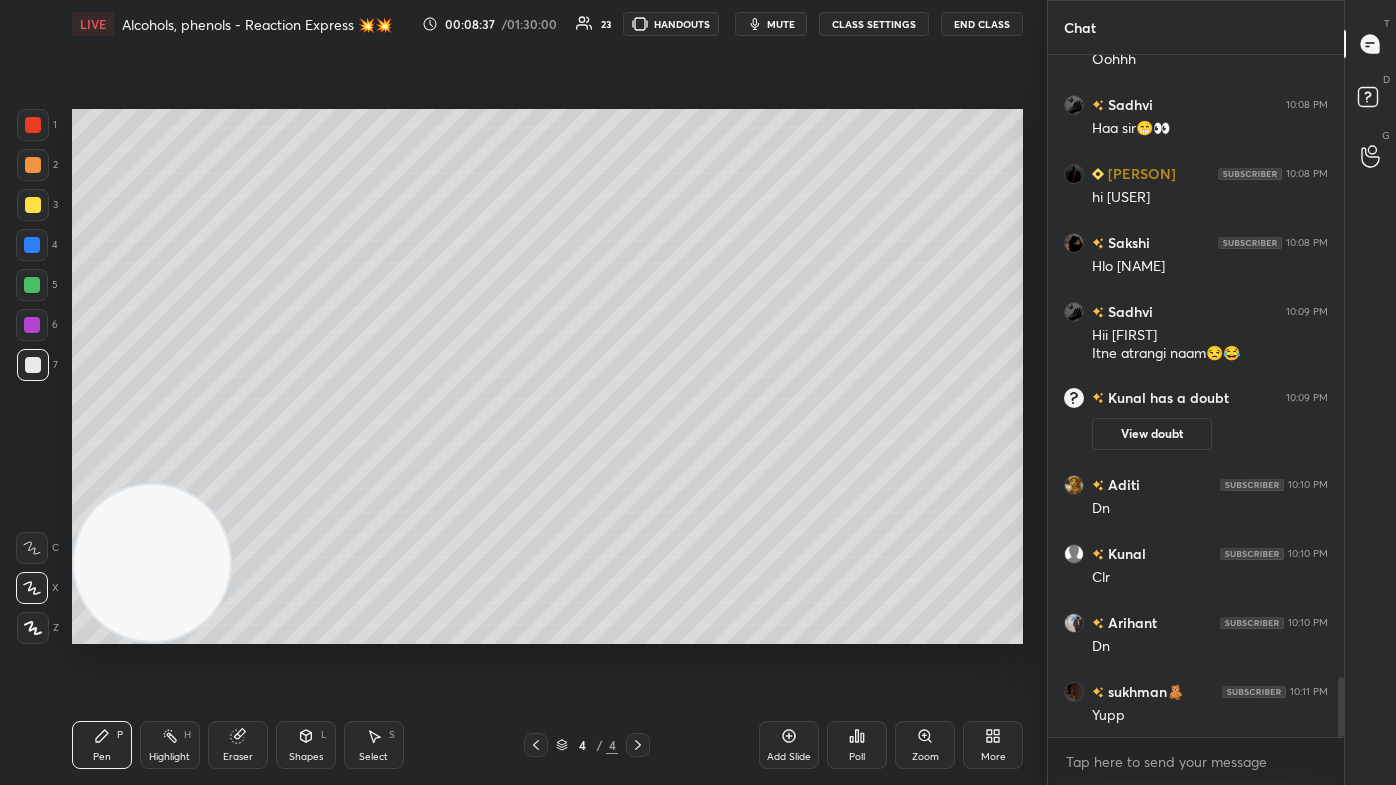 scroll, scrollTop: 7176, scrollLeft: 0, axis: vertical 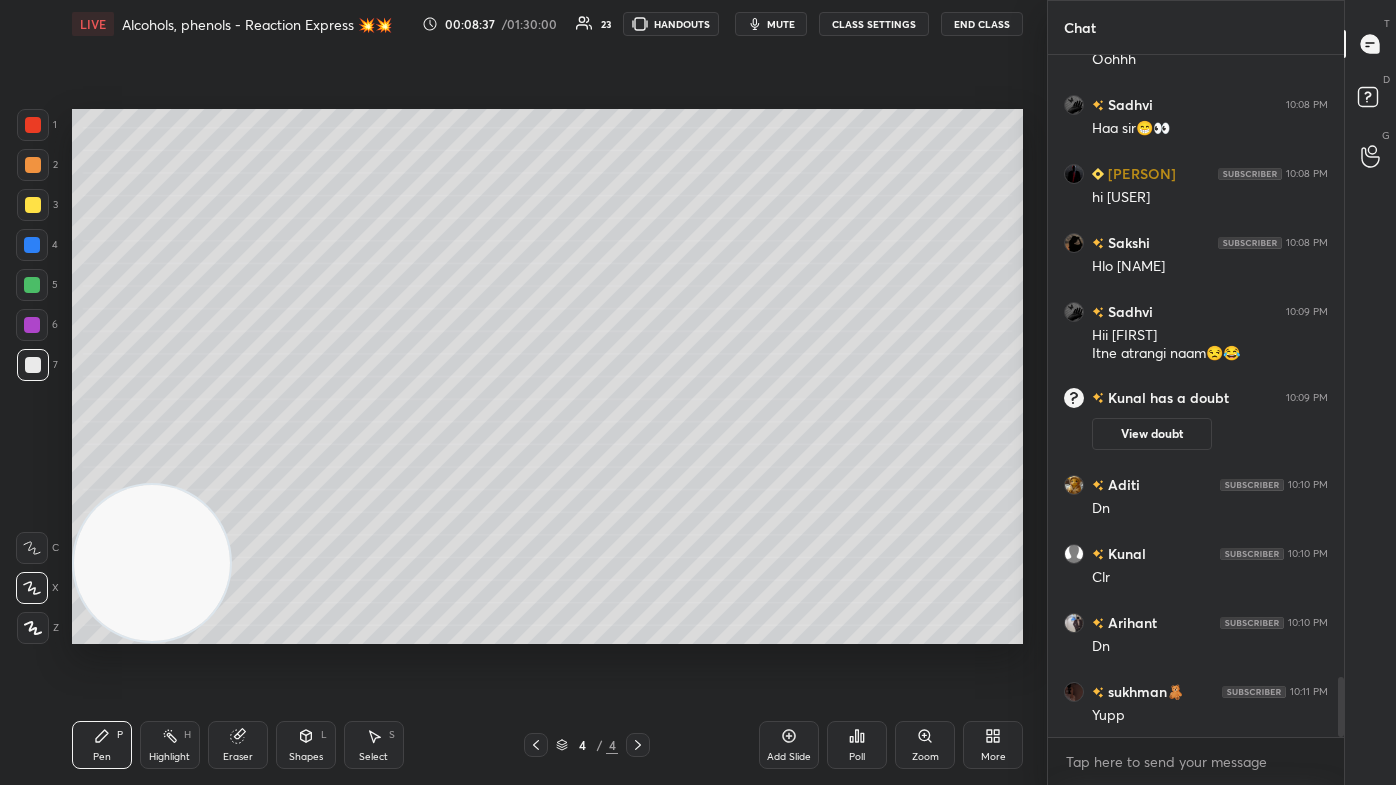 click at bounding box center (33, 205) 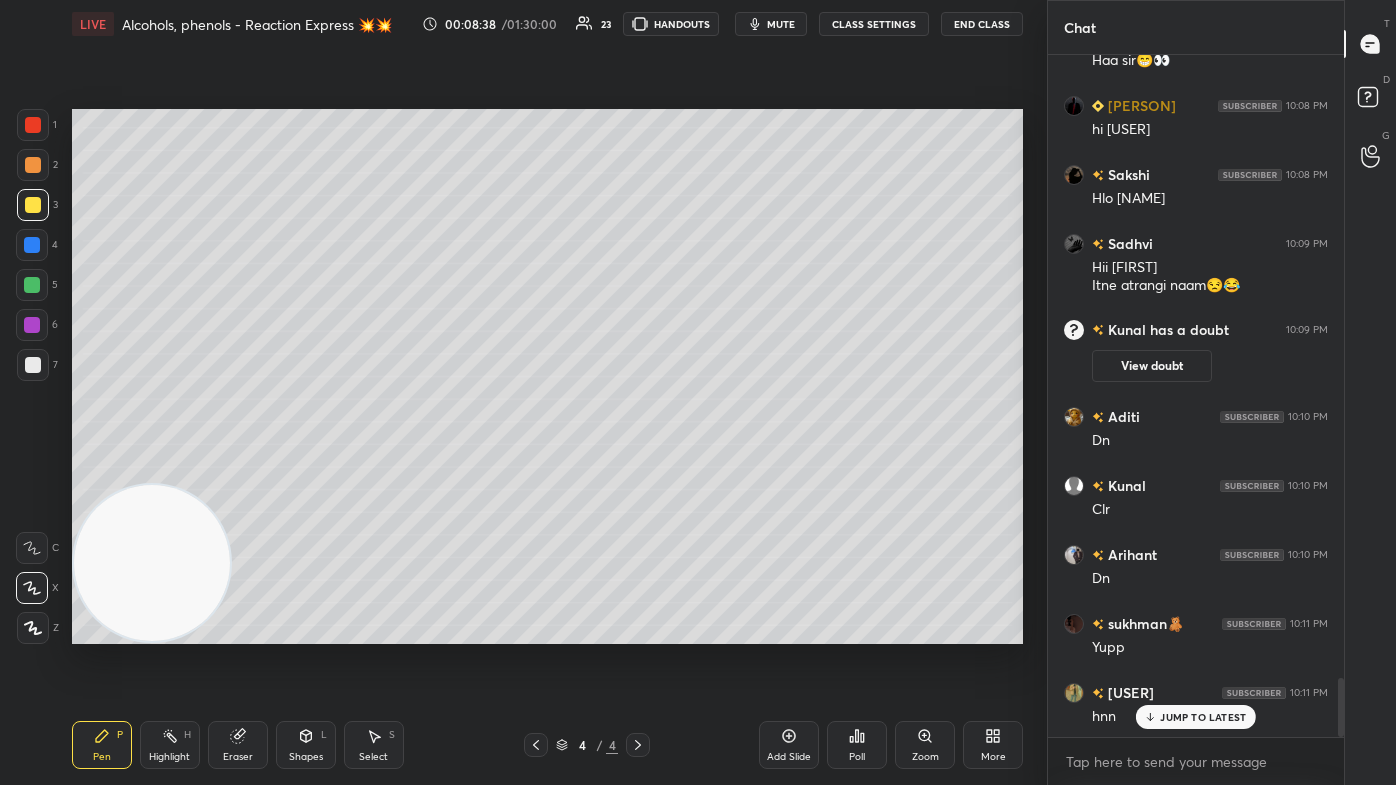scroll, scrollTop: 7245, scrollLeft: 0, axis: vertical 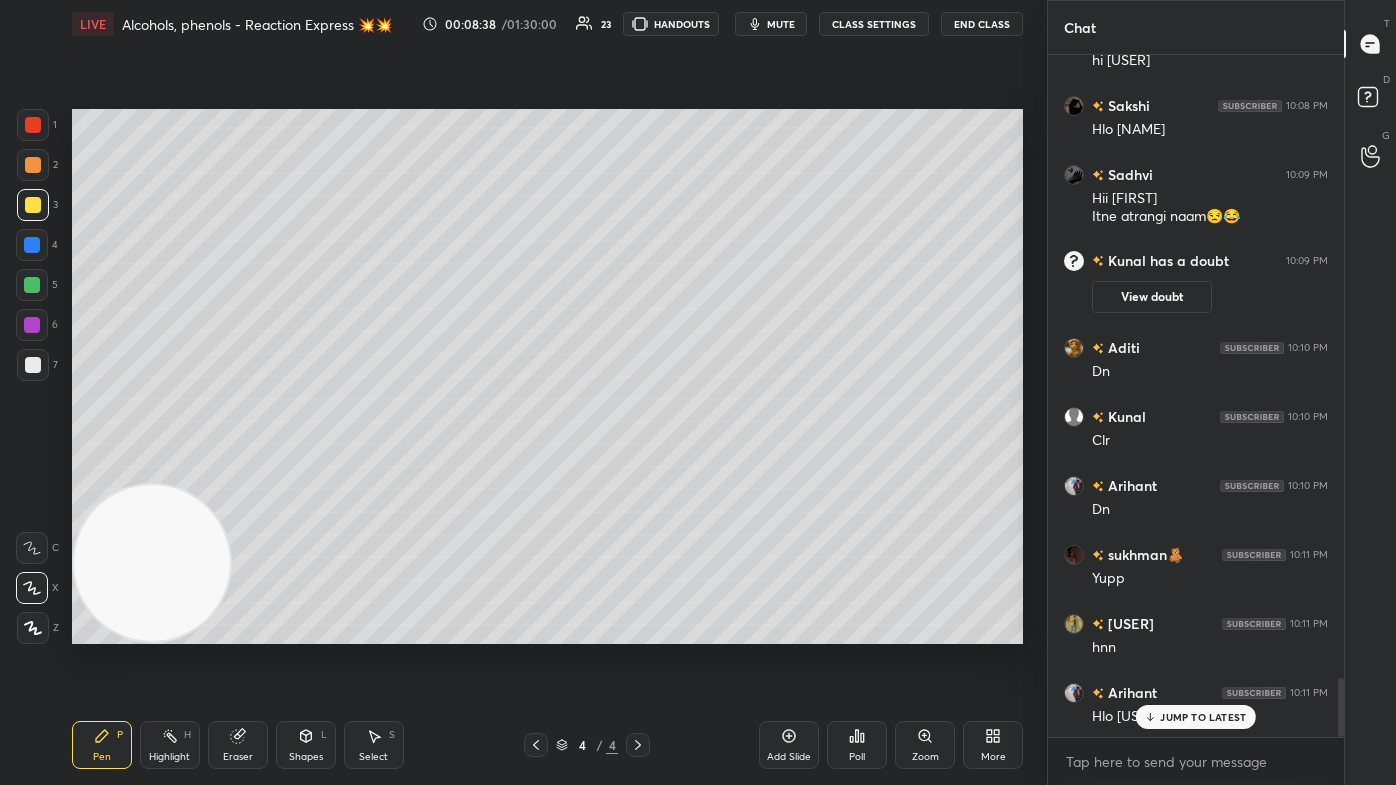 click 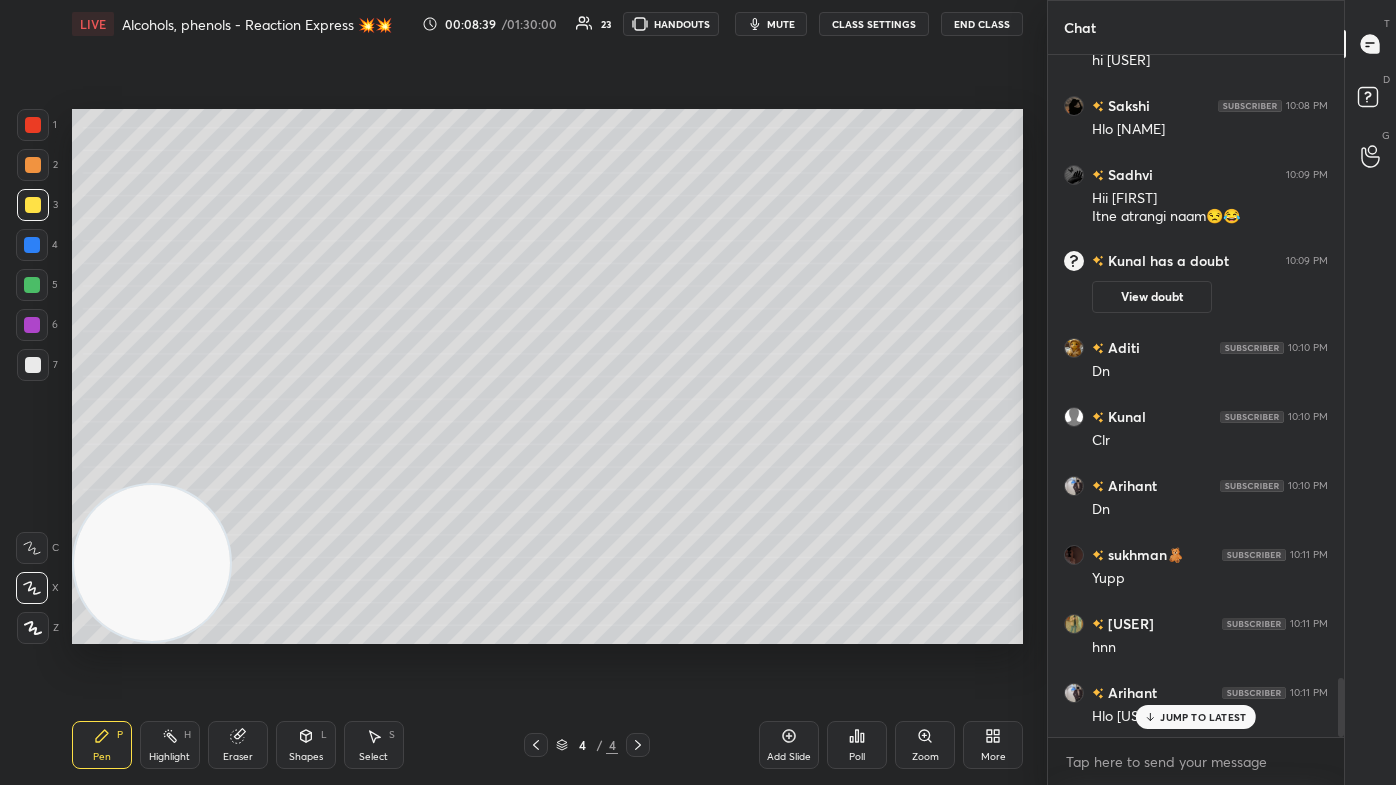scroll, scrollTop: 7314, scrollLeft: 0, axis: vertical 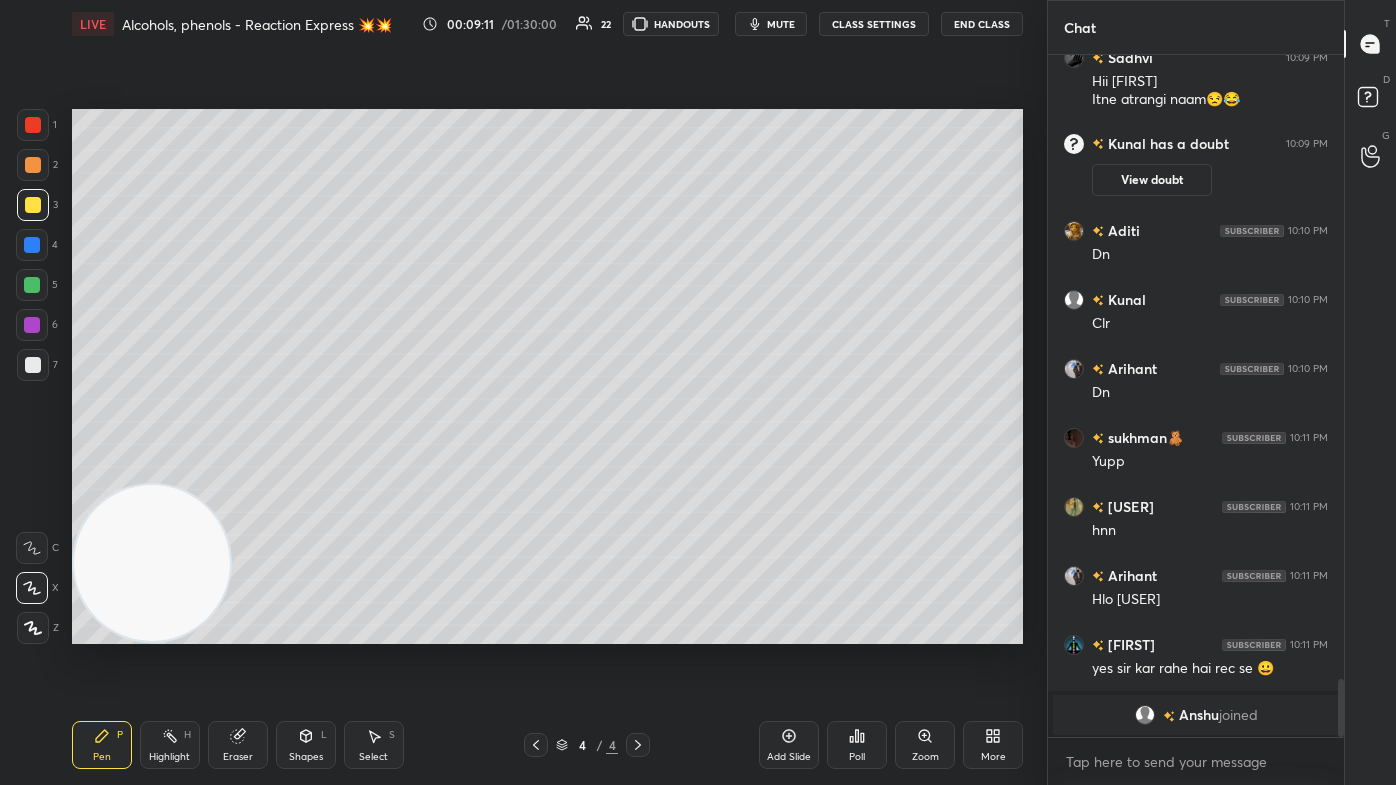 drag, startPoint x: 233, startPoint y: 742, endPoint x: 256, endPoint y: 659, distance: 86.127815 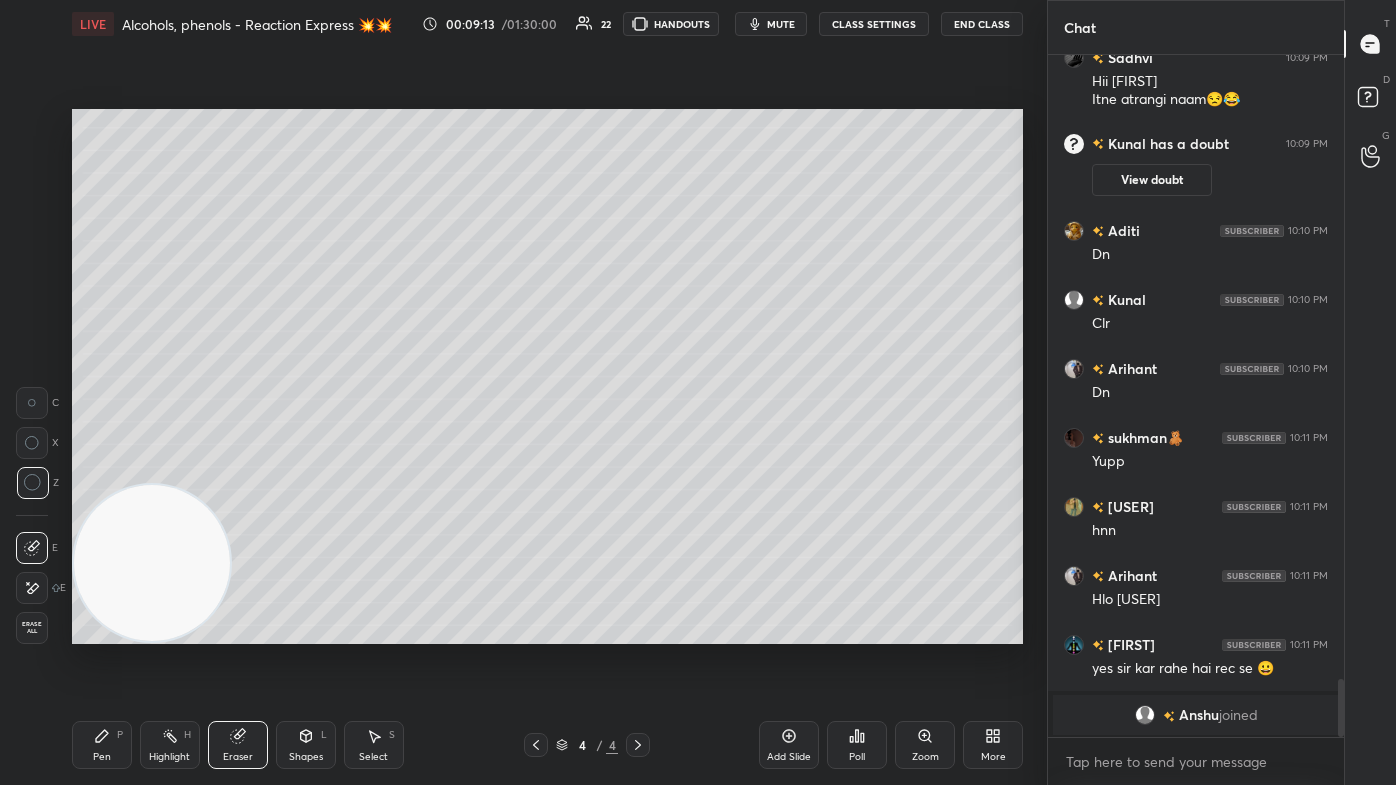 click on "Pen P" at bounding box center [102, 745] 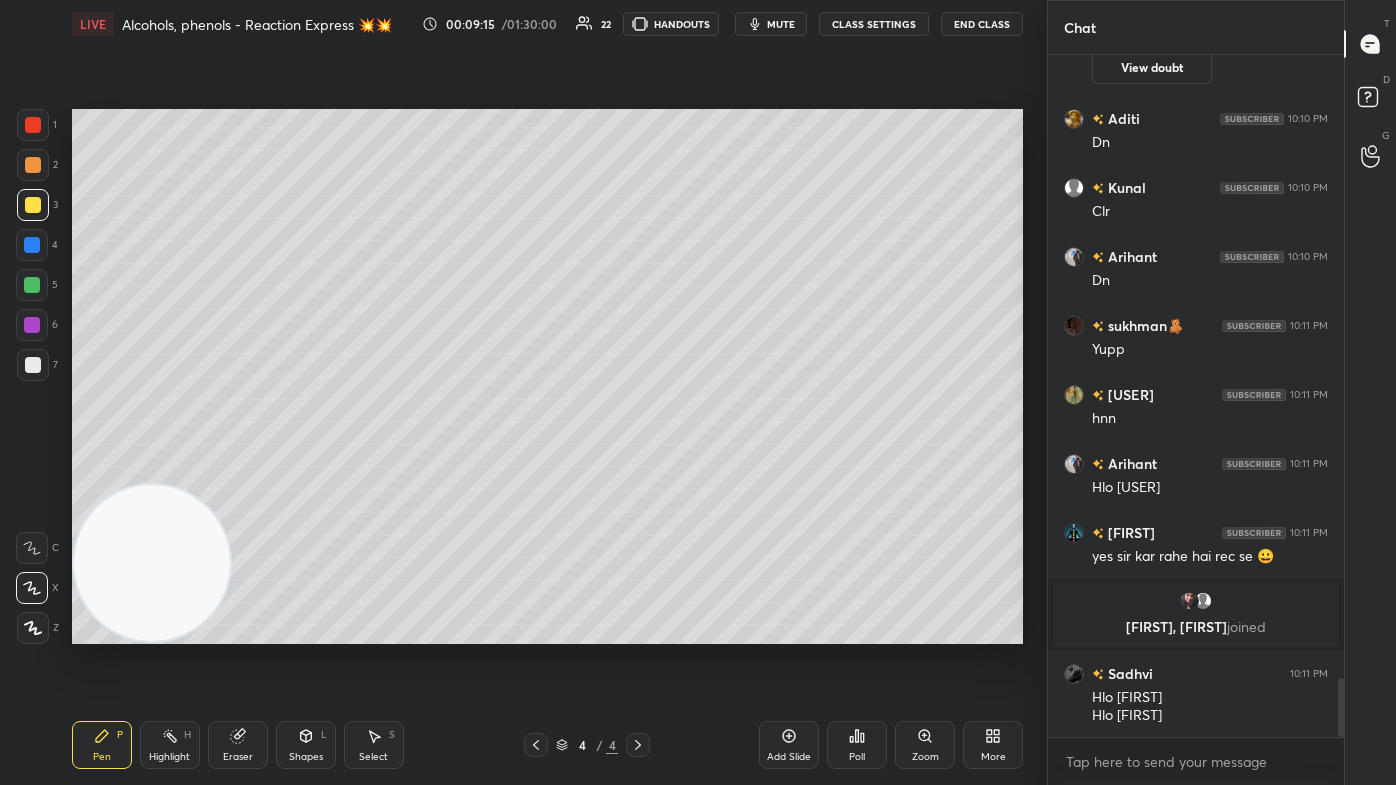 scroll, scrollTop: 7189, scrollLeft: 0, axis: vertical 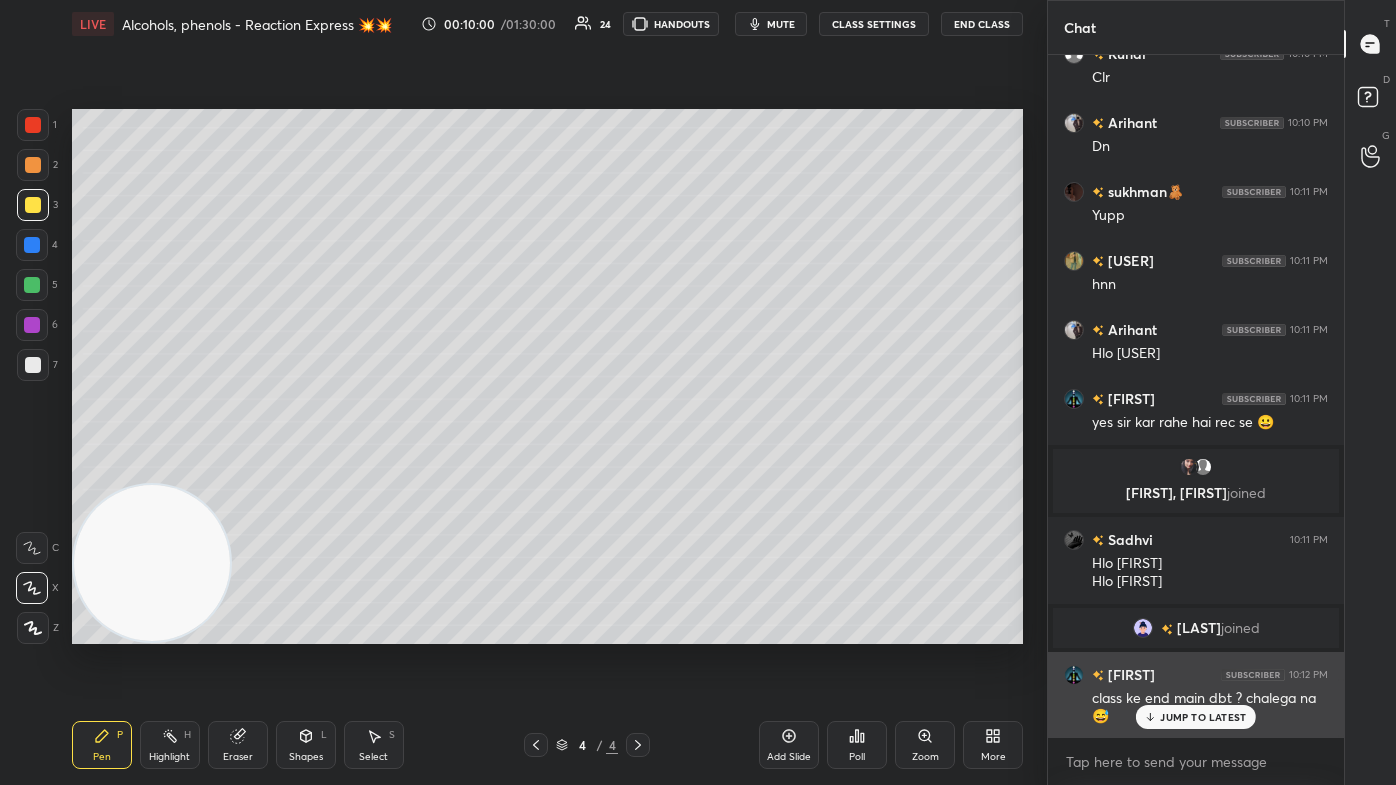 drag, startPoint x: 1168, startPoint y: 713, endPoint x: 1136, endPoint y: 728, distance: 35.341194 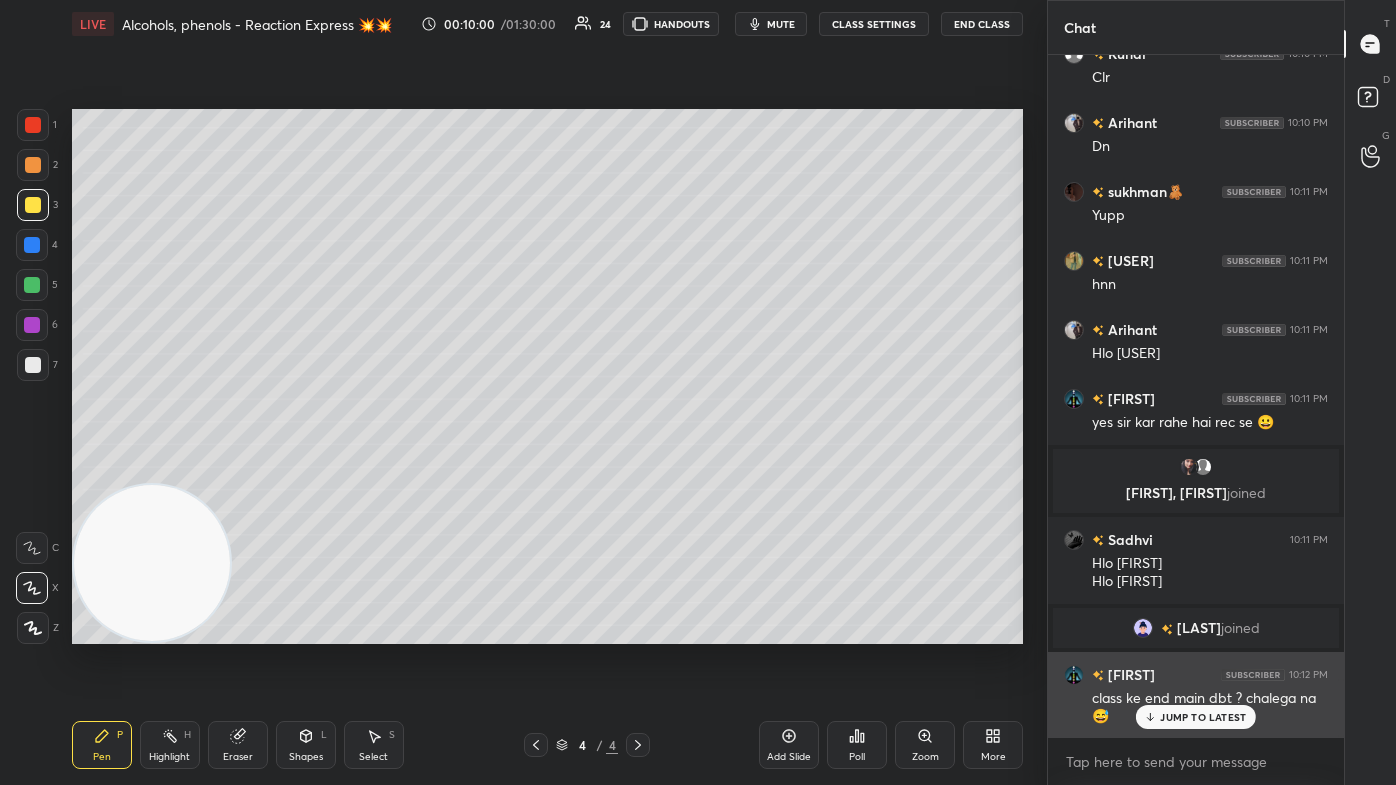 click on "JUMP TO LATEST" at bounding box center [1203, 717] 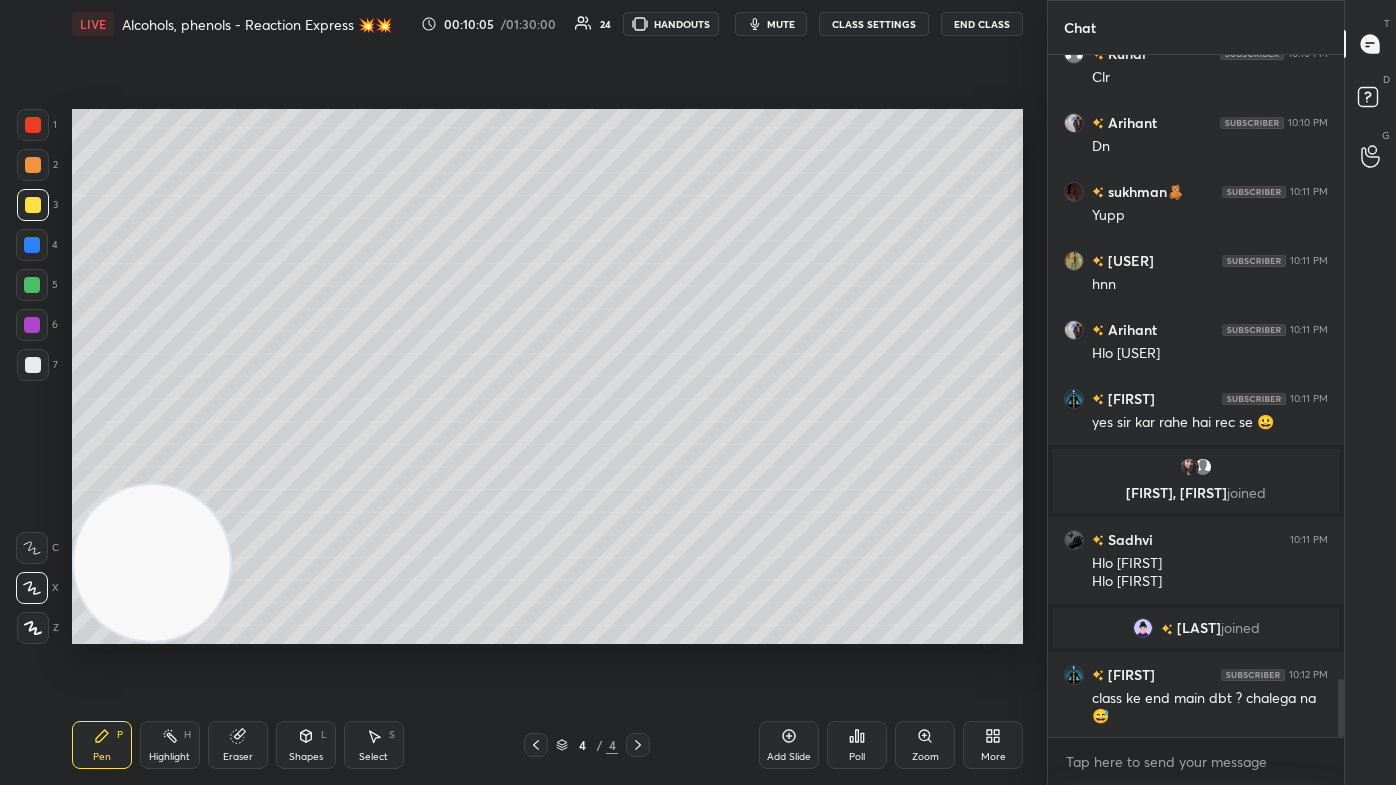 click at bounding box center (33, 365) 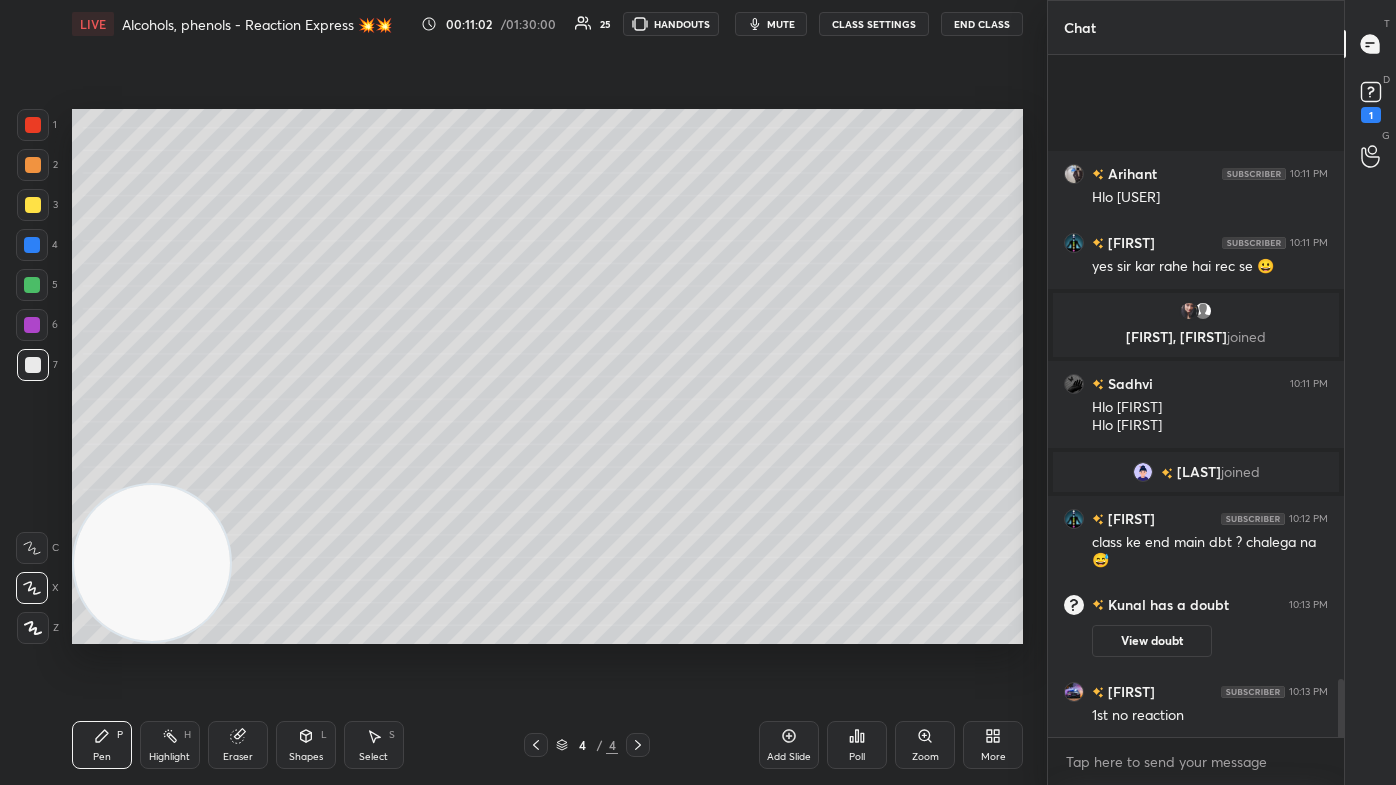 scroll, scrollTop: 7460, scrollLeft: 0, axis: vertical 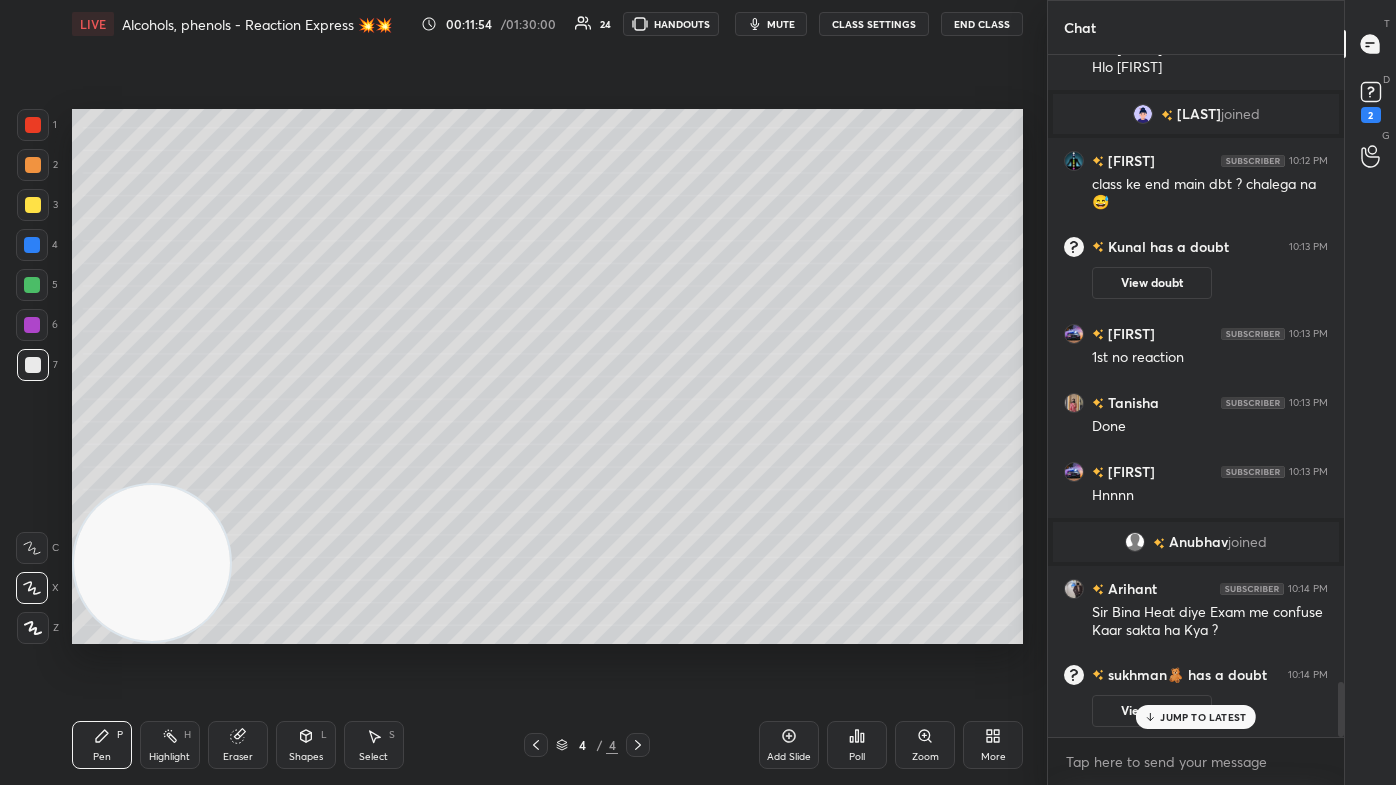 click on "View doubt" at bounding box center (1152, 711) 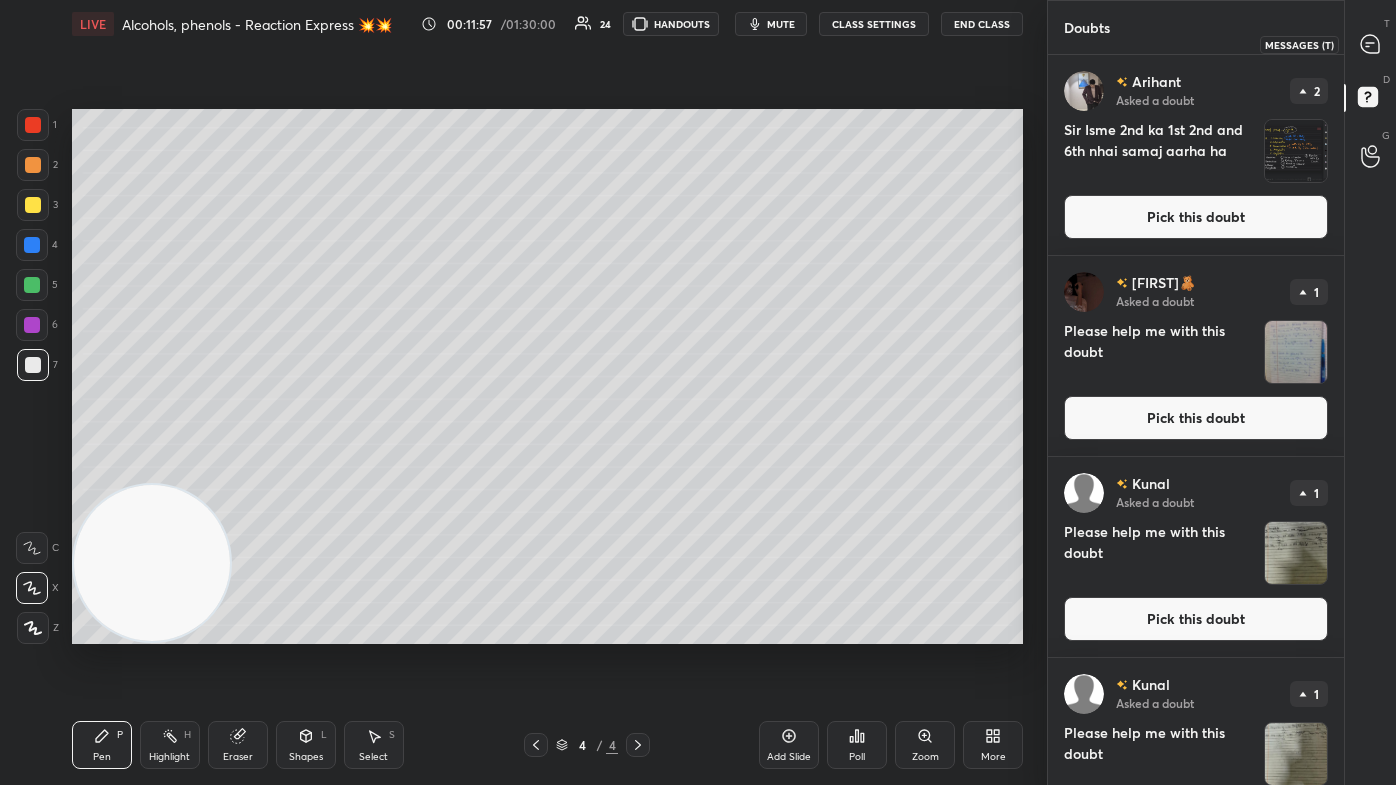 click 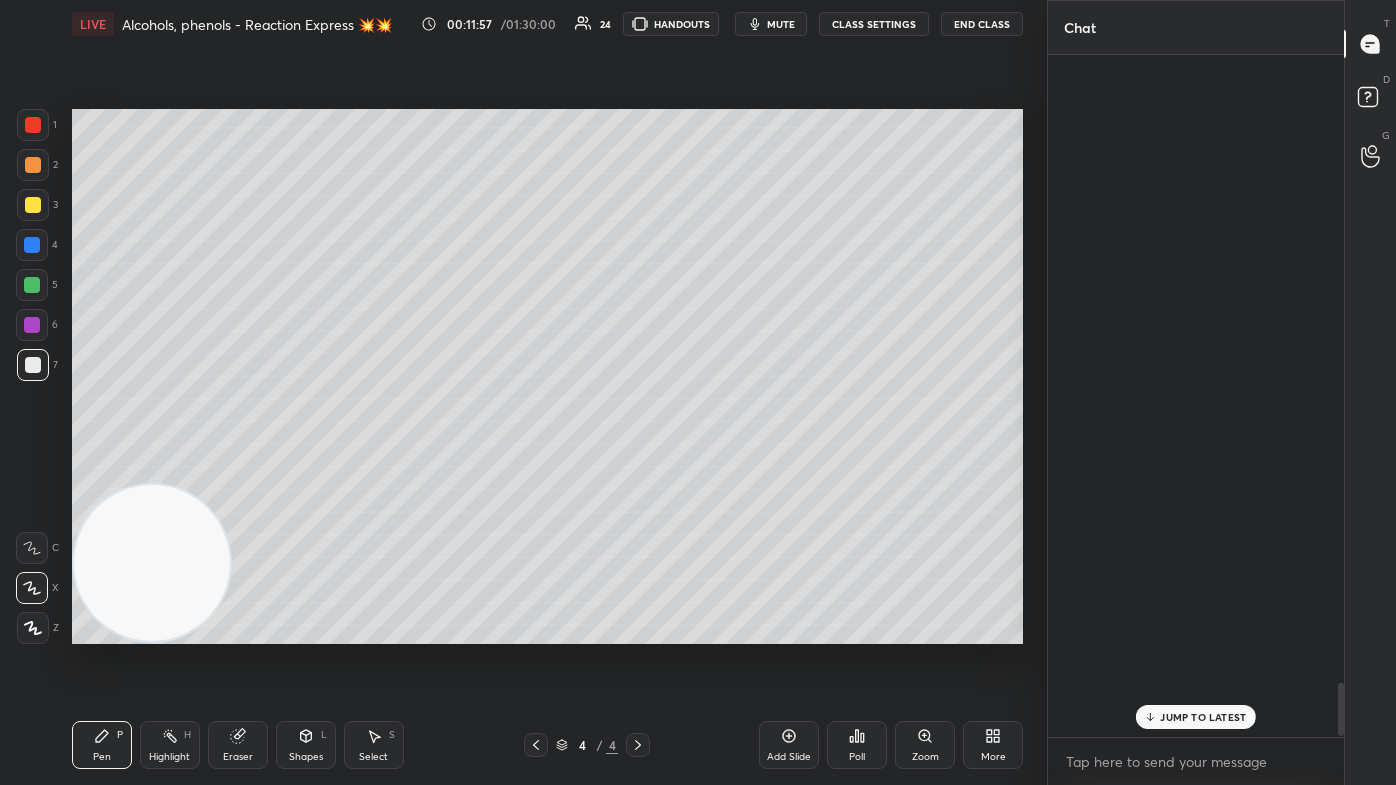 scroll, scrollTop: 8212, scrollLeft: 0, axis: vertical 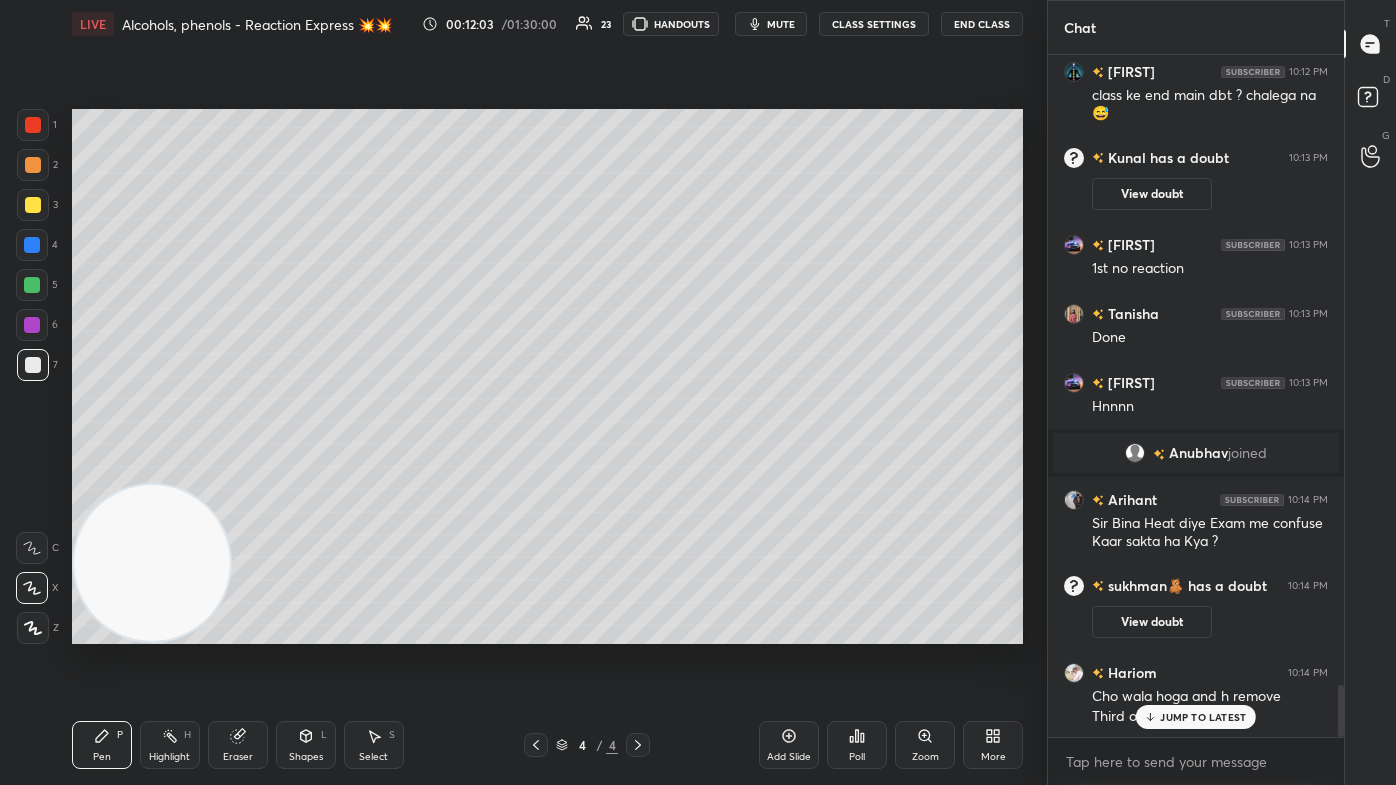 click on "Eraser" at bounding box center (238, 745) 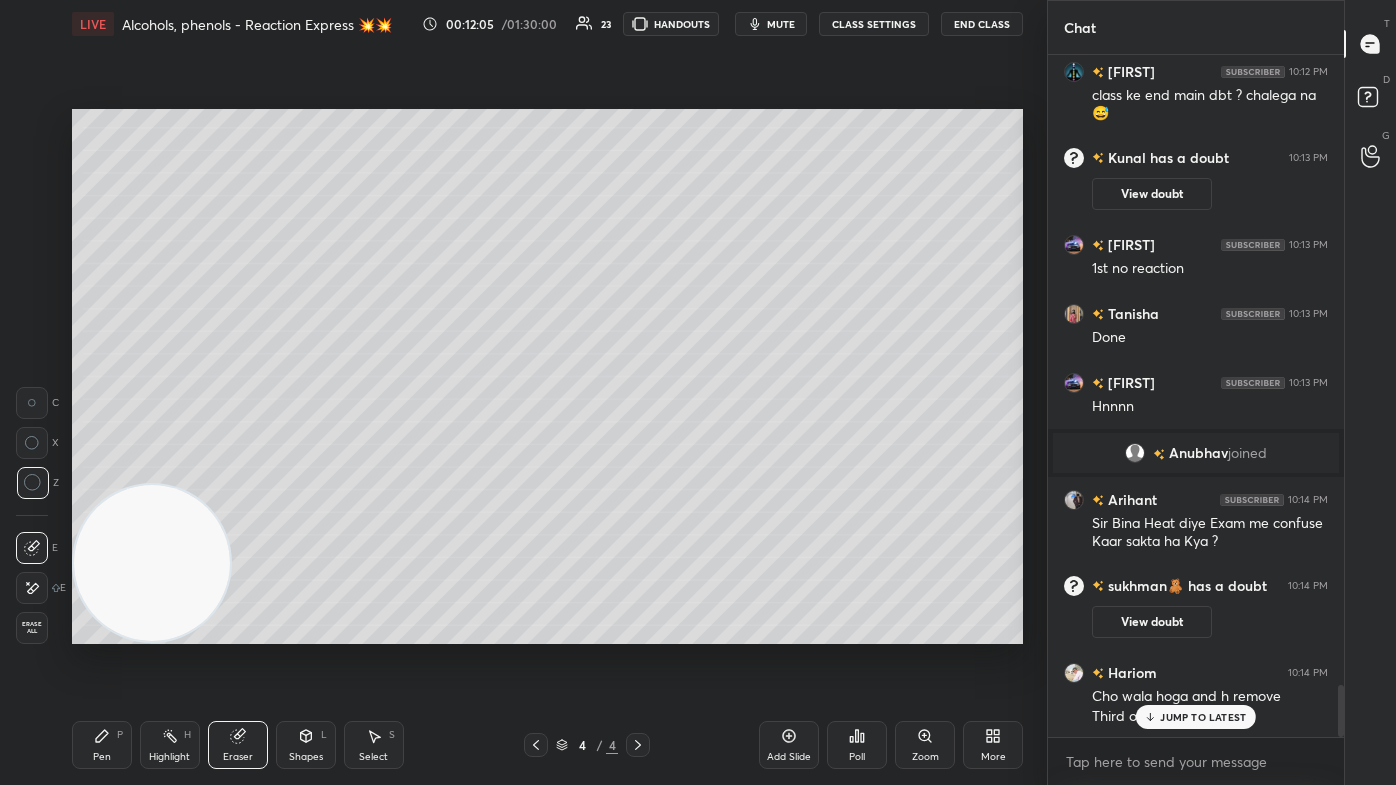 click on "Pen P" at bounding box center (102, 745) 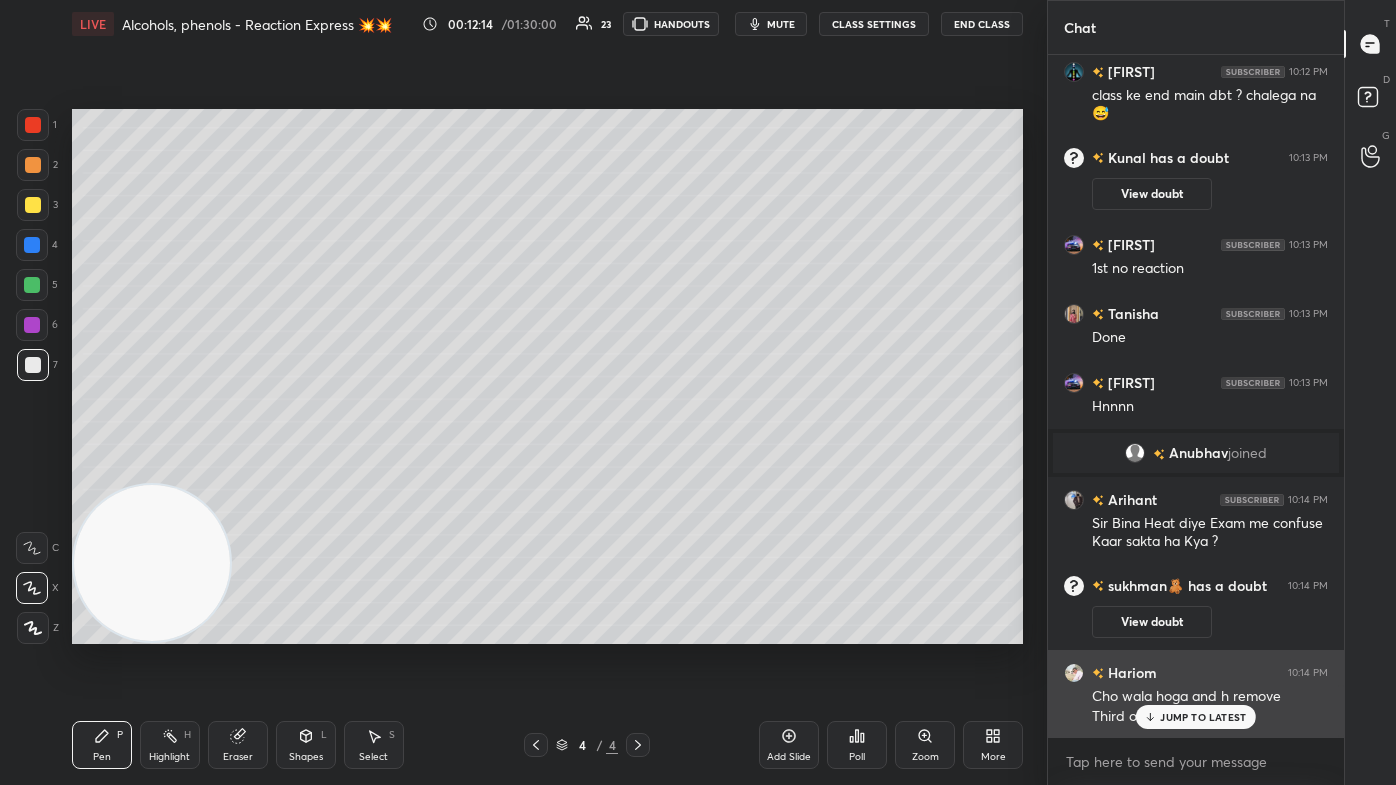 click on "JUMP TO LATEST" at bounding box center (1196, 717) 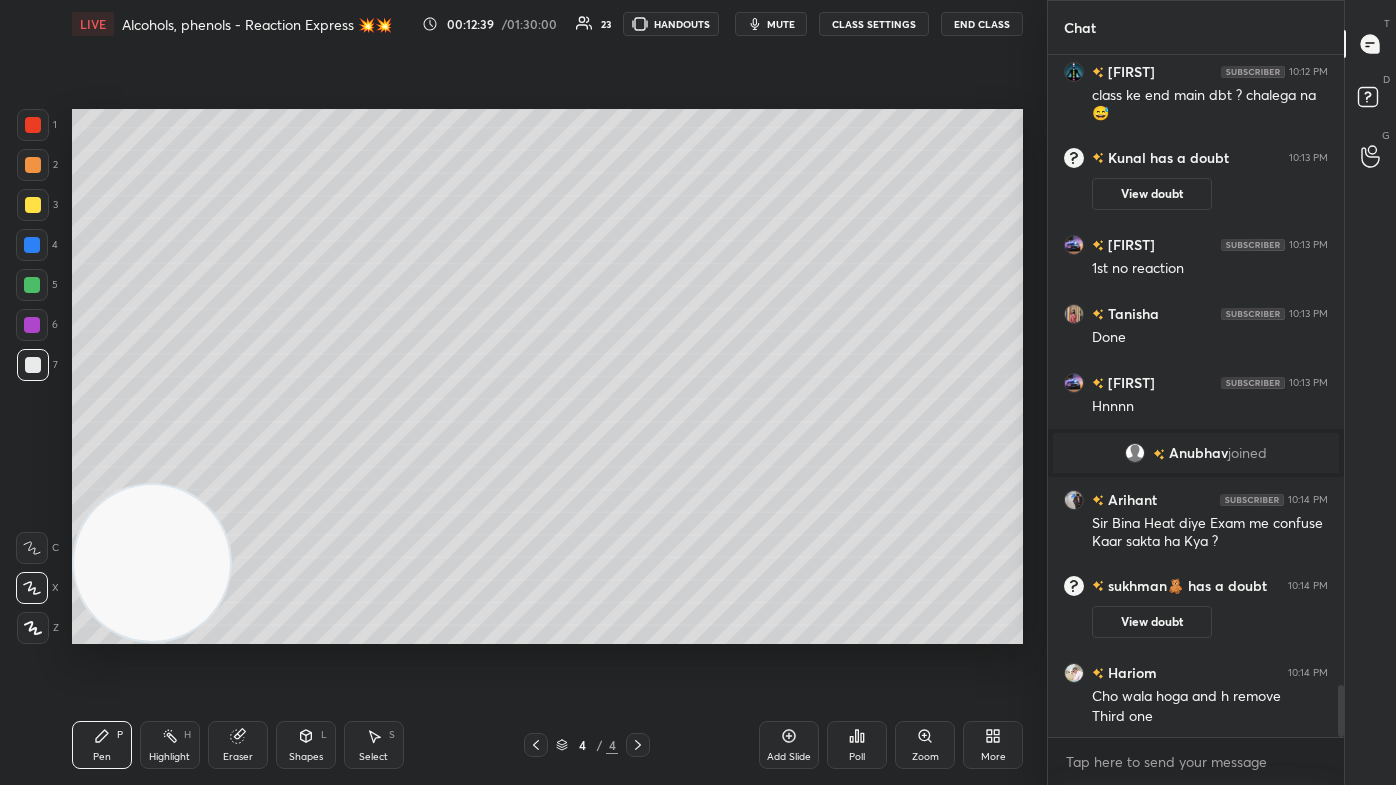 scroll, scrollTop: 8320, scrollLeft: 0, axis: vertical 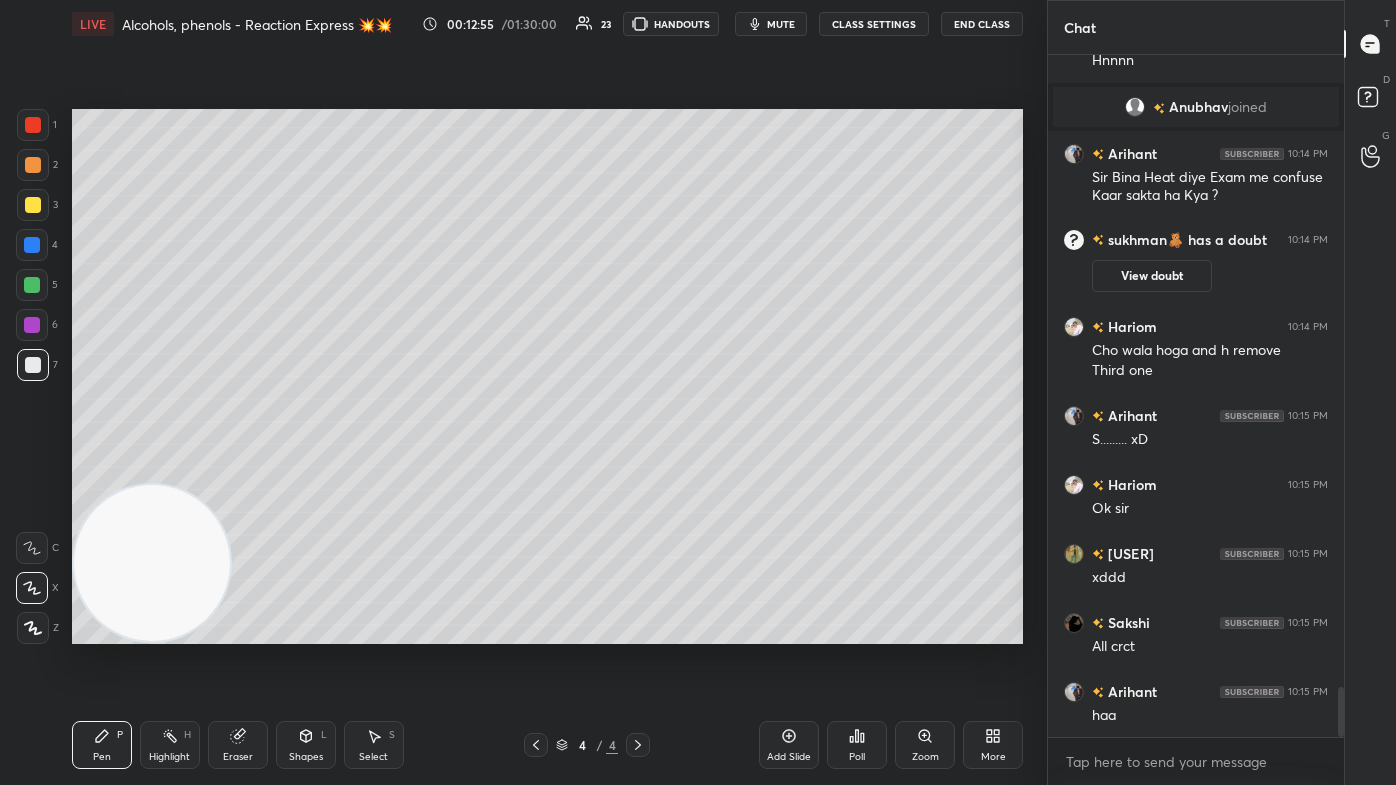 click at bounding box center [32, 285] 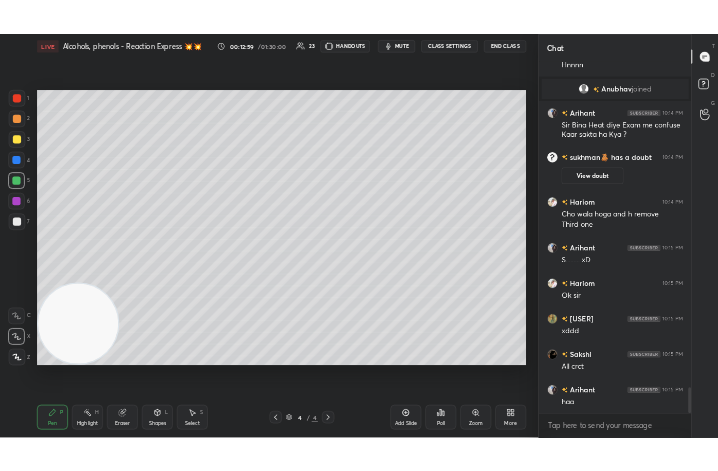 scroll, scrollTop: 343, scrollLeft: 475, axis: both 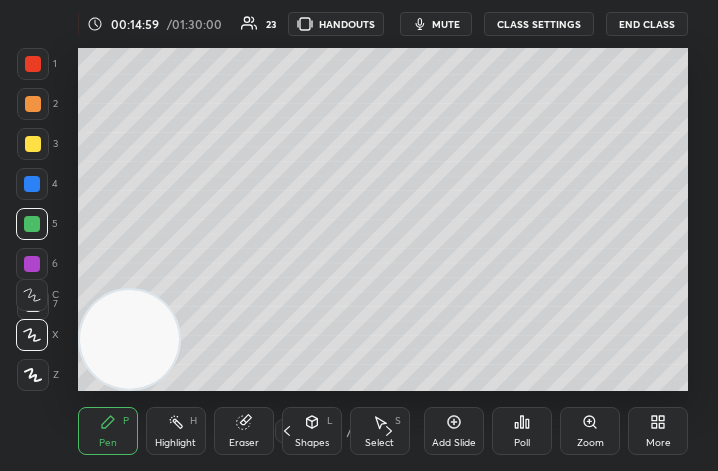 click on "mute" at bounding box center (446, 24) 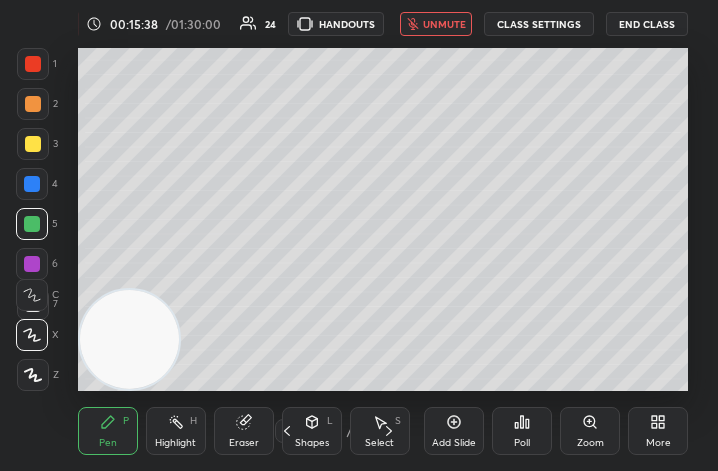 click on "unmute" at bounding box center [436, 24] 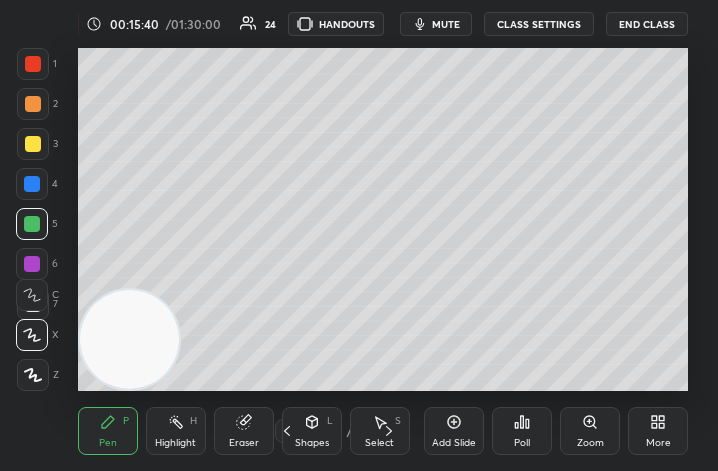 click on "More" at bounding box center [658, 431] 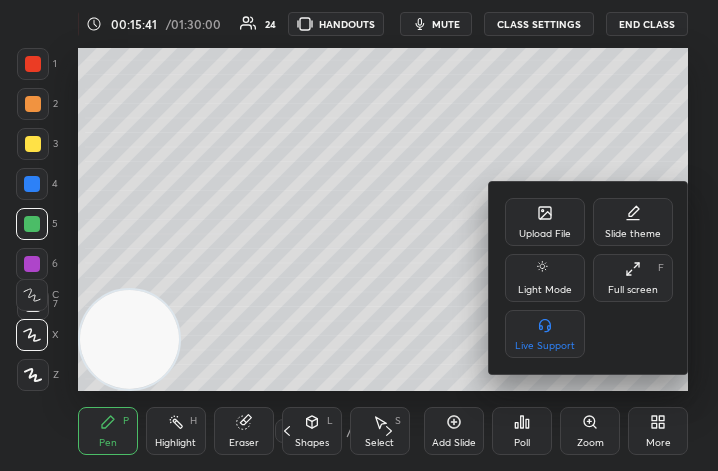click on "Full screen F" at bounding box center (633, 278) 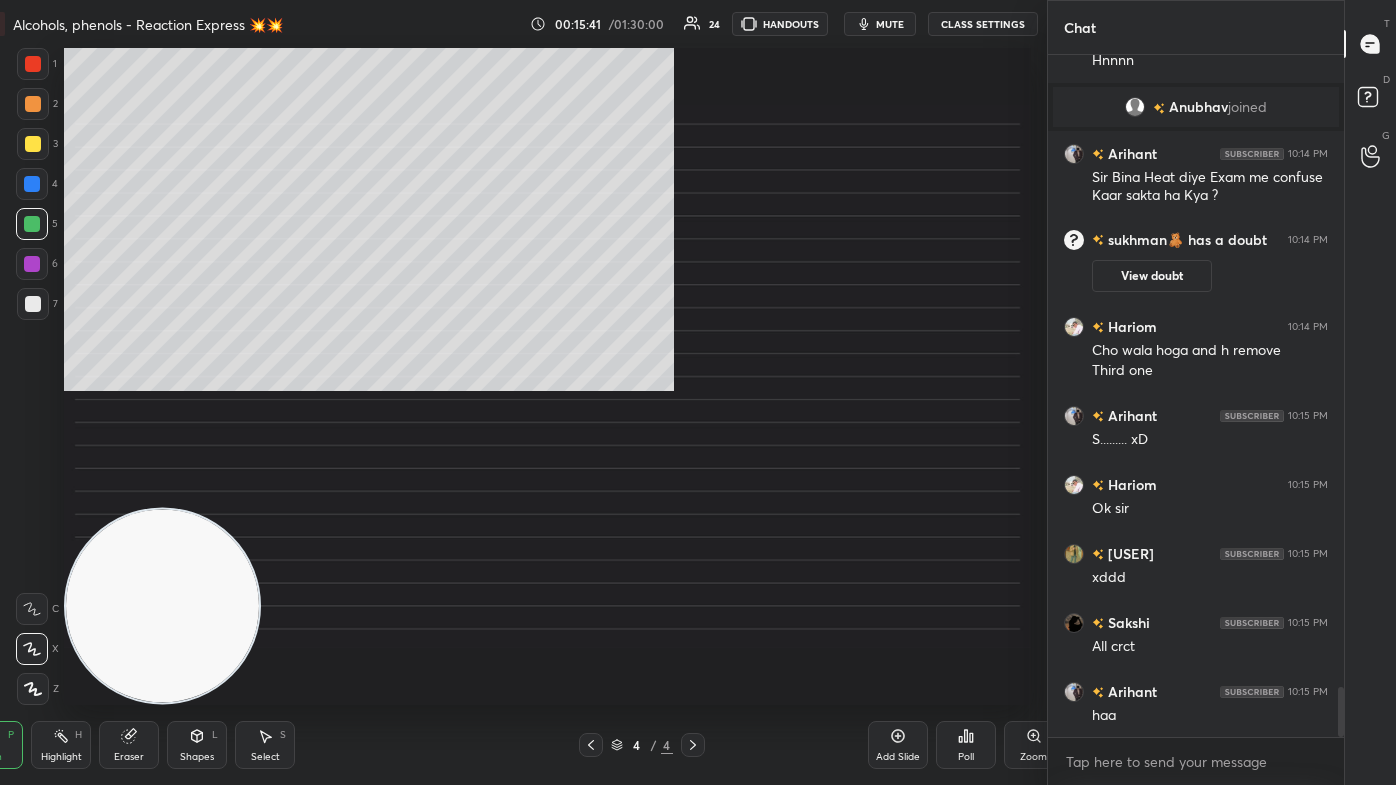 scroll, scrollTop: 99342, scrollLeft: 98712, axis: both 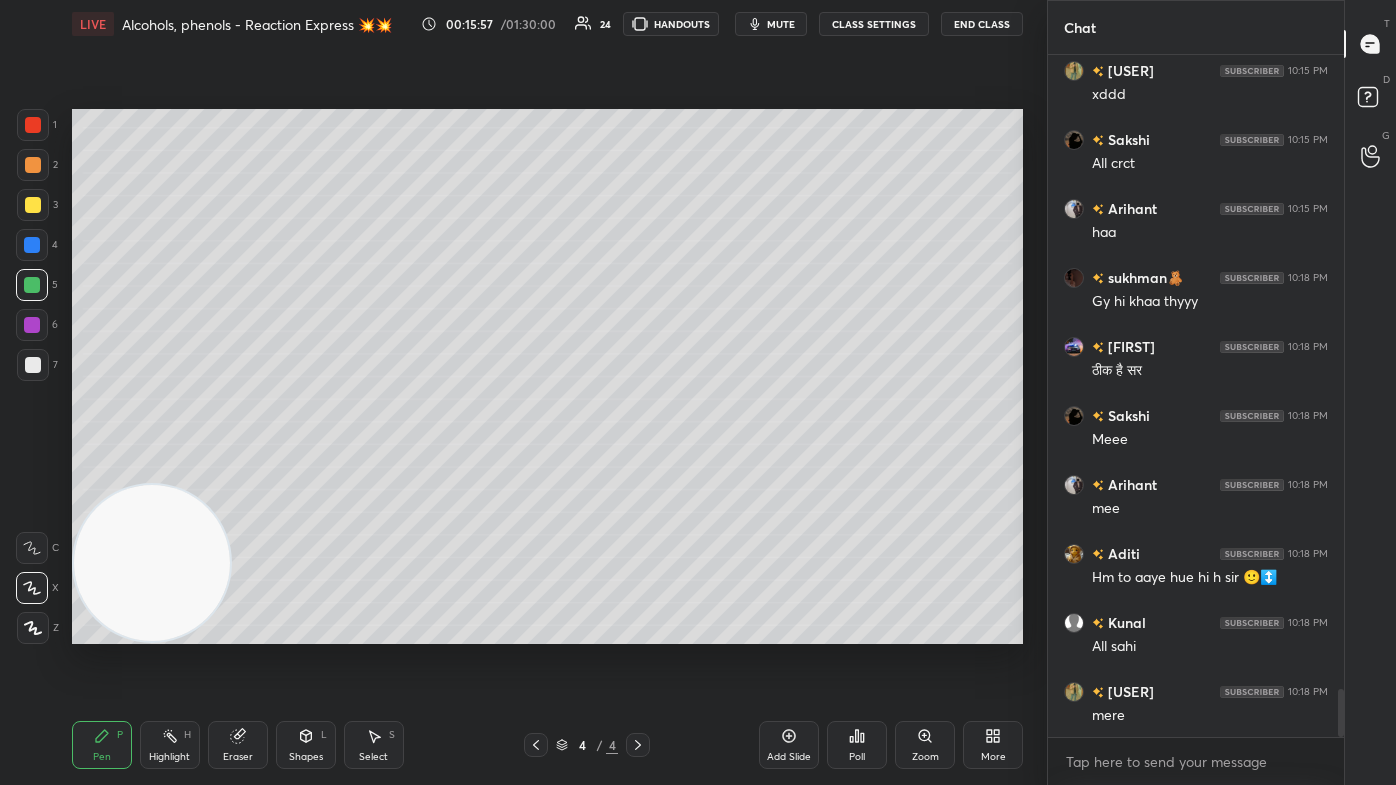 drag, startPoint x: 241, startPoint y: 756, endPoint x: 371, endPoint y: 666, distance: 158.11388 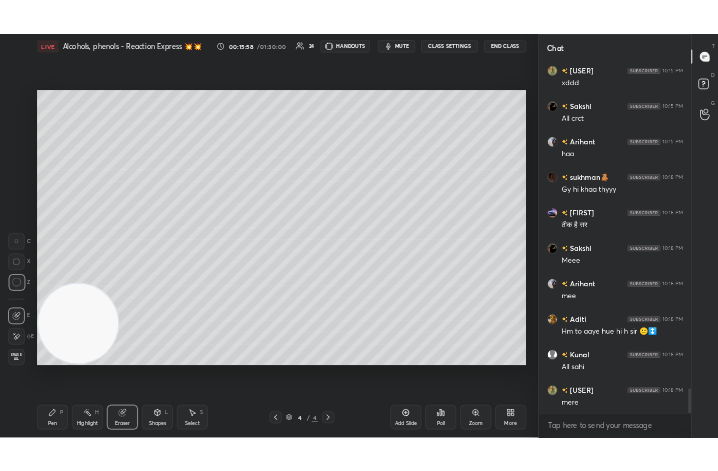 scroll, scrollTop: 9148, scrollLeft: 0, axis: vertical 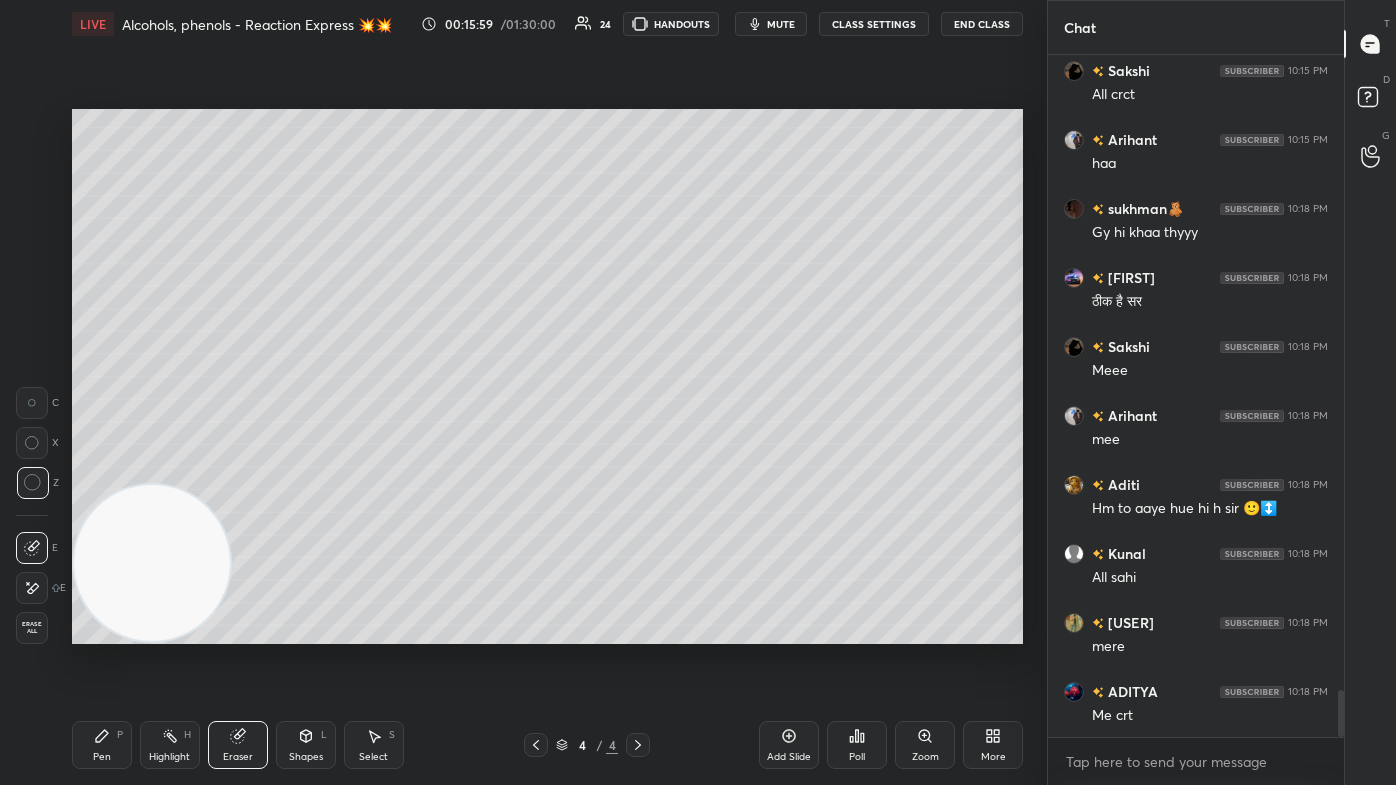 click 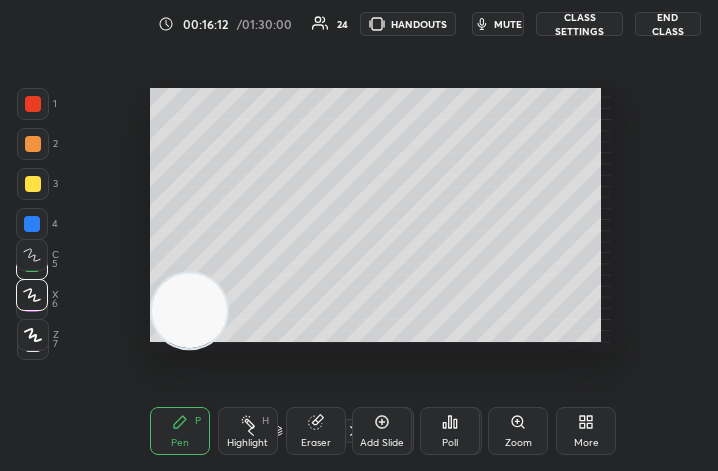 scroll, scrollTop: 343, scrollLeft: 553, axis: both 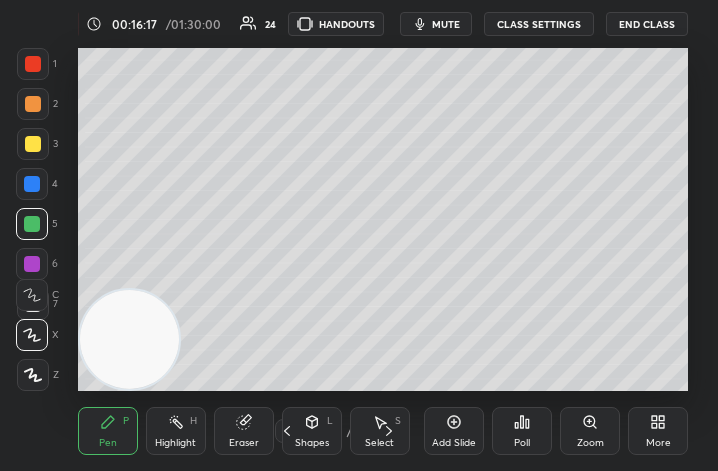 click on "mute" at bounding box center (446, 24) 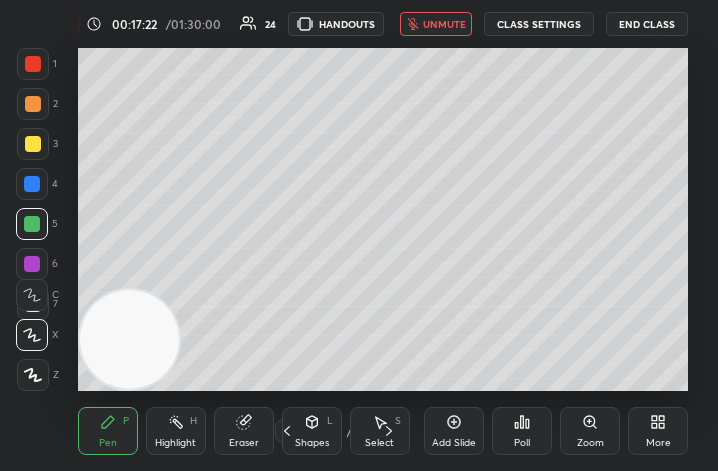 click on "unmute" at bounding box center (436, 24) 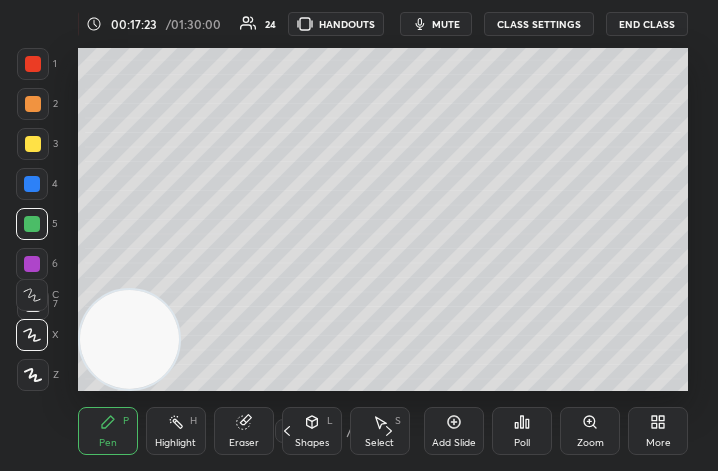 click 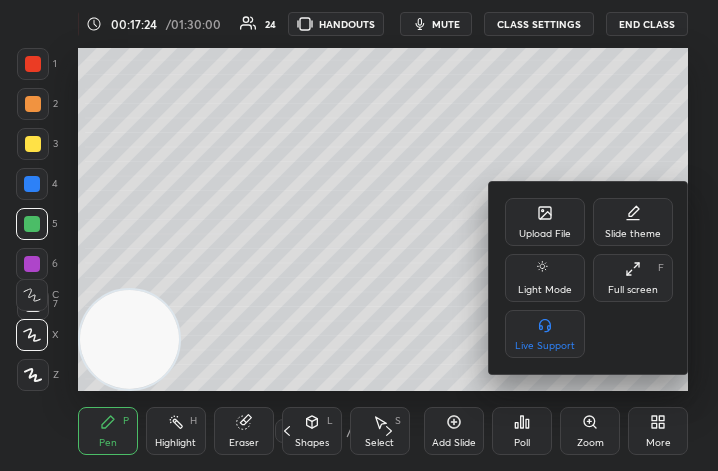 click on "Full screen" at bounding box center [633, 290] 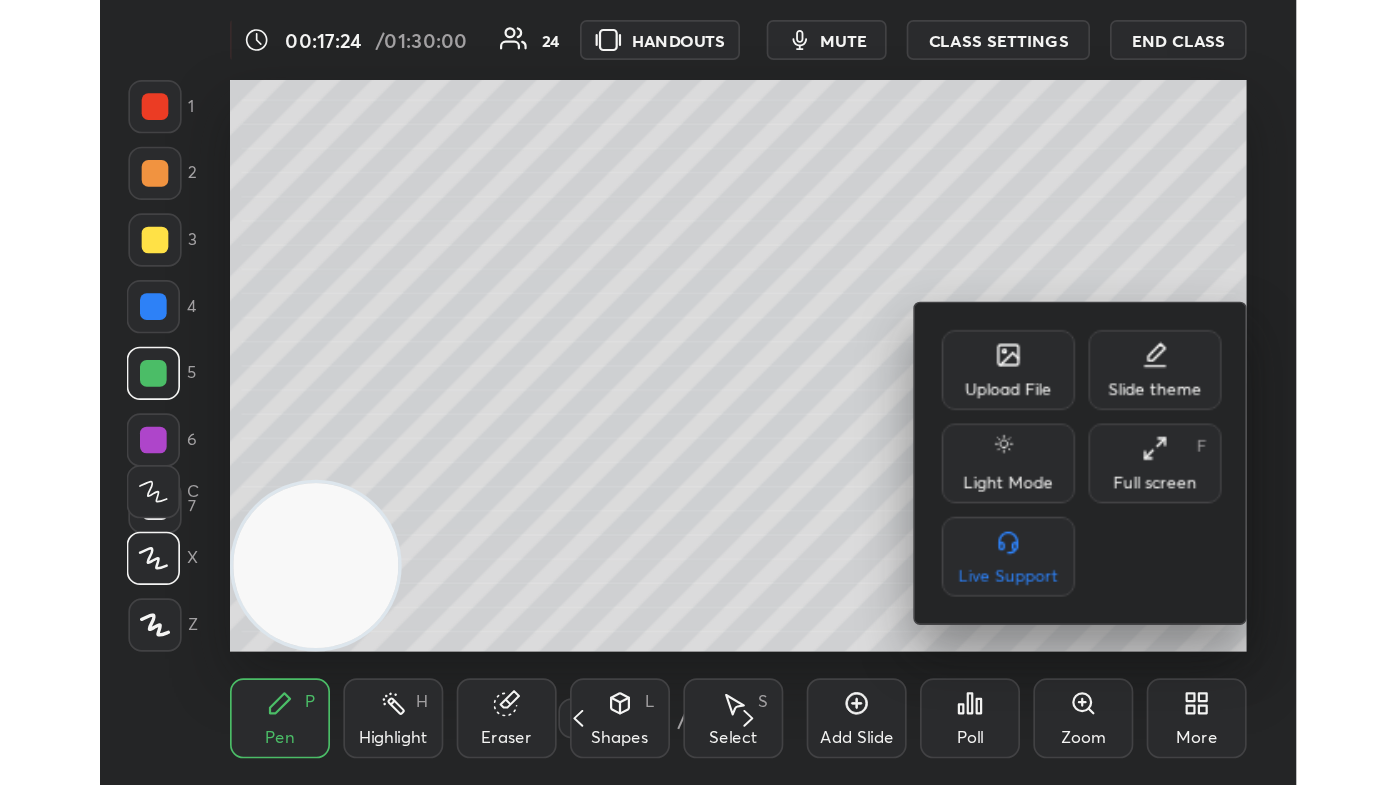 scroll, scrollTop: 99342, scrollLeft: 98712, axis: both 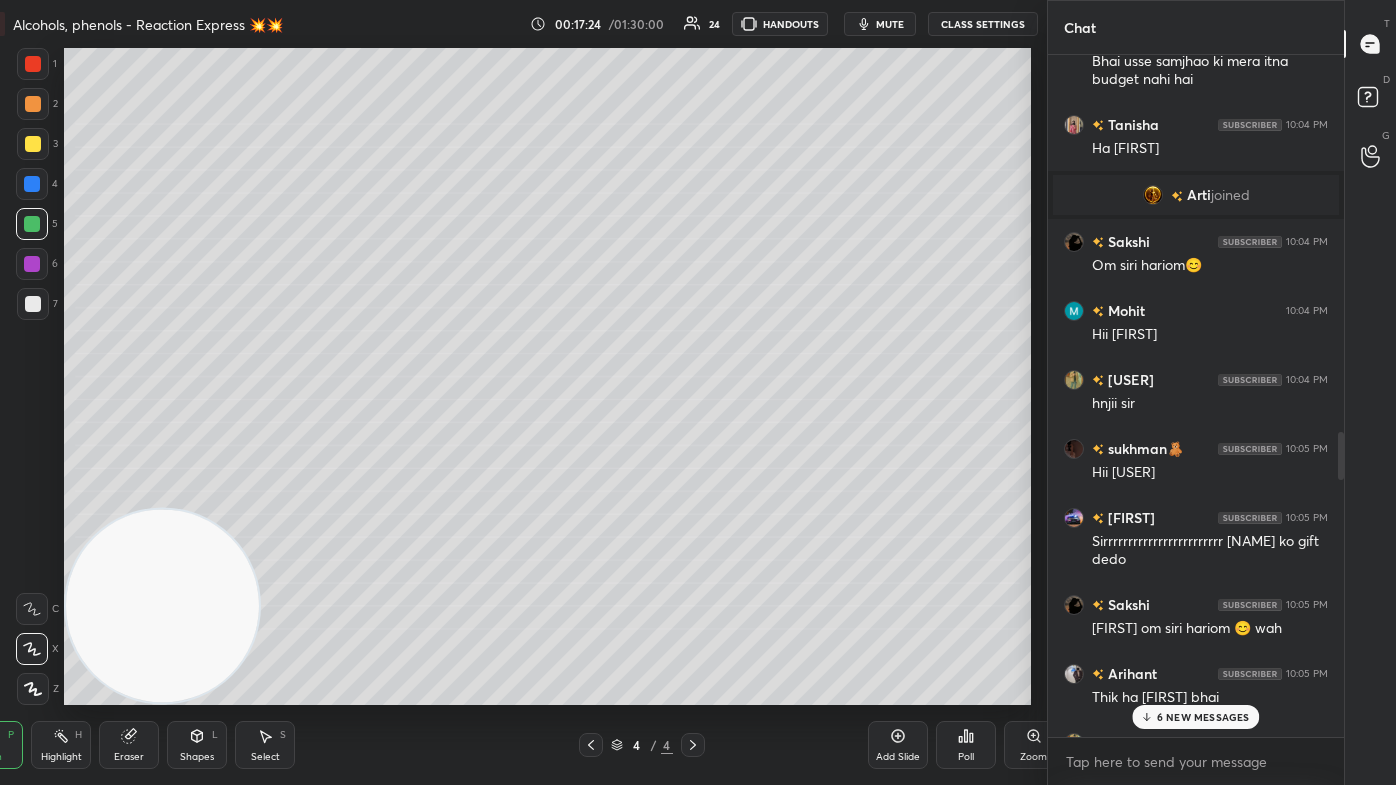 type on "x" 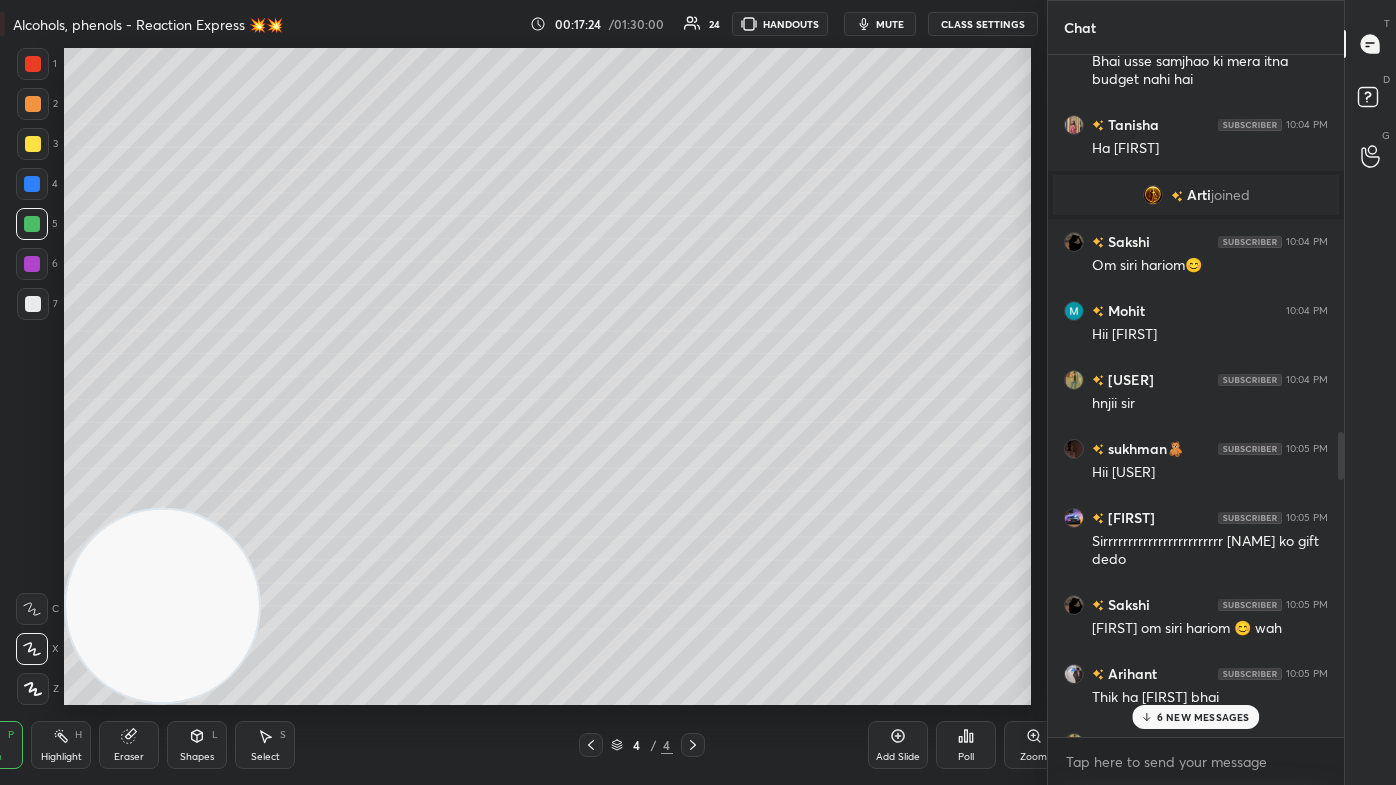 scroll, scrollTop: 99342, scrollLeft: 98781, axis: both 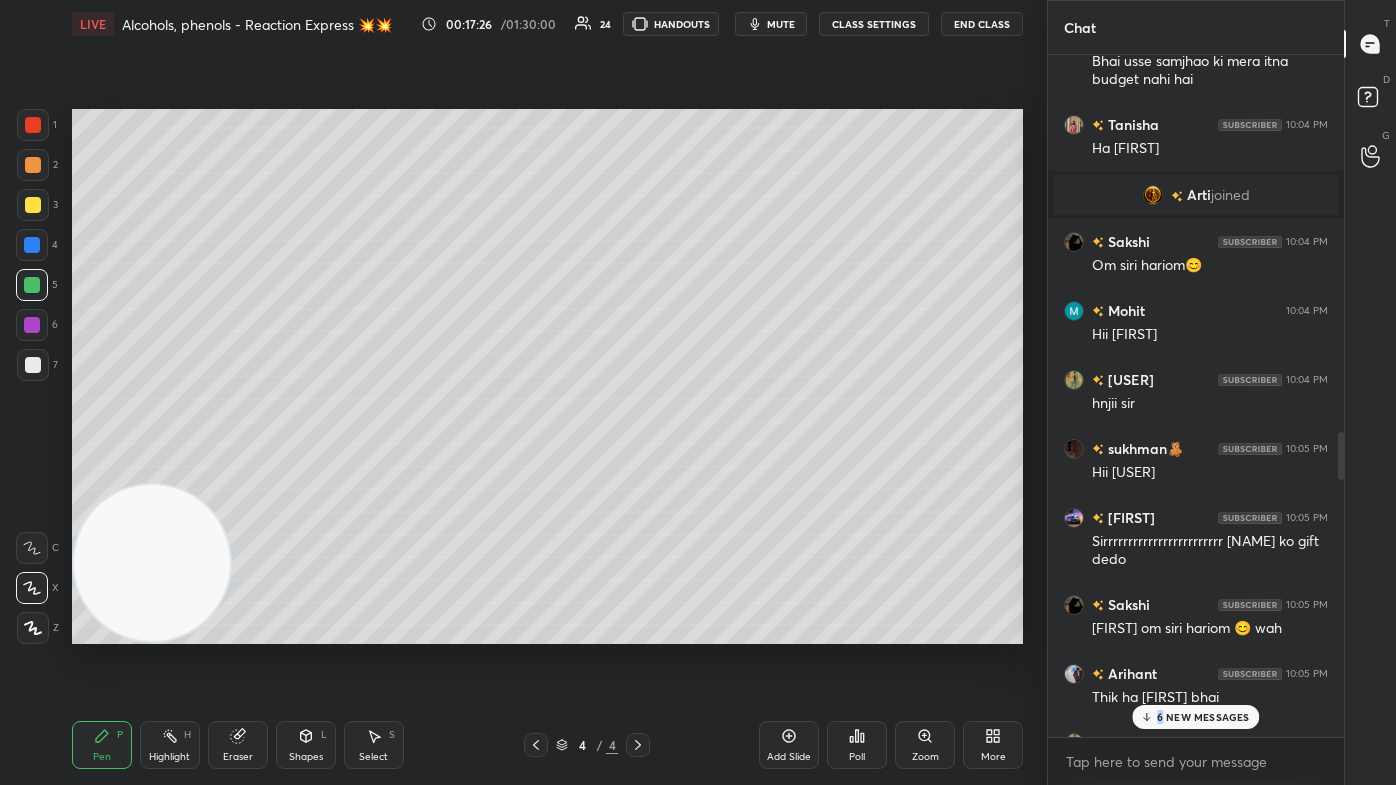 click on "6 NEW MESSAGES" at bounding box center [1203, 717] 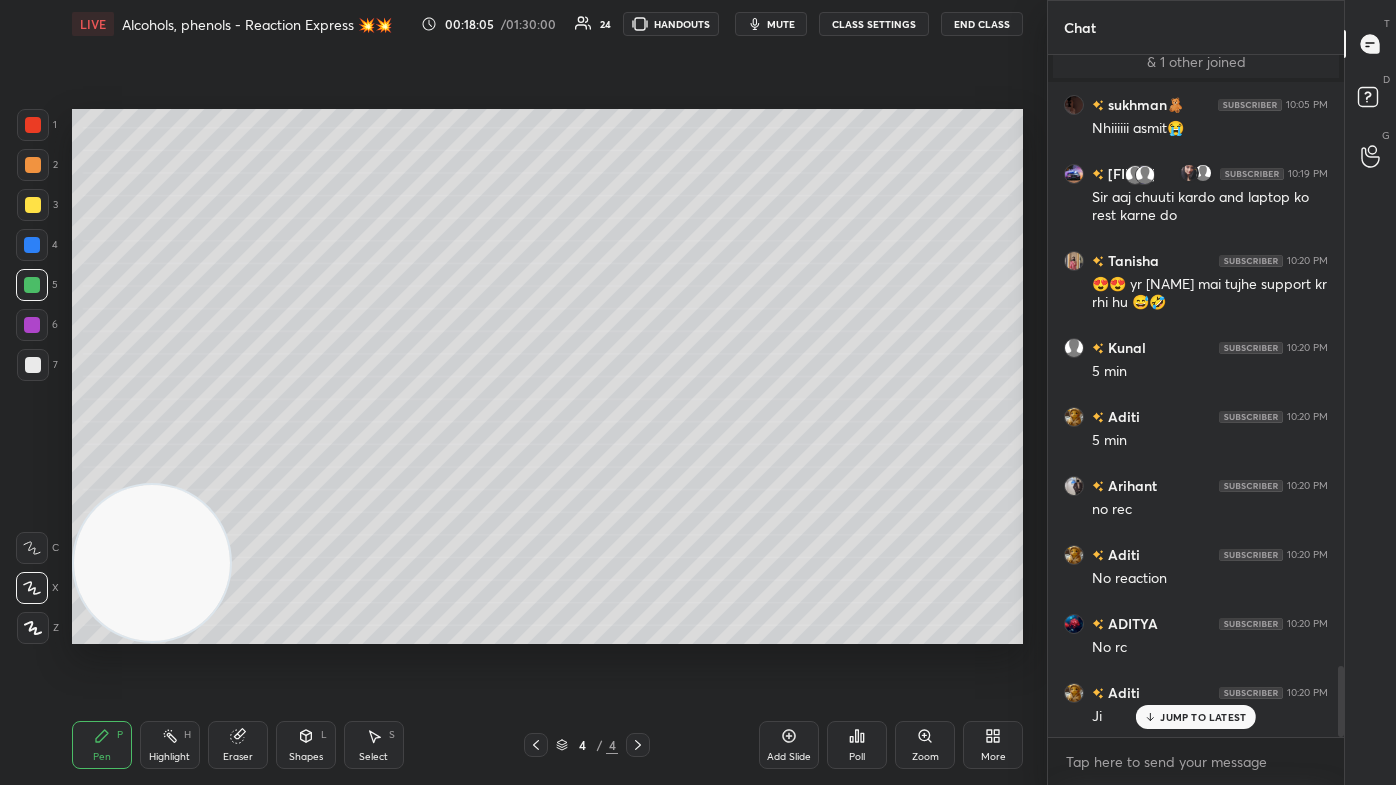scroll, scrollTop: 5962, scrollLeft: 0, axis: vertical 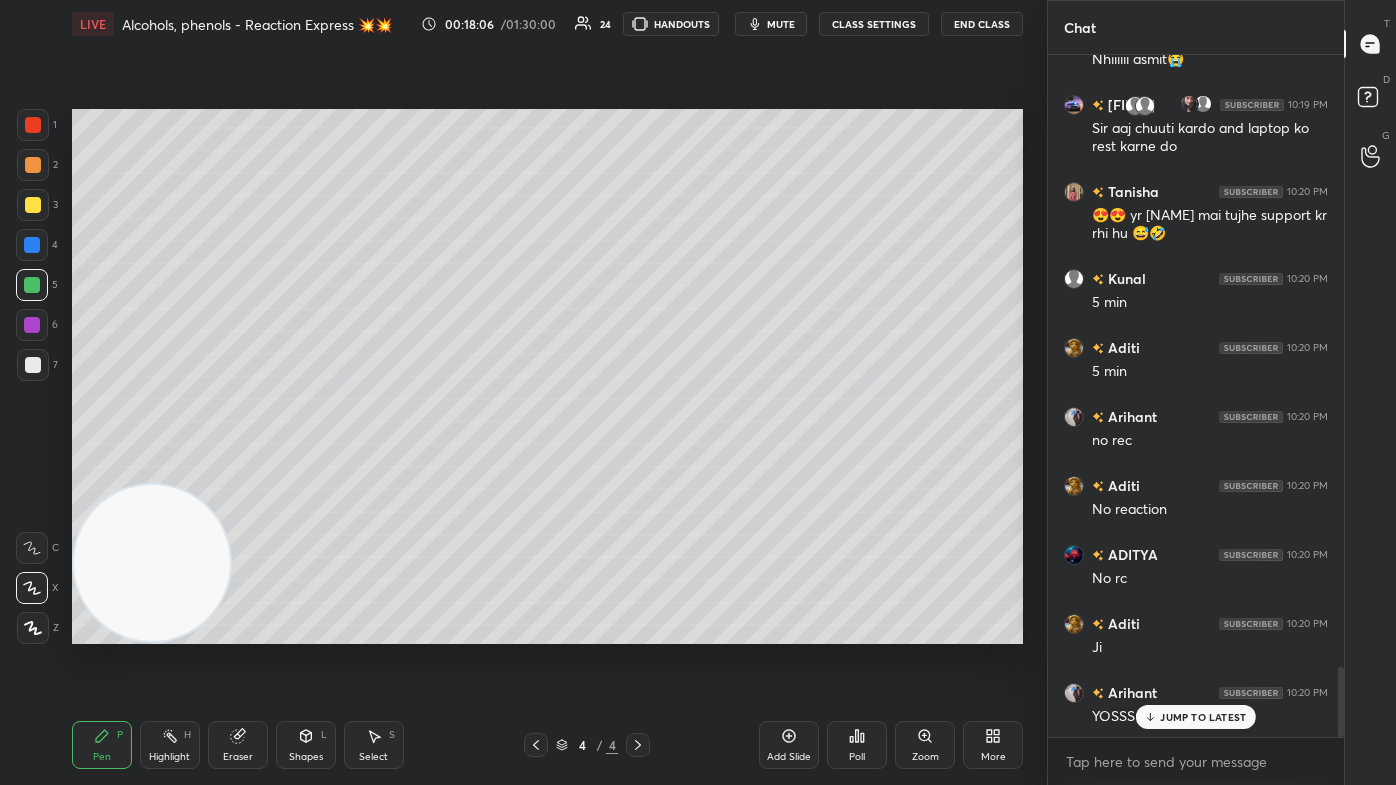 click at bounding box center (33, 125) 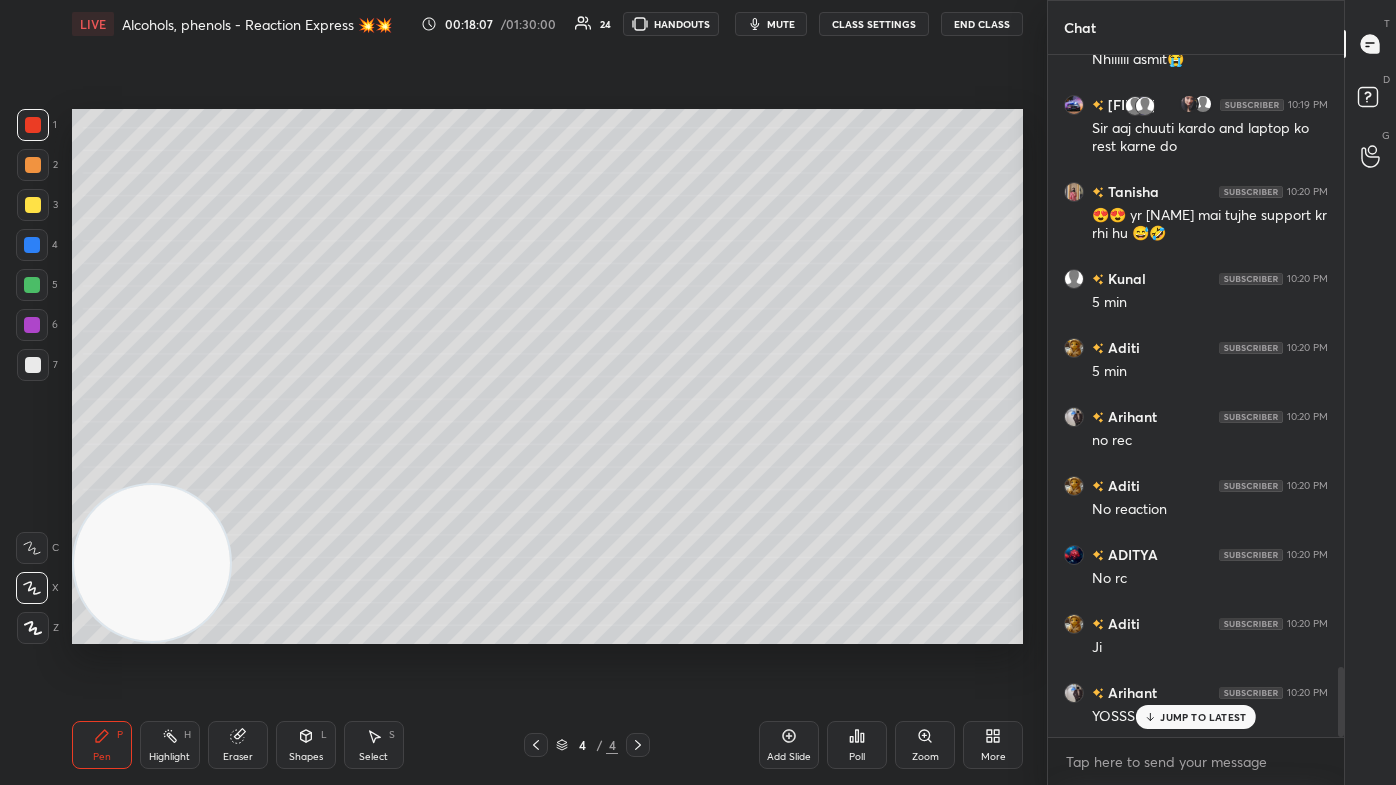 drag, startPoint x: 26, startPoint y: 638, endPoint x: 43, endPoint y: 619, distance: 25.495098 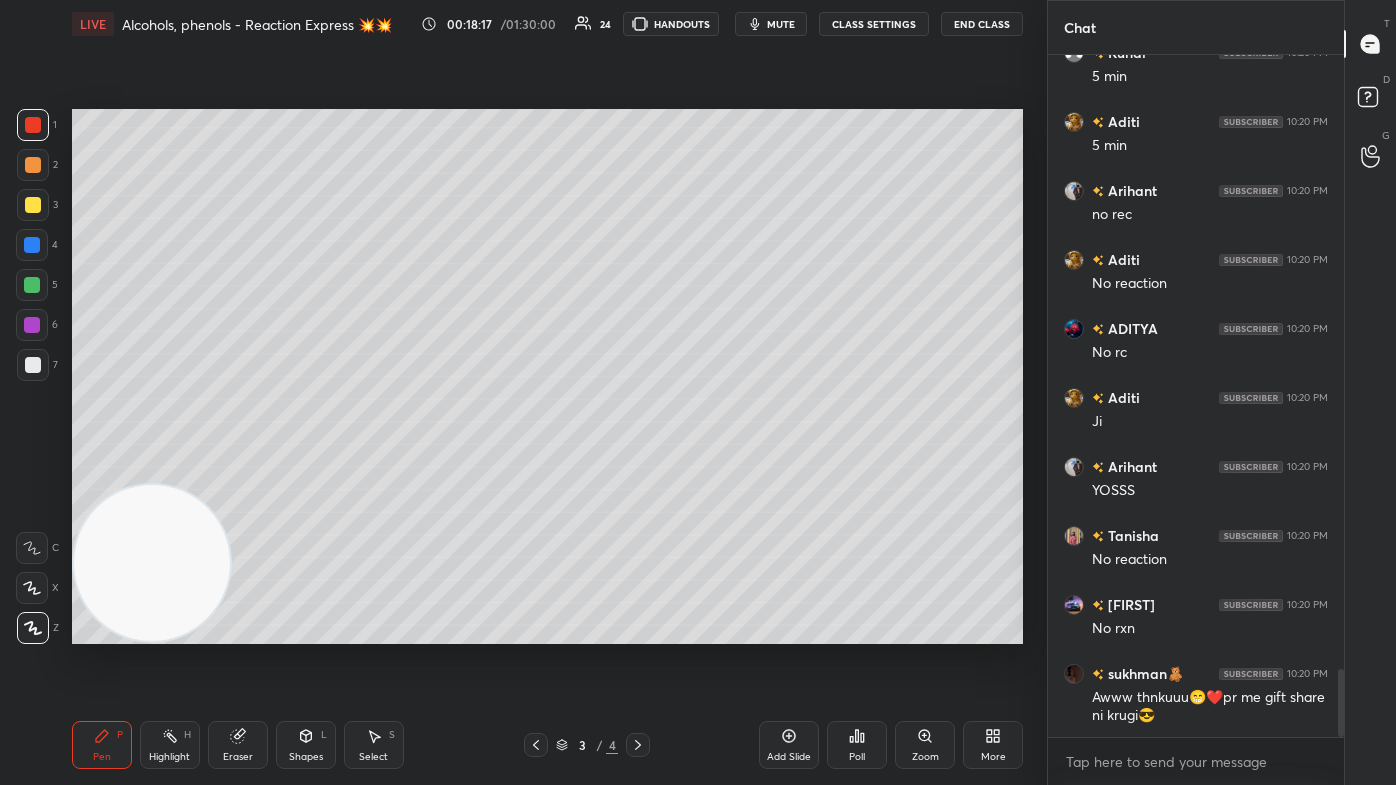 scroll, scrollTop: 6256, scrollLeft: 0, axis: vertical 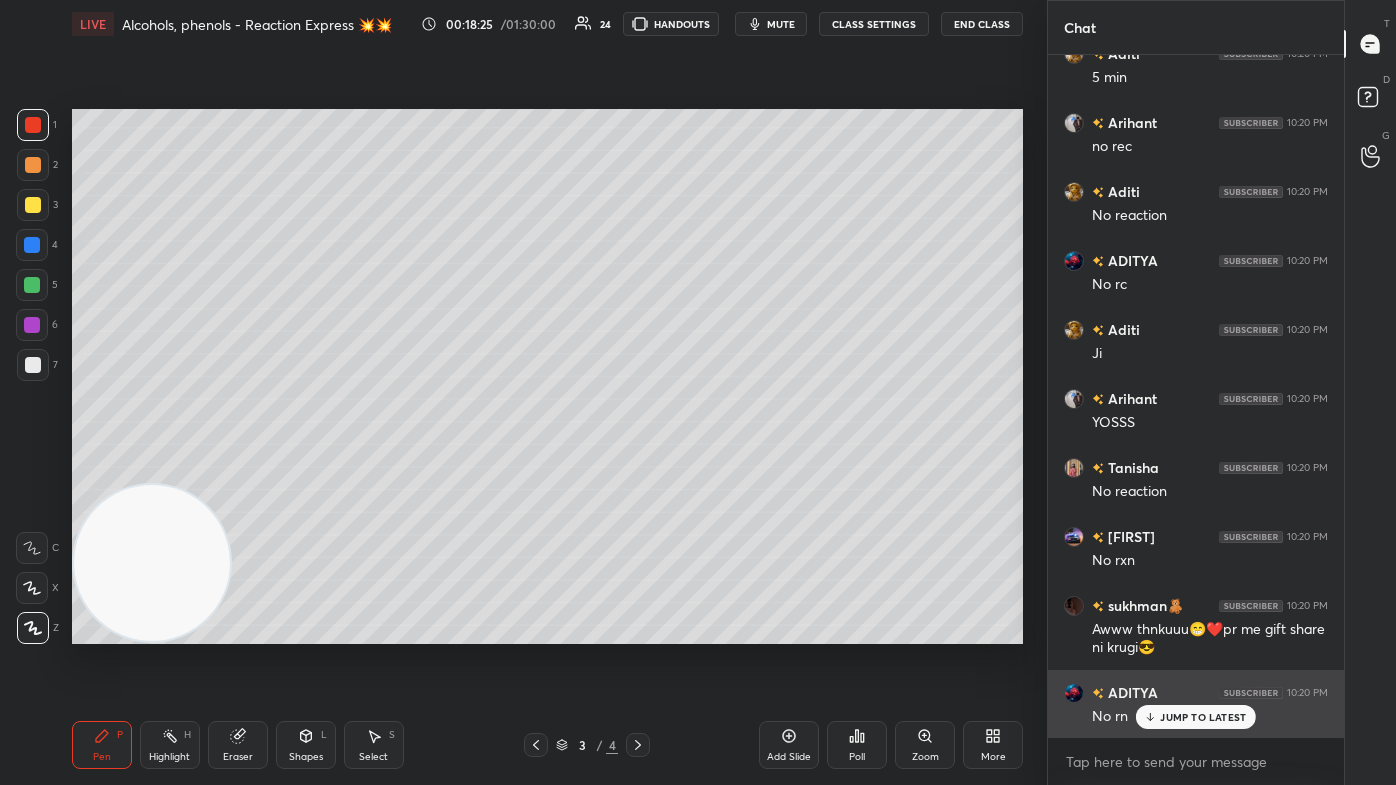 click on "JUMP TO LATEST" at bounding box center (1203, 717) 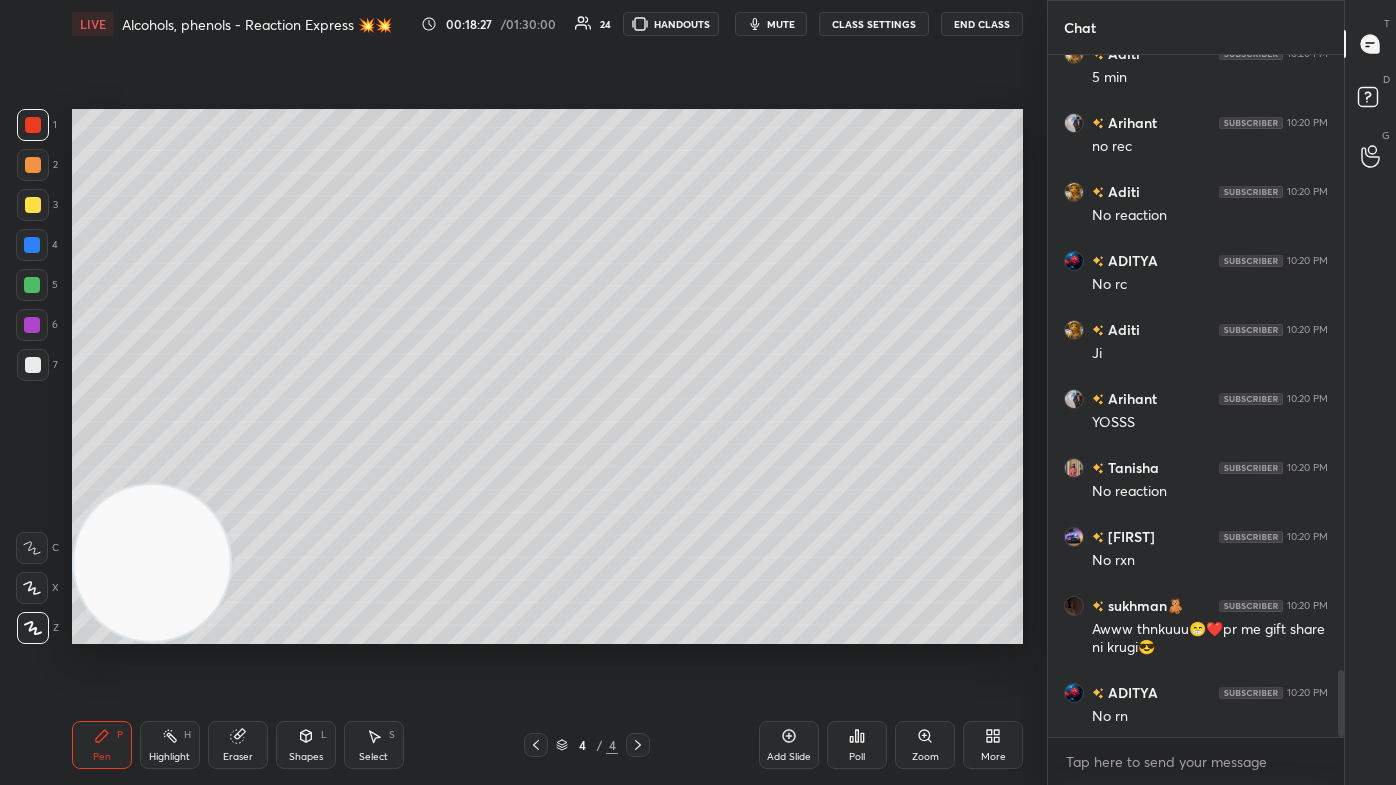 drag, startPoint x: 787, startPoint y: 737, endPoint x: 818, endPoint y: 703, distance: 46.010868 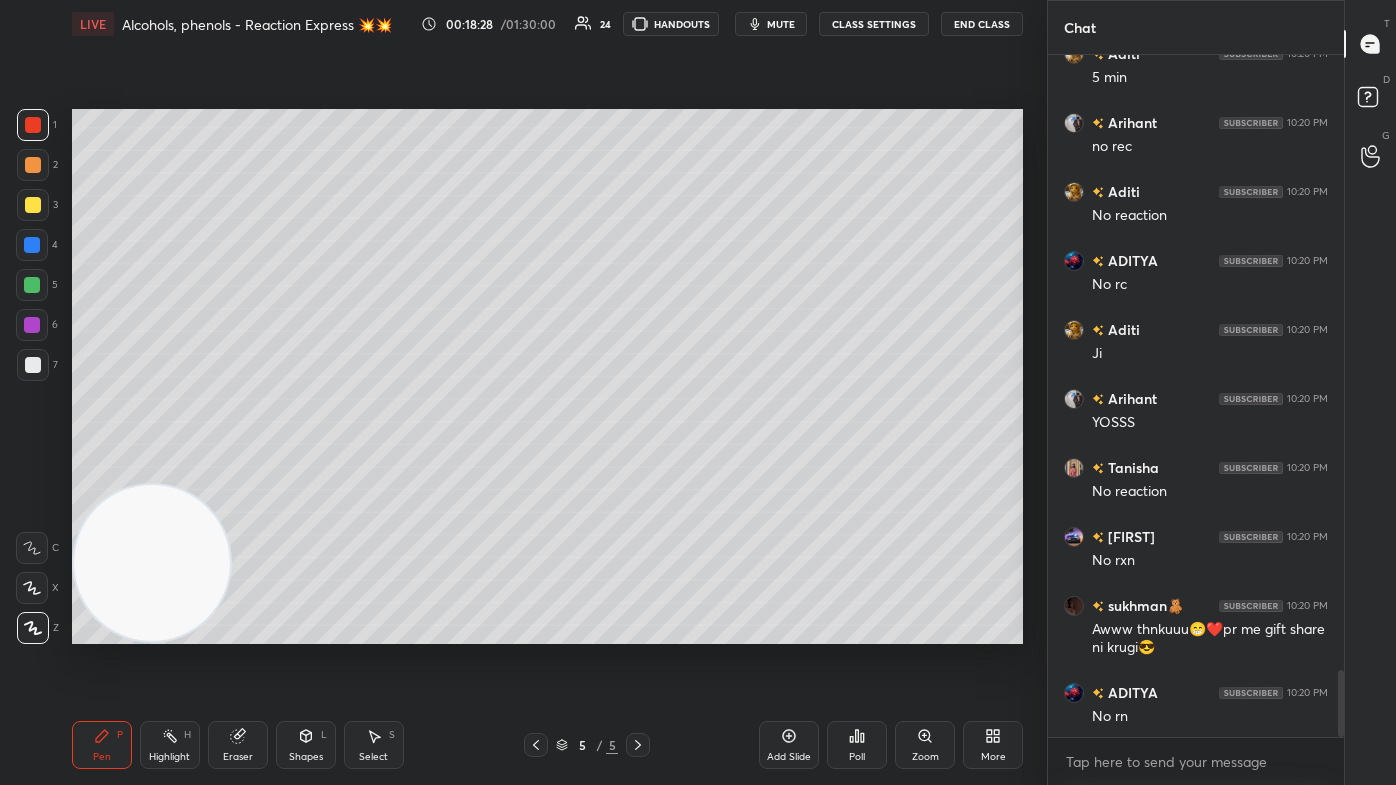 click at bounding box center [33, 205] 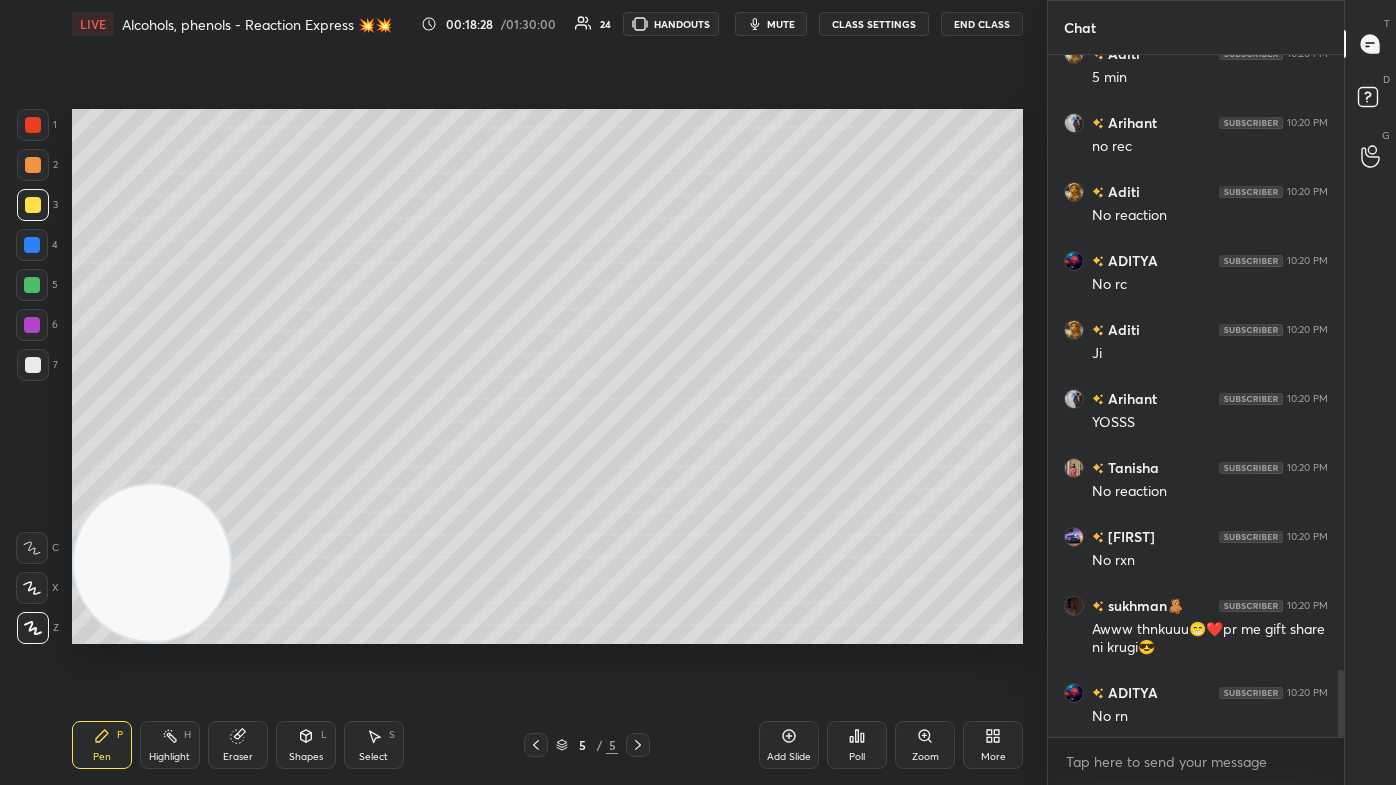 drag, startPoint x: 21, startPoint y: 588, endPoint x: 49, endPoint y: 580, distance: 29.12044 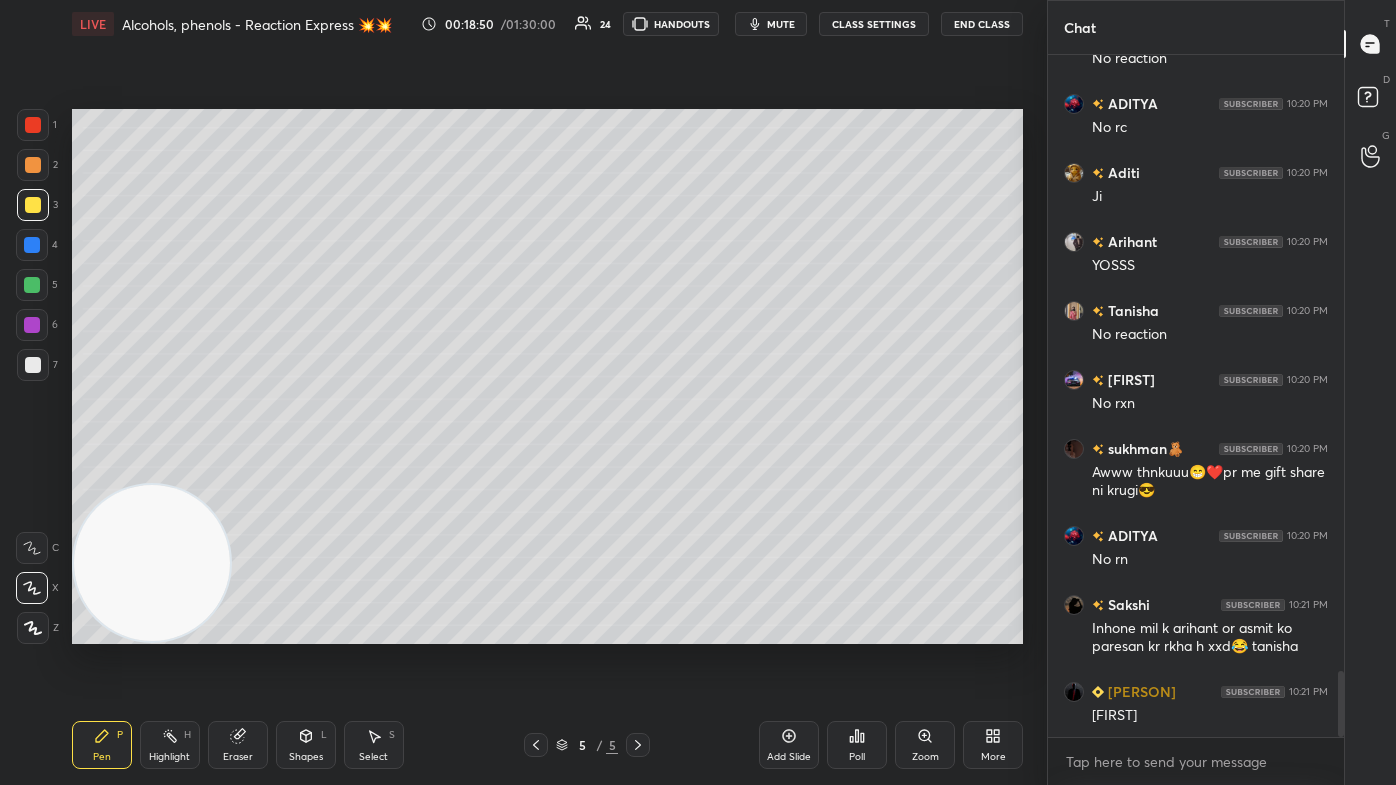 scroll, scrollTop: 6482, scrollLeft: 0, axis: vertical 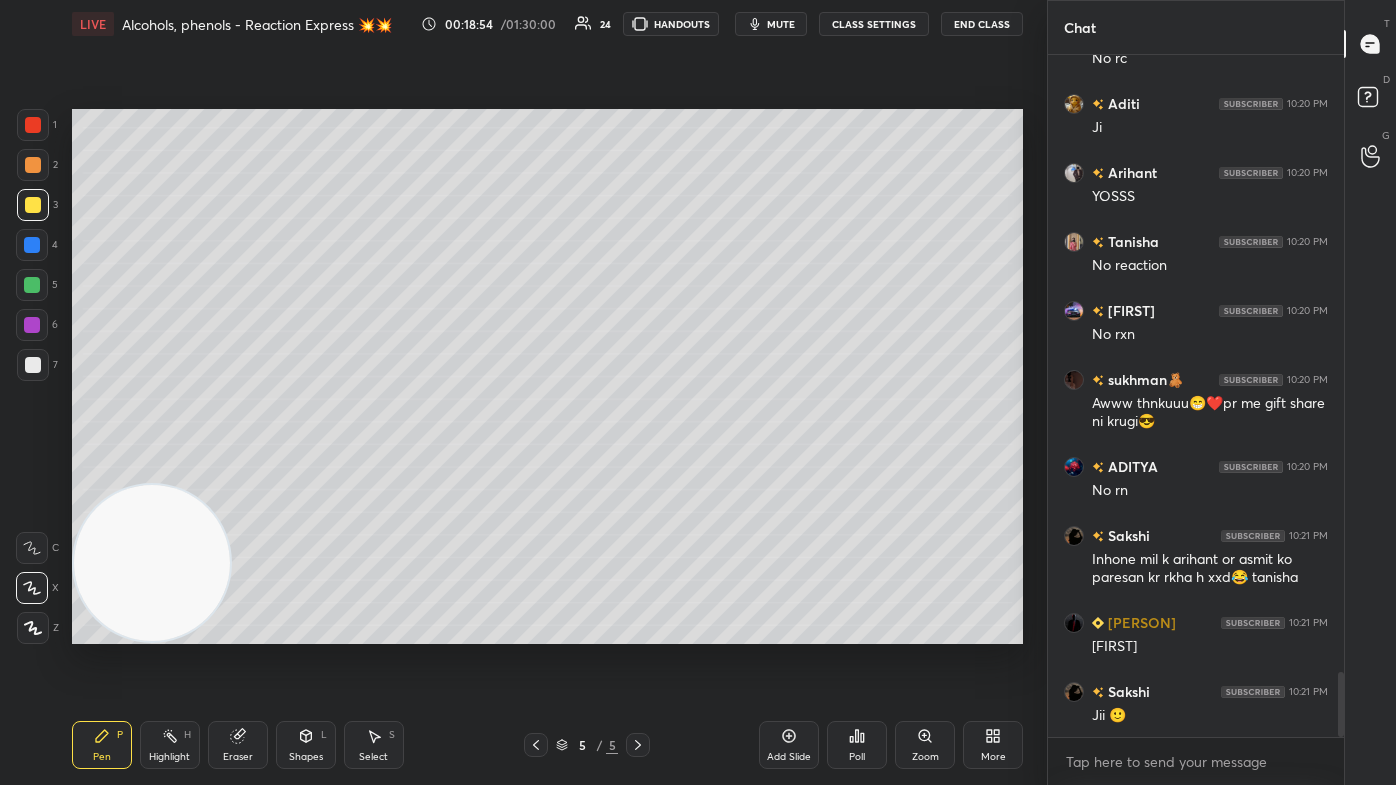 click at bounding box center (33, 365) 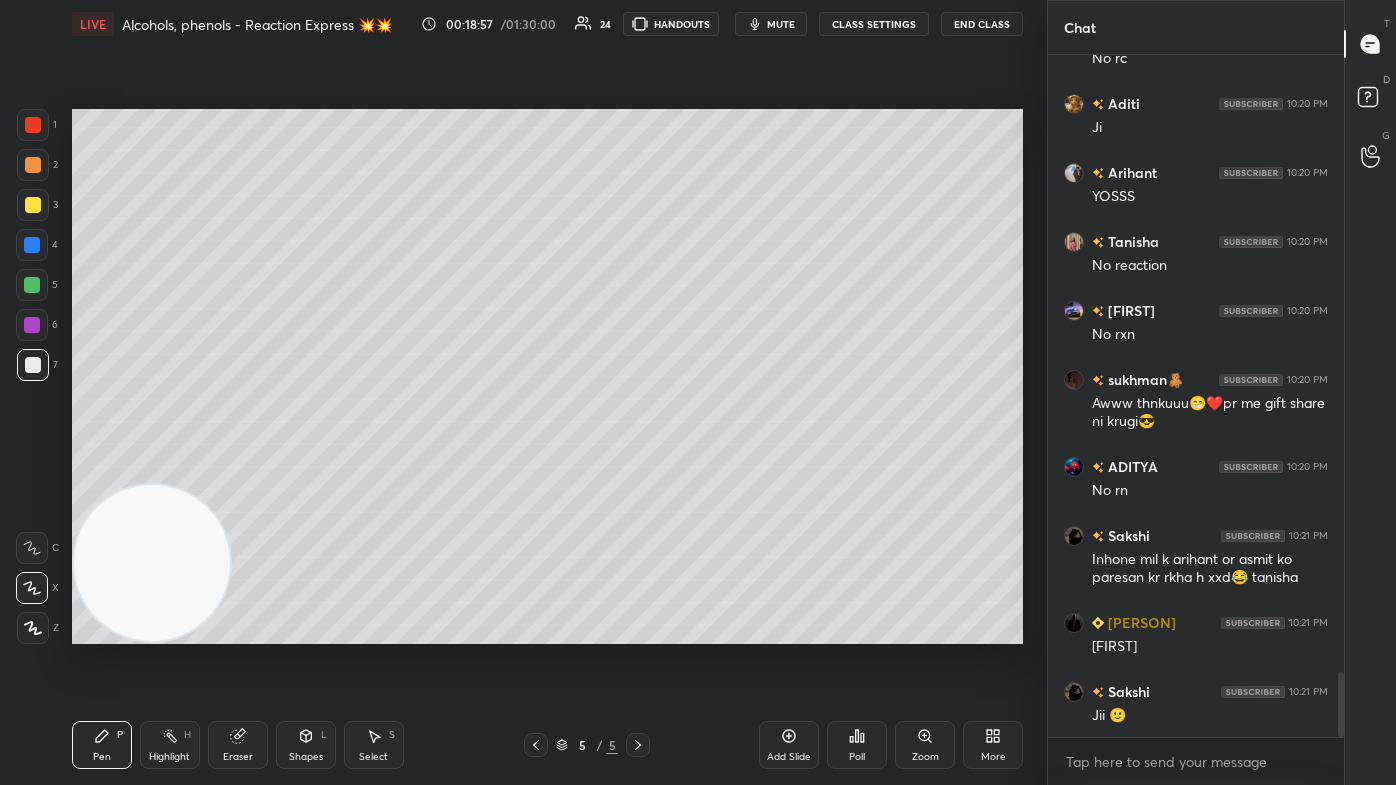 click on "mute" at bounding box center [771, 24] 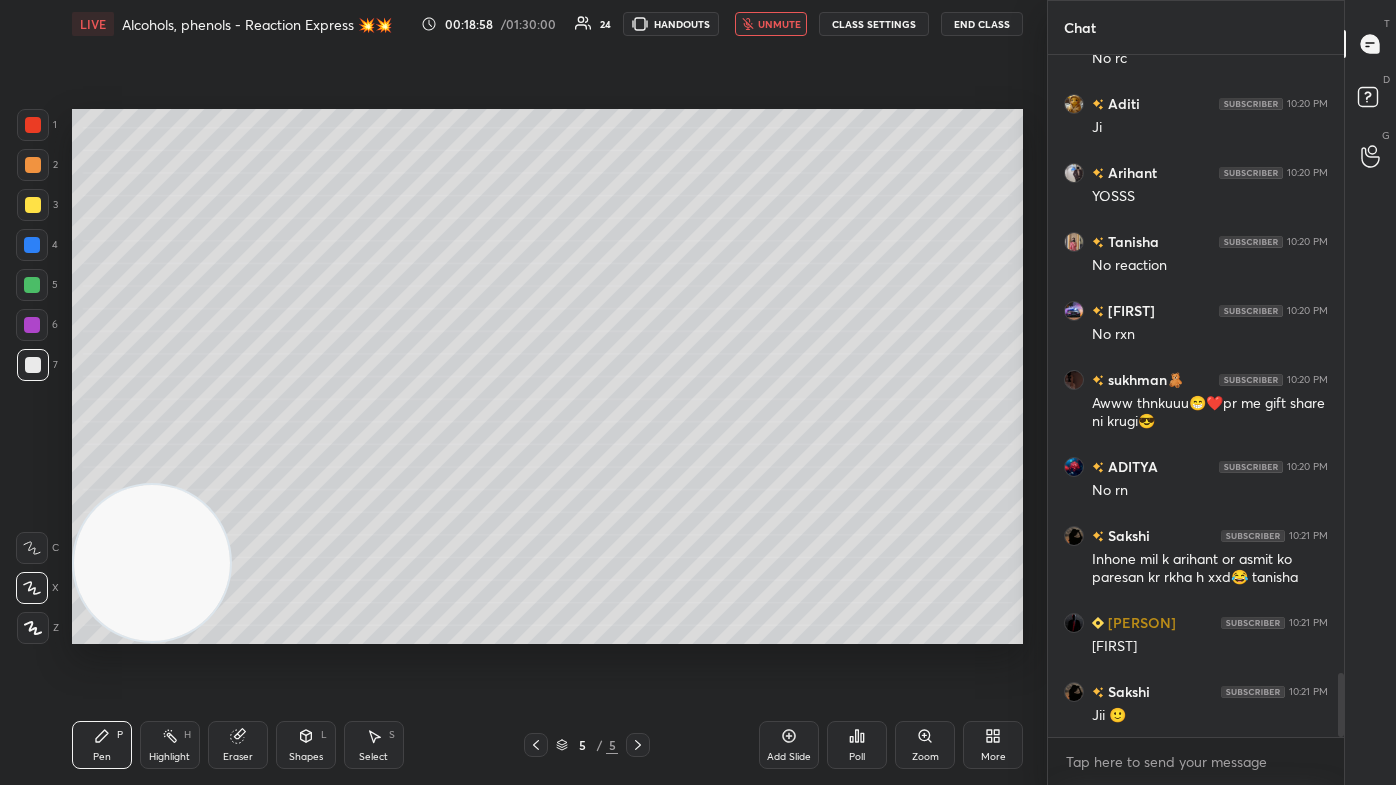 scroll, scrollTop: 6551, scrollLeft: 0, axis: vertical 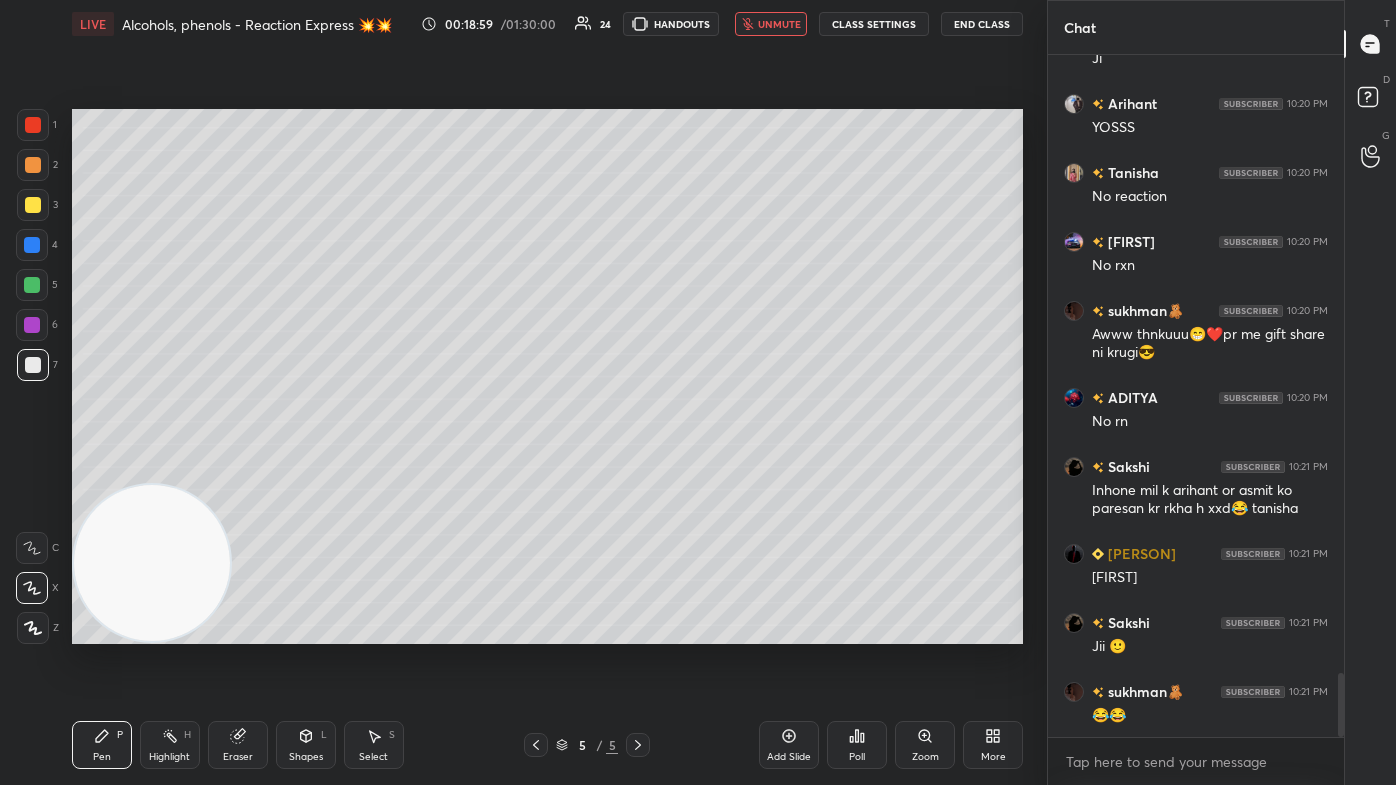 click on "unmute" at bounding box center (779, 24) 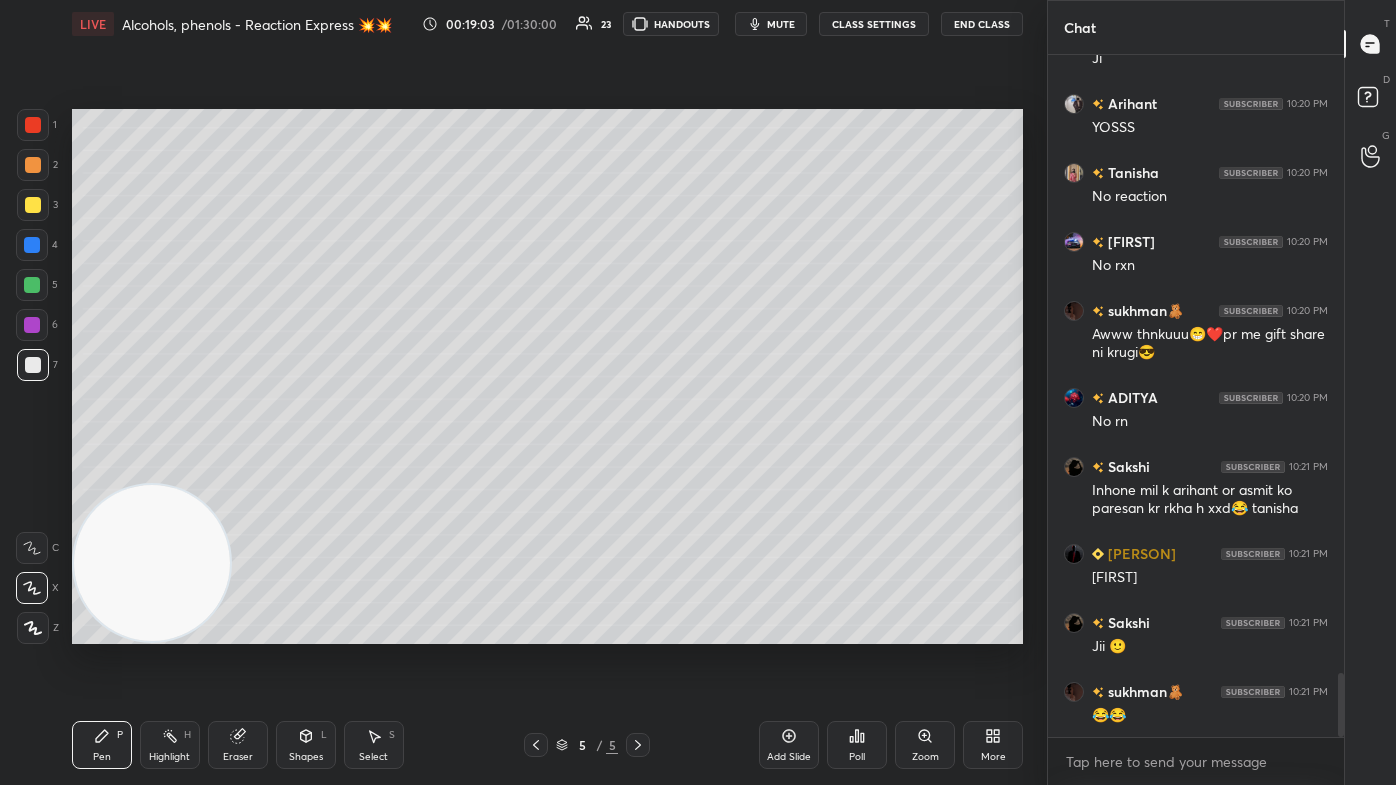 scroll, scrollTop: 6620, scrollLeft: 0, axis: vertical 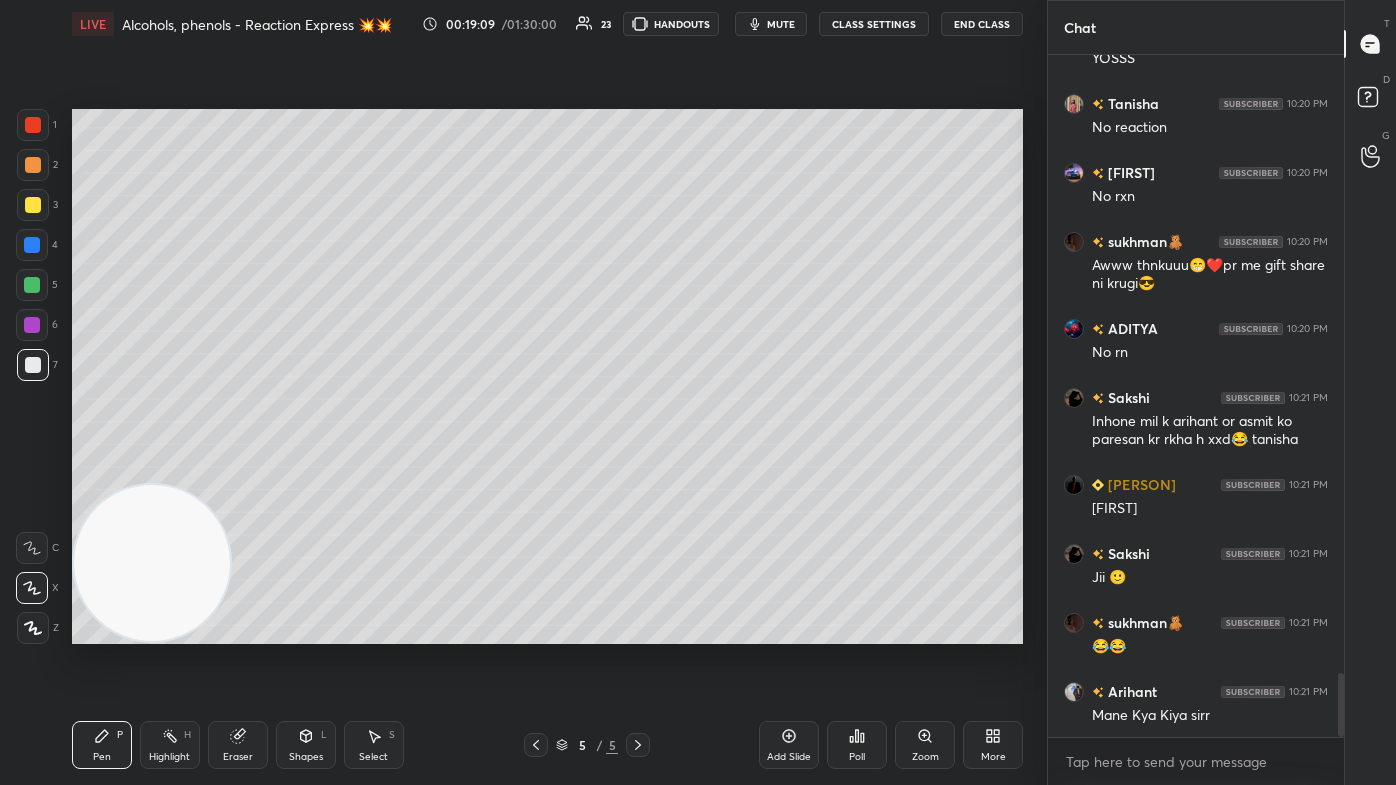 click on "mute" at bounding box center [781, 24] 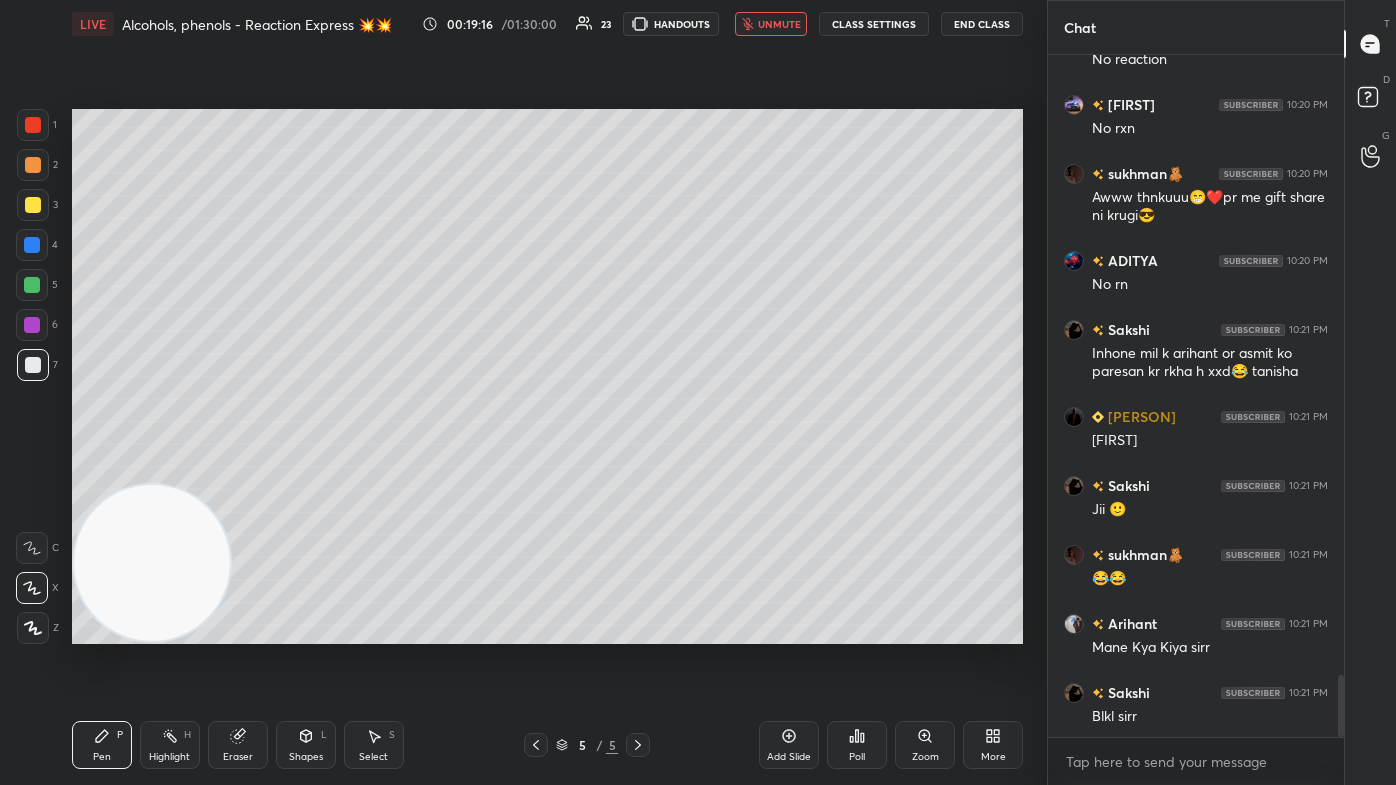 scroll, scrollTop: 6776, scrollLeft: 0, axis: vertical 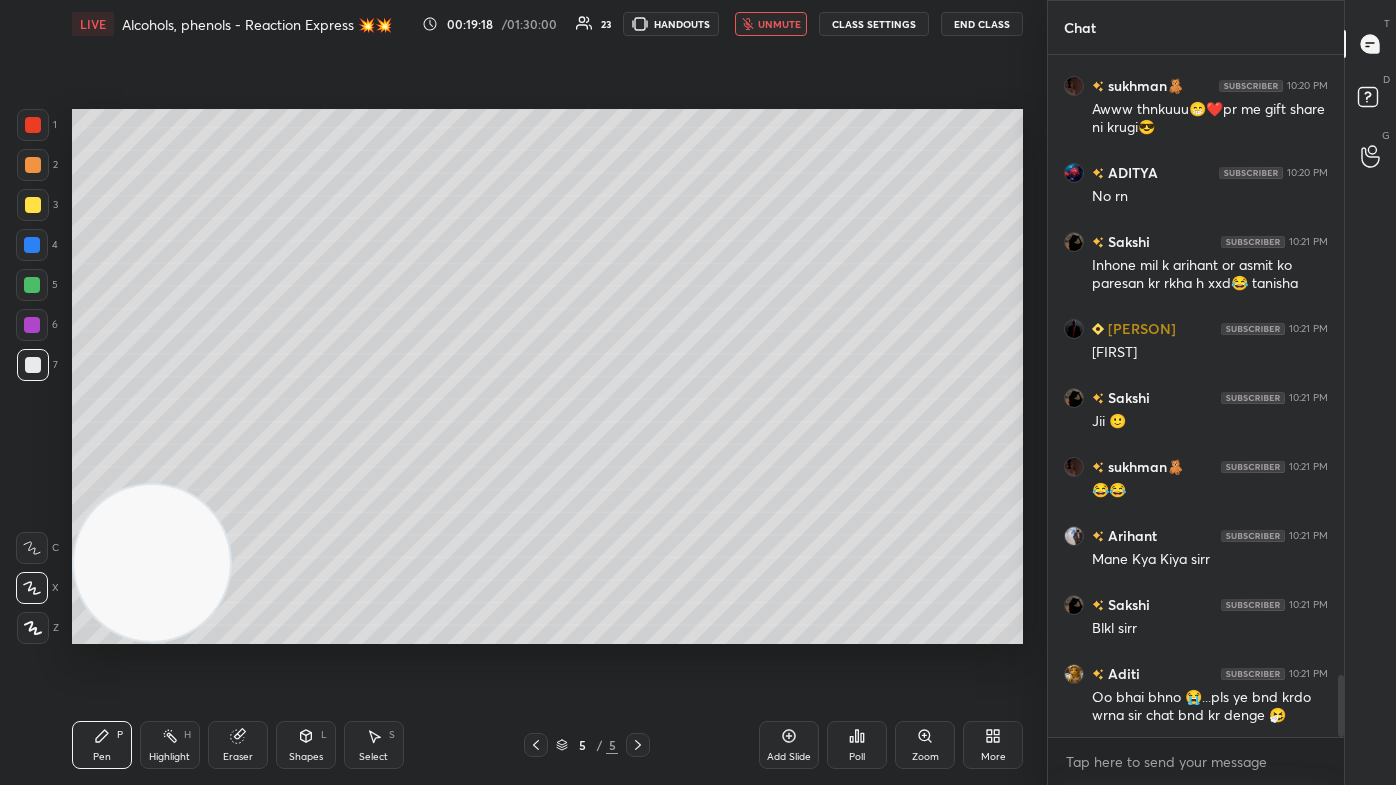 click on "Eraser" at bounding box center (238, 757) 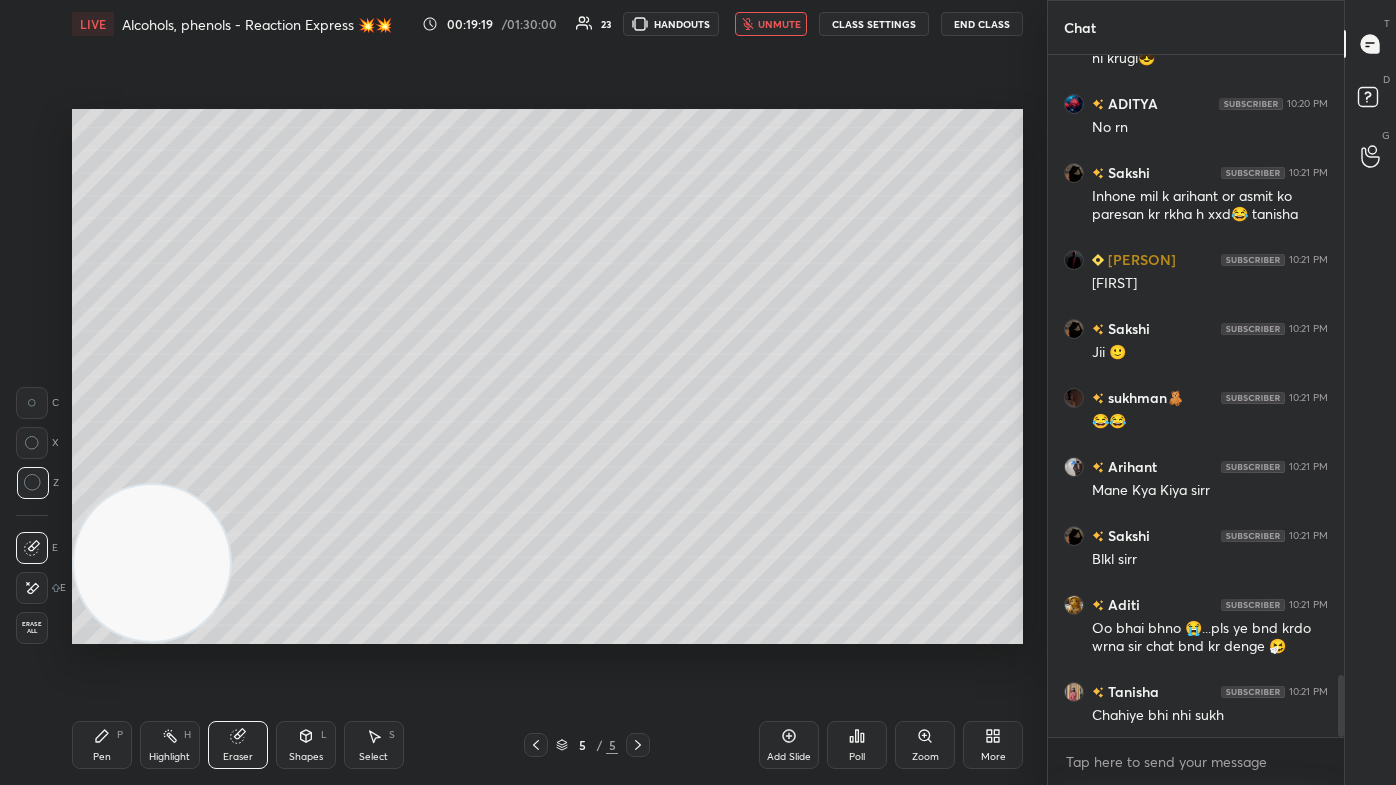 scroll, scrollTop: 6914, scrollLeft: 0, axis: vertical 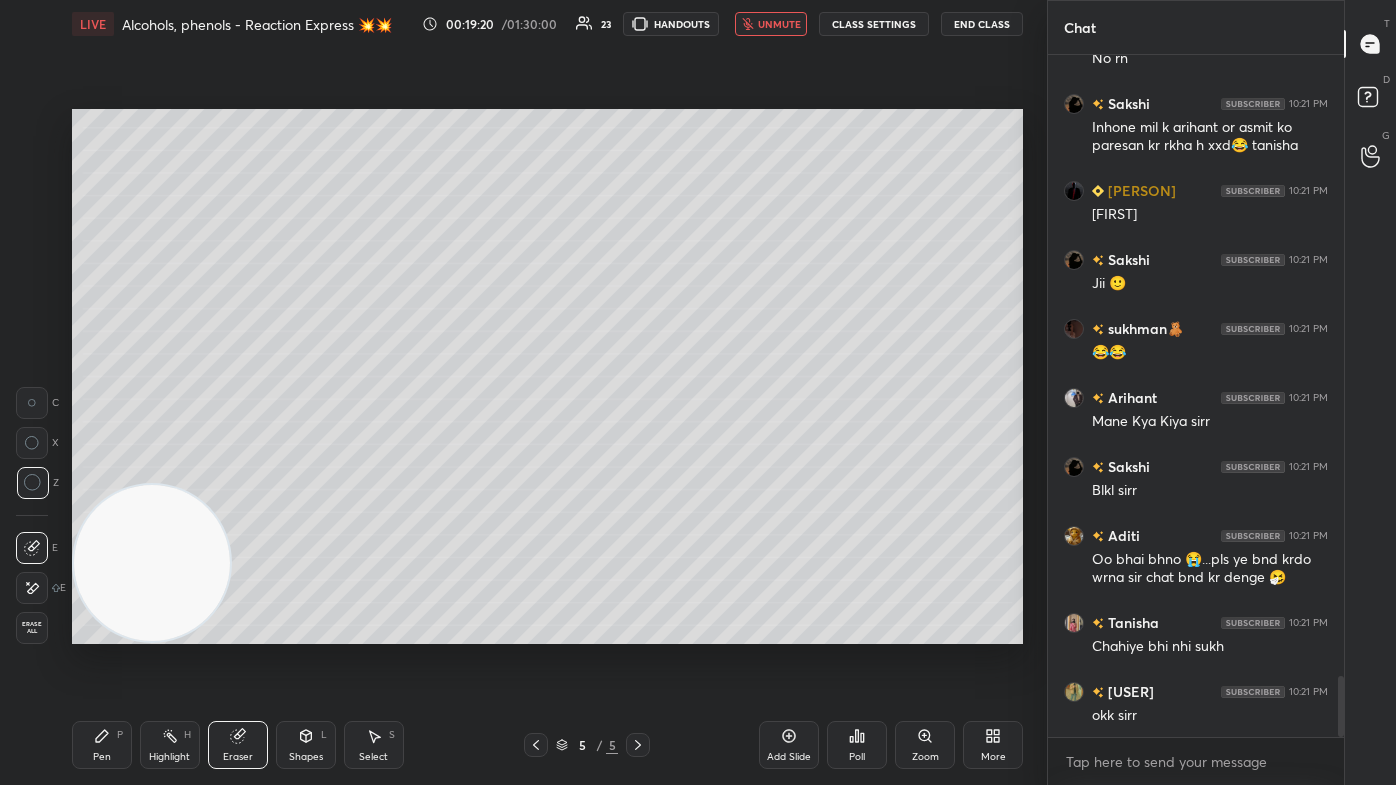 click on "Pen P" at bounding box center (102, 745) 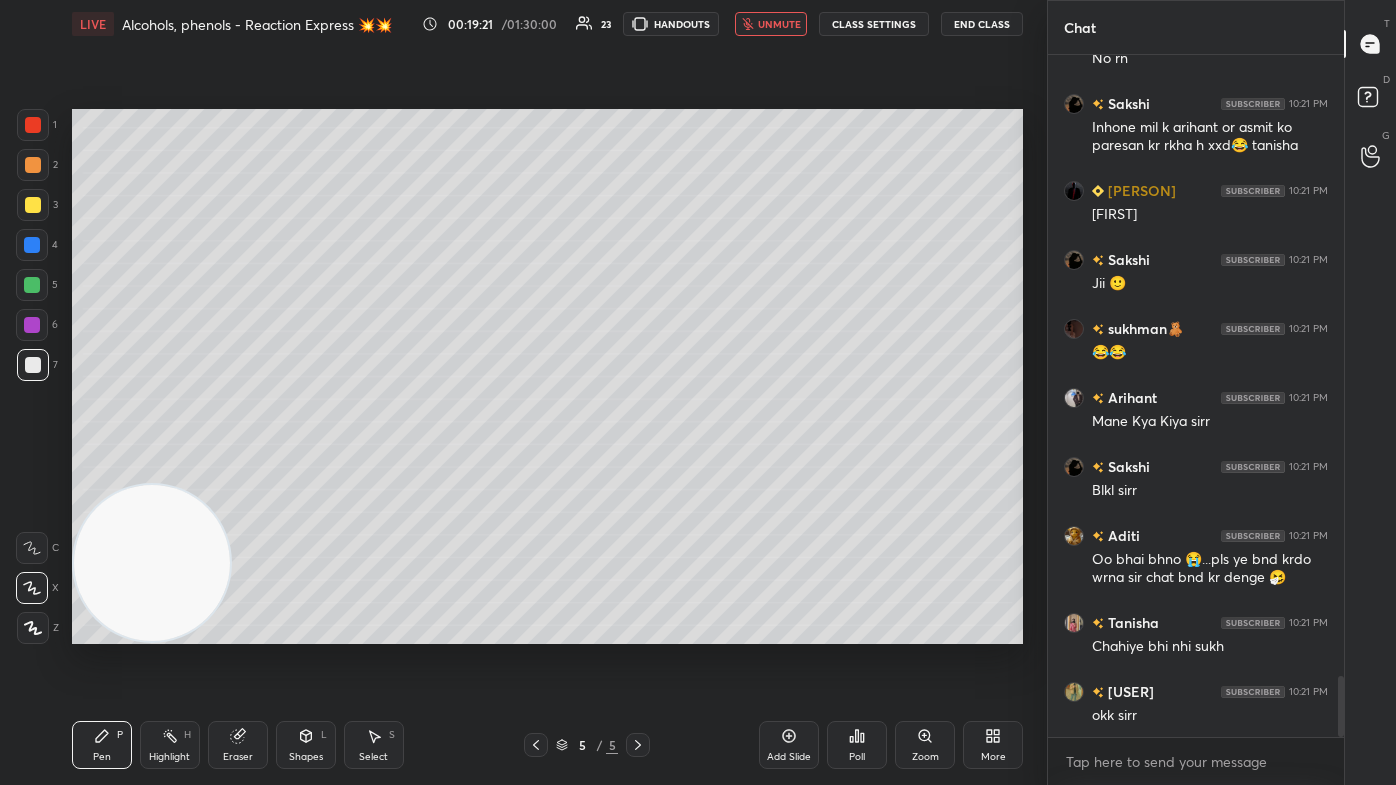 click on "CLASS SETTINGS" at bounding box center (874, 24) 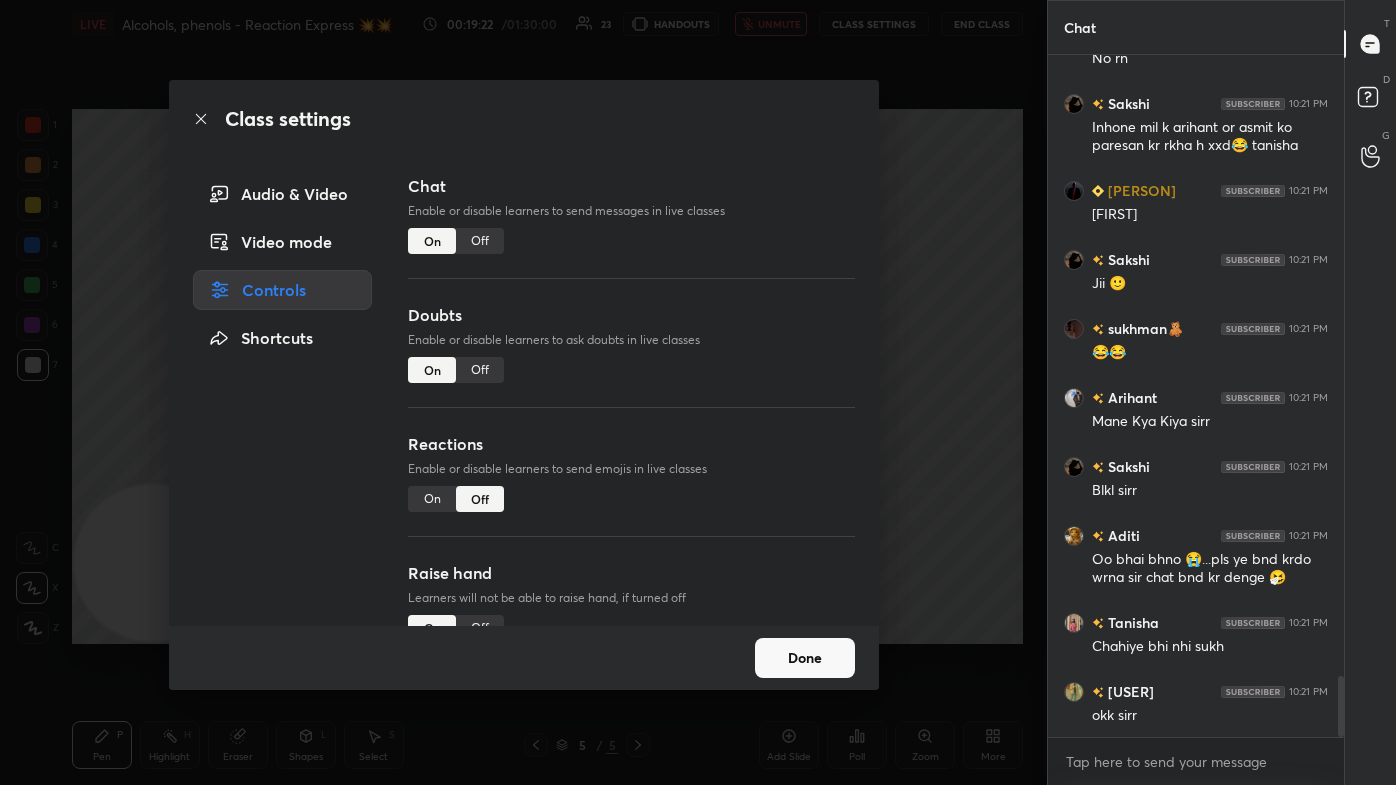 click on "Off" at bounding box center [480, 241] 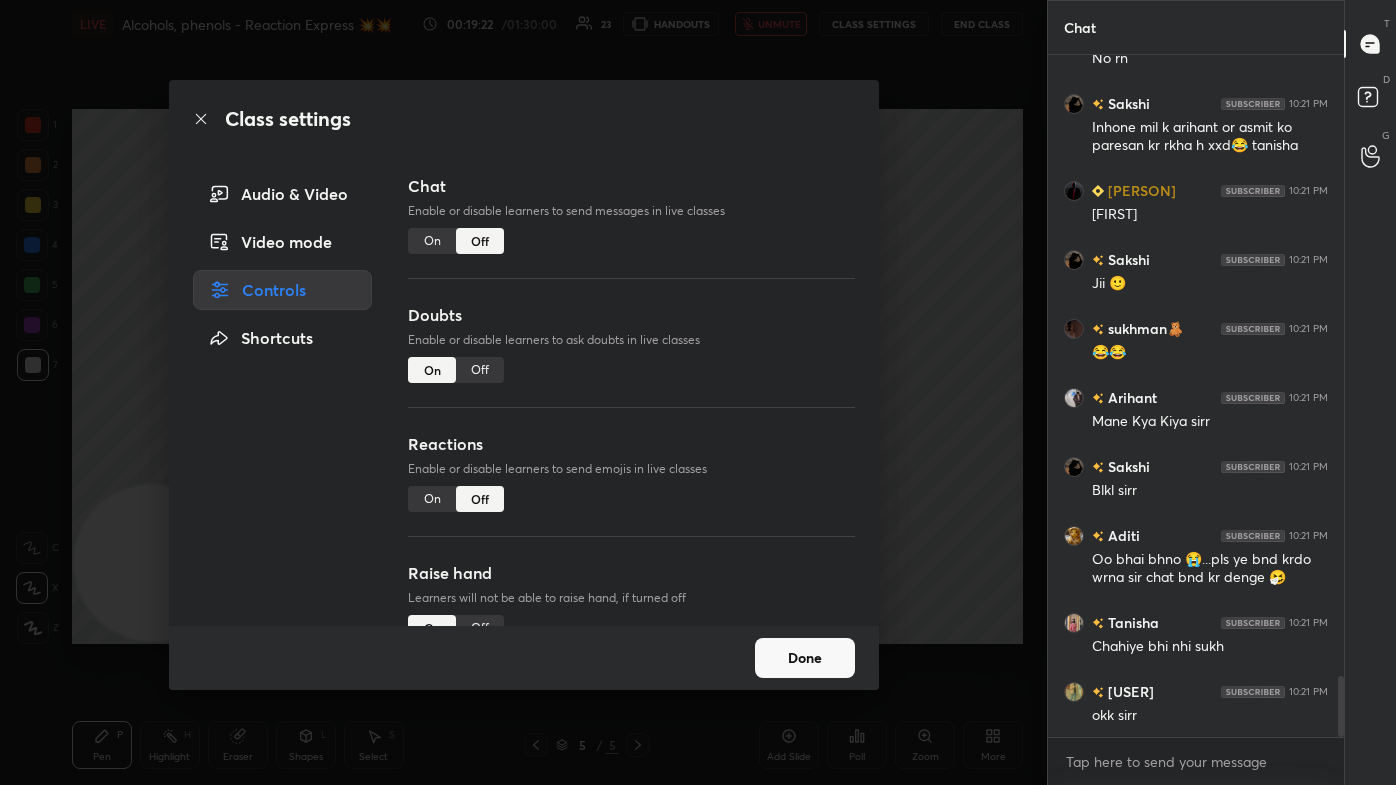 scroll, scrollTop: 636, scrollLeft: 290, axis: both 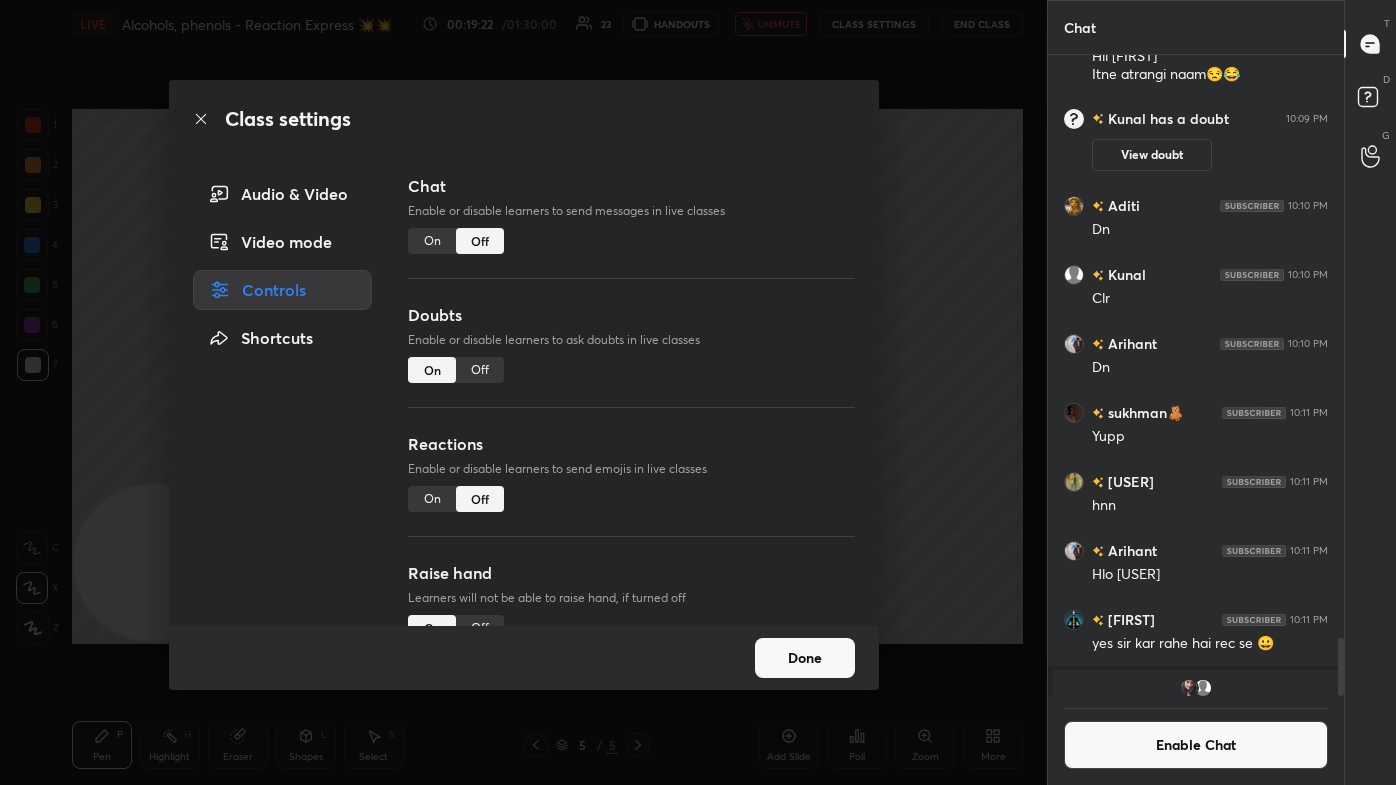 click on "Class settings Audio & Video Video mode Controls Shortcuts Chat Enable or disable learners to send messages in live classes On Off Doubts Enable or disable learners to ask doubts in live classes On Off Reactions Enable or disable learners to send emojis in live classes On Off Raise hand Learners will not be able to raise hand, if turned off On Off Poll Prediction Enable or disable poll prediction in case of a question on the slide On Off Done" at bounding box center (523, 392) 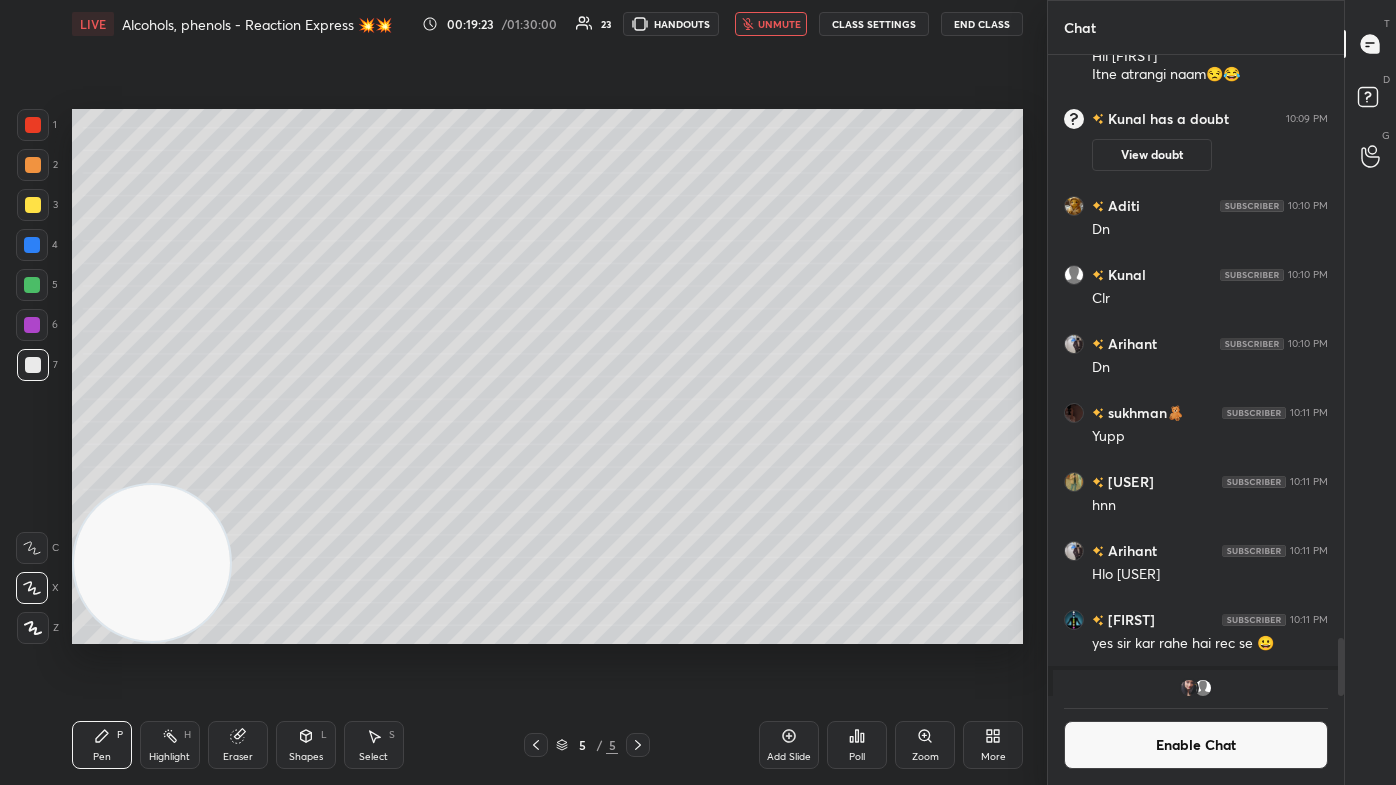 click 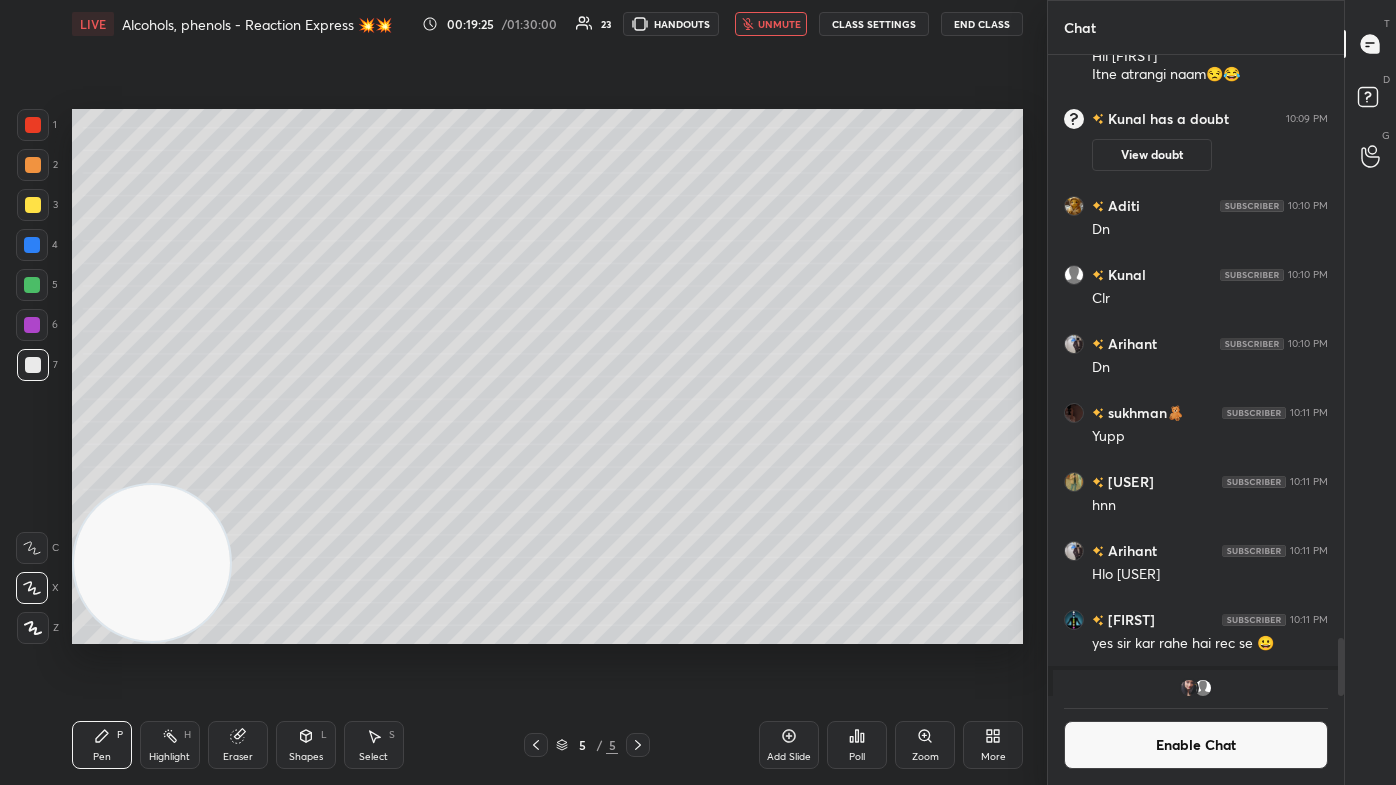 click on "unmute" at bounding box center (779, 24) 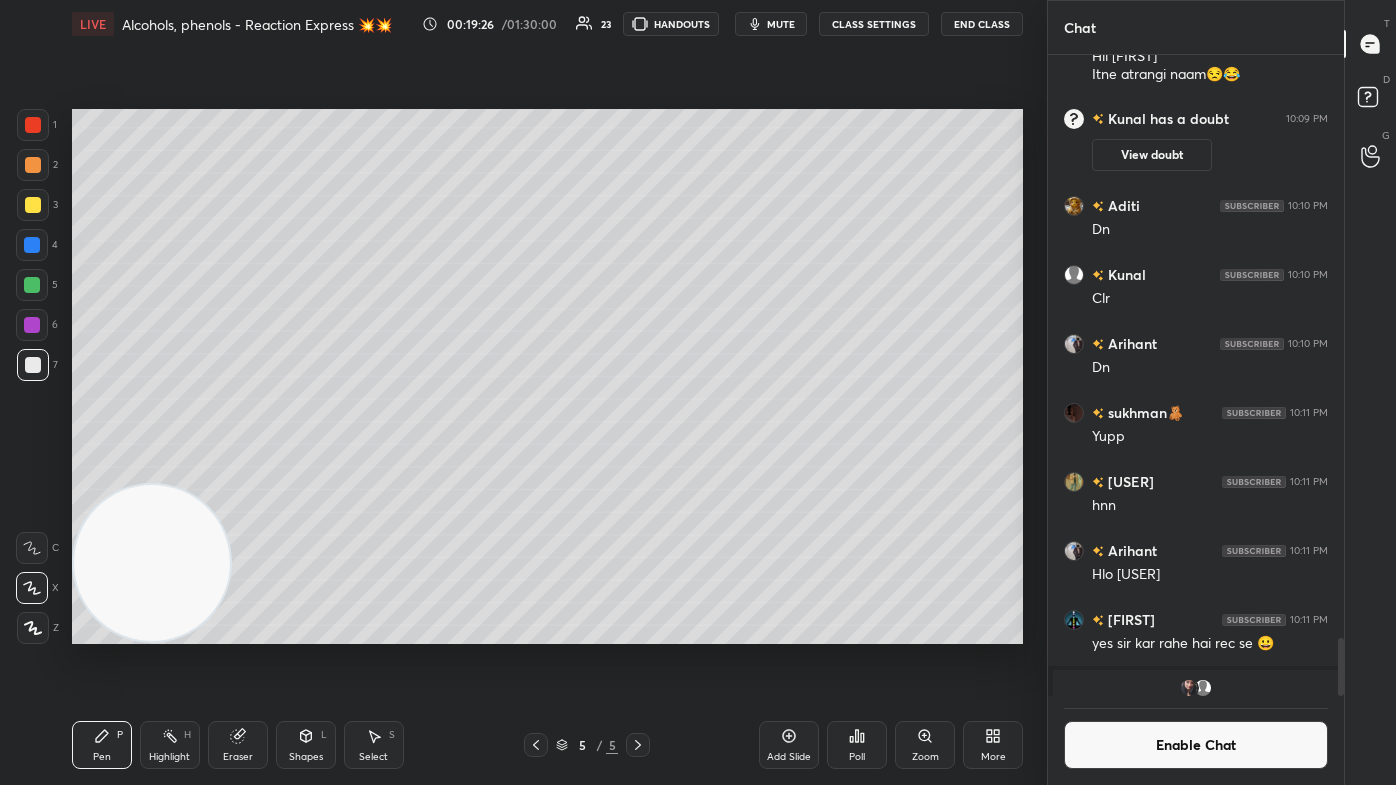 click on "mute" at bounding box center (781, 24) 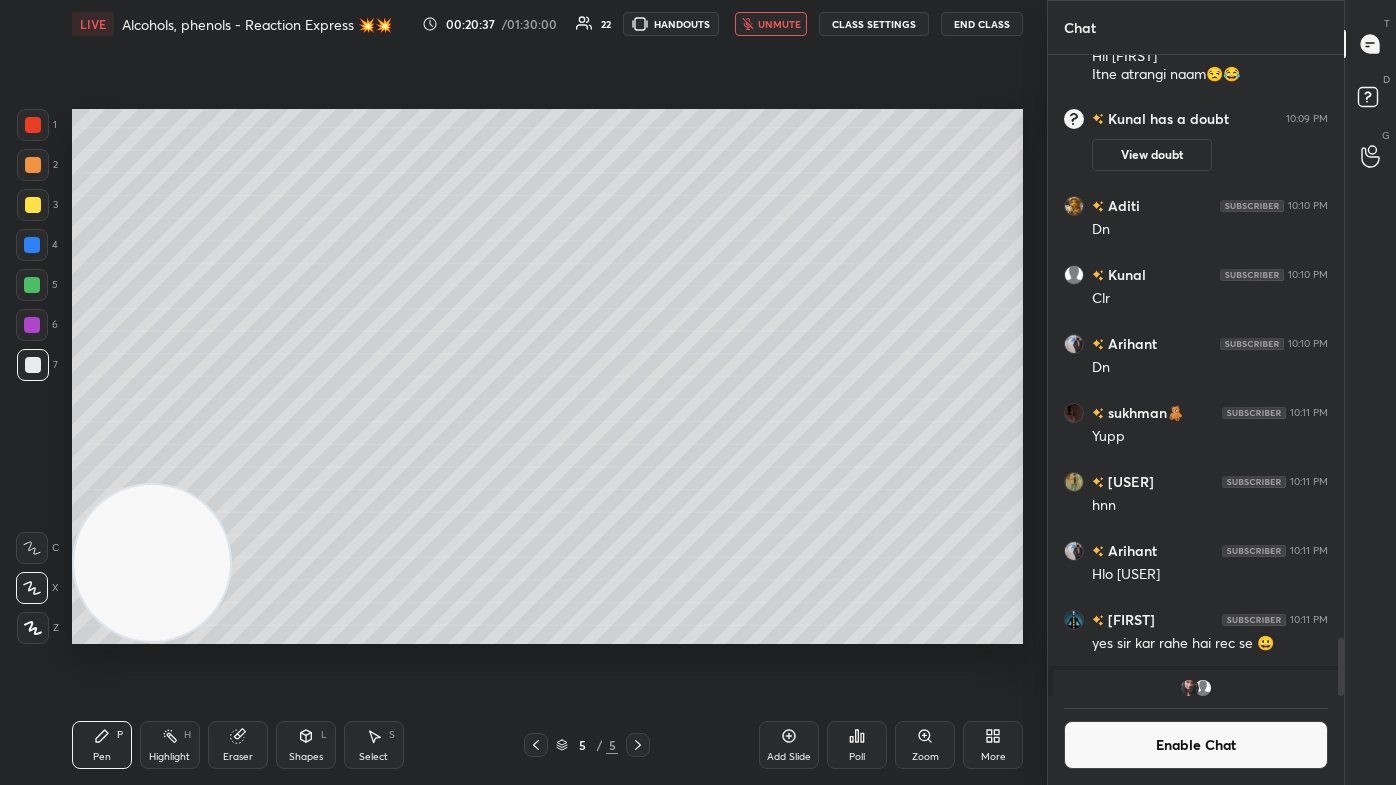 click at bounding box center [32, 285] 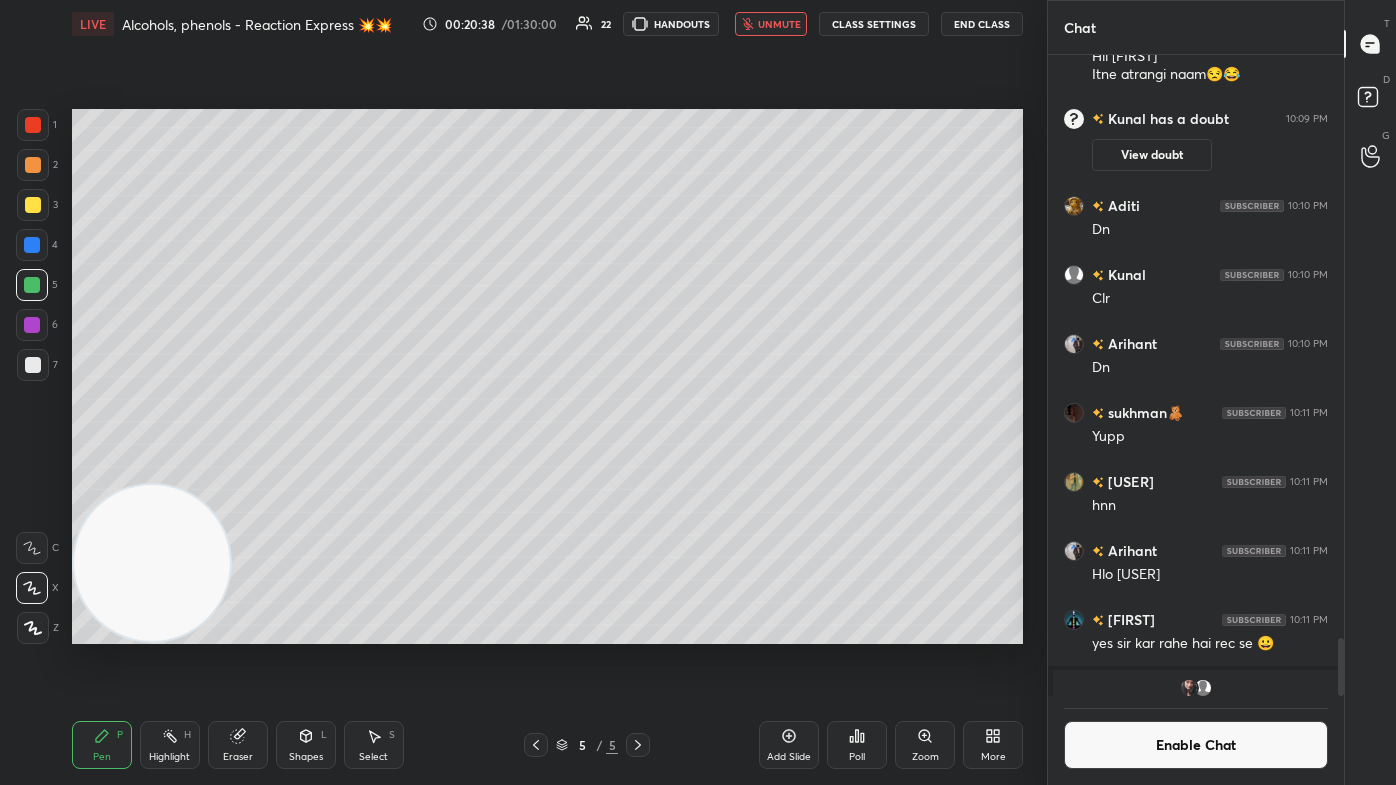 click 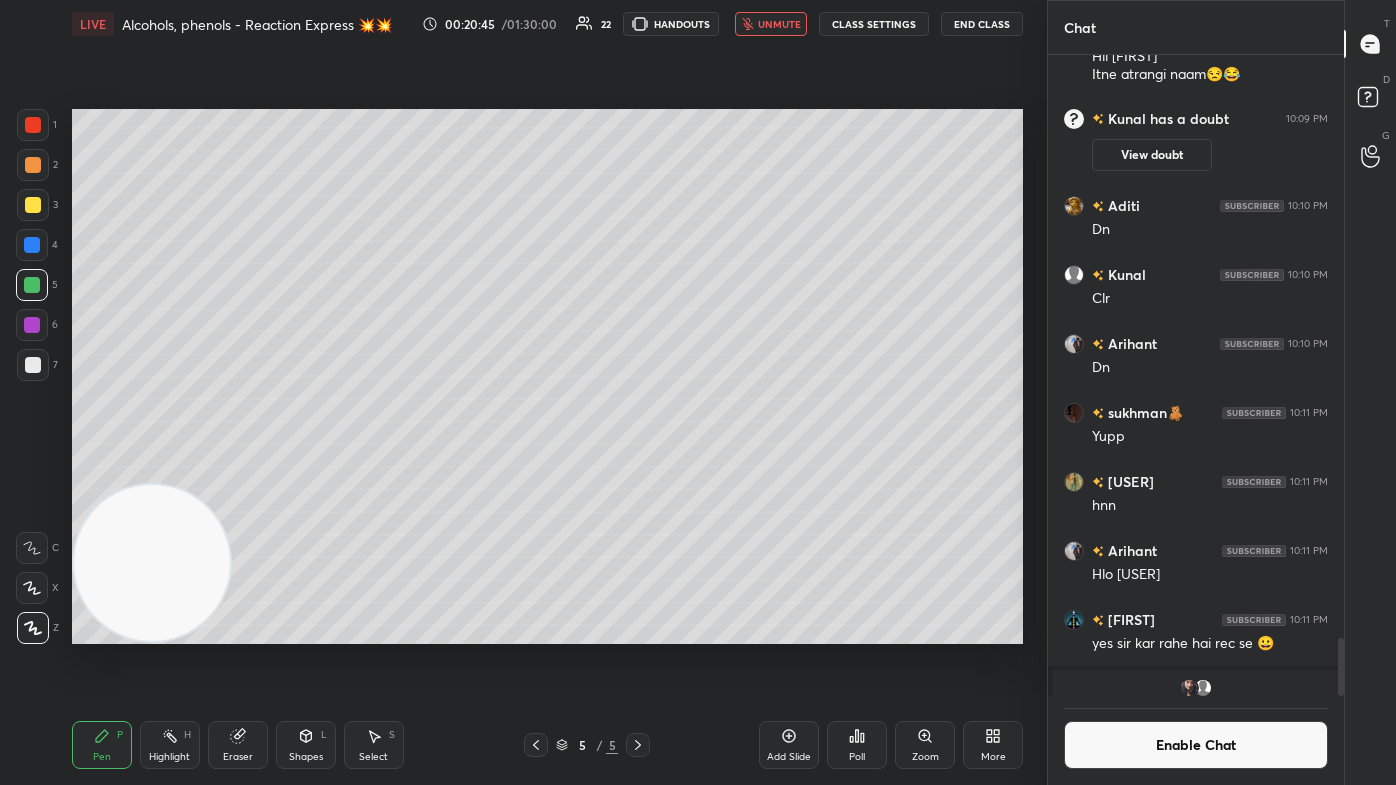 click on "unmute" at bounding box center (771, 24) 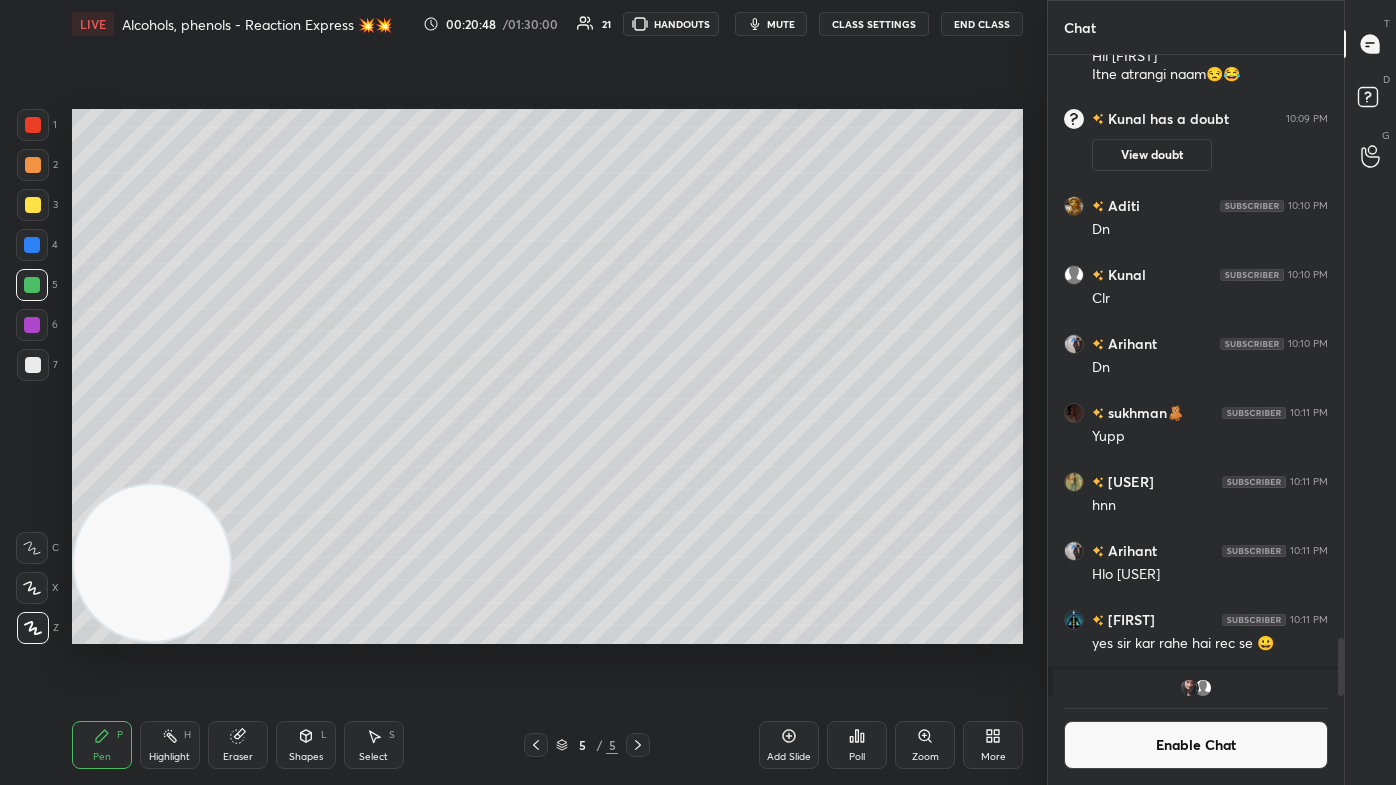 click on "Enable Chat" at bounding box center [1196, 745] 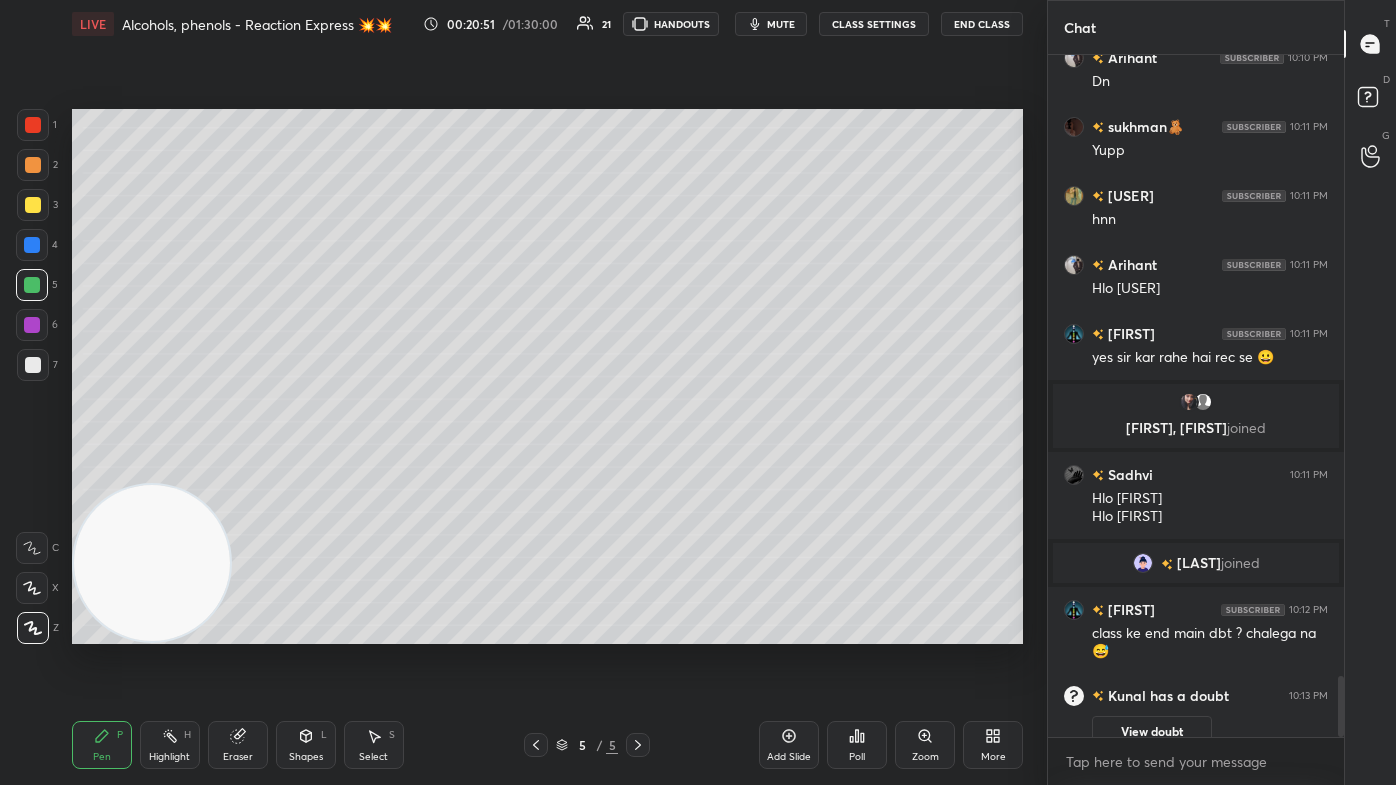 drag, startPoint x: 1342, startPoint y: 702, endPoint x: 1341, endPoint y: 726, distance: 24.020824 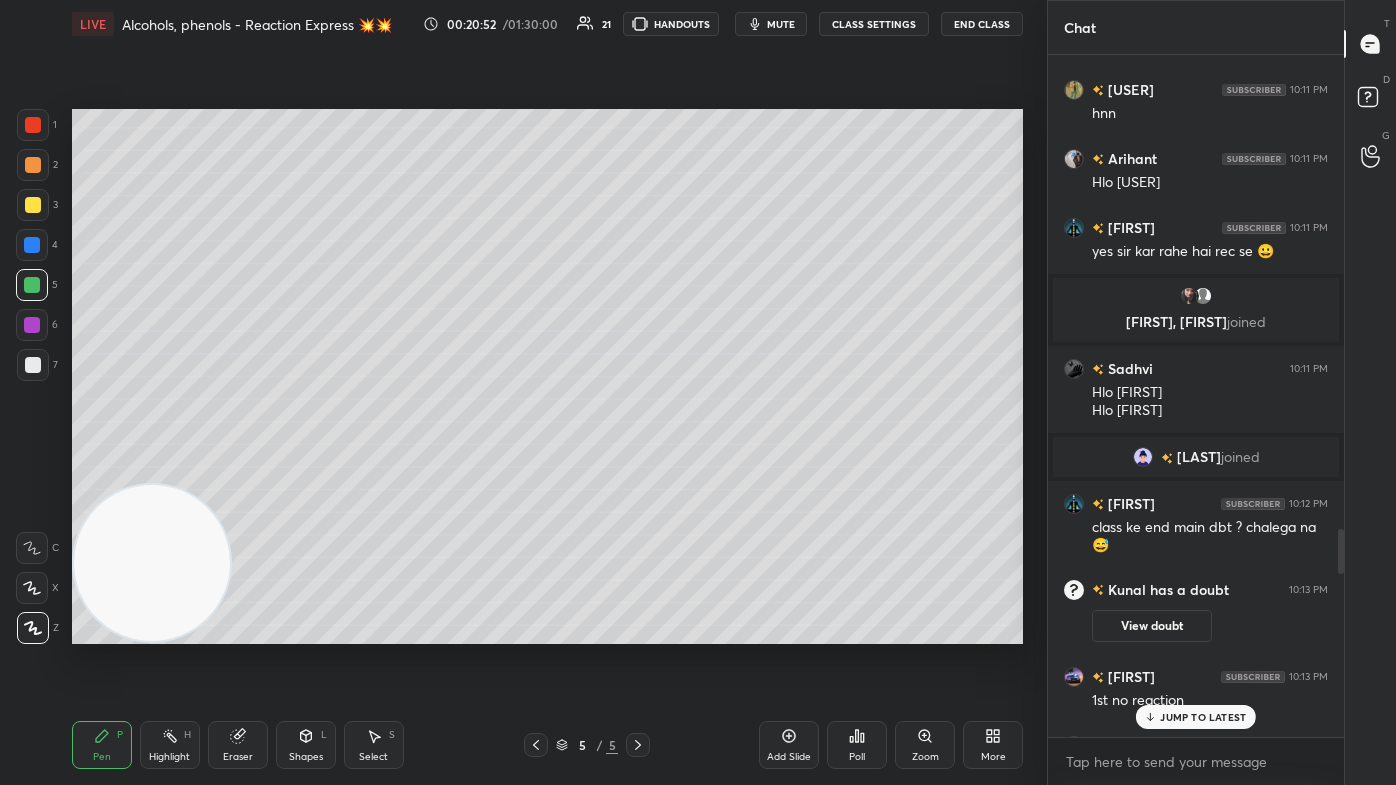 click on "JUMP TO LATEST" at bounding box center (1203, 717) 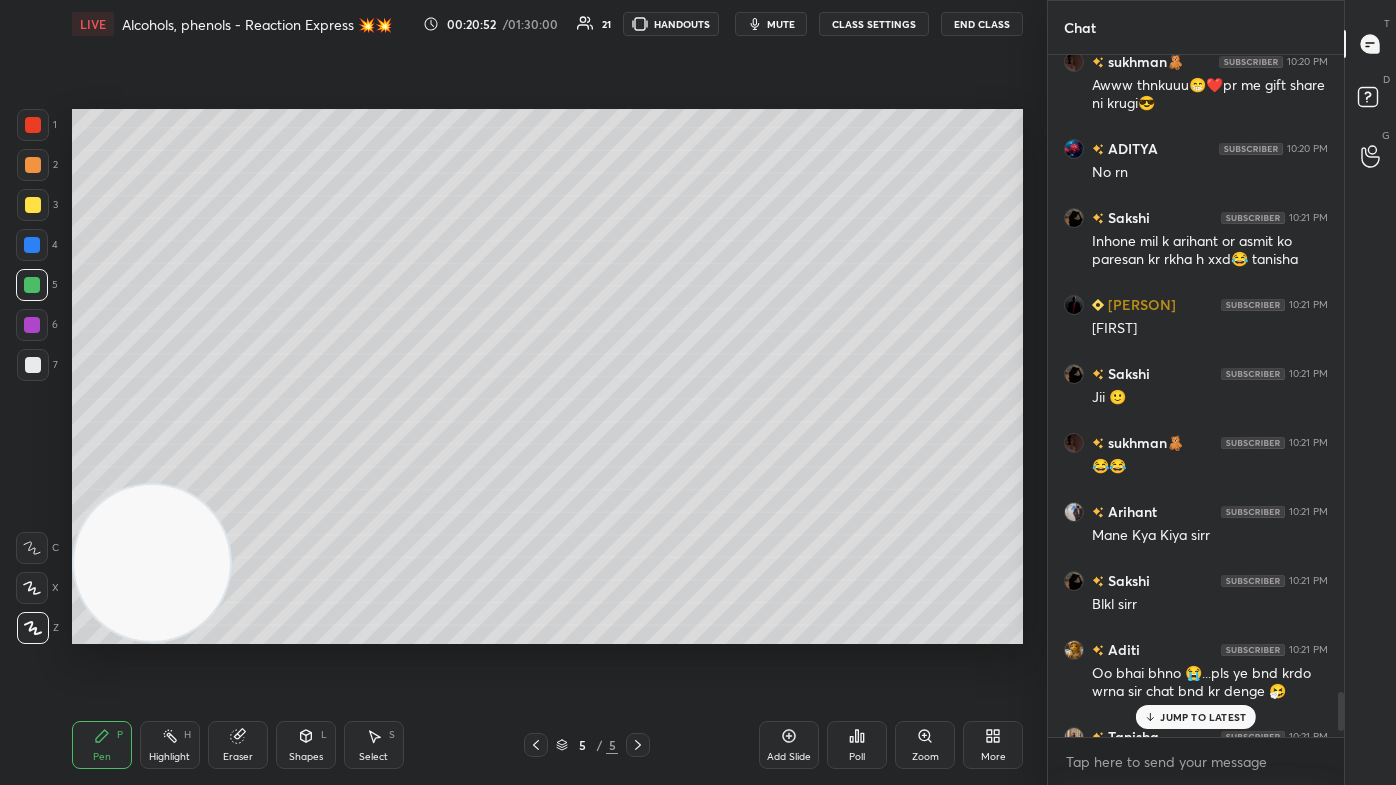 click on "JUMP TO LATEST" at bounding box center (1203, 717) 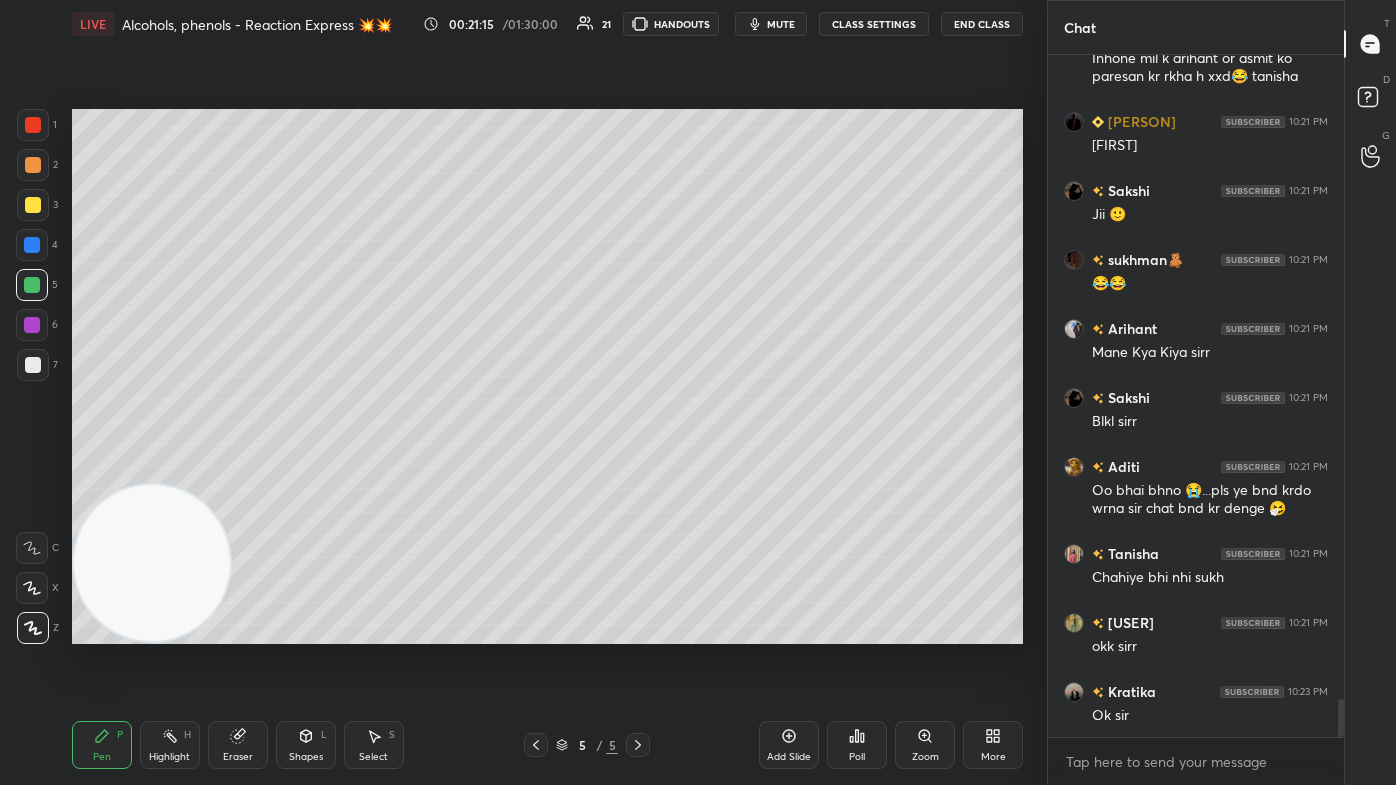 scroll, scrollTop: 11592, scrollLeft: 0, axis: vertical 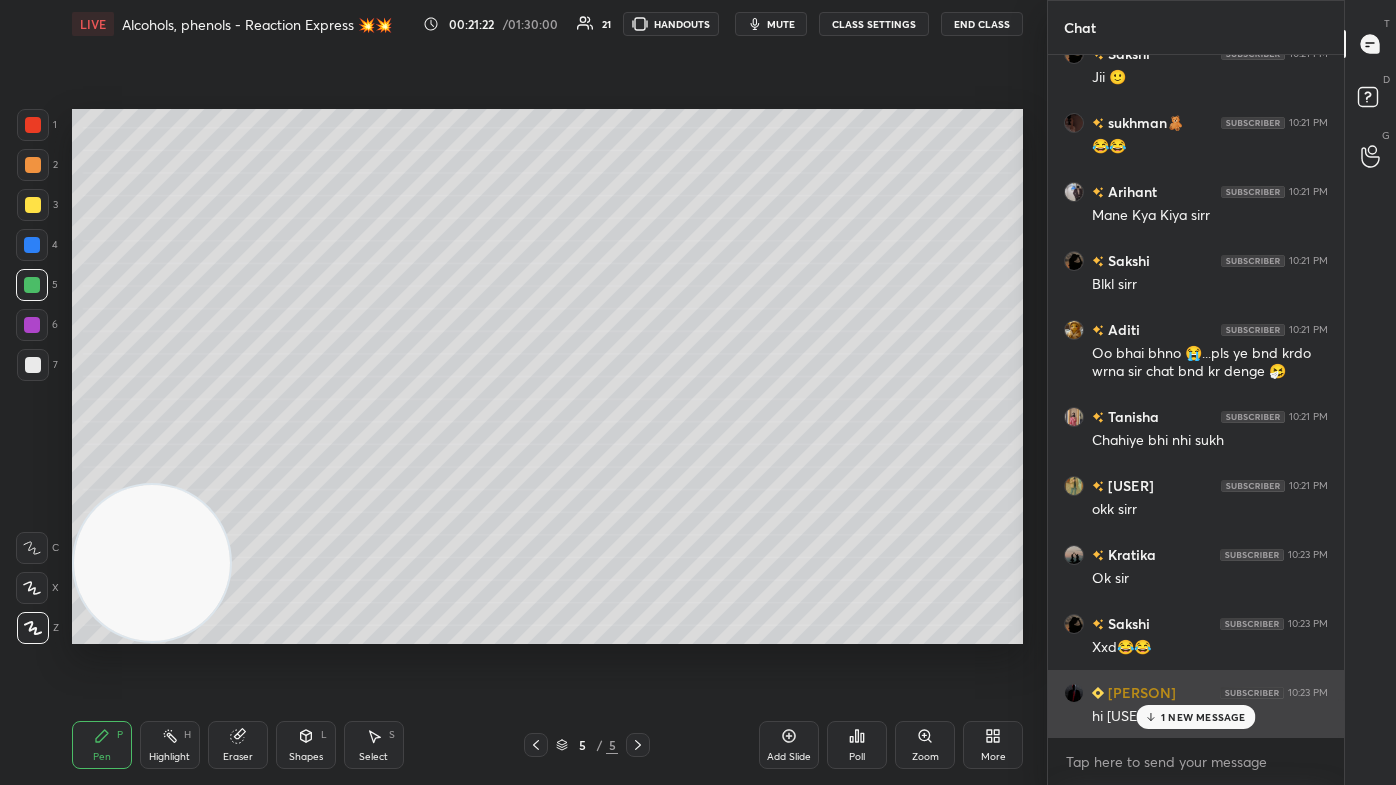 click on "1 NEW MESSAGE" at bounding box center (1203, 717) 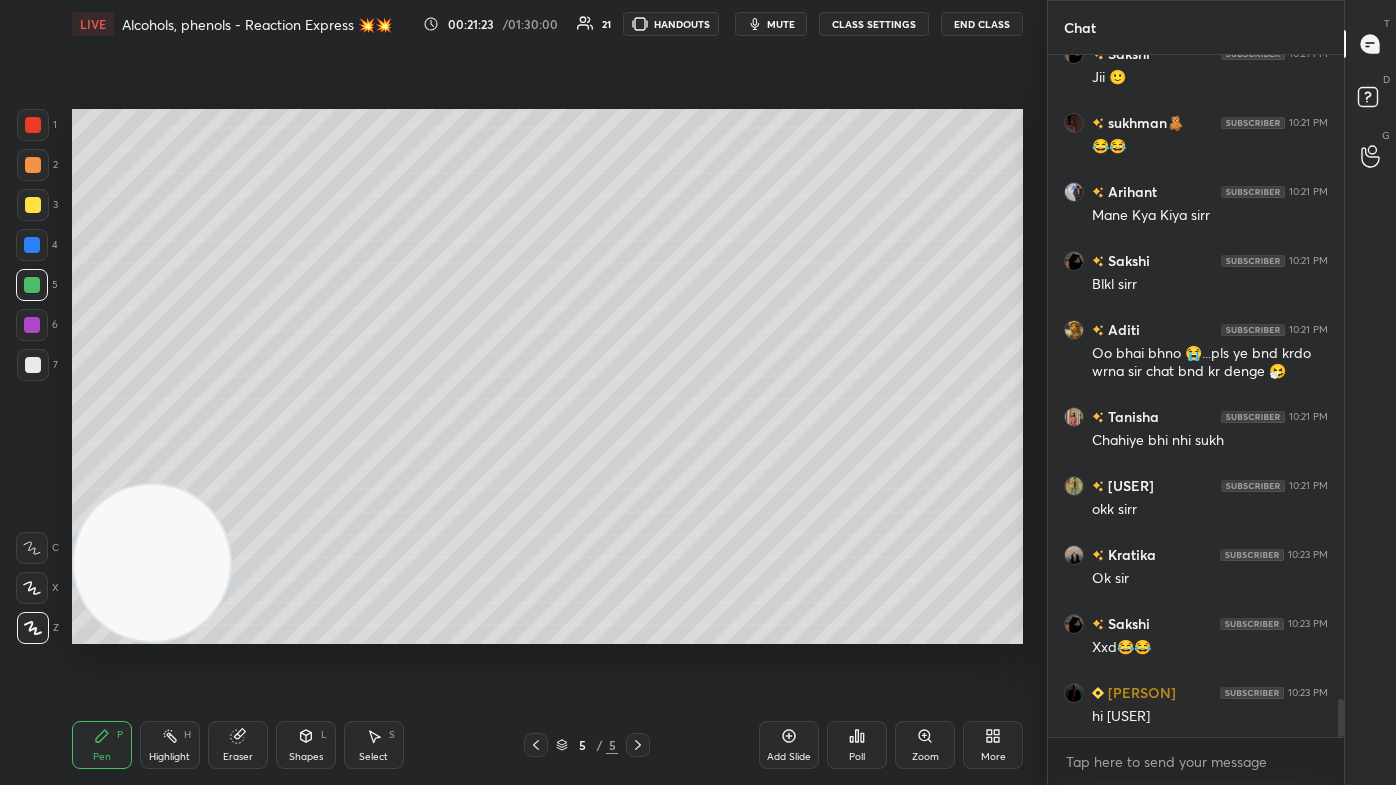 scroll, scrollTop: 11730, scrollLeft: 0, axis: vertical 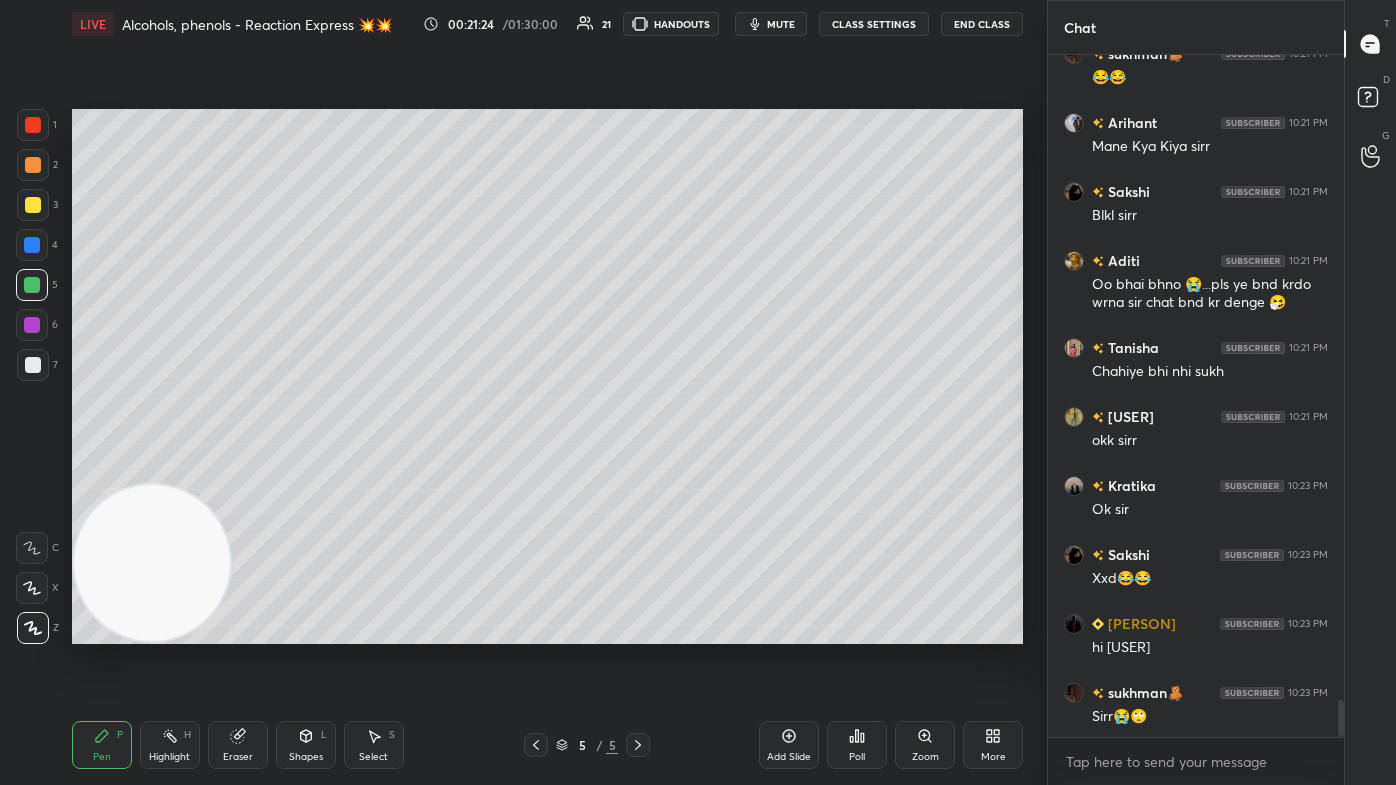 click on "Xdd" at bounding box center (1210, 786) 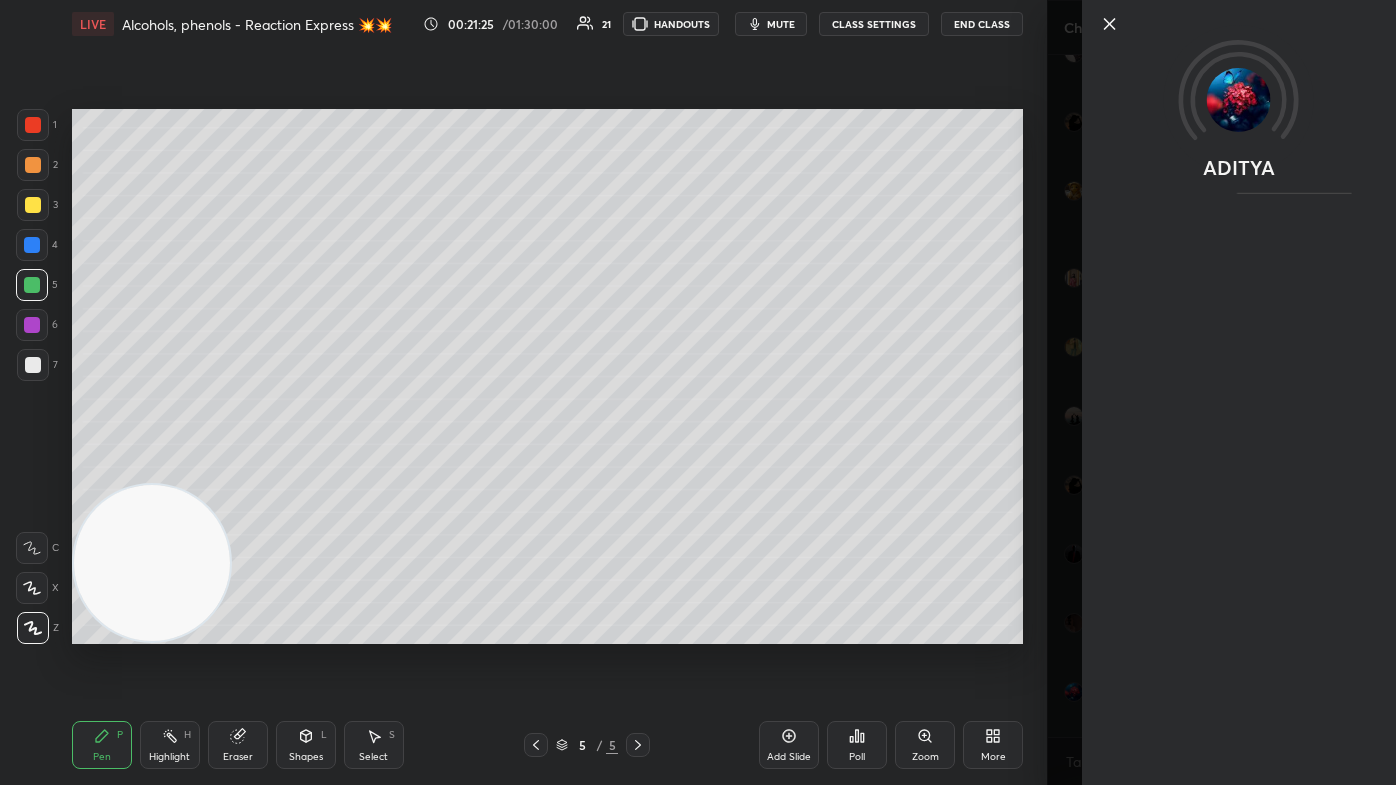 click on "ADITYA" at bounding box center [1221, 392] 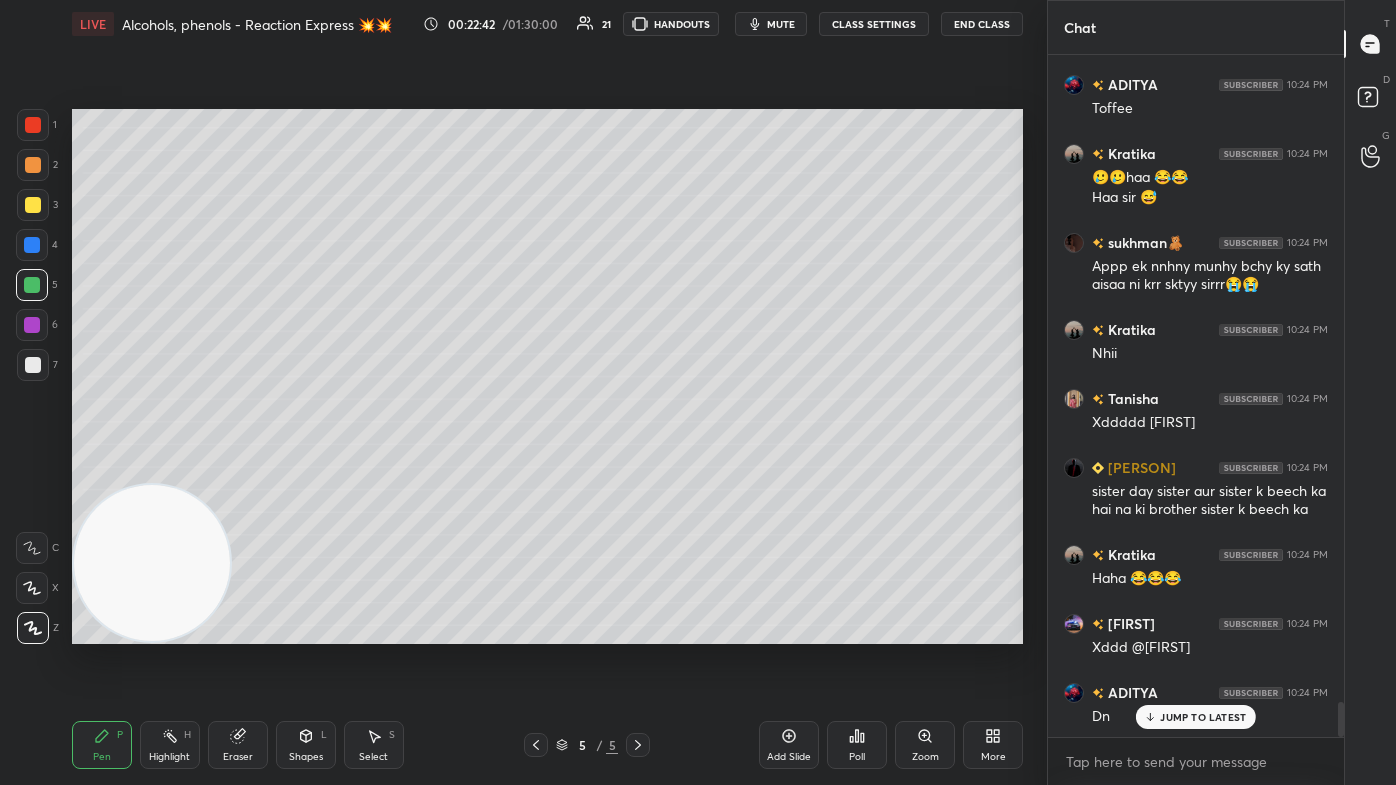 scroll, scrollTop: 12770, scrollLeft: 0, axis: vertical 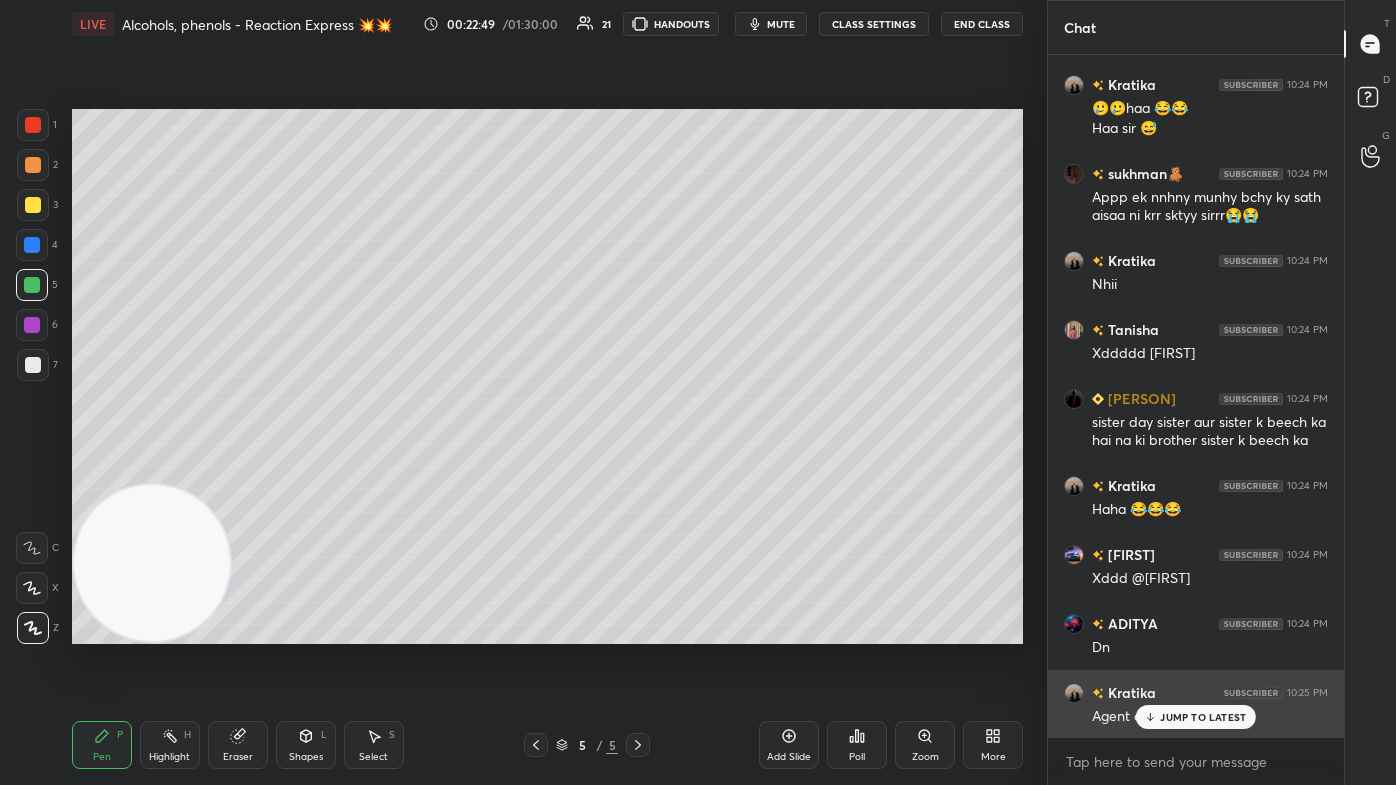 click on "JUMP TO LATEST" at bounding box center (1203, 717) 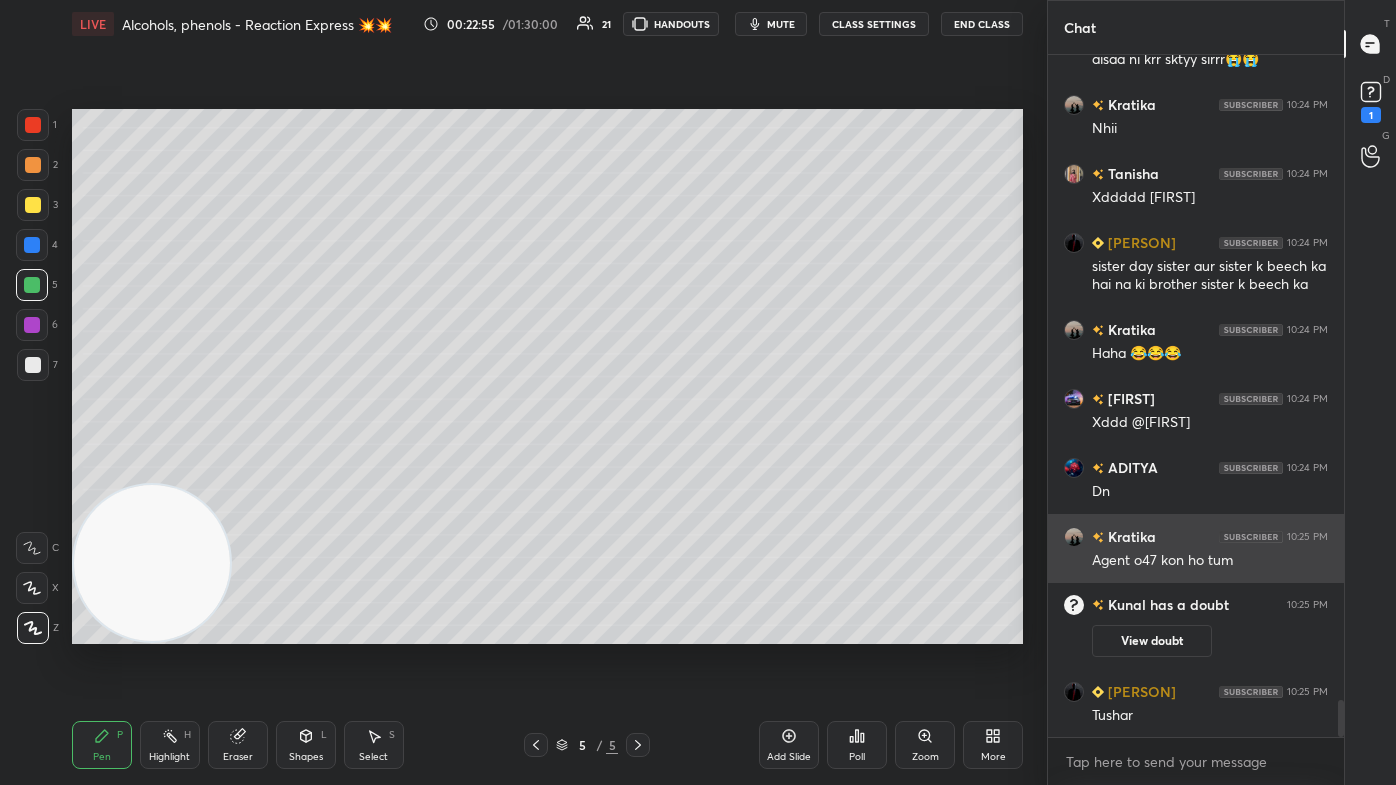 scroll, scrollTop: 11856, scrollLeft: 0, axis: vertical 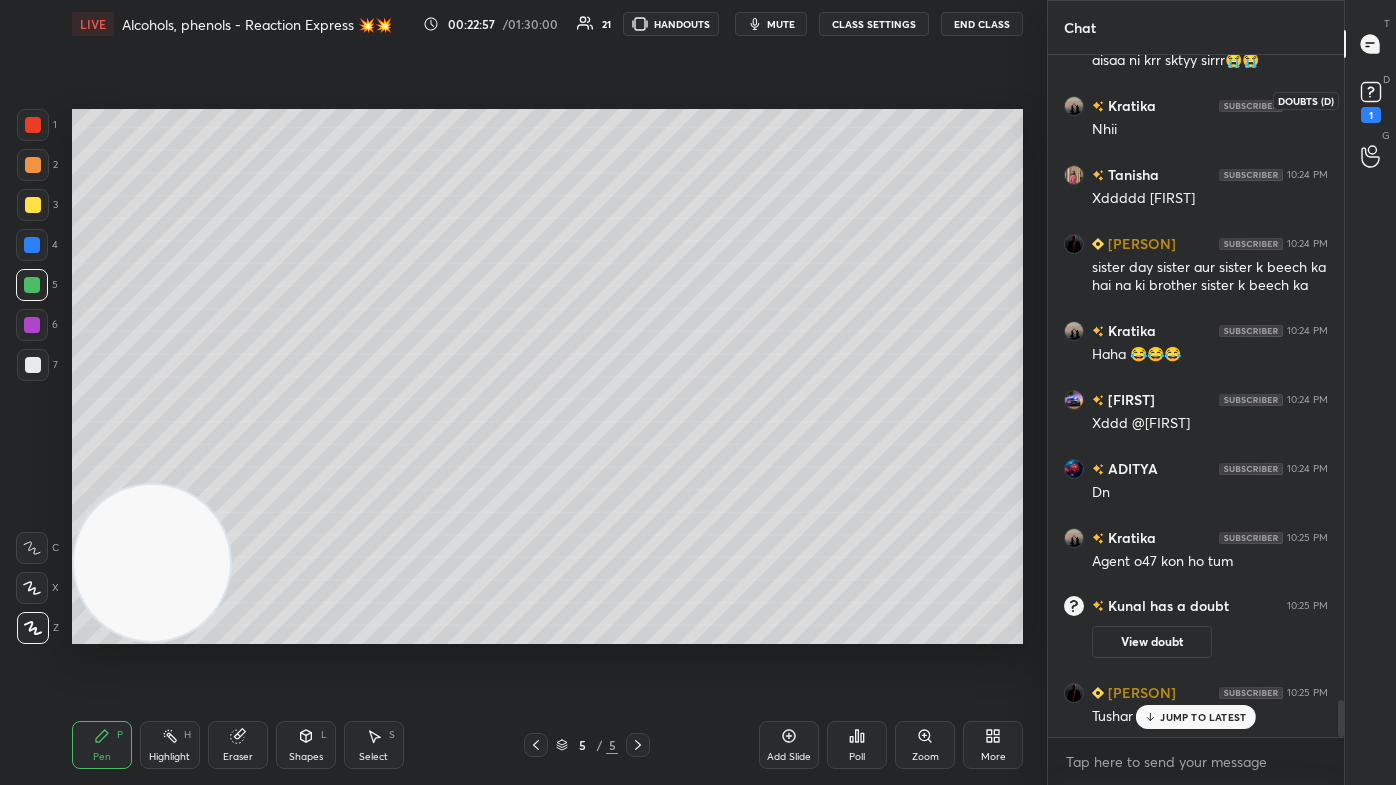 click 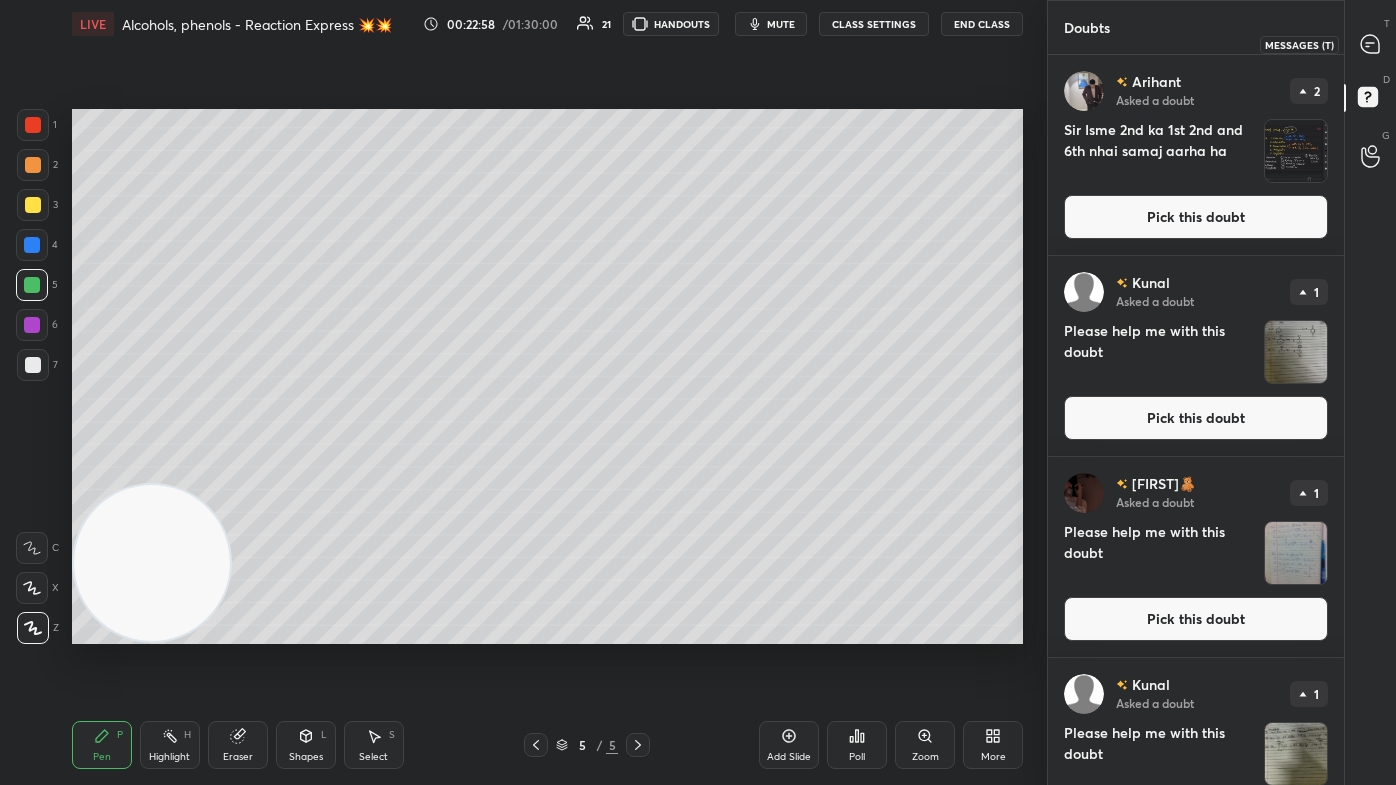 click 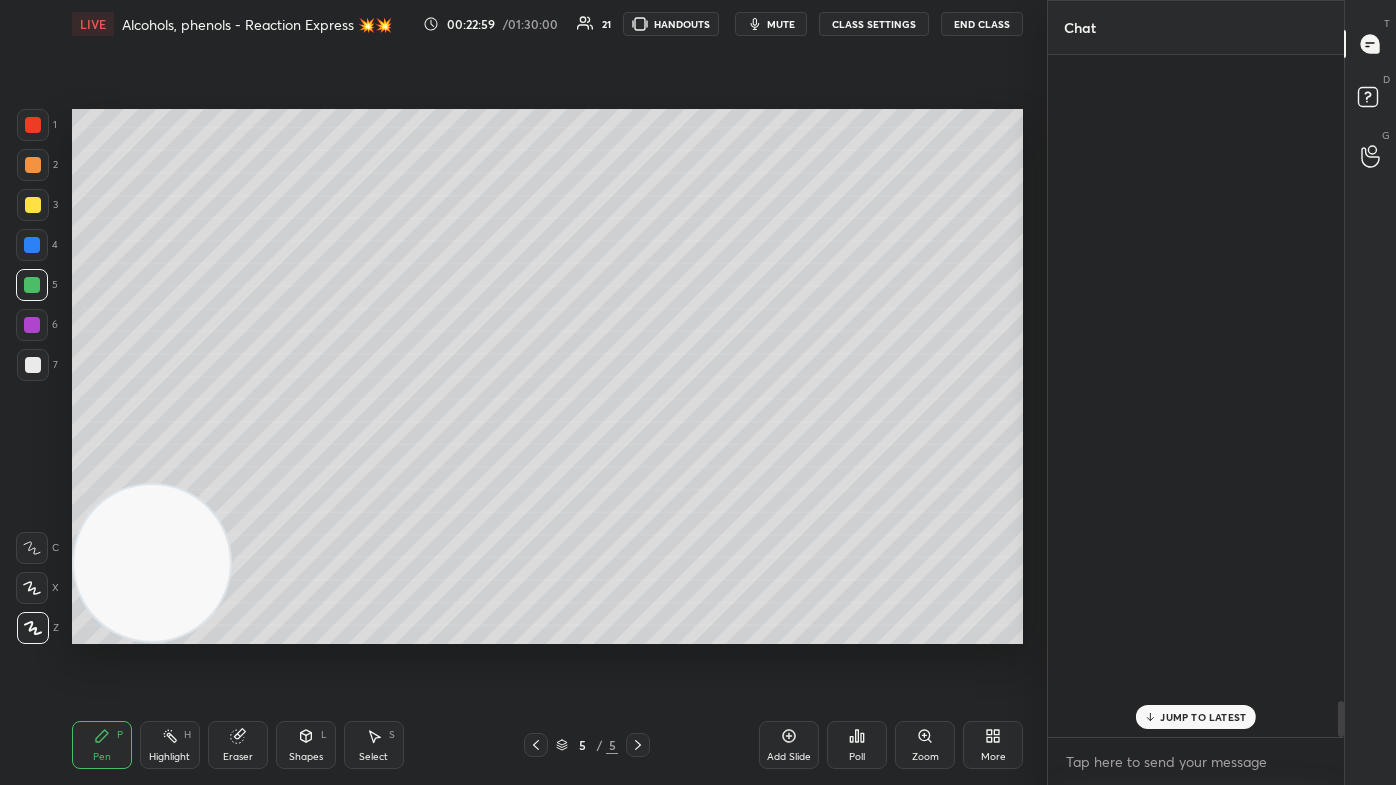 scroll, scrollTop: 12368, scrollLeft: 0, axis: vertical 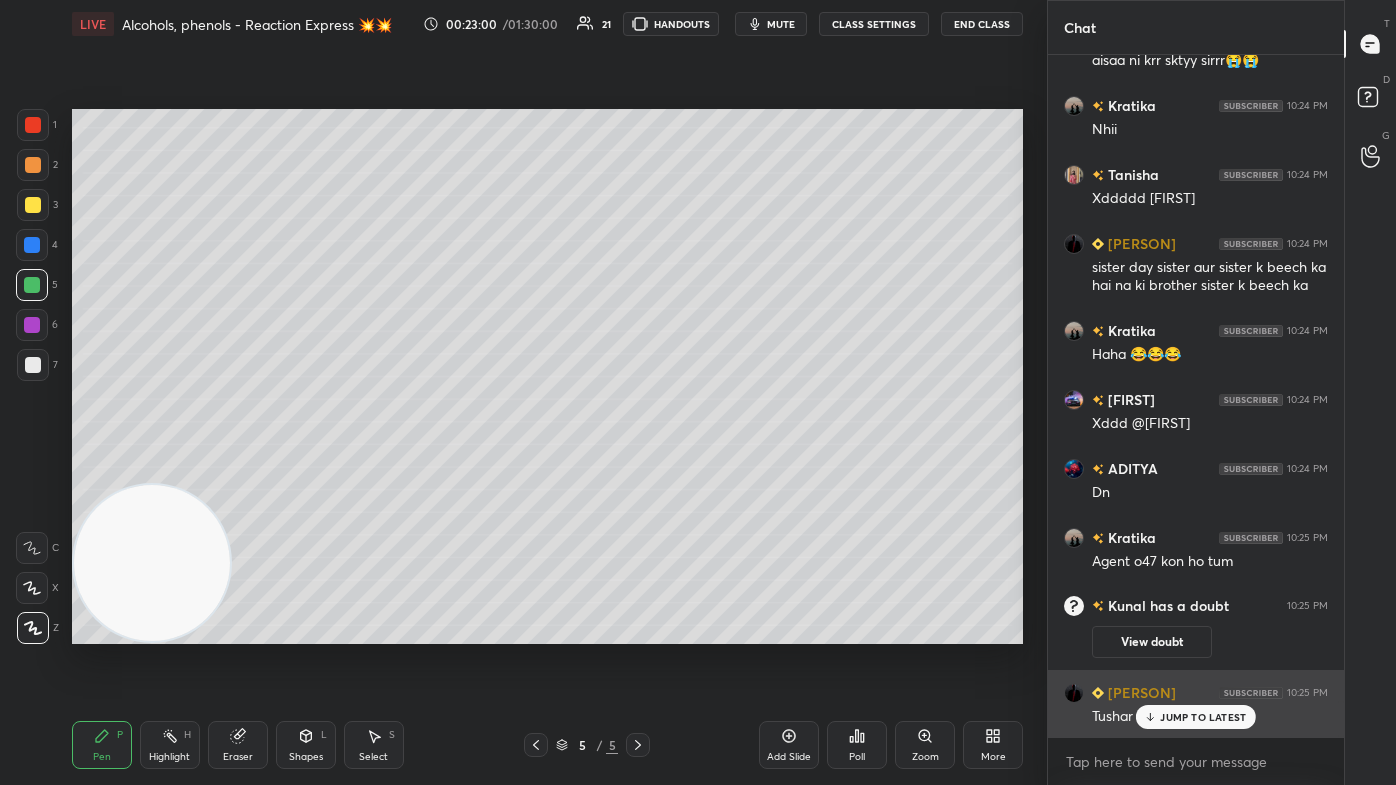 click on "JUMP TO LATEST" at bounding box center (1203, 717) 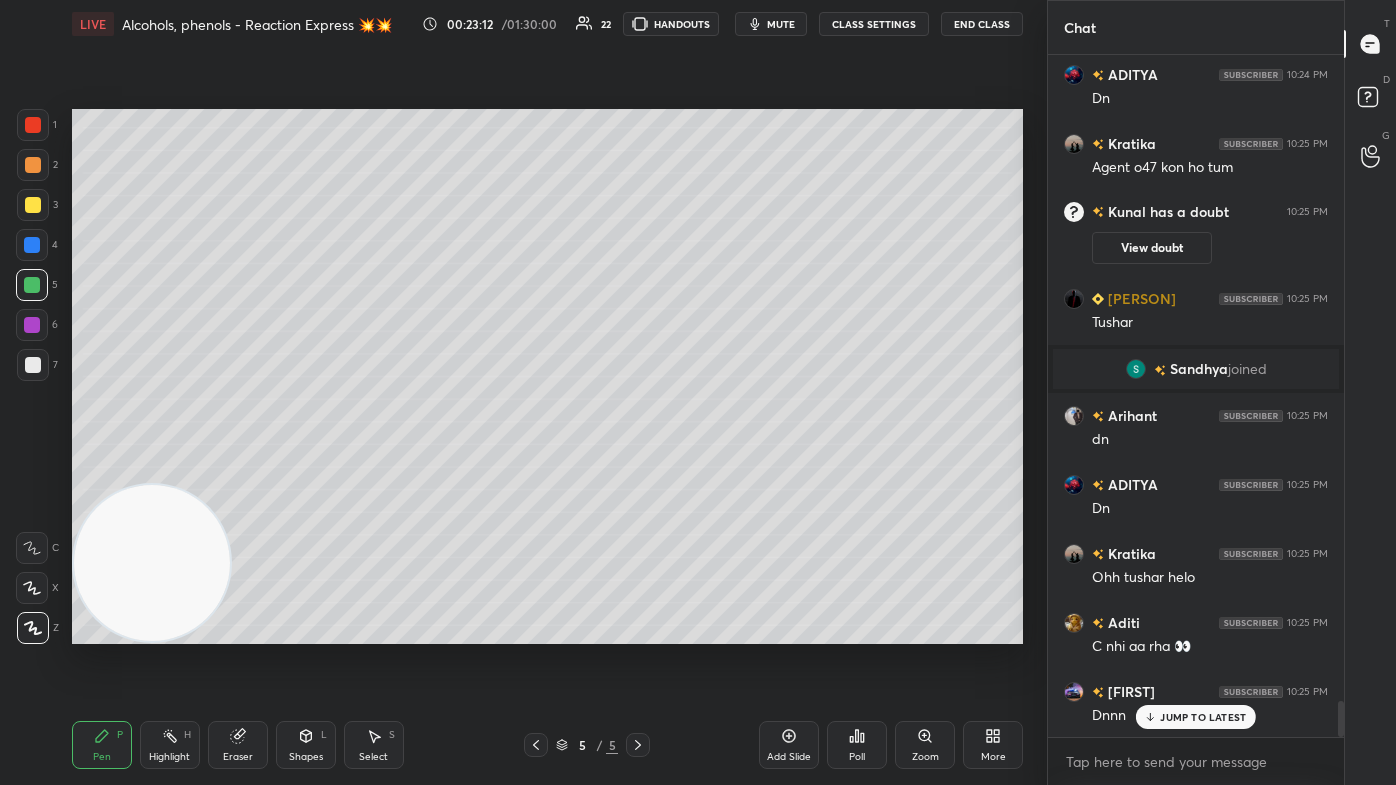 scroll, scrollTop: 12280, scrollLeft: 0, axis: vertical 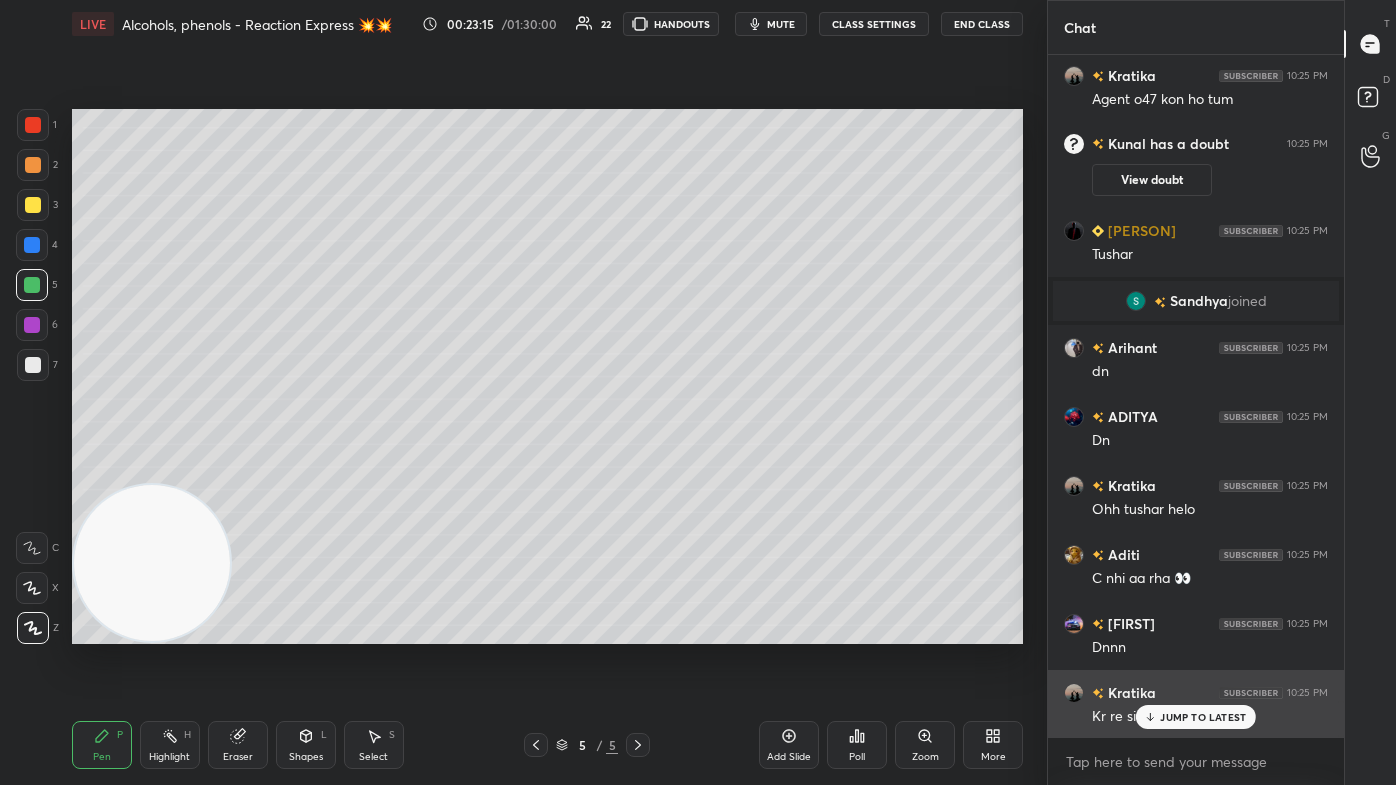 click on "JUMP TO LATEST" at bounding box center (1203, 717) 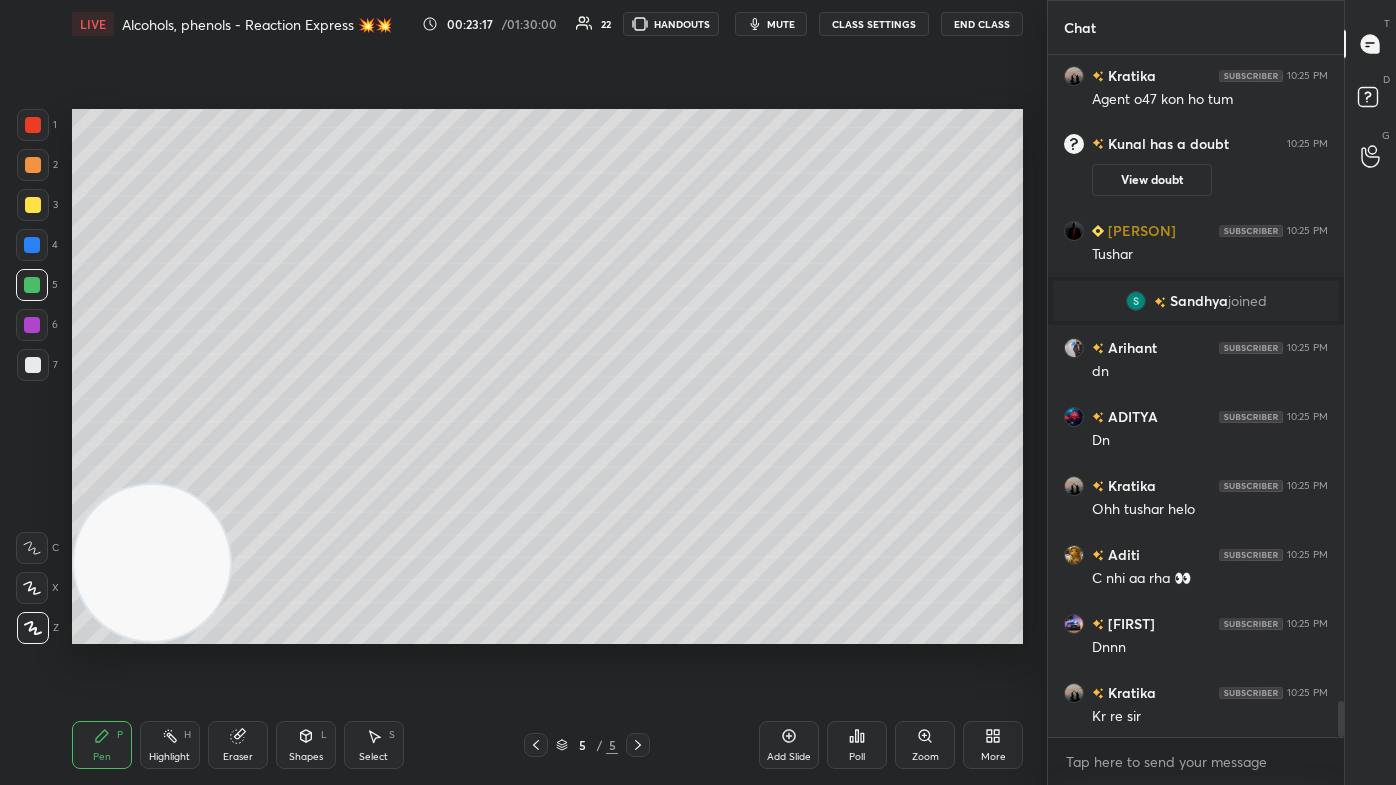 scroll, scrollTop: 12349, scrollLeft: 0, axis: vertical 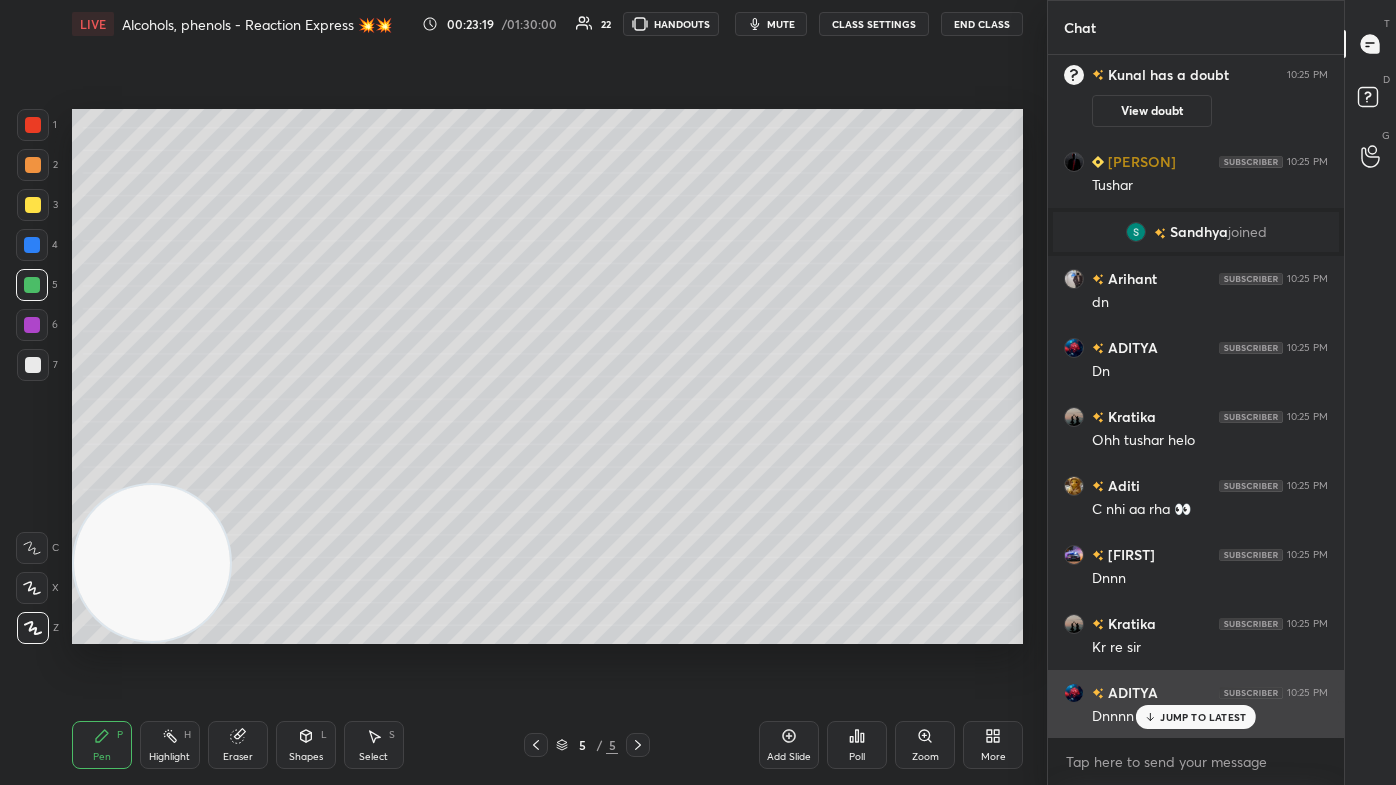 click on "JUMP TO LATEST" at bounding box center (1203, 717) 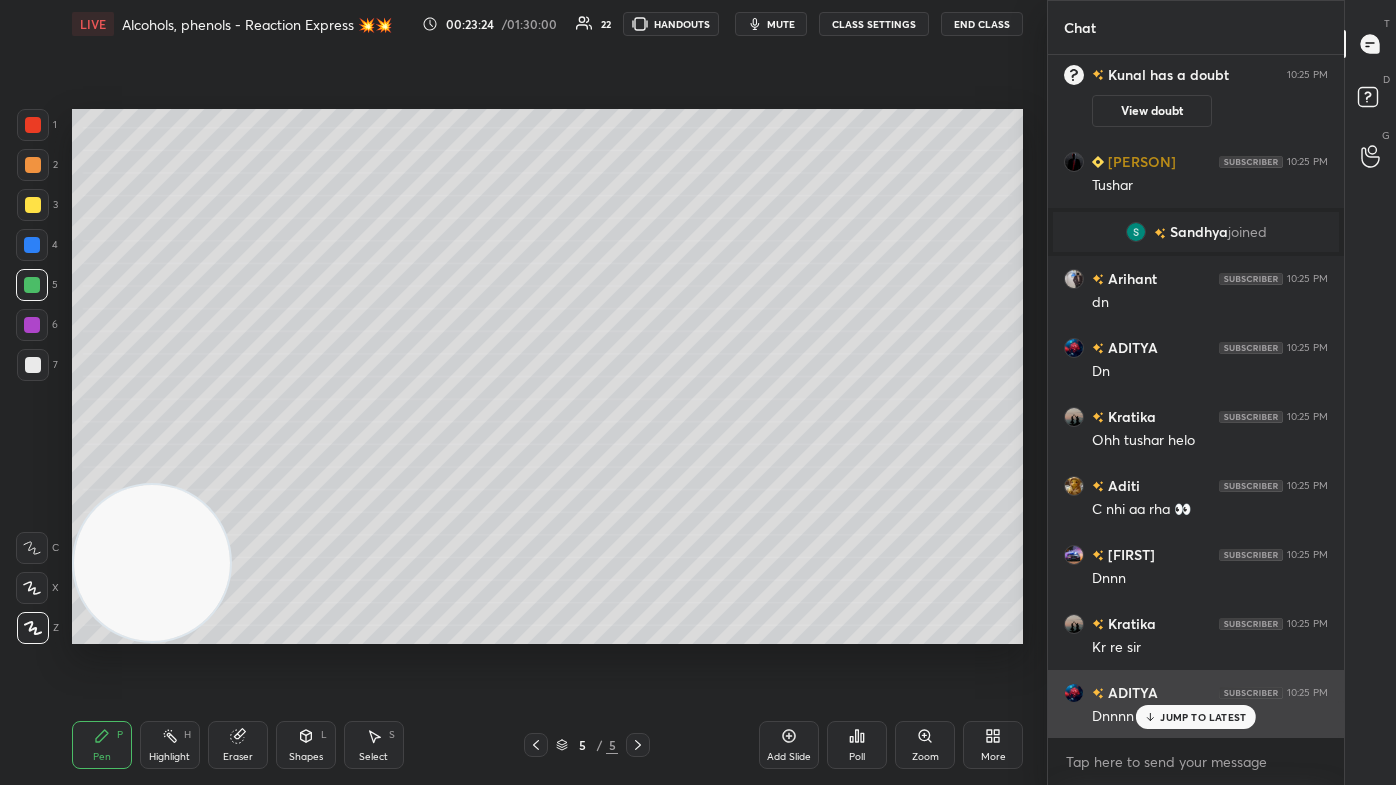 scroll, scrollTop: 12418, scrollLeft: 0, axis: vertical 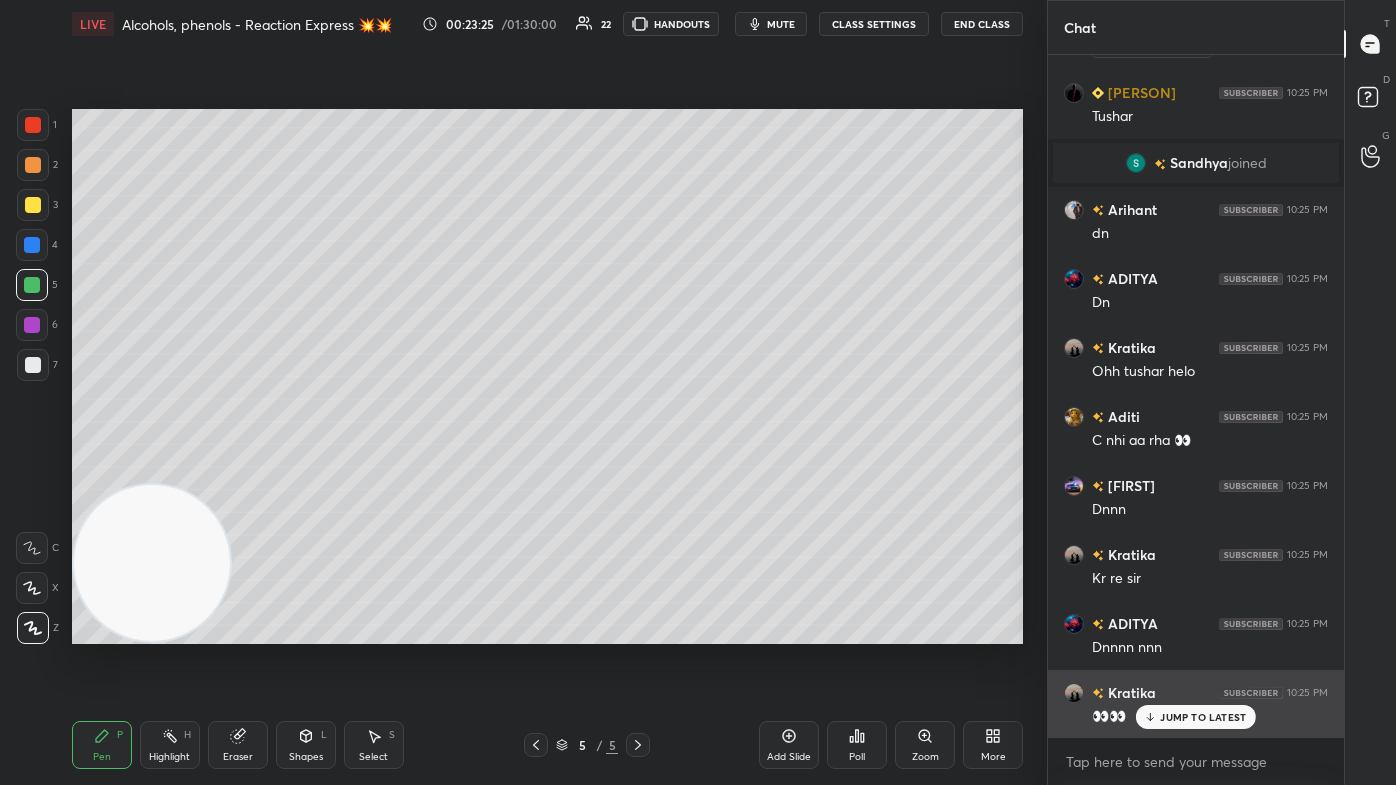 drag, startPoint x: 1193, startPoint y: 716, endPoint x: 1172, endPoint y: 687, distance: 35.805027 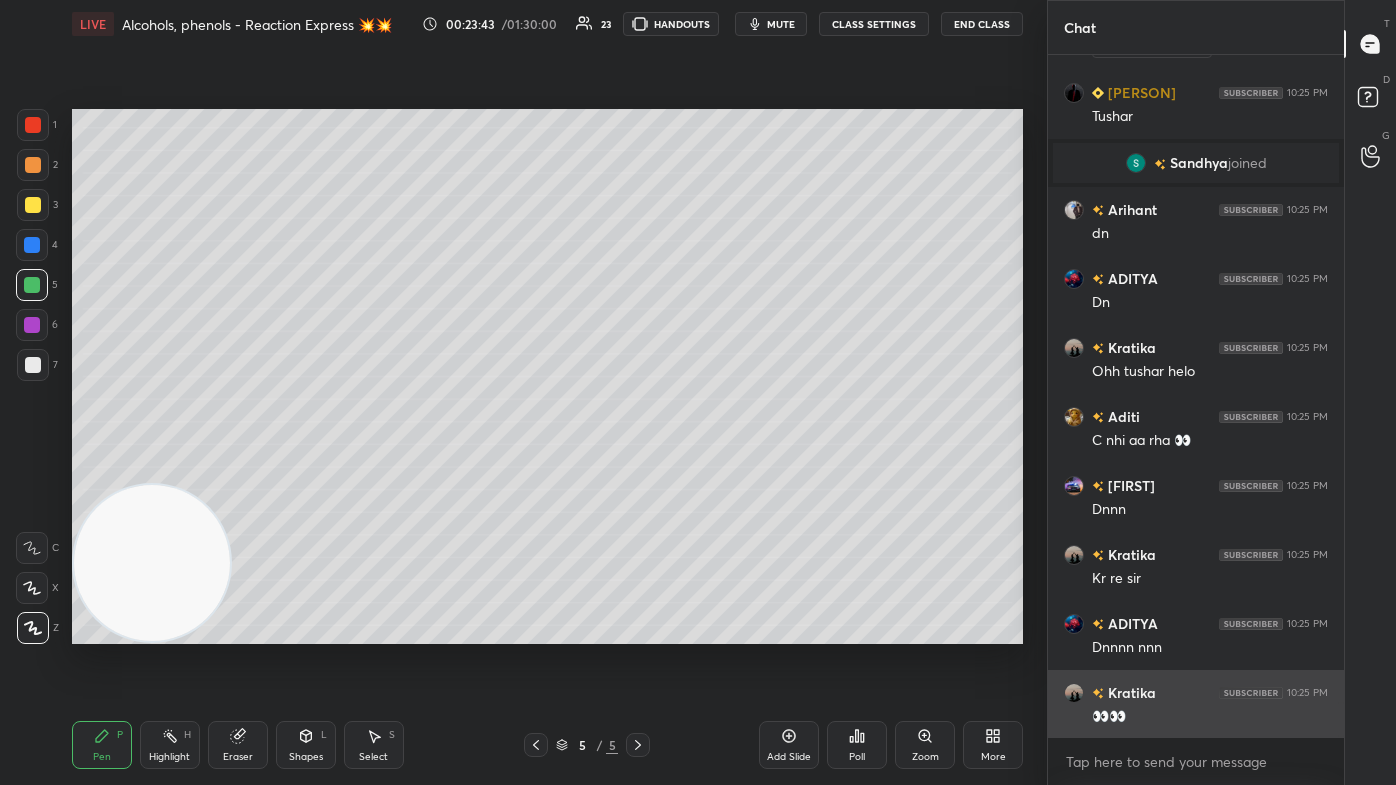 scroll, scrollTop: 12488, scrollLeft: 0, axis: vertical 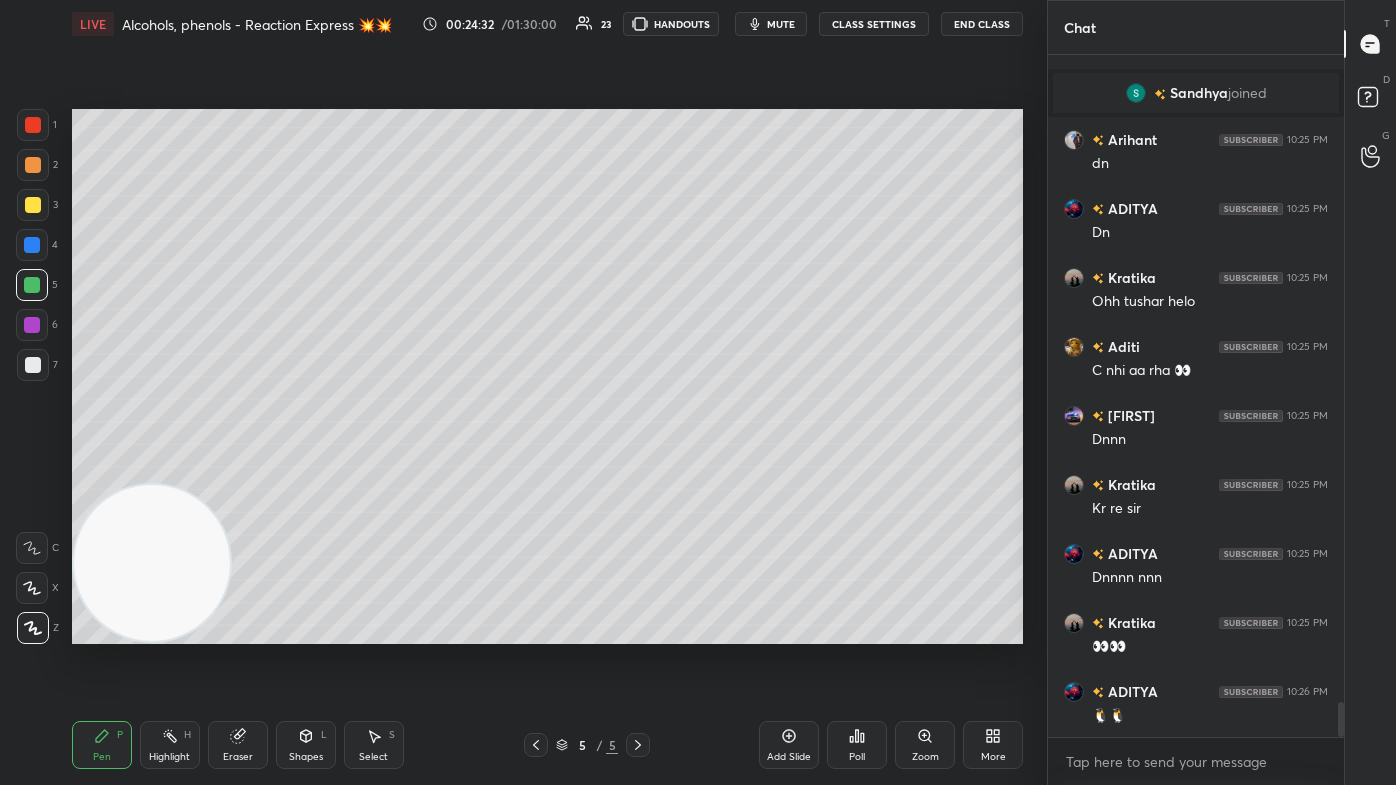 click at bounding box center [33, 205] 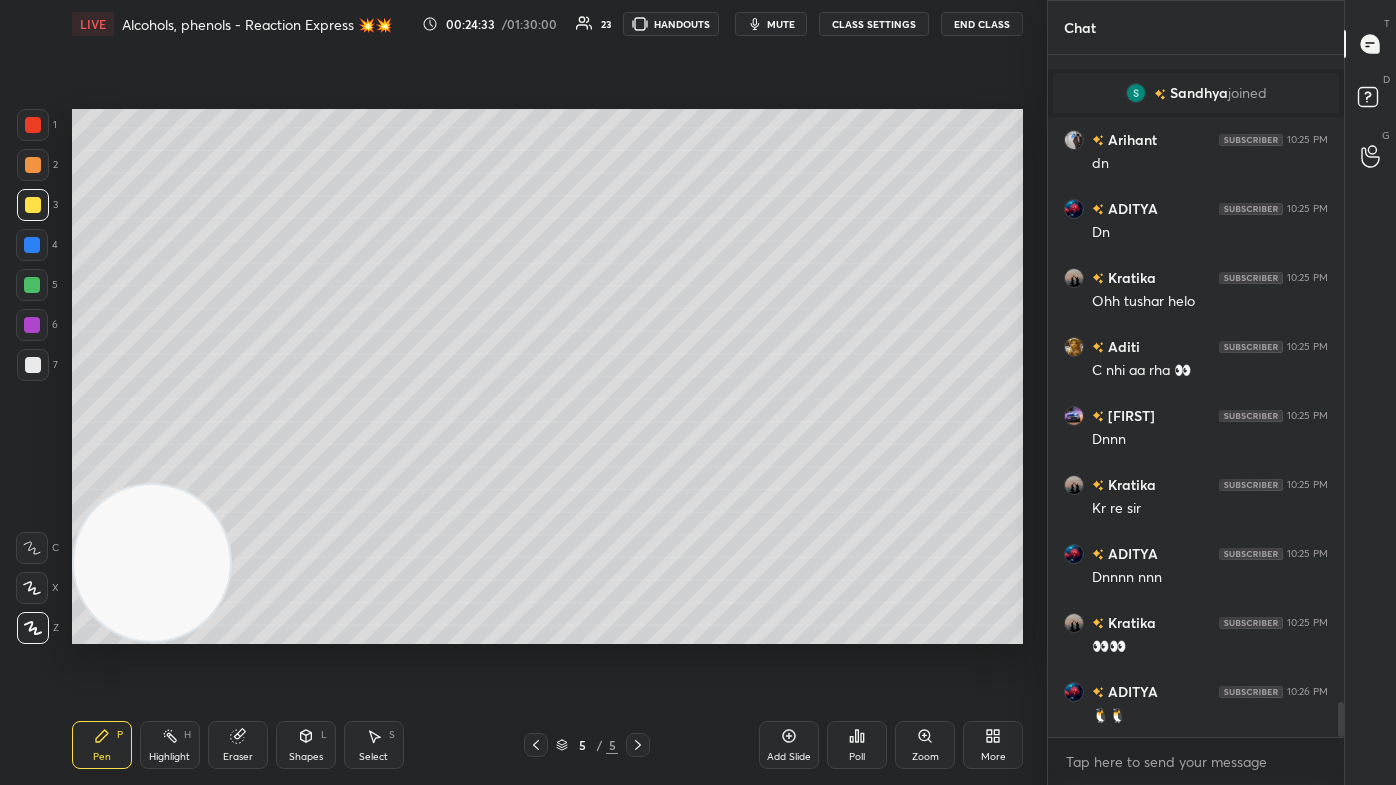 drag, startPoint x: 32, startPoint y: 591, endPoint x: 40, endPoint y: 583, distance: 11.313708 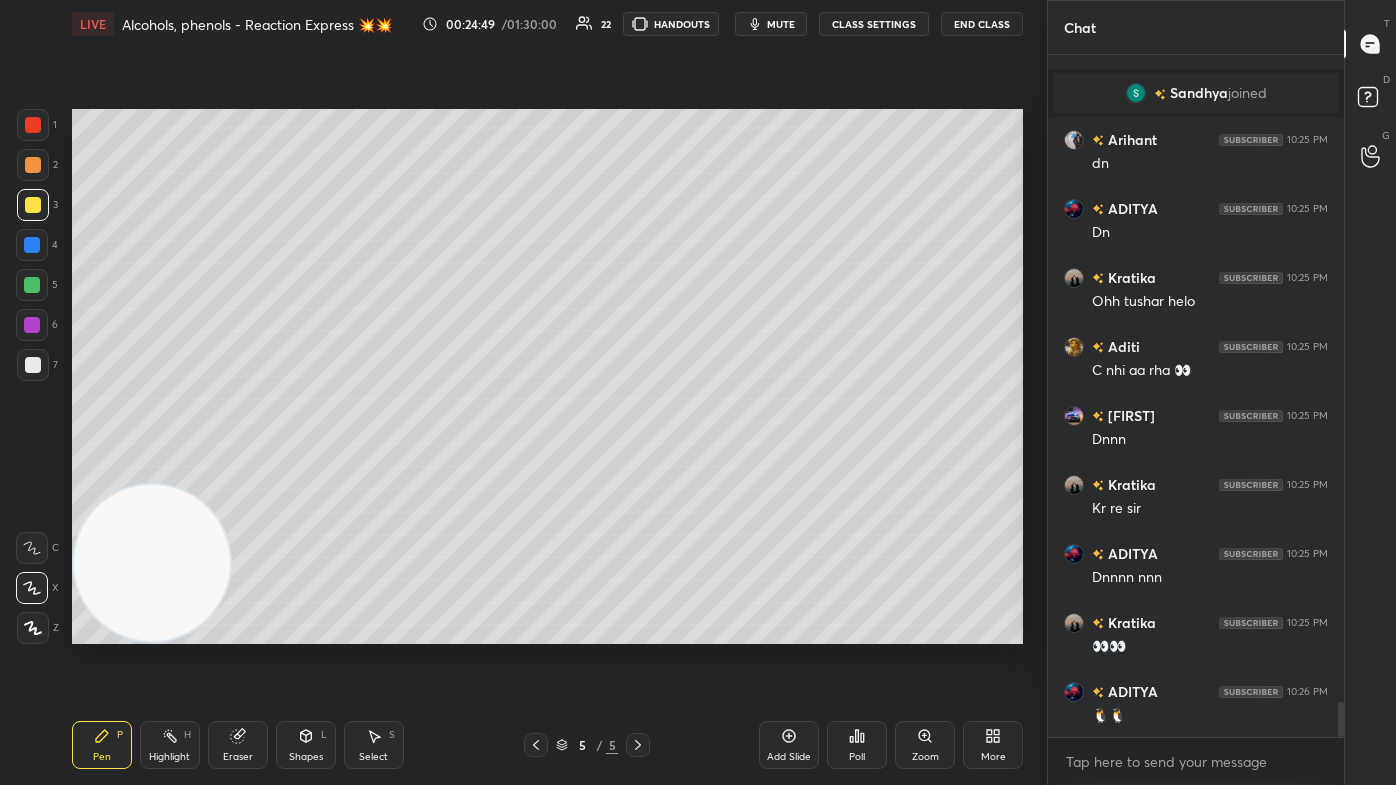 click on "Eraser" at bounding box center (238, 745) 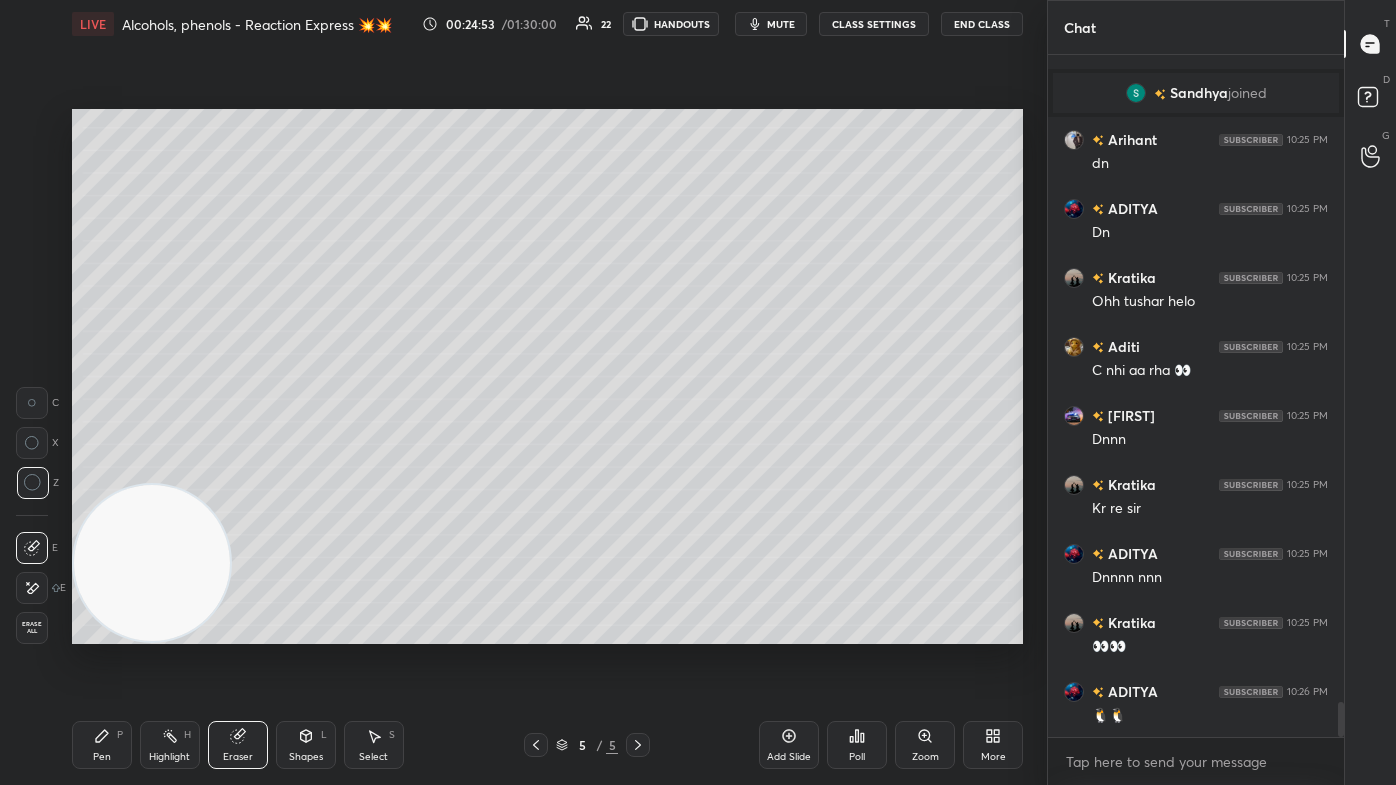 click on "Pen P" at bounding box center (102, 745) 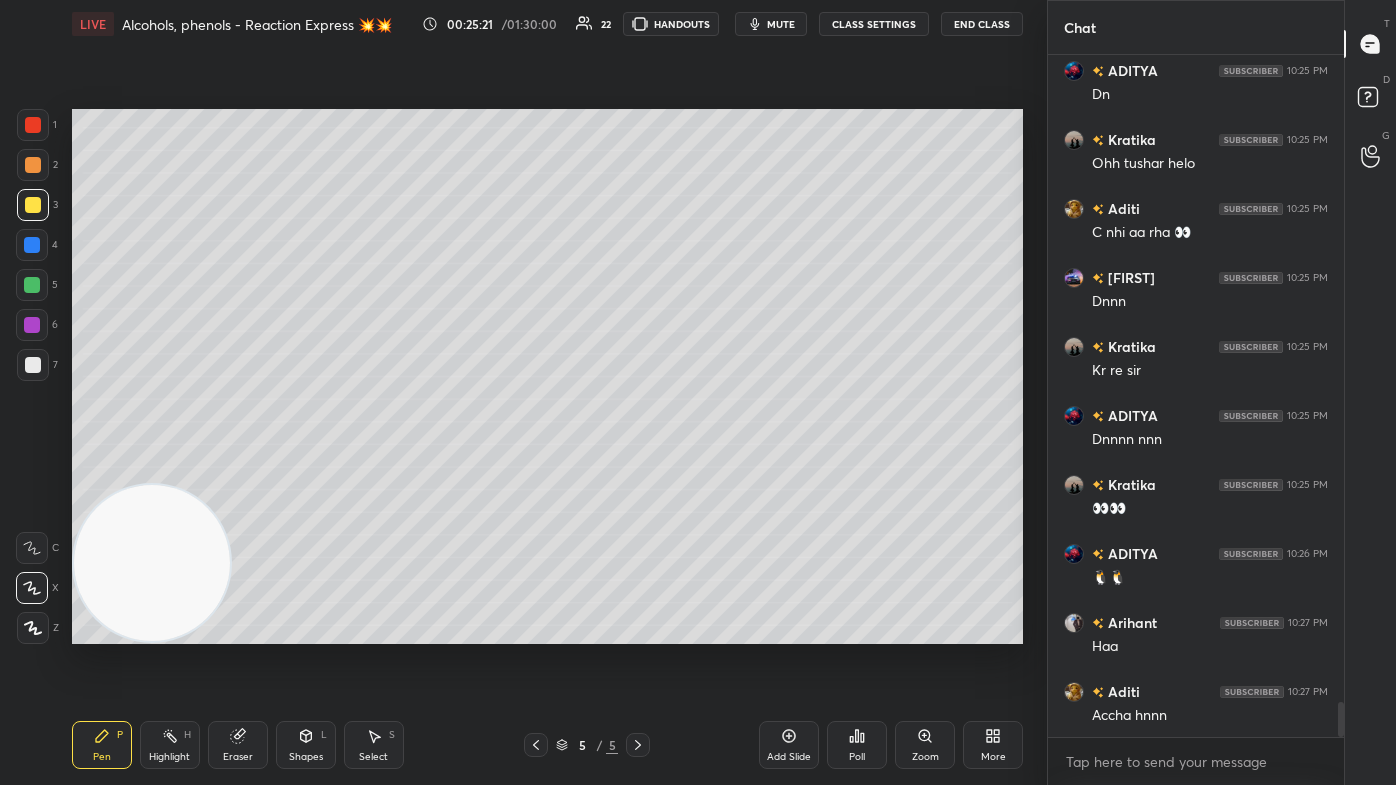 scroll, scrollTop: 12695, scrollLeft: 0, axis: vertical 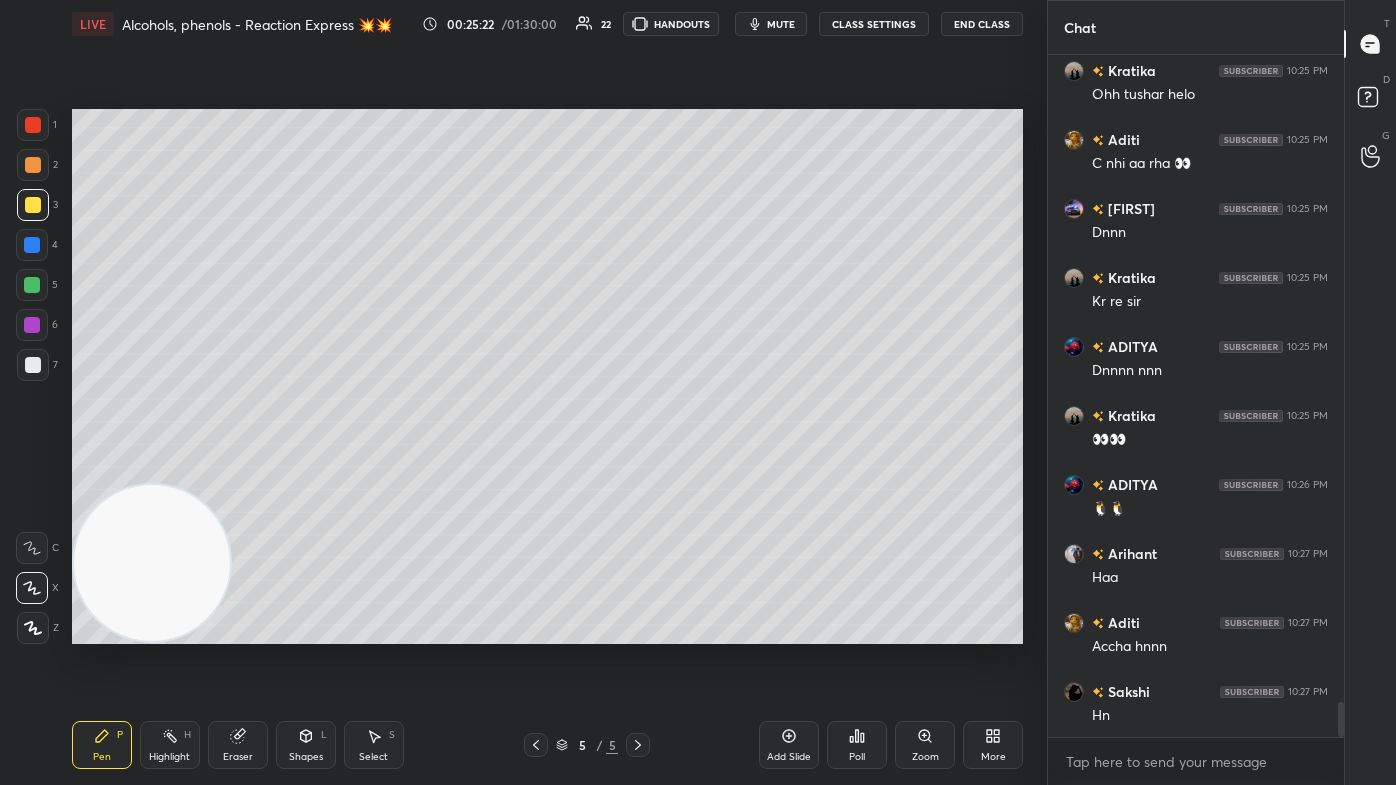 click at bounding box center [33, 125] 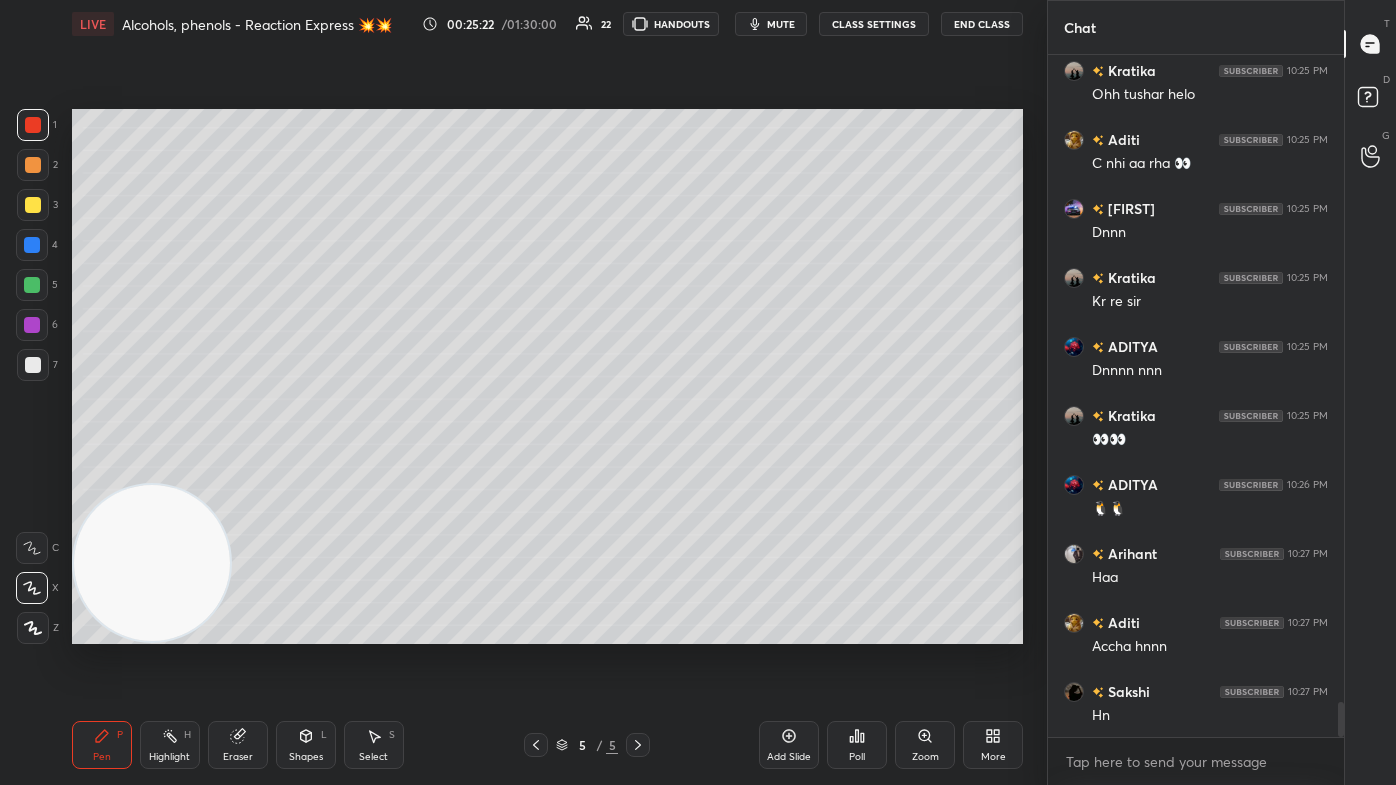 scroll, scrollTop: 12764, scrollLeft: 0, axis: vertical 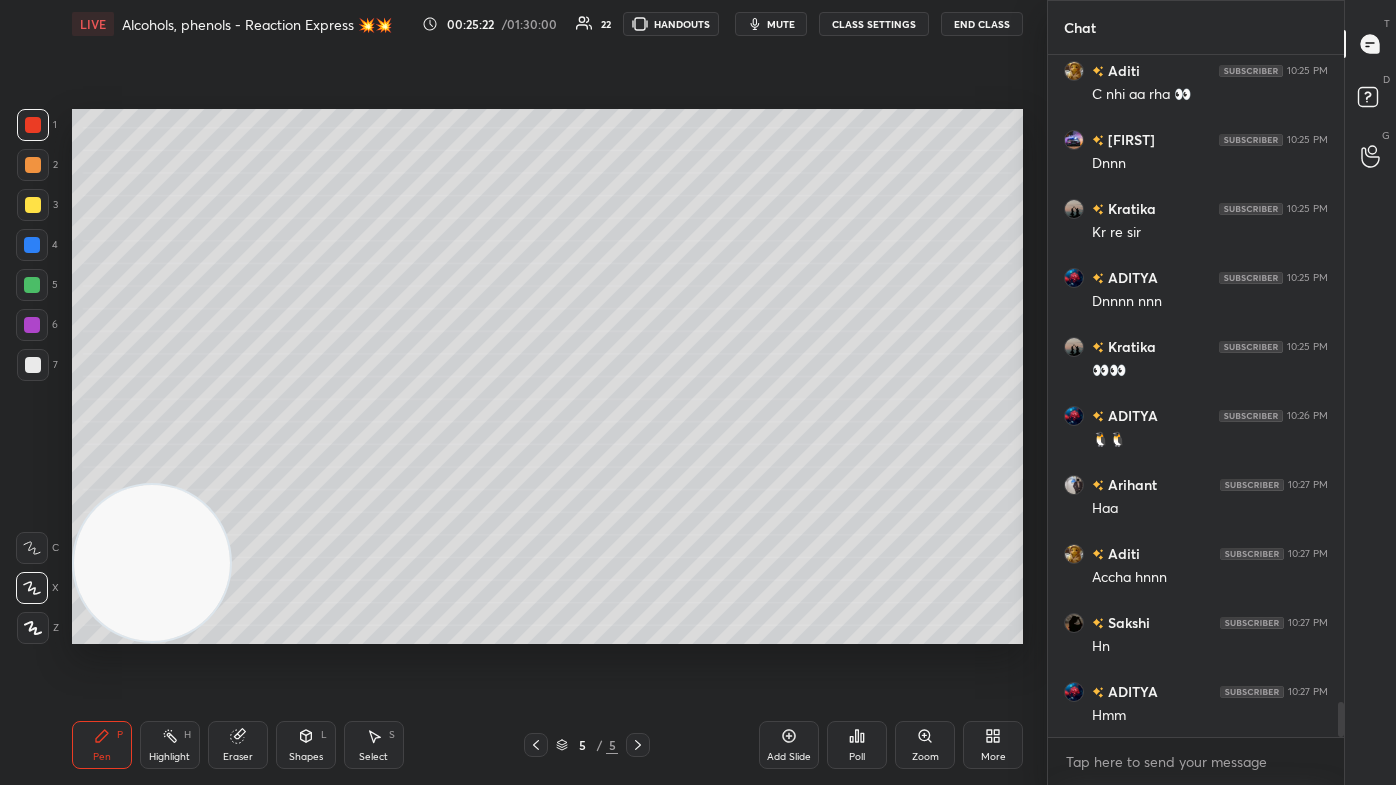 click 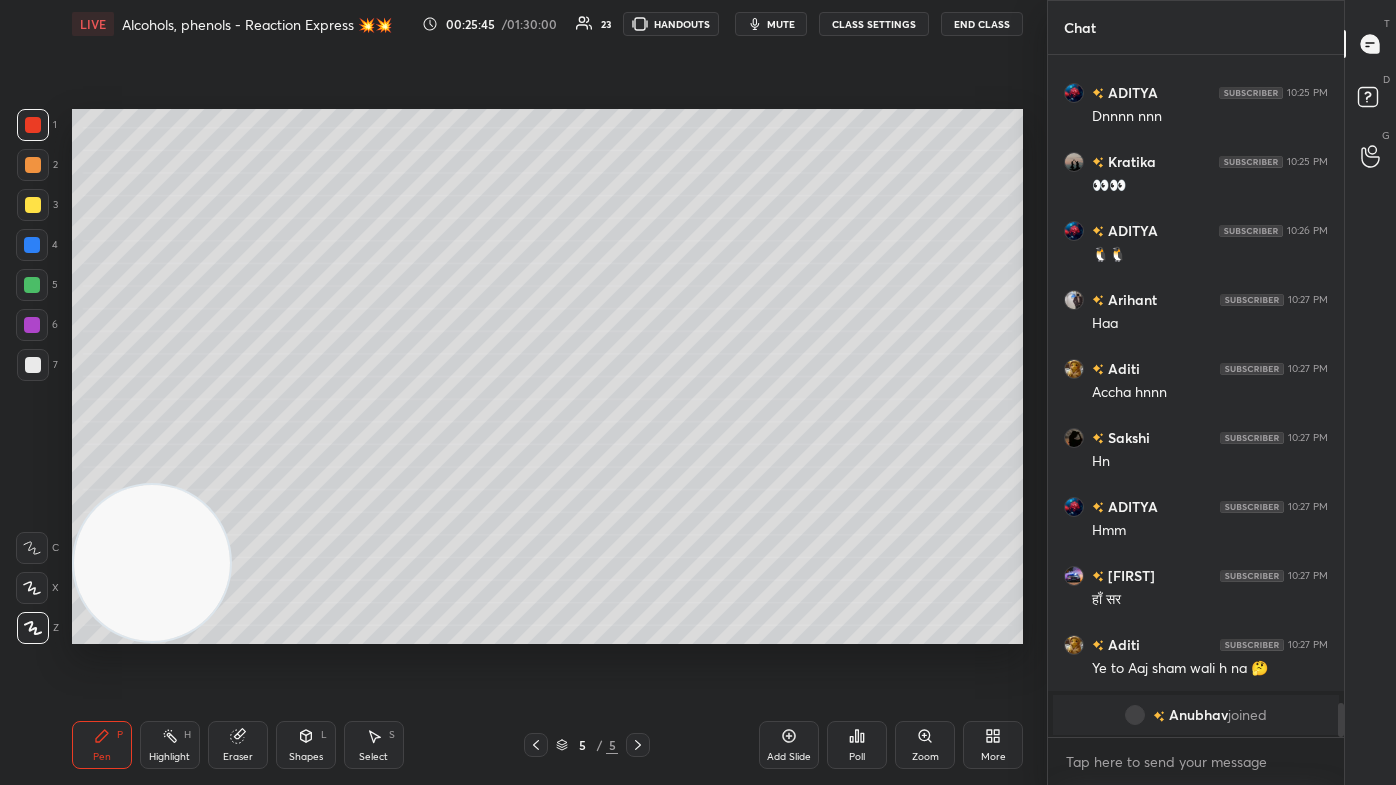 scroll, scrollTop: 13018, scrollLeft: 0, axis: vertical 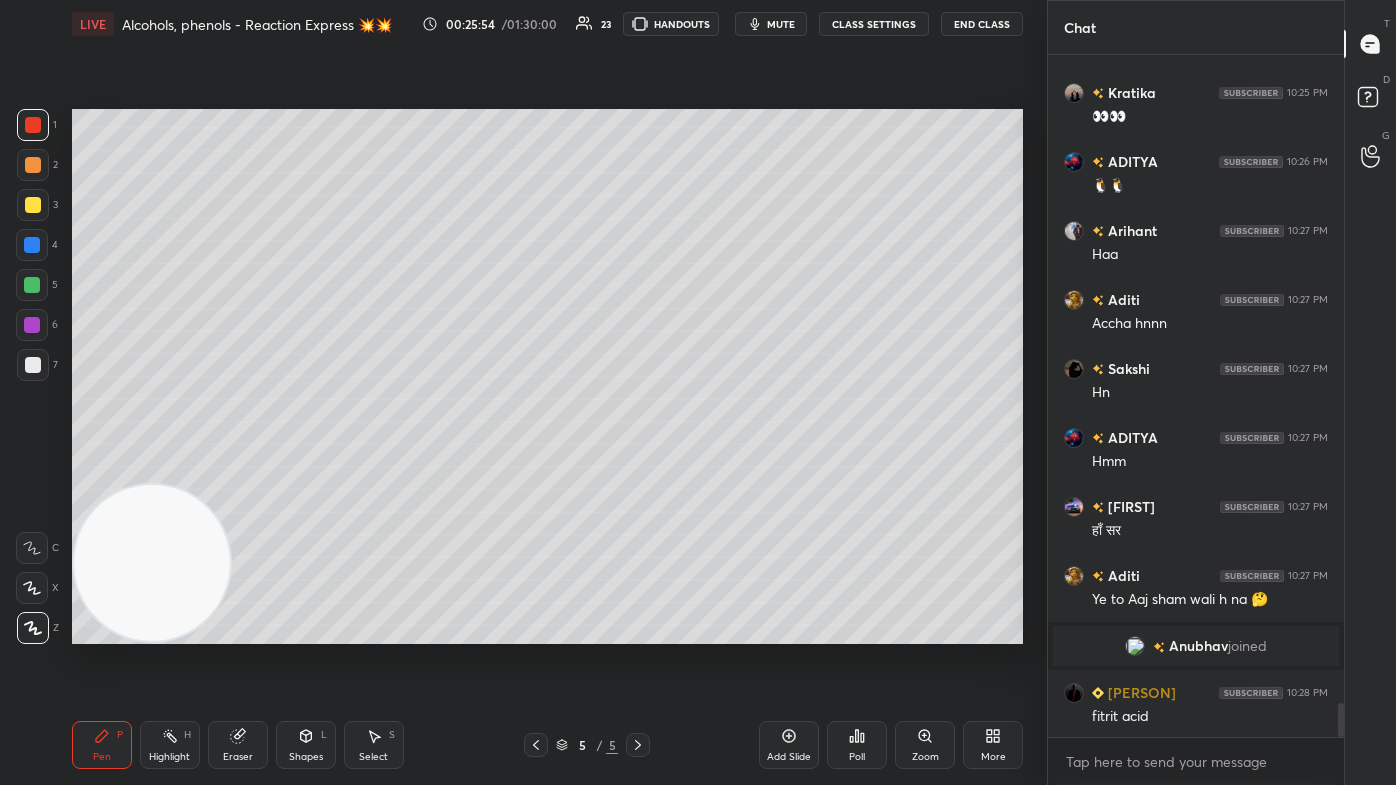 click at bounding box center [32, 285] 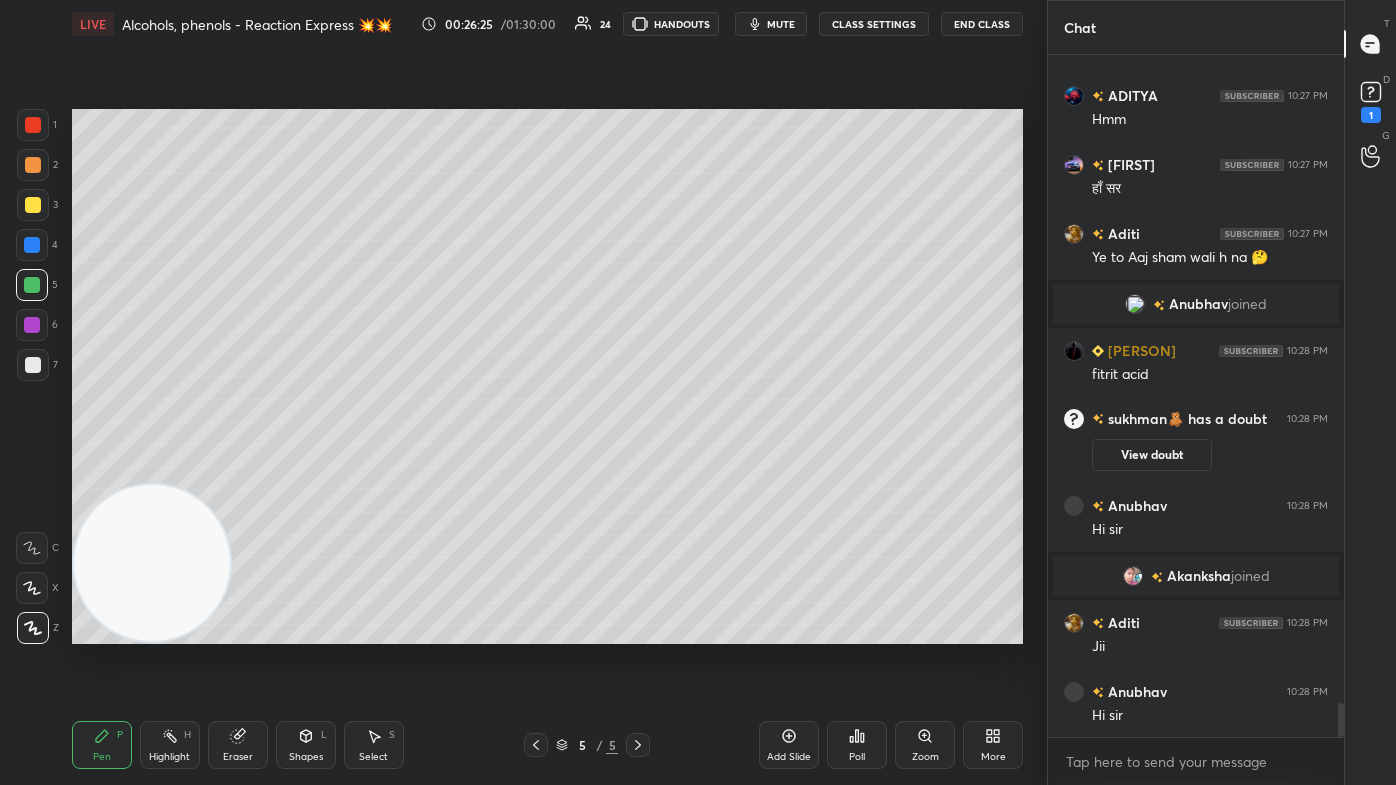 scroll, scrollTop: 12994, scrollLeft: 0, axis: vertical 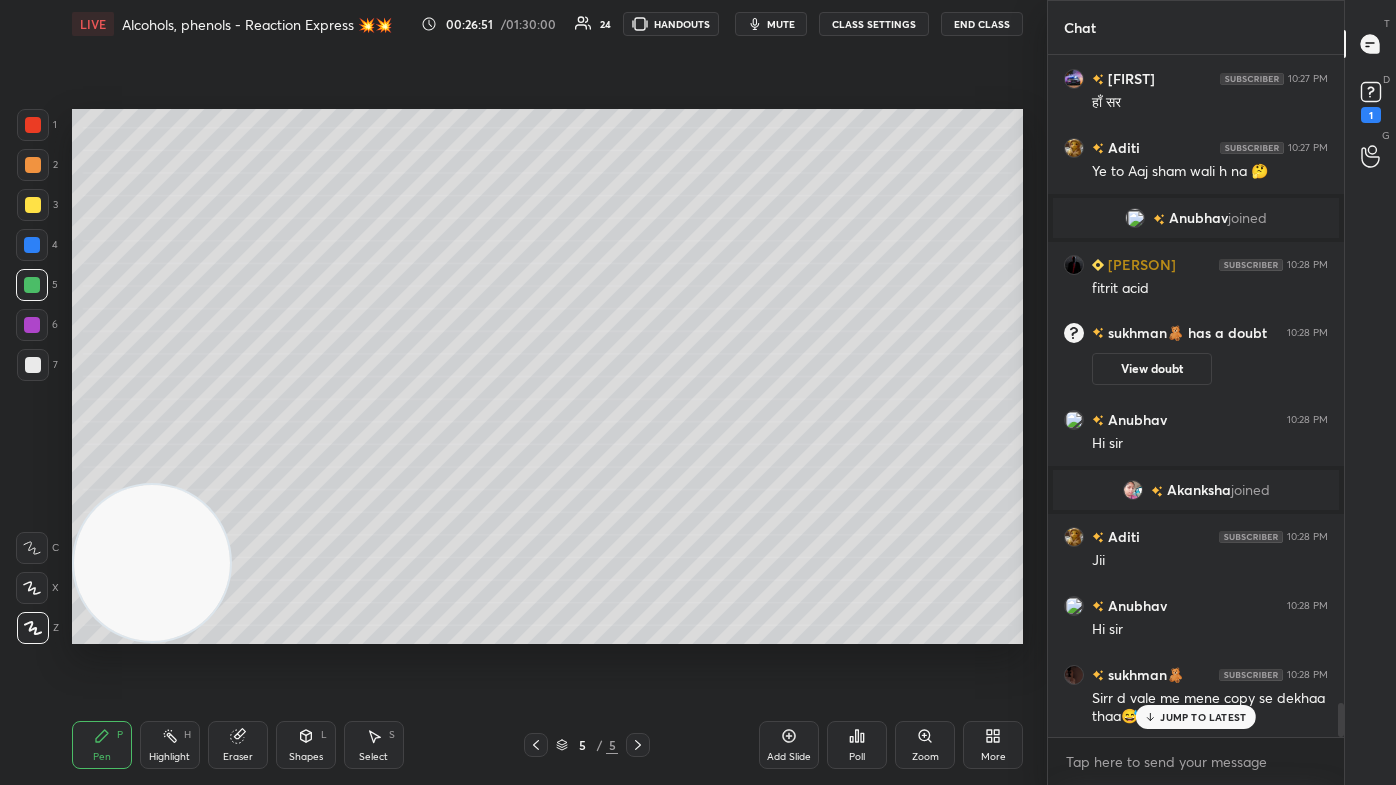 click at bounding box center [32, 245] 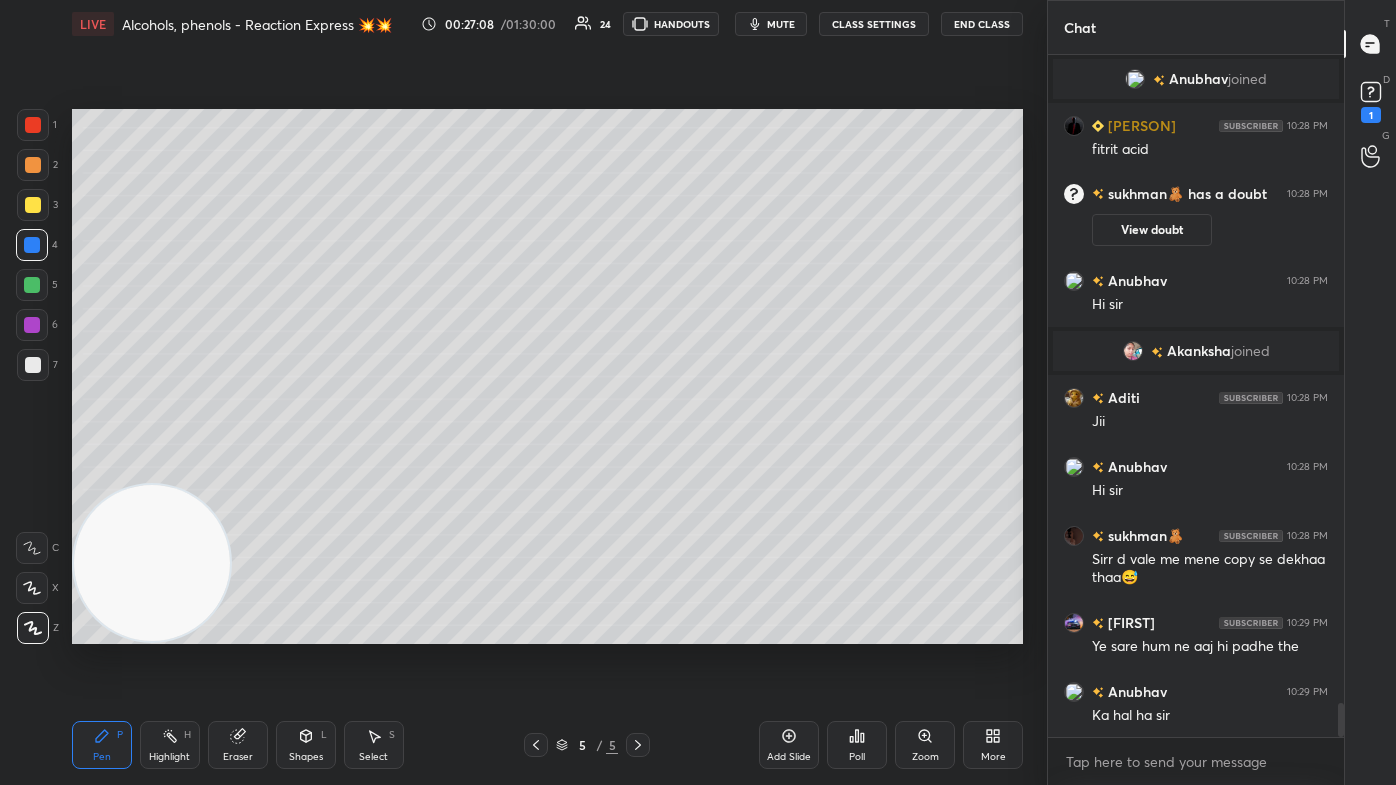 scroll, scrollTop: 13202, scrollLeft: 0, axis: vertical 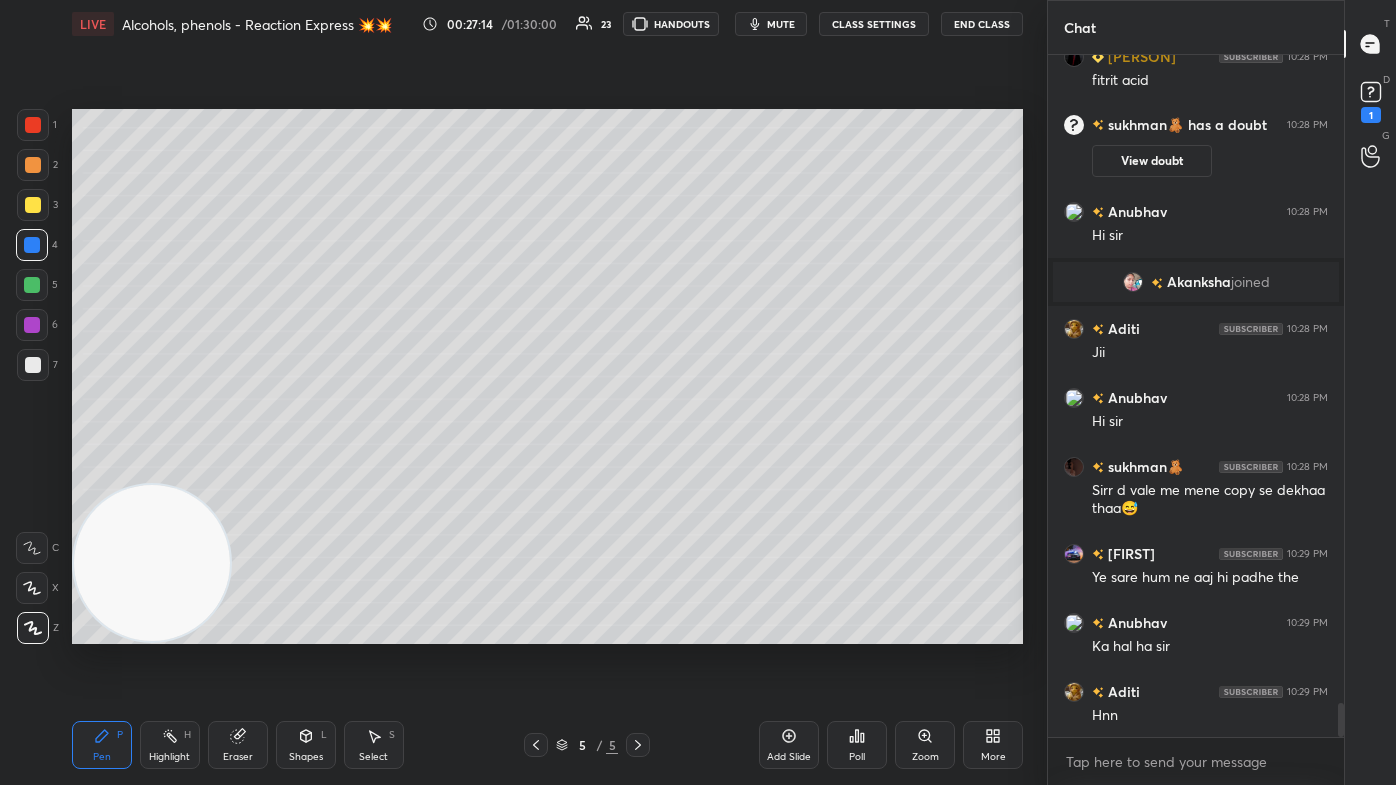 click at bounding box center [32, 325] 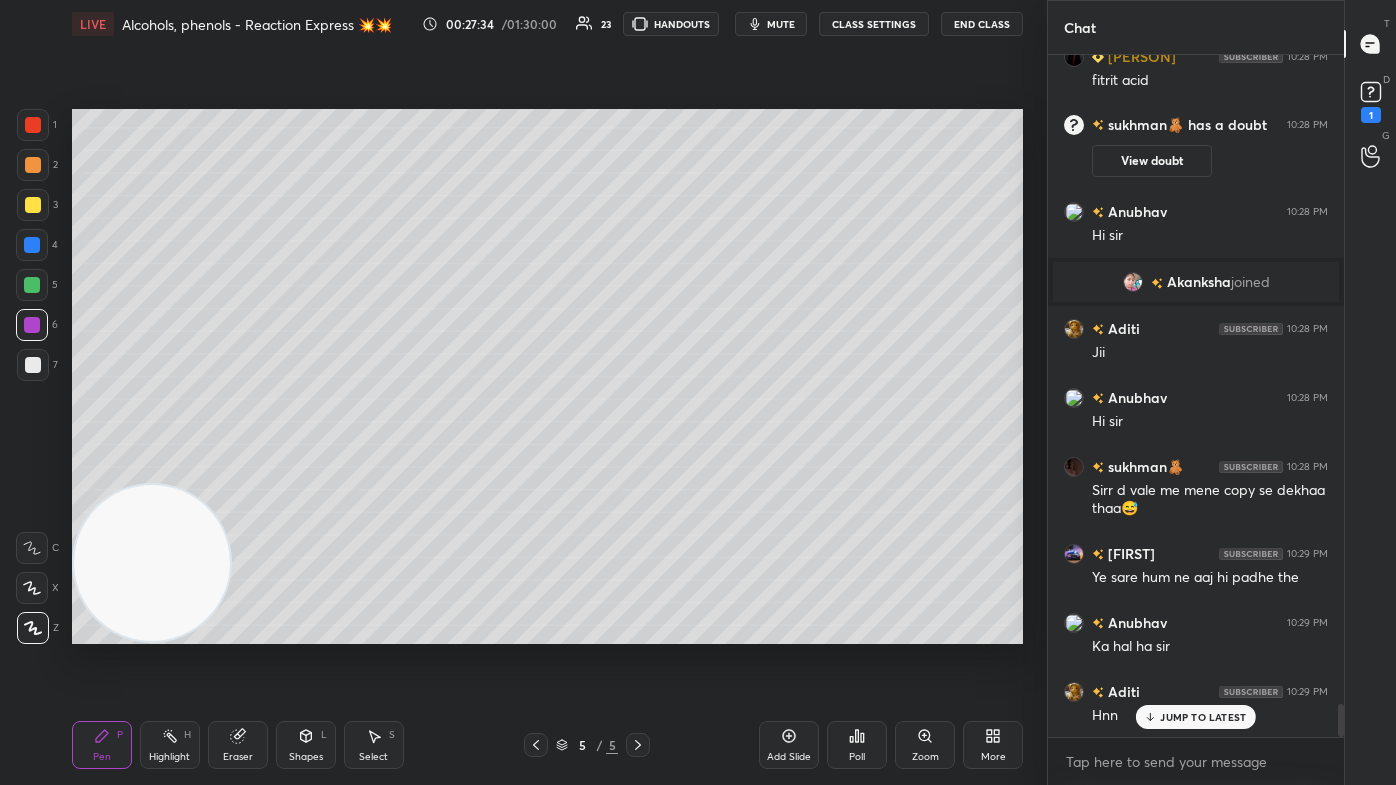 scroll, scrollTop: 13288, scrollLeft: 0, axis: vertical 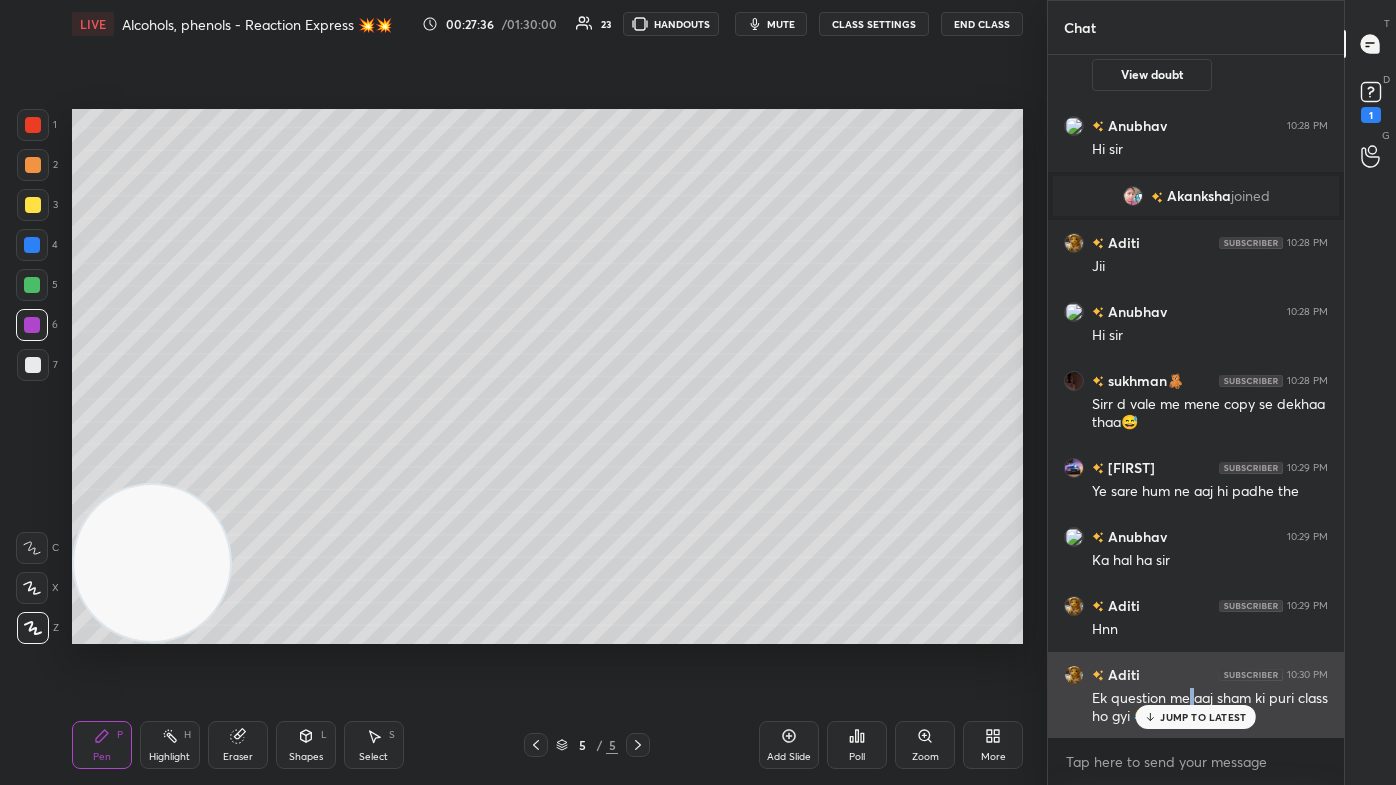 click on "Ek question me aaj sham ki puri class ho gyi 😂" at bounding box center [1210, 708] 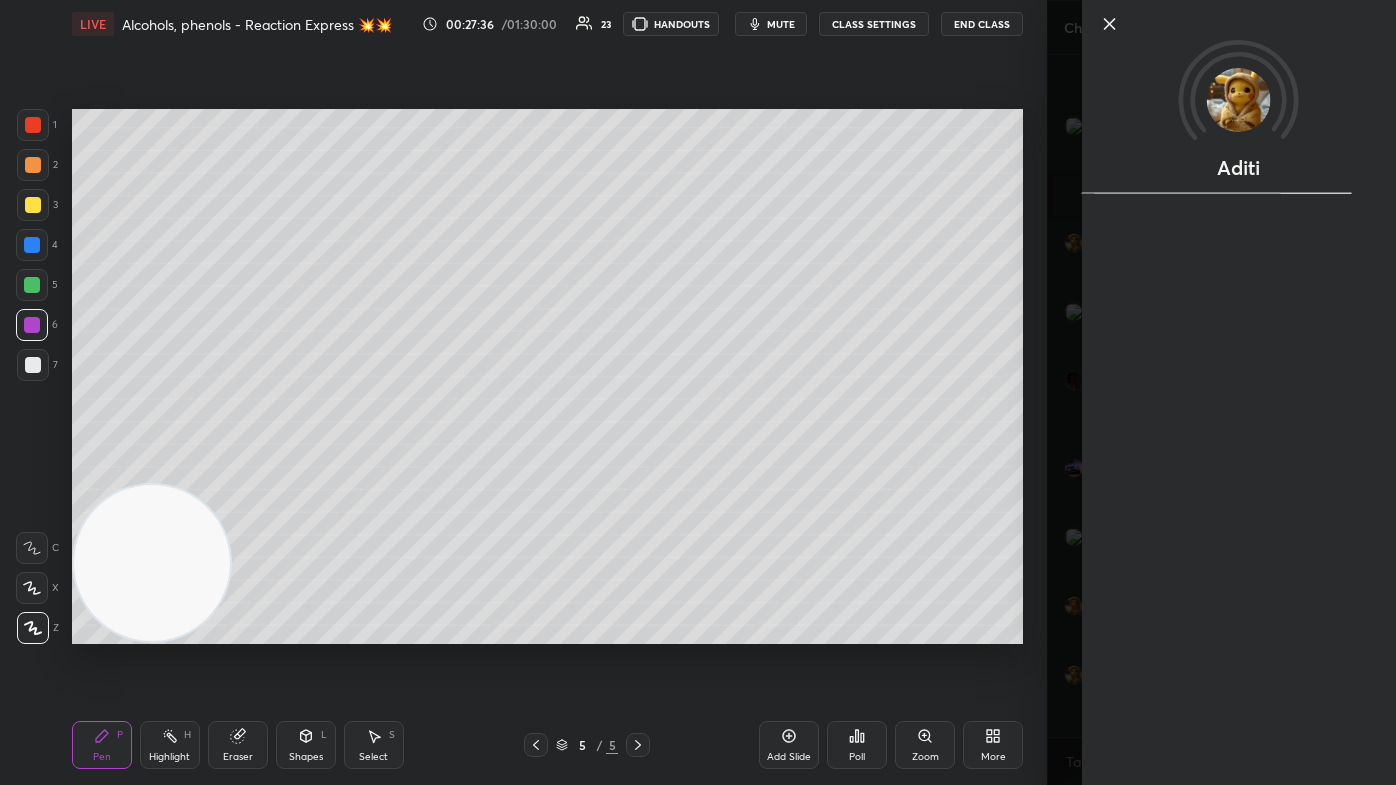 click on "Aditi" at bounding box center [1221, 392] 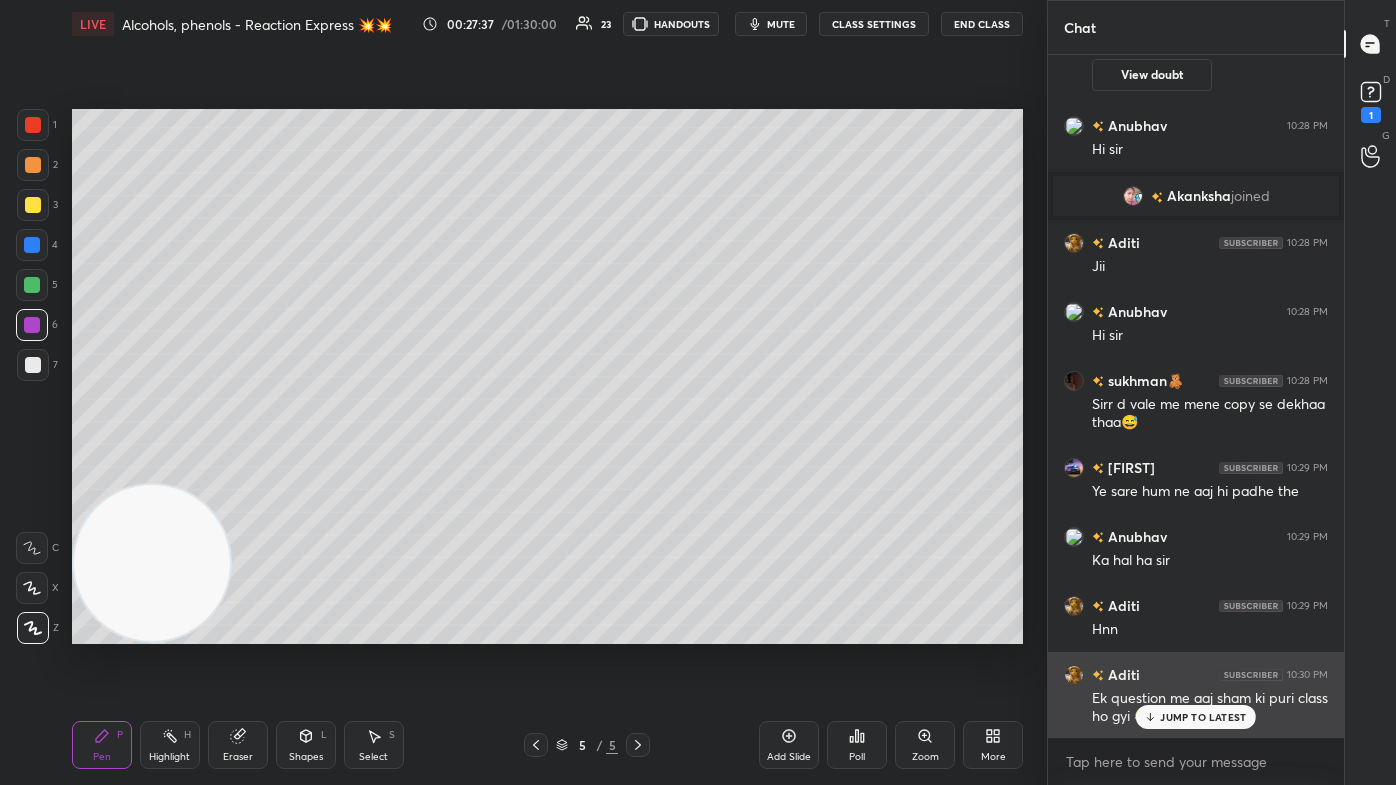 click on "JUMP TO LATEST" at bounding box center (1196, 717) 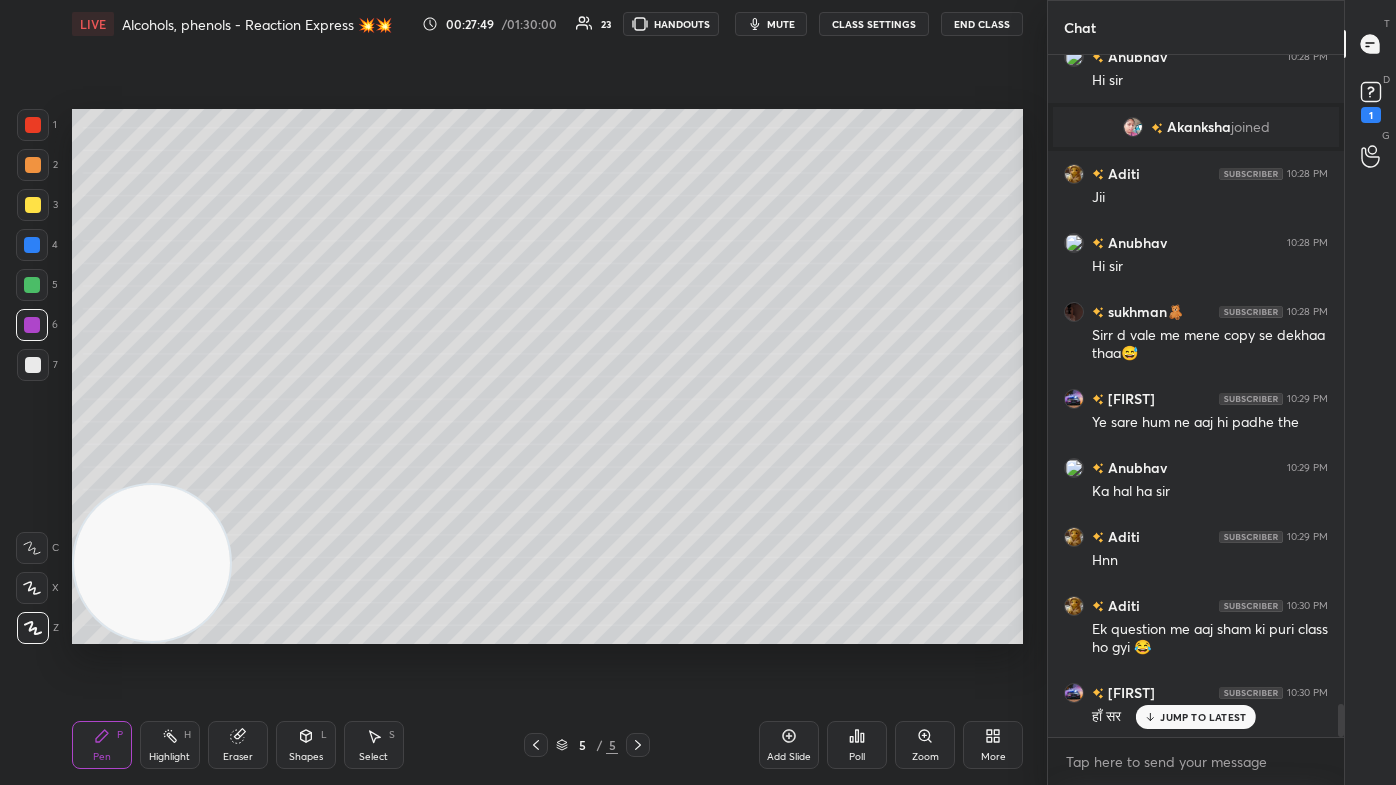 scroll, scrollTop: 13426, scrollLeft: 0, axis: vertical 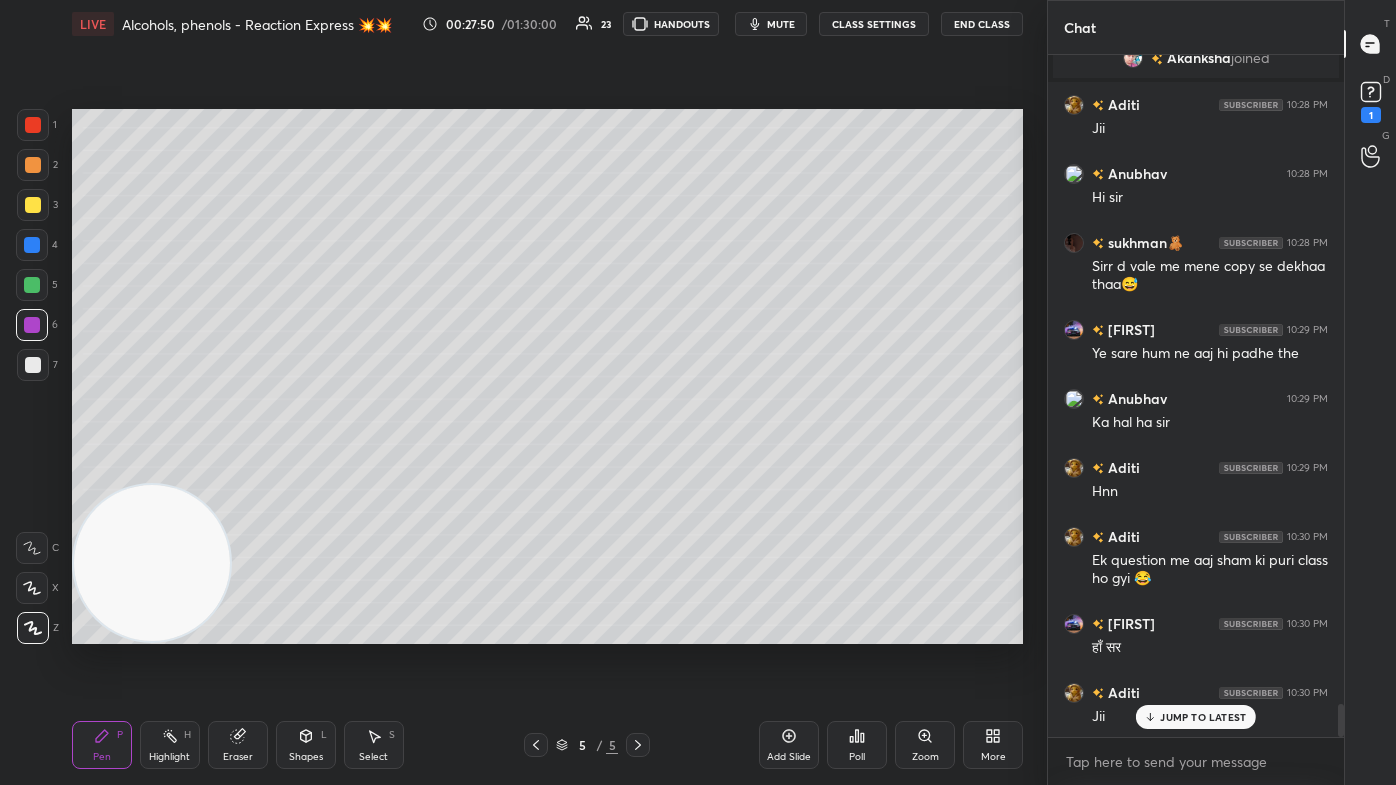 drag, startPoint x: 34, startPoint y: 157, endPoint x: 47, endPoint y: 151, distance: 14.3178215 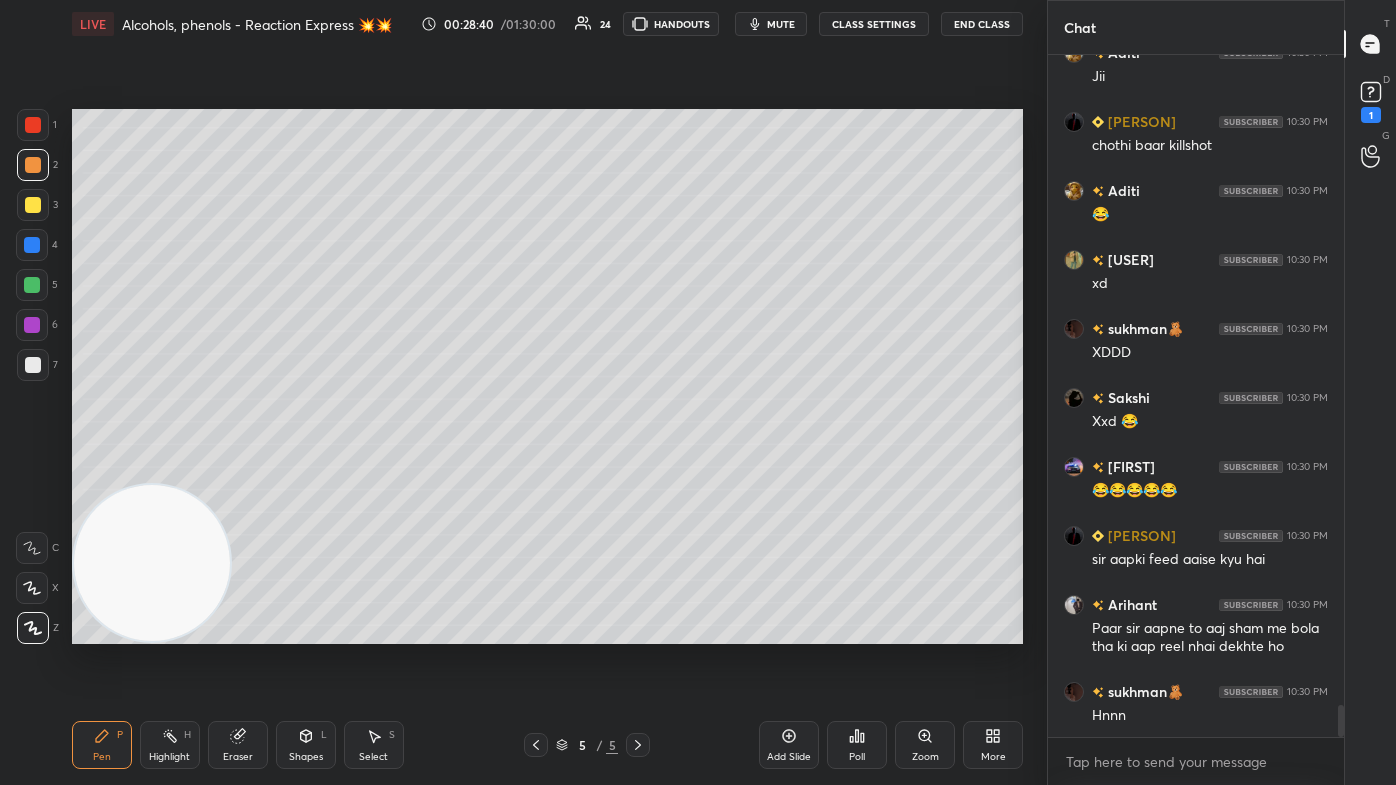 scroll, scrollTop: 14152, scrollLeft: 0, axis: vertical 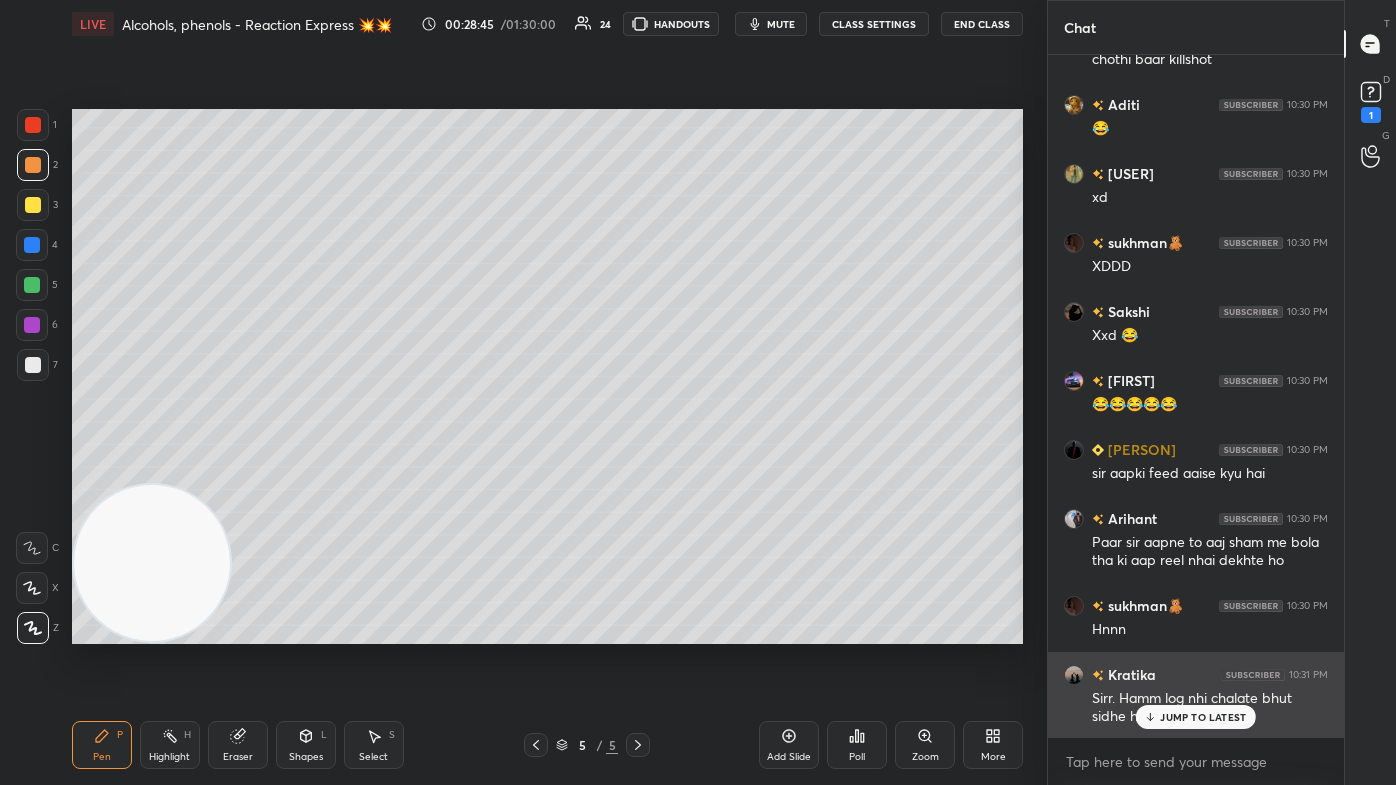 drag, startPoint x: 1195, startPoint y: 717, endPoint x: 1171, endPoint y: 725, distance: 25.298222 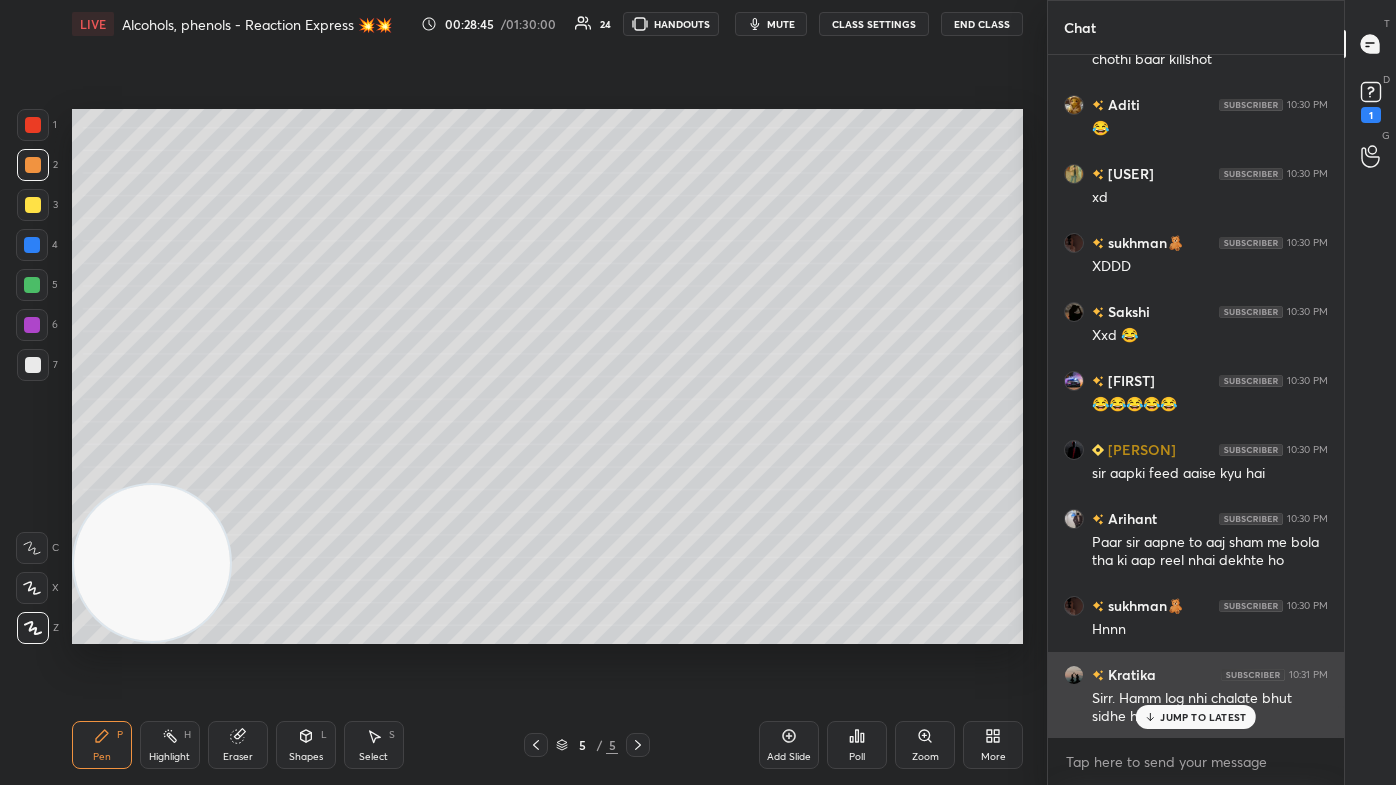click on "JUMP TO LATEST" at bounding box center (1203, 717) 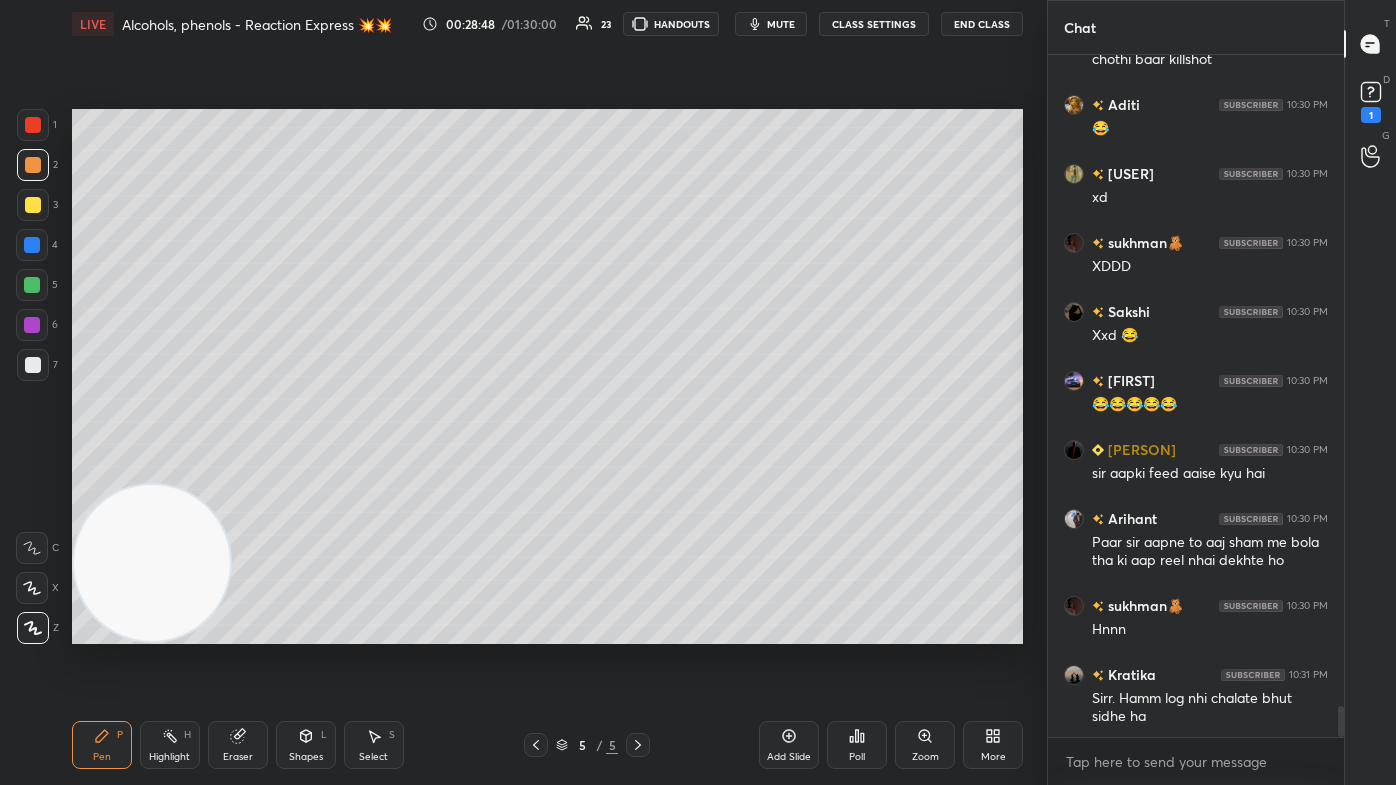 drag, startPoint x: 369, startPoint y: 748, endPoint x: 370, endPoint y: 736, distance: 12.0415945 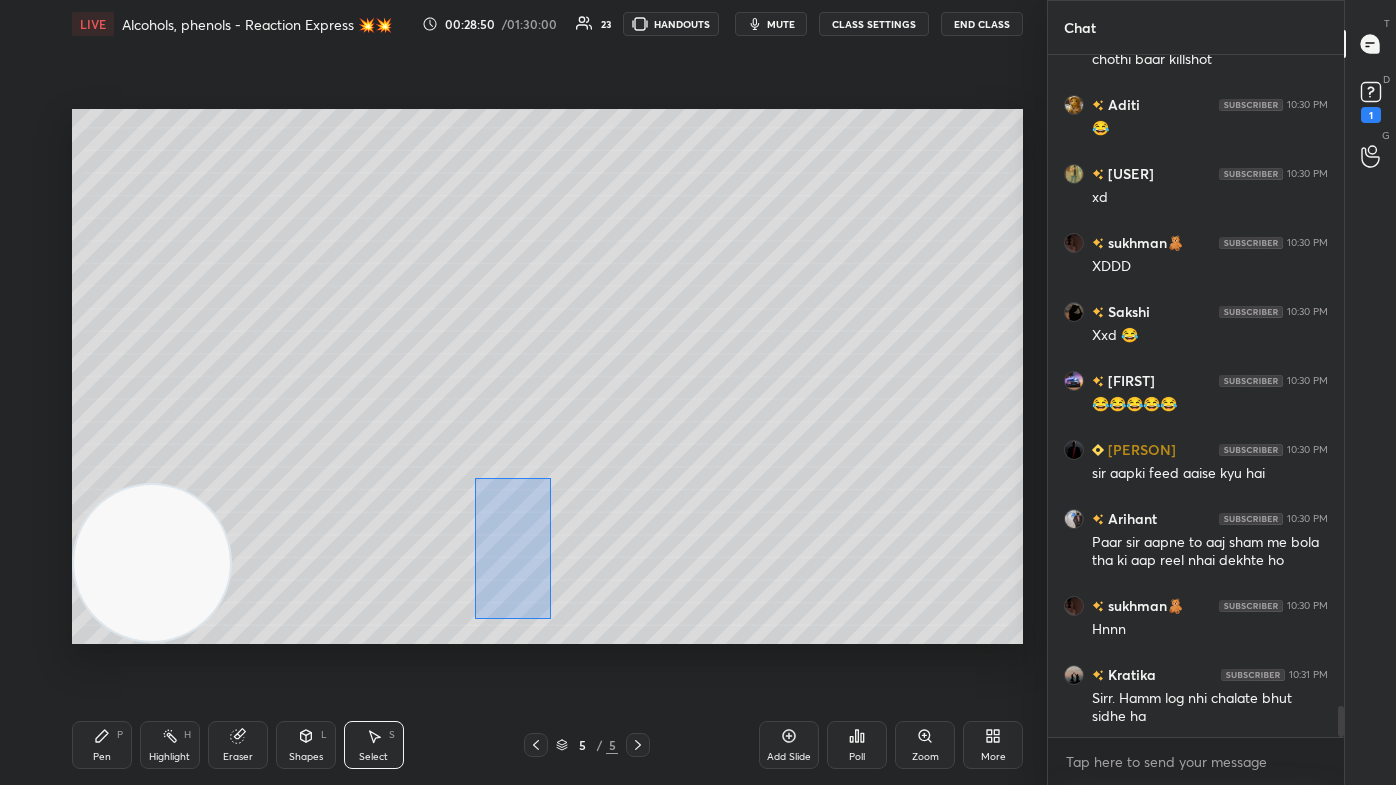 drag, startPoint x: 474, startPoint y: 477, endPoint x: 548, endPoint y: 613, distance: 154.82893 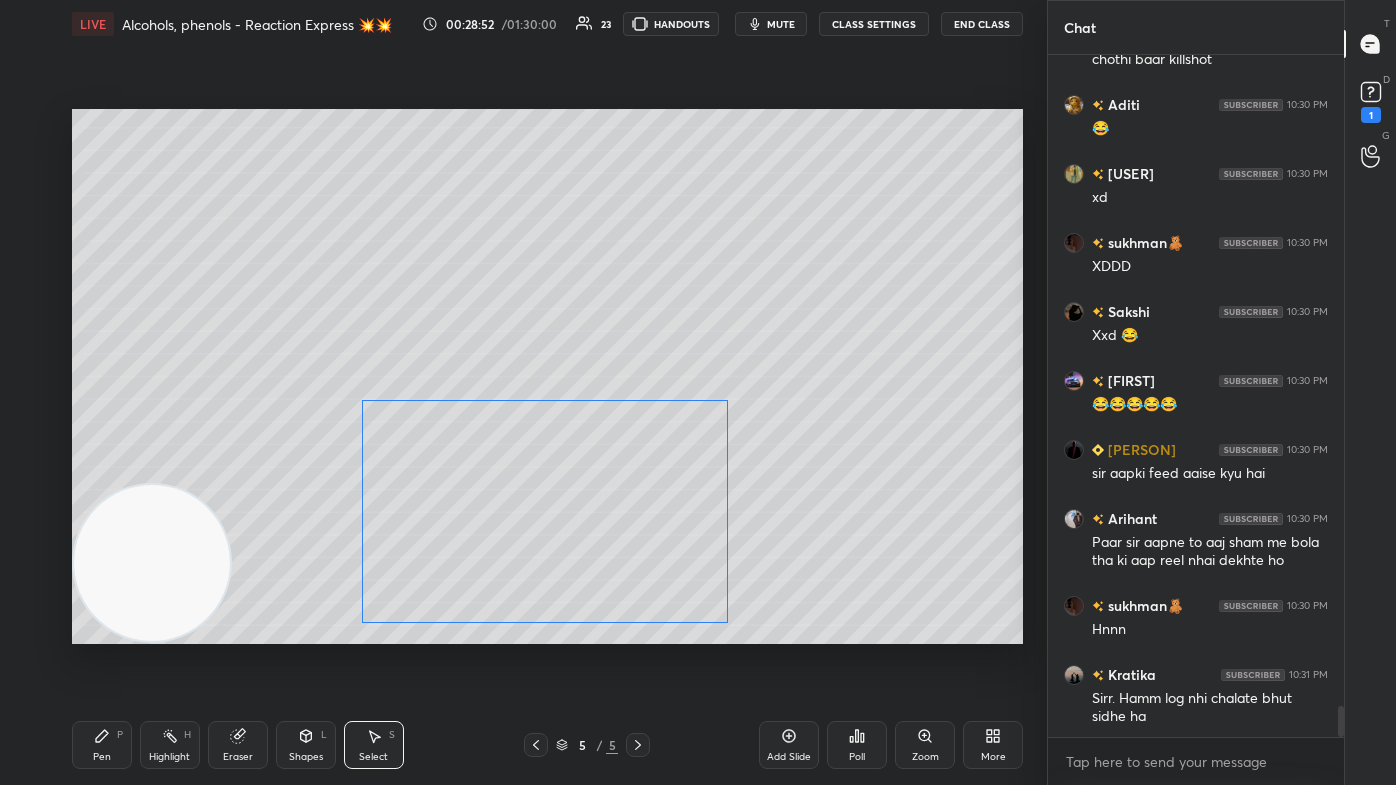 drag, startPoint x: 502, startPoint y: 544, endPoint x: 490, endPoint y: 547, distance: 12.369317 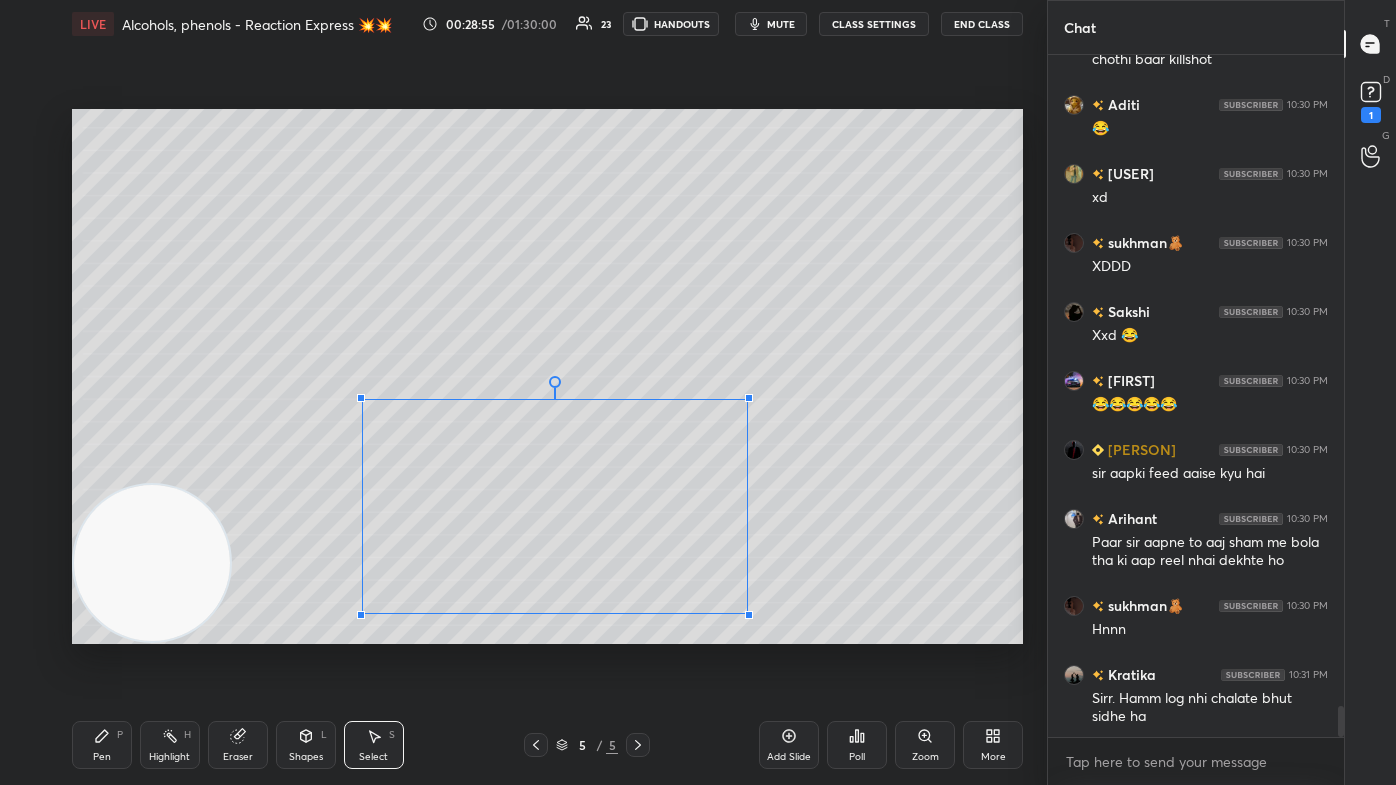 drag, startPoint x: 728, startPoint y: 624, endPoint x: 681, endPoint y: 584, distance: 61.7171 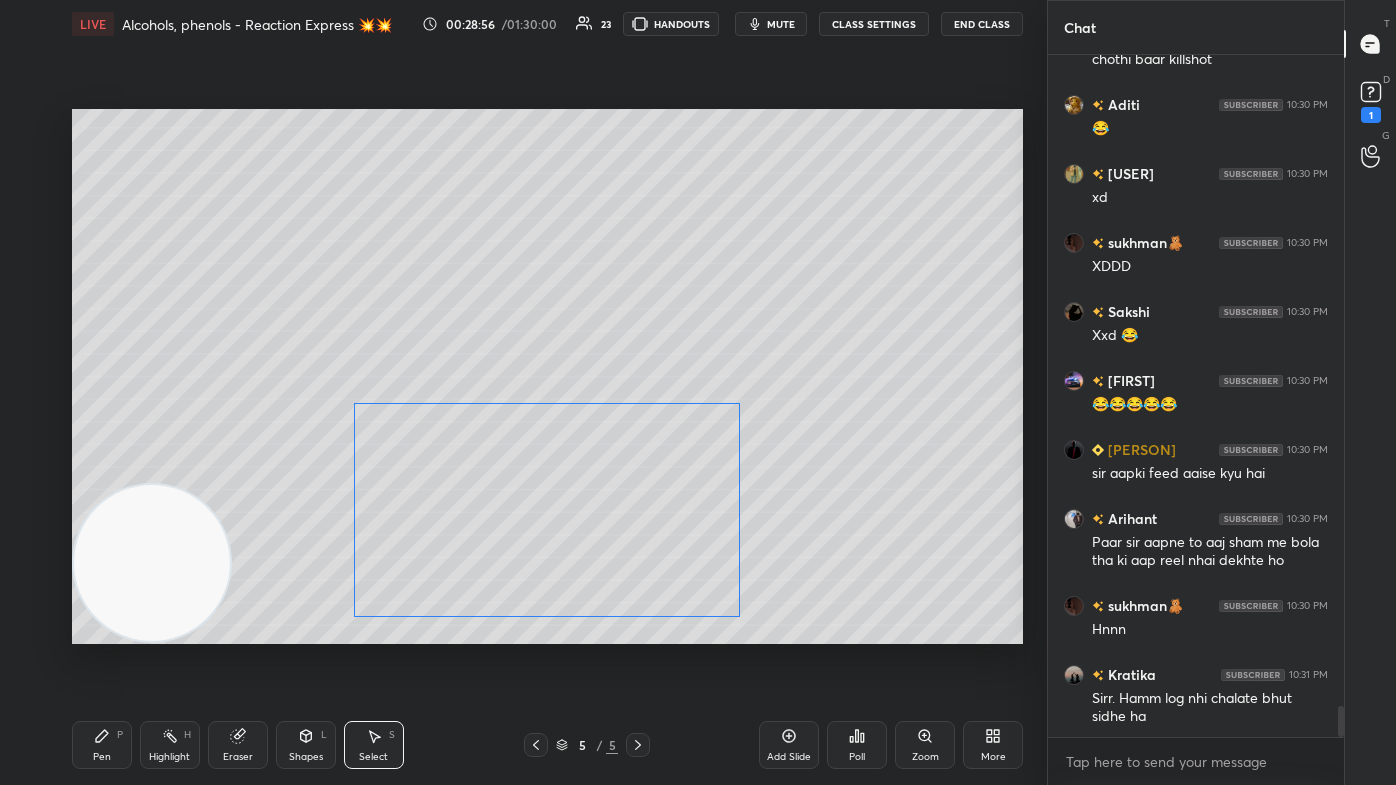 click on "0 ° Undo Copy Duplicate Duplicate to new slide Delete" at bounding box center [547, 376] 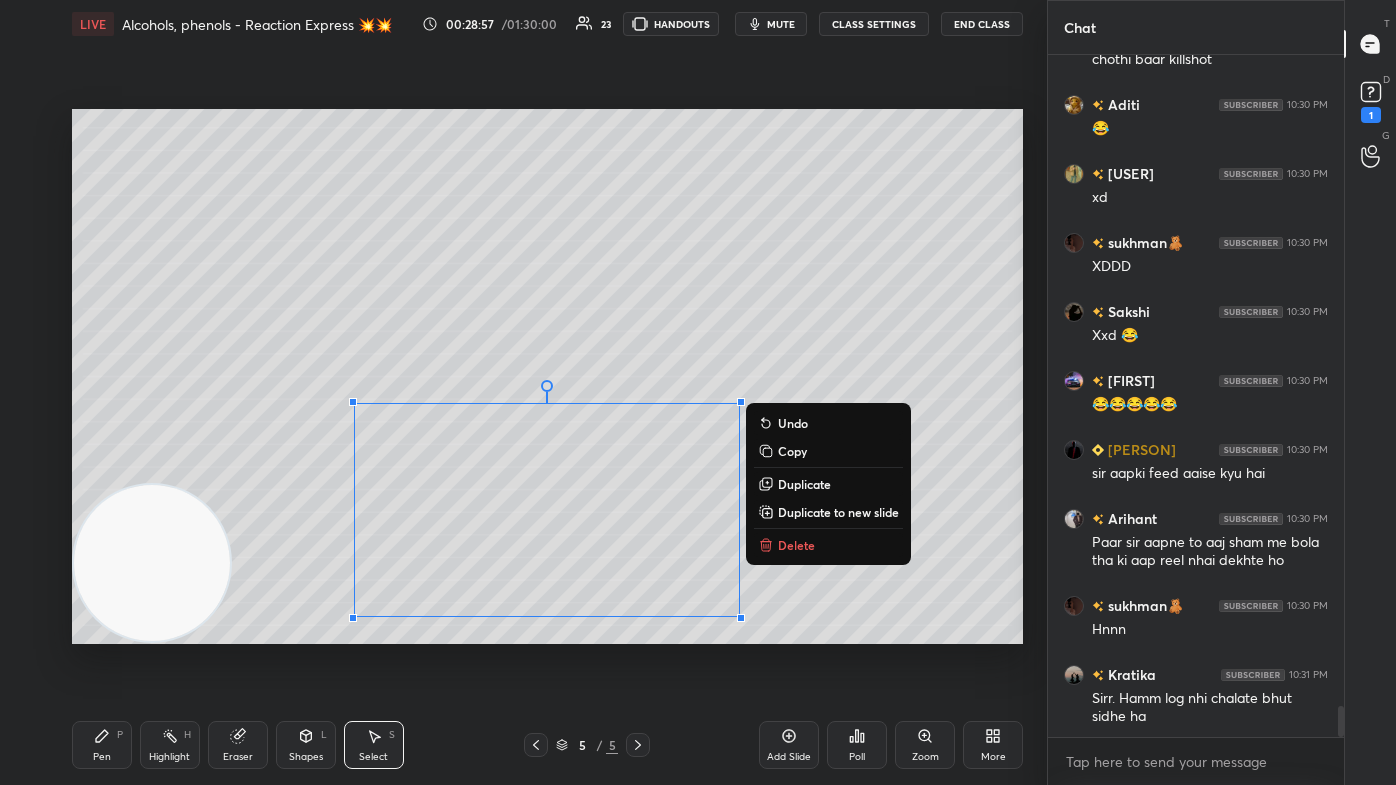 click on "0 ° Undo Copy Duplicate Duplicate to new slide Delete" at bounding box center (547, 376) 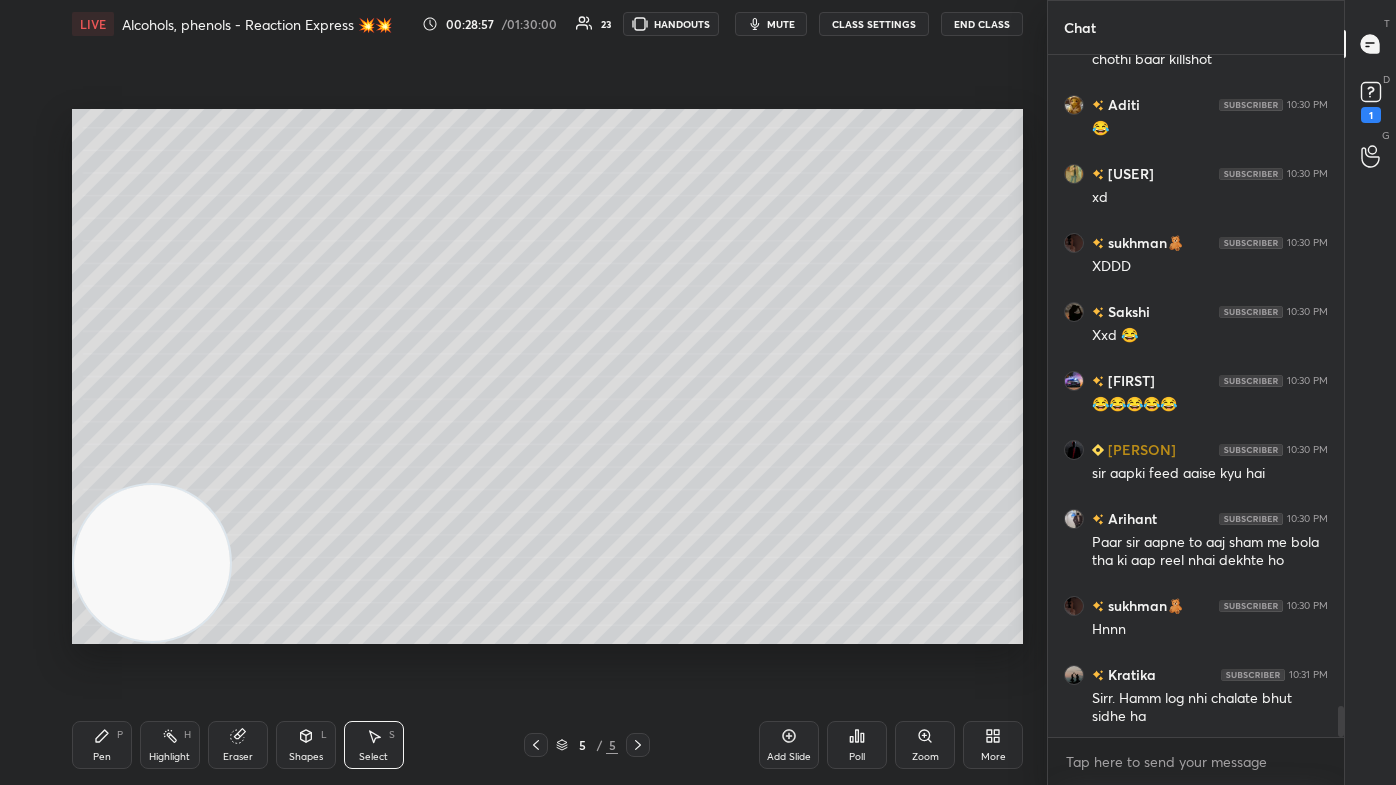 click on "Pen" at bounding box center (102, 757) 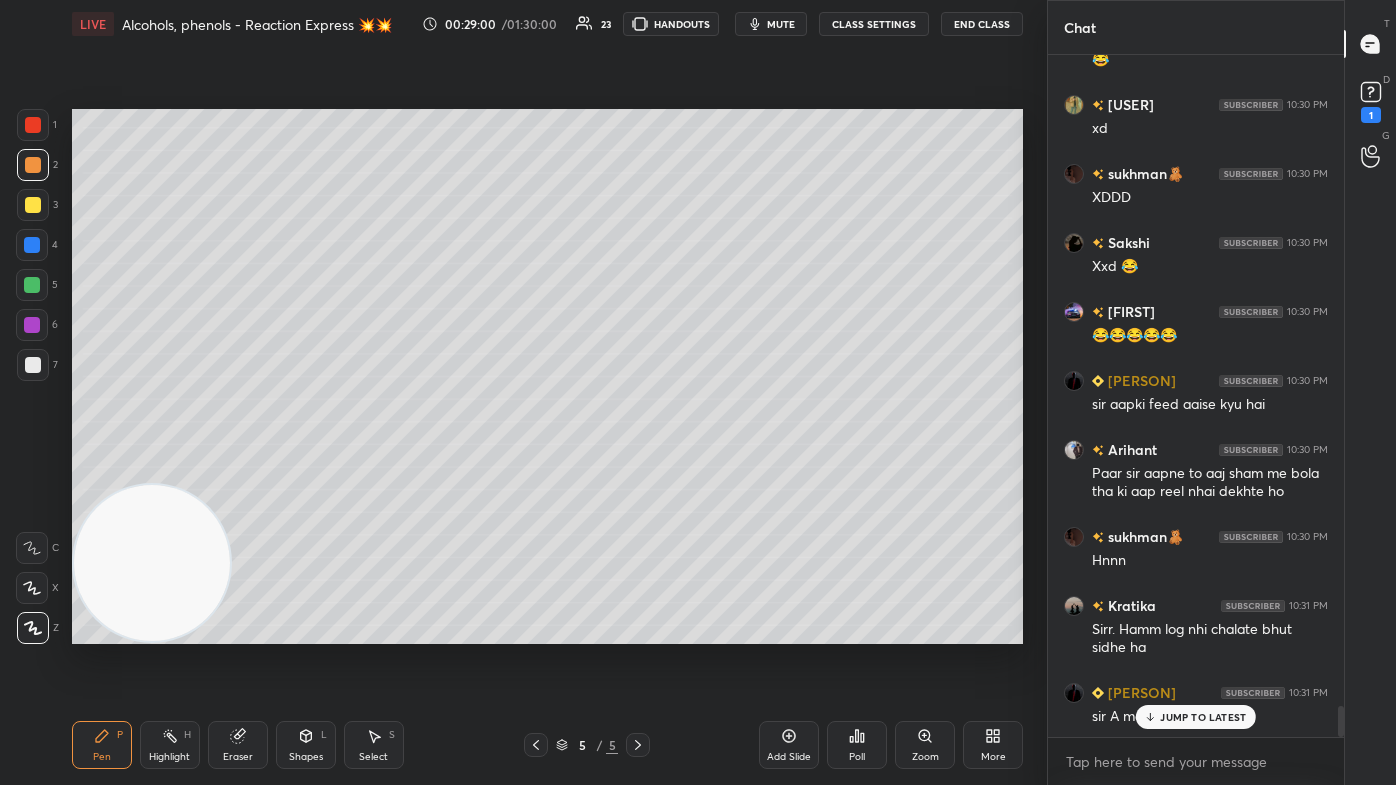 scroll, scrollTop: 14290, scrollLeft: 0, axis: vertical 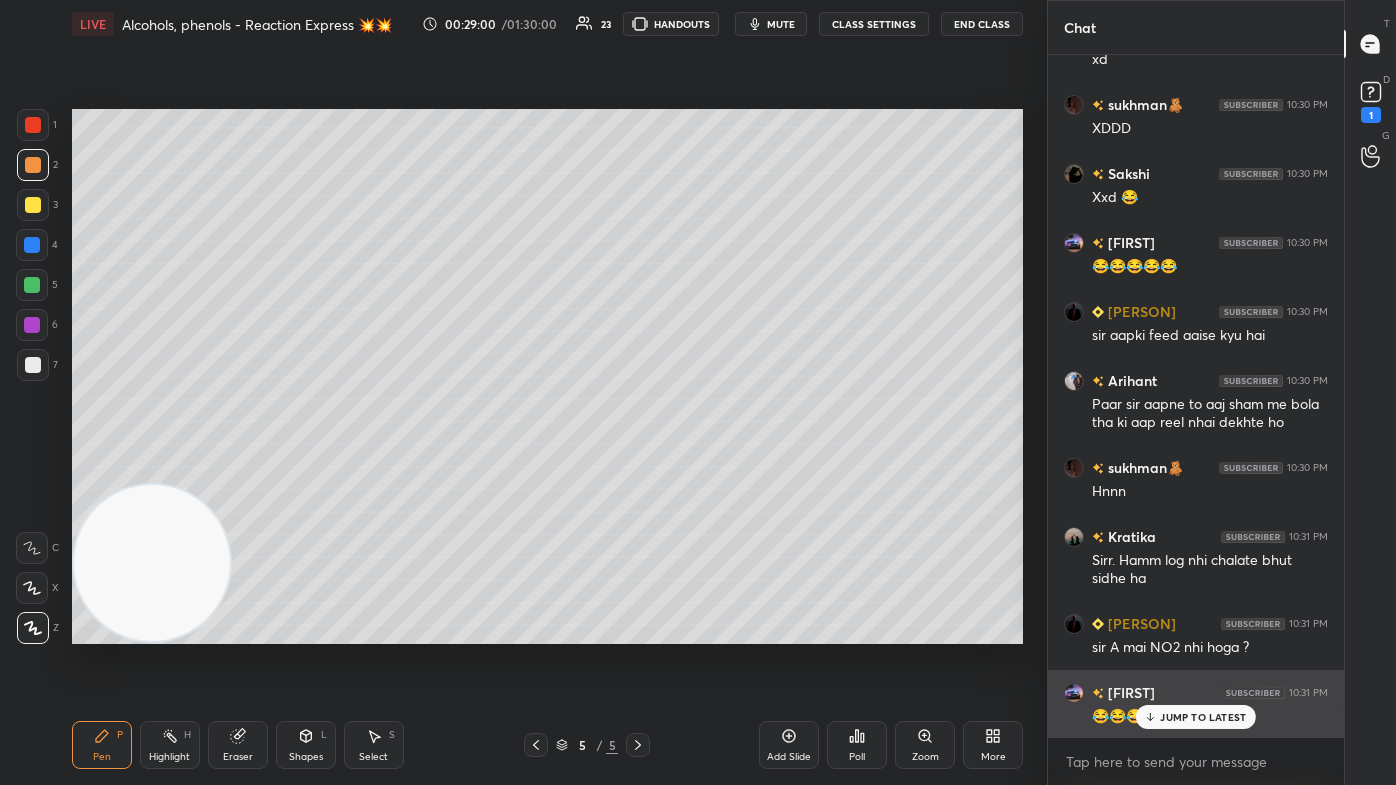 drag, startPoint x: 1180, startPoint y: 717, endPoint x: 1169, endPoint y: 722, distance: 12.083046 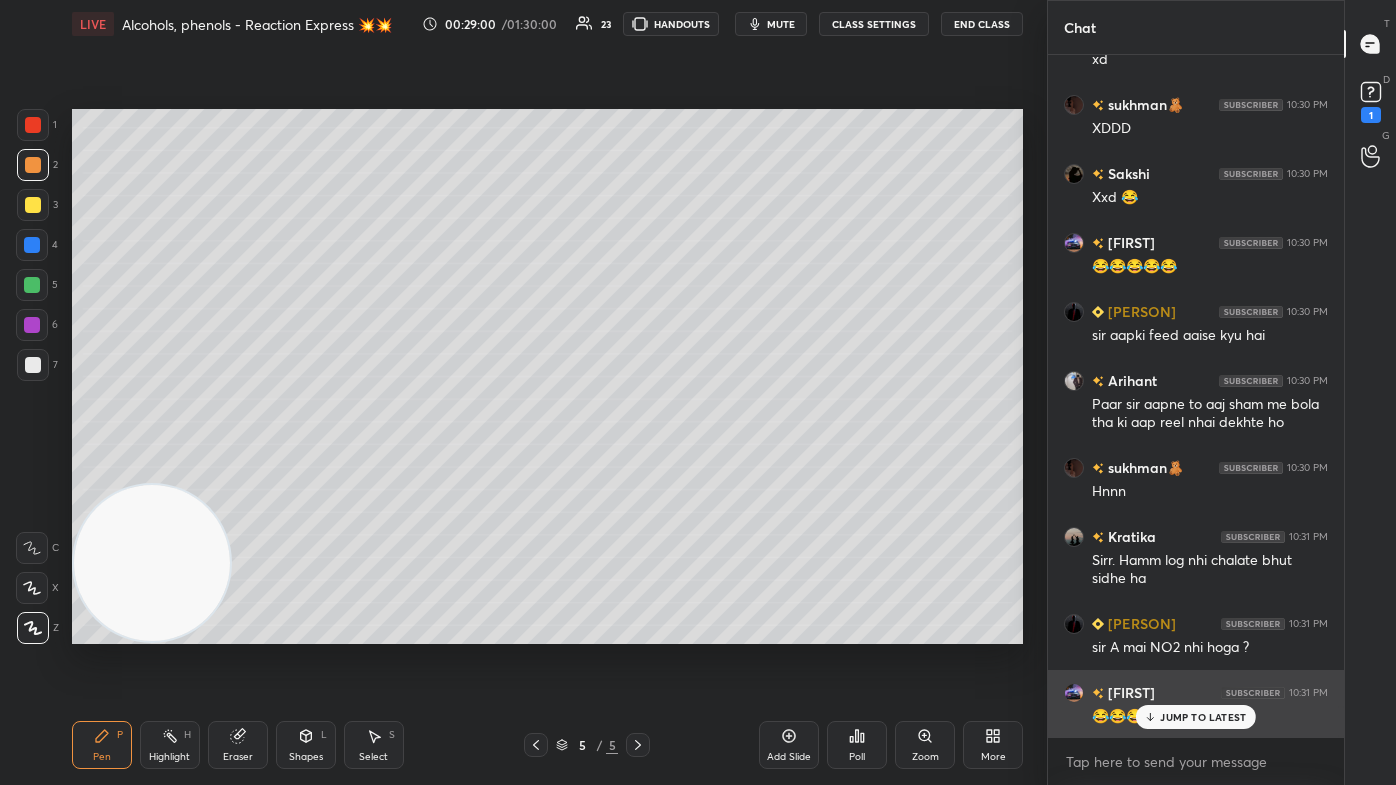 click on "JUMP TO LATEST" at bounding box center [1203, 717] 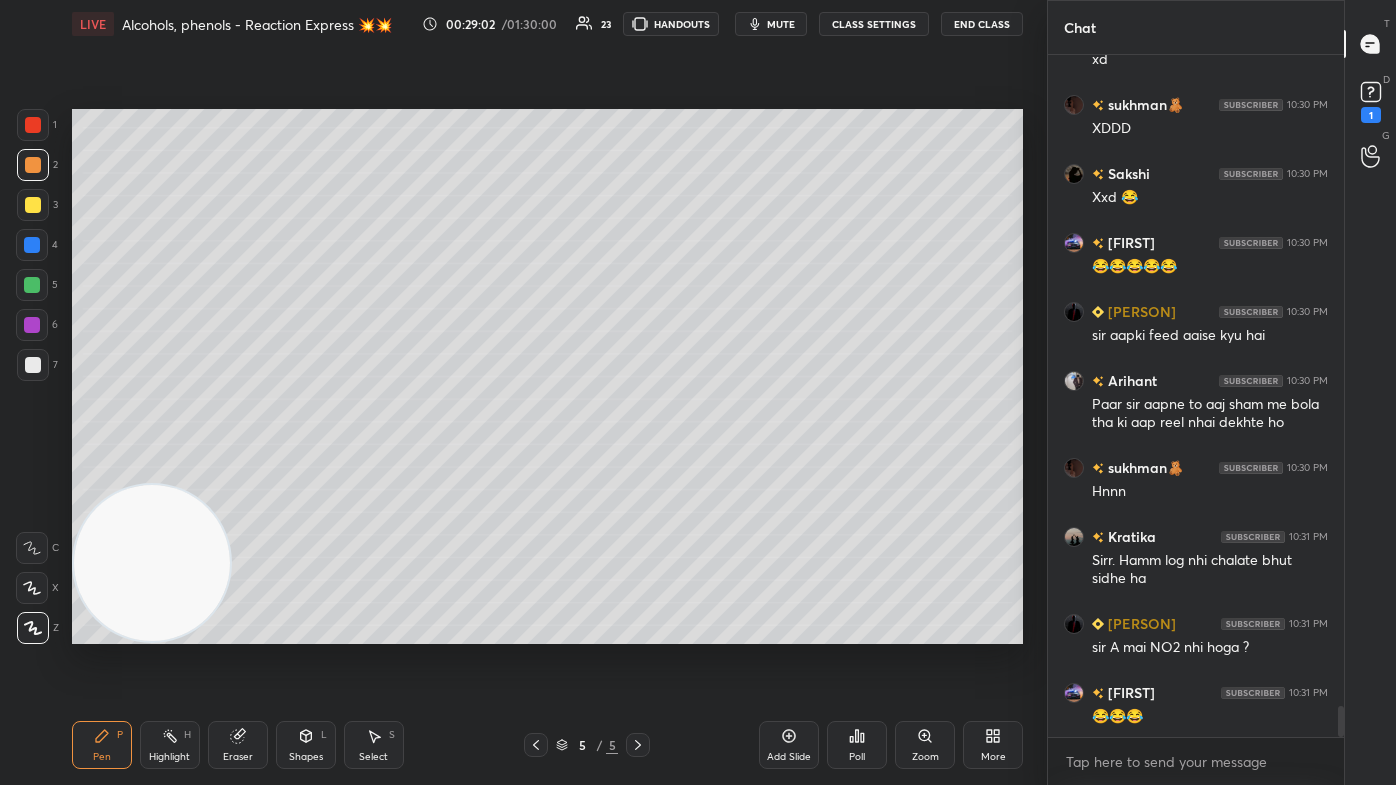 scroll, scrollTop: 14360, scrollLeft: 0, axis: vertical 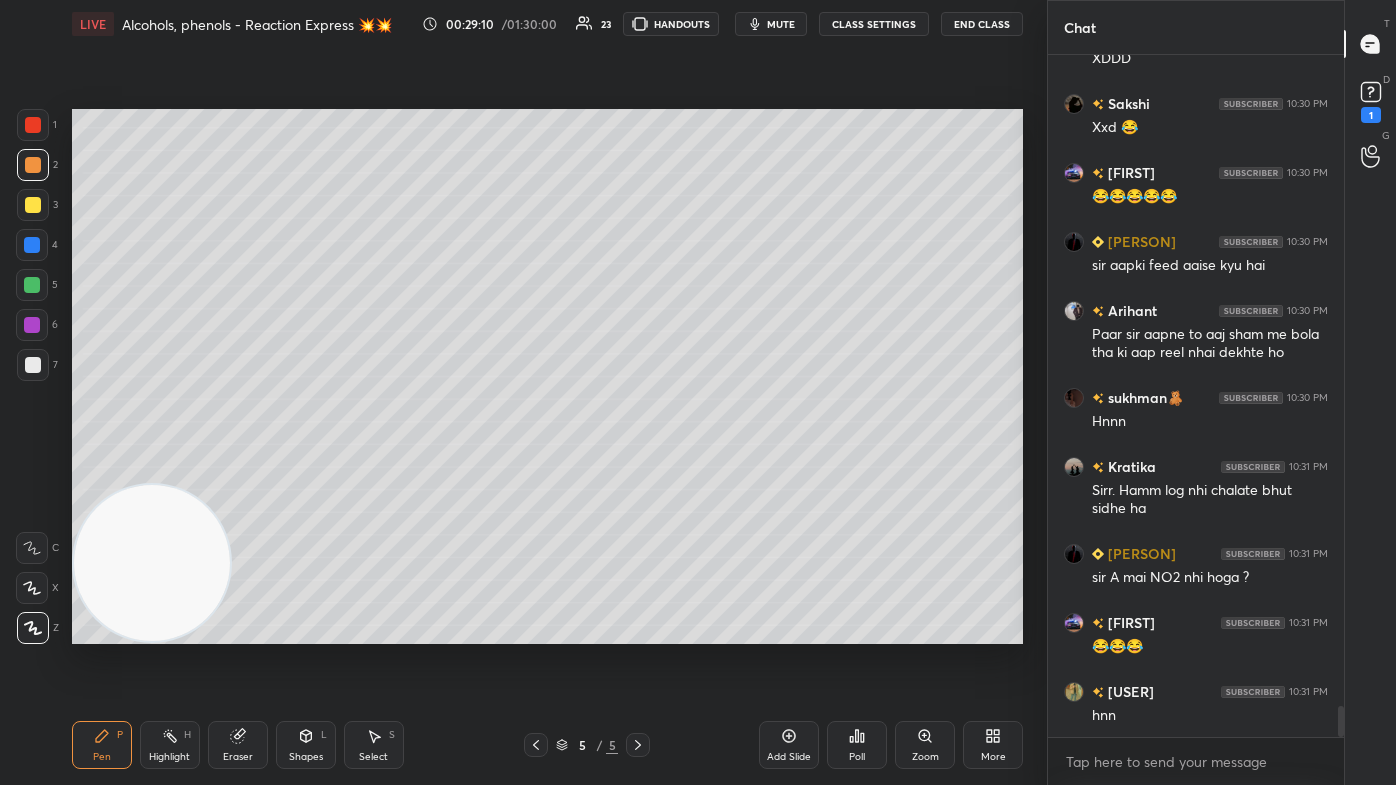 click at bounding box center (33, 125) 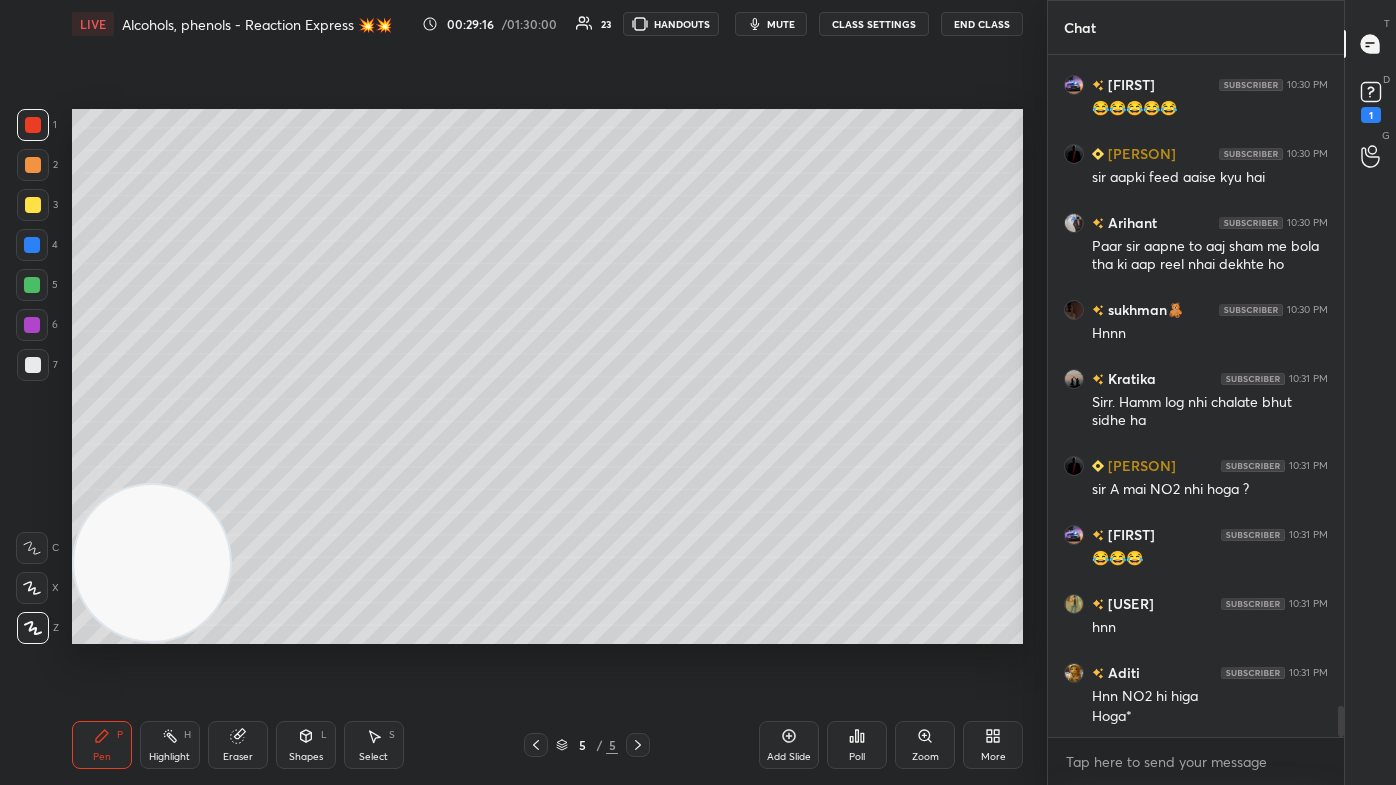 scroll, scrollTop: 14517, scrollLeft: 0, axis: vertical 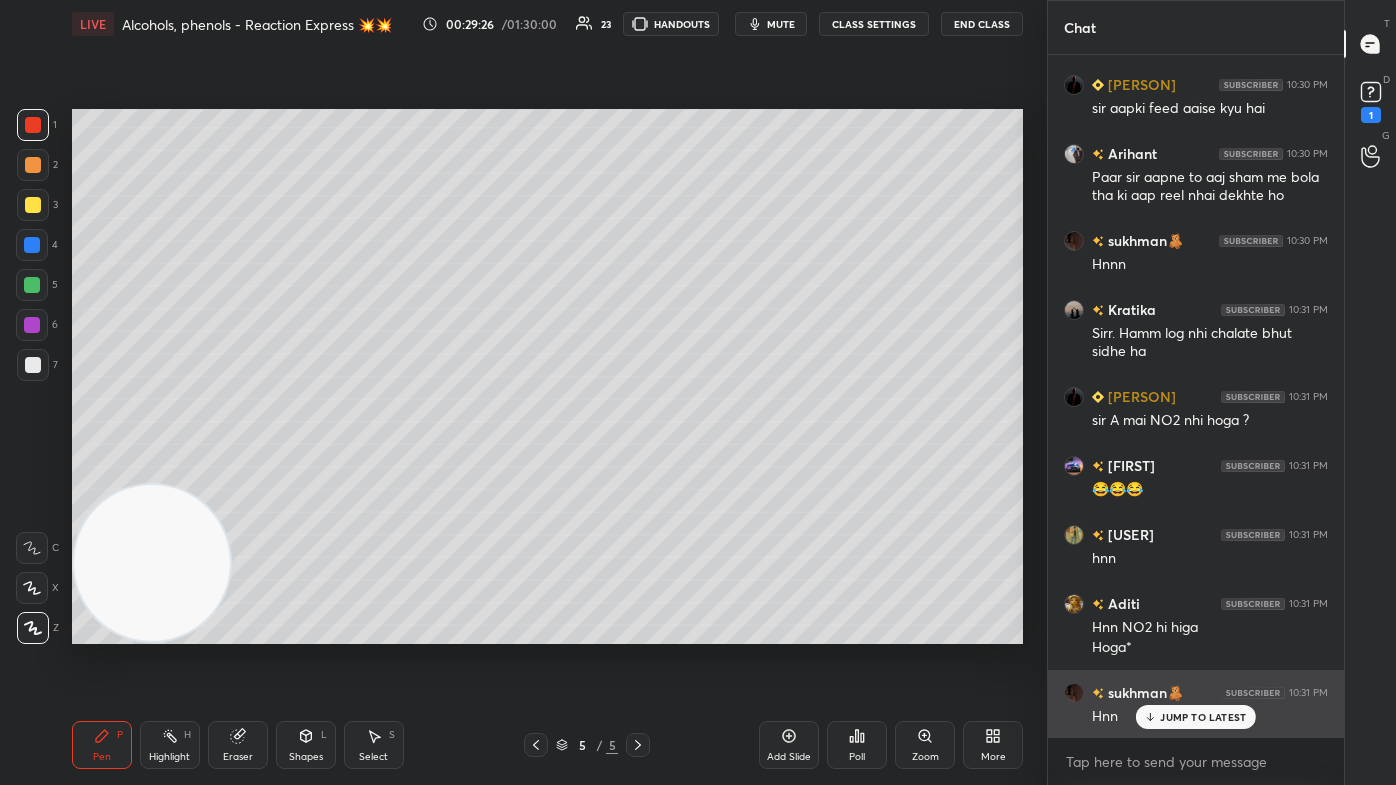 click on "JUMP TO LATEST" at bounding box center (1196, 717) 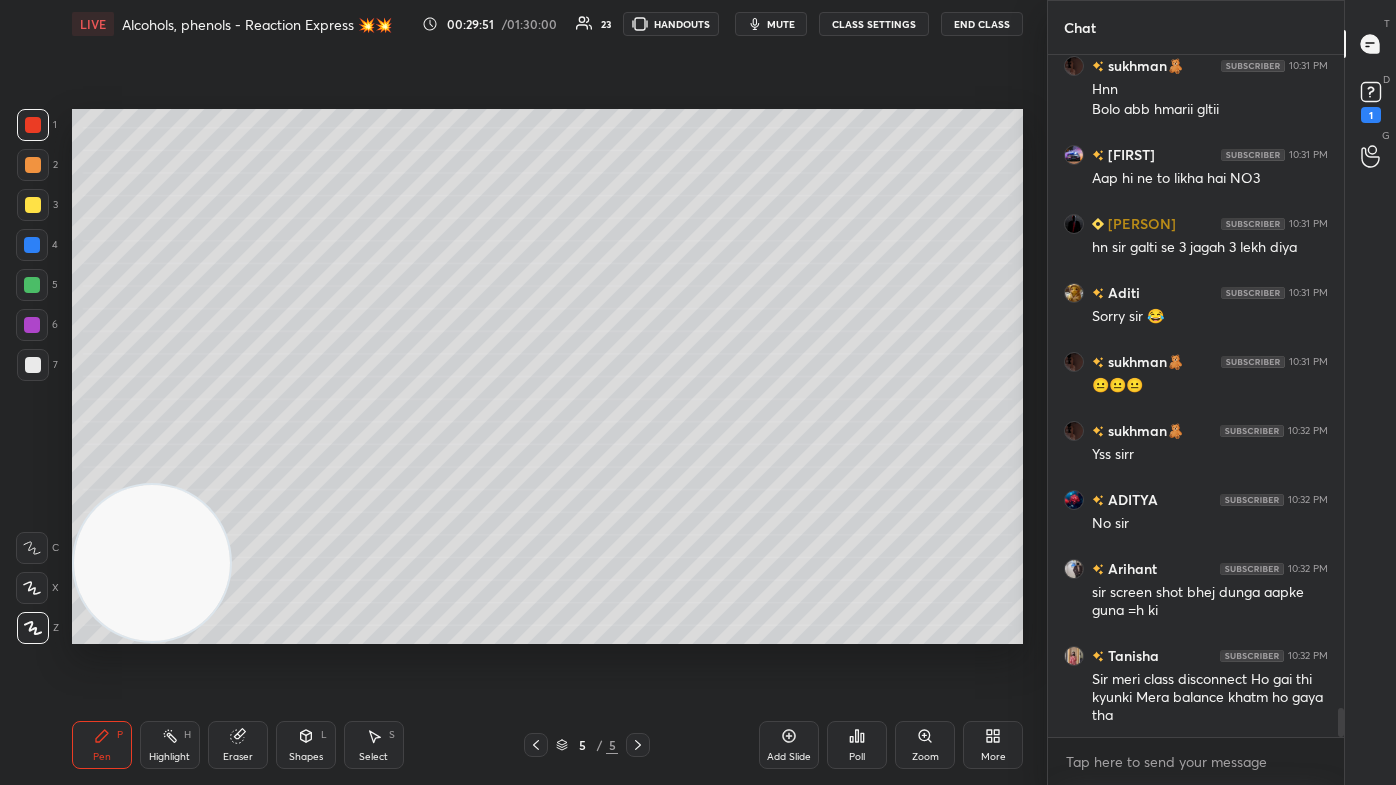 scroll, scrollTop: 15213, scrollLeft: 0, axis: vertical 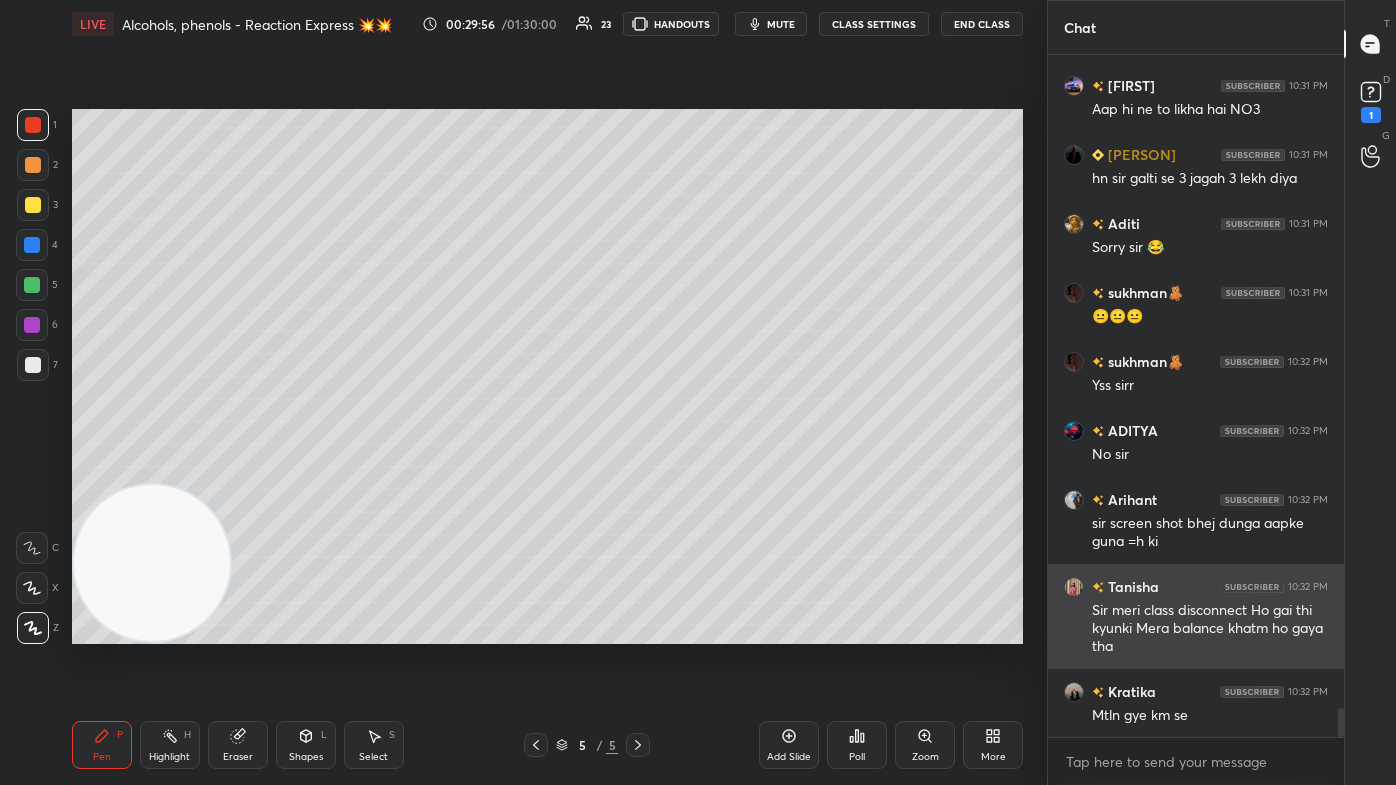 click at bounding box center [1074, 587] 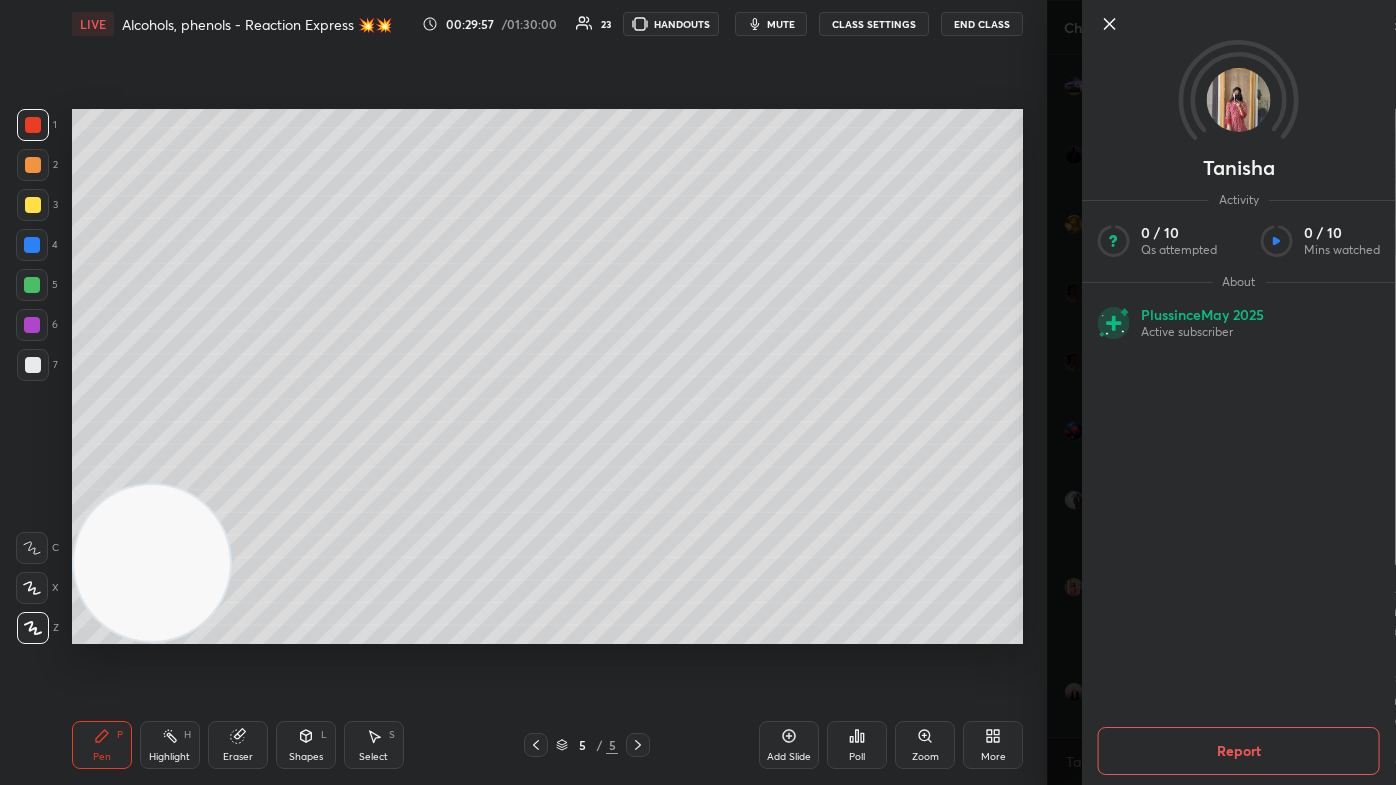 click on "1 2 3 4 5 6 7 C X Z C X Z E E Erase all   H H LIVE Alcohols, phenols - Reaction Express 💥💥 00:29:57 /  01:30:00 23 HANDOUTS mute CLASS SETTINGS End Class Setting up your live class Poll for   secs No correct answer Start poll Back Alcohols, phenols - Reaction Express 💥💥 [FIRST] [LAST] Pen P Highlight H Eraser Shapes L Select S 5 / 5 Add Slide Poll Zoom More" at bounding box center (523, 392) 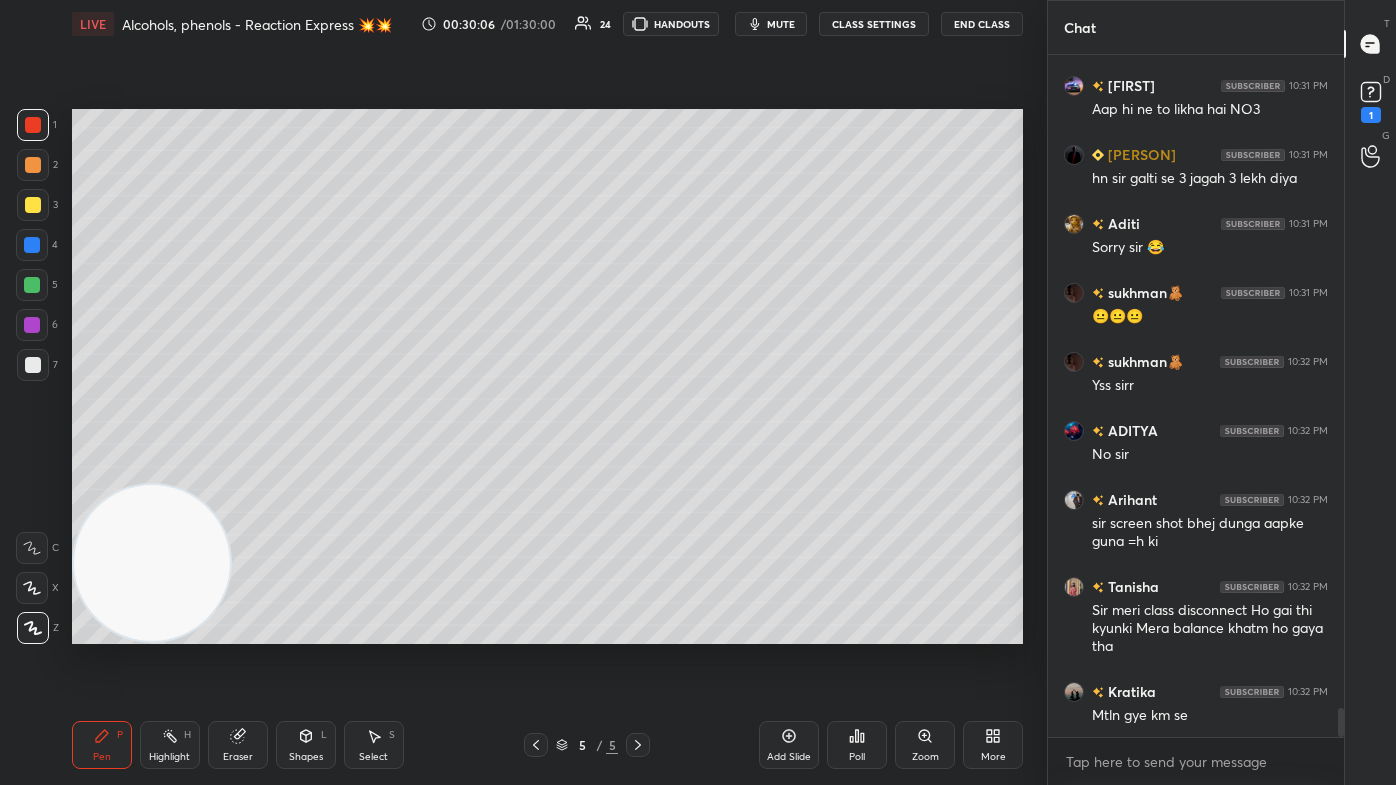 click on "Add Slide" at bounding box center (789, 757) 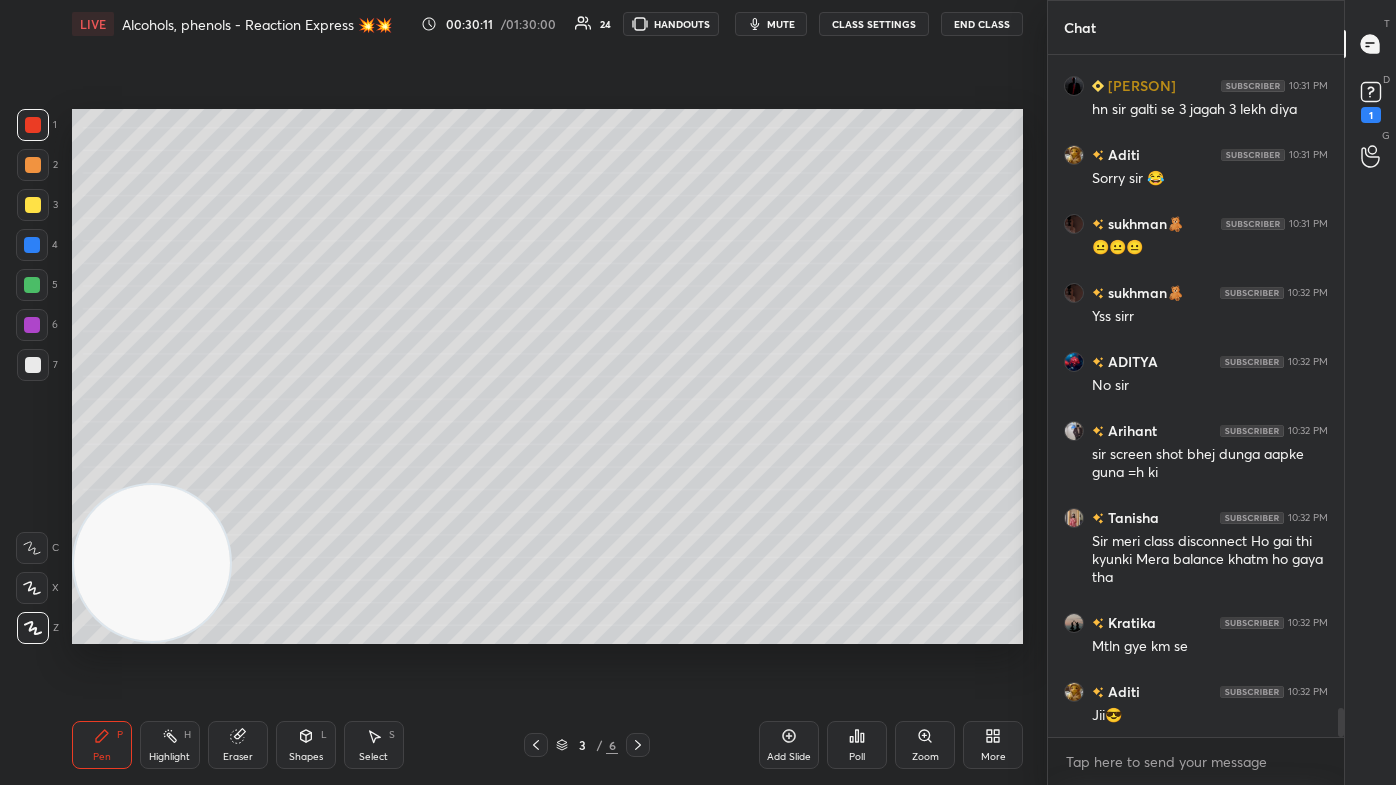scroll, scrollTop: 15351, scrollLeft: 0, axis: vertical 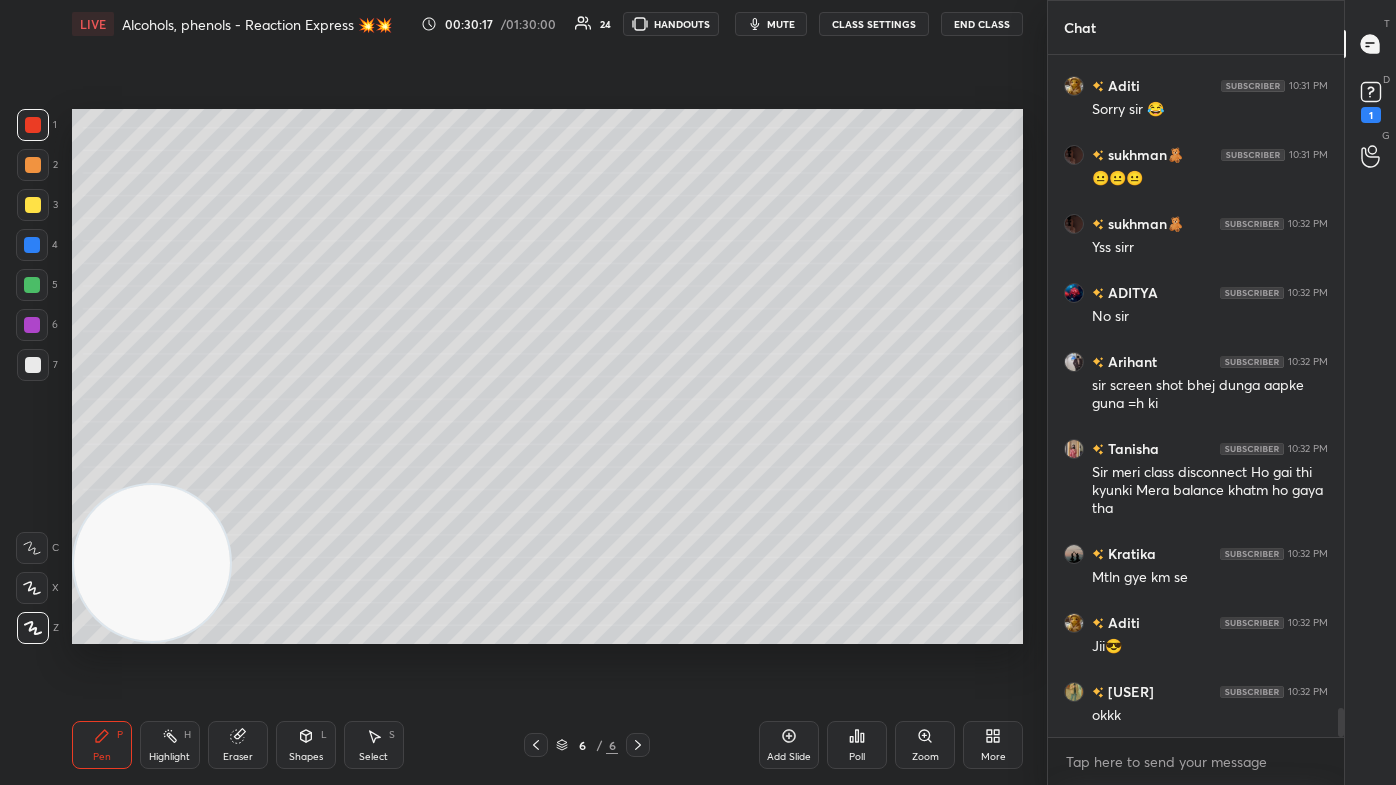 click at bounding box center [33, 365] 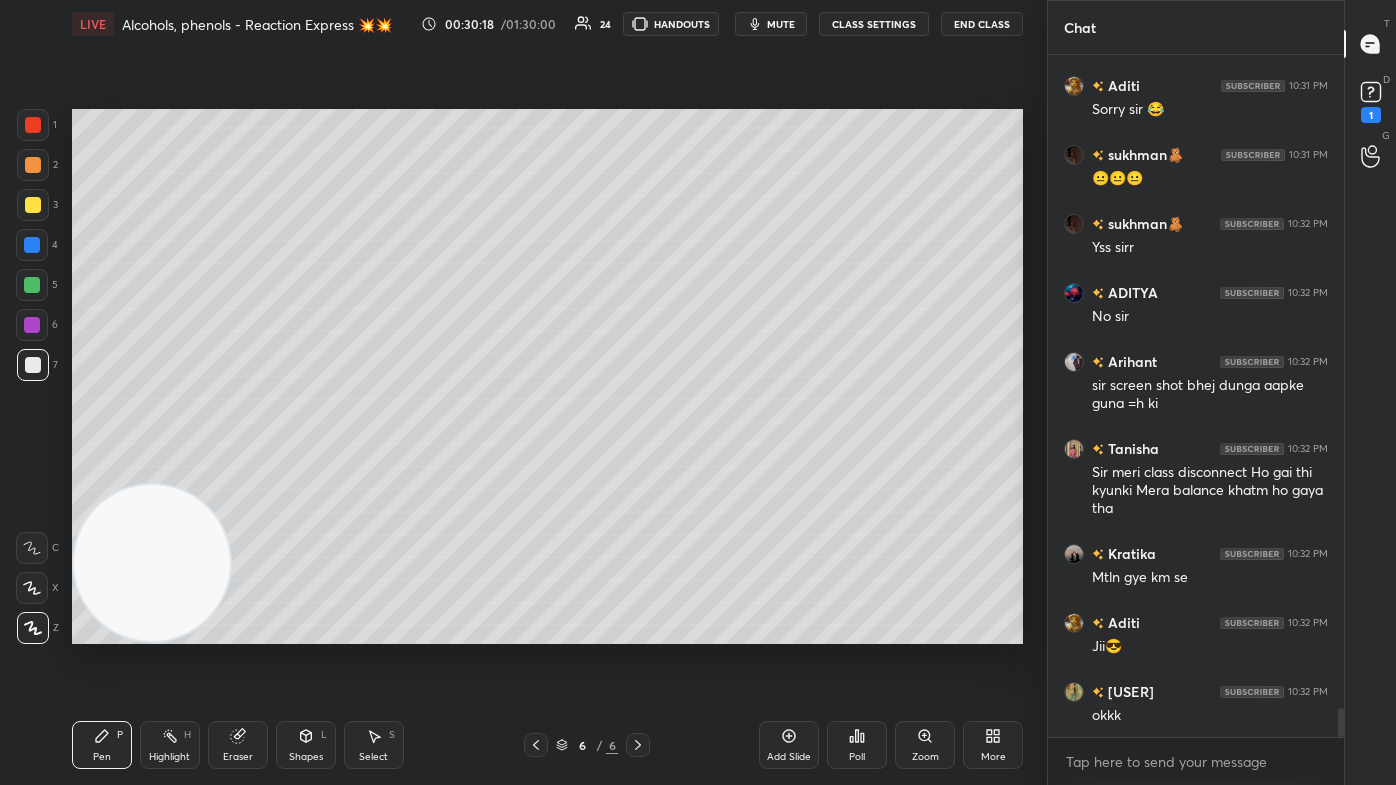 drag, startPoint x: 27, startPoint y: 577, endPoint x: 32, endPoint y: 538, distance: 39.319206 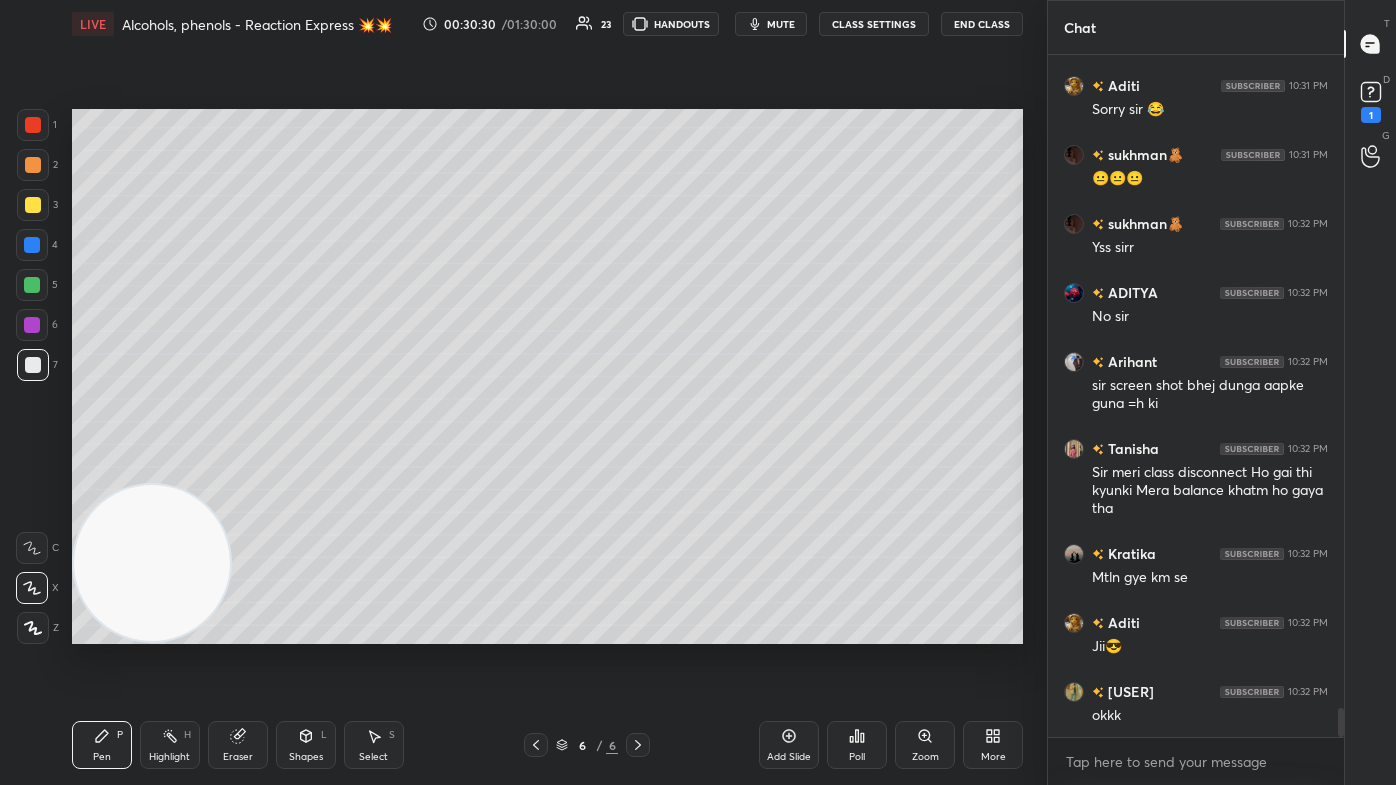 click at bounding box center [32, 285] 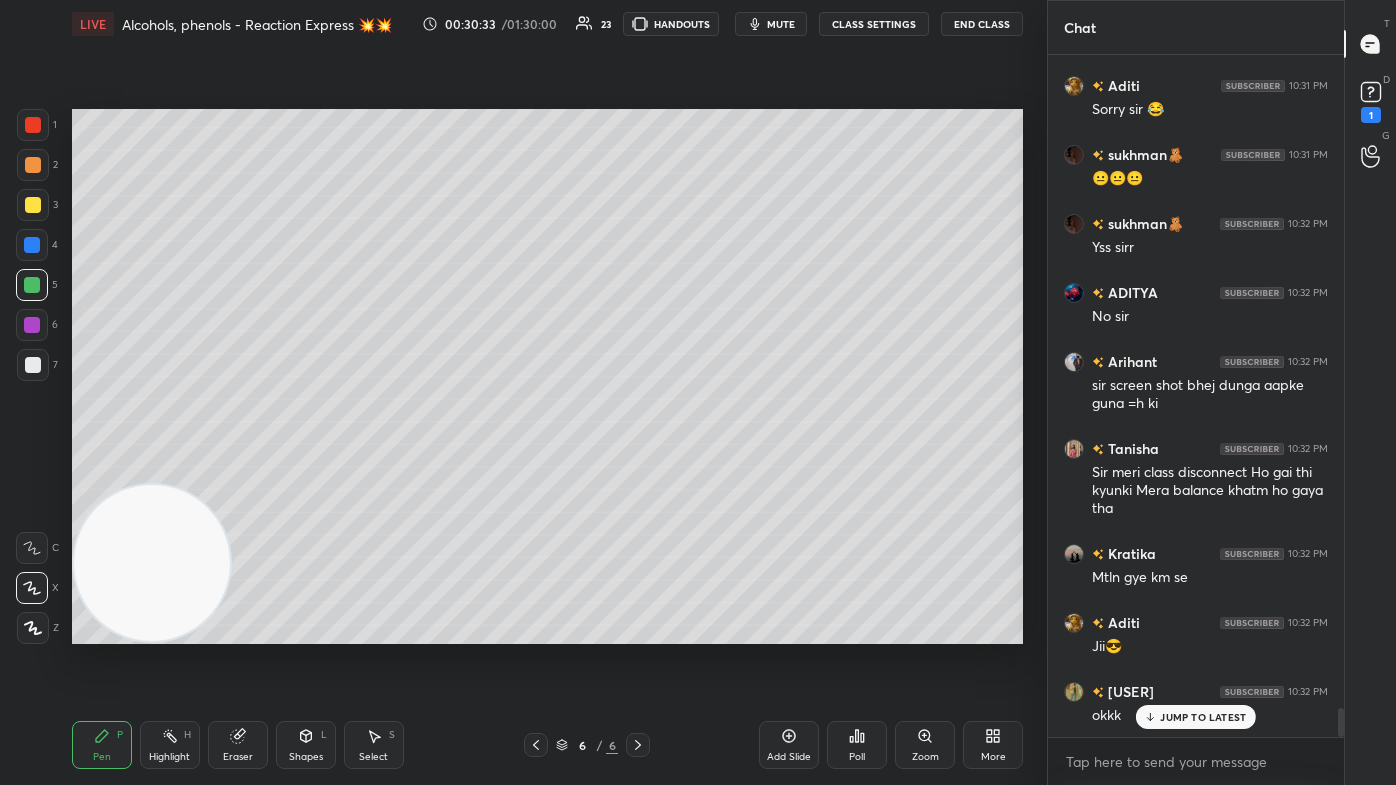 scroll, scrollTop: 15437, scrollLeft: 0, axis: vertical 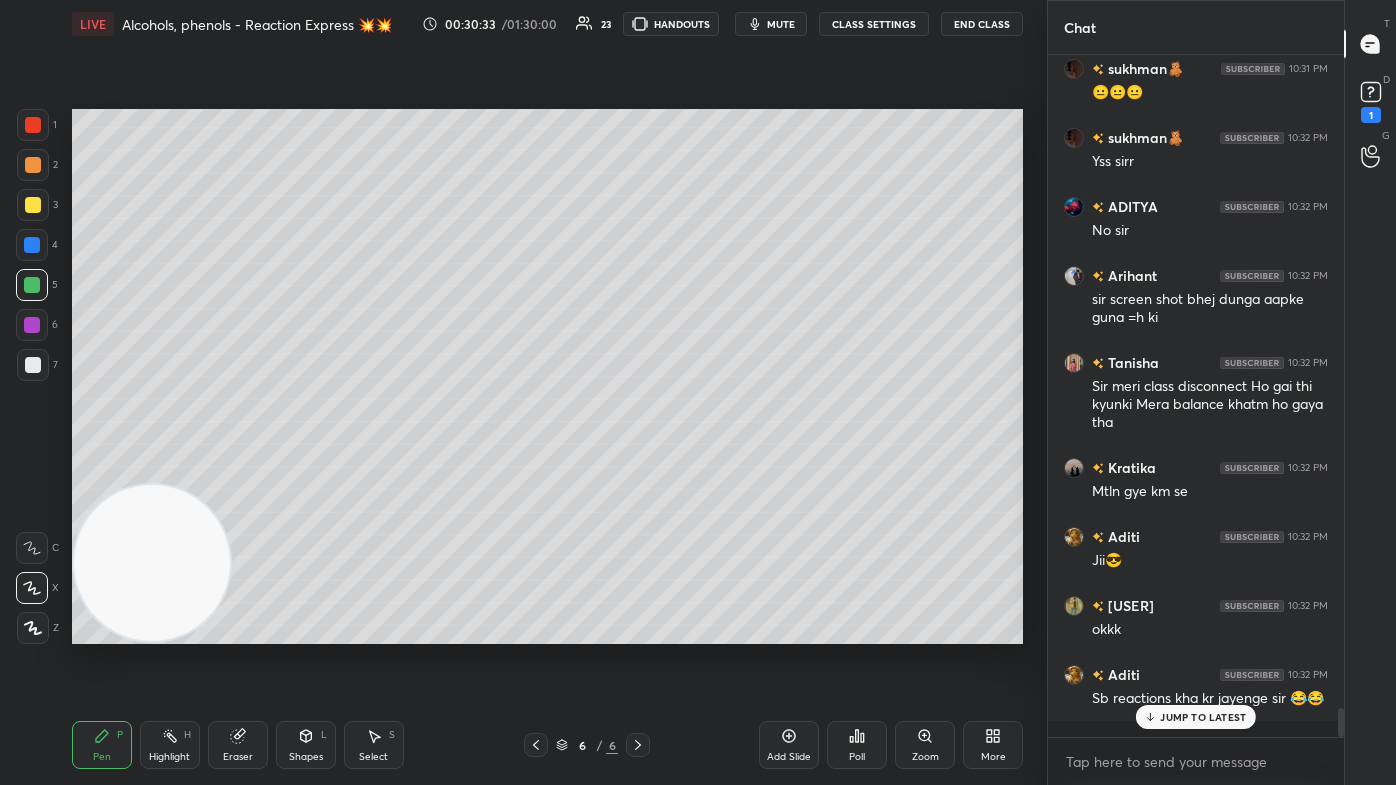click at bounding box center [33, 365] 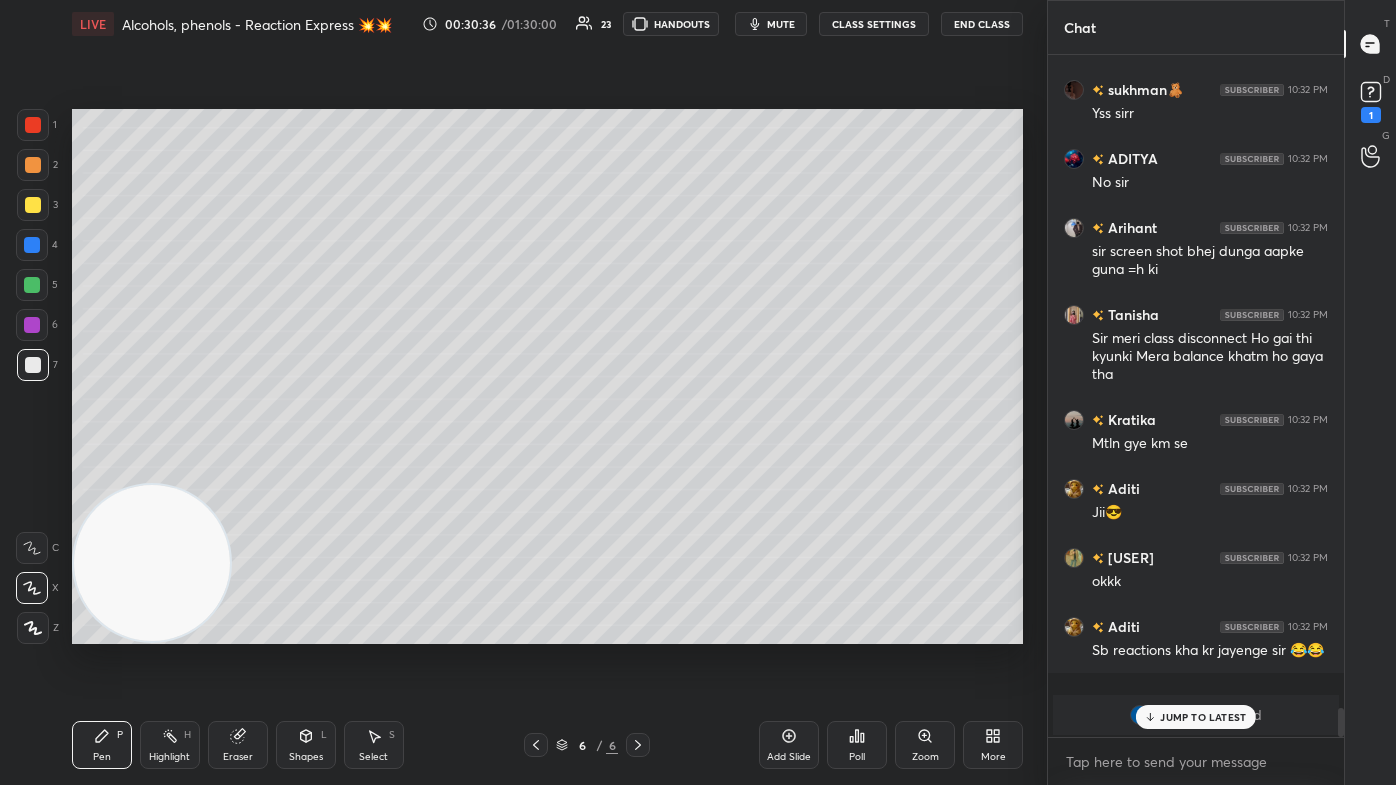 scroll, scrollTop: 15554, scrollLeft: 0, axis: vertical 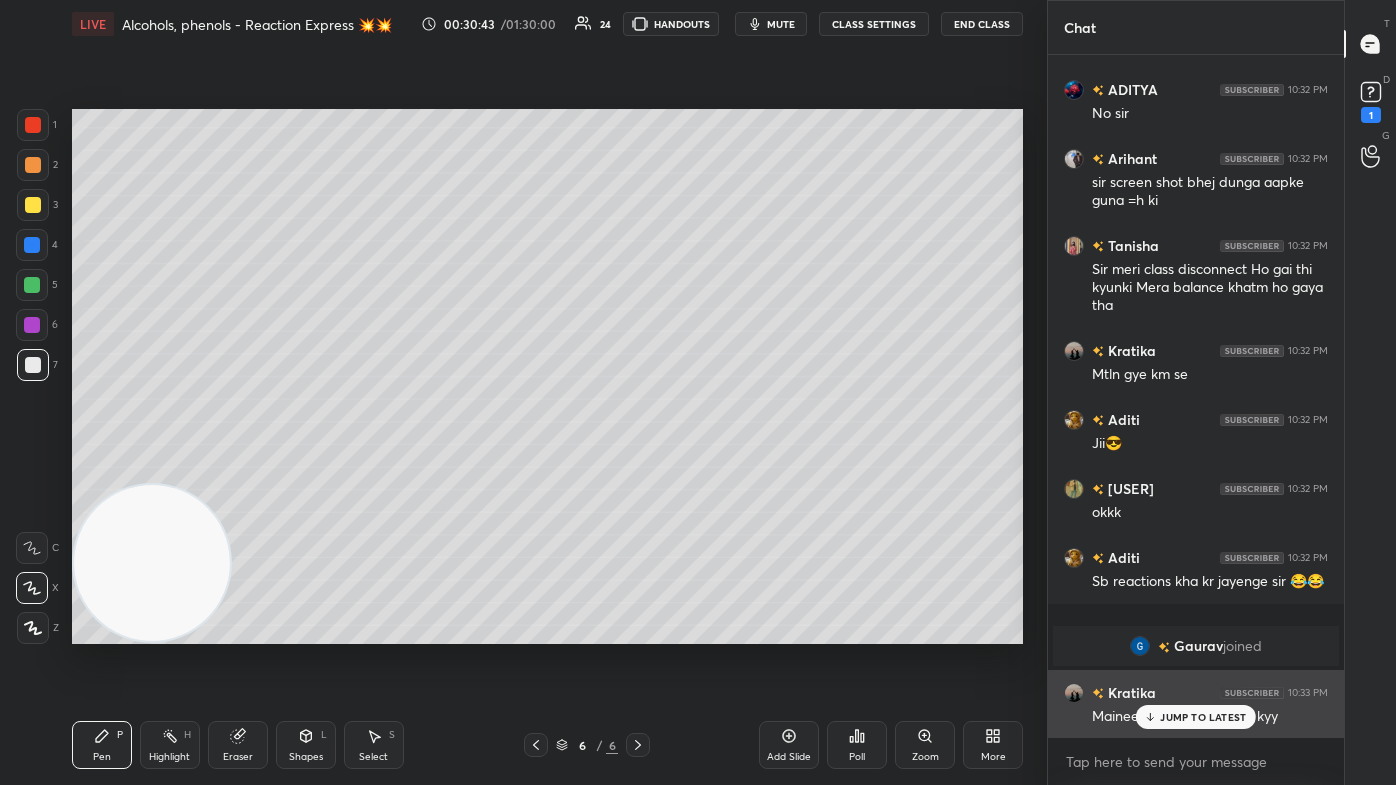 click on "JUMP TO LATEST" at bounding box center (1203, 717) 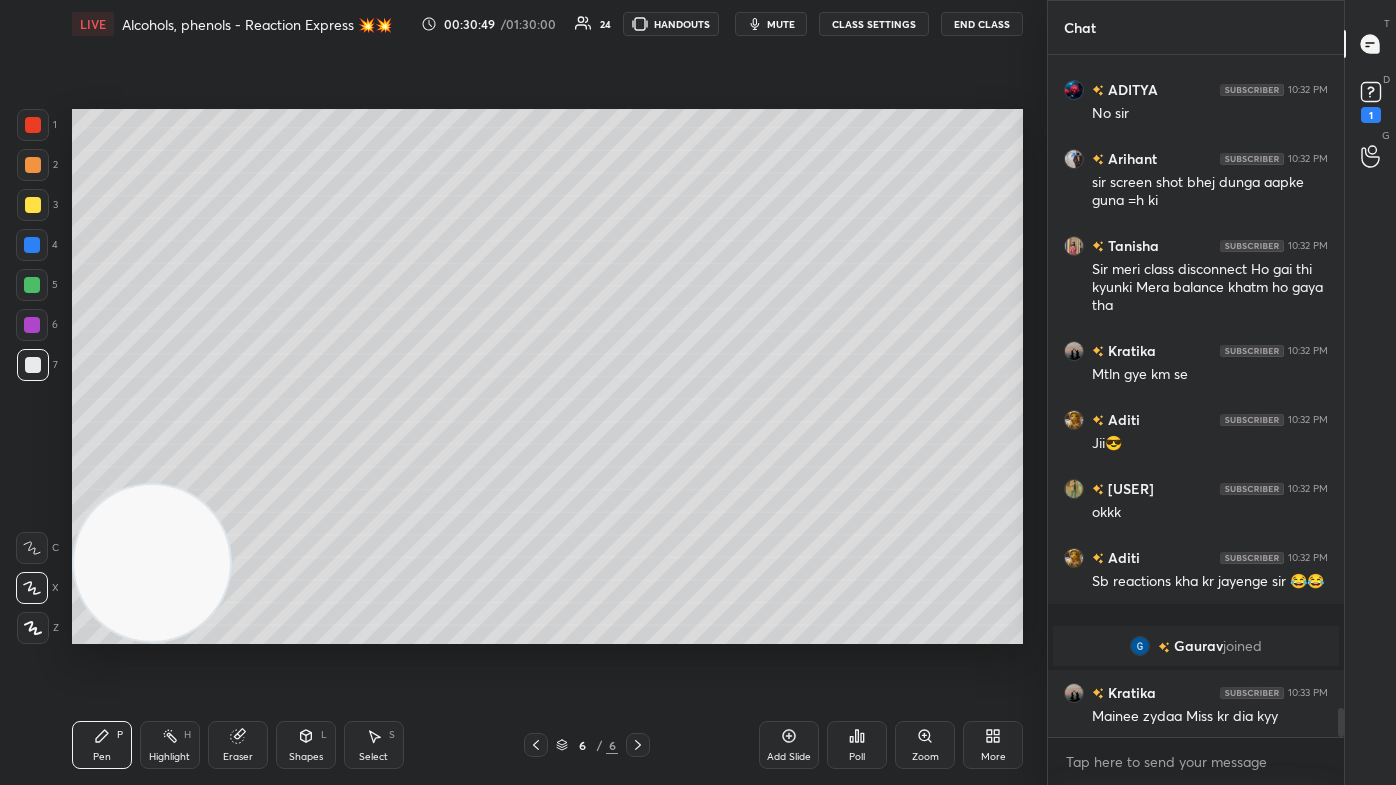 click on "CLASS SETTINGS" at bounding box center (874, 24) 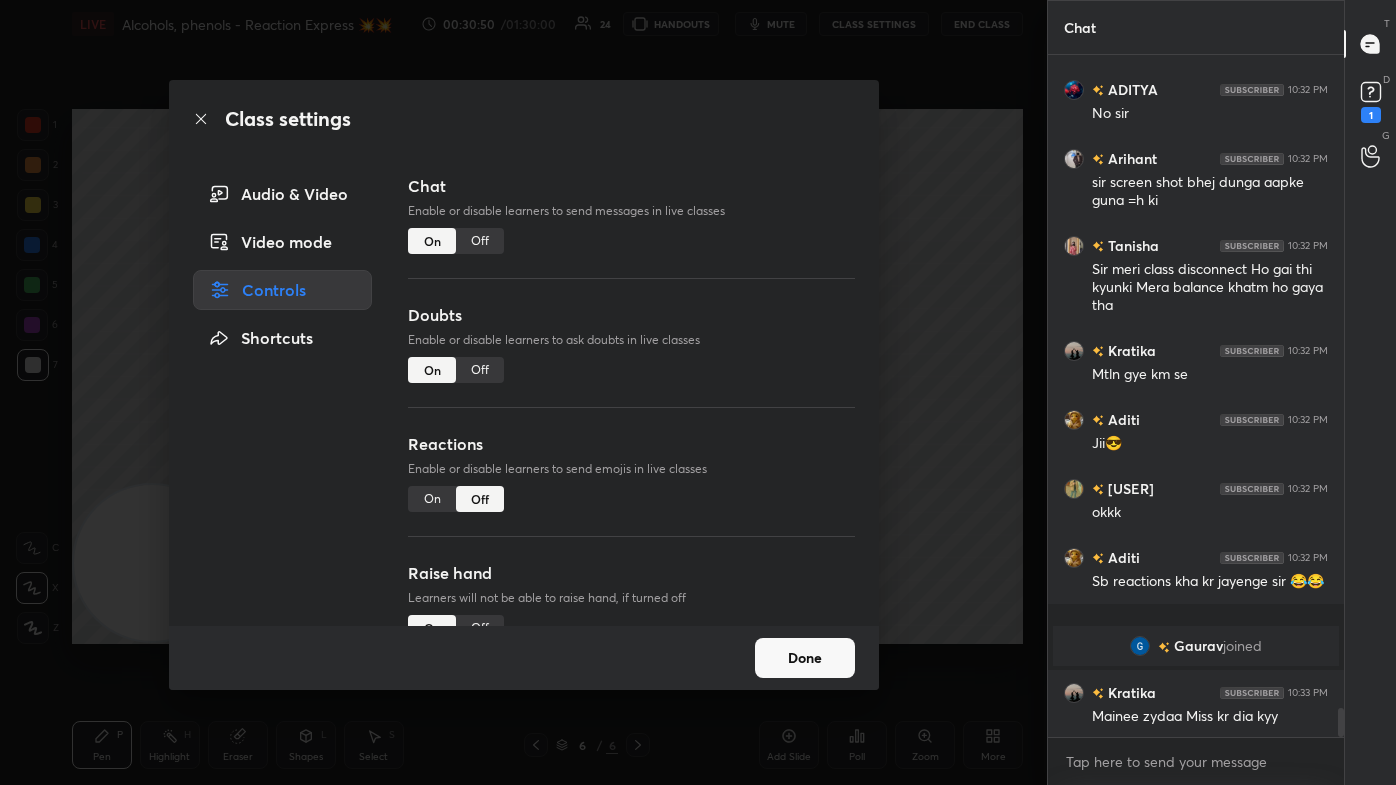 click on "Off" at bounding box center (480, 241) 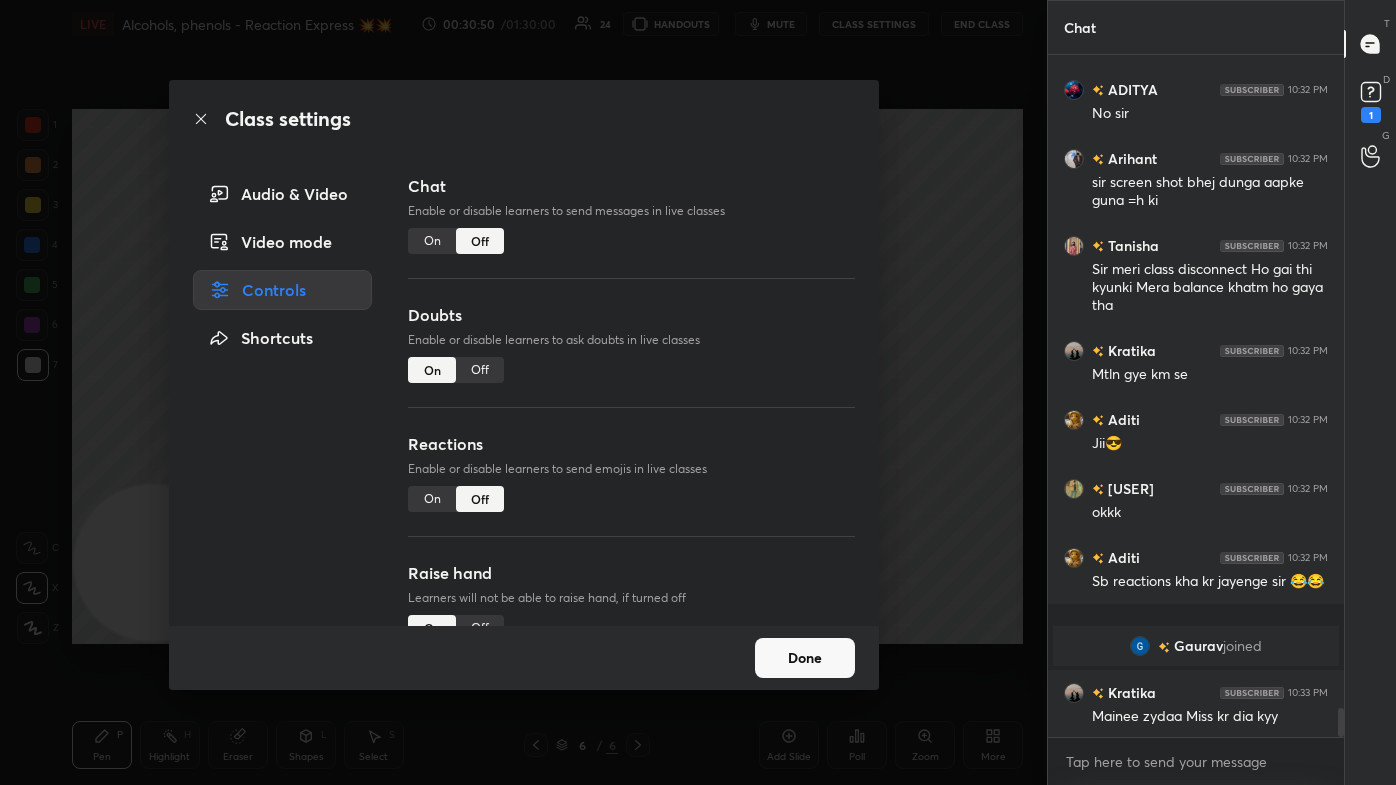 scroll, scrollTop: 14333, scrollLeft: 0, axis: vertical 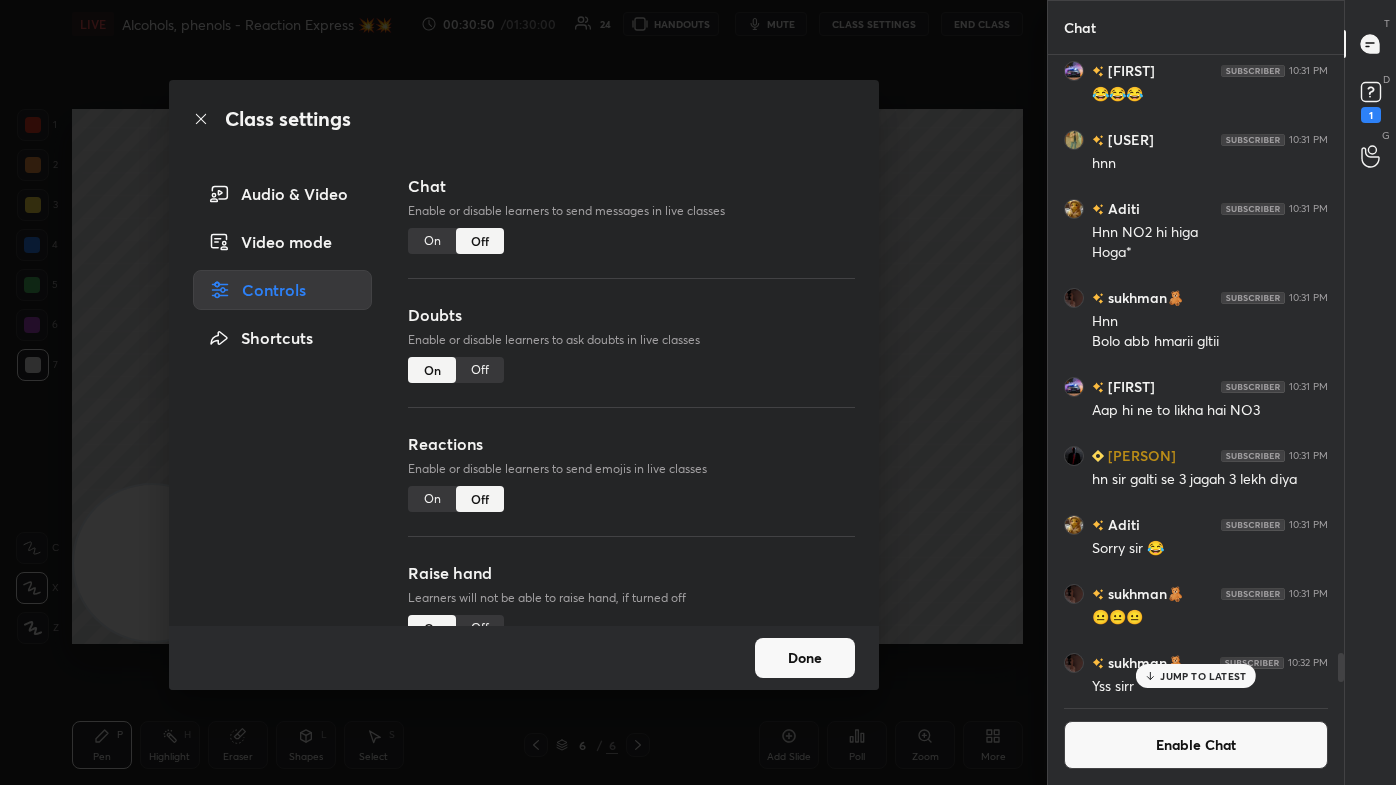 click on "Class settings Audio & Video Video mode Controls Shortcuts Chat Enable or disable learners to send messages in live classes On Off Doubts Enable or disable learners to ask doubts in live classes On Off Reactions Enable or disable learners to send emojis in live classes On Off Raise hand Learners will not be able to raise hand, if turned off On Off Poll Prediction Enable or disable poll prediction in case of a question on the slide On Off Done" at bounding box center [523, 392] 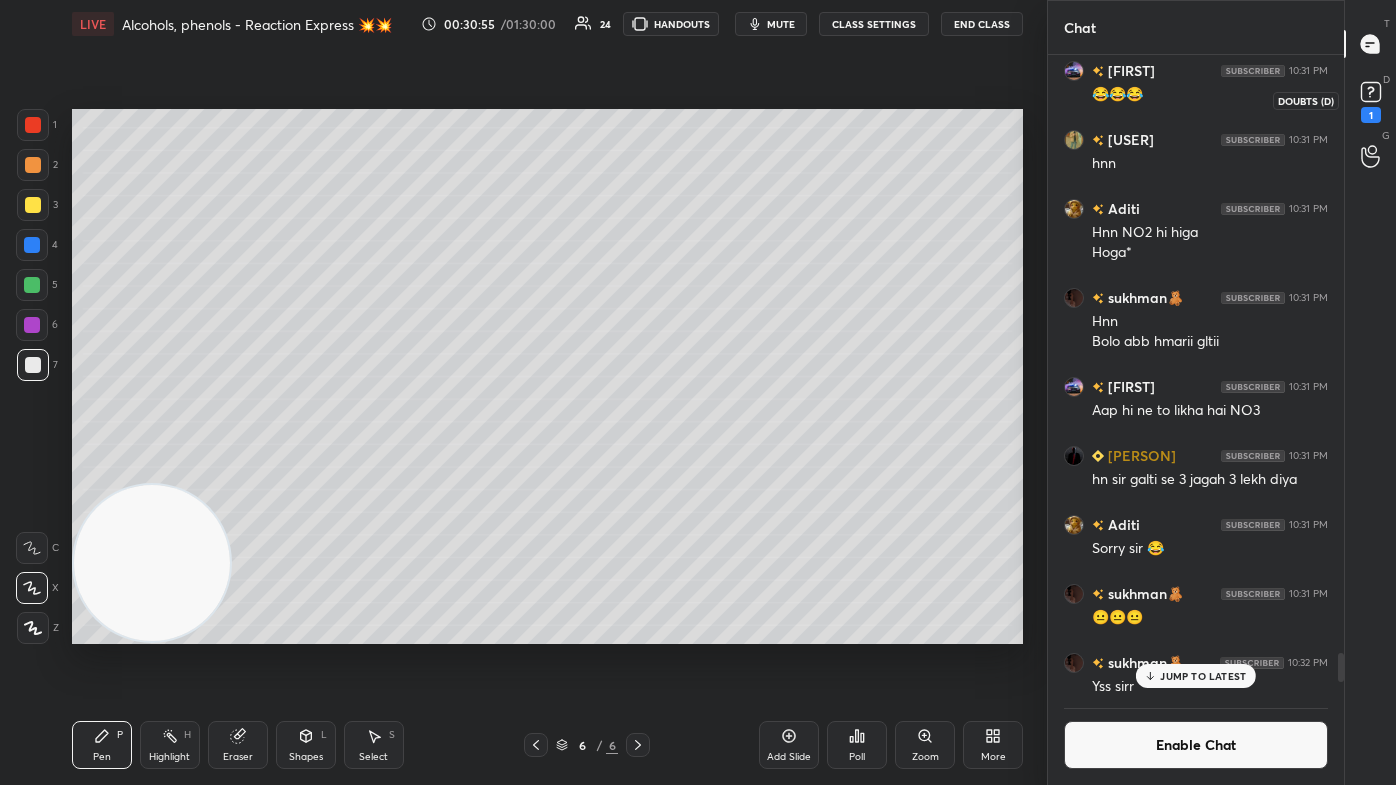 click 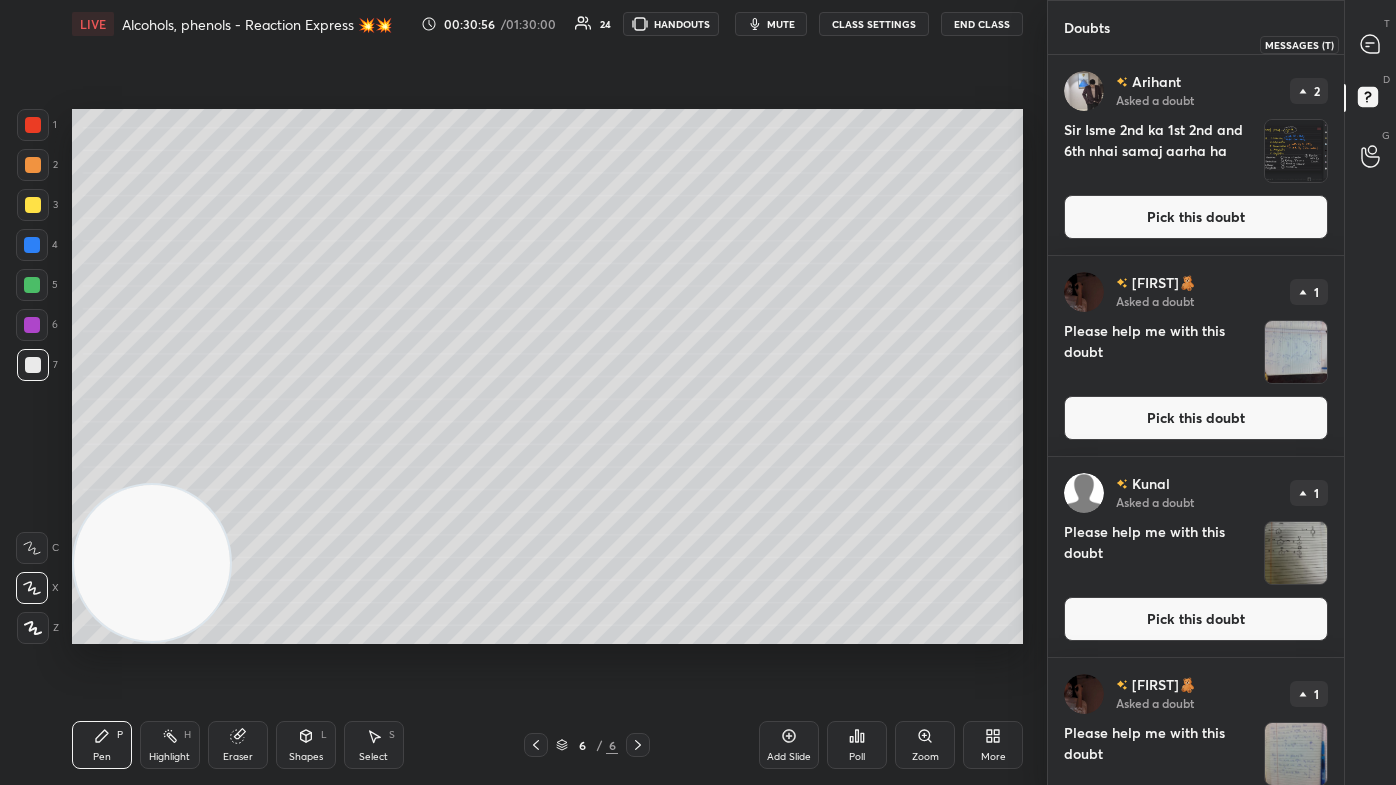 click 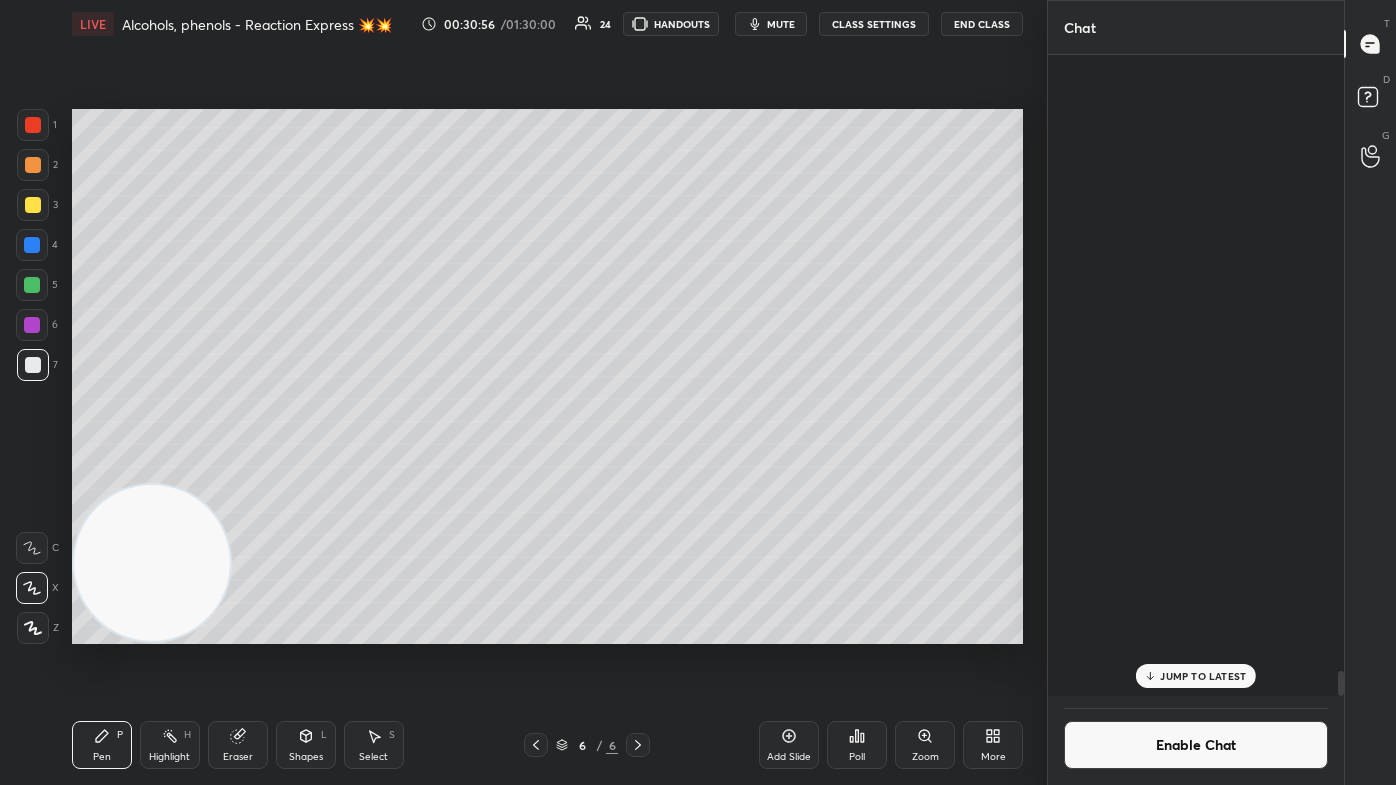 scroll, scrollTop: 15509, scrollLeft: 0, axis: vertical 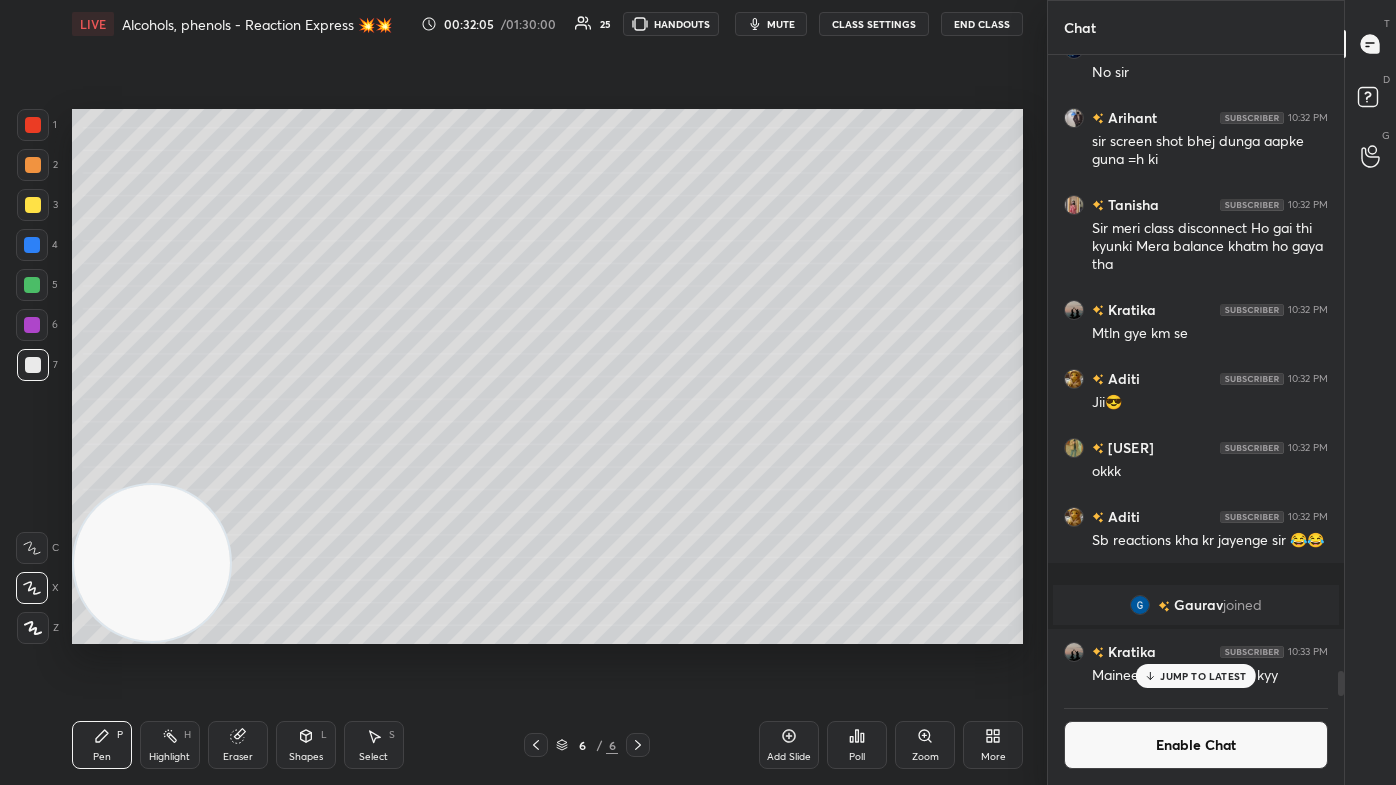 click at bounding box center [32, 285] 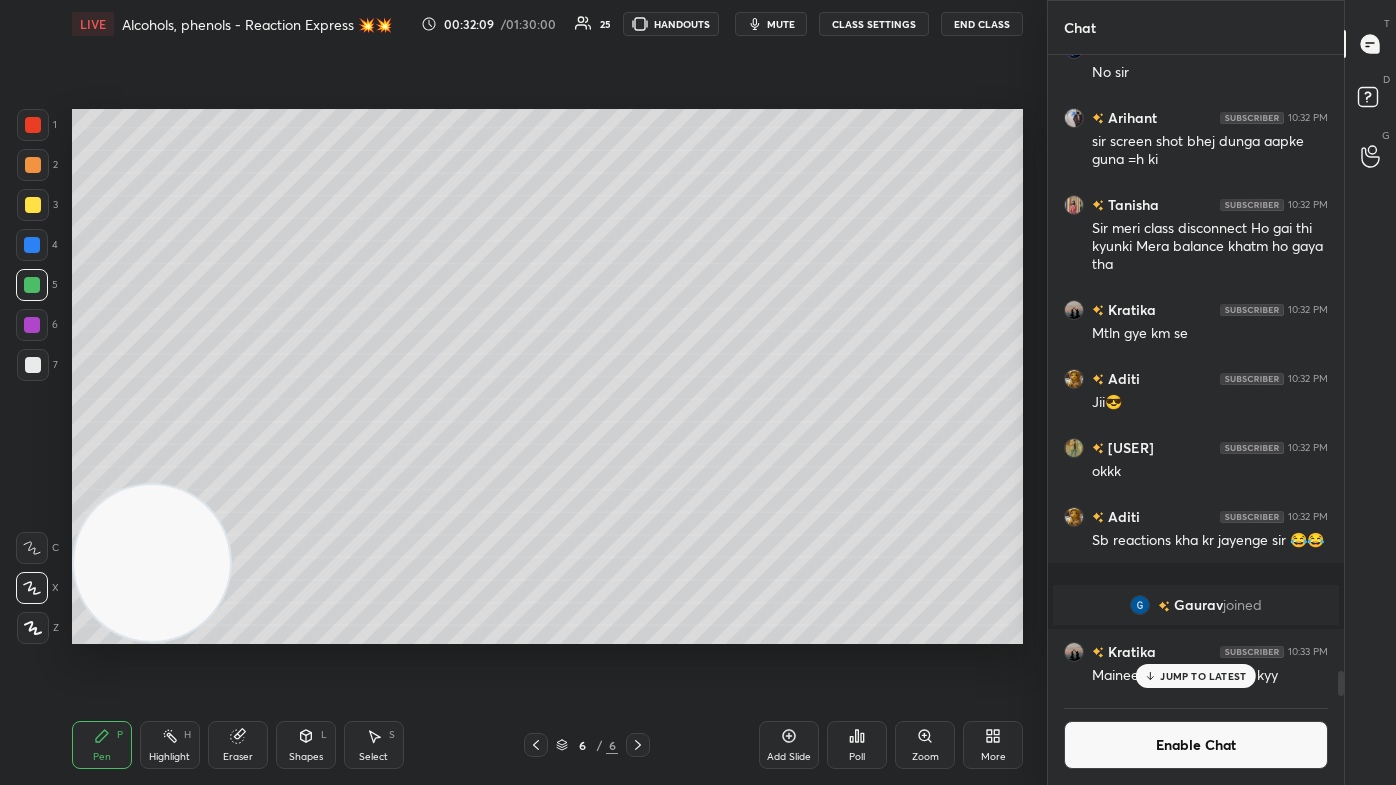 click at bounding box center [33, 365] 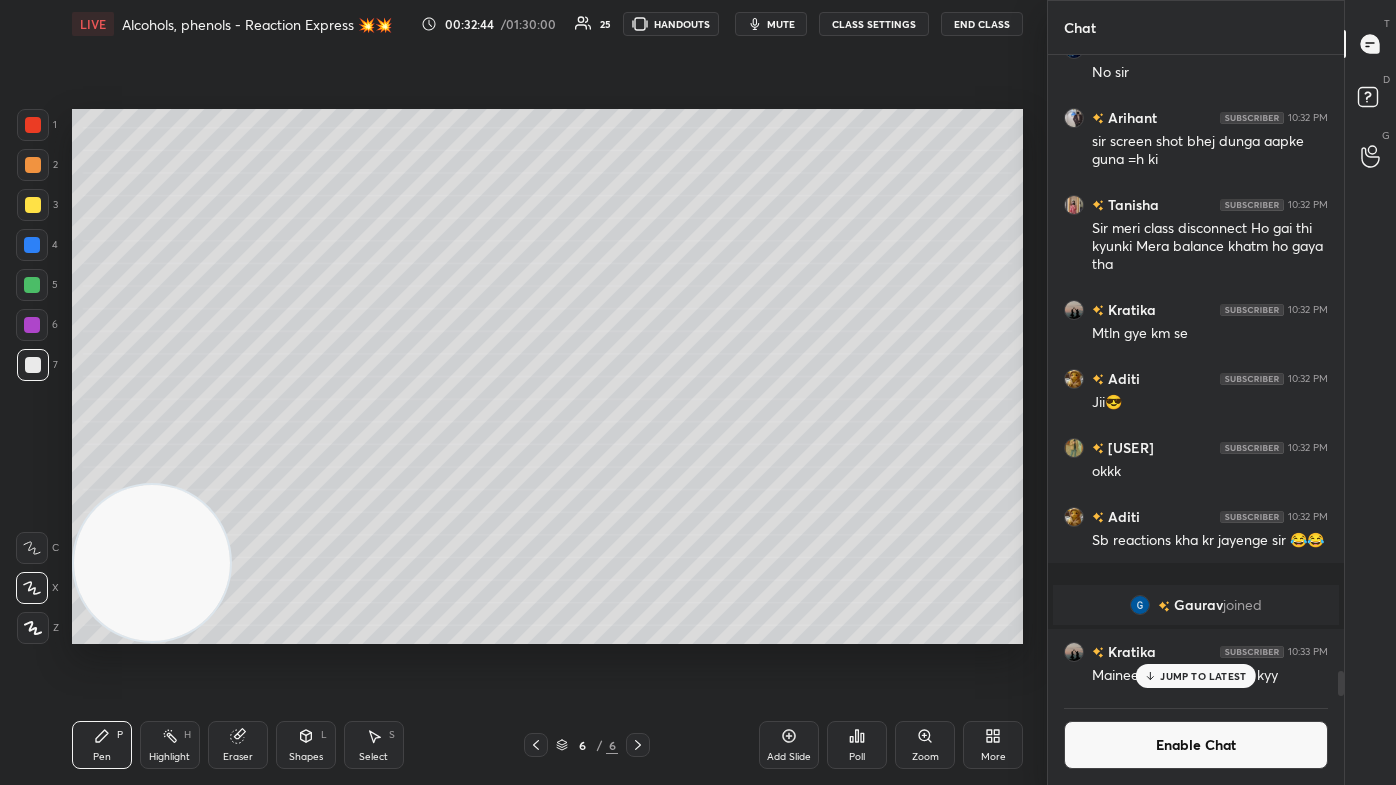 drag, startPoint x: 245, startPoint y: 747, endPoint x: 285, endPoint y: 645, distance: 109.56277 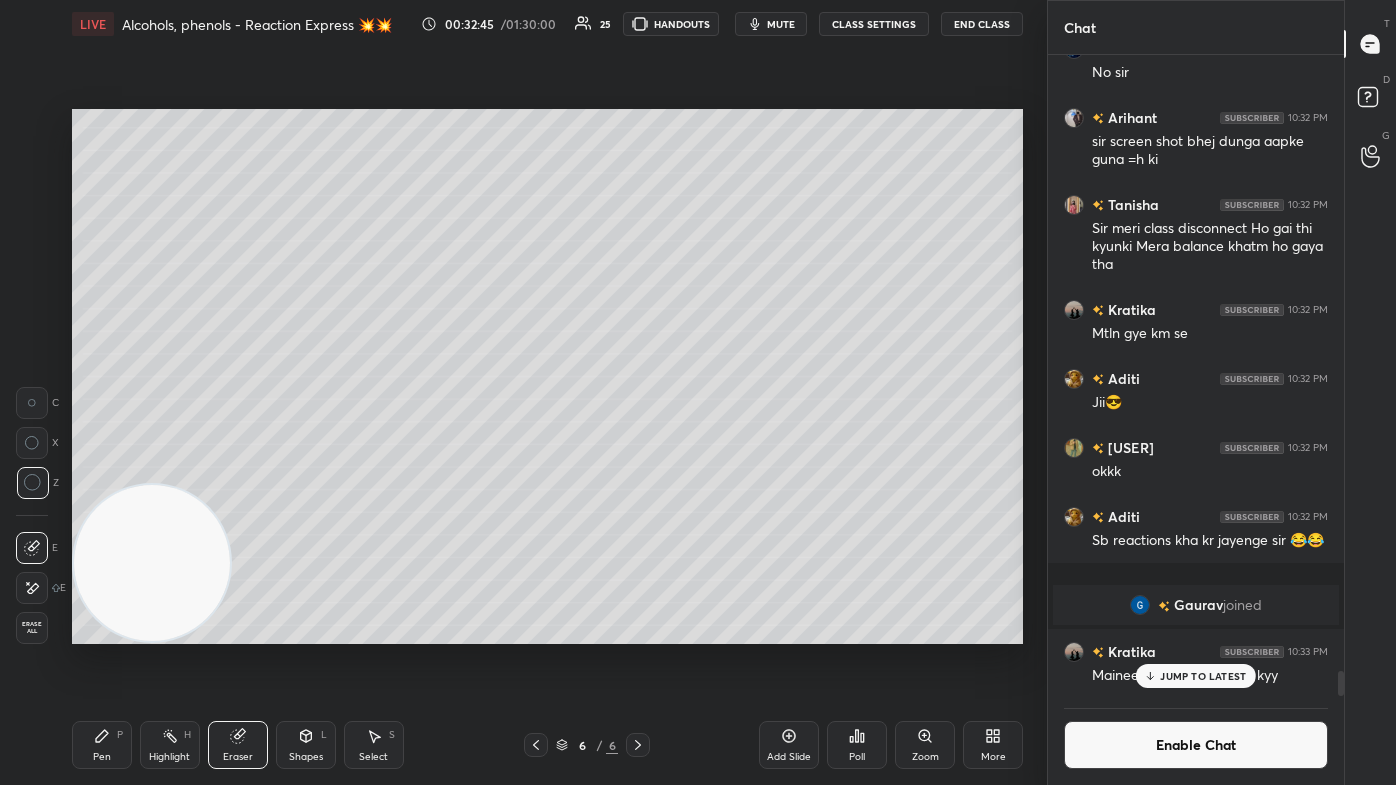 click on "Pen" at bounding box center [102, 757] 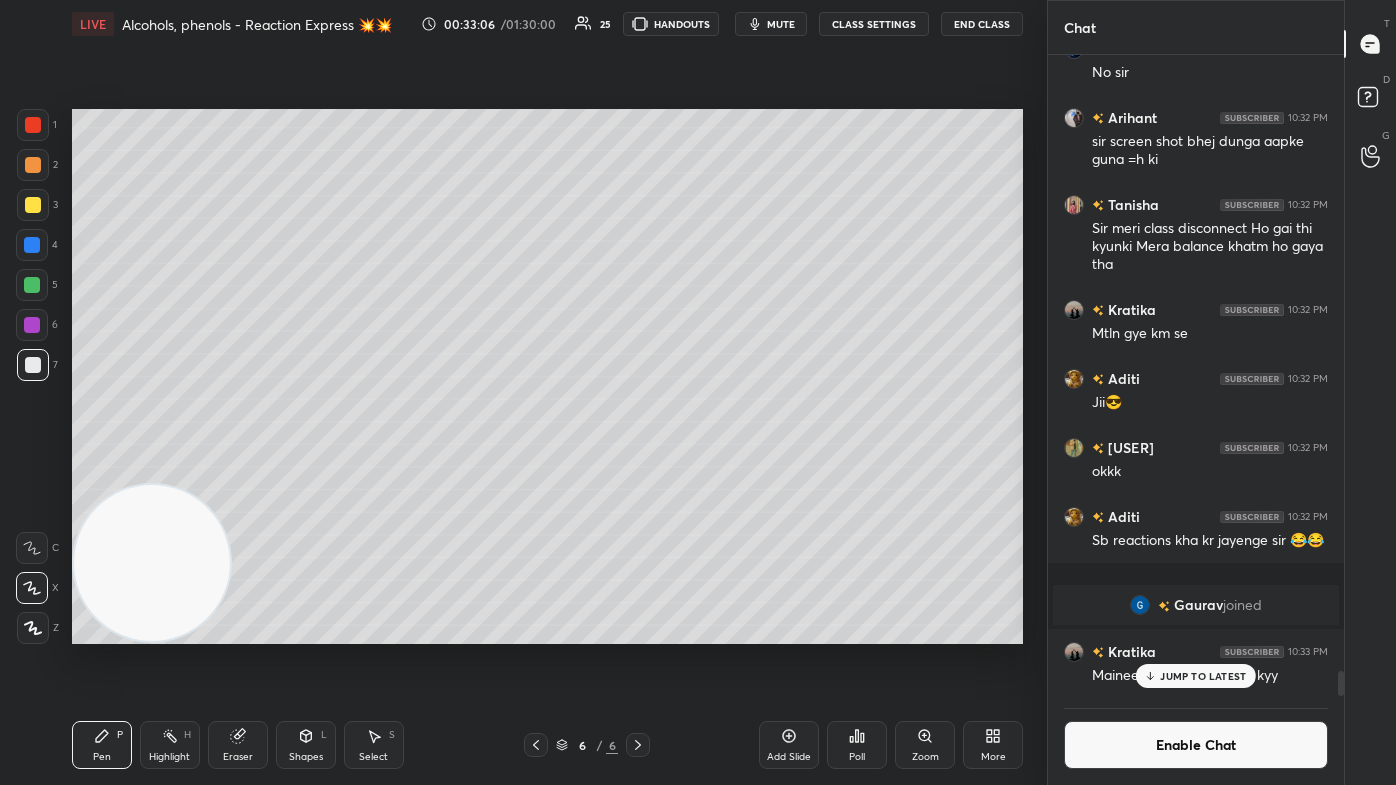 click at bounding box center [33, 205] 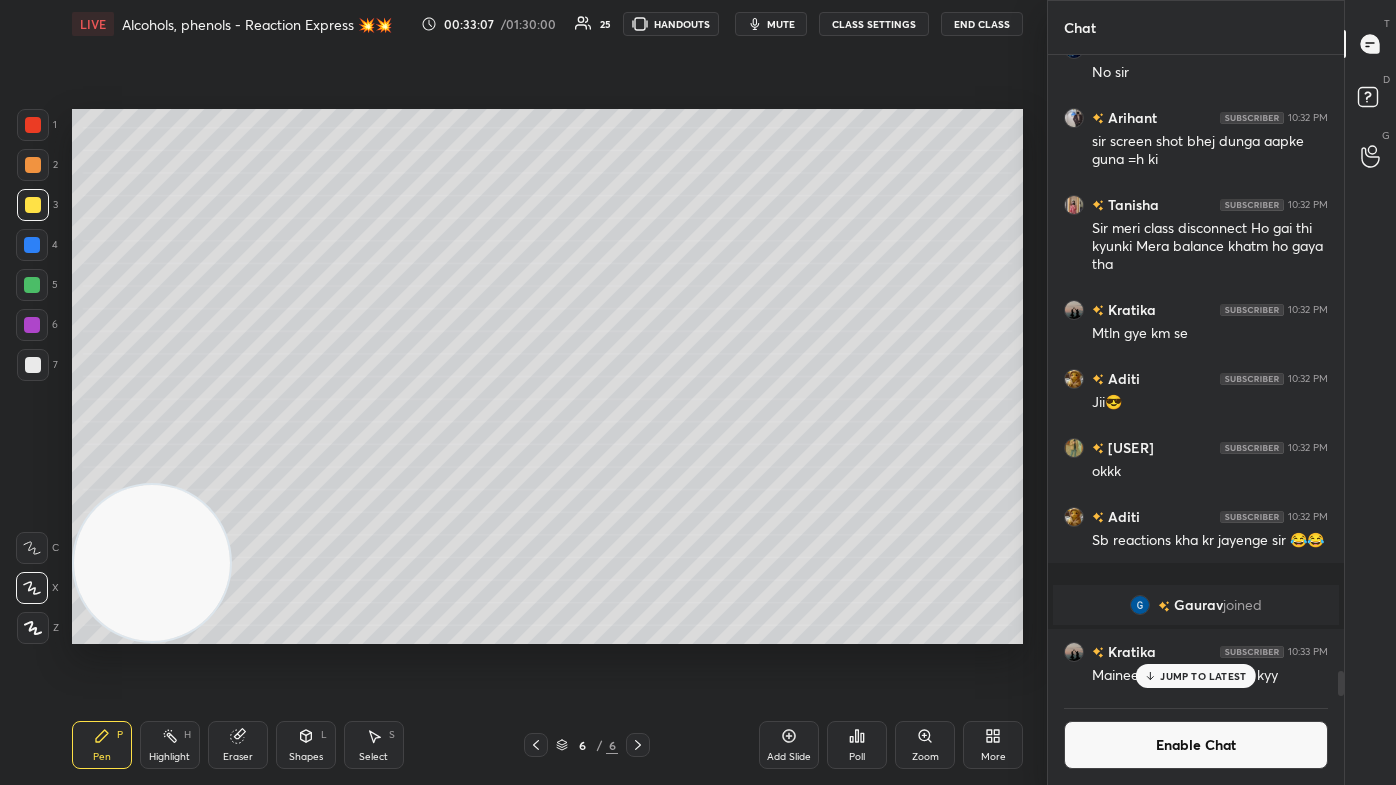 click 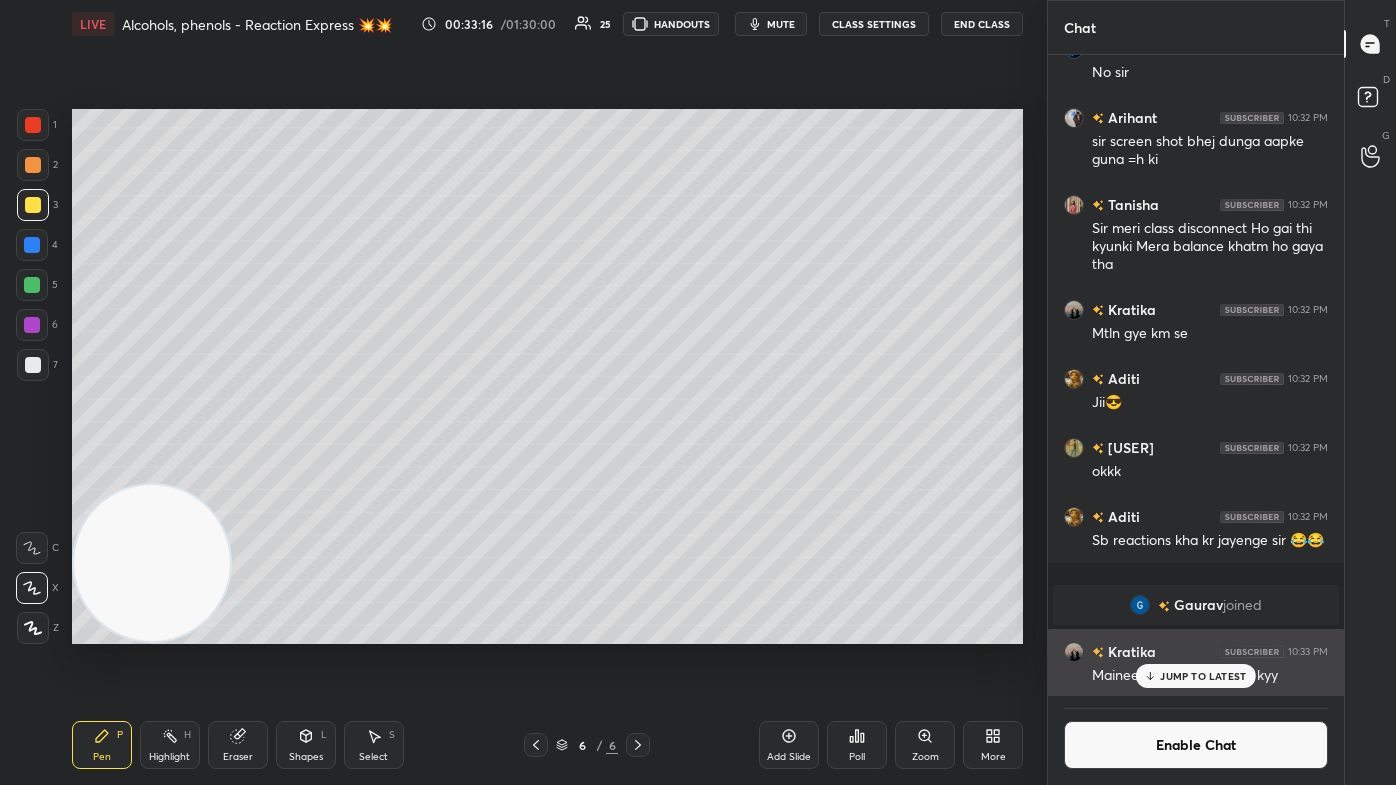 click on "JUMP TO LATEST" at bounding box center (1203, 676) 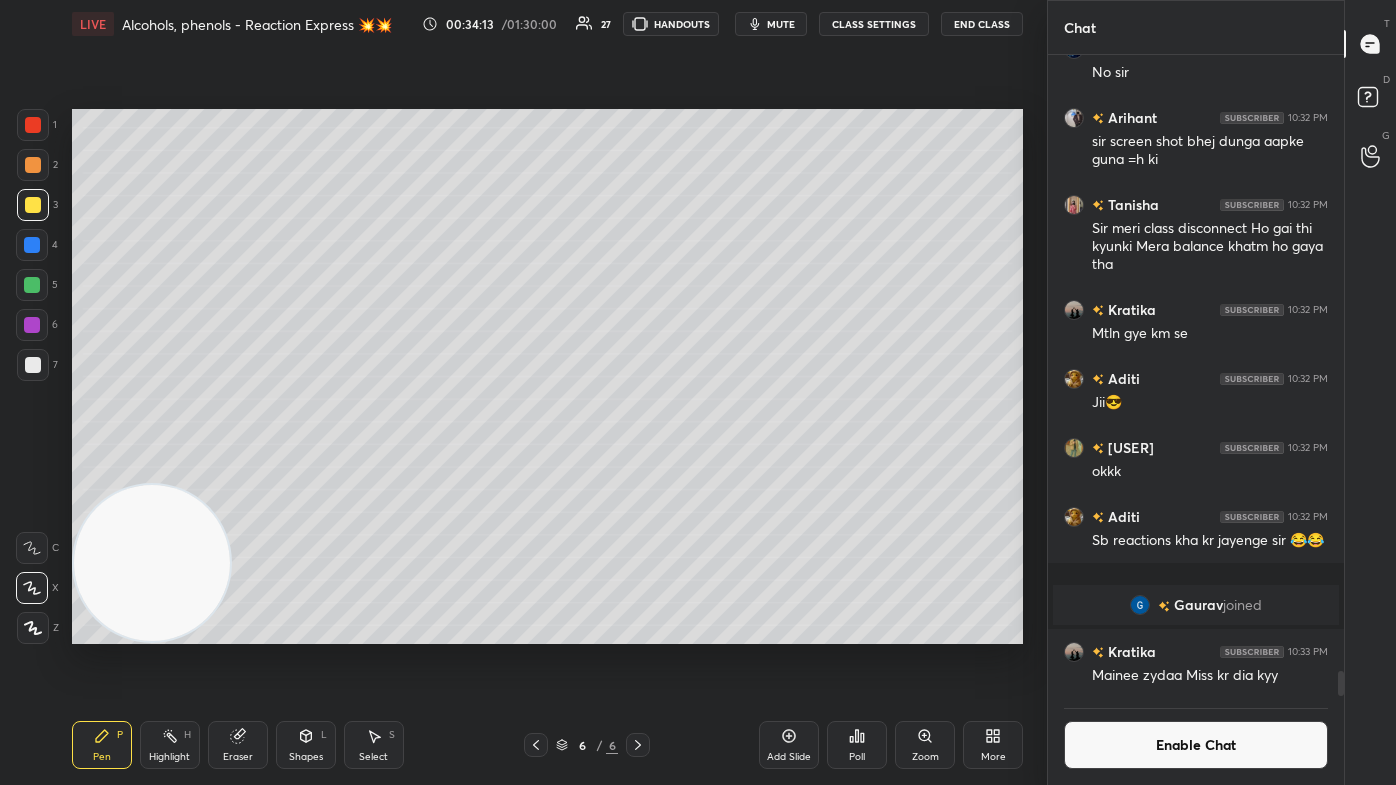 click at bounding box center (33, 125) 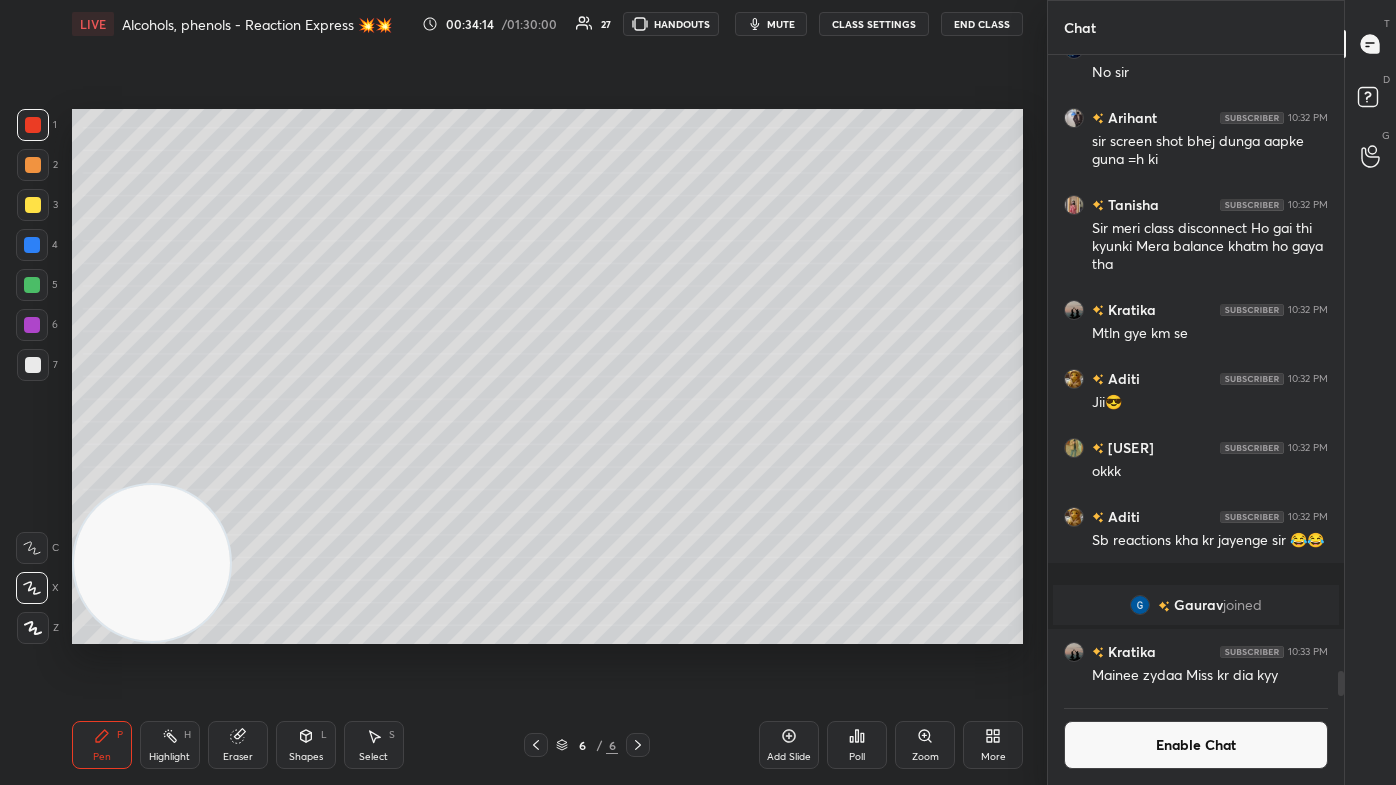 drag, startPoint x: 27, startPoint y: 630, endPoint x: 44, endPoint y: 597, distance: 37.12142 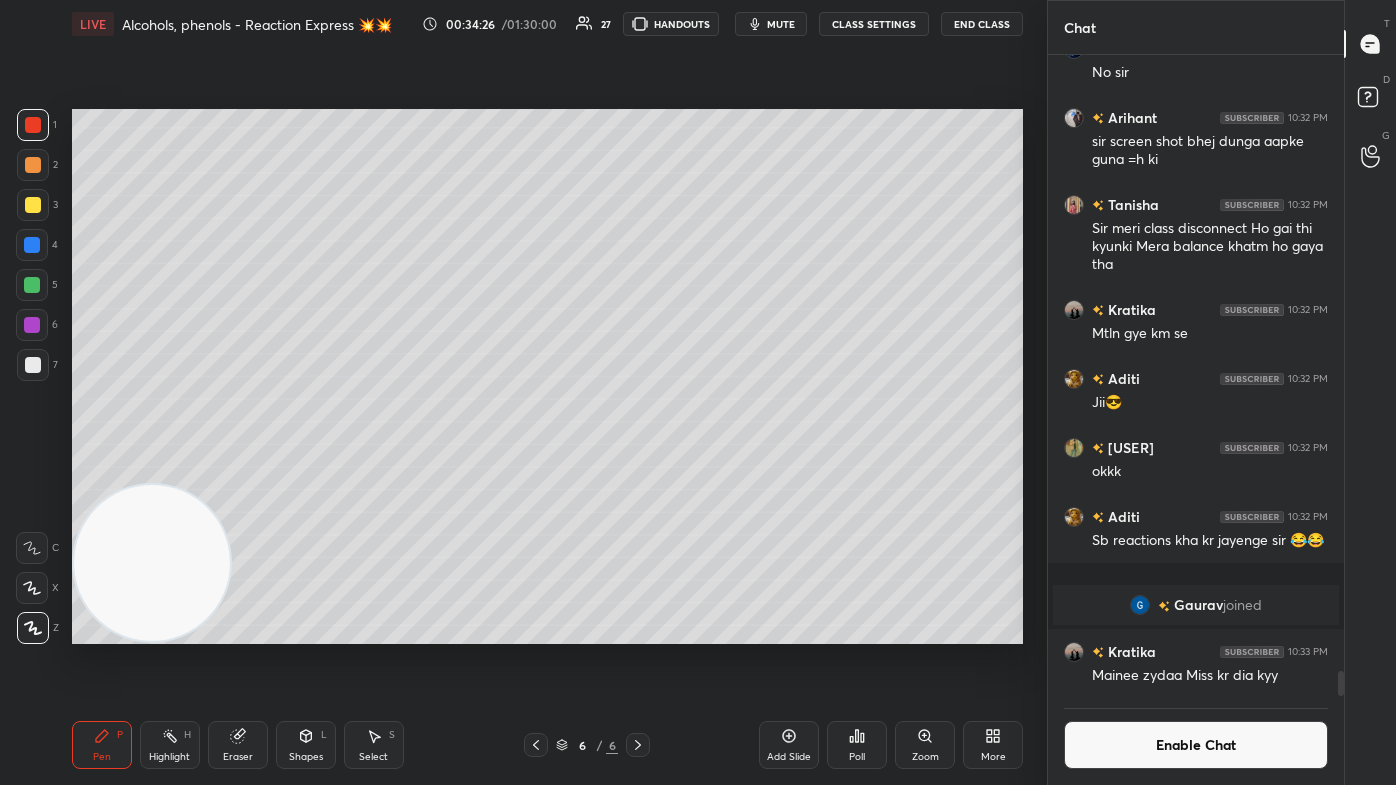 click at bounding box center (32, 285) 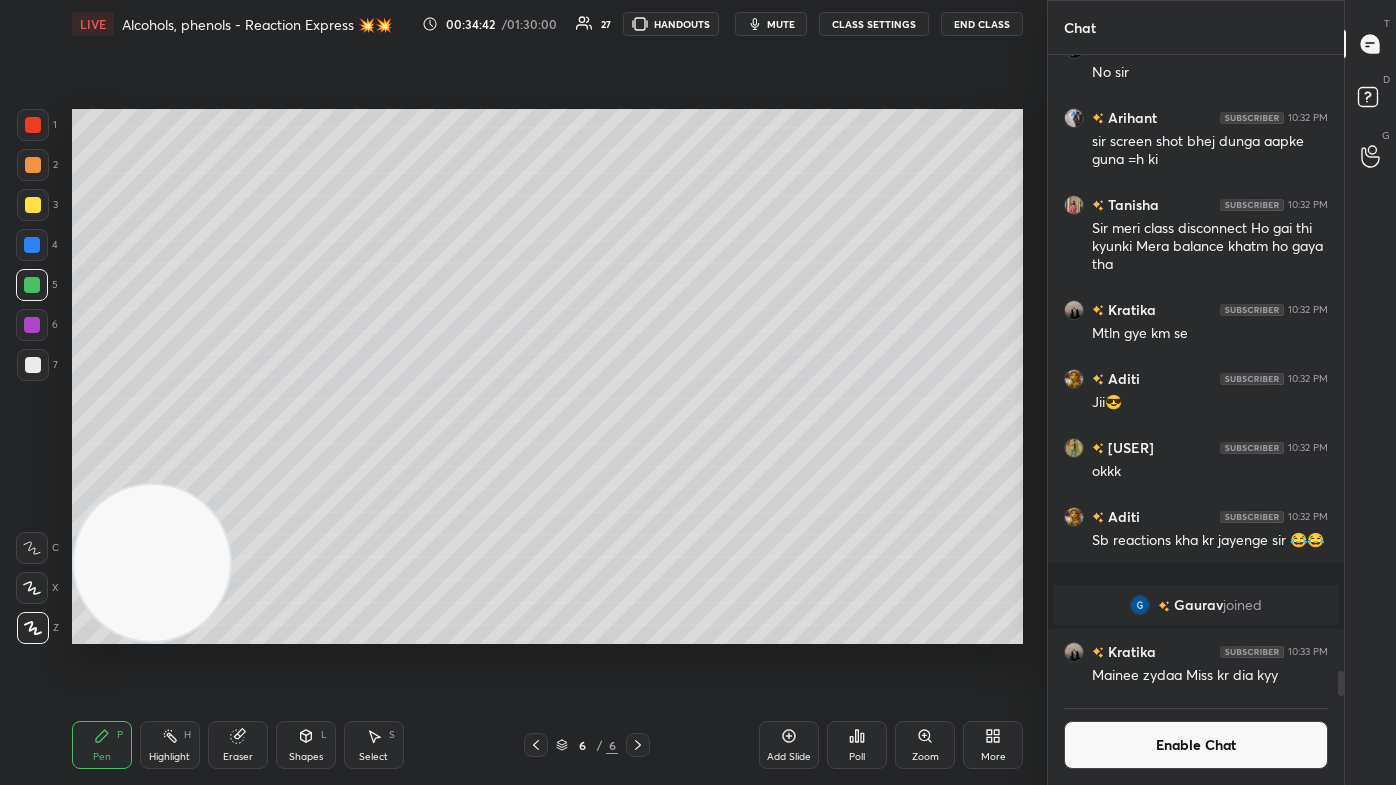 drag, startPoint x: 1231, startPoint y: 740, endPoint x: 1221, endPoint y: 734, distance: 11.661903 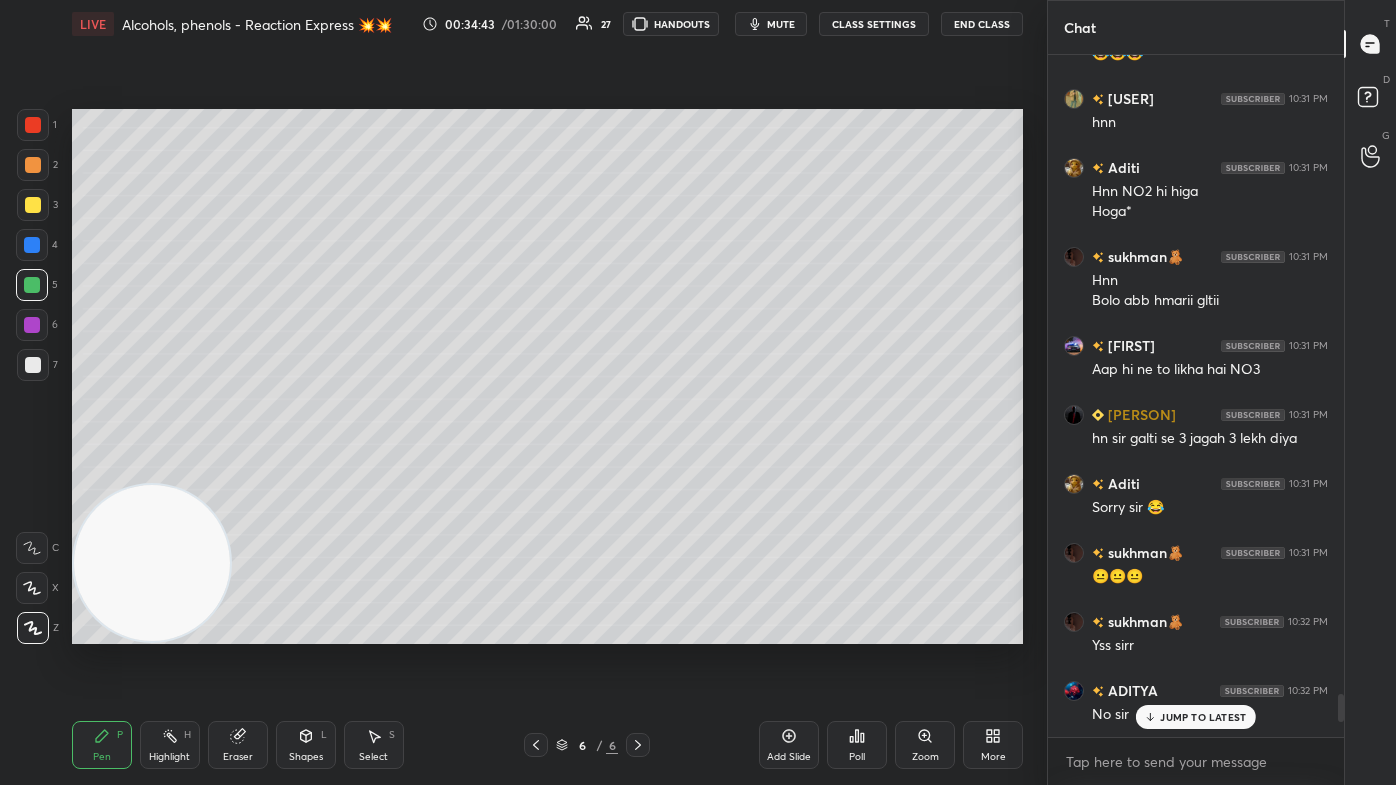 click on "JUMP TO LATEST" at bounding box center (1203, 717) 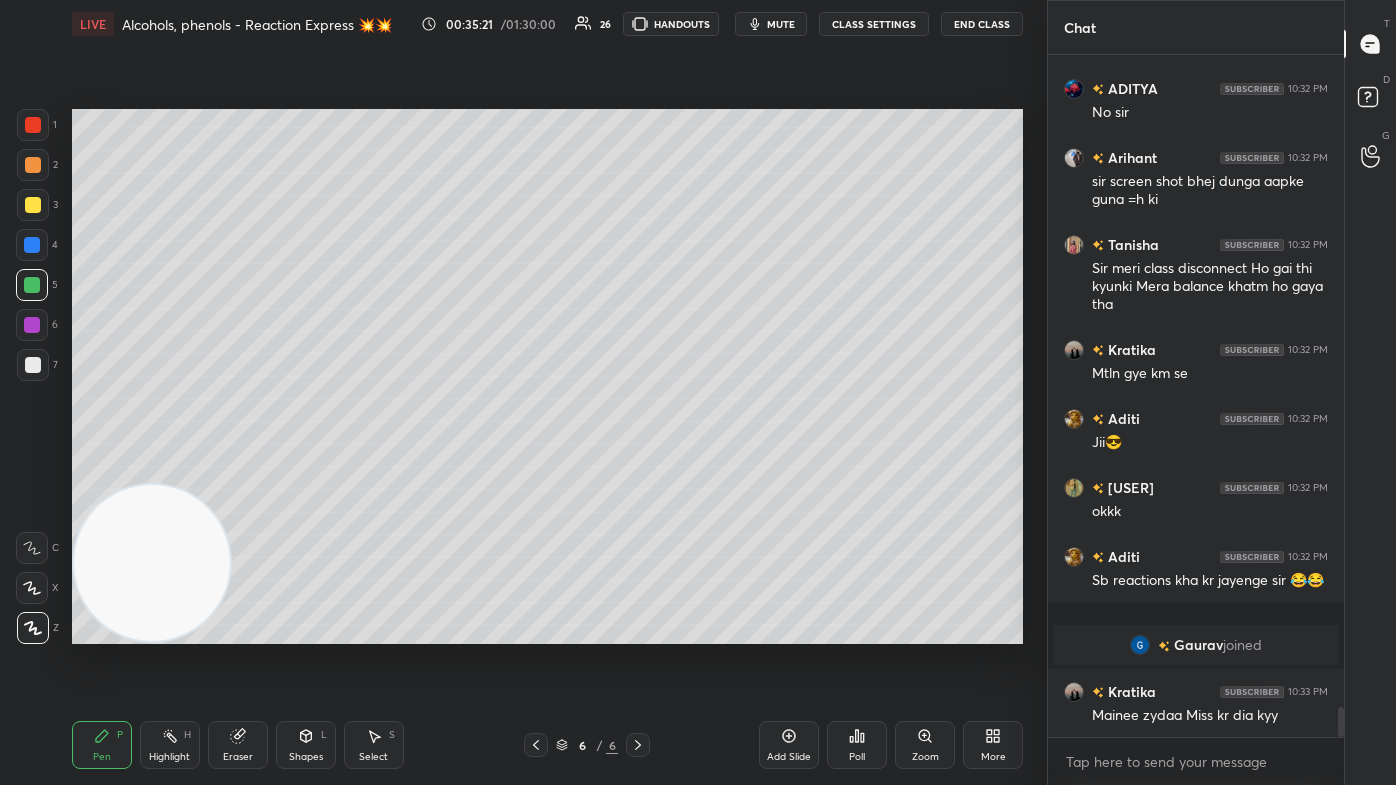 scroll, scrollTop: 15045, scrollLeft: 0, axis: vertical 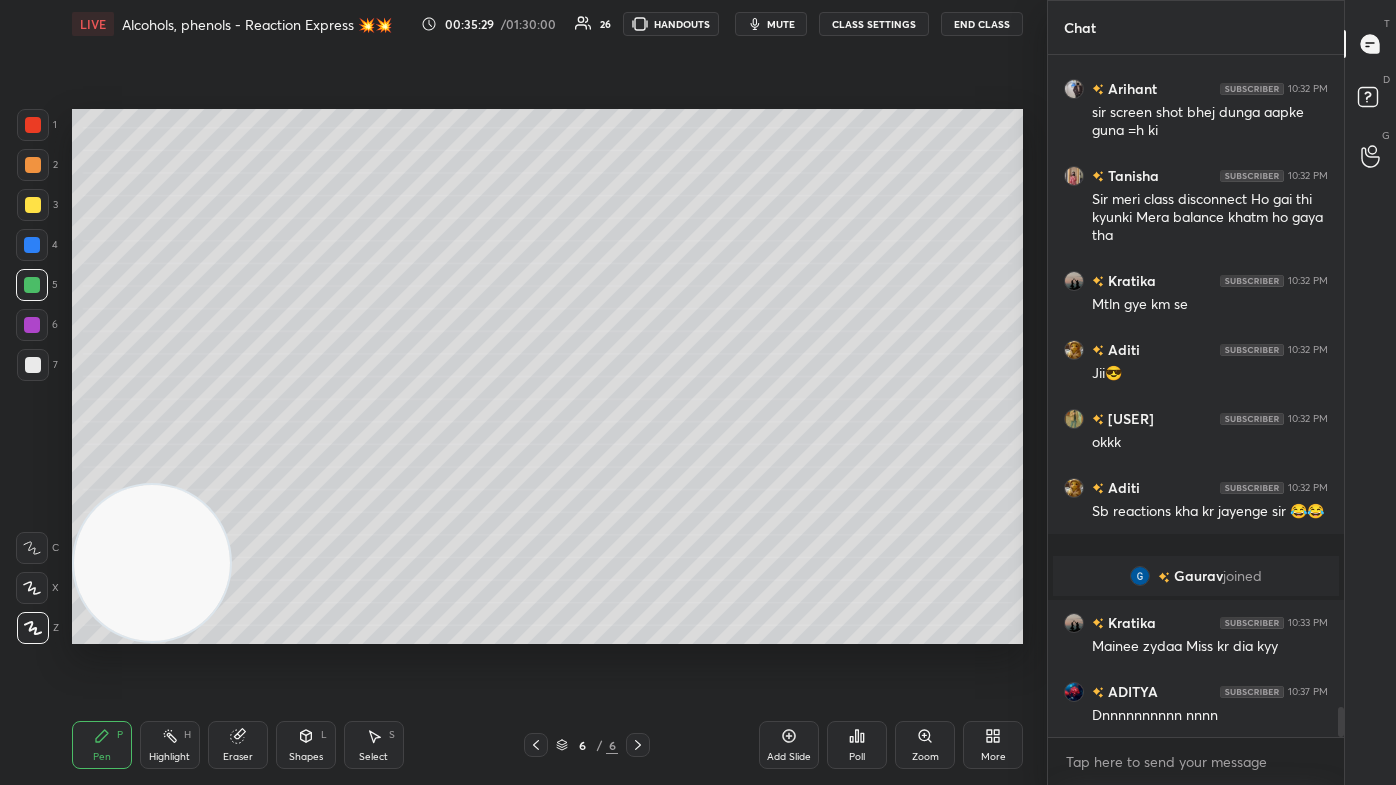 click at bounding box center (32, 285) 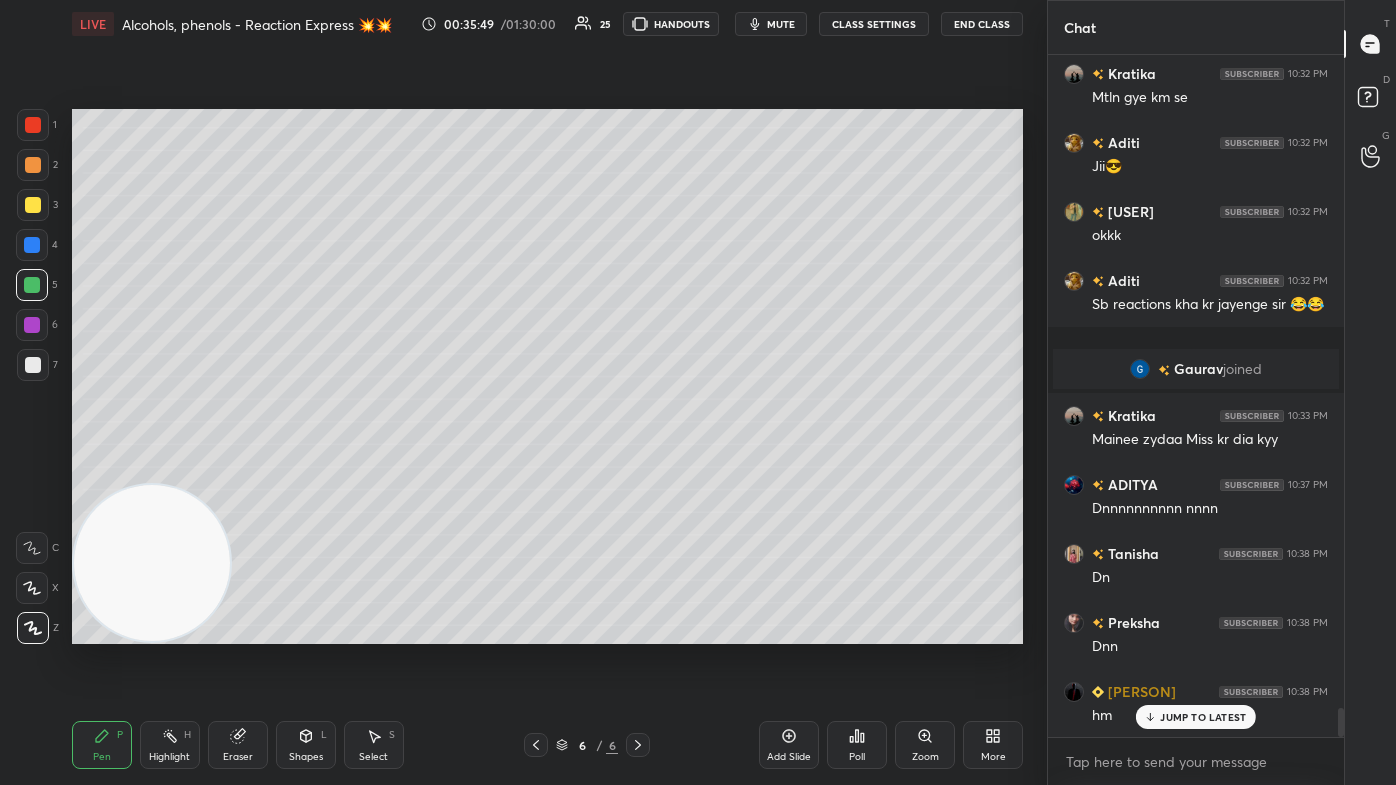 scroll, scrollTop: 15389, scrollLeft: 0, axis: vertical 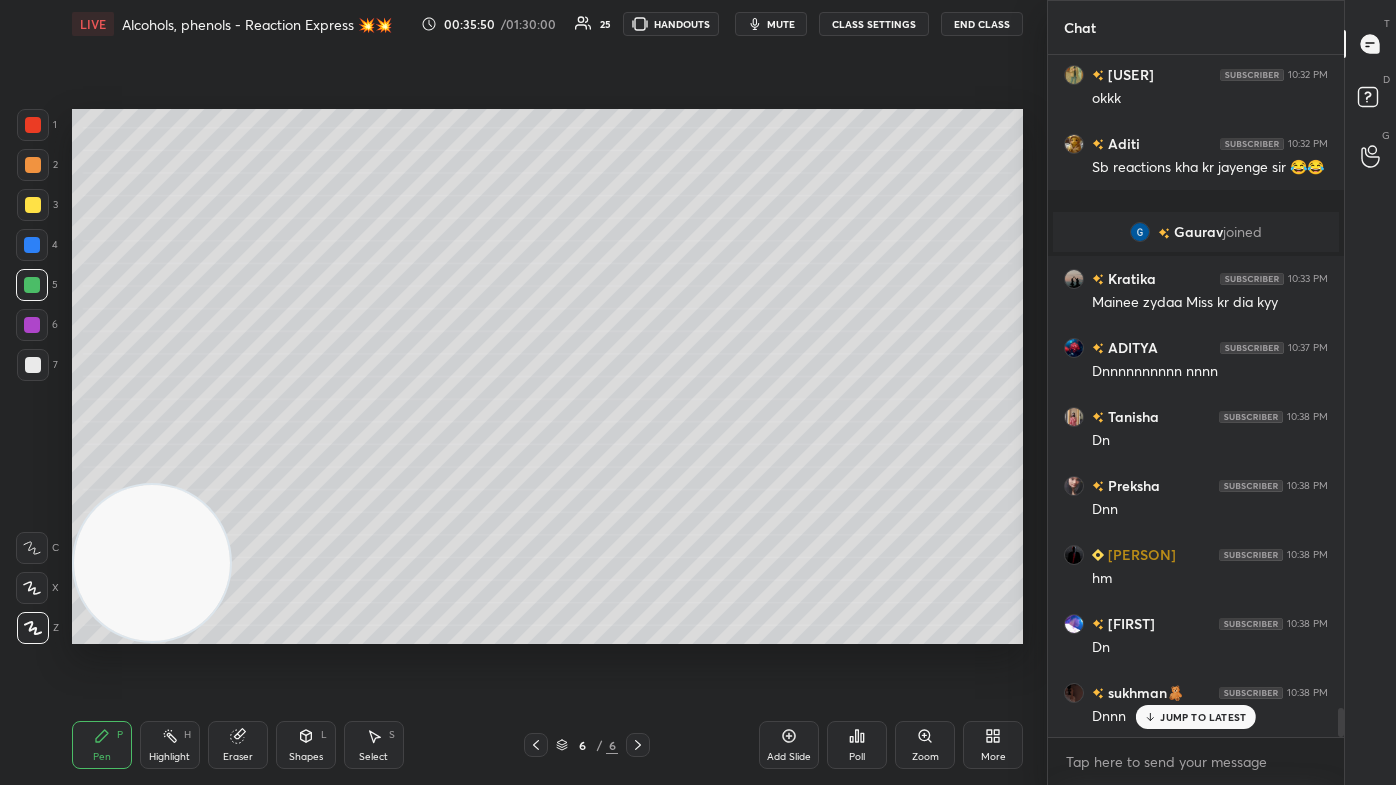 click on "1 2 3 4 5 6 7 C X Z C X Z E E Erase all   H H" at bounding box center (32, 376) 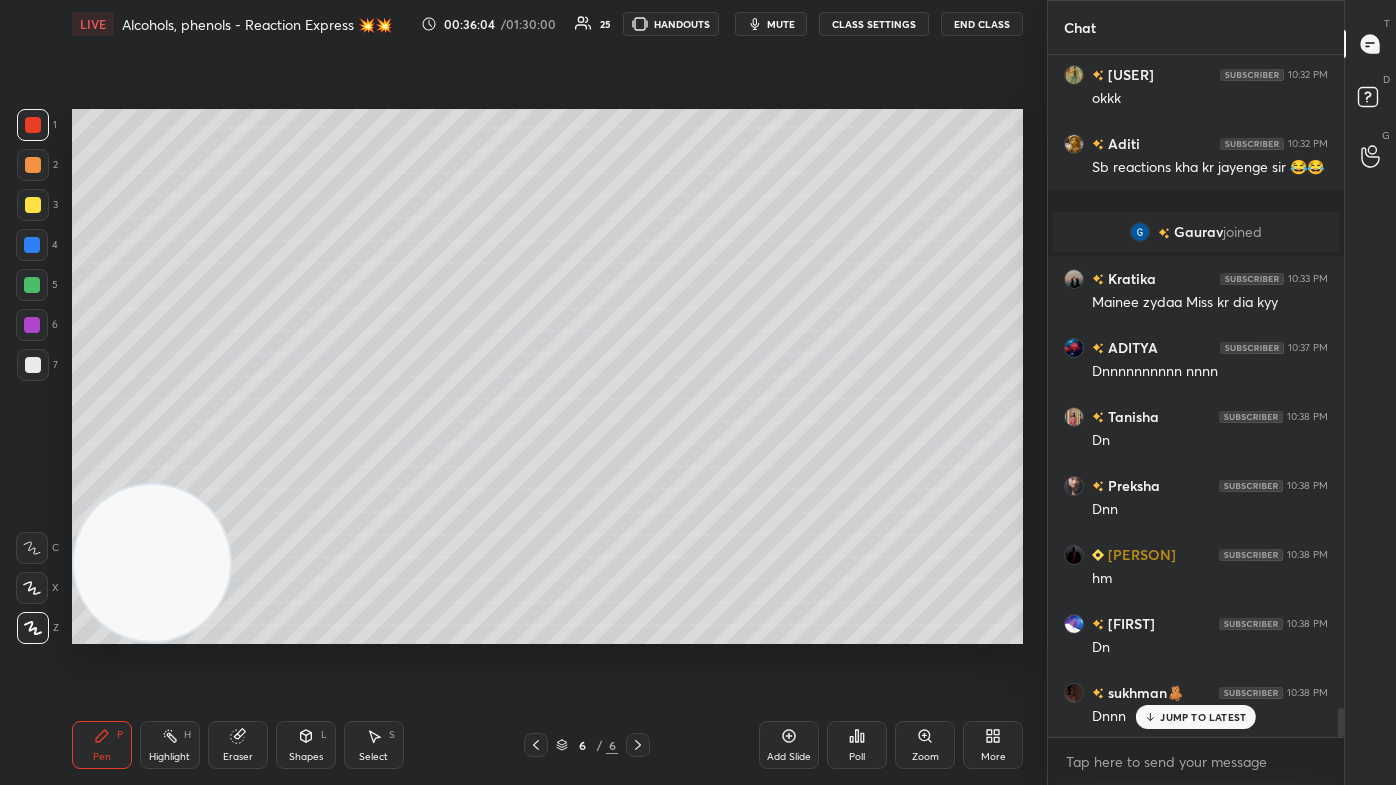 click at bounding box center [33, 205] 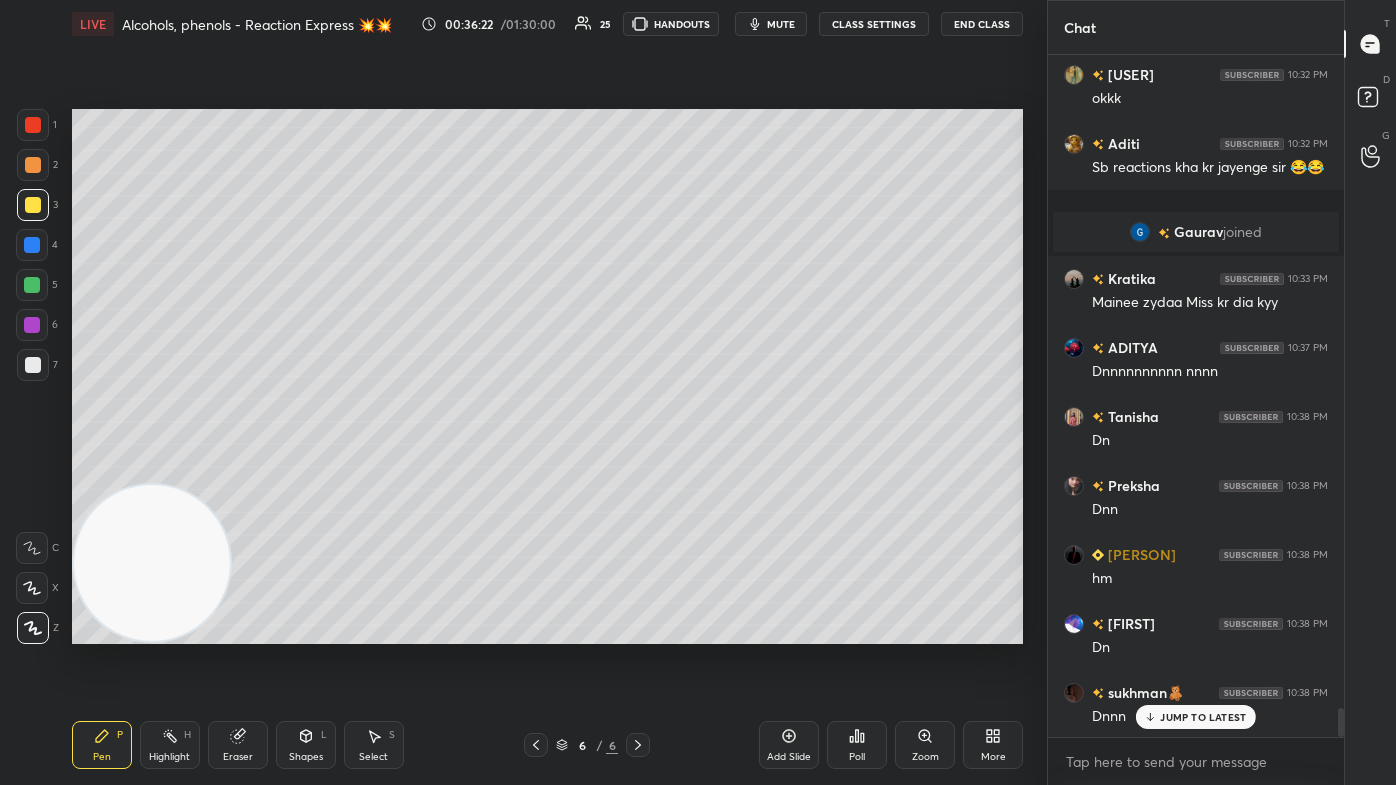 scroll, scrollTop: 15458, scrollLeft: 0, axis: vertical 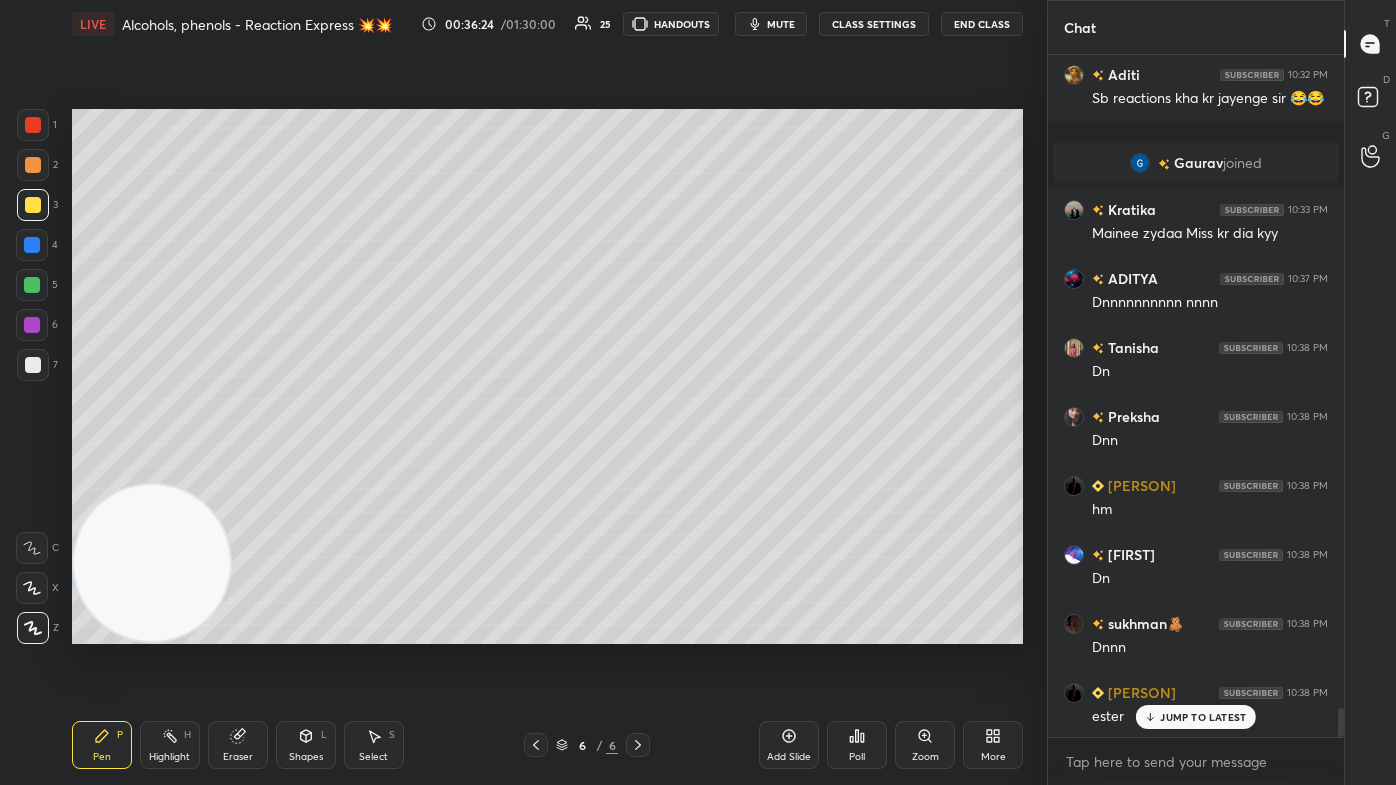 click at bounding box center (32, 588) 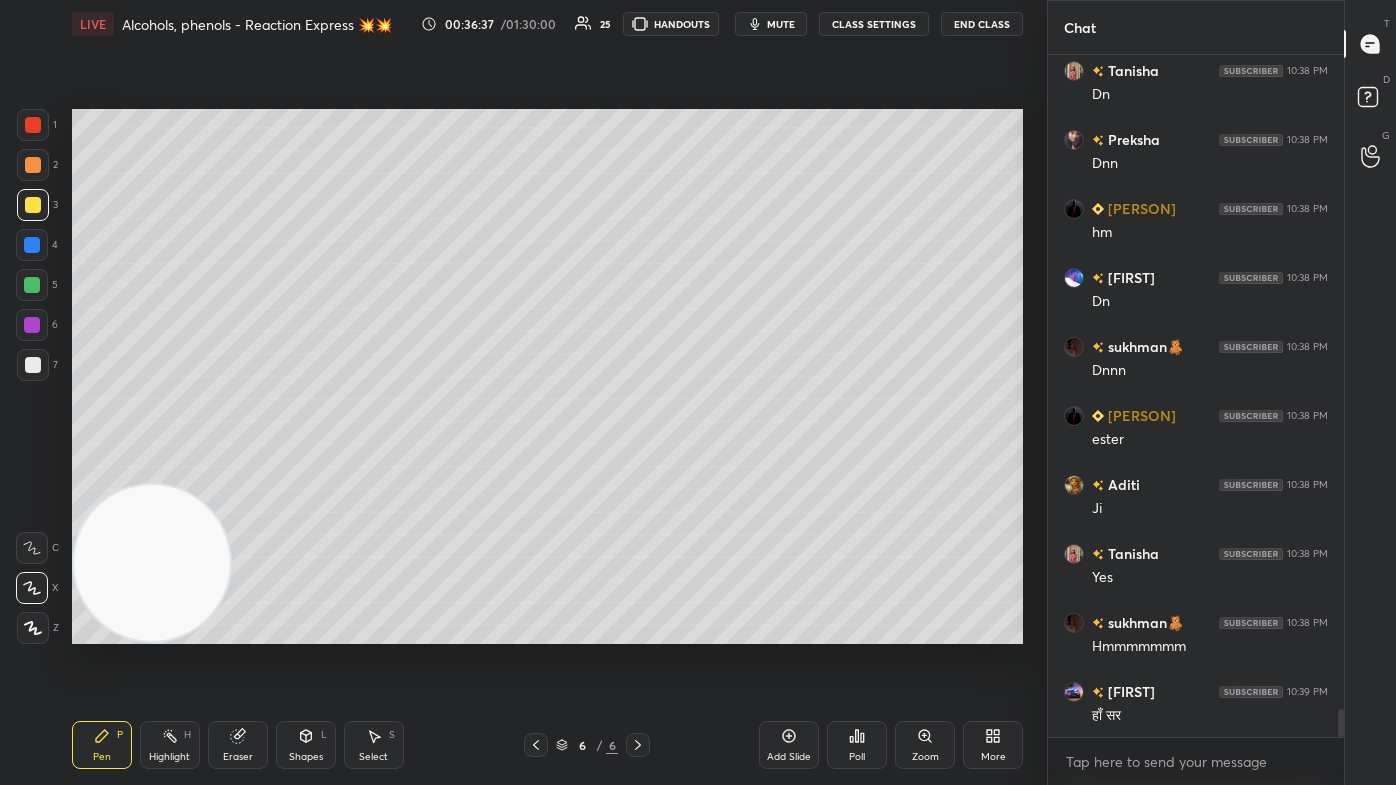 scroll, scrollTop: 15804, scrollLeft: 0, axis: vertical 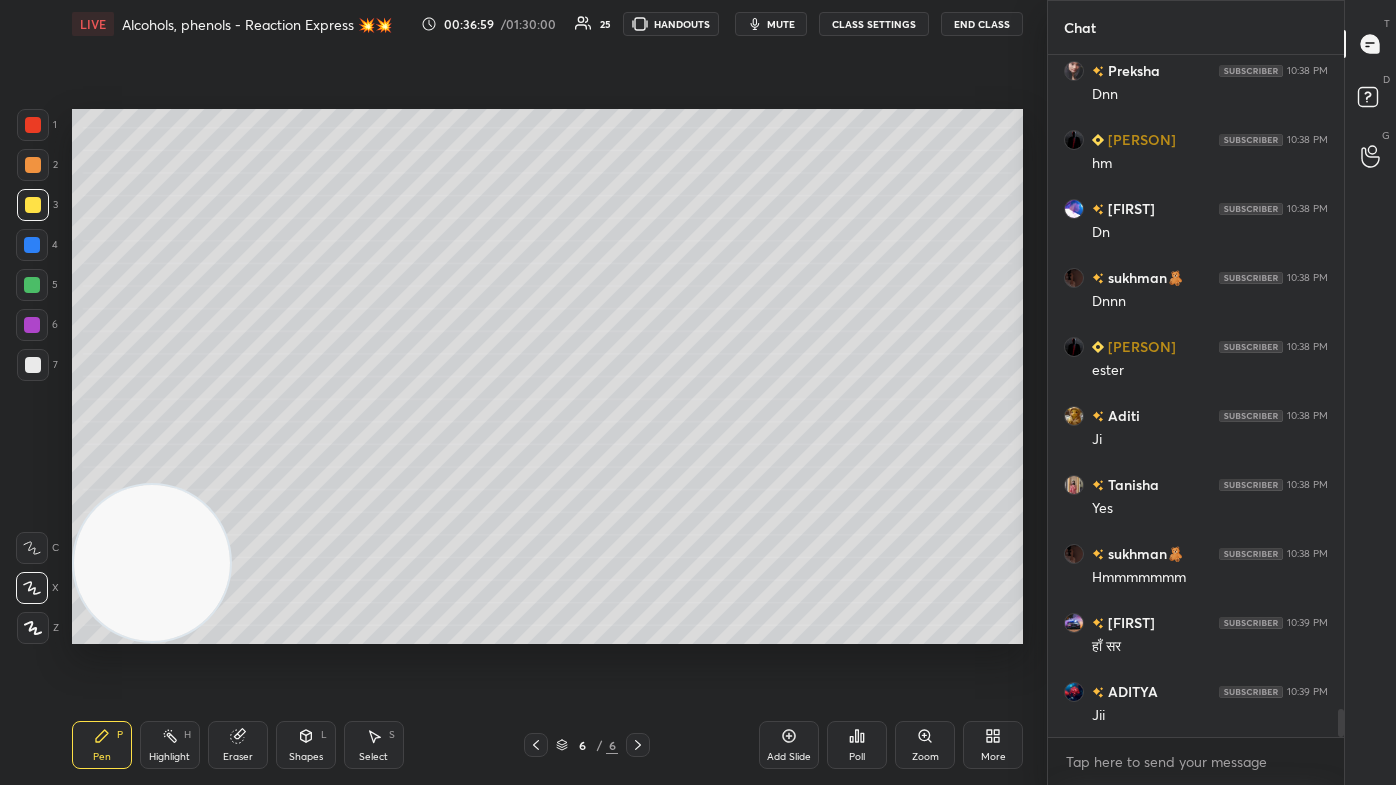 click 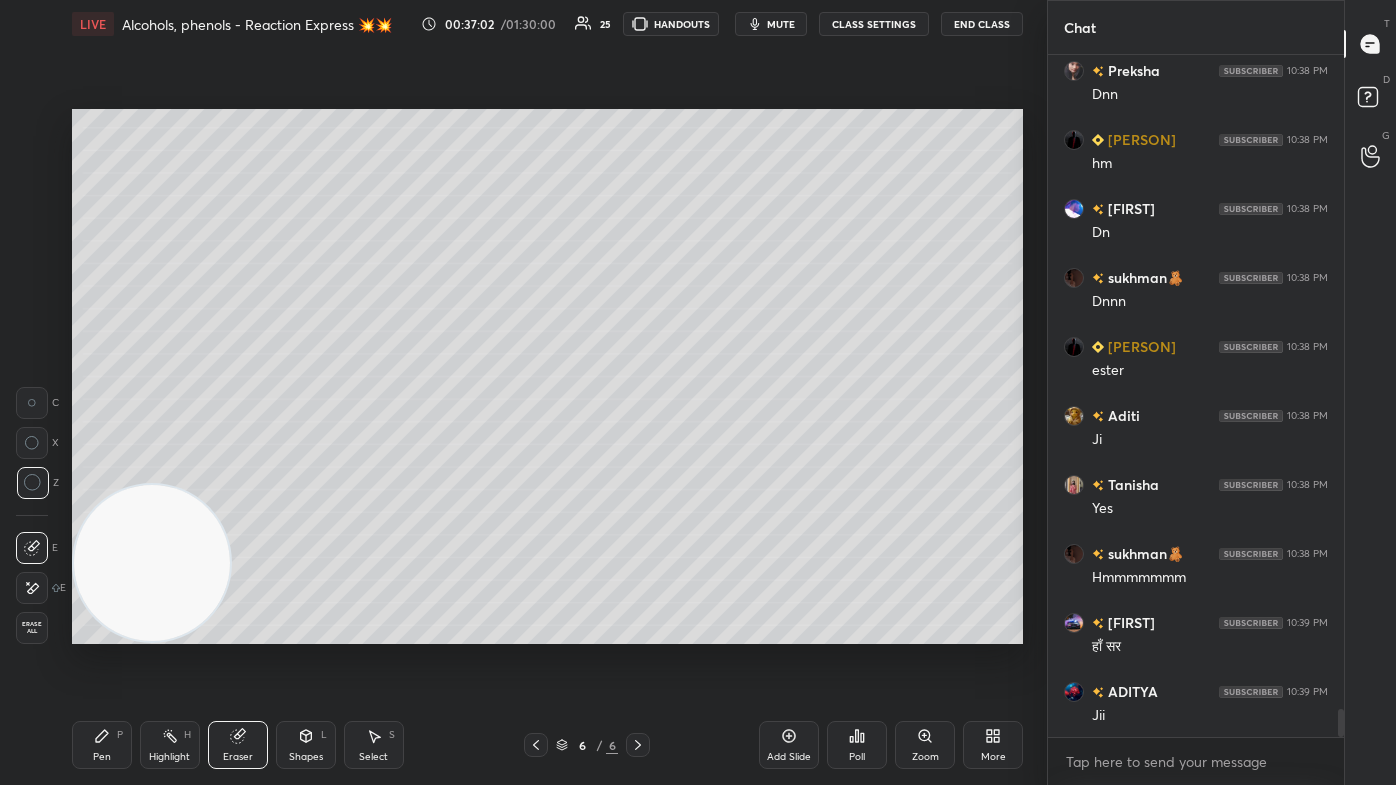 drag, startPoint x: 97, startPoint y: 749, endPoint x: 138, endPoint y: 697, distance: 66.21933 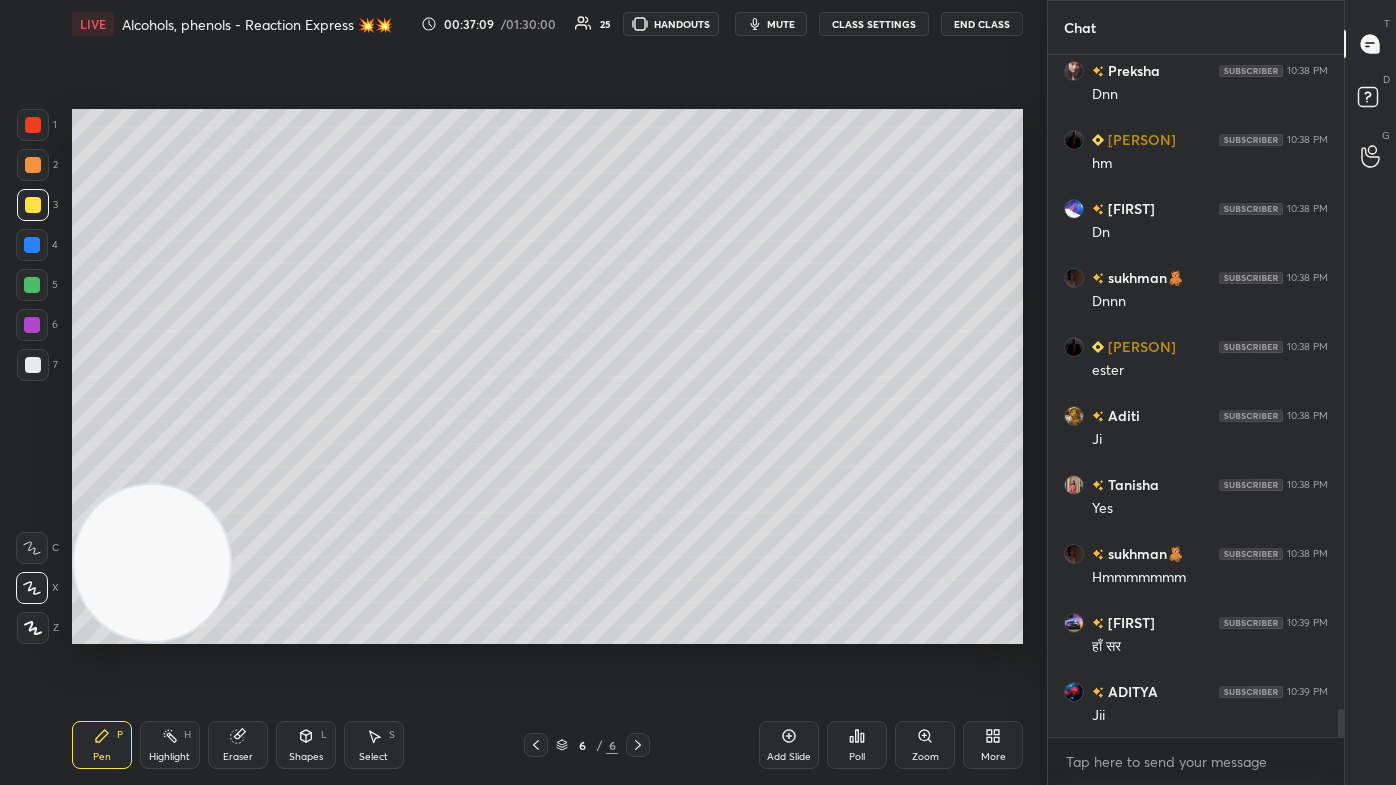 click at bounding box center (32, 285) 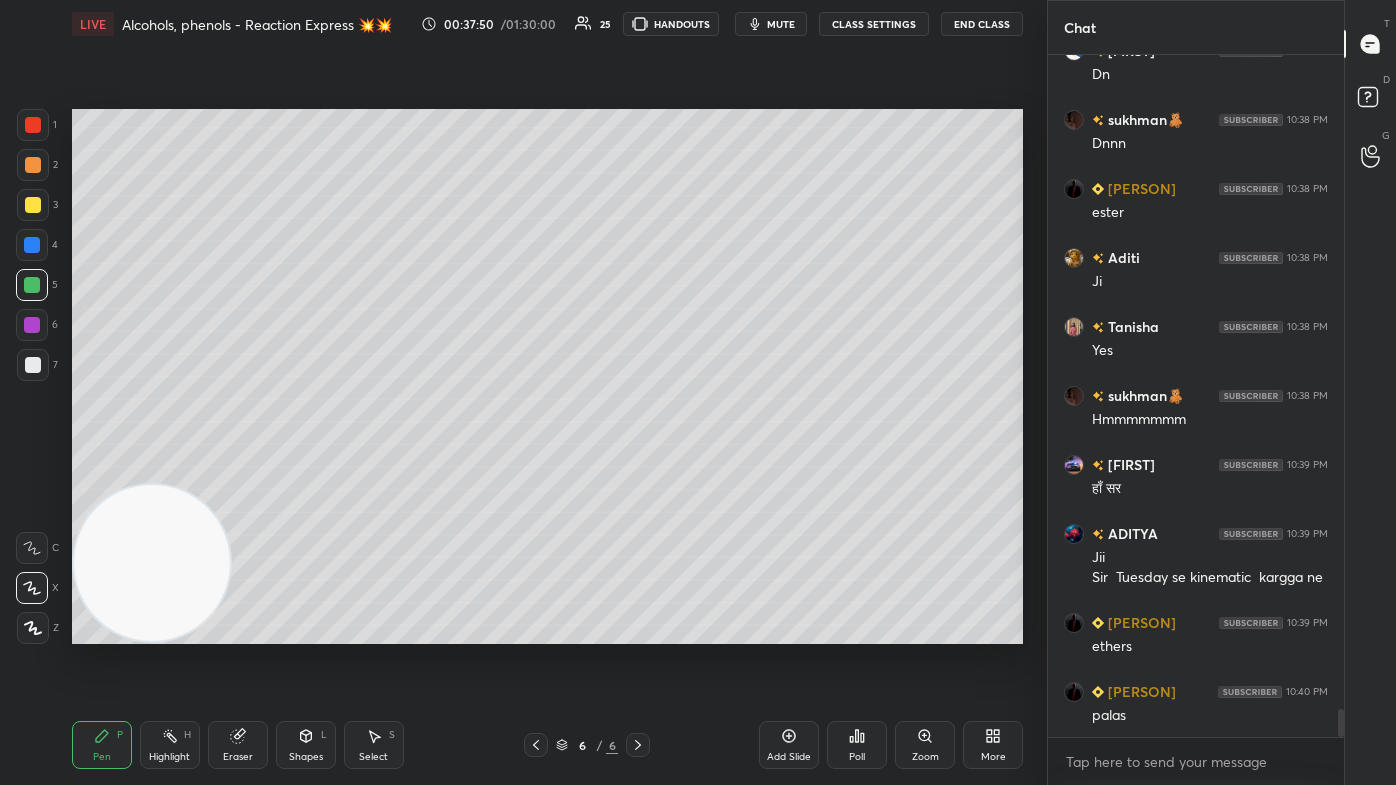scroll, scrollTop: 16031, scrollLeft: 0, axis: vertical 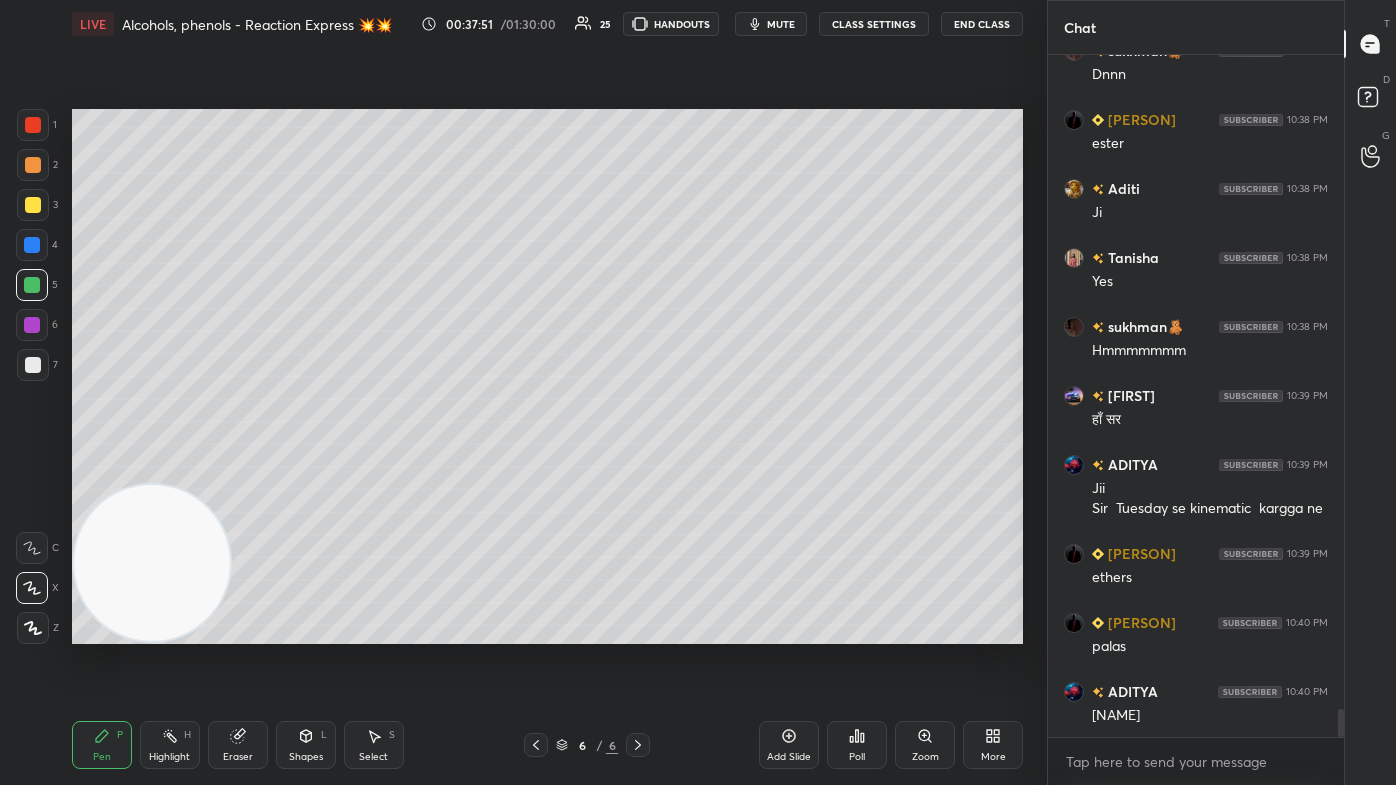 click at bounding box center [33, 165] 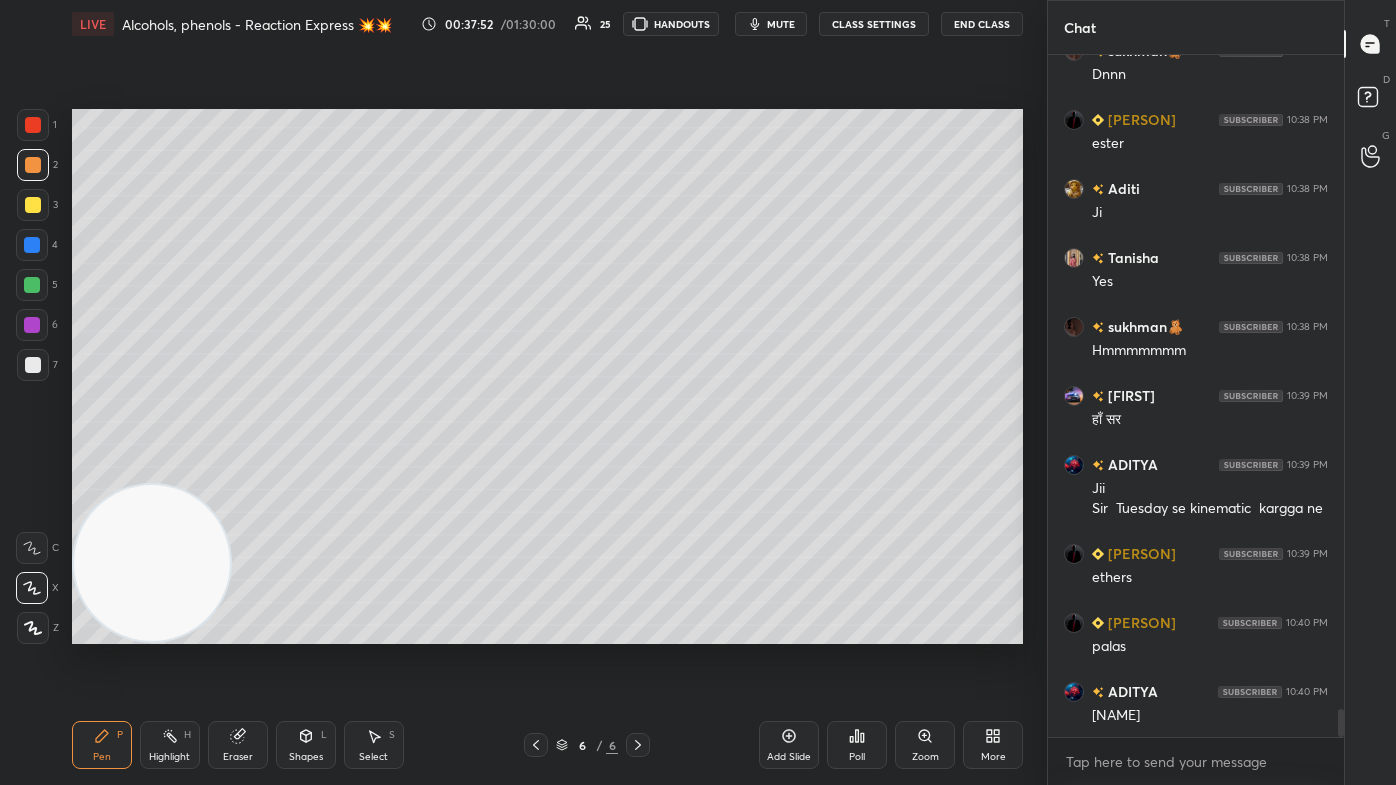 click 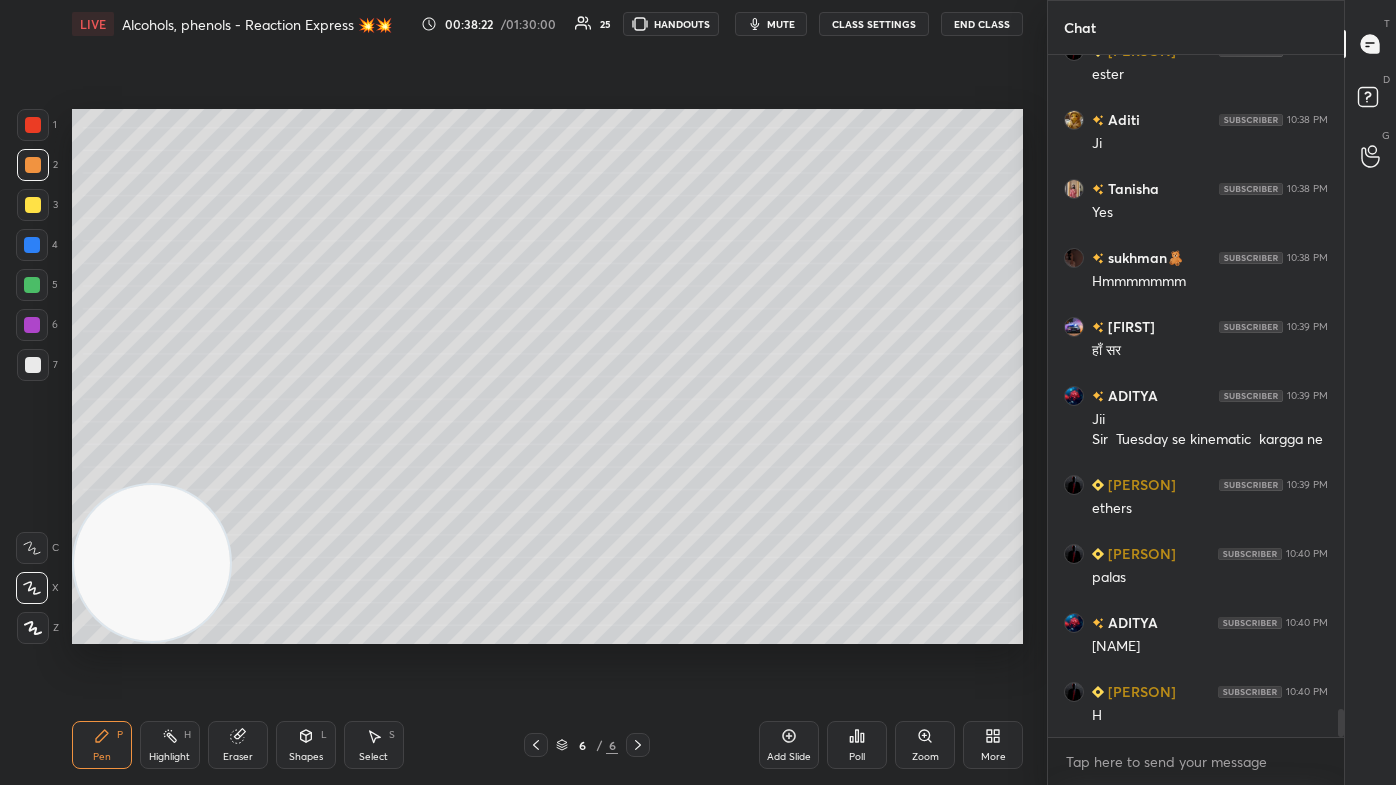 scroll, scrollTop: 16186, scrollLeft: 0, axis: vertical 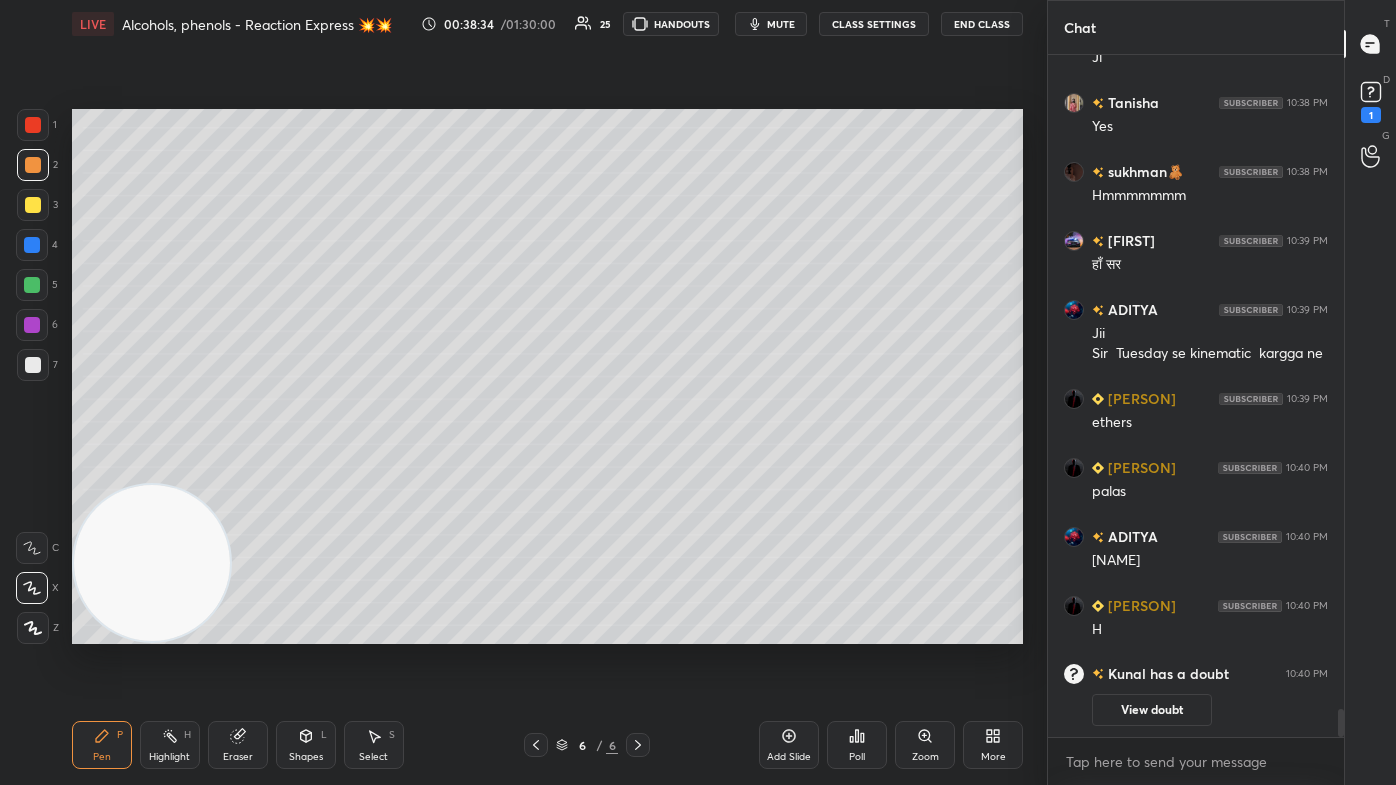 drag, startPoint x: 34, startPoint y: 328, endPoint x: 32, endPoint y: 354, distance: 26.076809 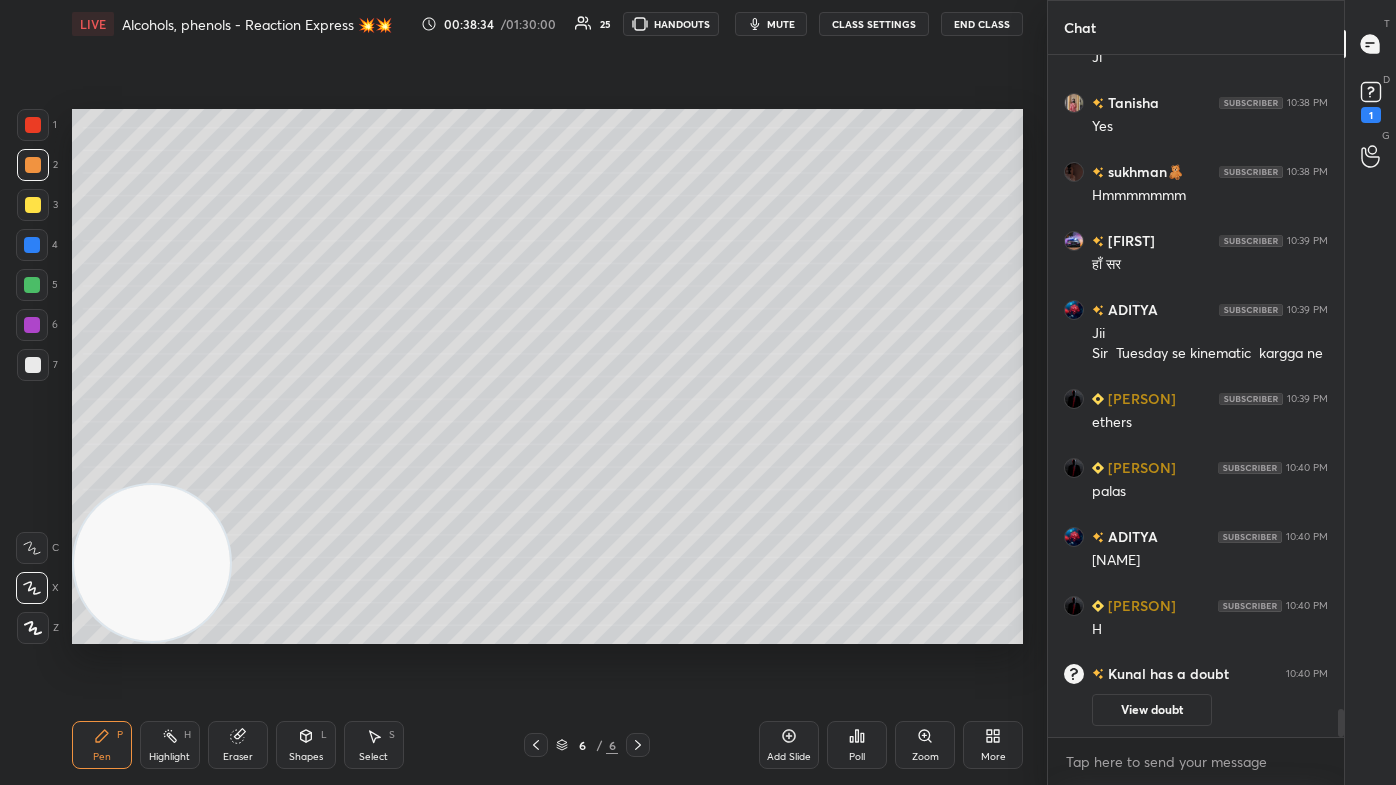 click at bounding box center [32, 325] 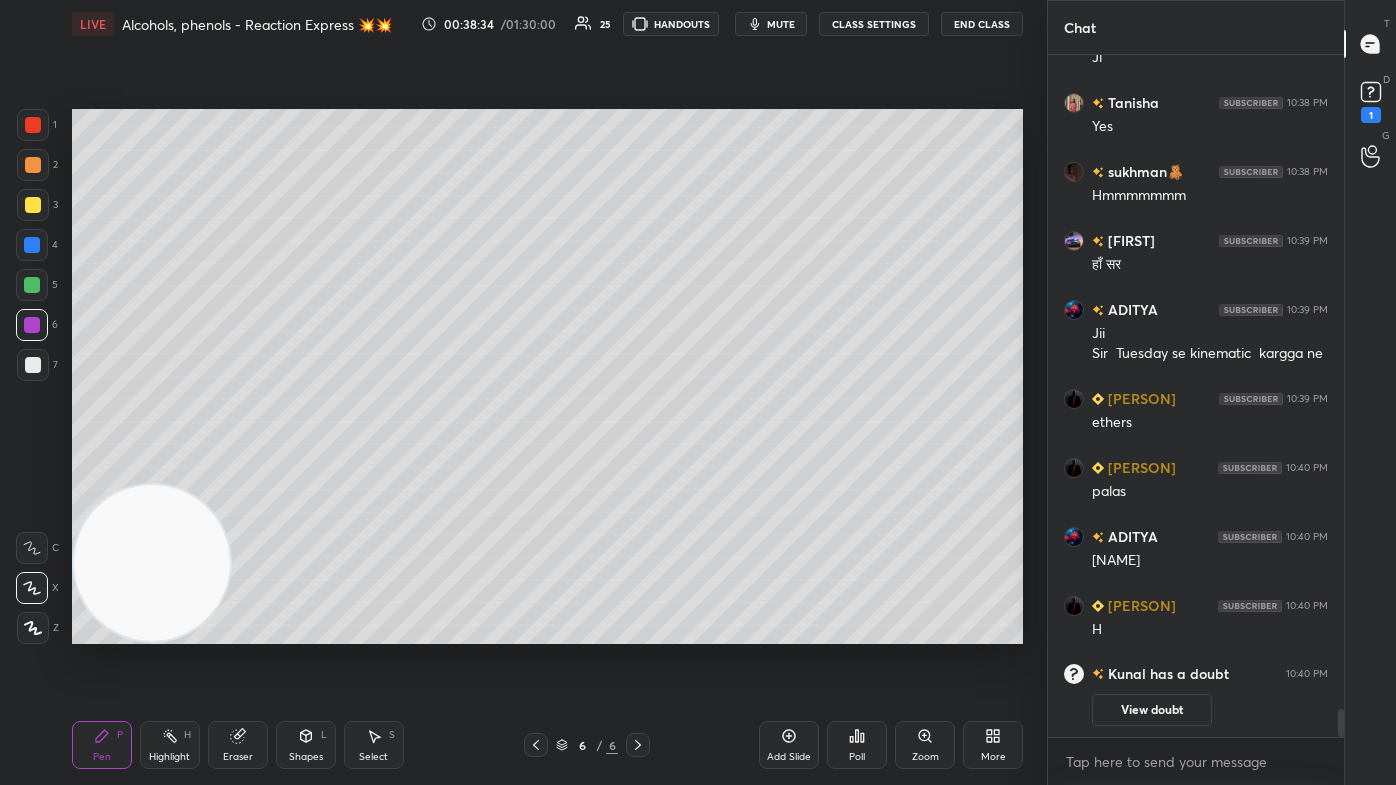 drag, startPoint x: 44, startPoint y: 622, endPoint x: 74, endPoint y: 612, distance: 31.622776 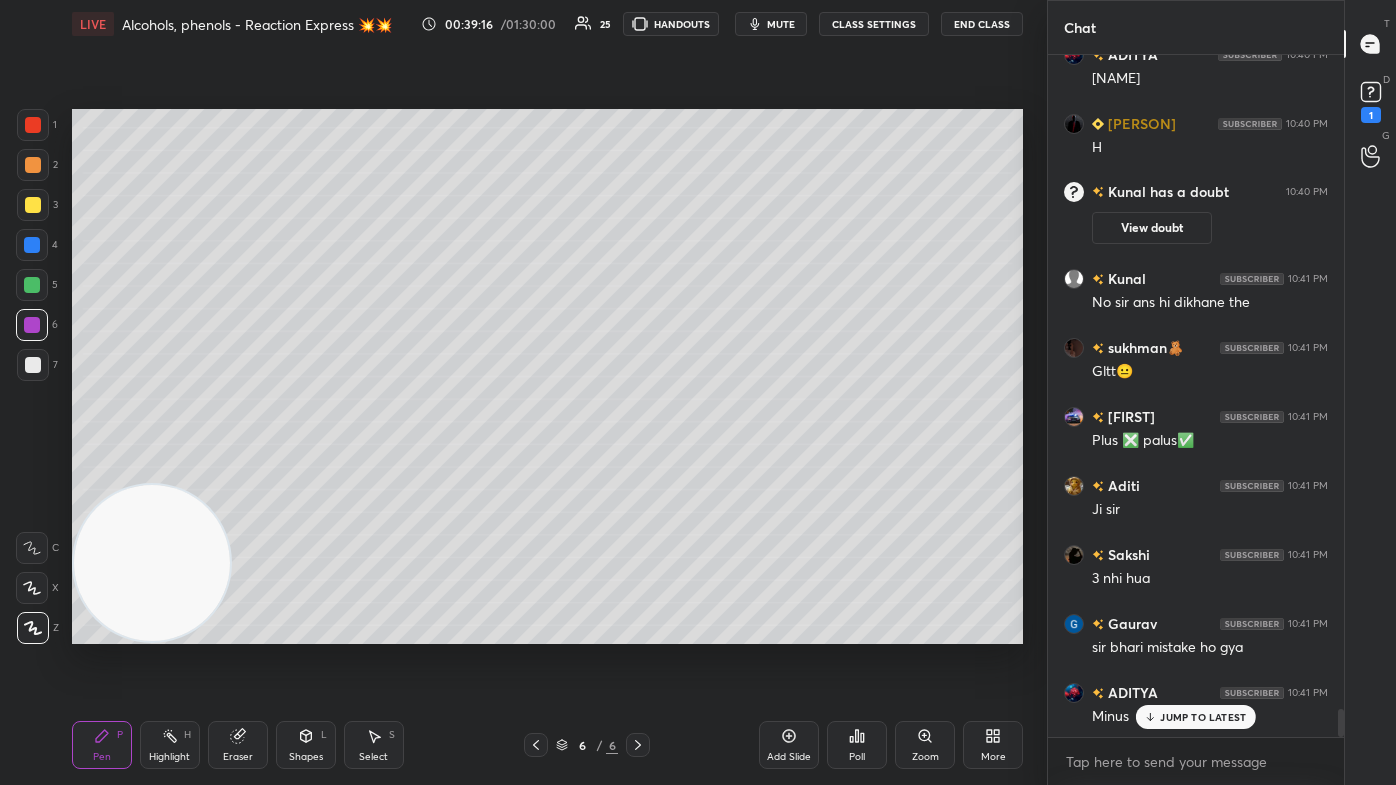 scroll, scrollTop: 16170, scrollLeft: 0, axis: vertical 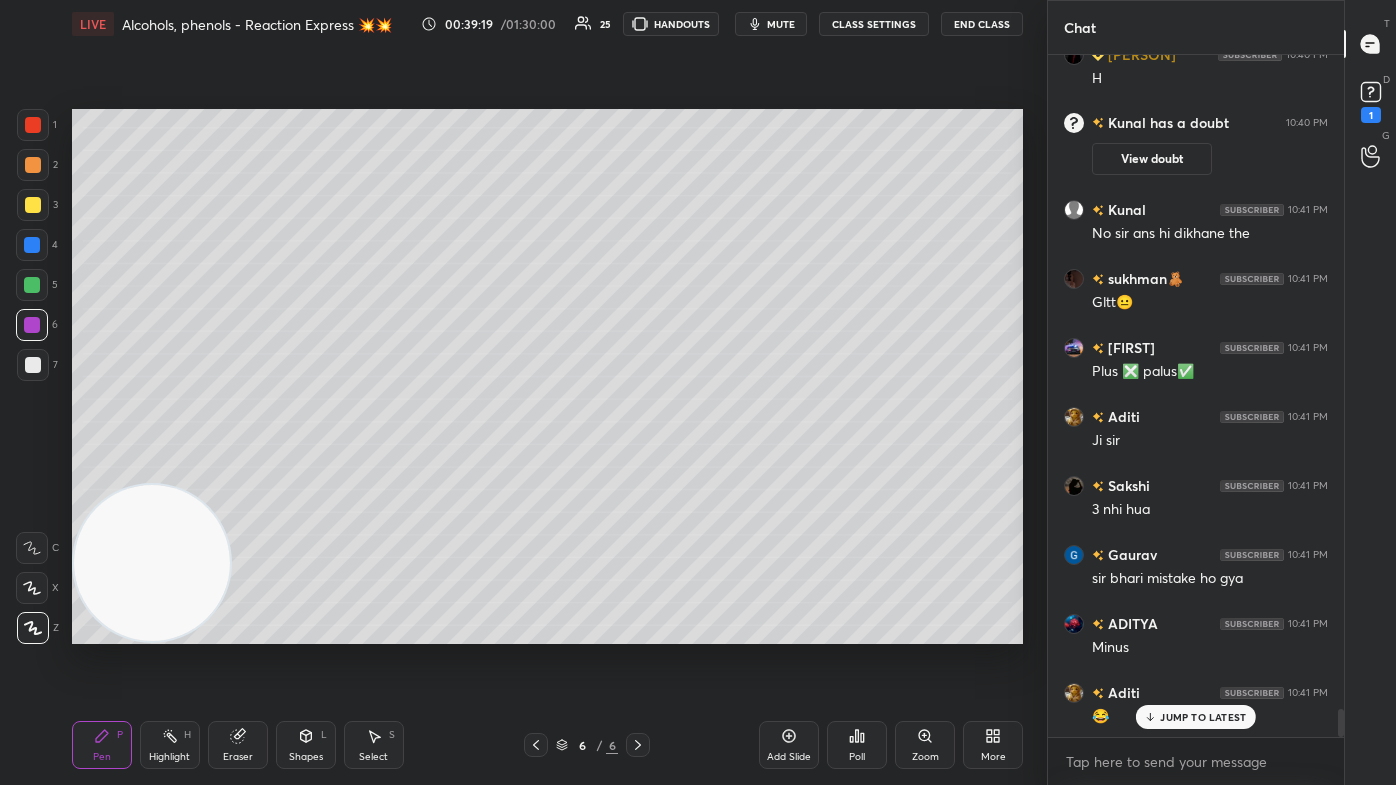 click at bounding box center [33, 165] 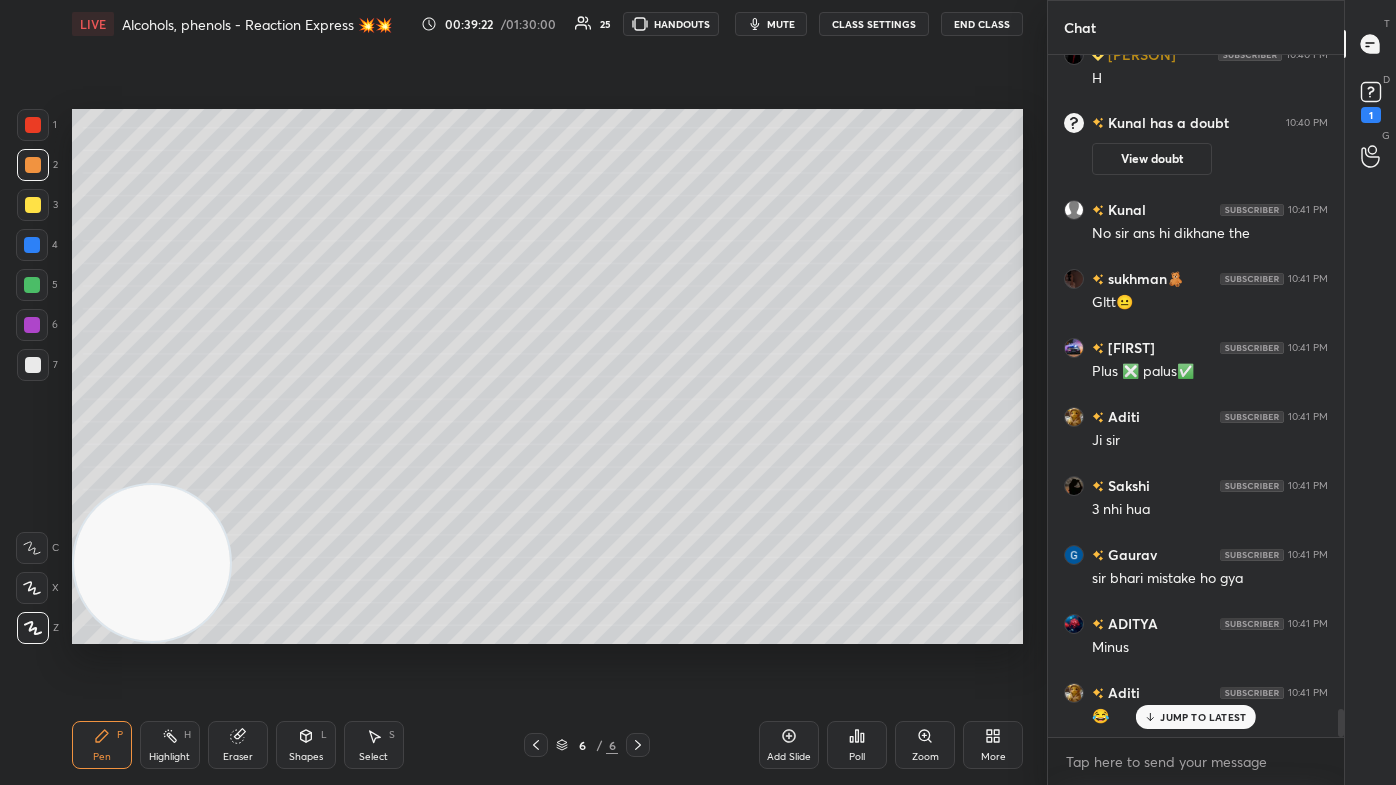 click at bounding box center [32, 245] 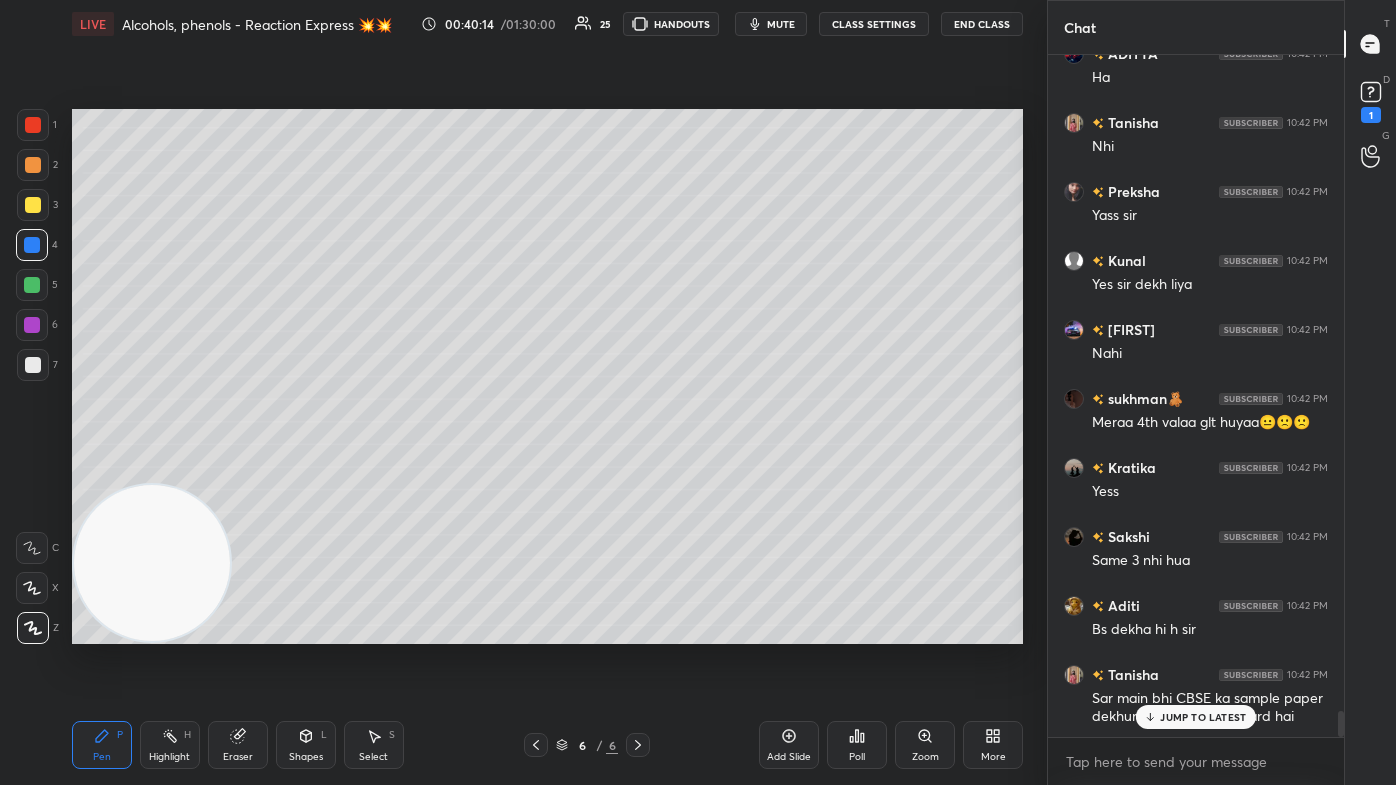 scroll, scrollTop: 17202, scrollLeft: 0, axis: vertical 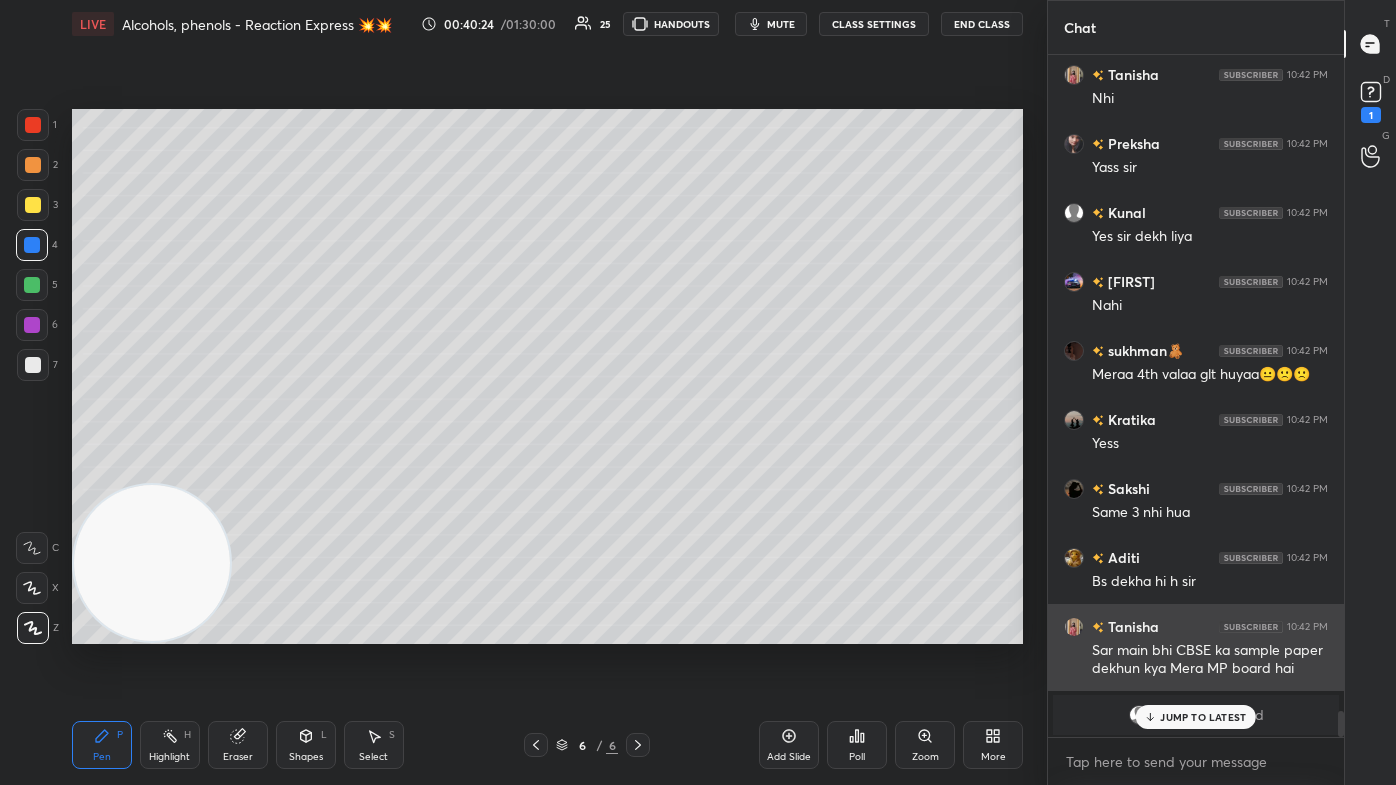 click at bounding box center (1074, 627) 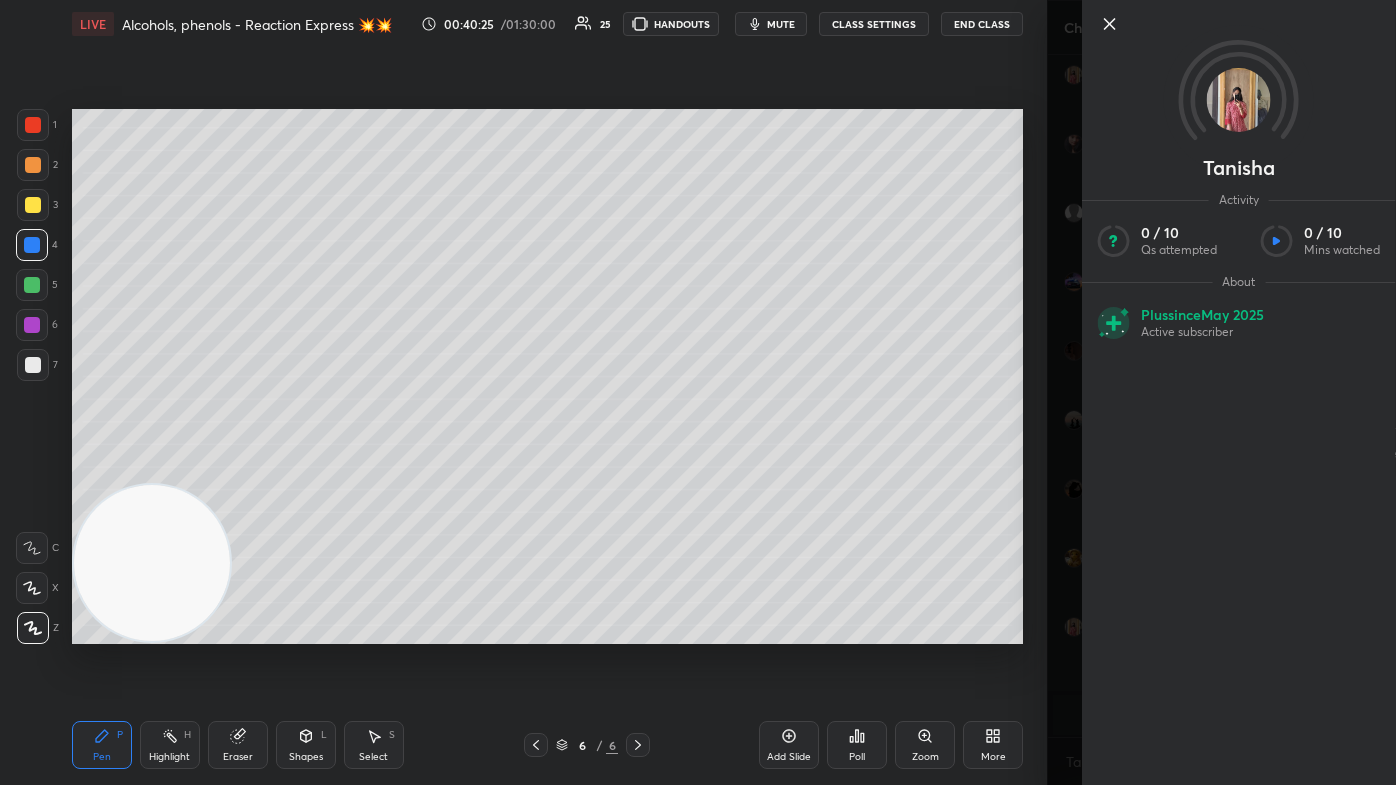 scroll, scrollTop: 17272, scrollLeft: 0, axis: vertical 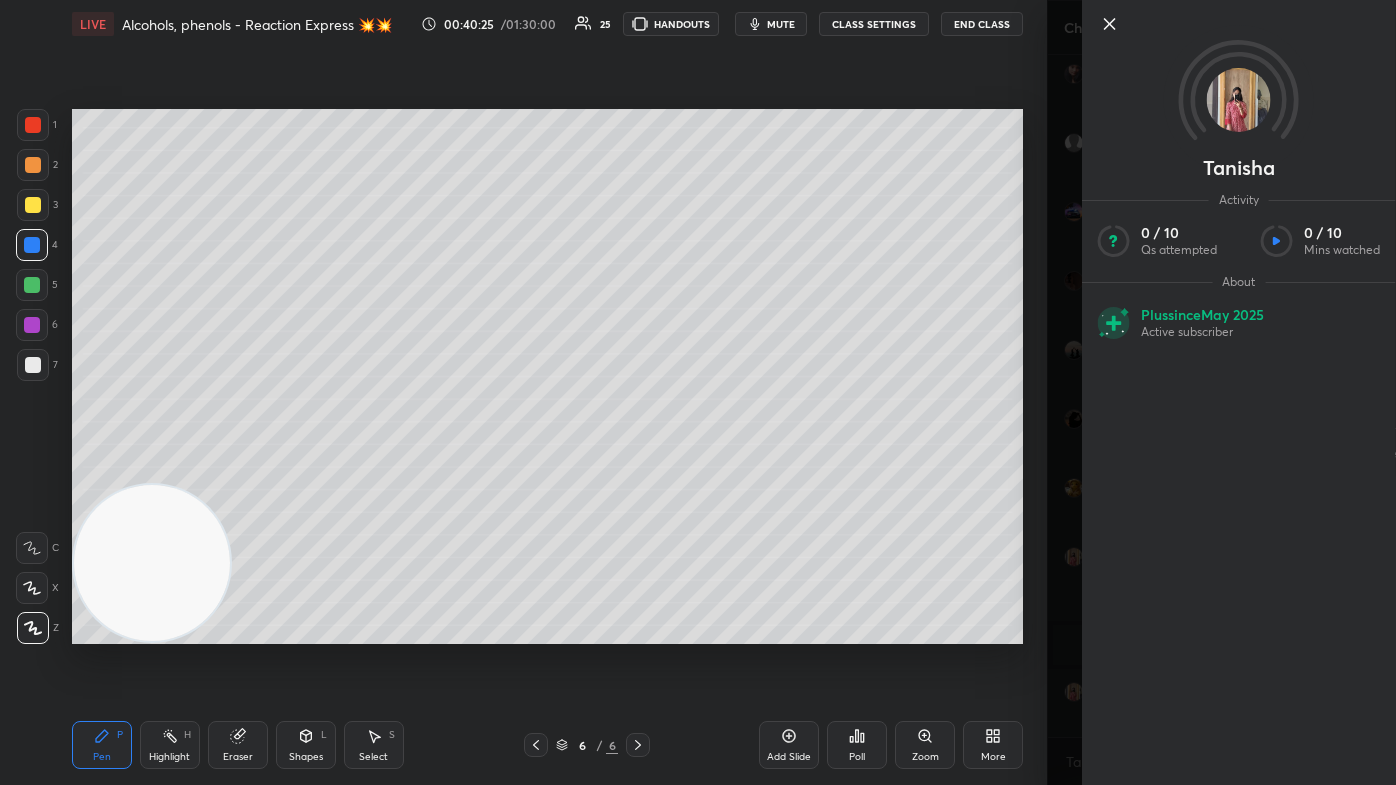 drag, startPoint x: 1044, startPoint y: 656, endPoint x: 1074, endPoint y: 668, distance: 32.31099 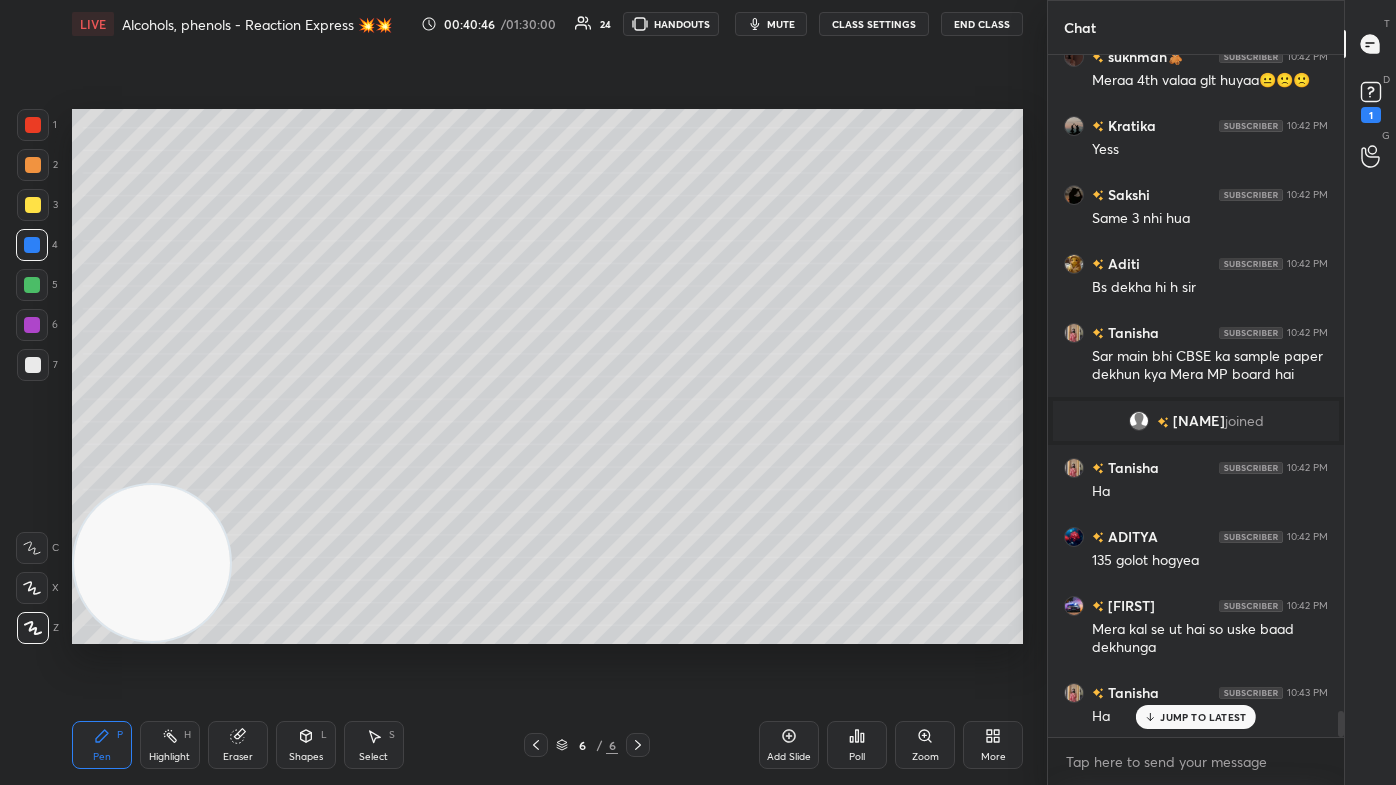 scroll, scrollTop: 17565, scrollLeft: 0, axis: vertical 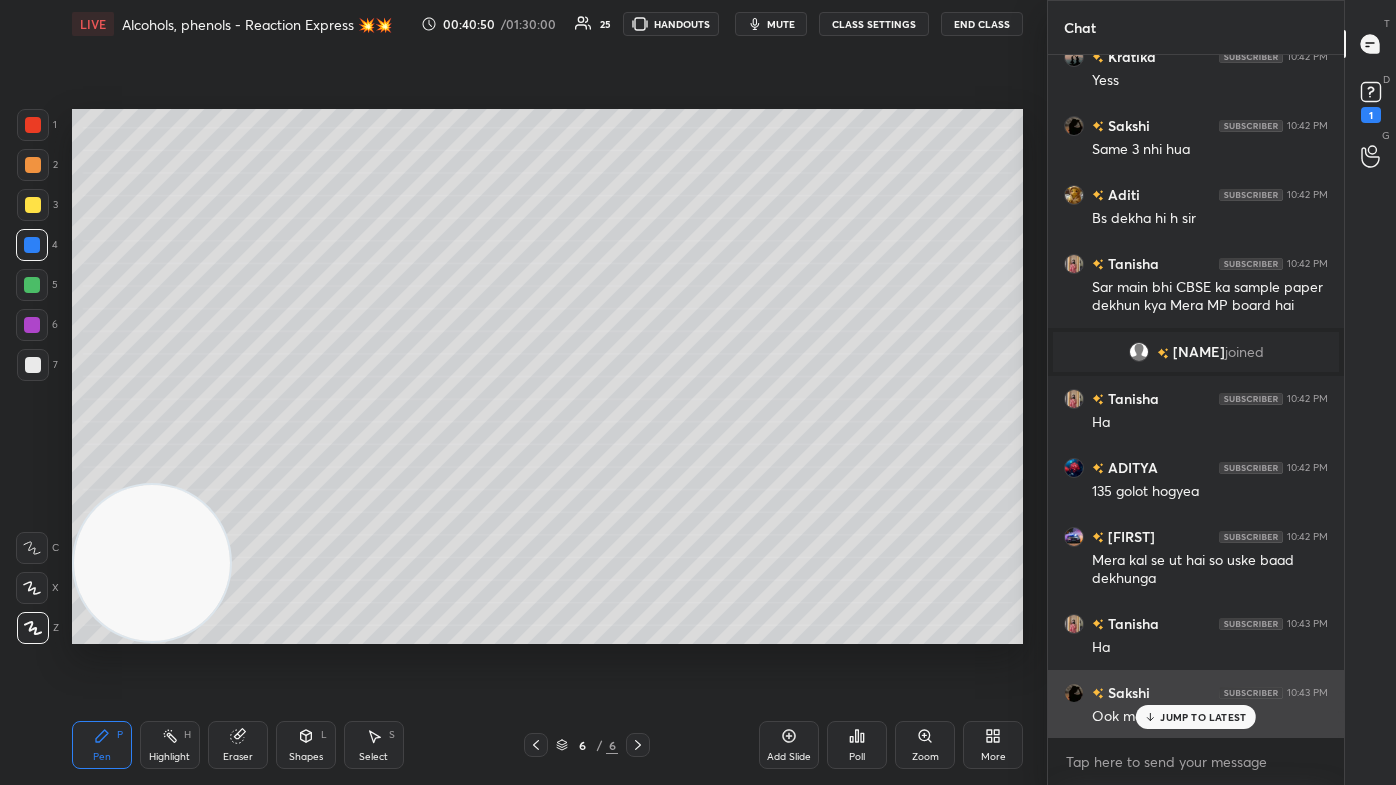 drag, startPoint x: 1165, startPoint y: 717, endPoint x: 1147, endPoint y: 724, distance: 19.313208 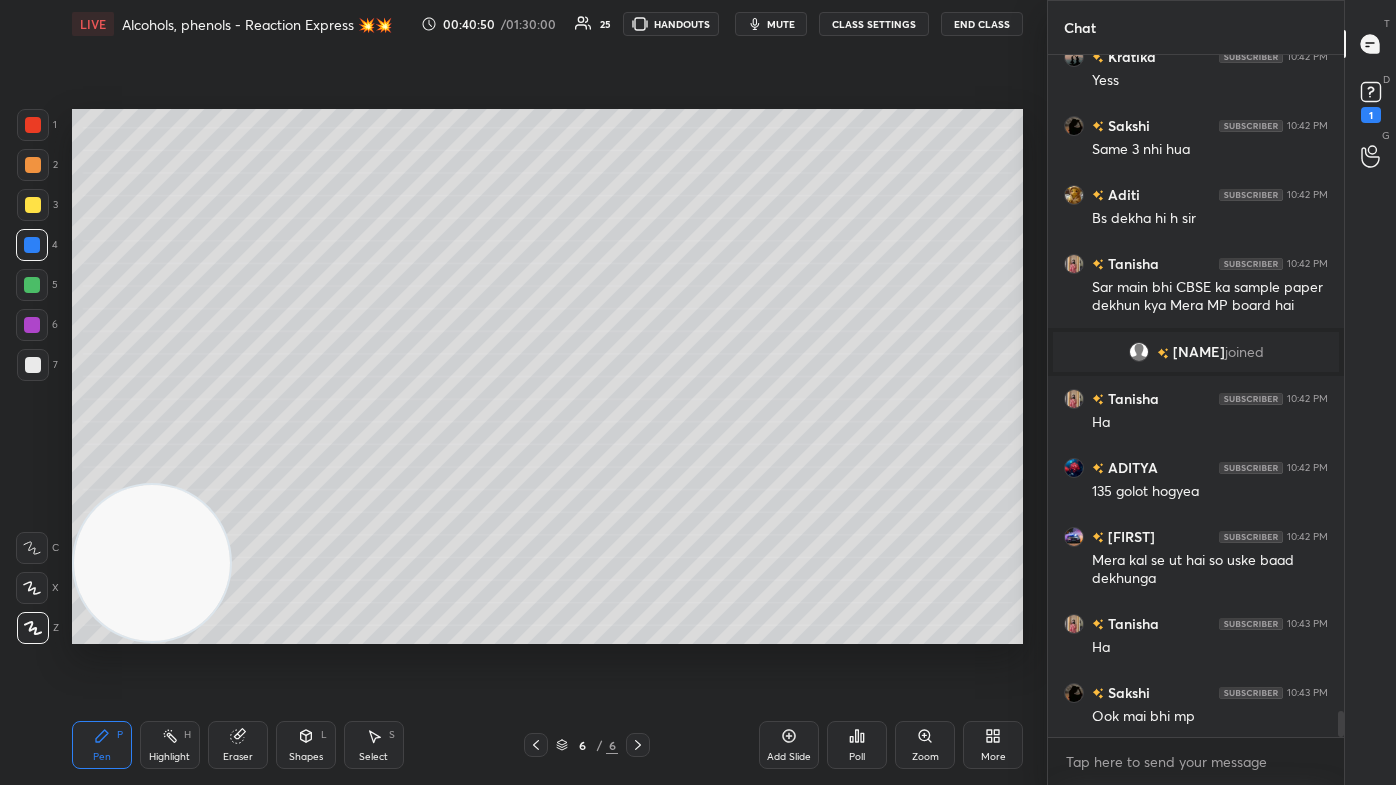 scroll, scrollTop: 17634, scrollLeft: 0, axis: vertical 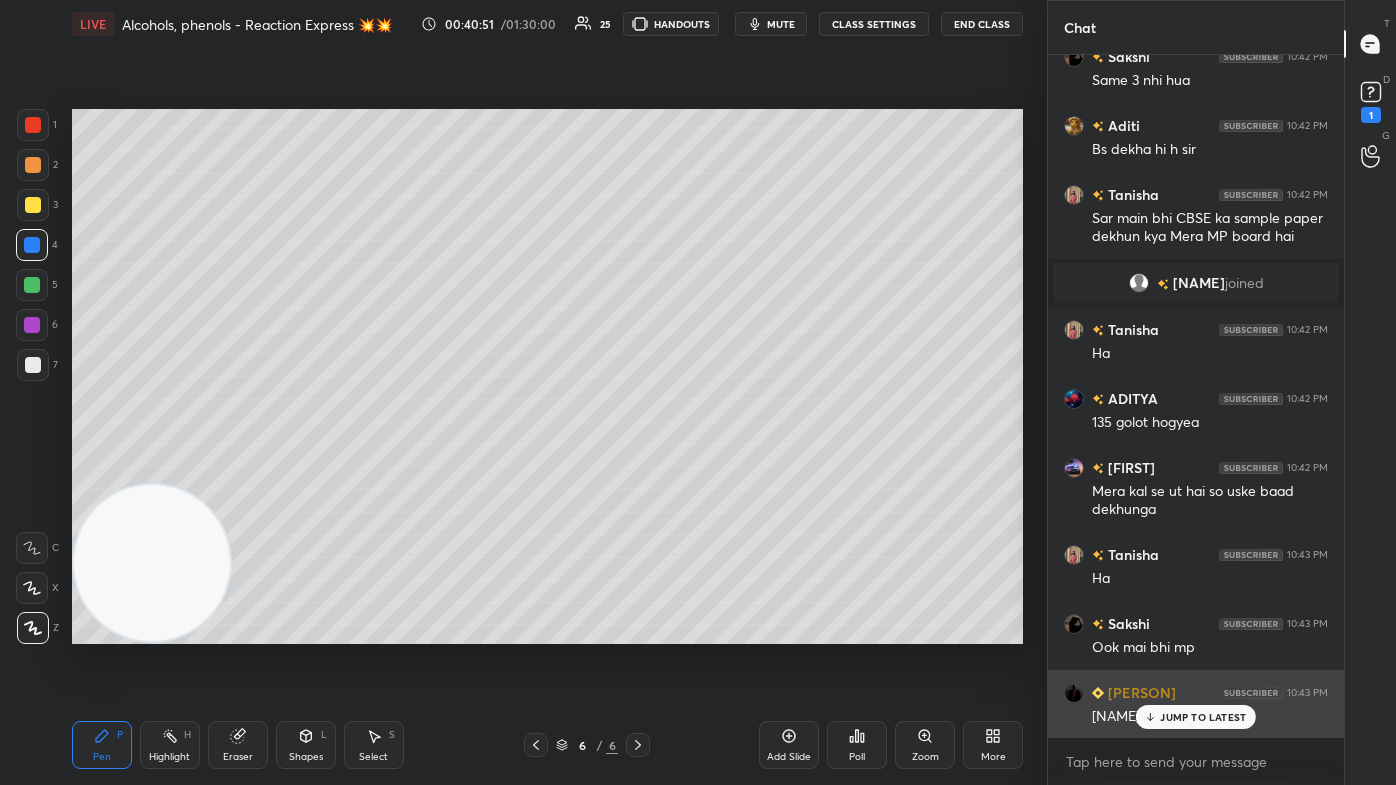 click on "JUMP TO LATEST" at bounding box center (1203, 717) 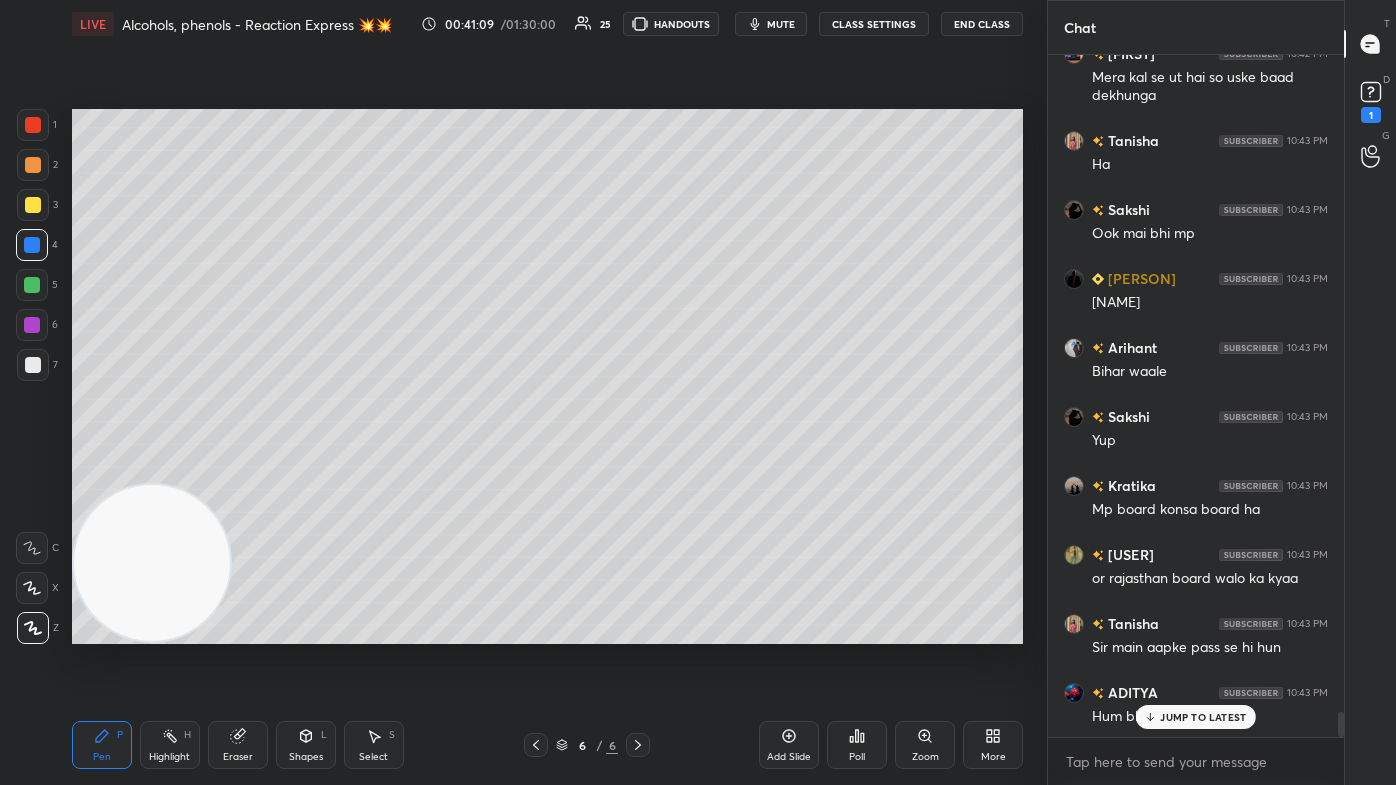 scroll, scrollTop: 18117, scrollLeft: 0, axis: vertical 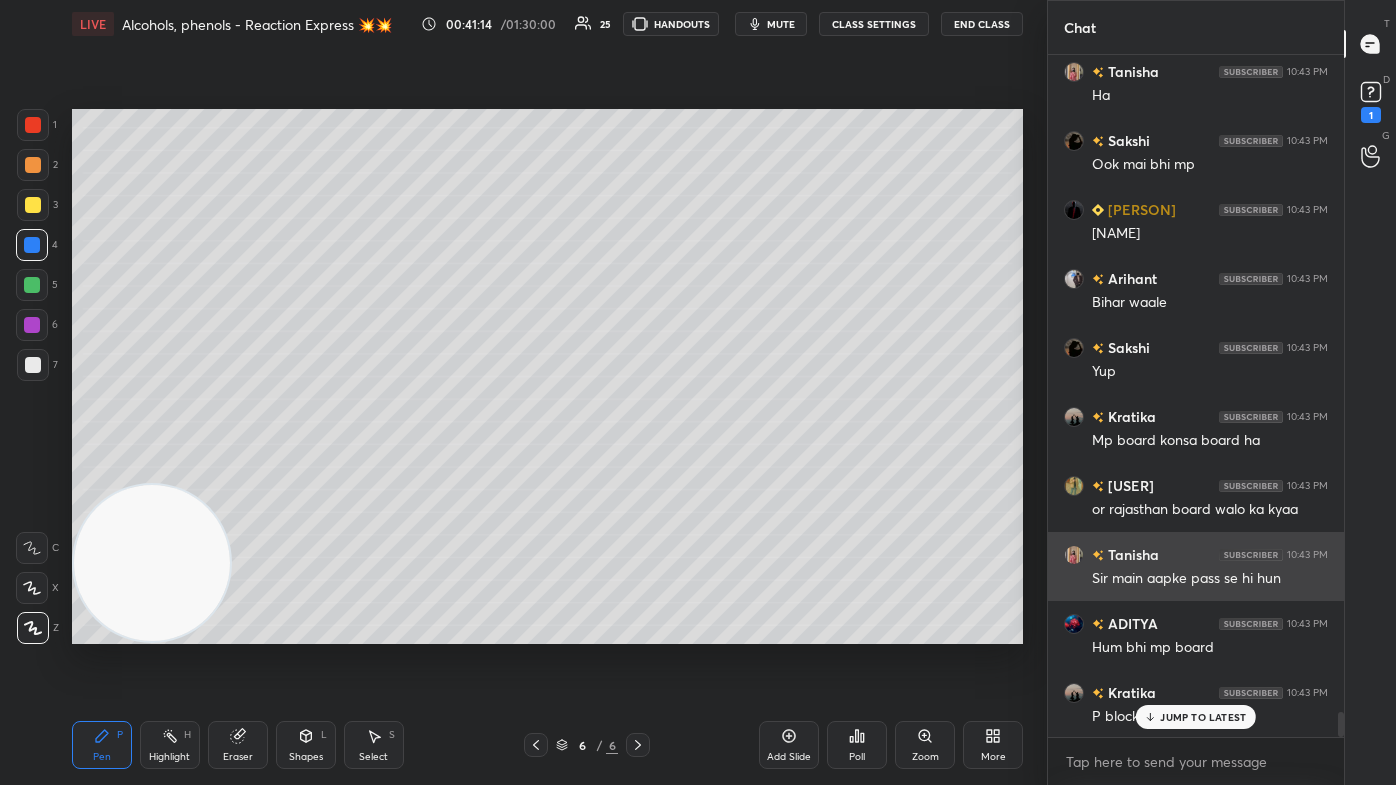 click at bounding box center [1074, 555] 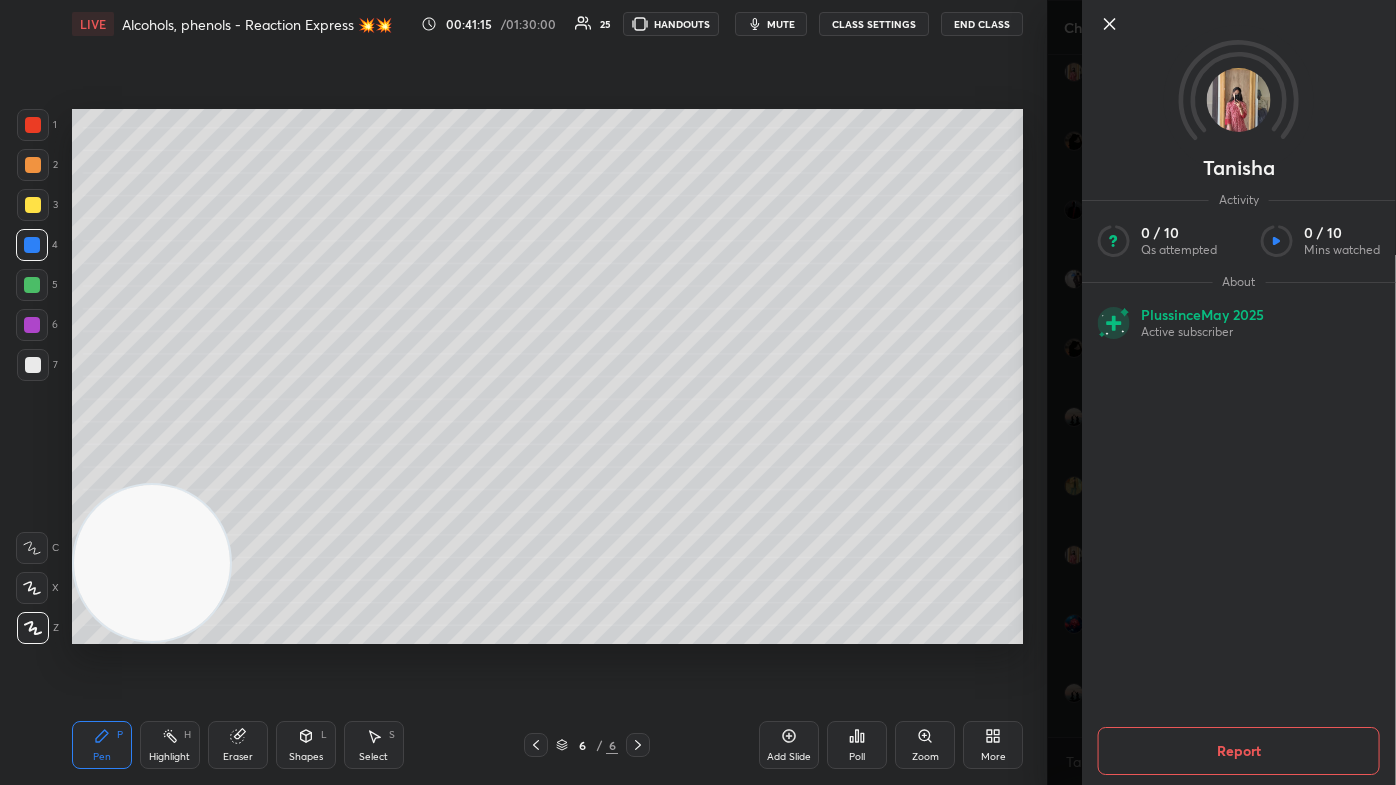 click on "1 2 3 4 5 6 7 C X Z C X Z E E Erase all   H H LIVE Alcohols, phenols - Reaction Express 💥💥 00:41:15 /  01:30:00 25 HANDOUTS mute CLASS SETTINGS End Class Setting up your live class Poll for   secs No correct answer Start poll Back Alcohols, phenols - Reaction Express 💥💥 [FIRST] Pen P Highlight H Eraser Shapes L Select S 6 / 6 Add Slide Poll Zoom More" at bounding box center [523, 392] 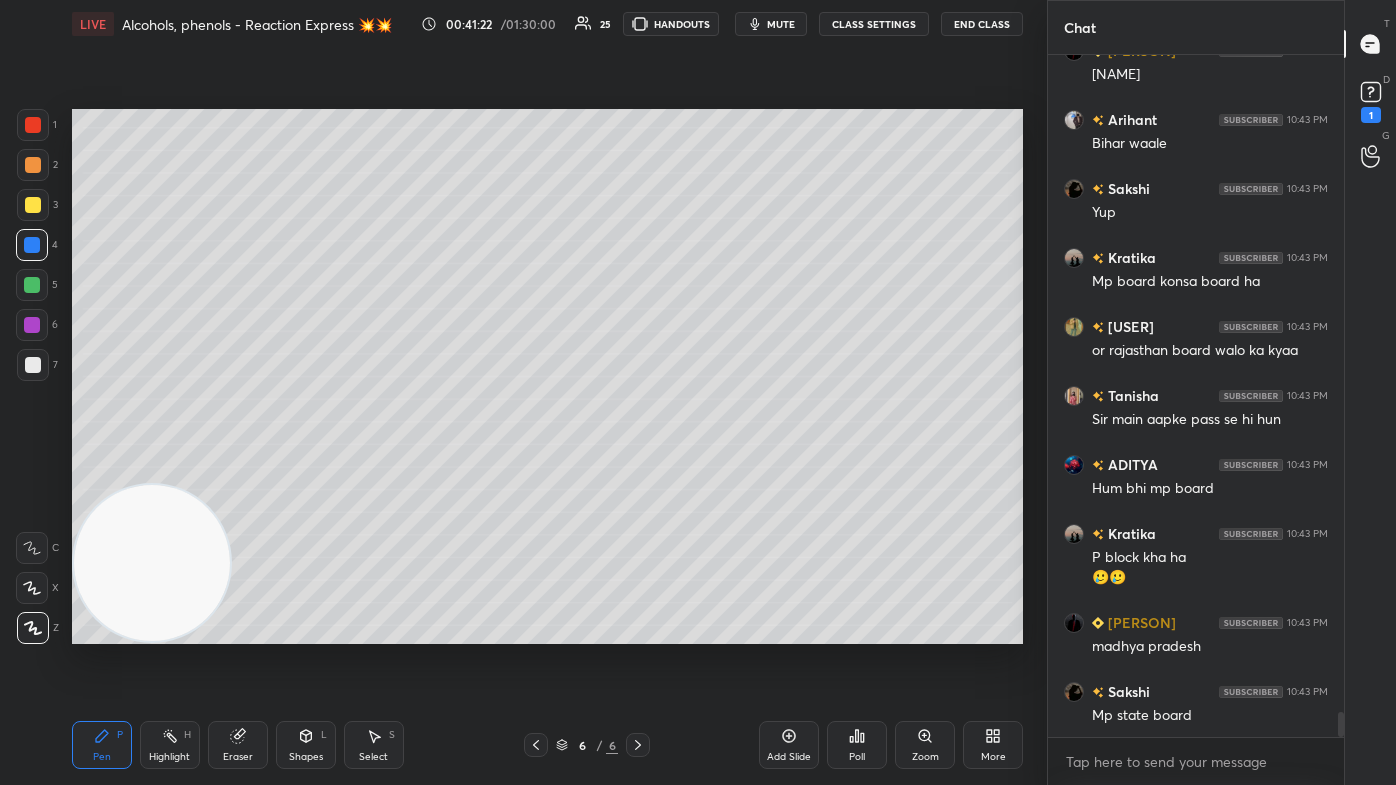 scroll, scrollTop: 18344, scrollLeft: 0, axis: vertical 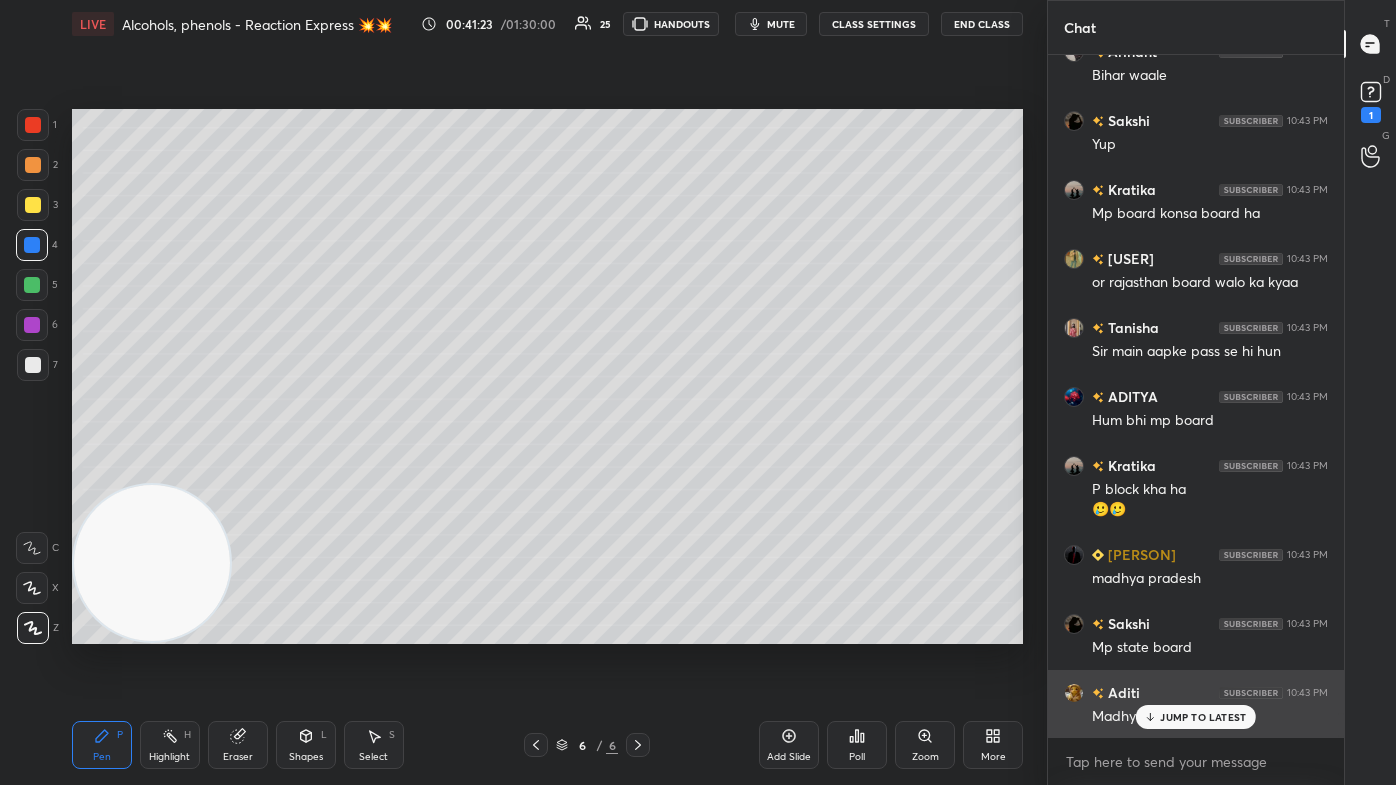 click on "JUMP TO LATEST" at bounding box center (1196, 717) 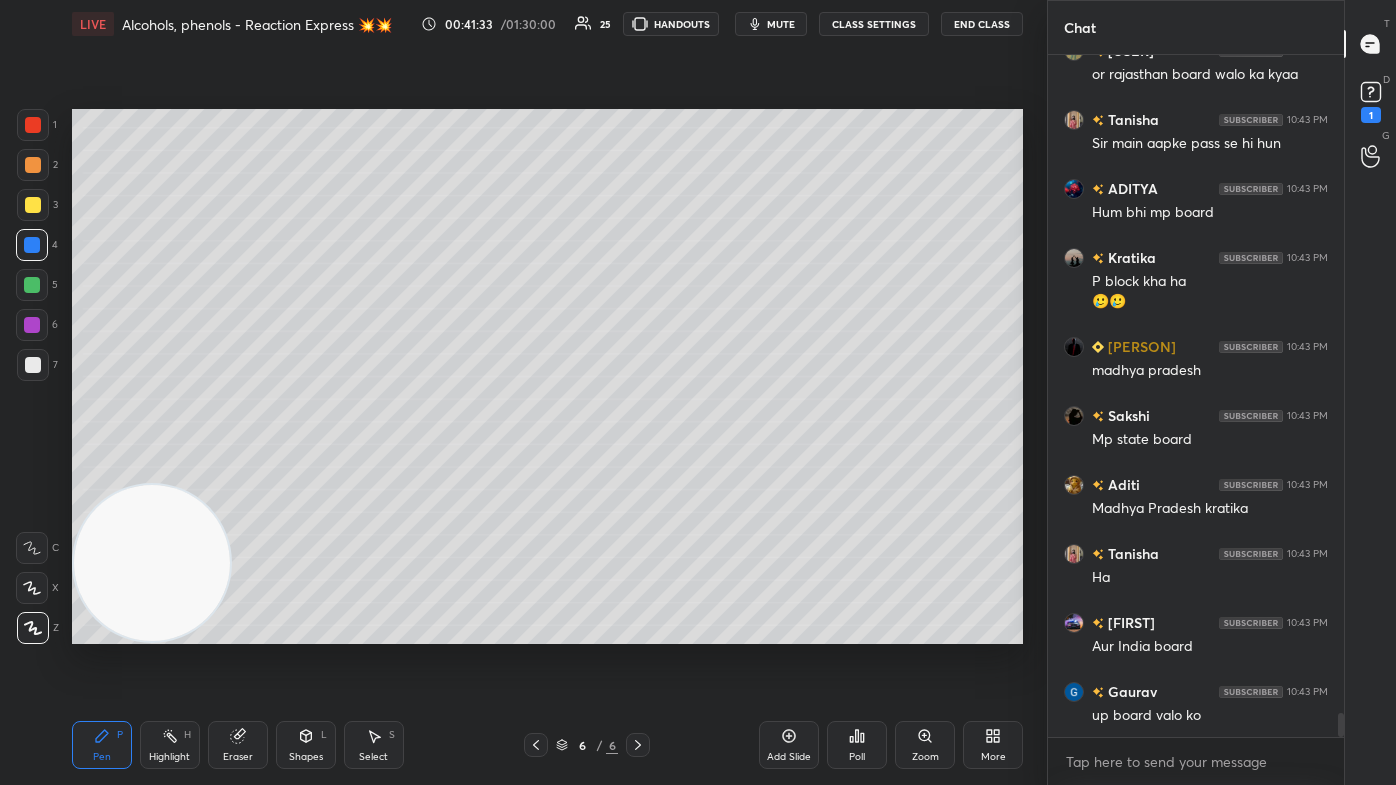 scroll, scrollTop: 18621, scrollLeft: 0, axis: vertical 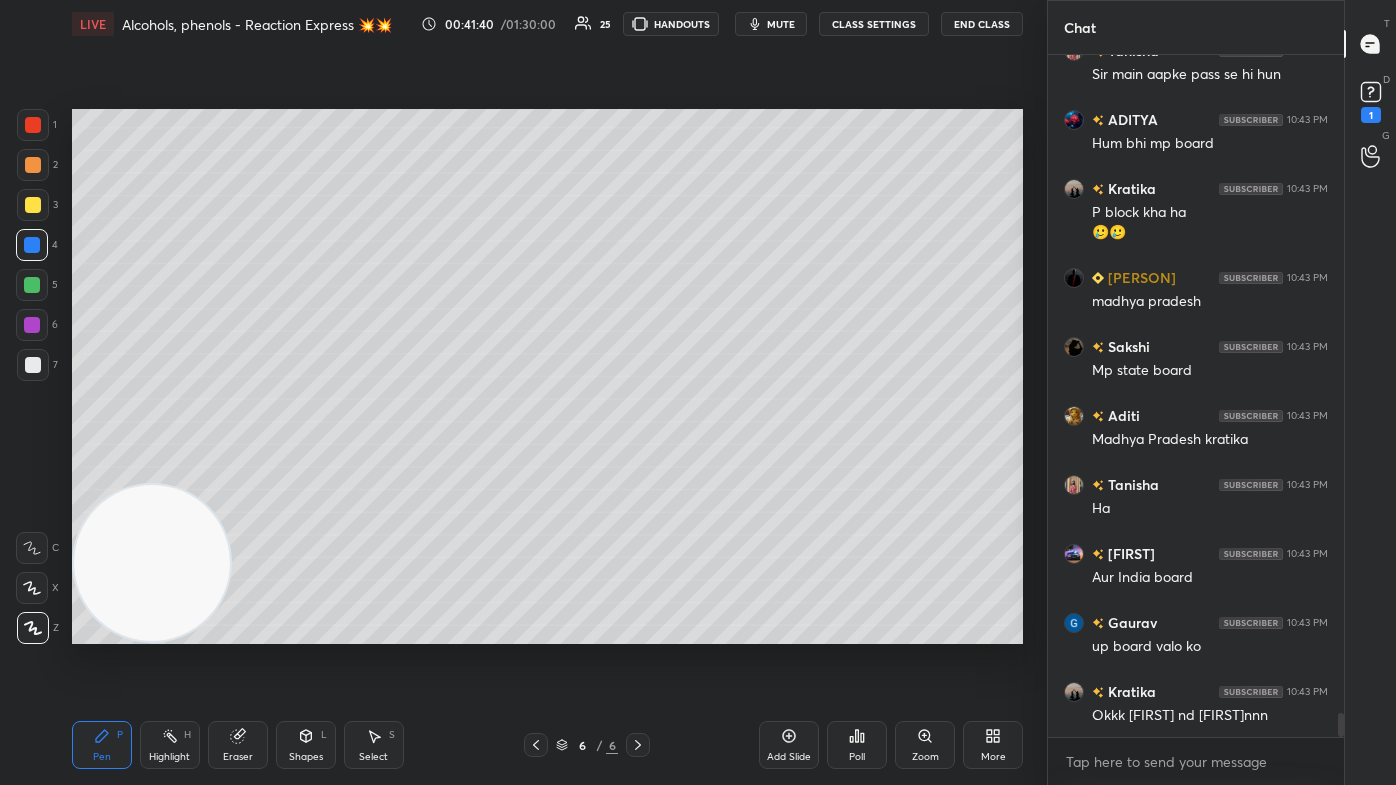click on "CLASS SETTINGS" at bounding box center (874, 24) 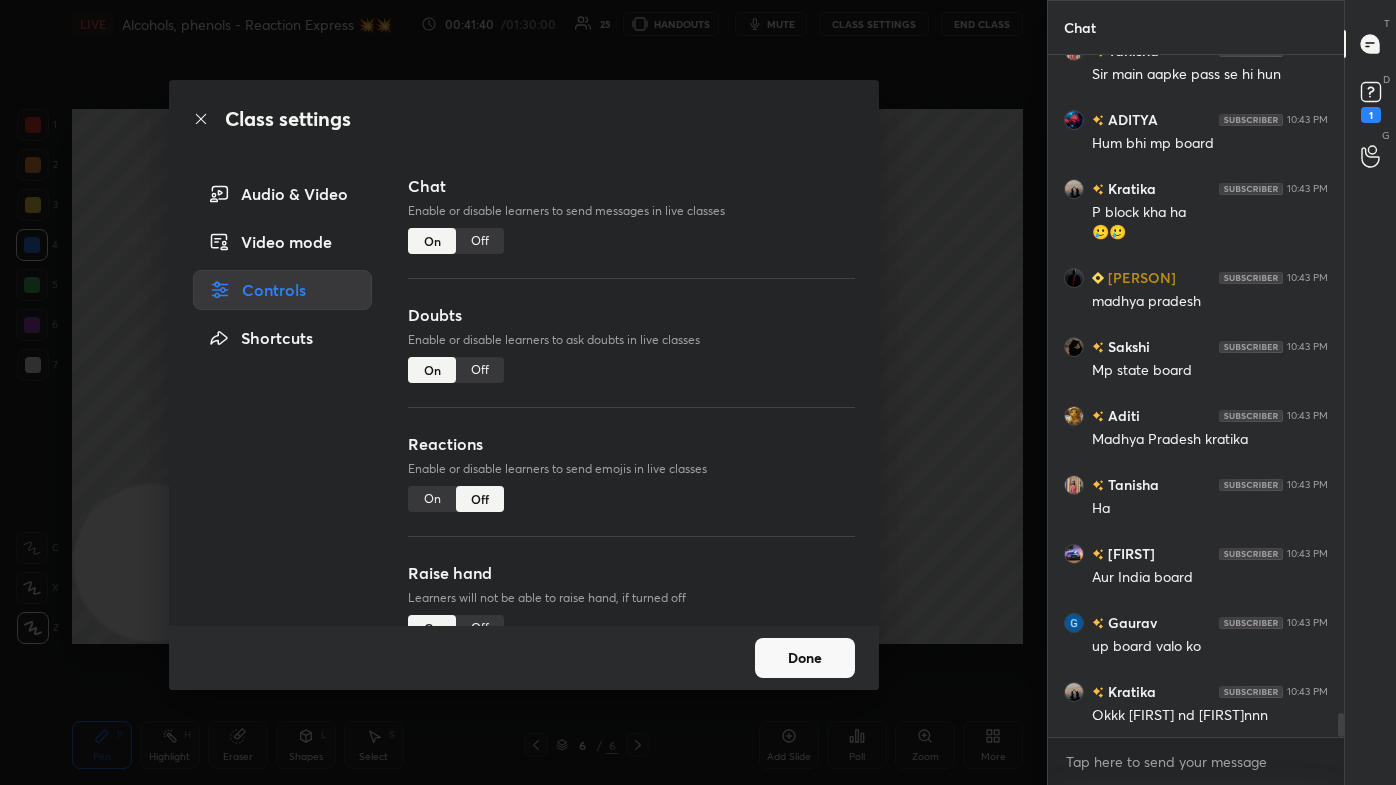 drag, startPoint x: 480, startPoint y: 241, endPoint x: 522, endPoint y: 218, distance: 47.88528 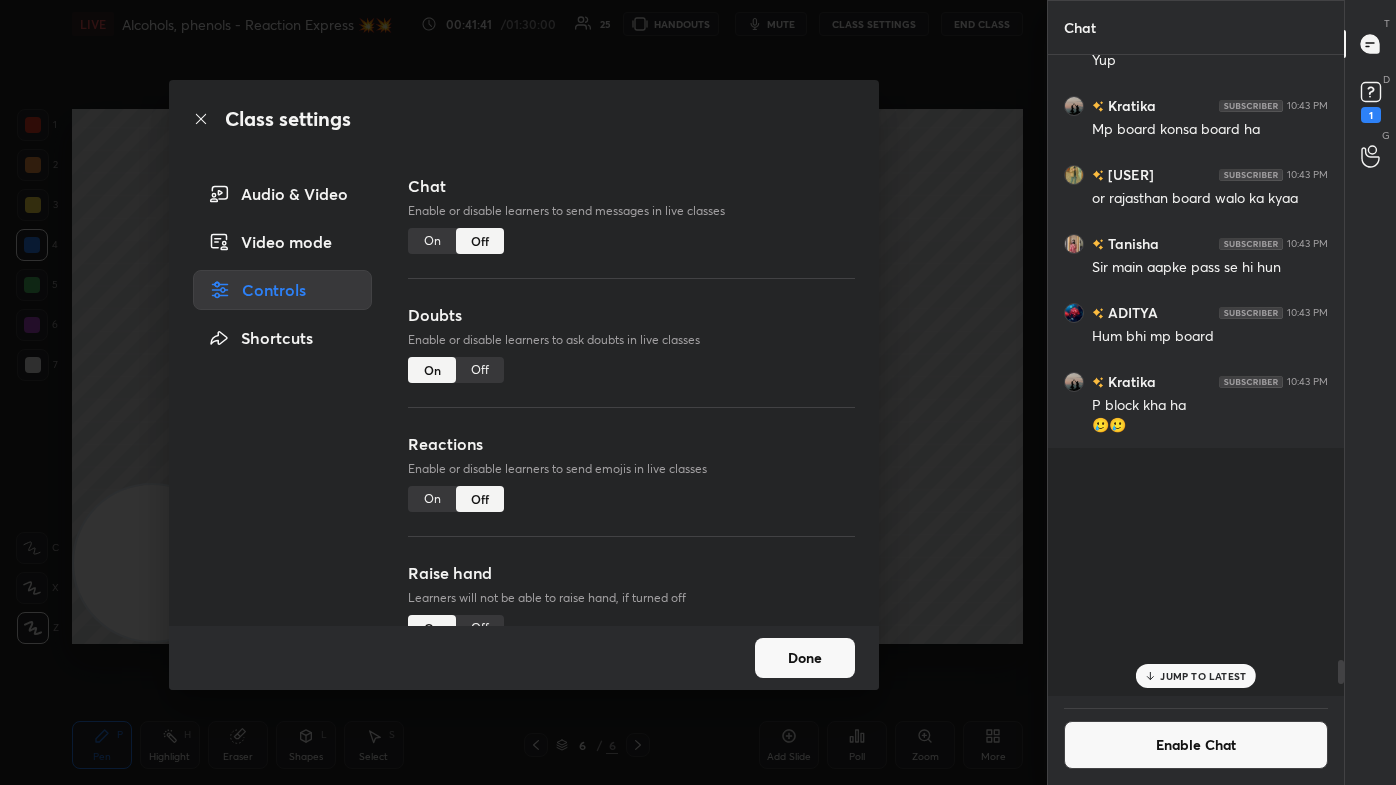 scroll, scrollTop: 17317, scrollLeft: 0, axis: vertical 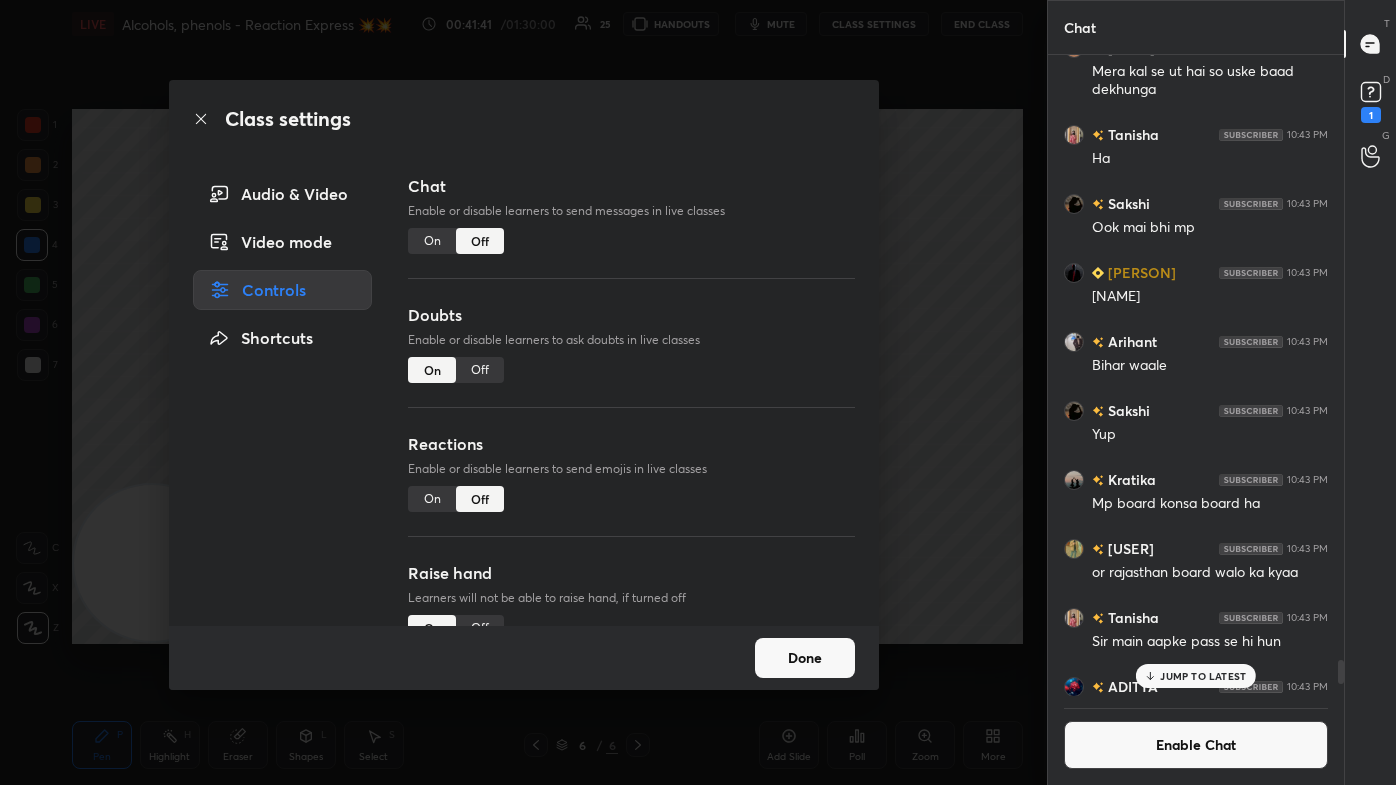 drag, startPoint x: 968, startPoint y: 177, endPoint x: 978, endPoint y: 174, distance: 10.440307 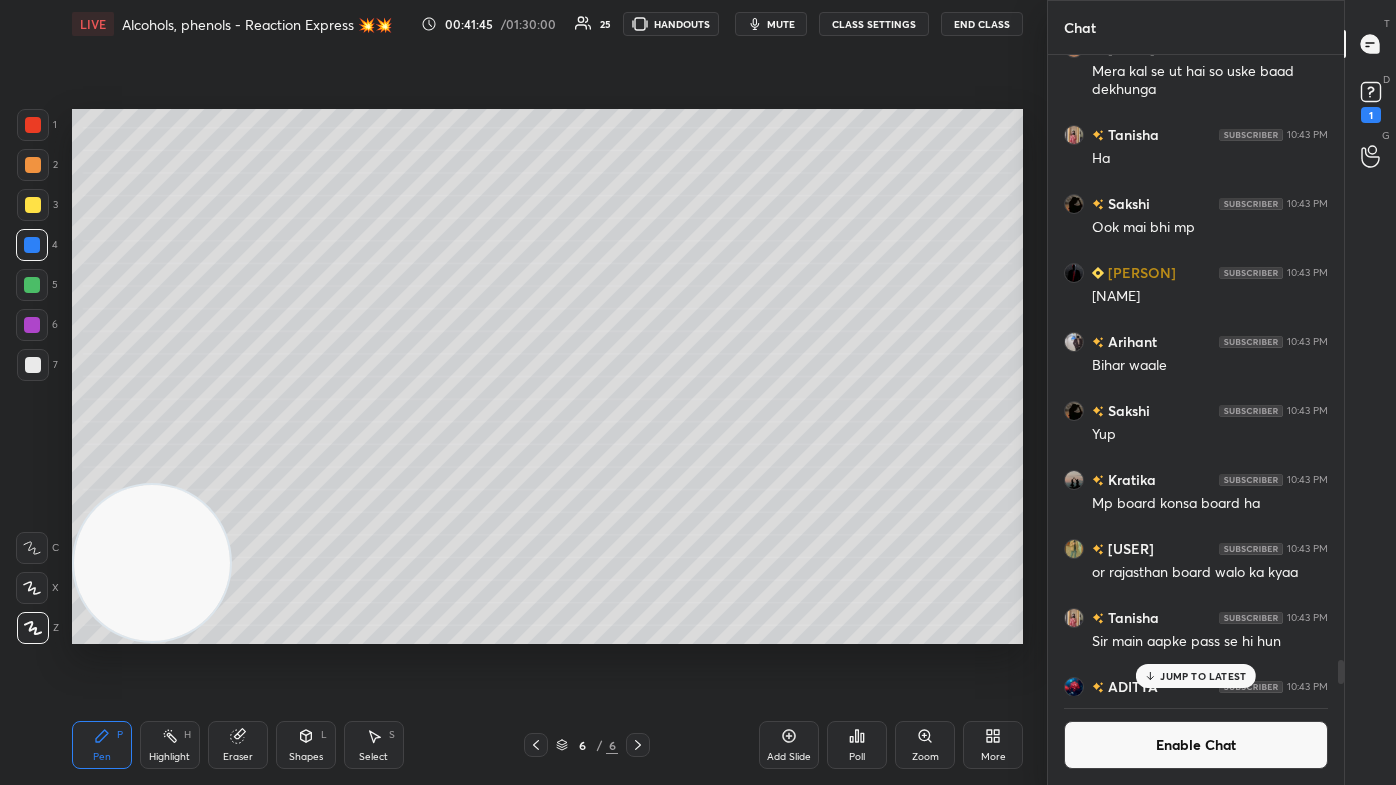 drag, startPoint x: 796, startPoint y: 741, endPoint x: 823, endPoint y: 710, distance: 41.109608 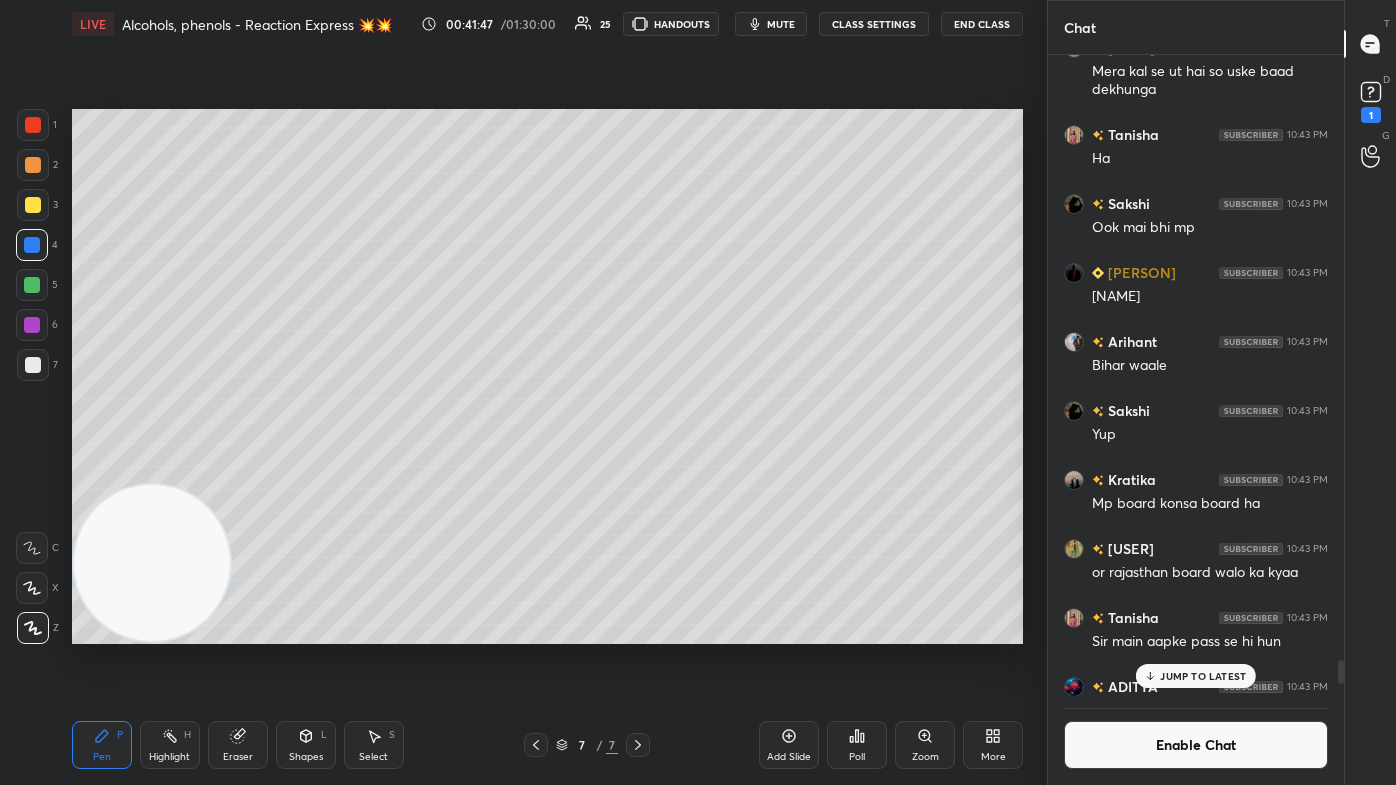 click at bounding box center [33, 165] 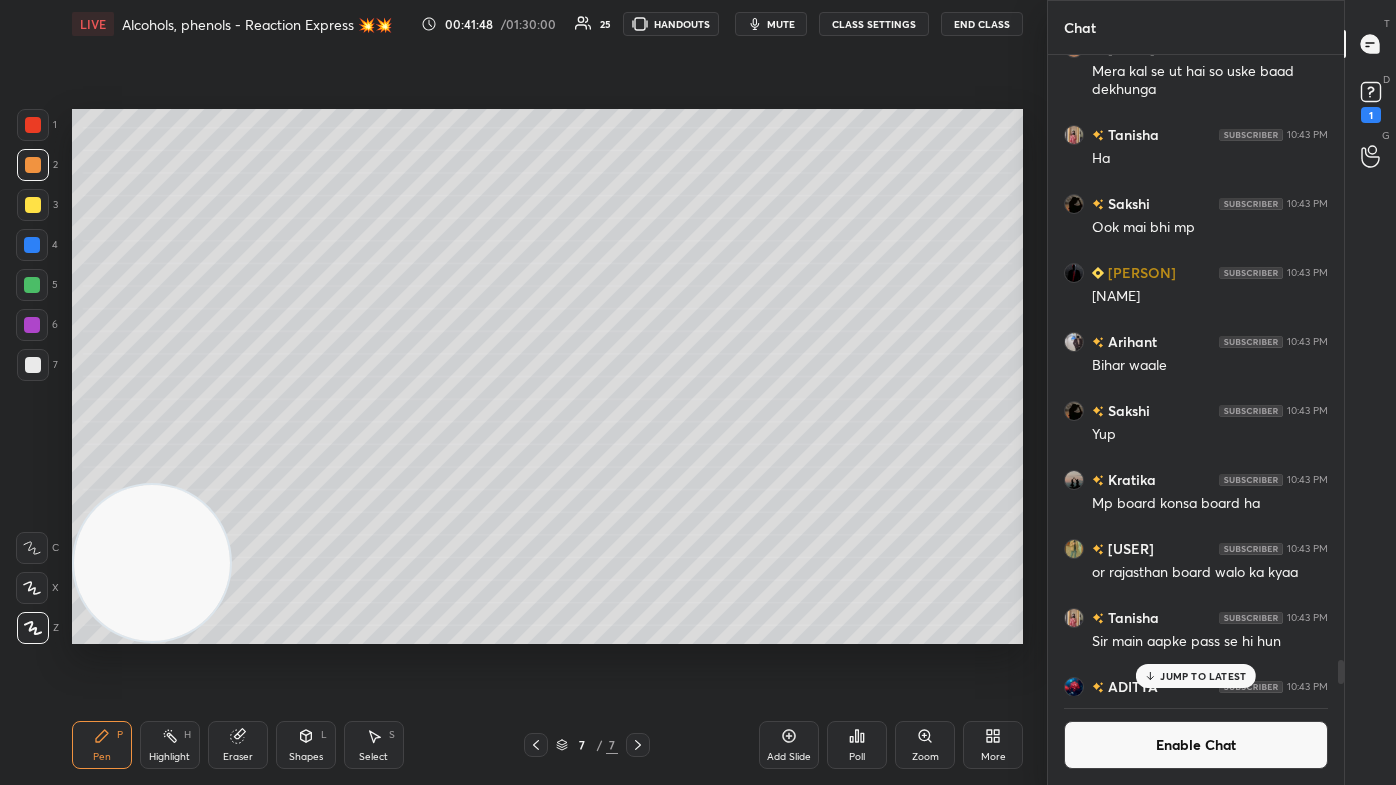 drag, startPoint x: 33, startPoint y: 589, endPoint x: 47, endPoint y: 569, distance: 24.41311 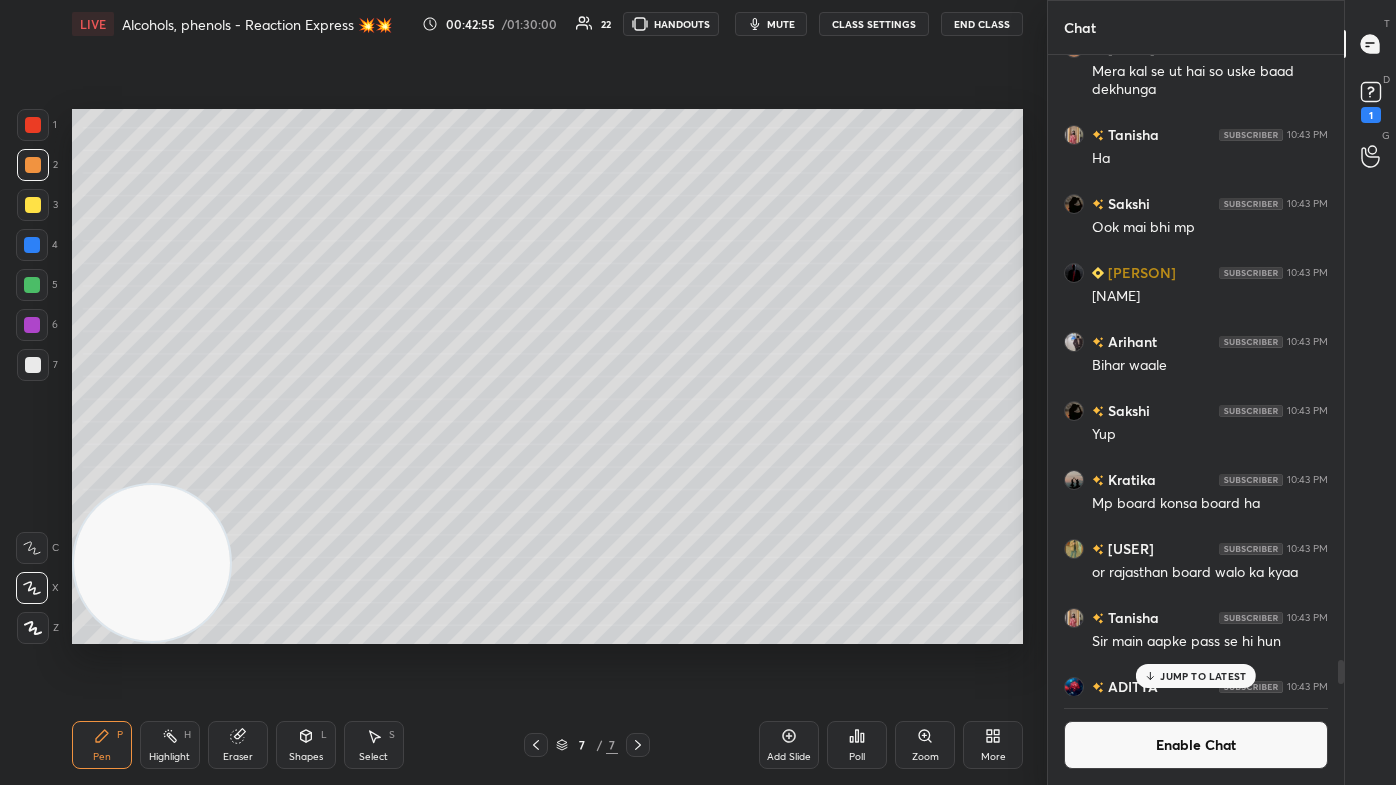 drag, startPoint x: 373, startPoint y: 741, endPoint x: 364, endPoint y: 727, distance: 16.643316 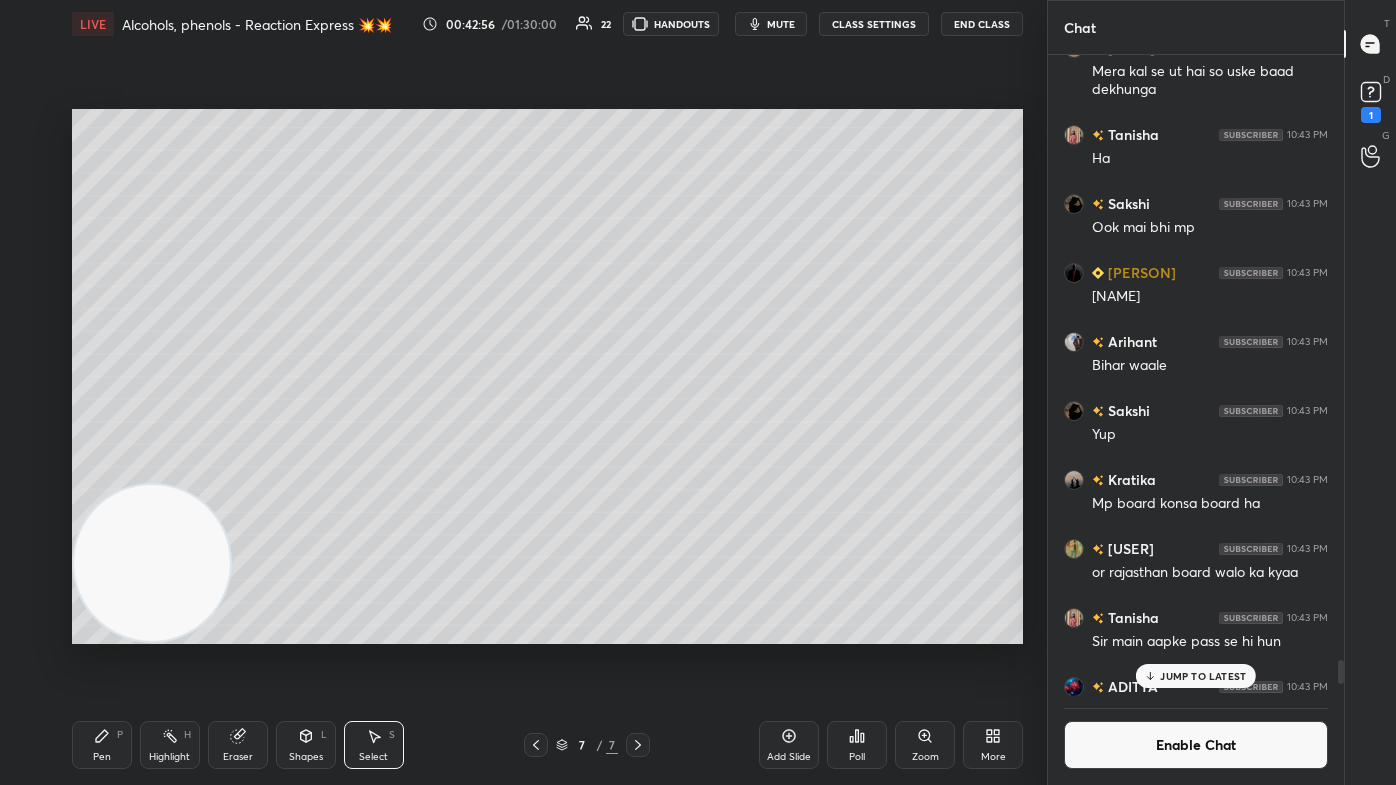 drag, startPoint x: 69, startPoint y: 357, endPoint x: 192, endPoint y: 413, distance: 135.14807 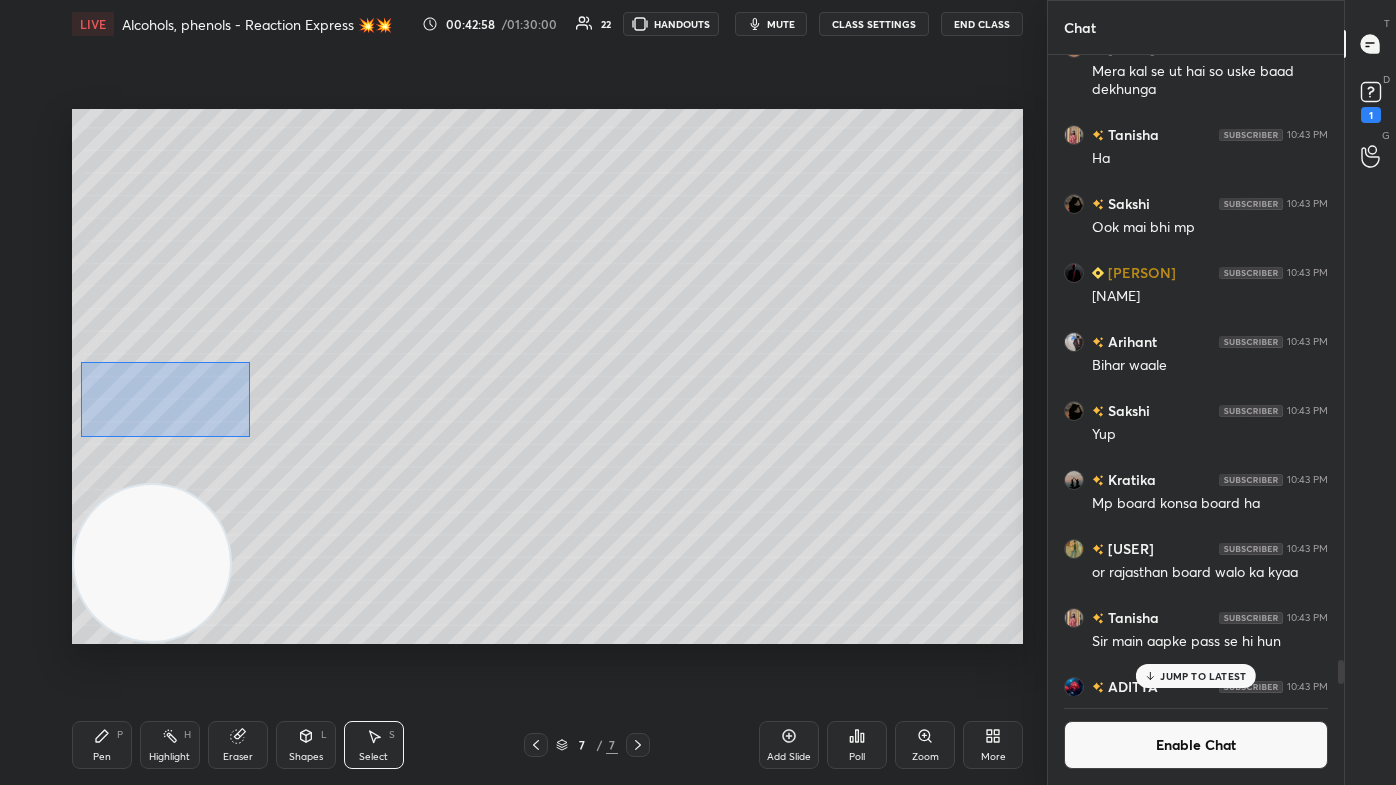 drag, startPoint x: 81, startPoint y: 367, endPoint x: 221, endPoint y: 413, distance: 147.3635 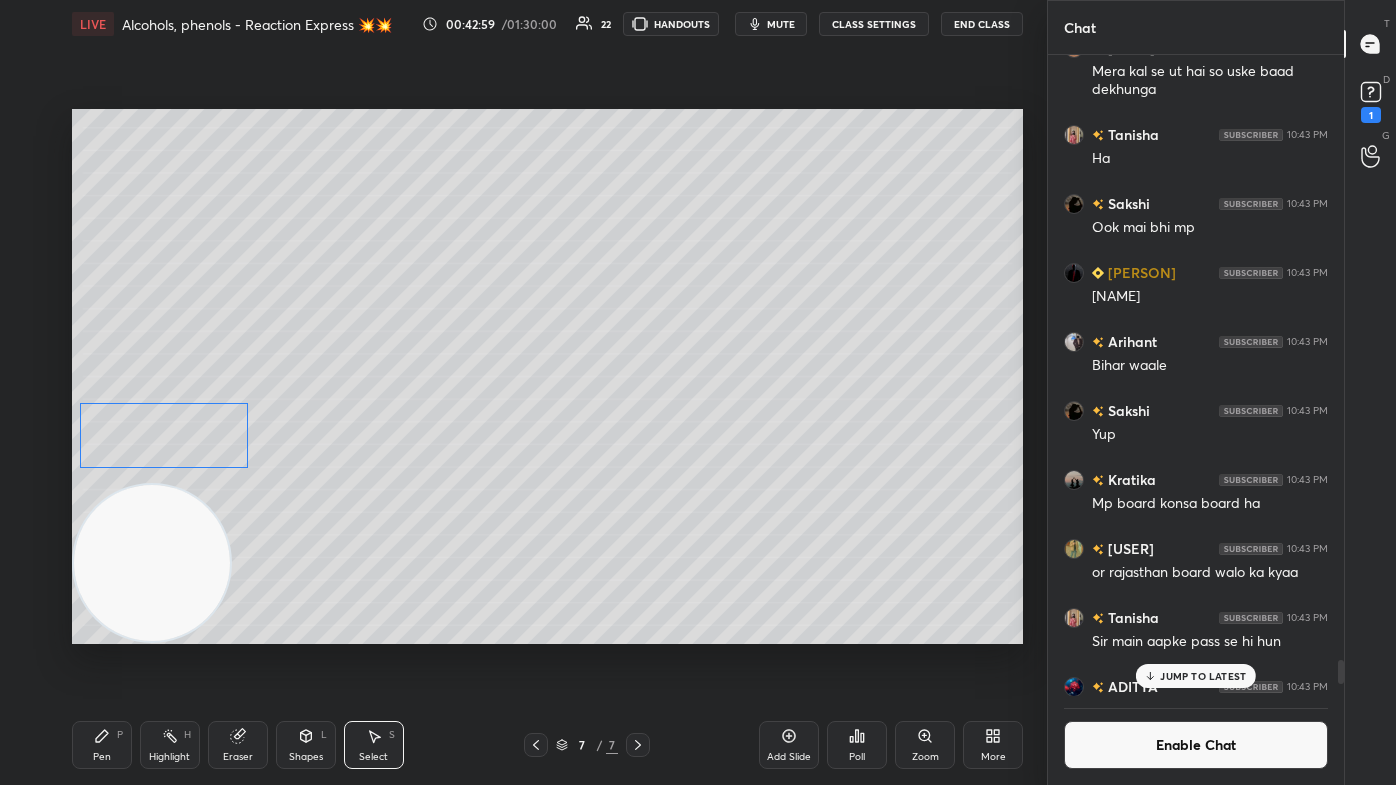 drag, startPoint x: 187, startPoint y: 399, endPoint x: 202, endPoint y: 426, distance: 30.88689 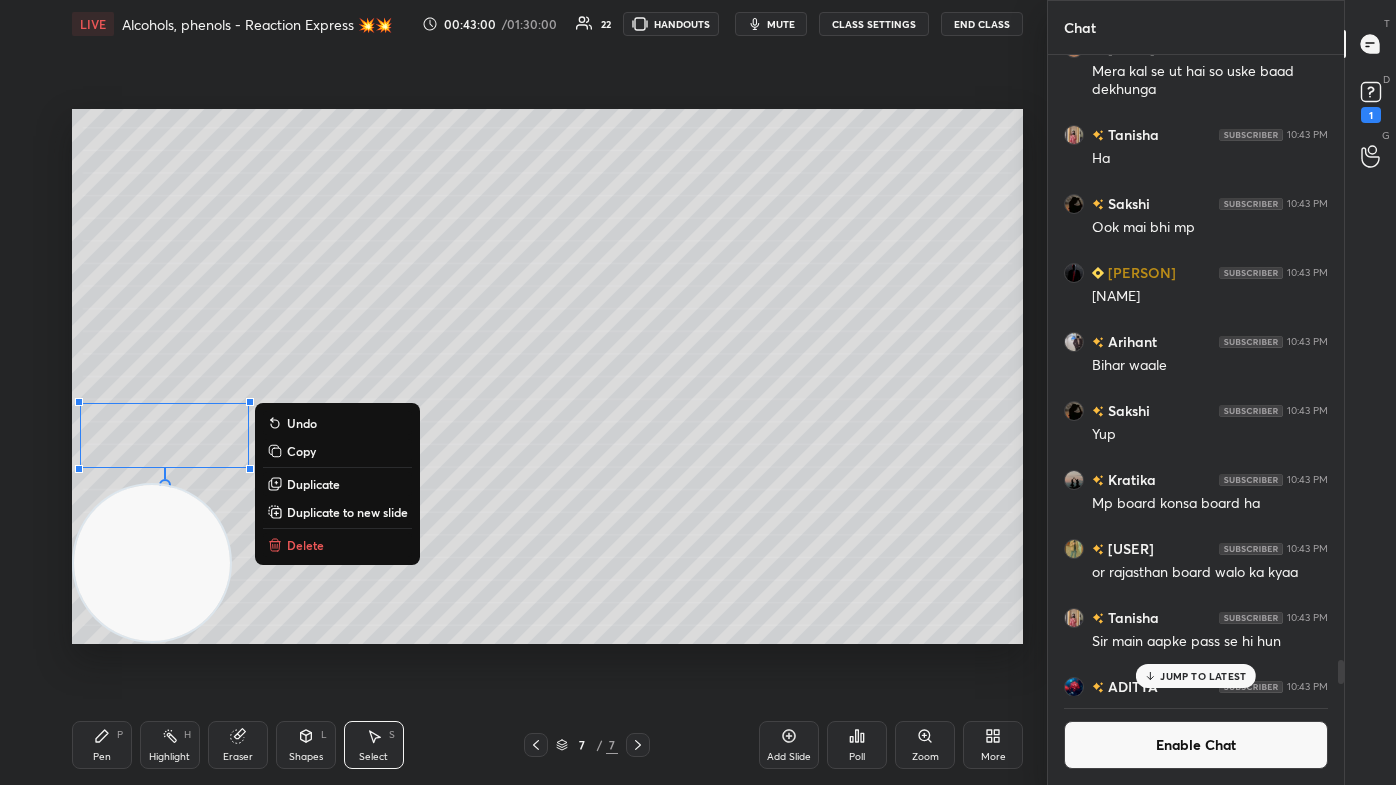 click on "Pen" at bounding box center [102, 757] 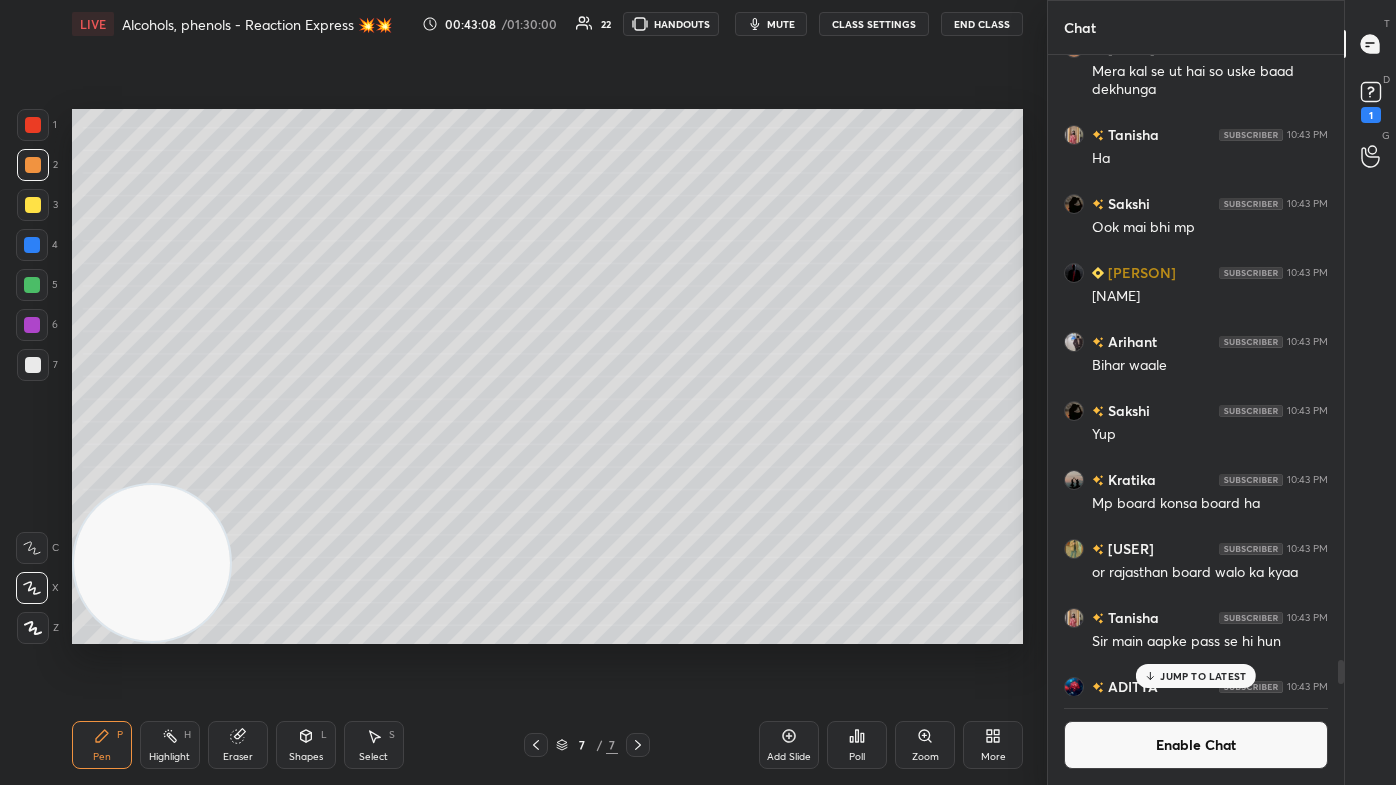 click at bounding box center (33, 365) 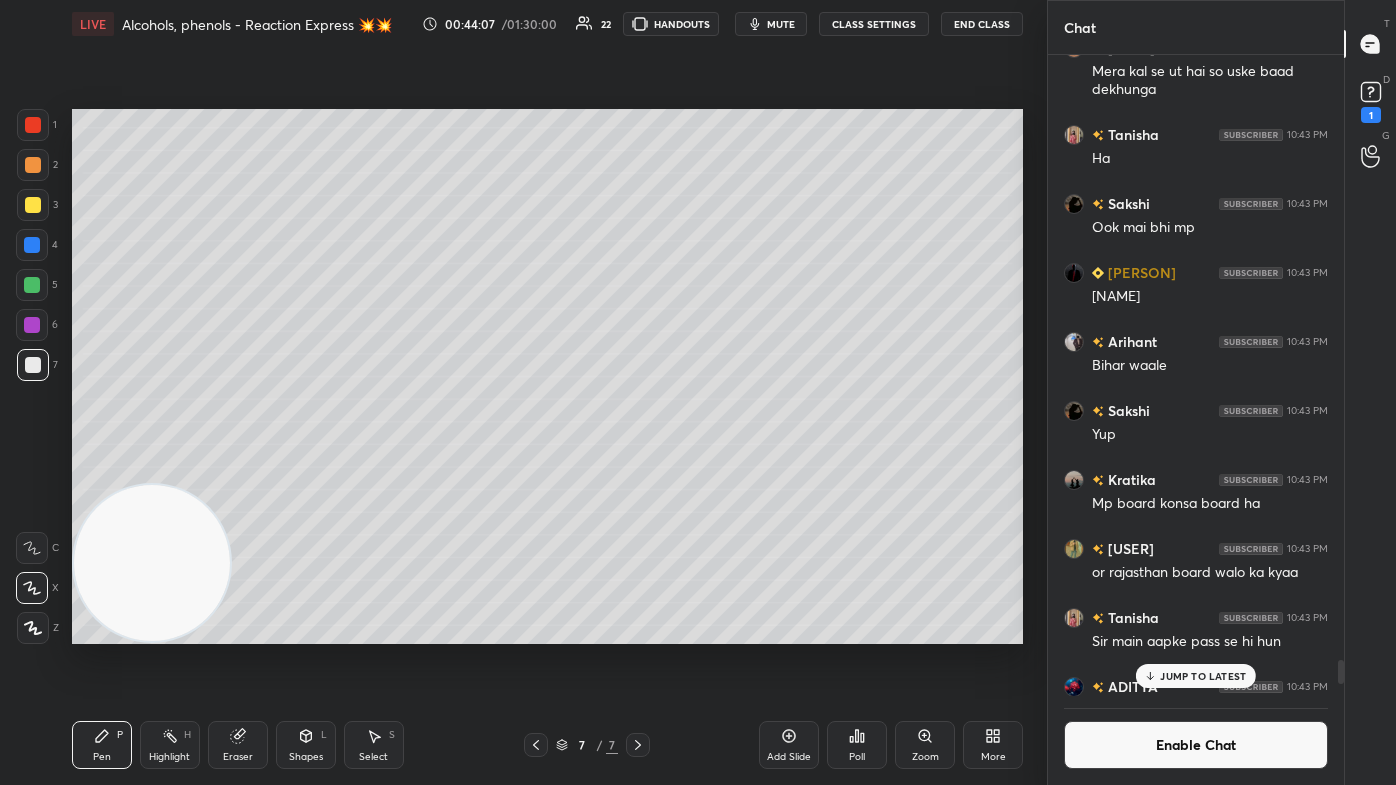 click 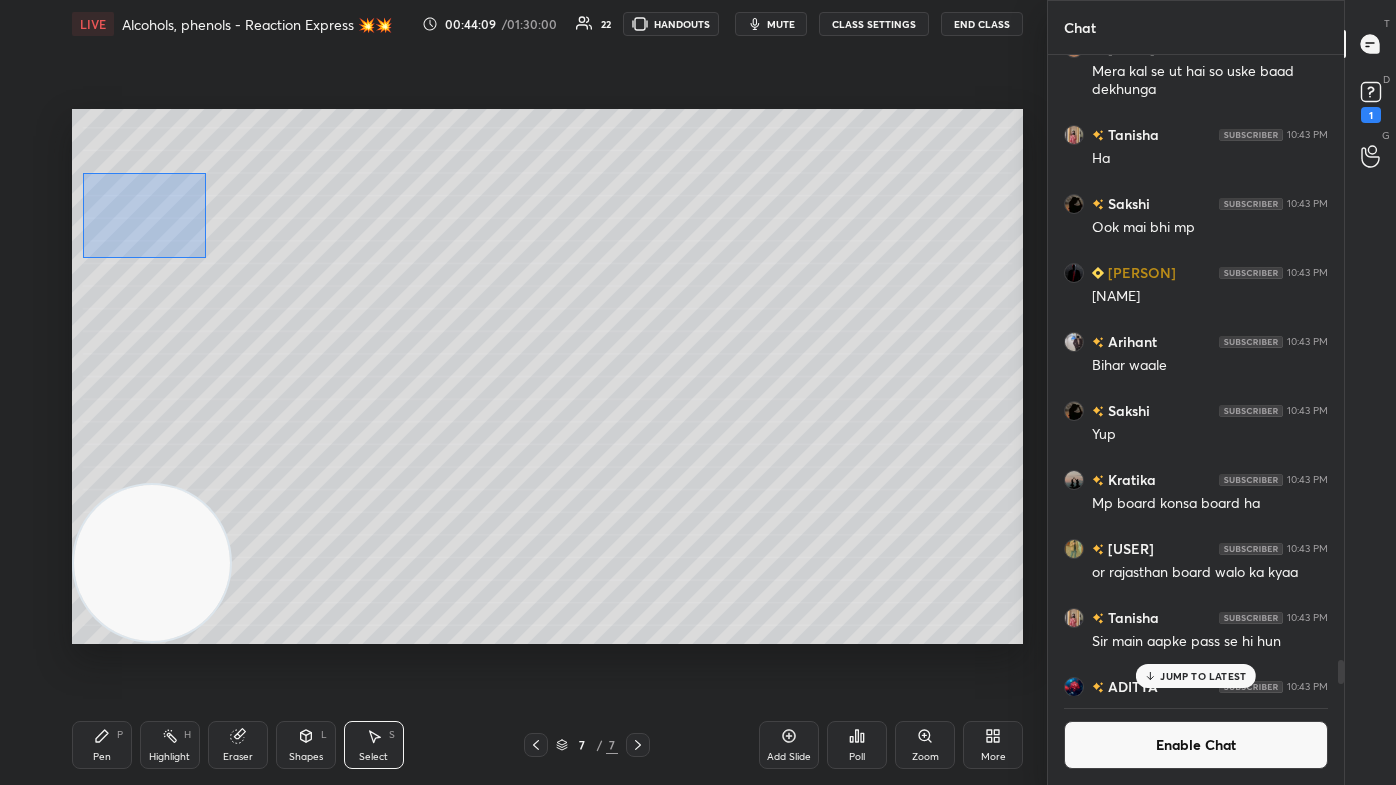 drag, startPoint x: 83, startPoint y: 174, endPoint x: 173, endPoint y: 253, distance: 119.753914 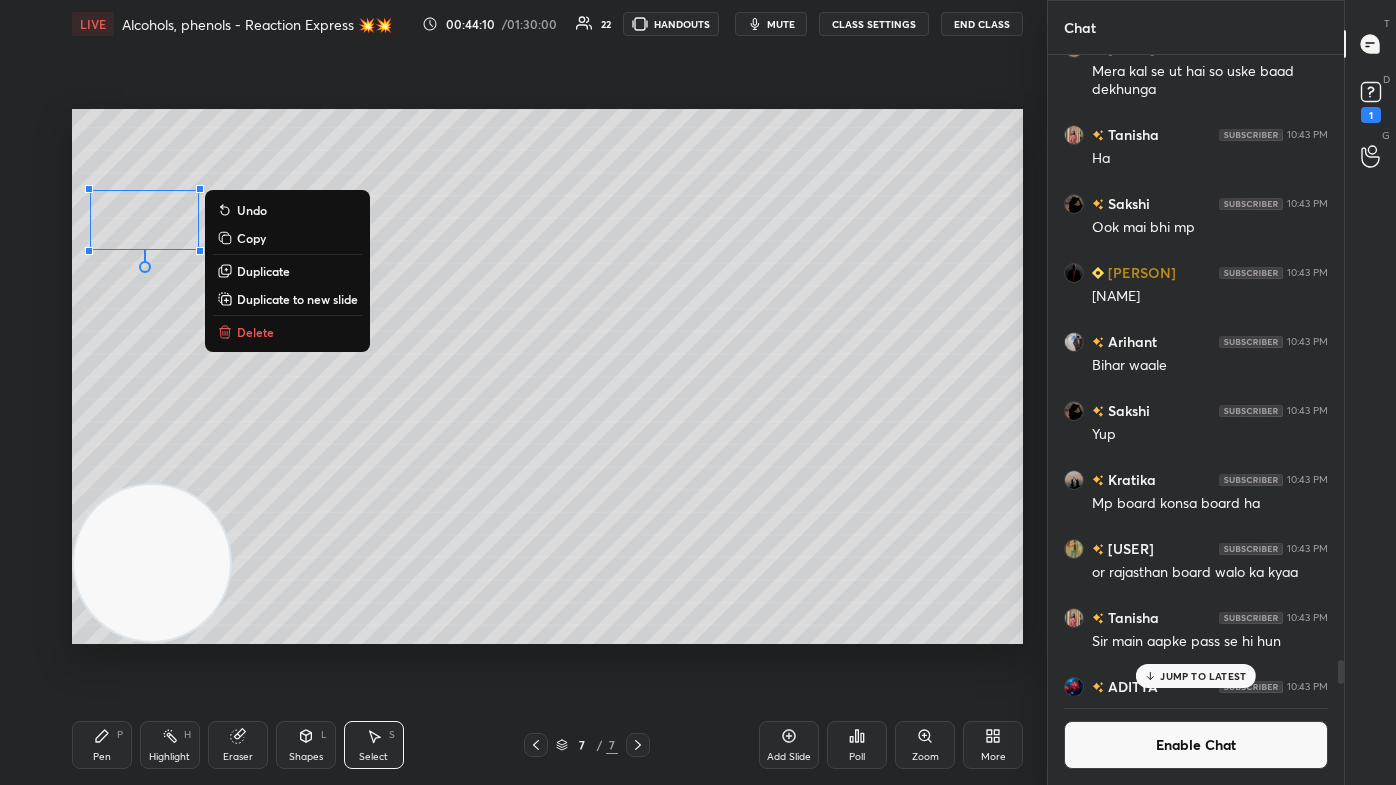 click on "0 ° Undo Copy Duplicate Duplicate to new slide Delete" at bounding box center (547, 376) 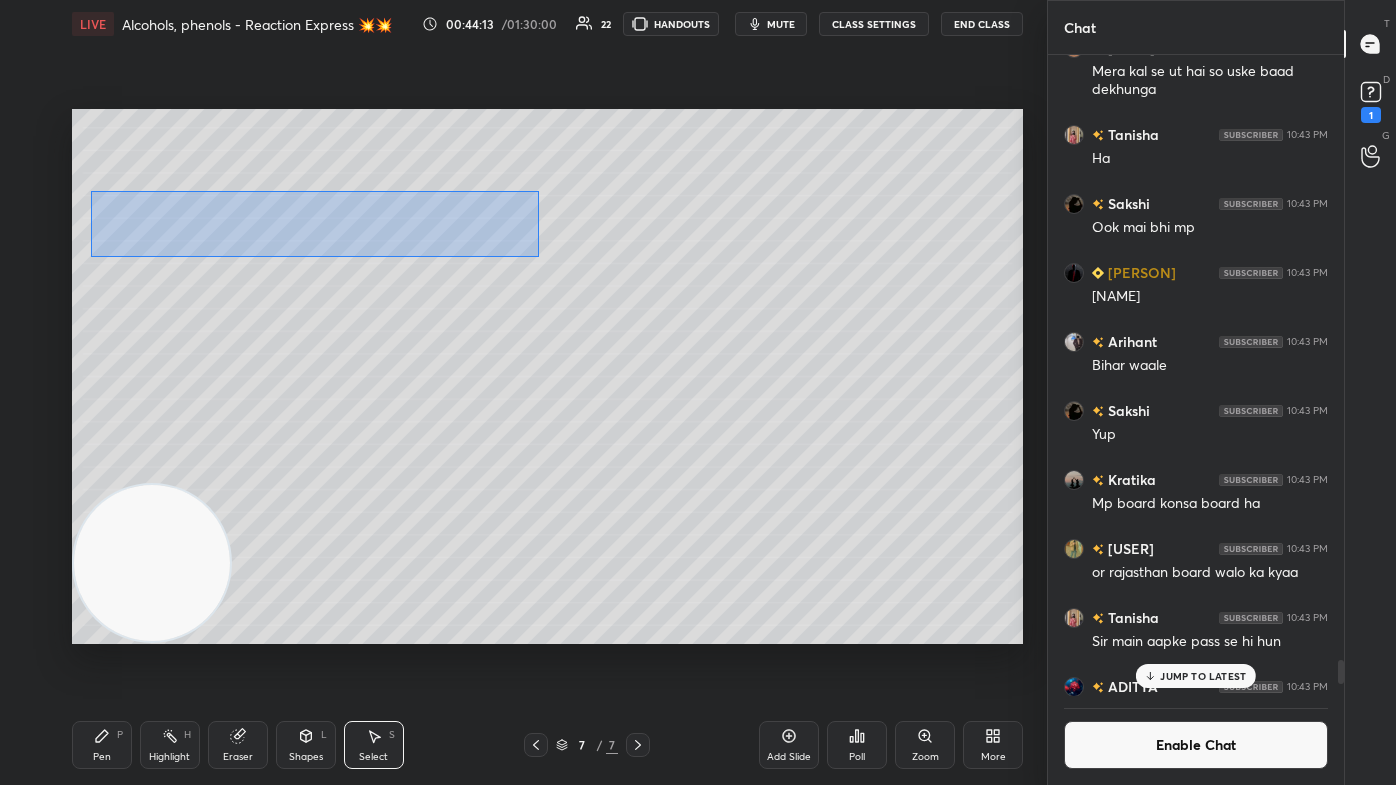 drag, startPoint x: 91, startPoint y: 191, endPoint x: 490, endPoint y: 237, distance: 401.64288 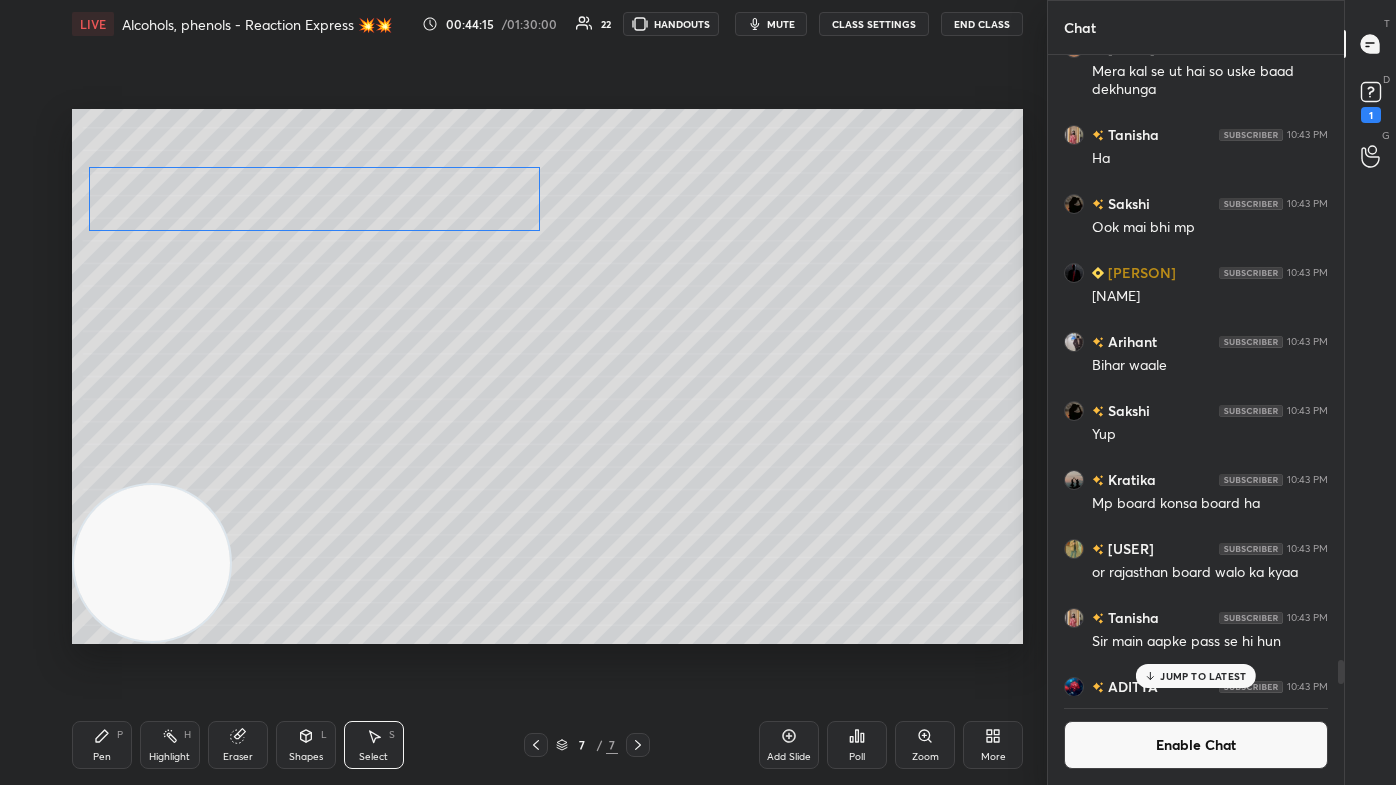 drag, startPoint x: 444, startPoint y: 226, endPoint x: 443, endPoint y: 204, distance: 22.022715 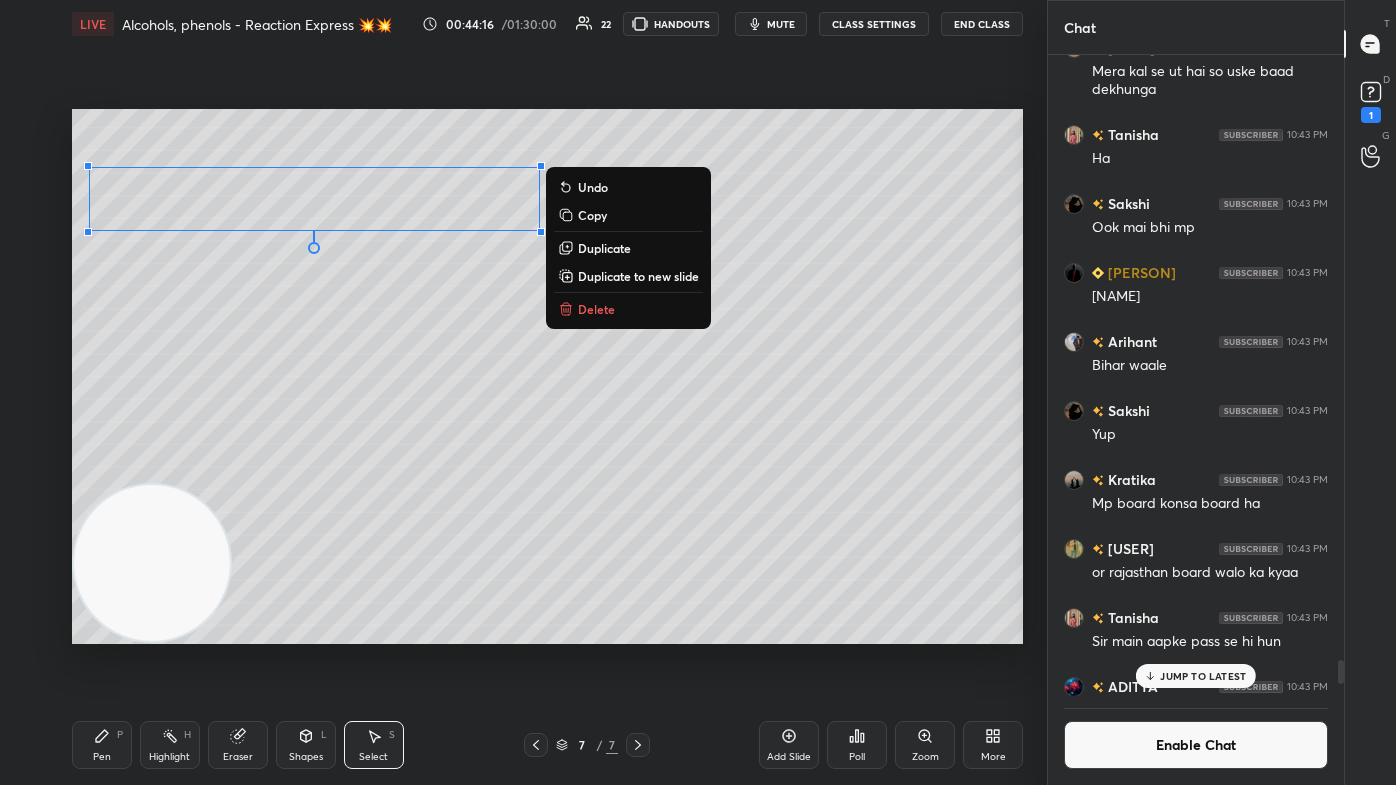 click on "0 ° Undo Copy Duplicate Duplicate to new slide Delete" at bounding box center (547, 376) 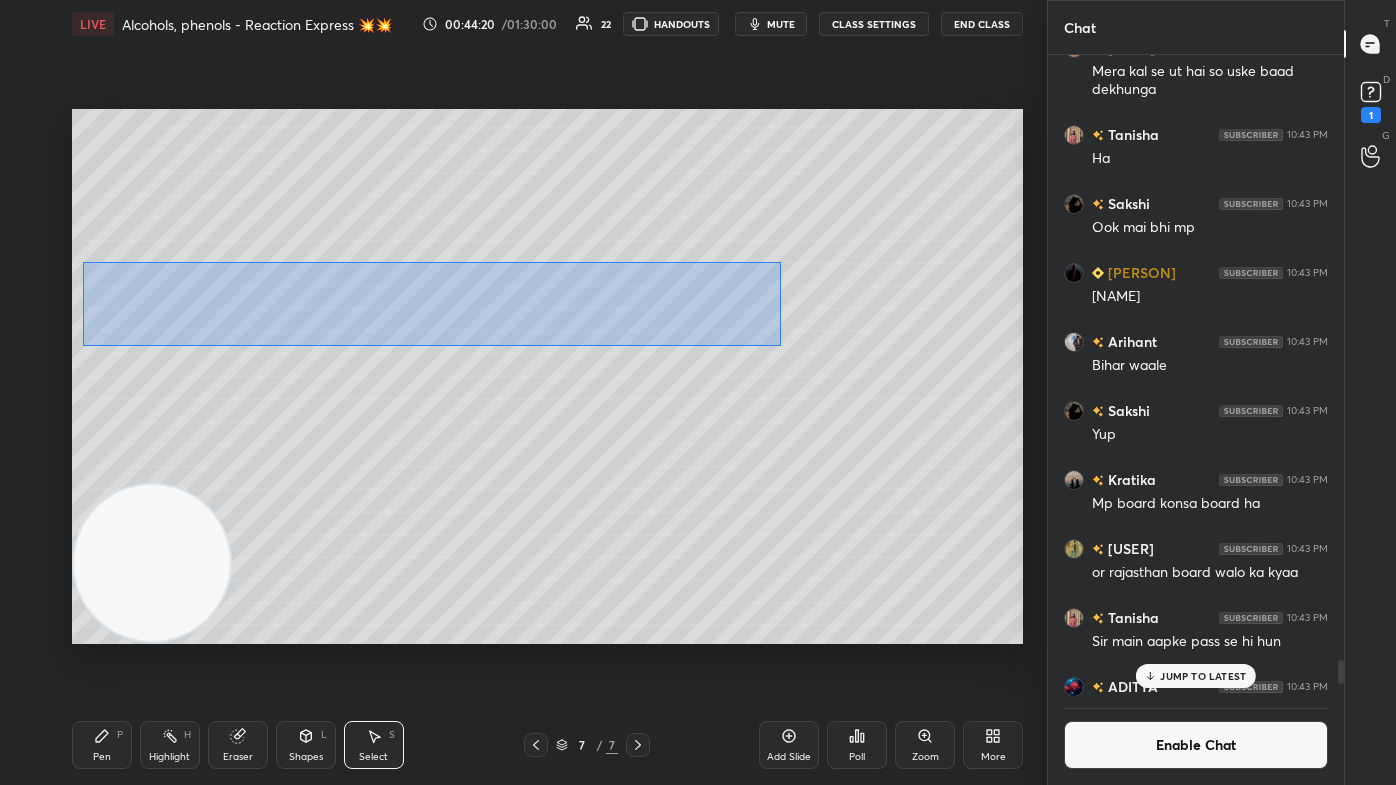 drag, startPoint x: 82, startPoint y: 261, endPoint x: 730, endPoint y: 310, distance: 649.85 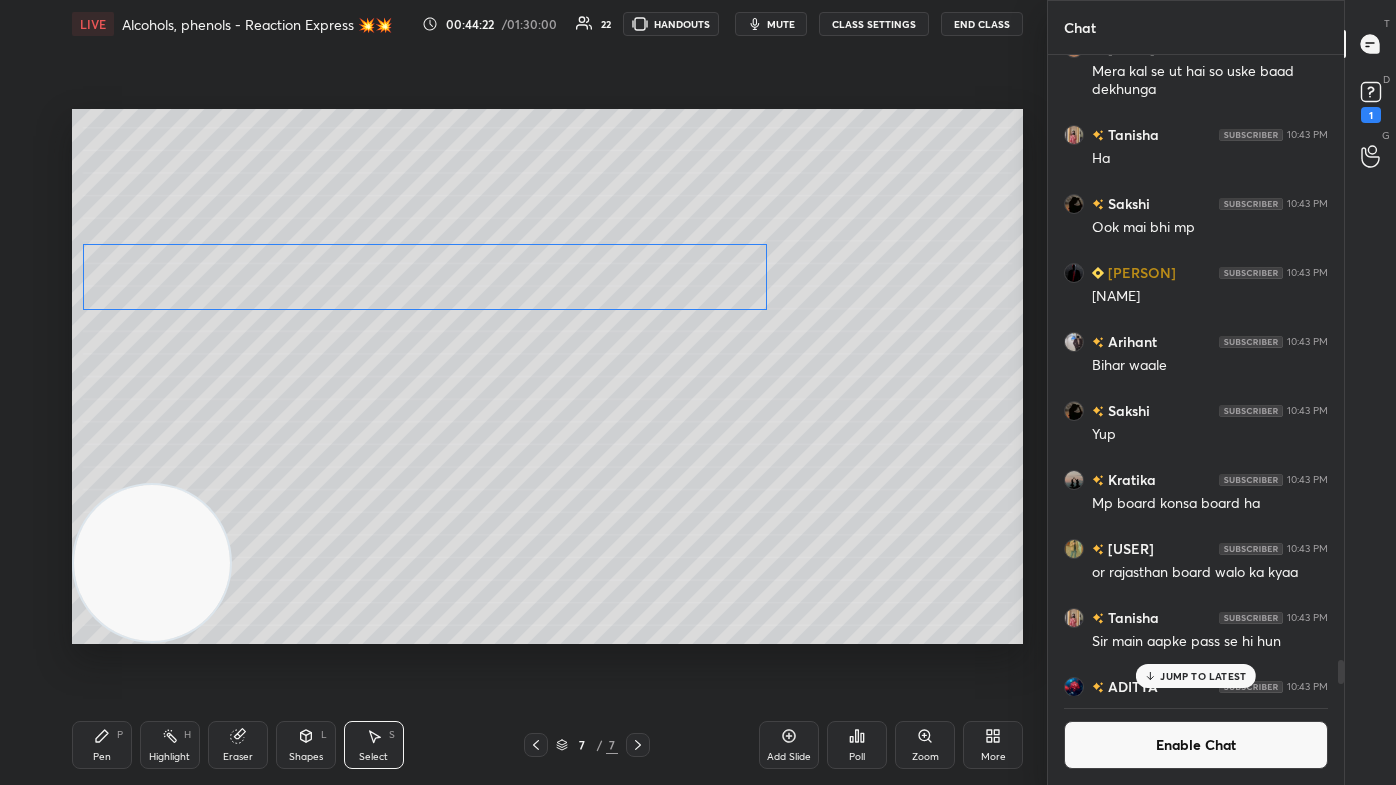 drag, startPoint x: 610, startPoint y: 298, endPoint x: 607, endPoint y: 270, distance: 28.160255 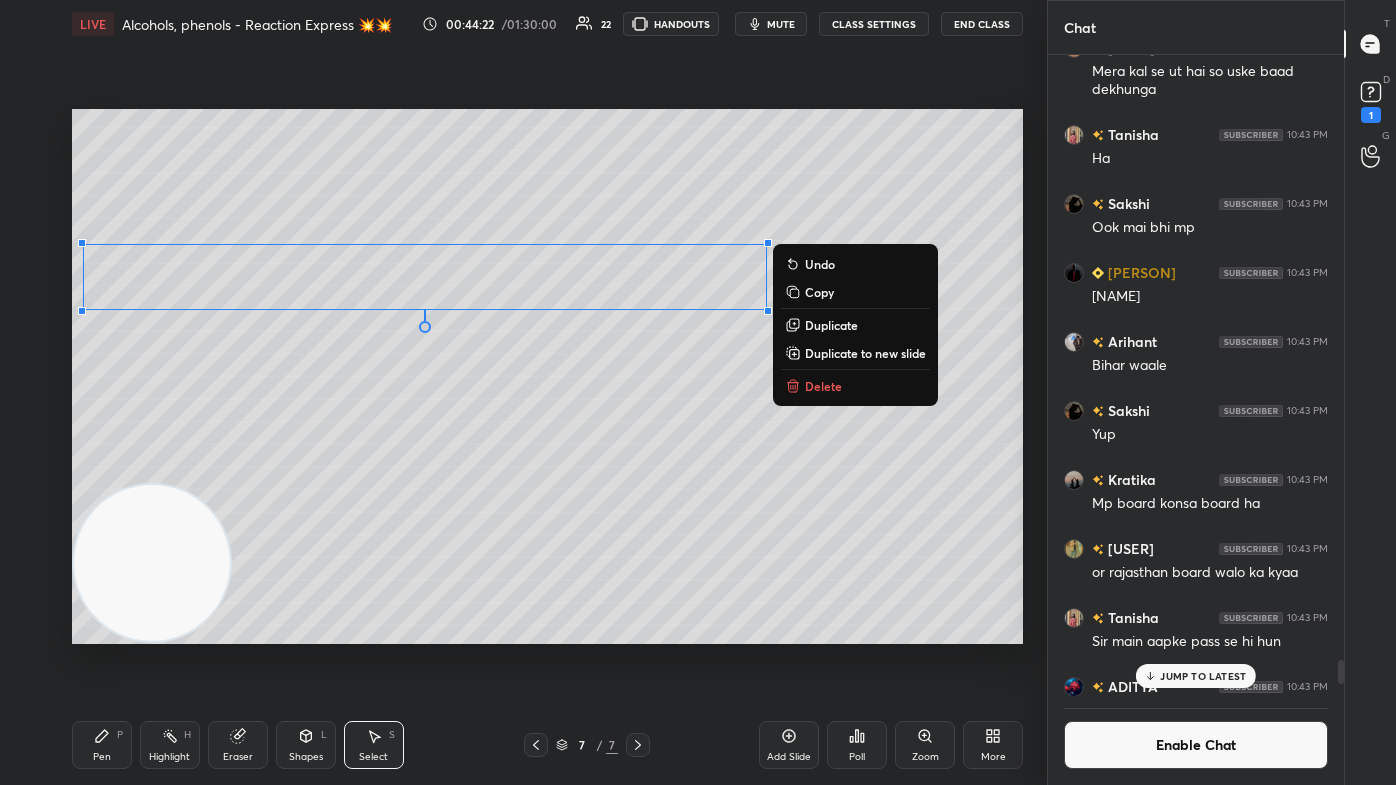 click on "0 ° Undo Copy Duplicate Duplicate to new slide Delete" at bounding box center (547, 376) 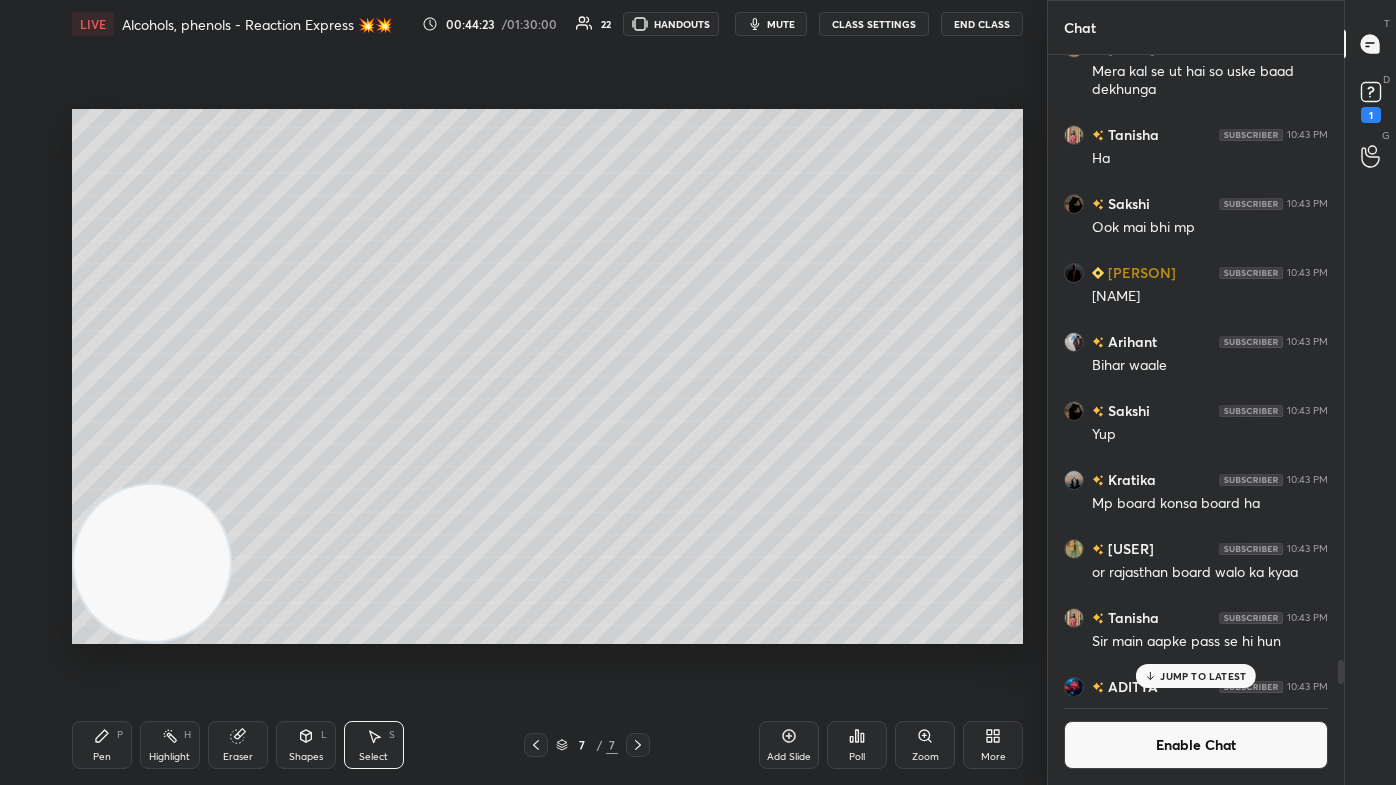 click on "Pen" at bounding box center (102, 757) 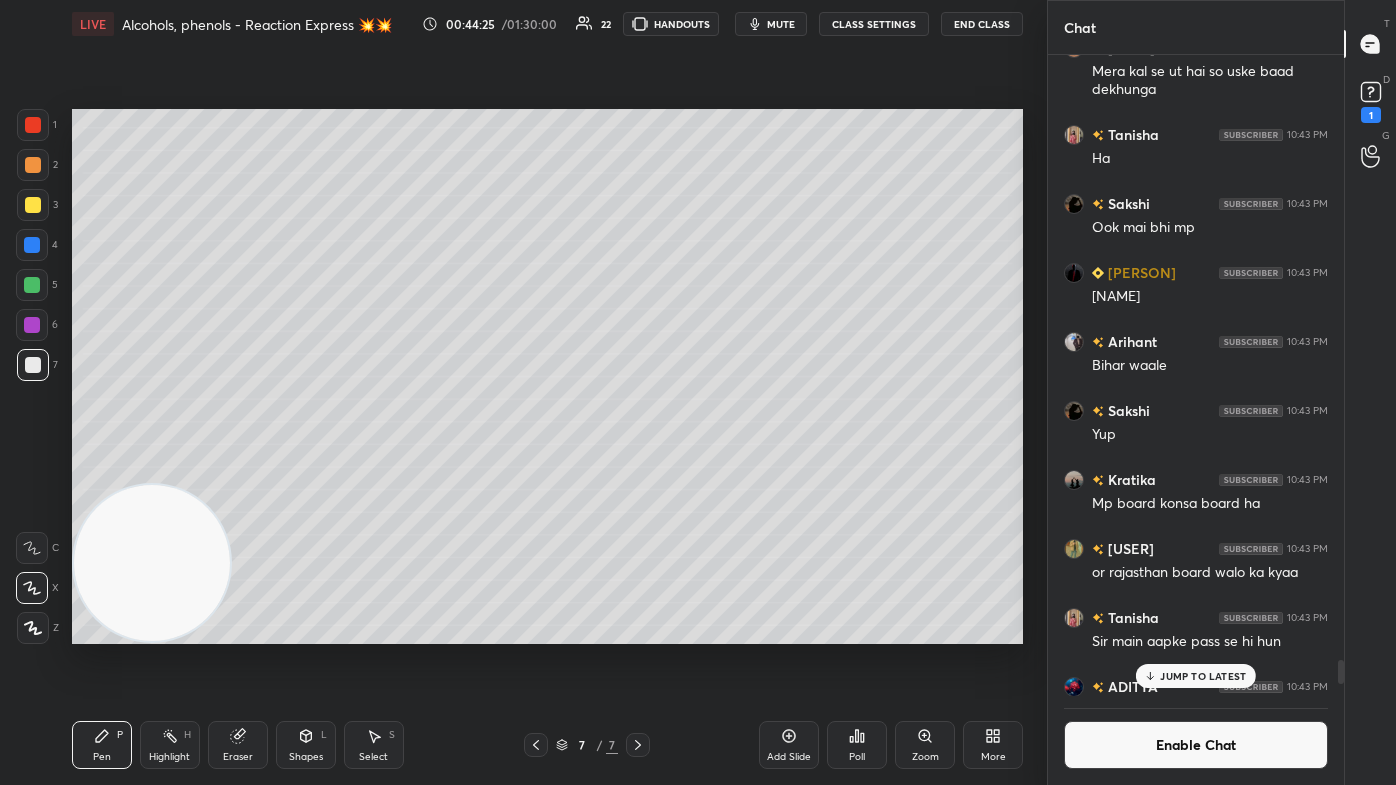 click on "JUMP TO LATEST" at bounding box center (1203, 676) 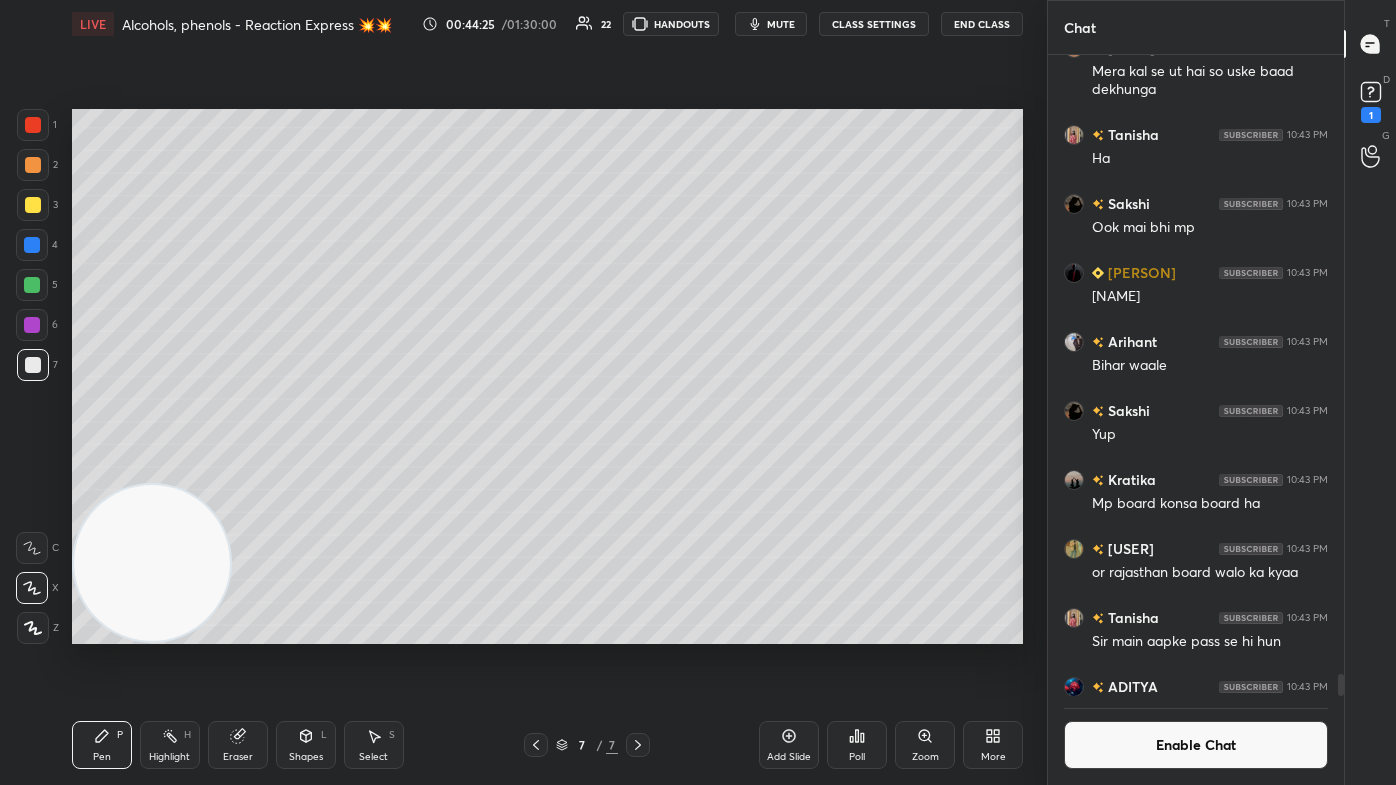scroll, scrollTop: 17925, scrollLeft: 0, axis: vertical 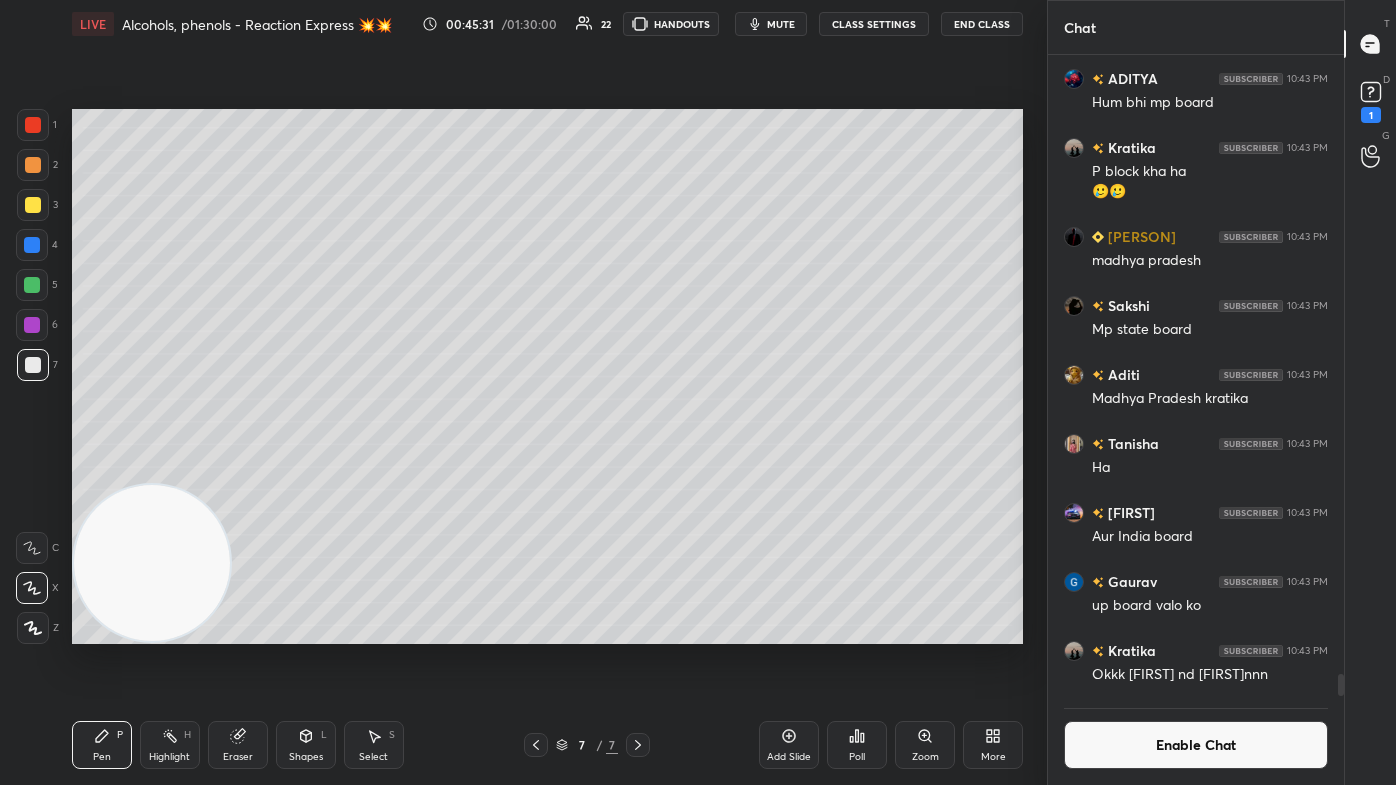 click on "Enable Chat" at bounding box center [1196, 745] 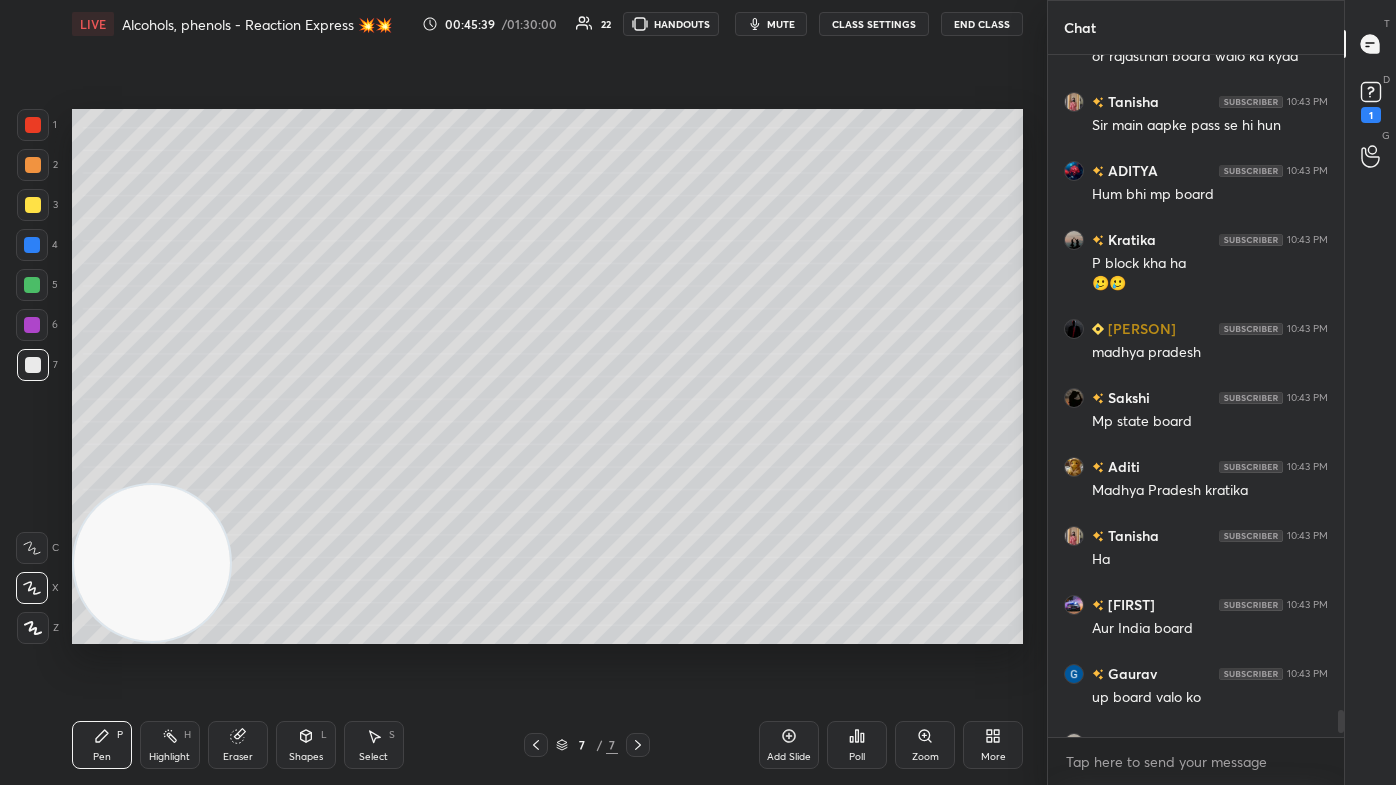 click 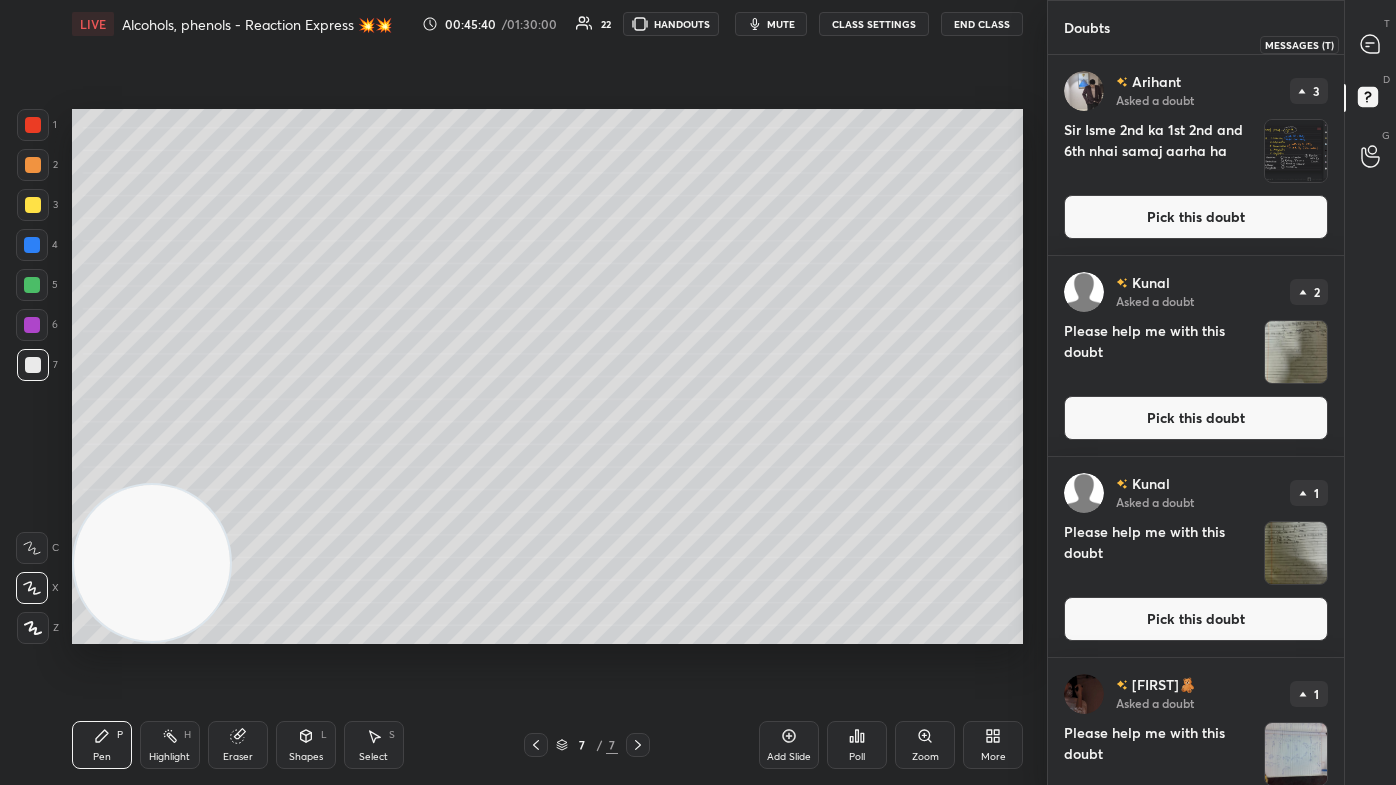 click 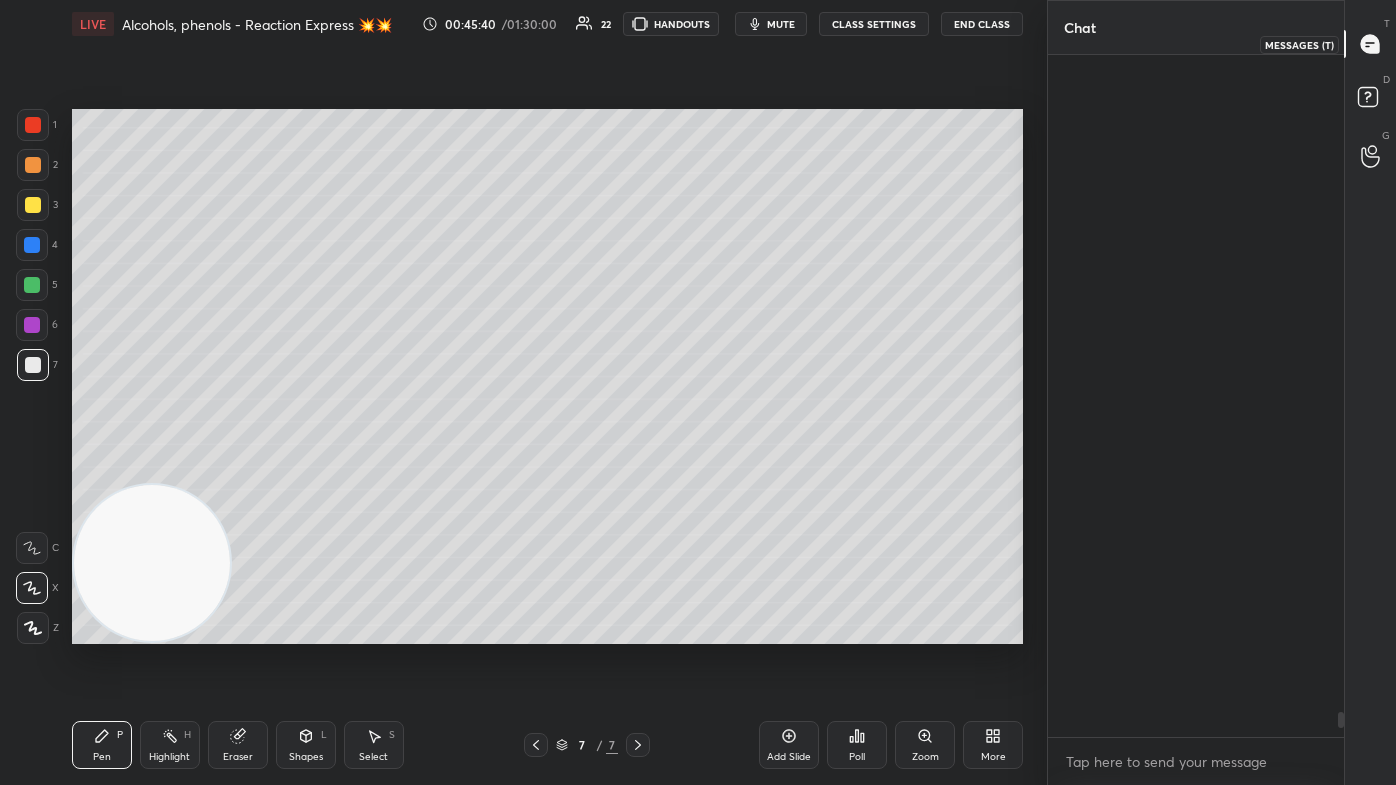 scroll, scrollTop: 18245, scrollLeft: 0, axis: vertical 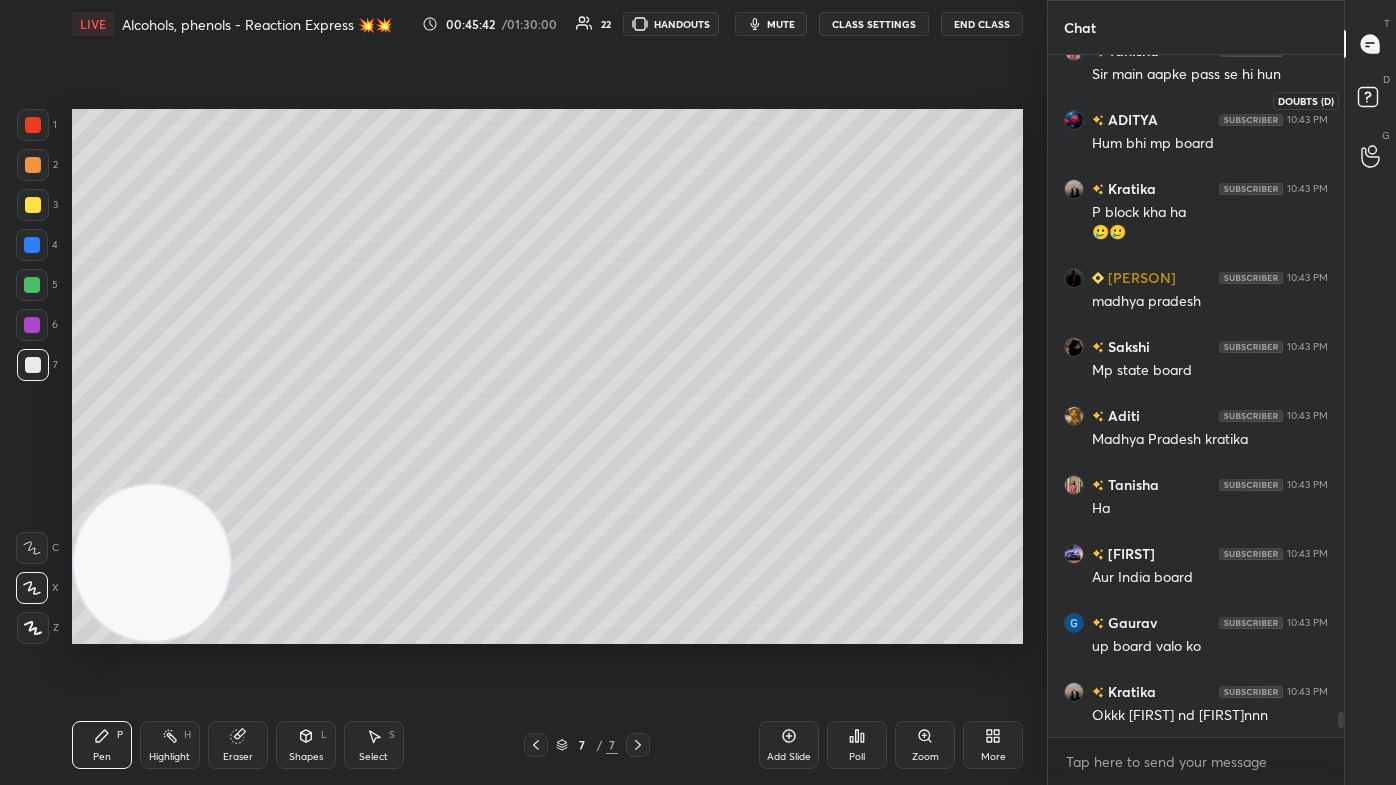 click 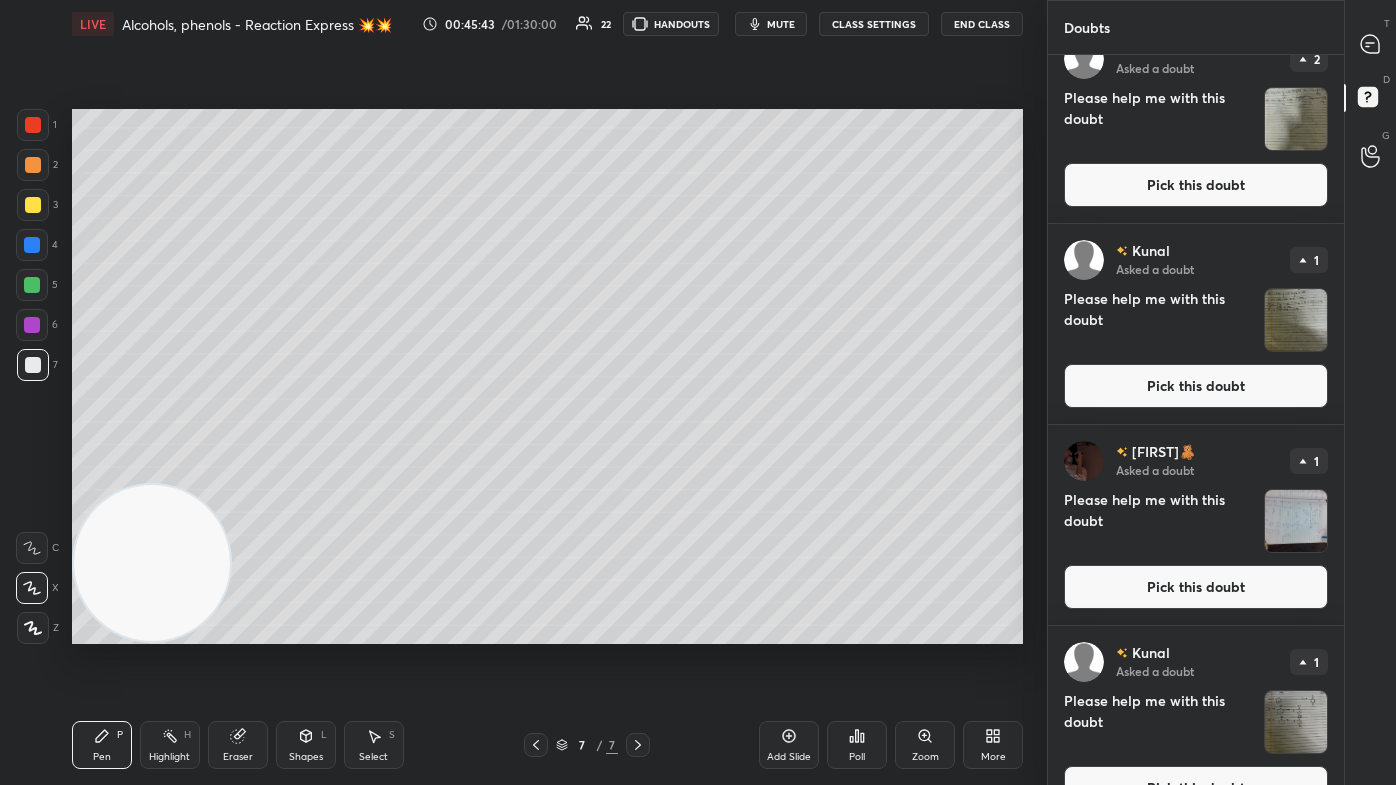 scroll, scrollTop: 3, scrollLeft: 0, axis: vertical 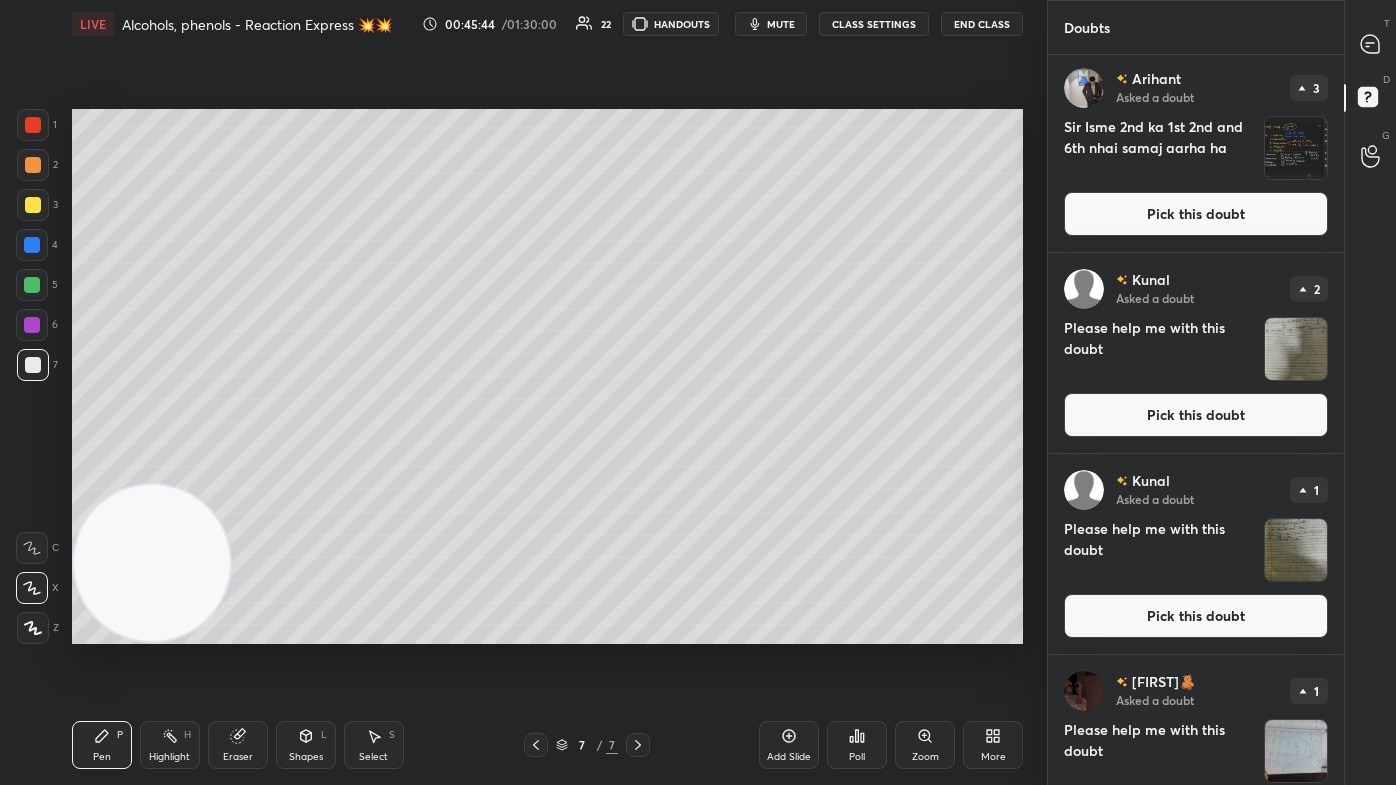 drag, startPoint x: 1284, startPoint y: 142, endPoint x: 1291, endPoint y: 128, distance: 15.652476 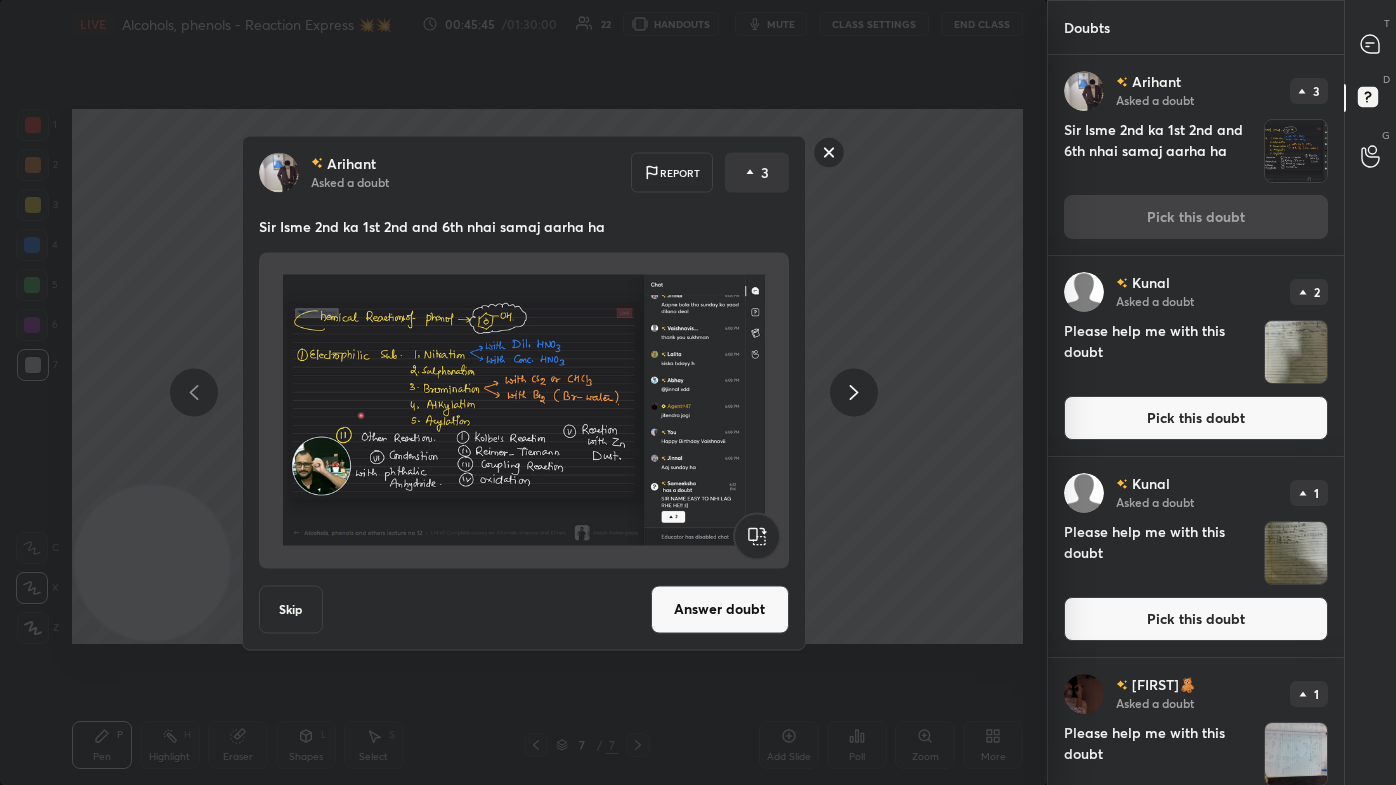 click 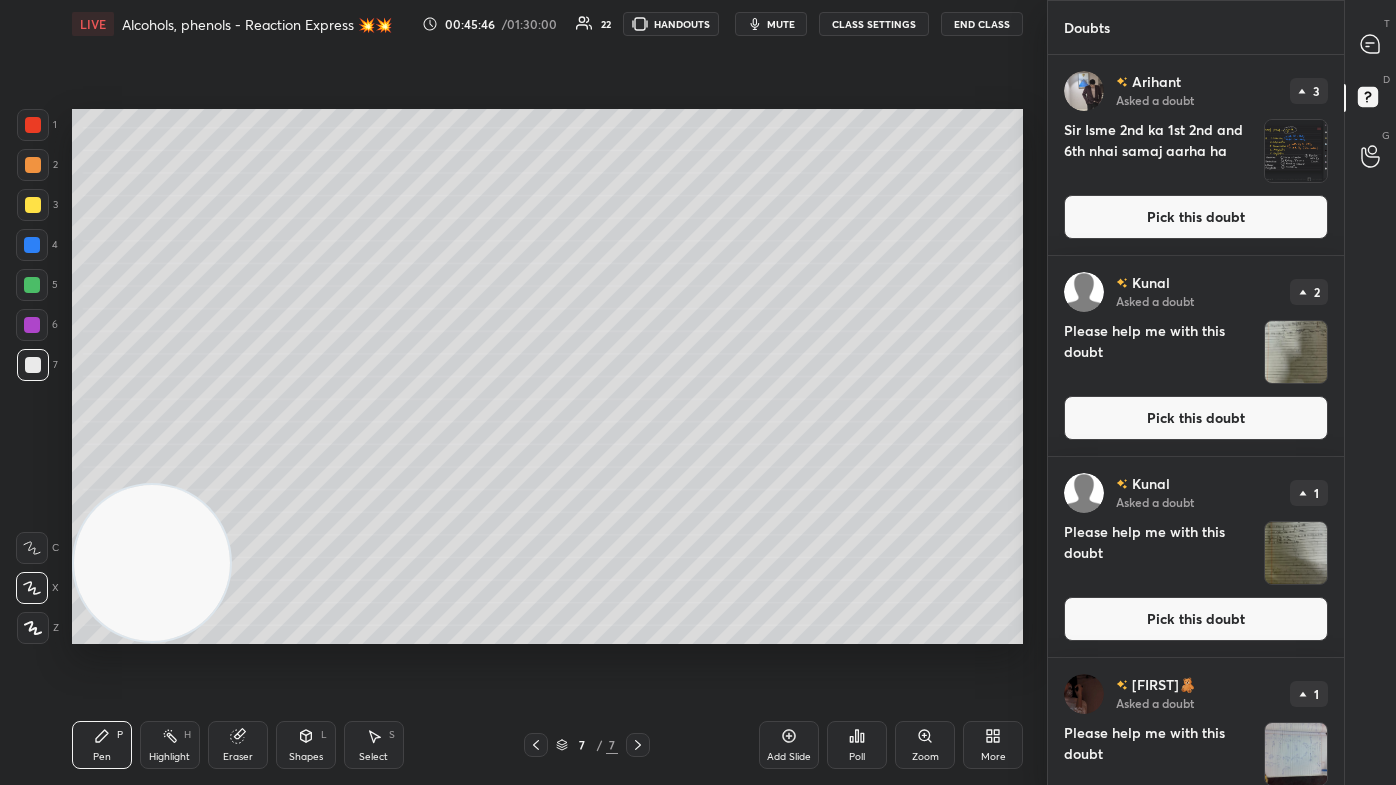 click 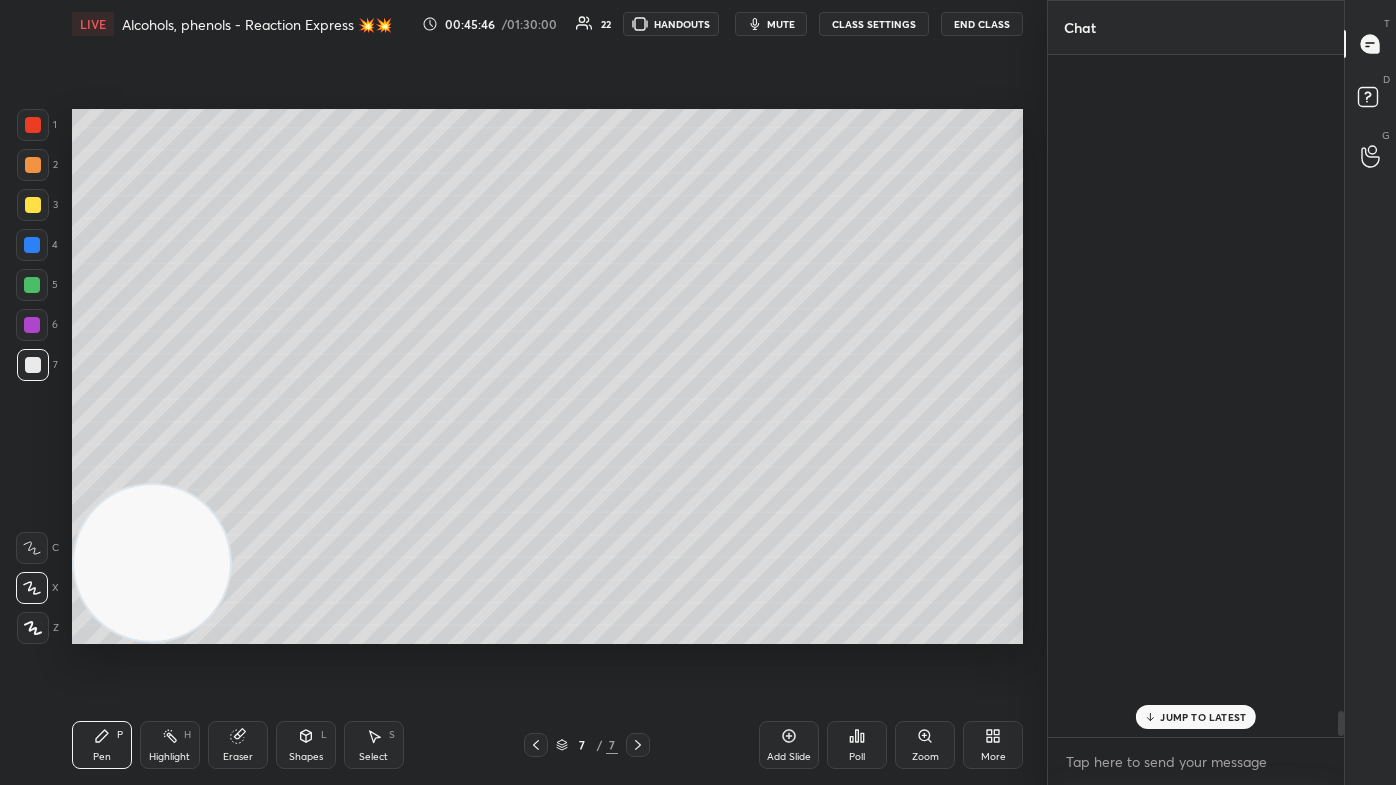 scroll, scrollTop: 18344, scrollLeft: 0, axis: vertical 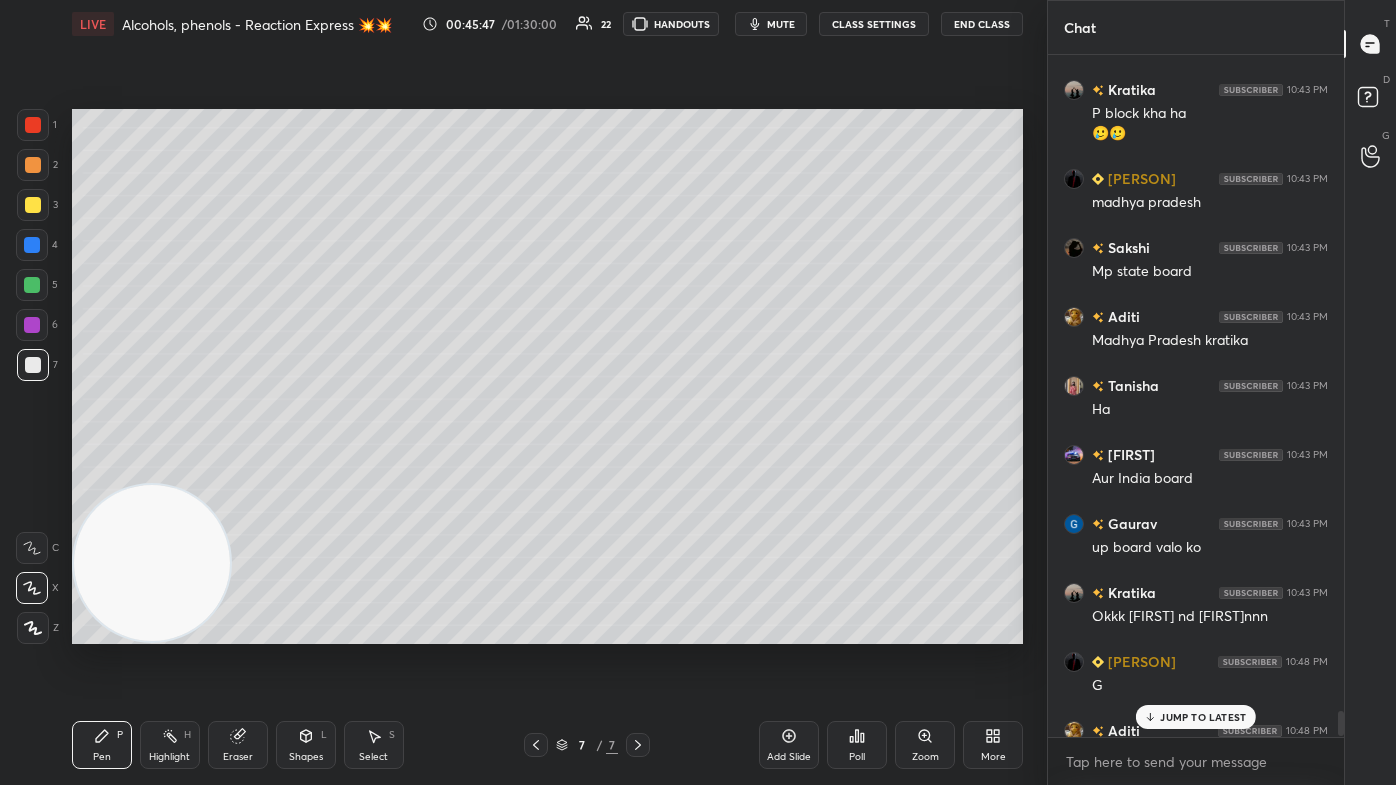 click on "JUMP TO LATEST" at bounding box center (1196, 717) 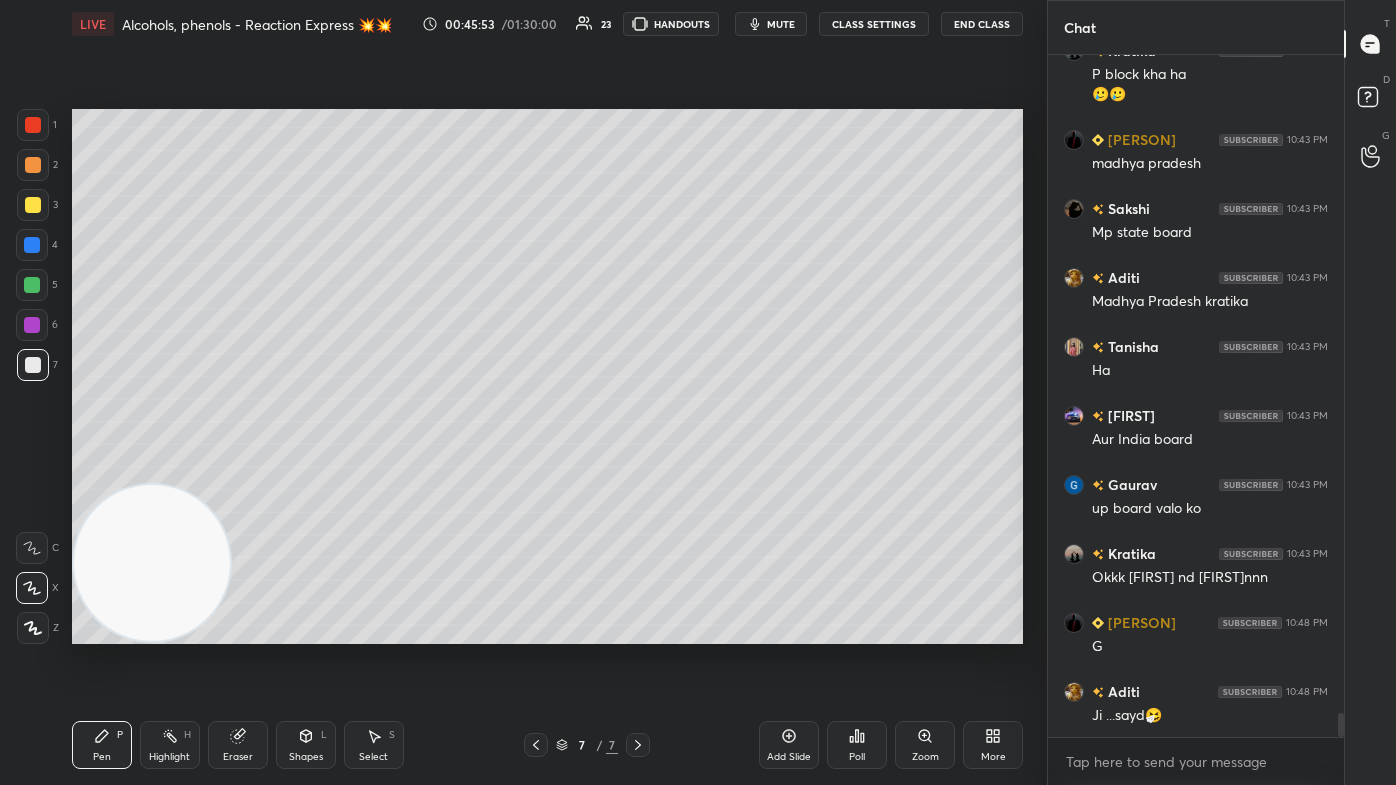 scroll, scrollTop: 18452, scrollLeft: 0, axis: vertical 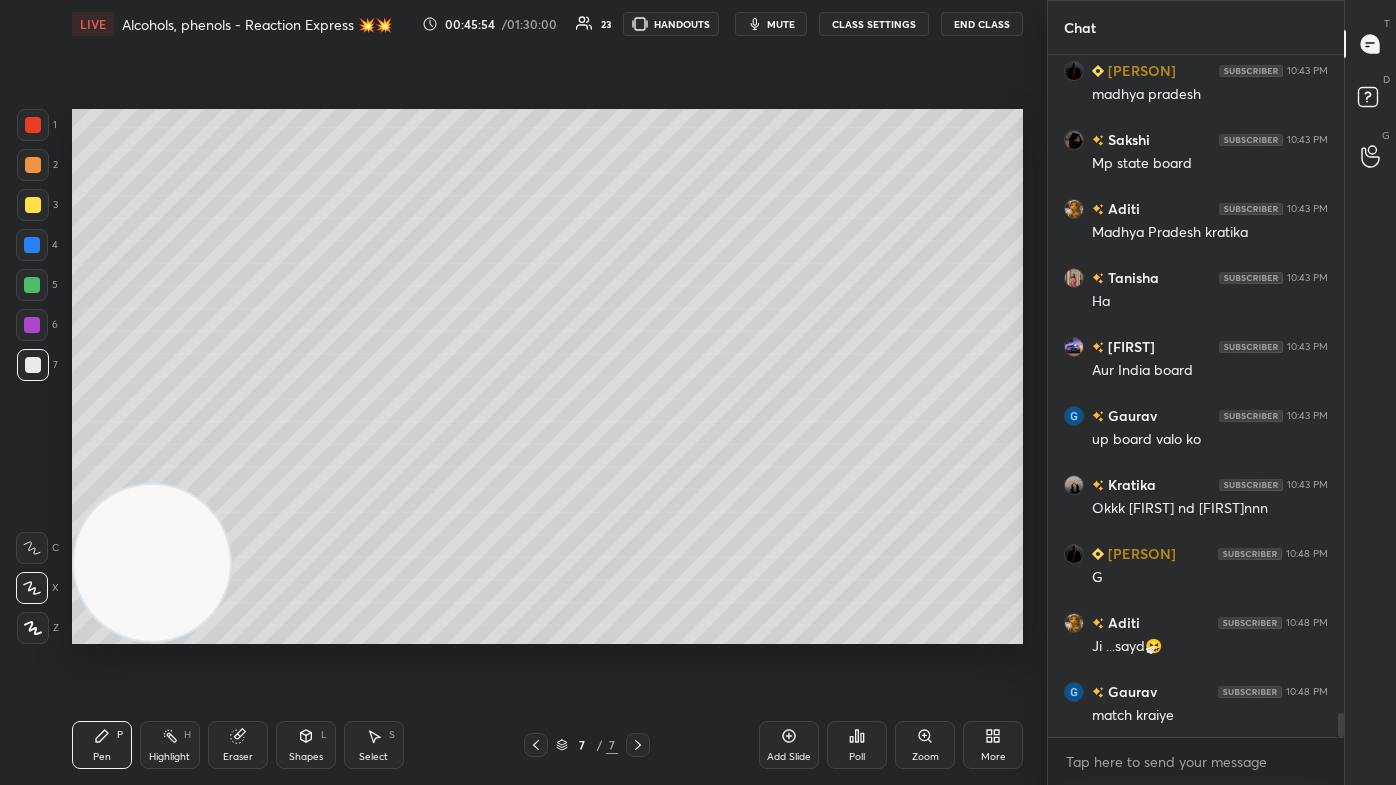 click at bounding box center (32, 285) 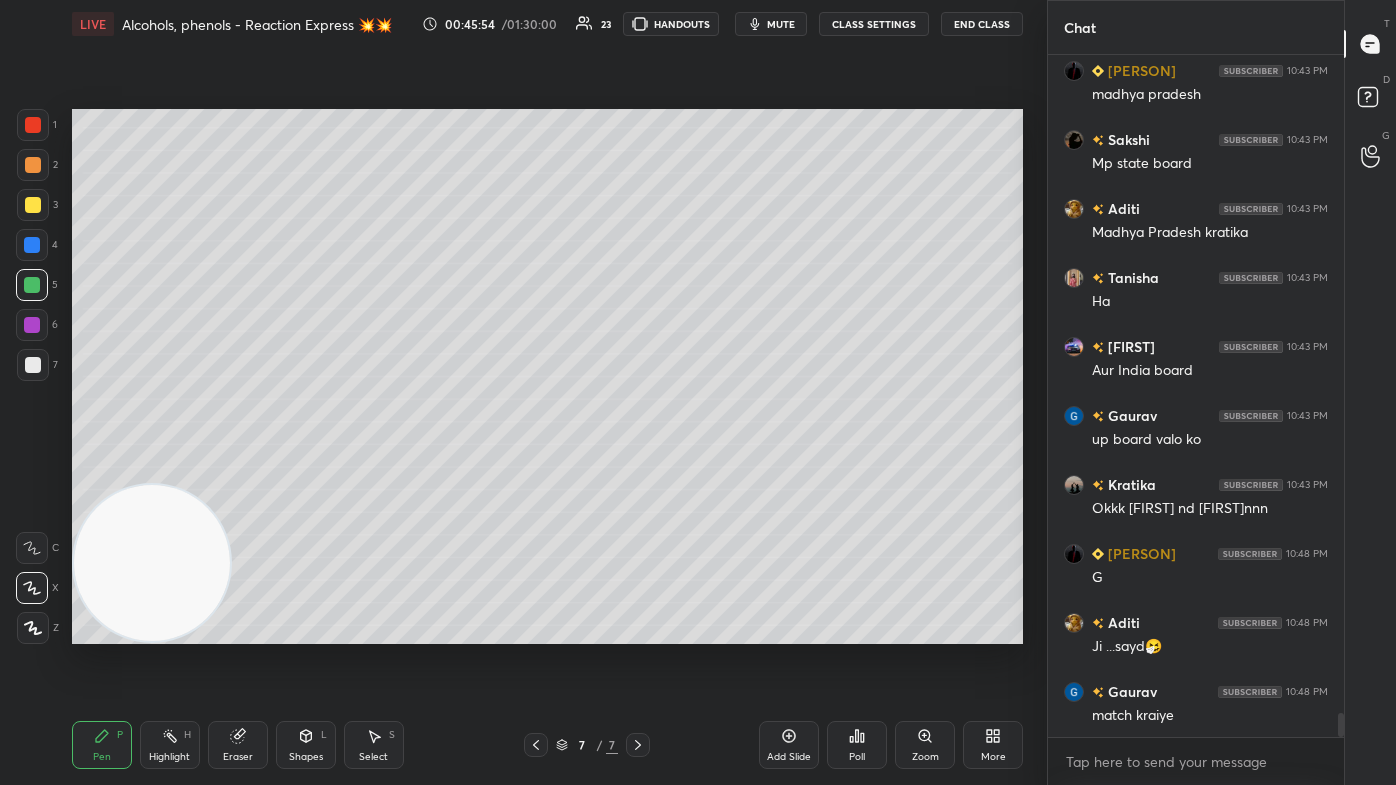 click 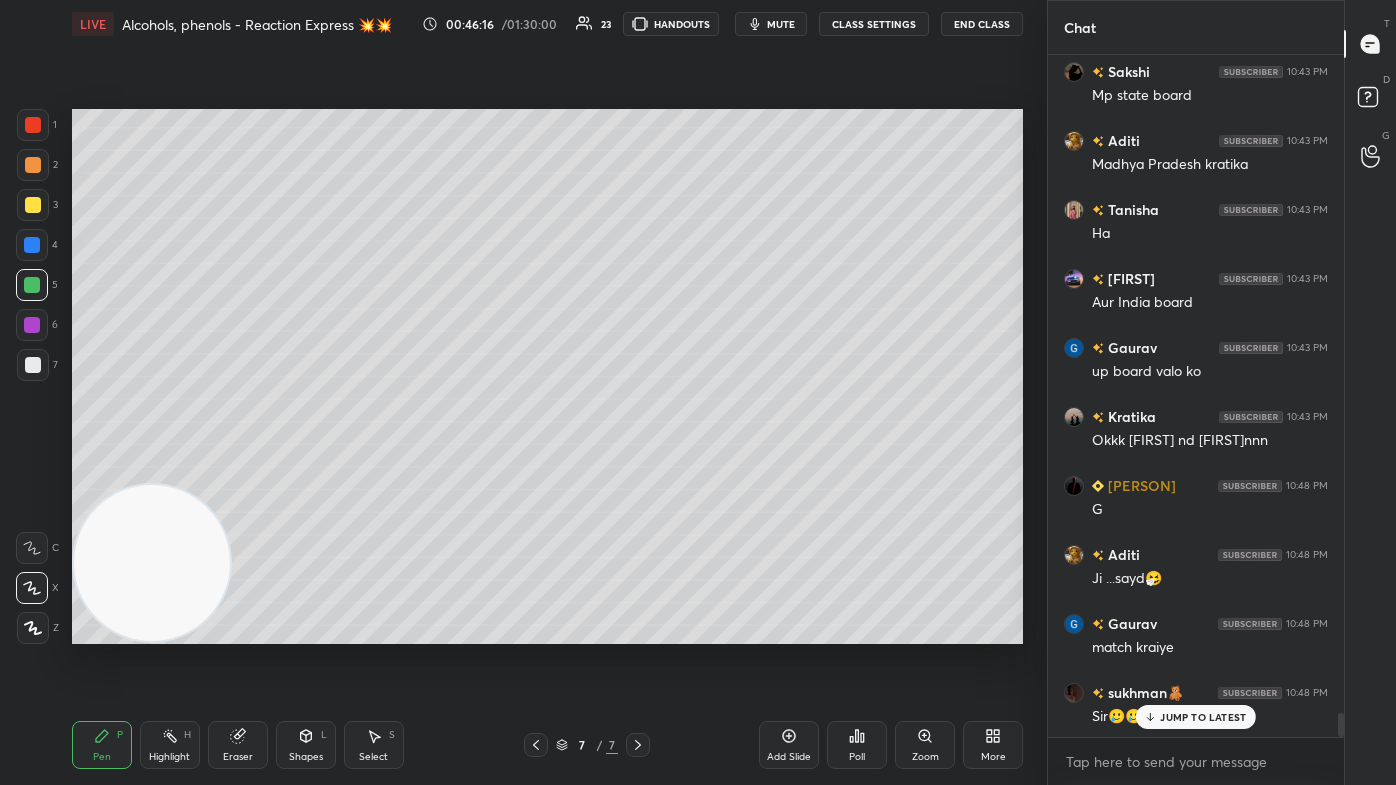 scroll, scrollTop: 18589, scrollLeft: 0, axis: vertical 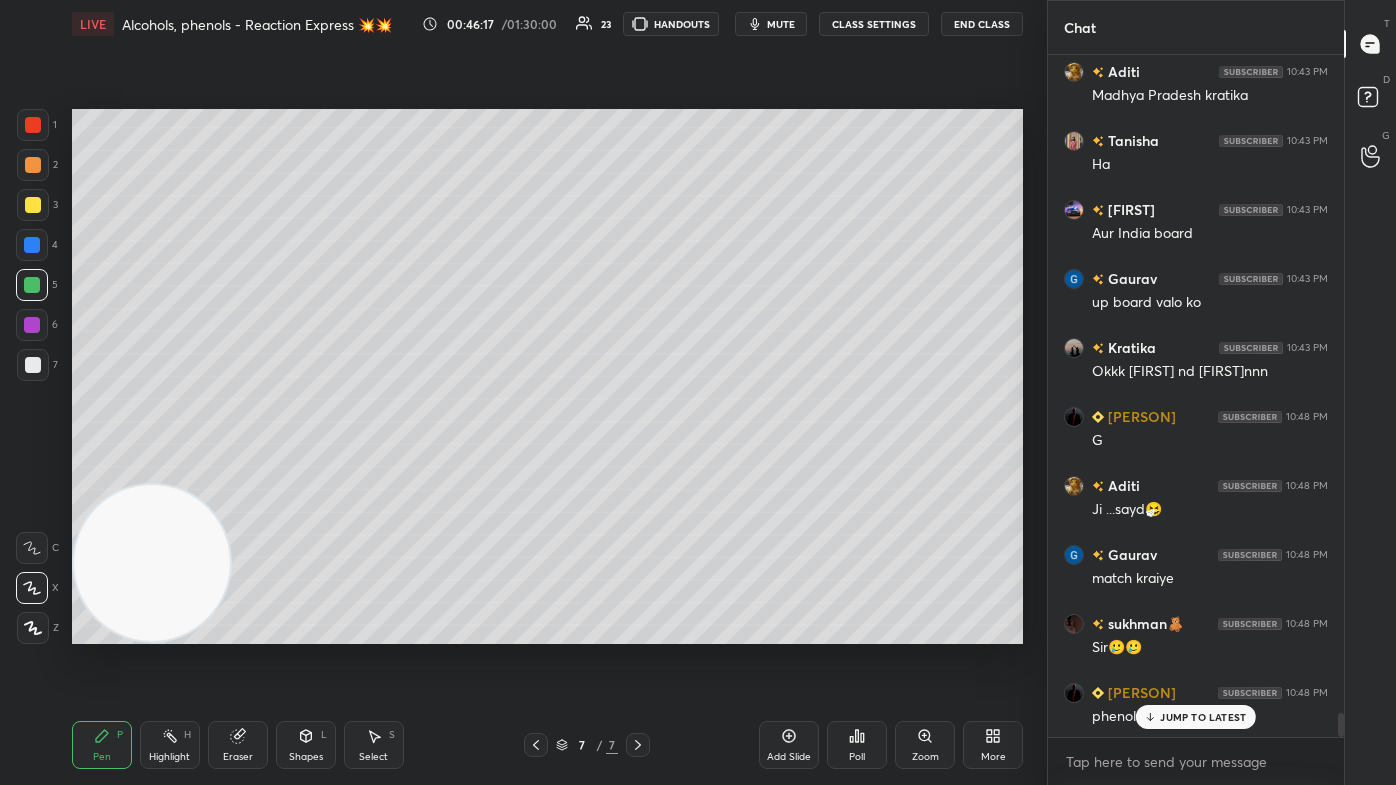 click on "JUMP TO LATEST" at bounding box center [1196, 717] 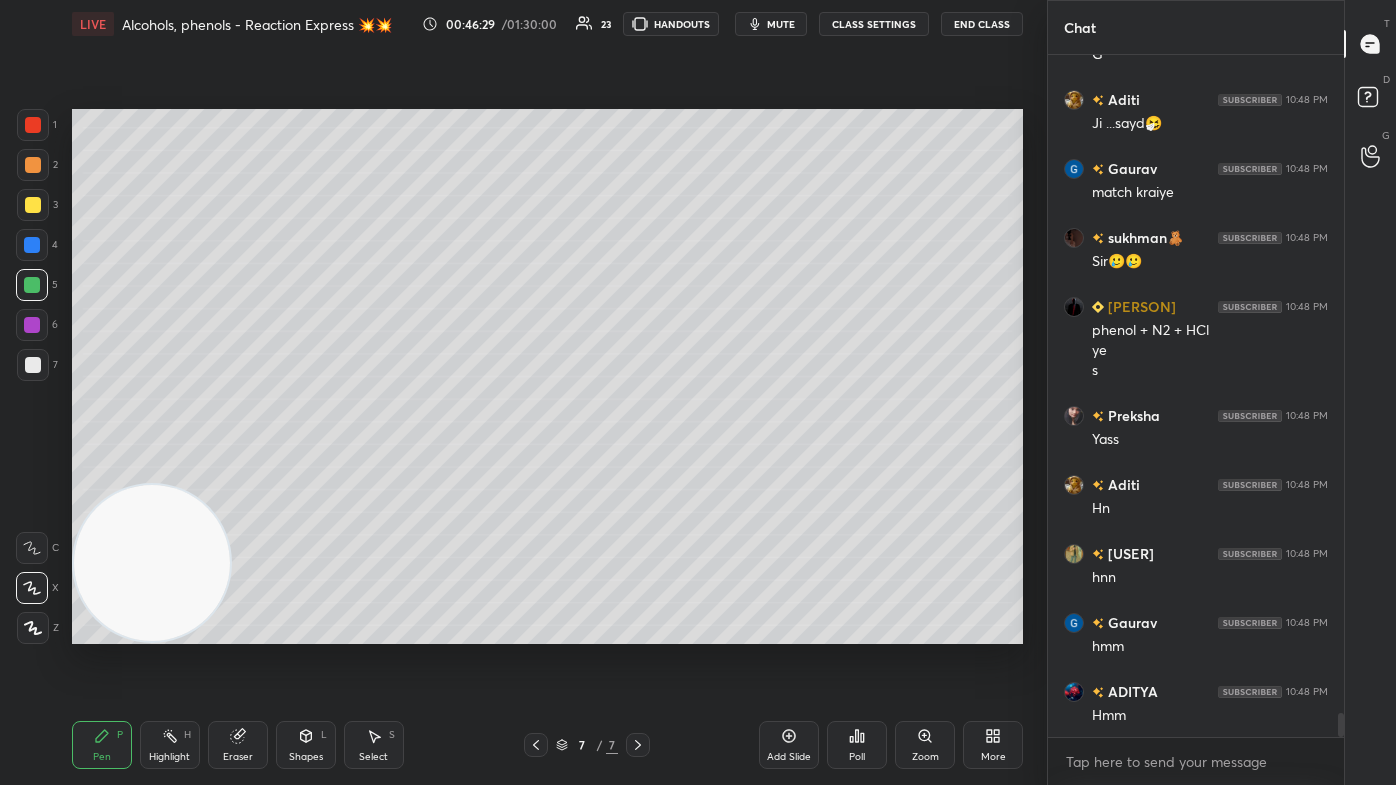 scroll, scrollTop: 19044, scrollLeft: 0, axis: vertical 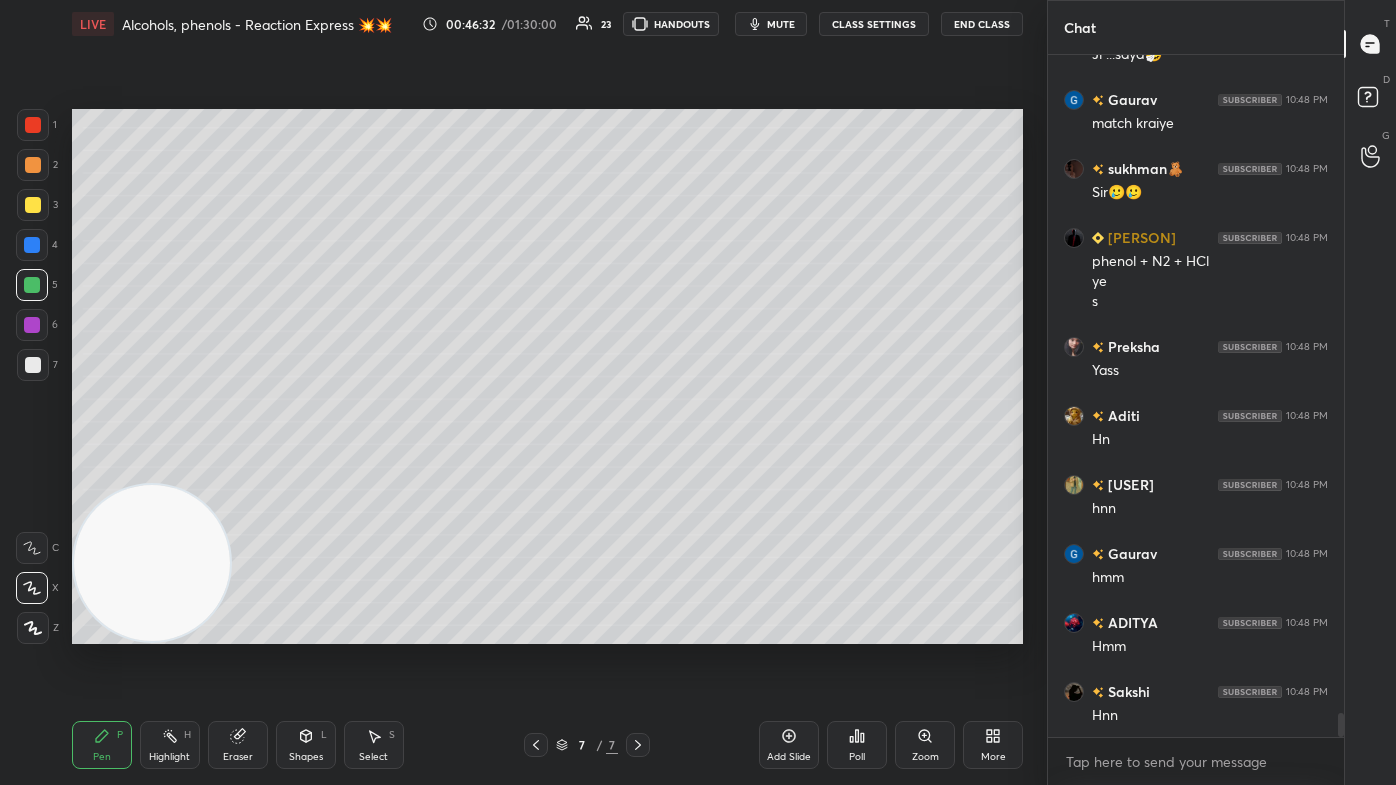 click at bounding box center (33, 365) 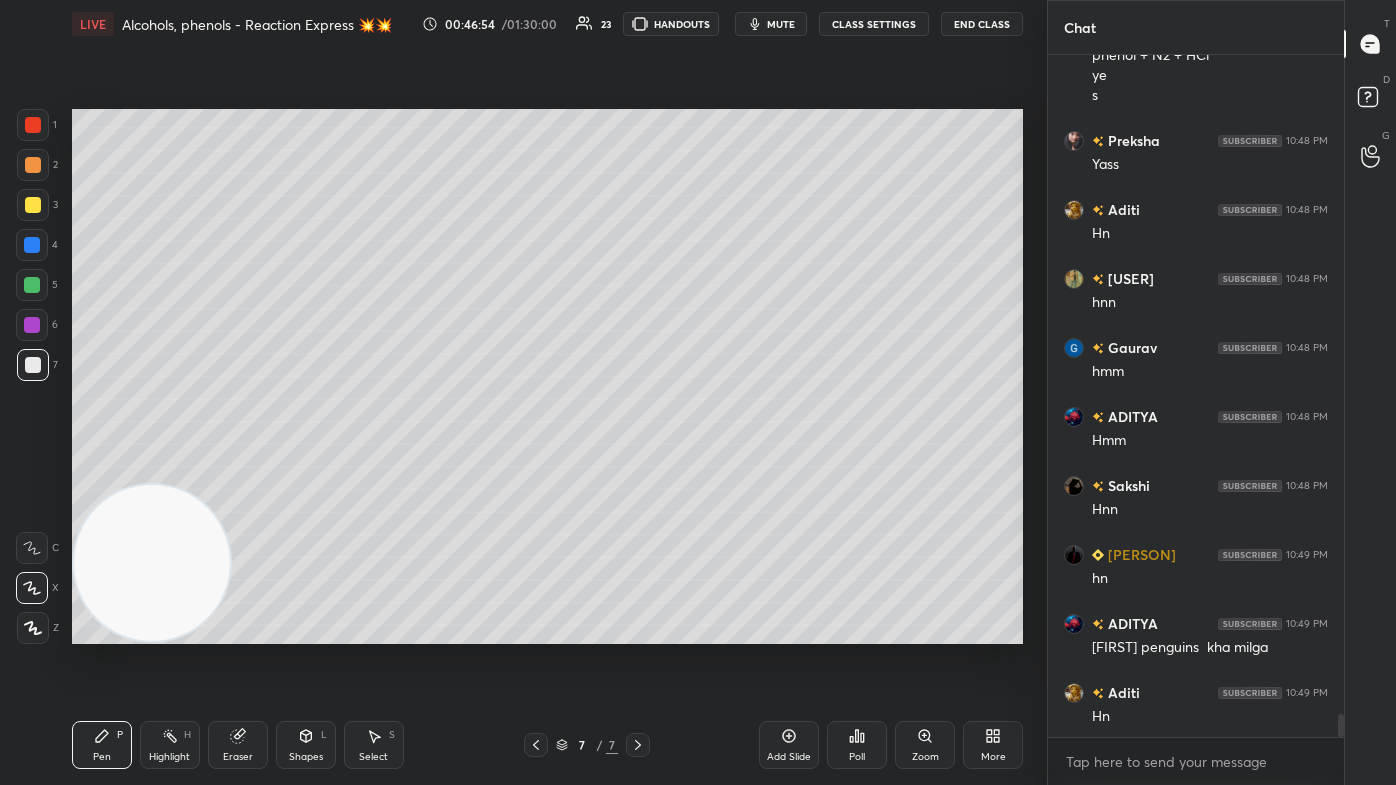scroll, scrollTop: 19320, scrollLeft: 0, axis: vertical 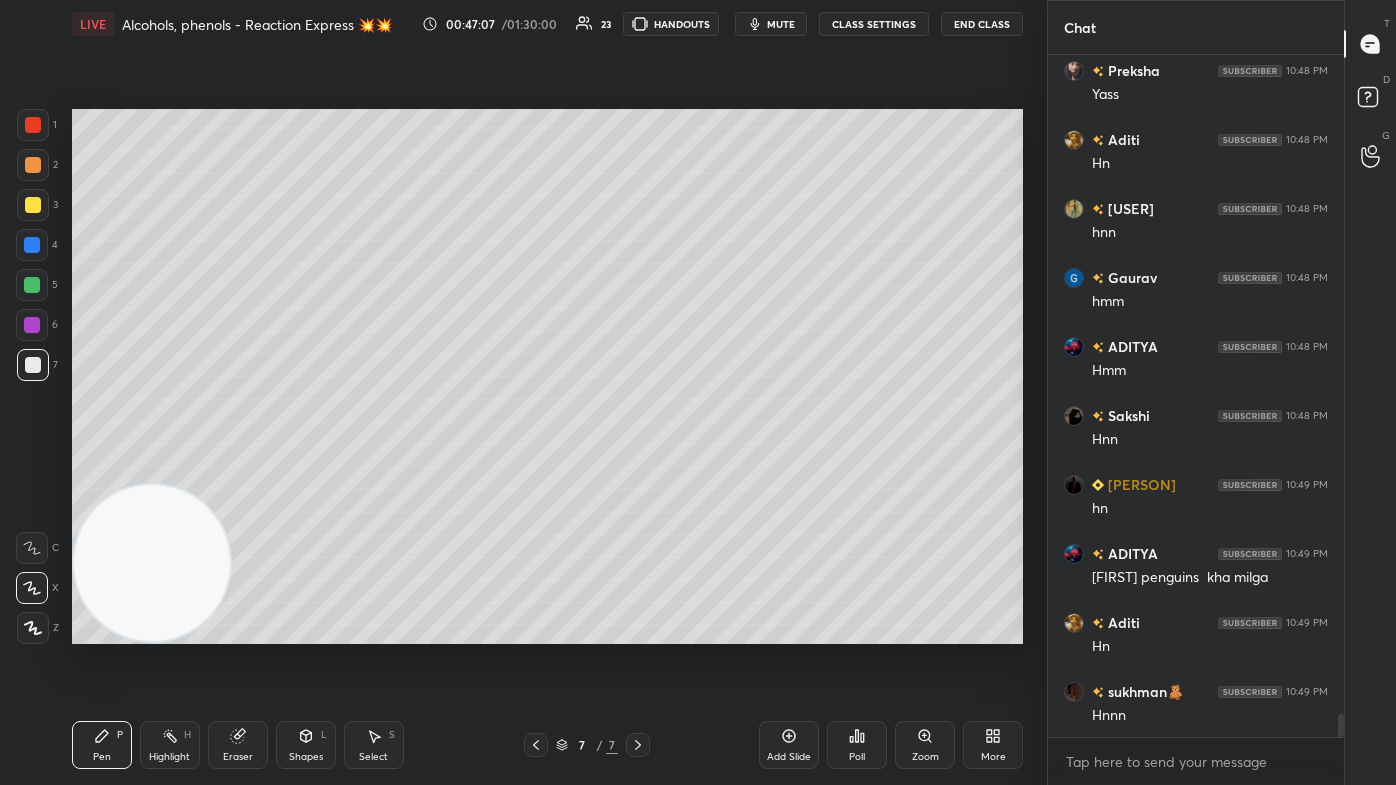 click on "Select S" at bounding box center [374, 745] 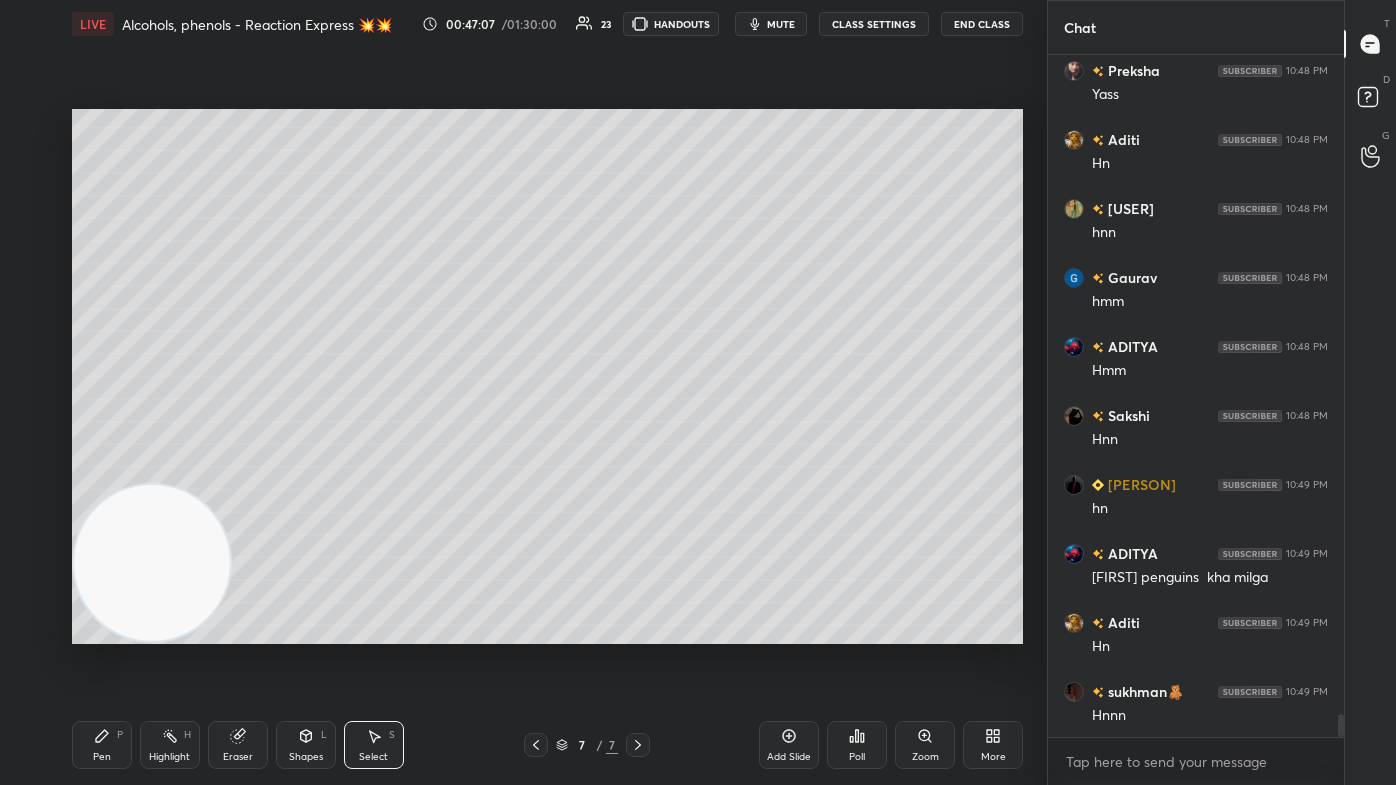 scroll, scrollTop: 19407, scrollLeft: 0, axis: vertical 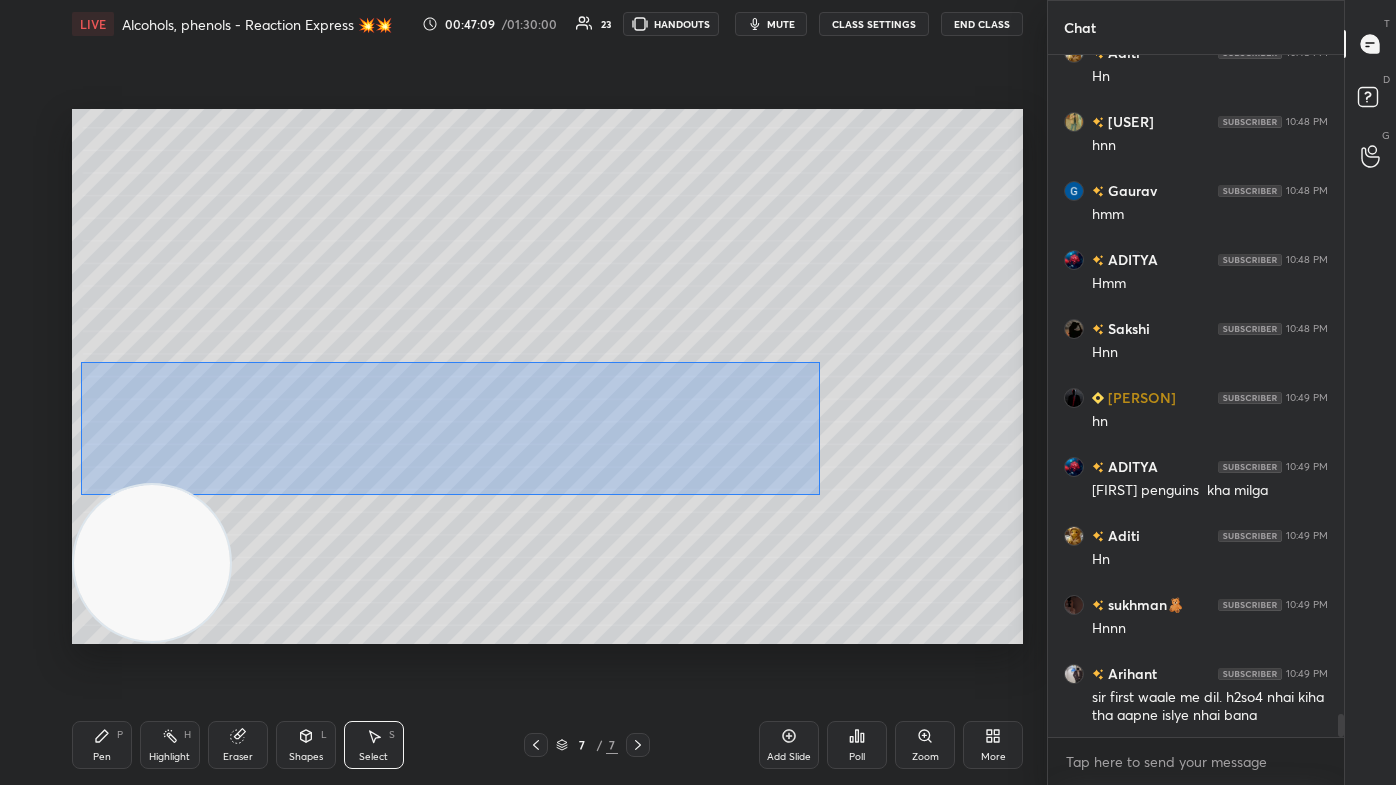 drag, startPoint x: 80, startPoint y: 365, endPoint x: 789, endPoint y: 477, distance: 717.79175 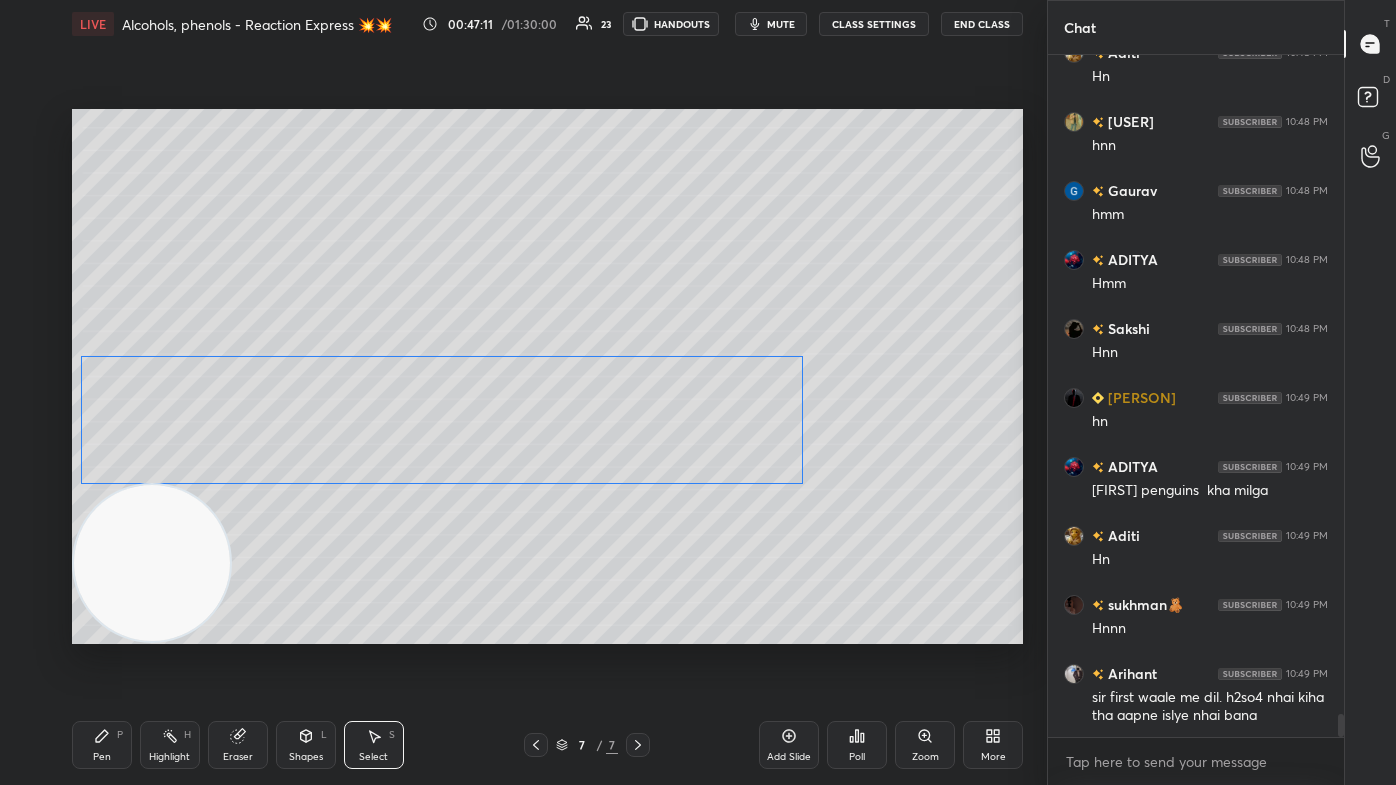 click on "0 ° Undo Copy Duplicate Duplicate to new slide Delete" at bounding box center [547, 376] 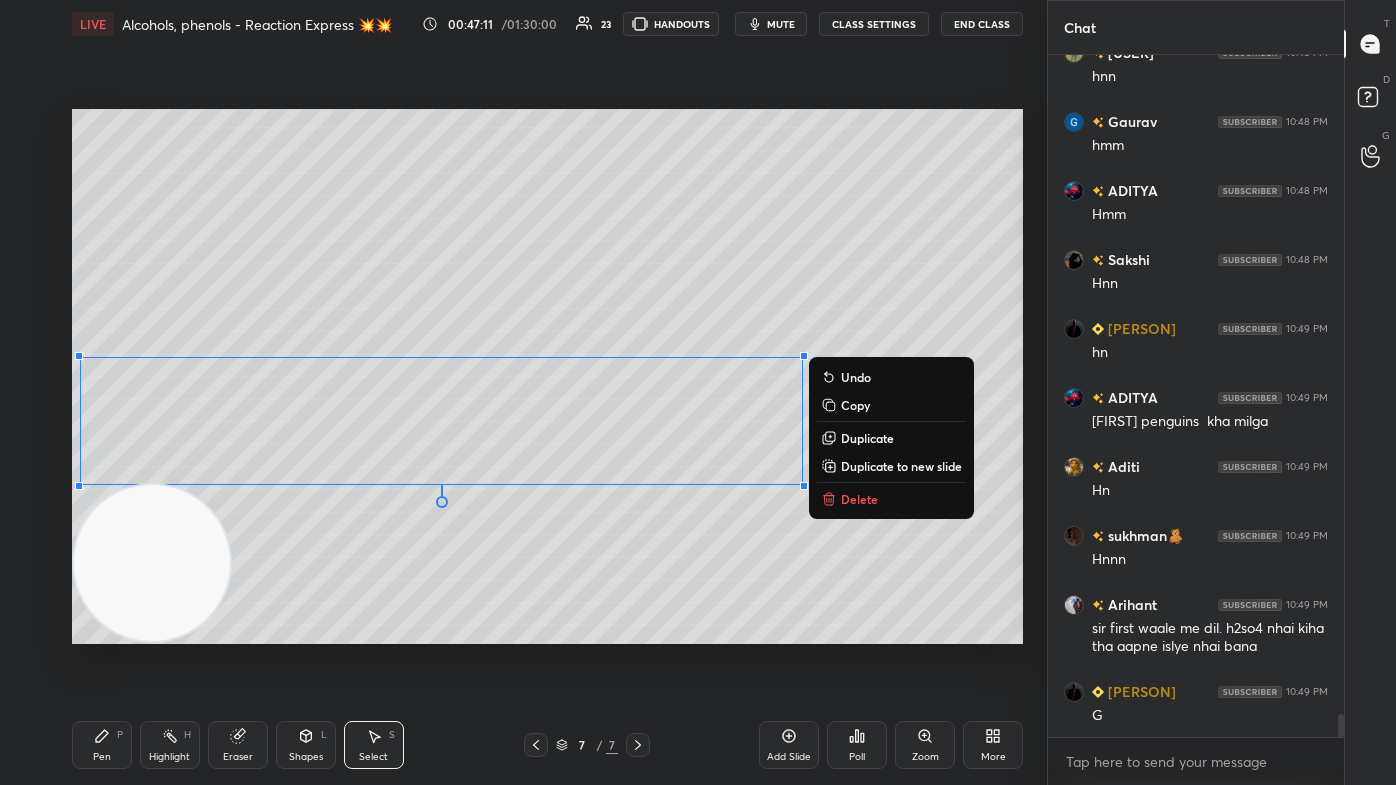 click on "0 ° Undo Copy Duplicate Duplicate to new slide Delete" at bounding box center [547, 376] 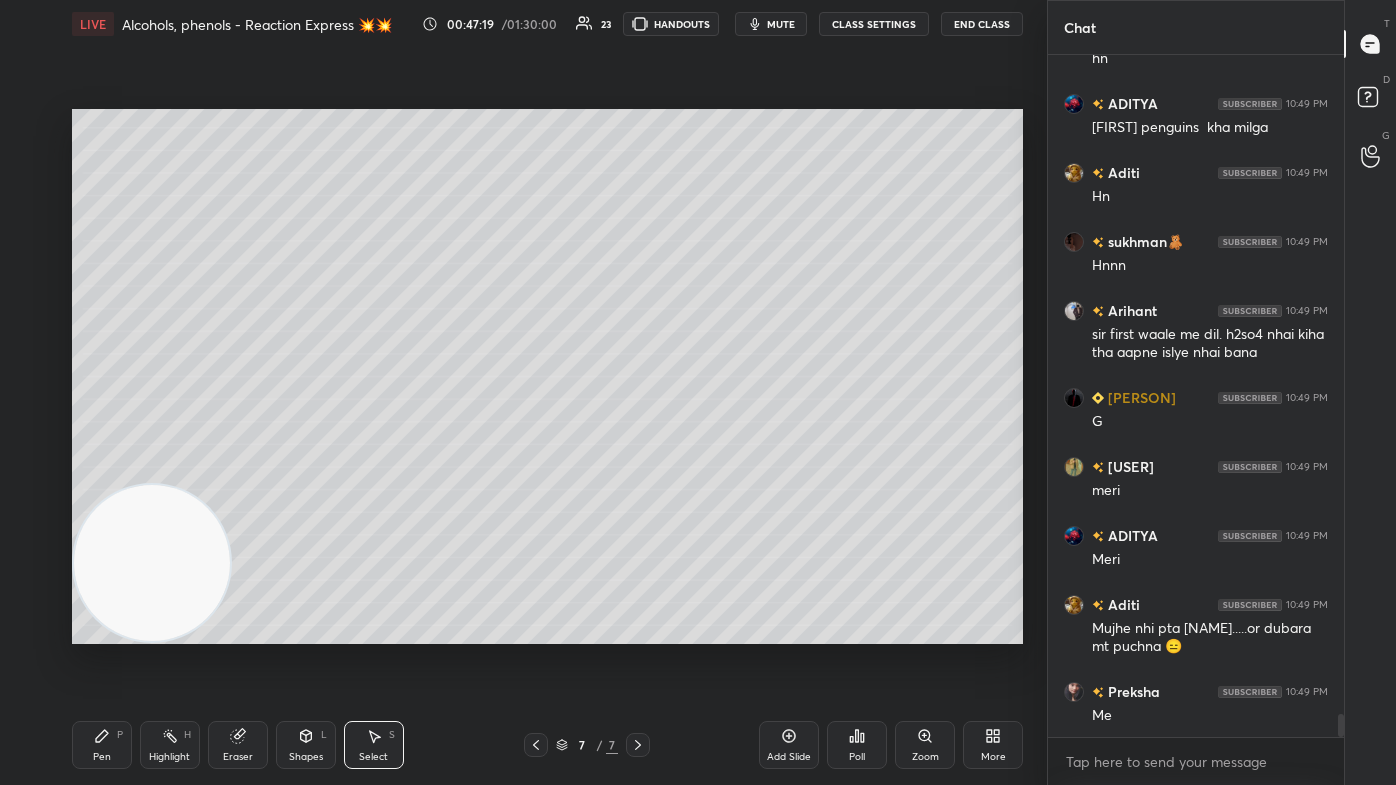 scroll, scrollTop: 19839, scrollLeft: 0, axis: vertical 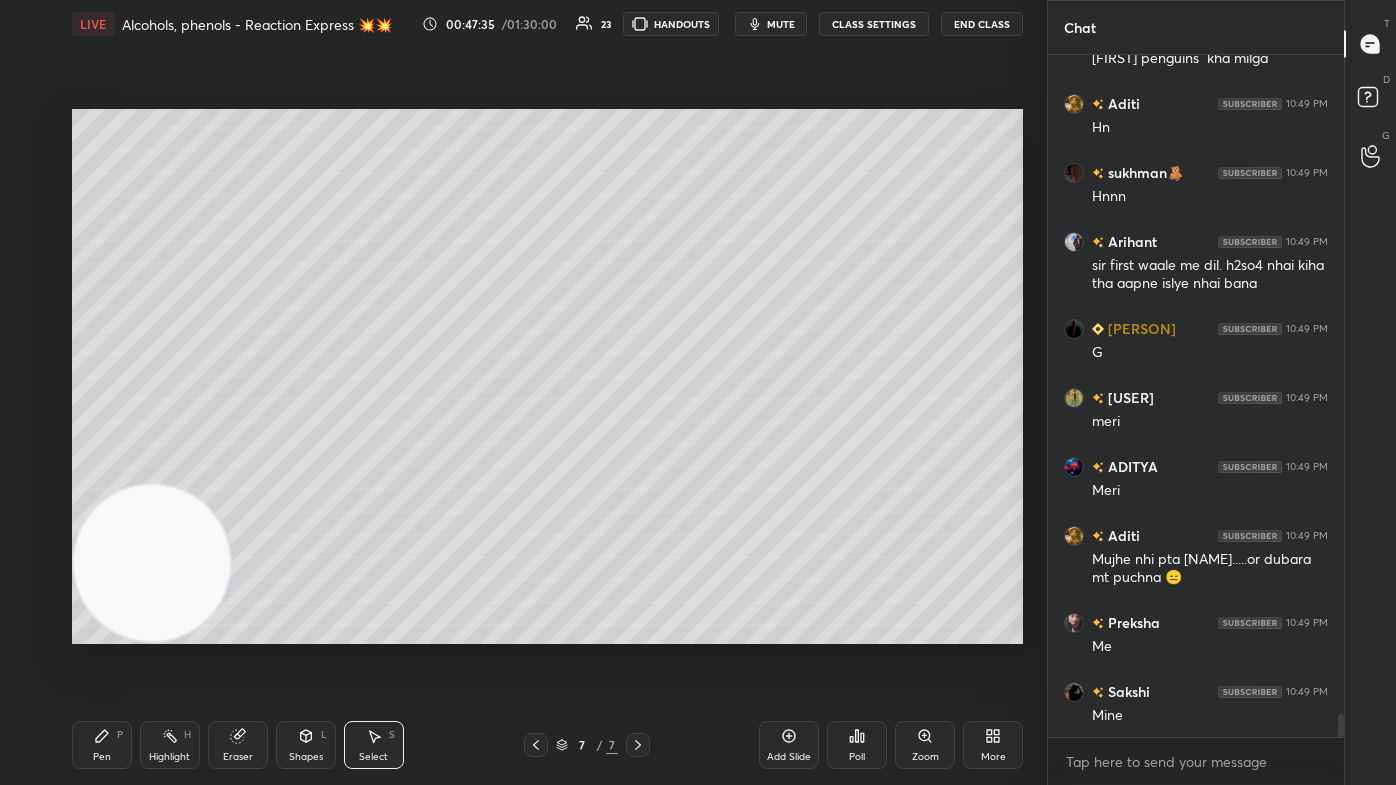 click 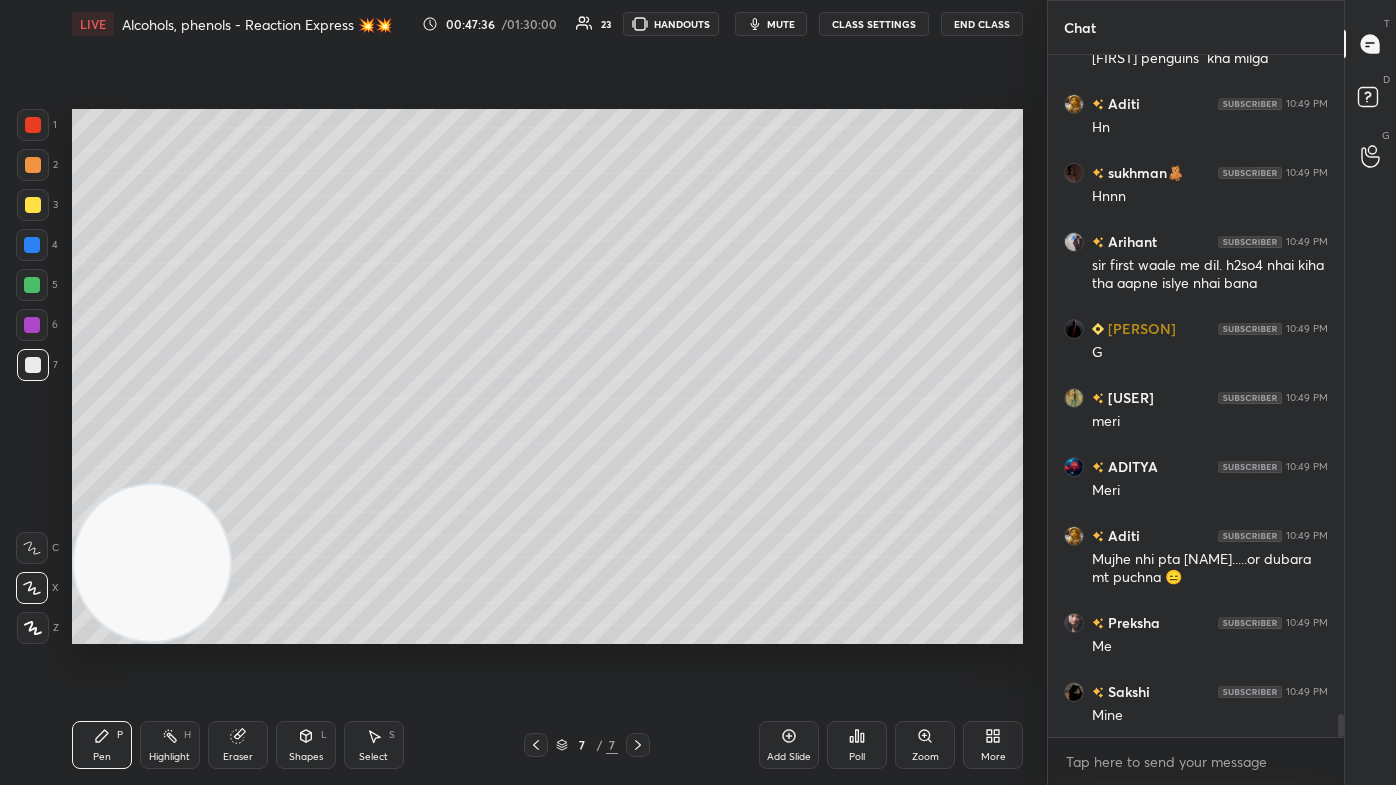 click at bounding box center (33, 205) 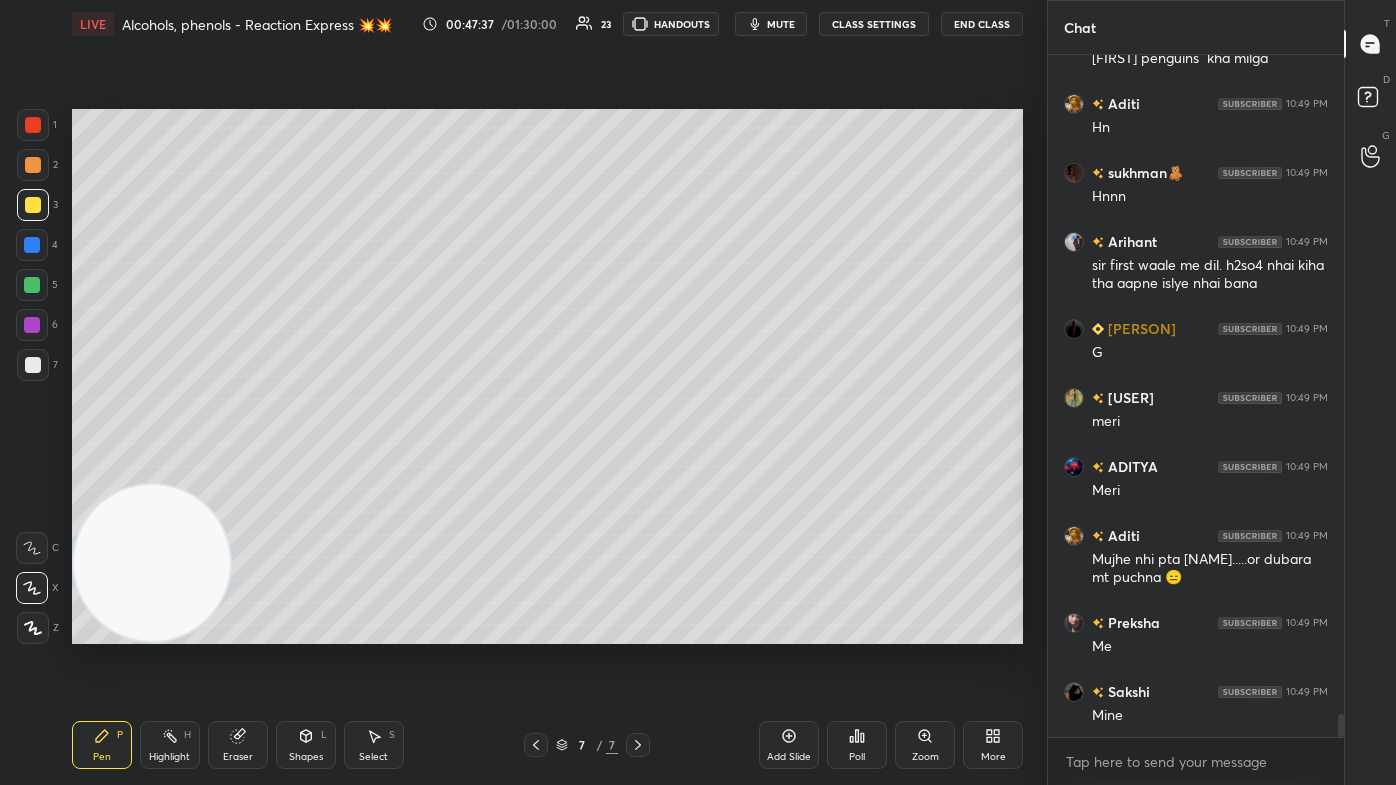 scroll, scrollTop: 19925, scrollLeft: 0, axis: vertical 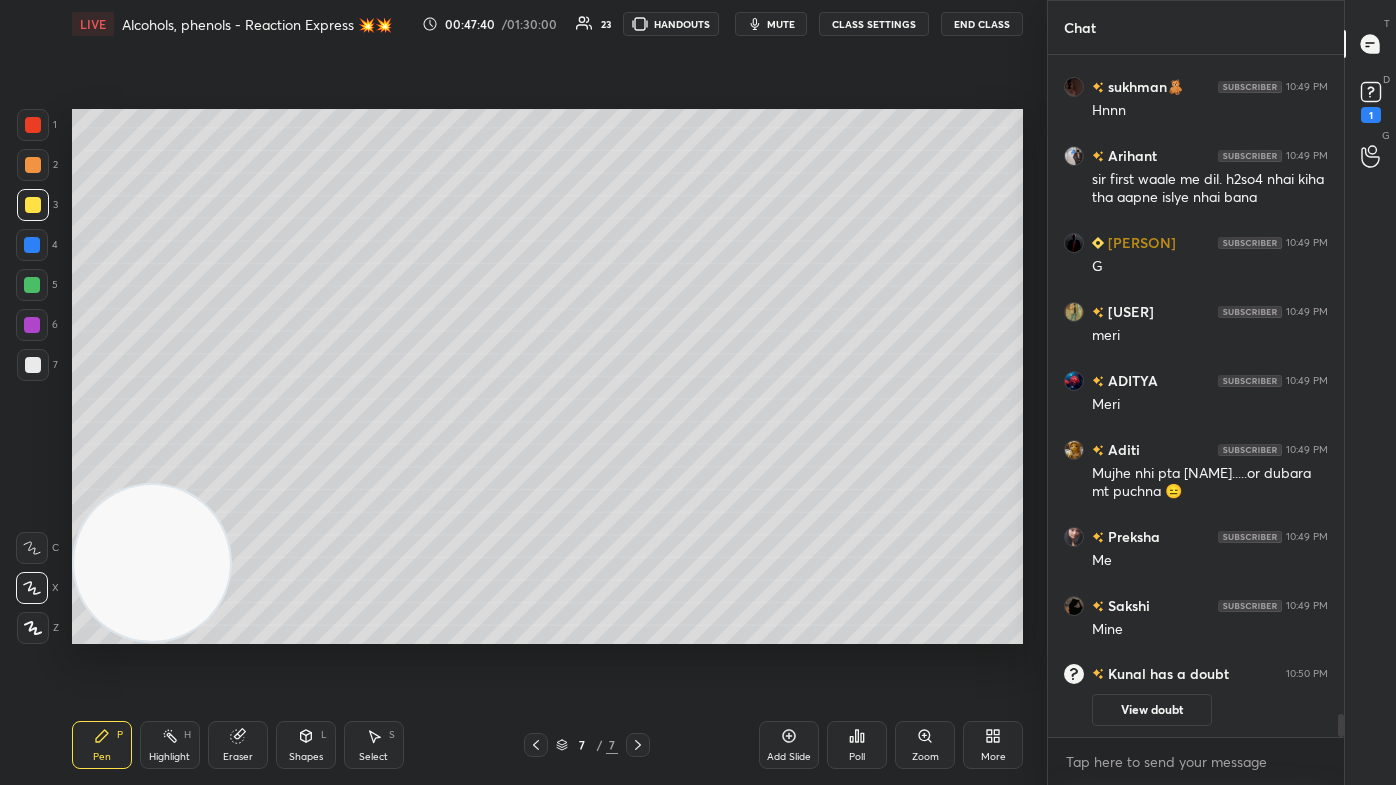 drag, startPoint x: 181, startPoint y: 581, endPoint x: 138, endPoint y: 589, distance: 43.737854 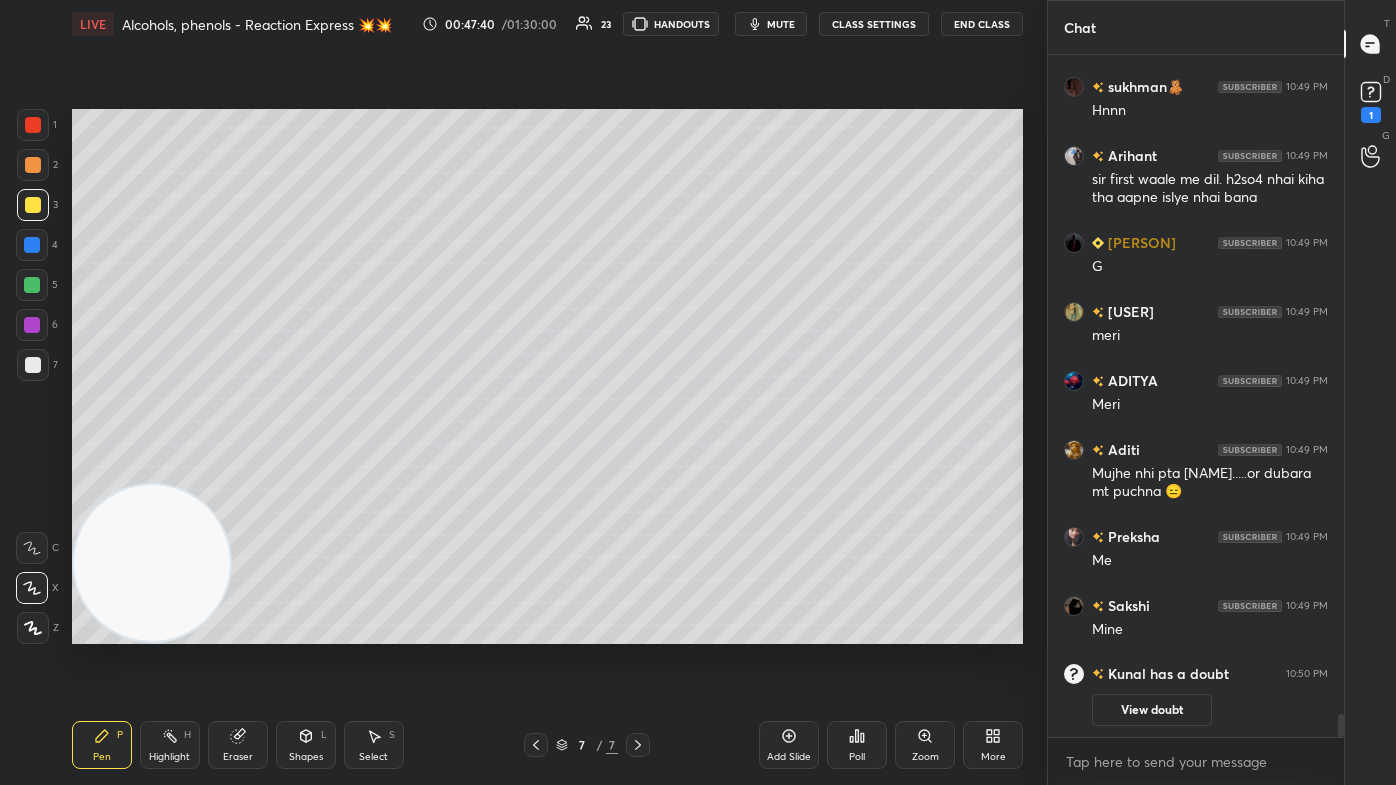 click at bounding box center (152, 563) 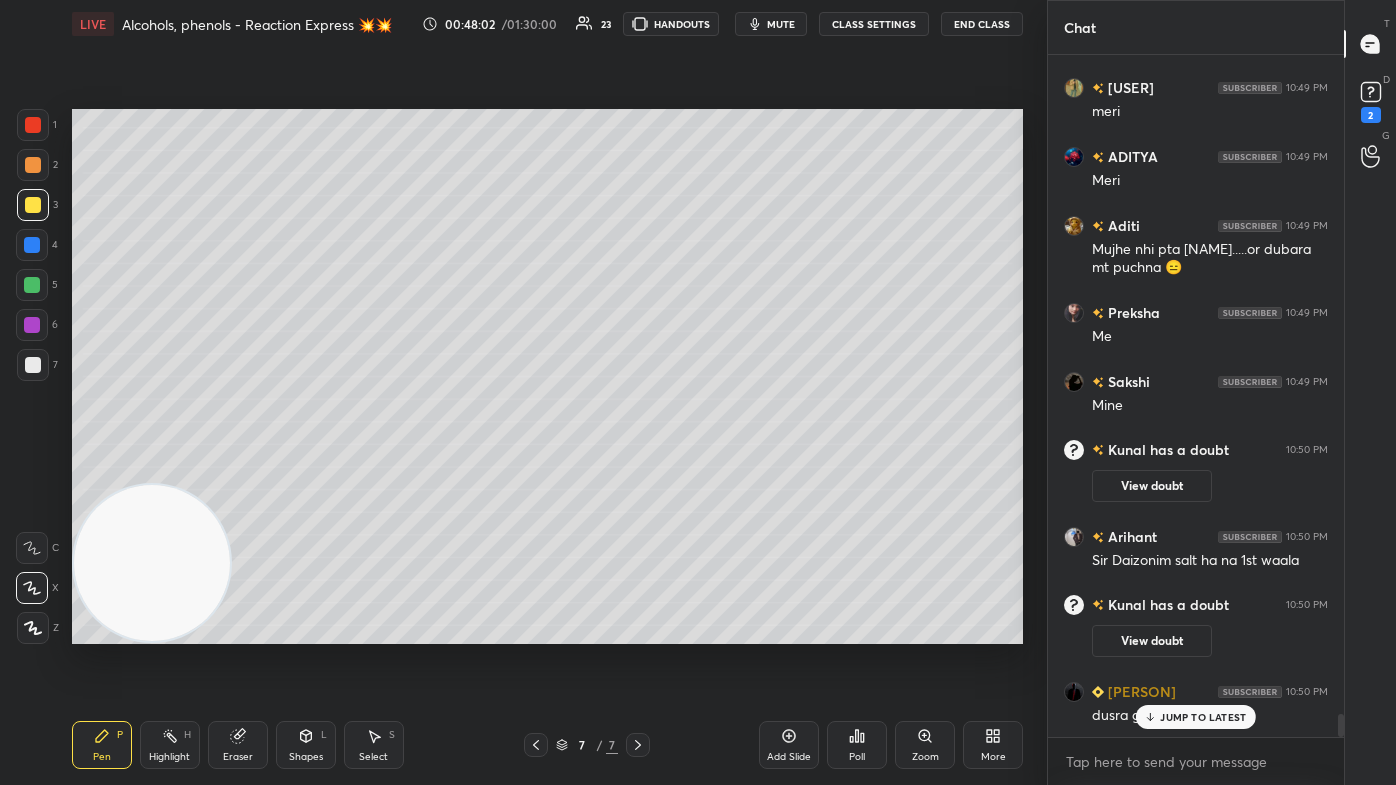 scroll, scrollTop: 19250, scrollLeft: 0, axis: vertical 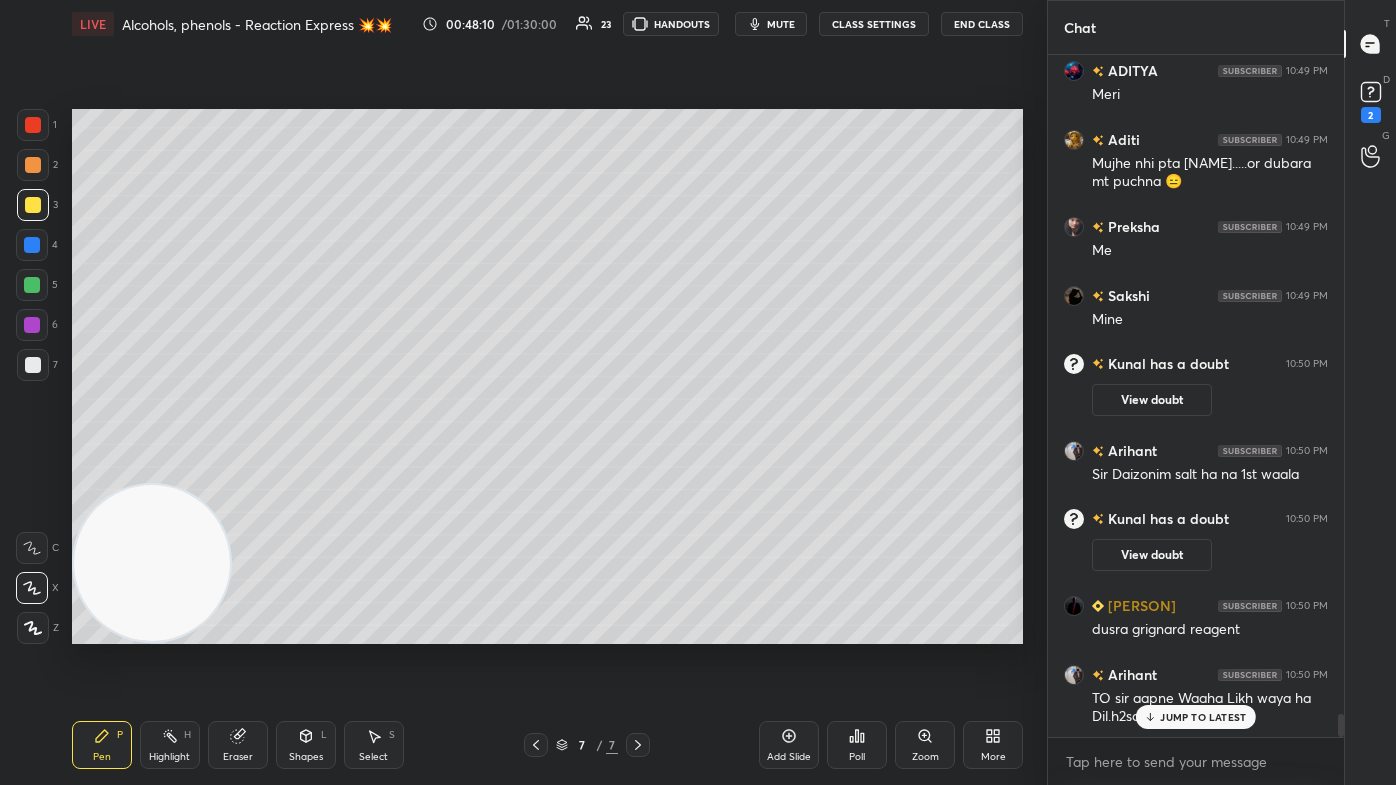 drag, startPoint x: 248, startPoint y: 747, endPoint x: 309, endPoint y: 674, distance: 95.131485 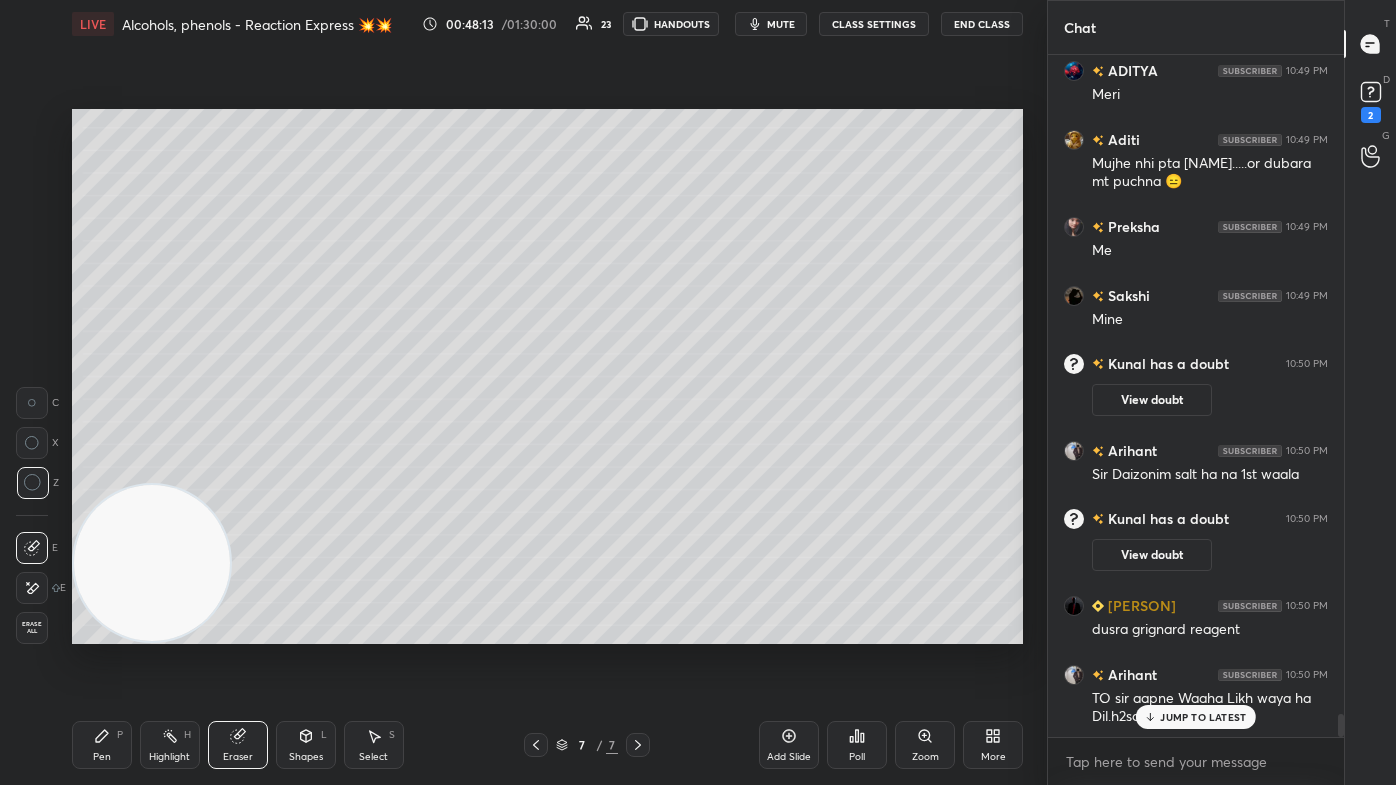 drag, startPoint x: 85, startPoint y: 751, endPoint x: 128, endPoint y: 716, distance: 55.443665 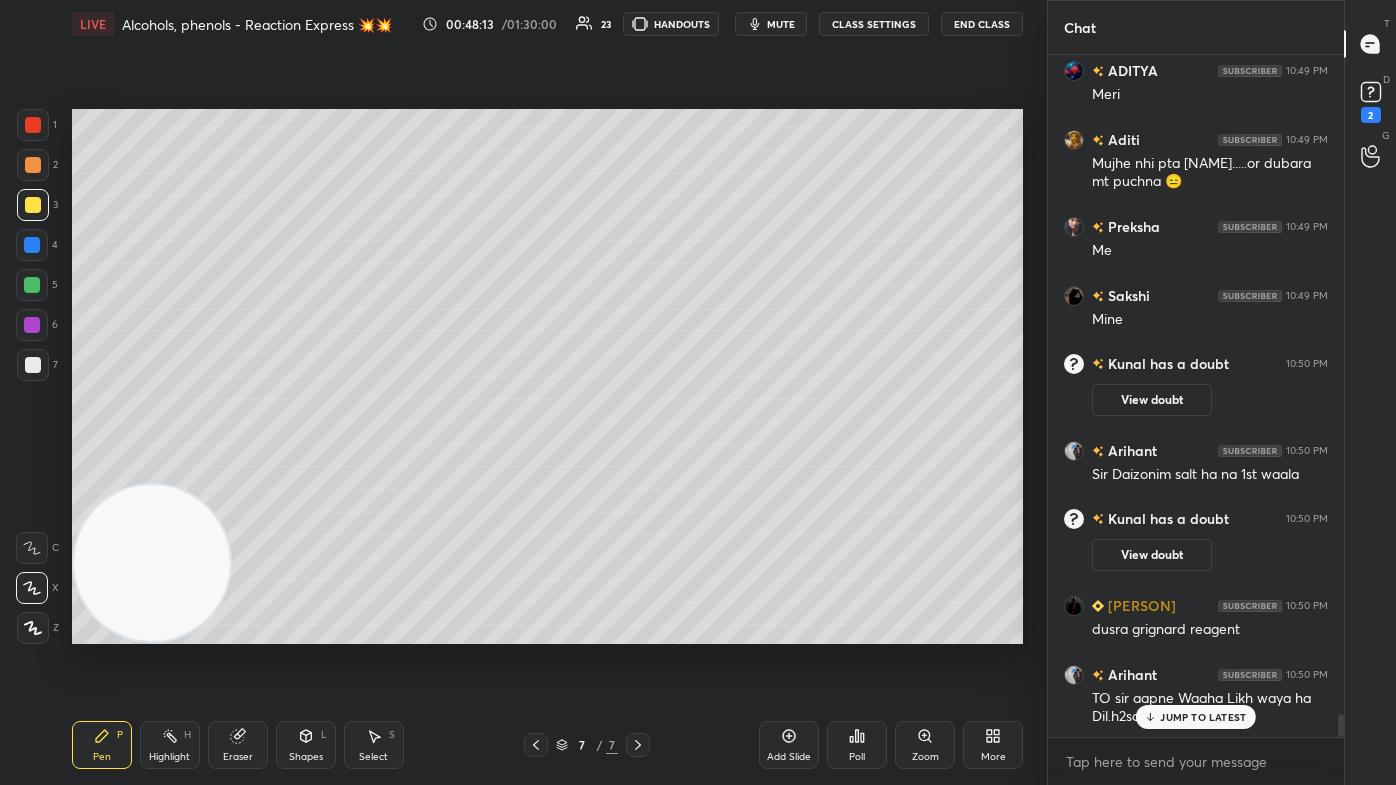 scroll, scrollTop: 19320, scrollLeft: 0, axis: vertical 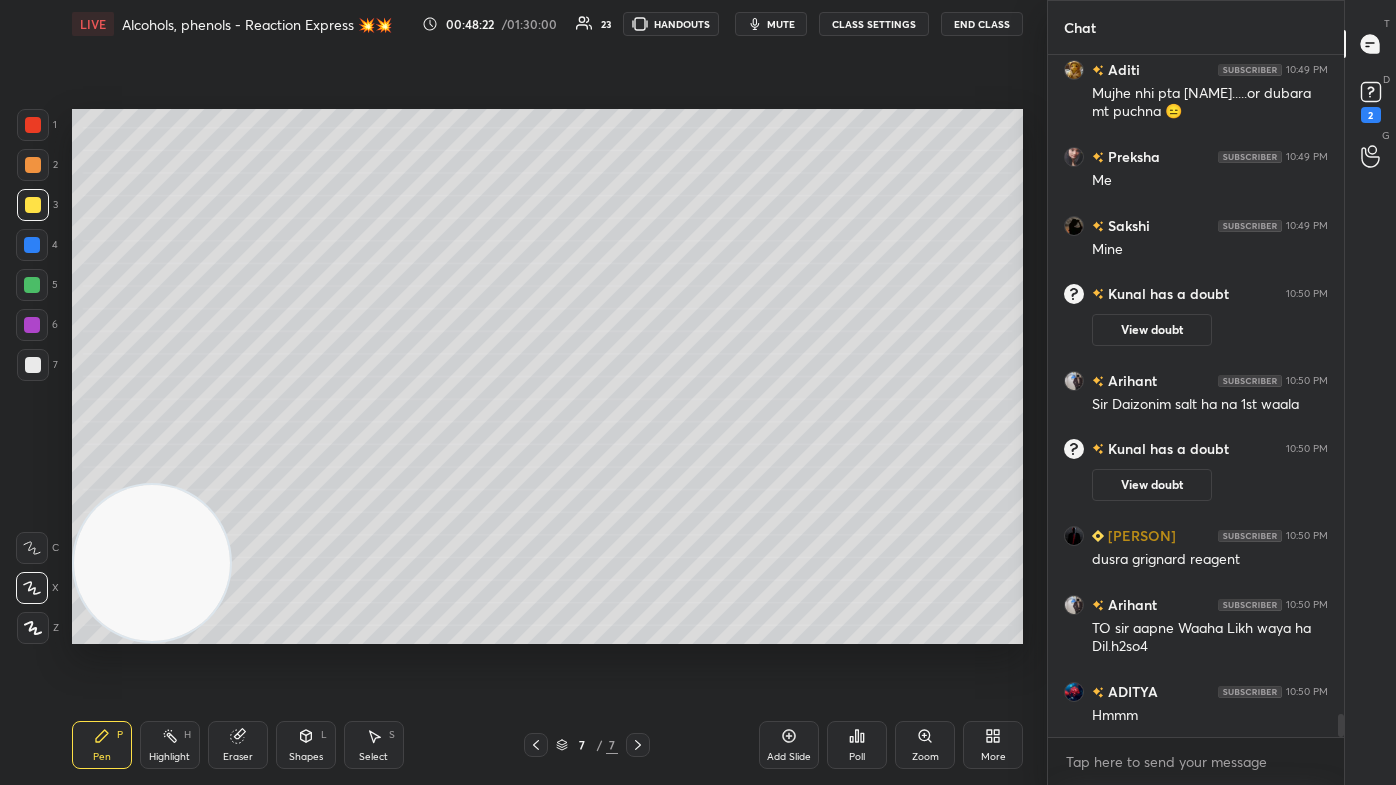 click at bounding box center [32, 325] 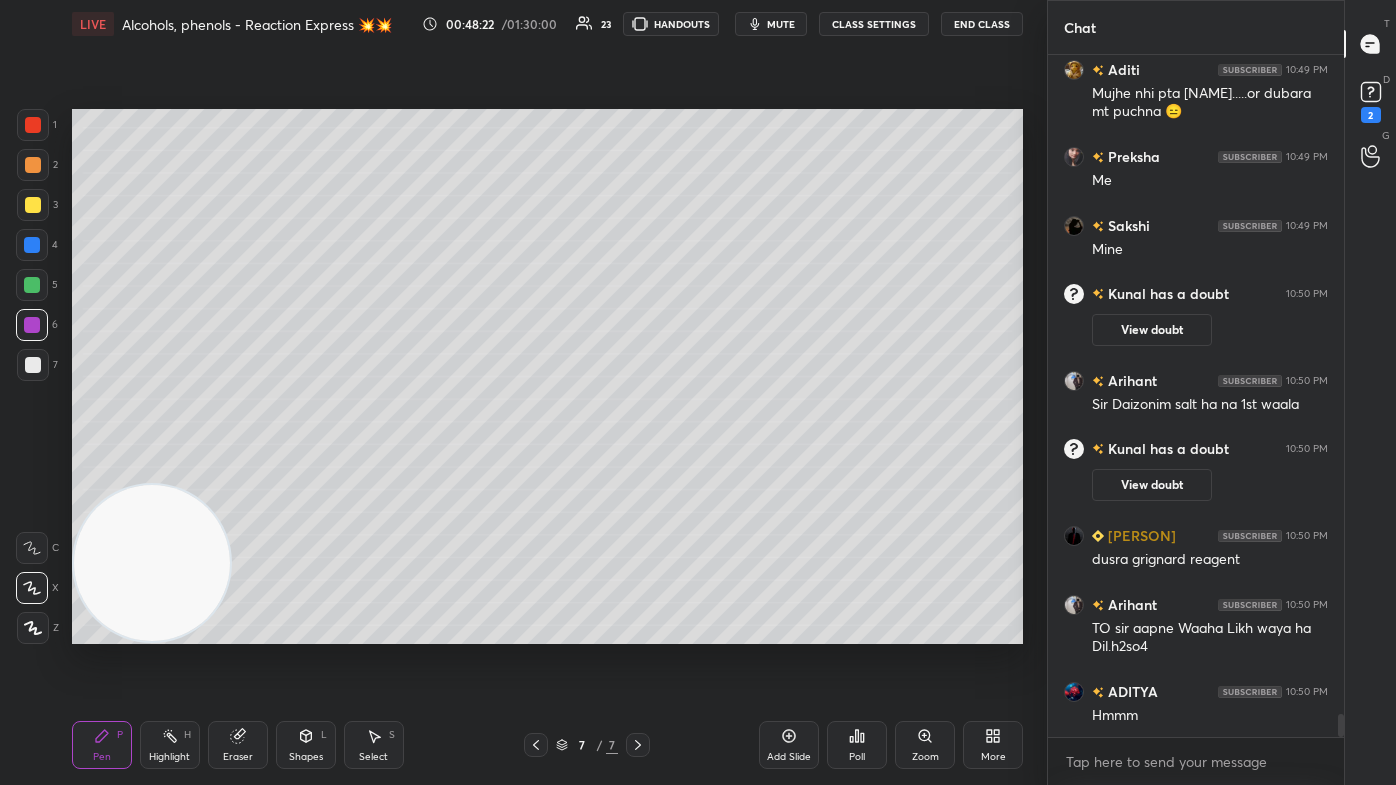 drag, startPoint x: 35, startPoint y: 625, endPoint x: 79, endPoint y: 592, distance: 55 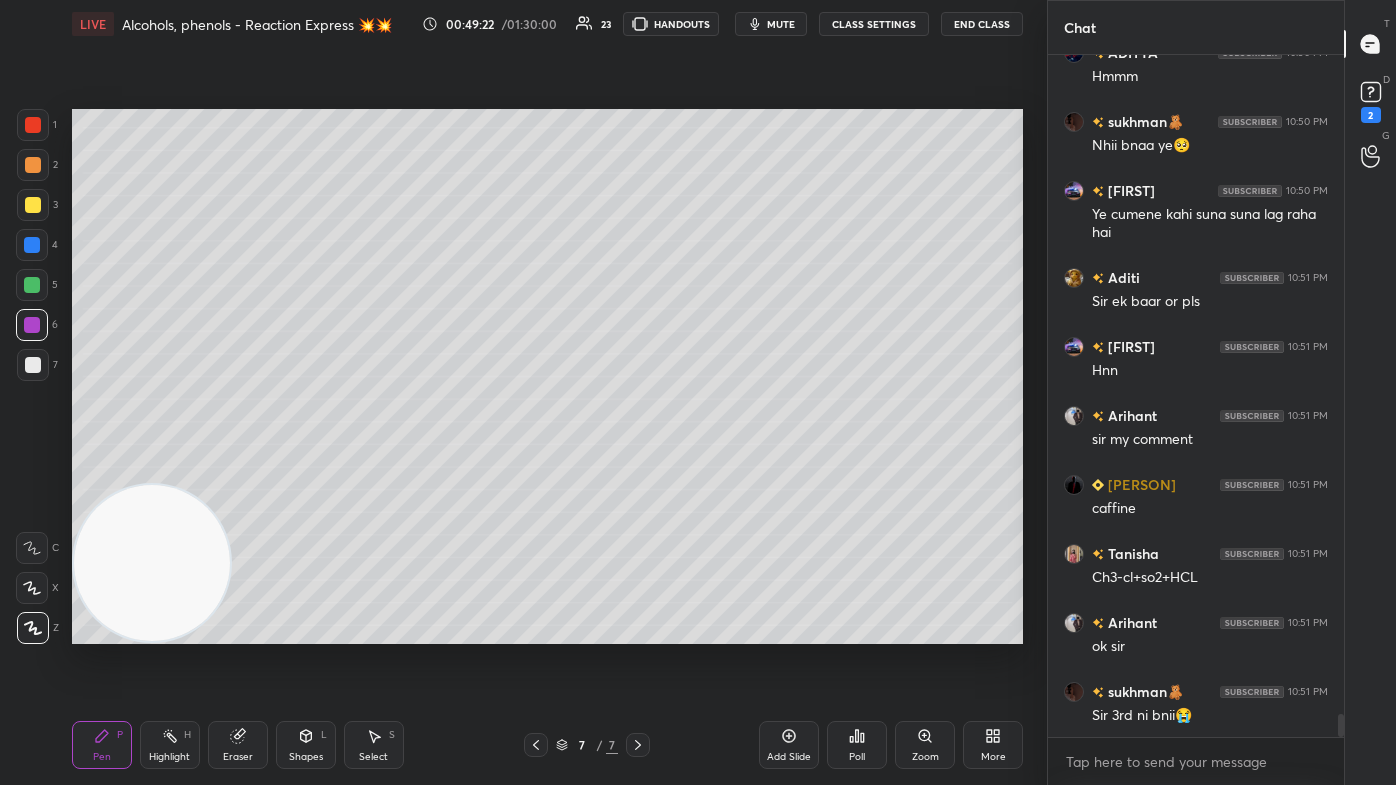 scroll, scrollTop: 20028, scrollLeft: 0, axis: vertical 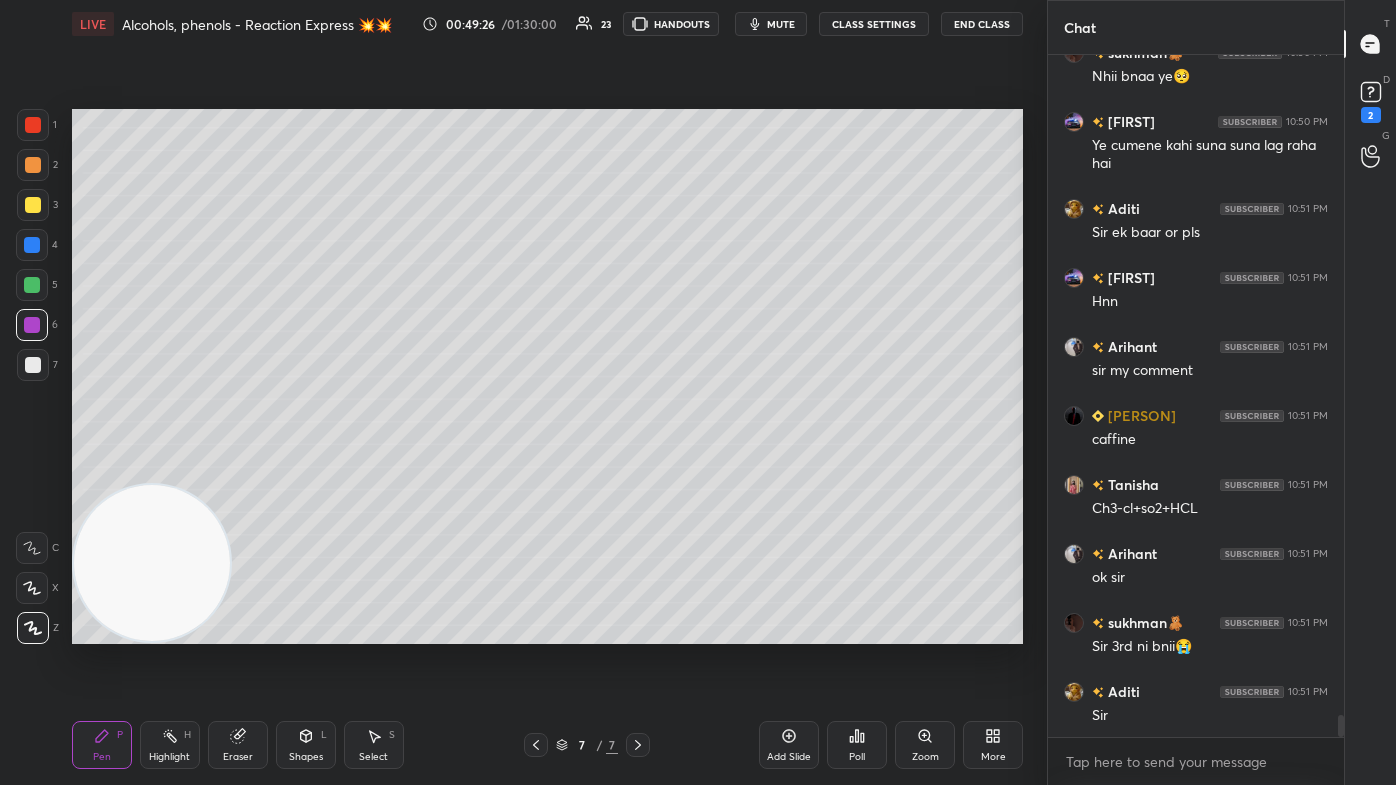 click at bounding box center (32, 285) 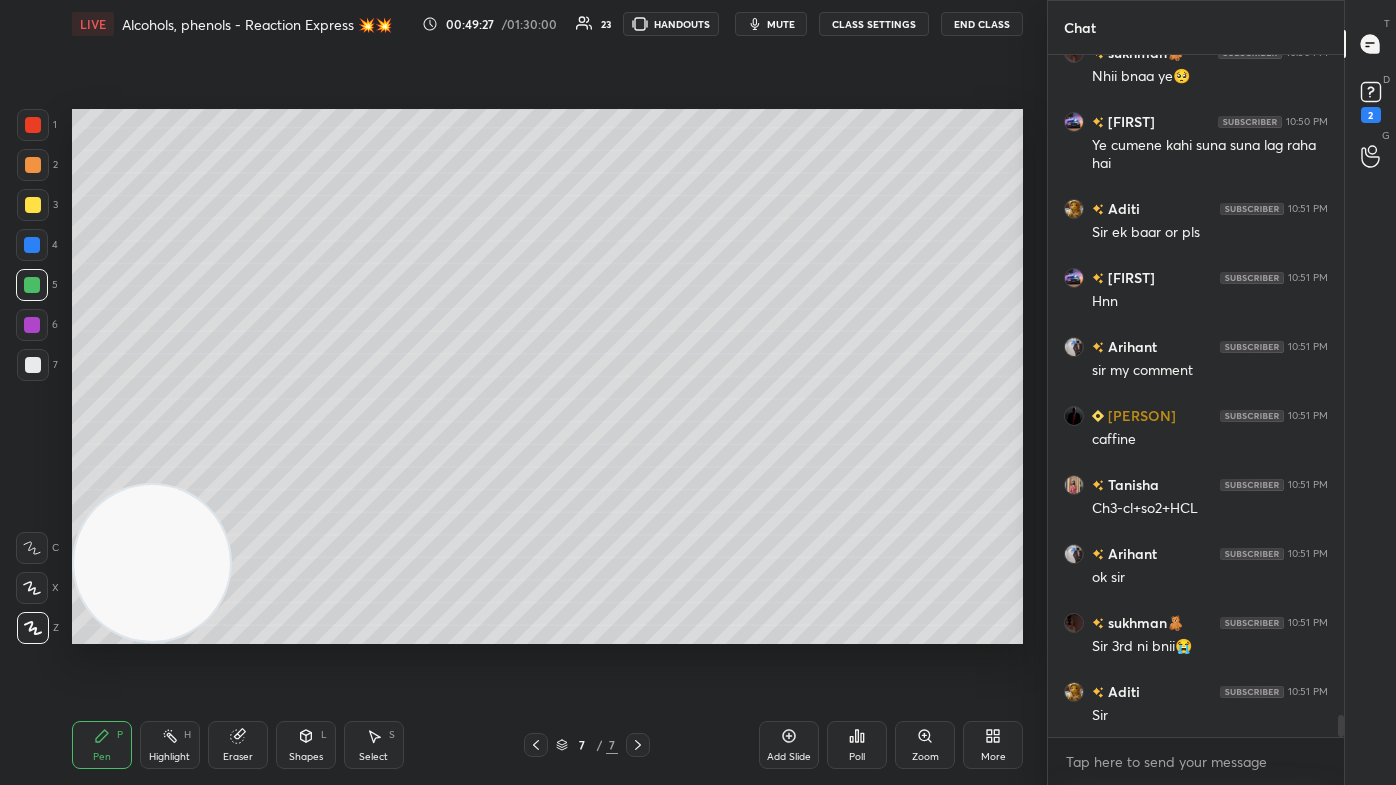 click 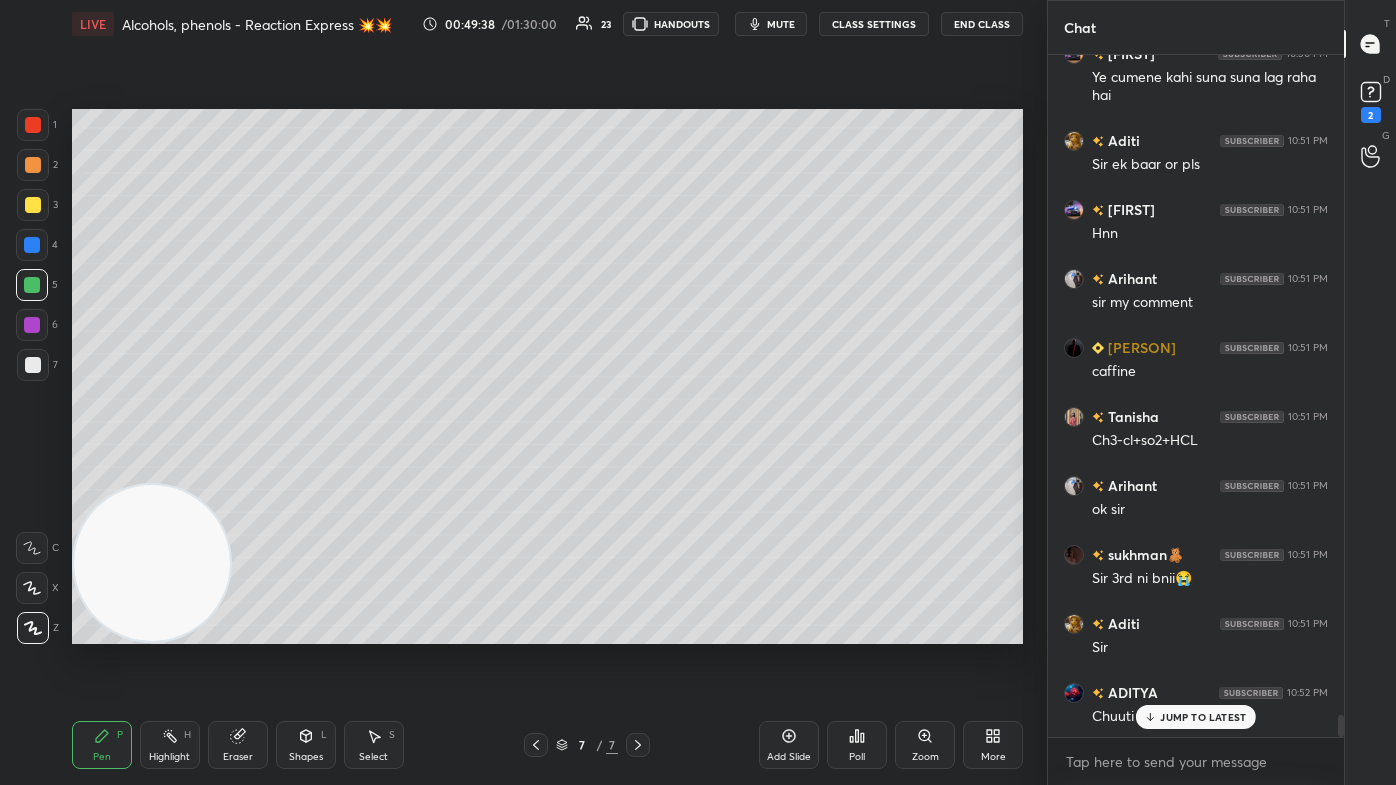 scroll, scrollTop: 20165, scrollLeft: 0, axis: vertical 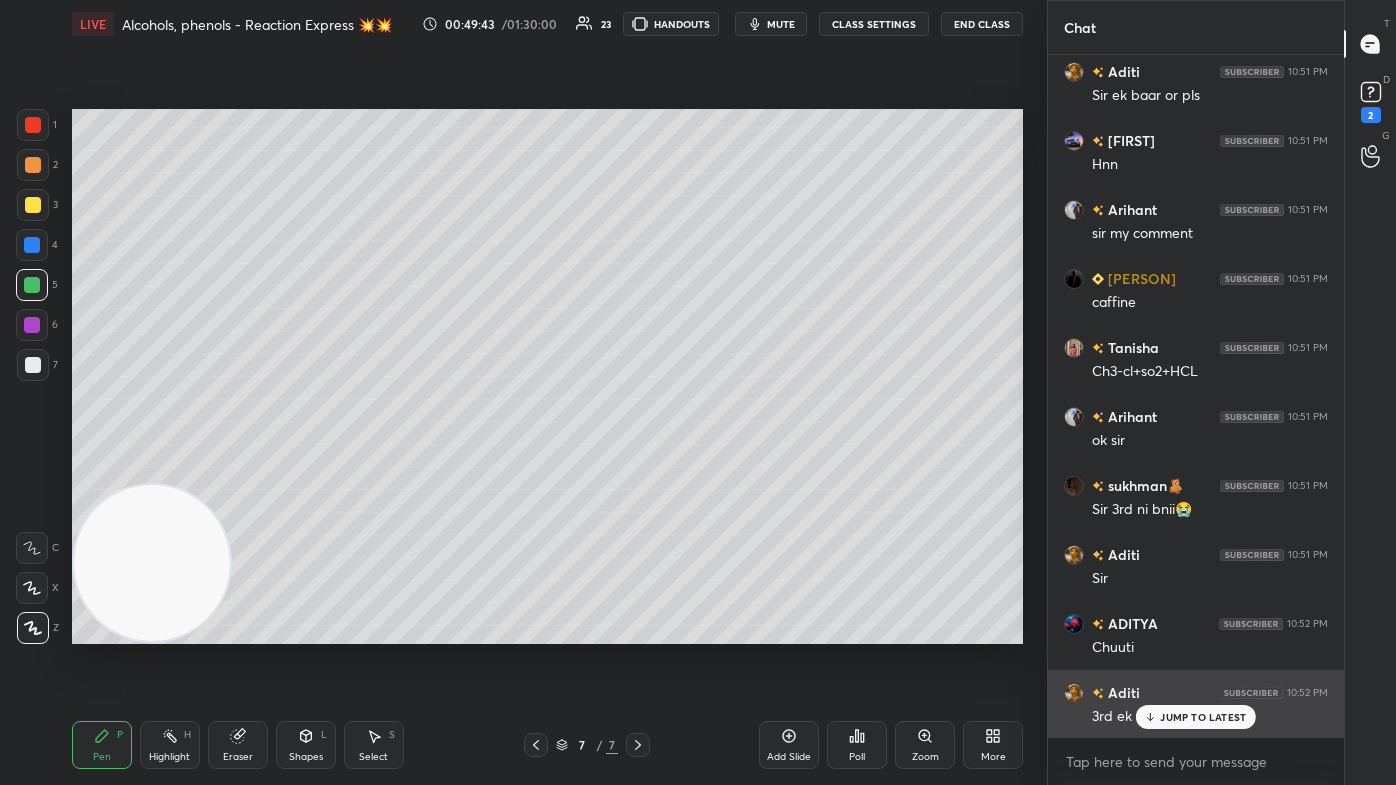 click on "JUMP TO LATEST" at bounding box center (1203, 717) 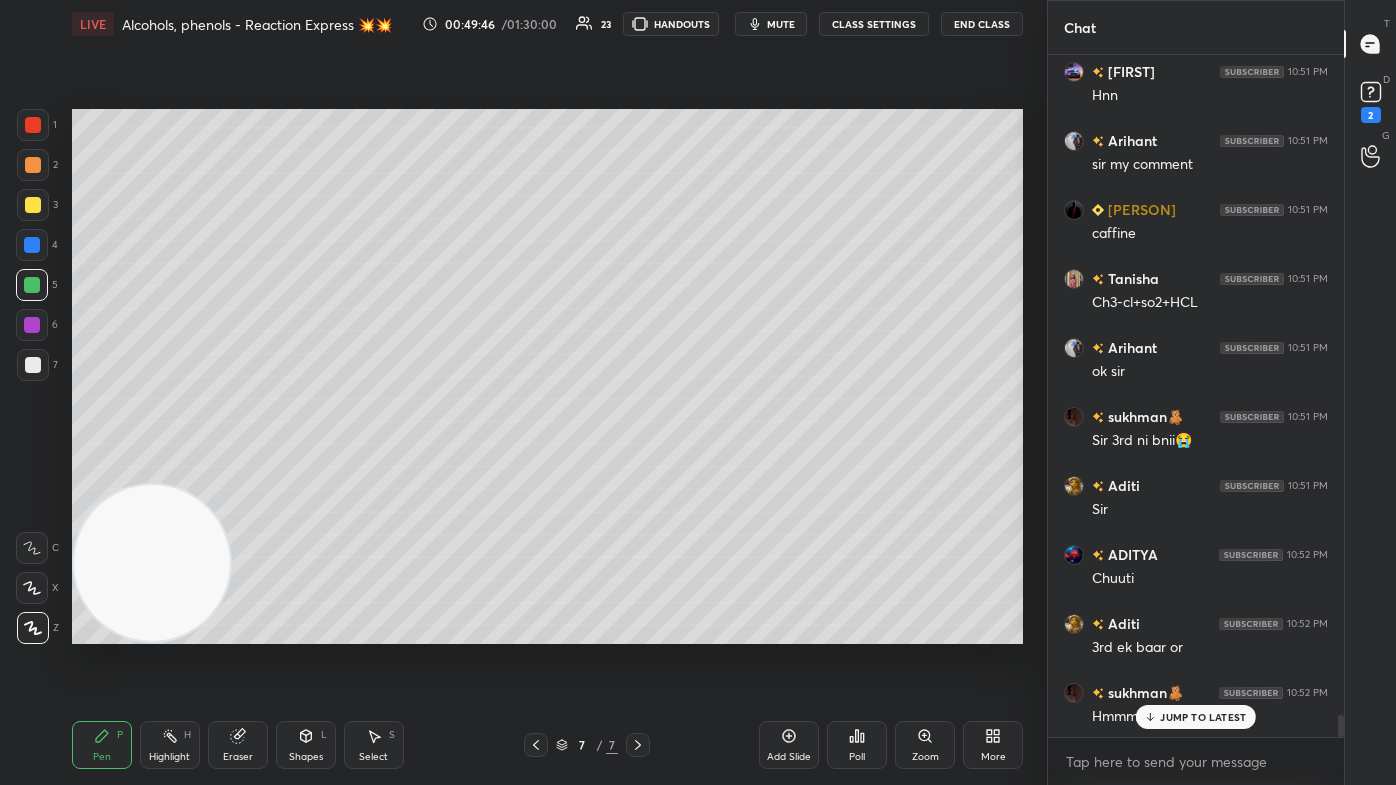 scroll, scrollTop: 20304, scrollLeft: 0, axis: vertical 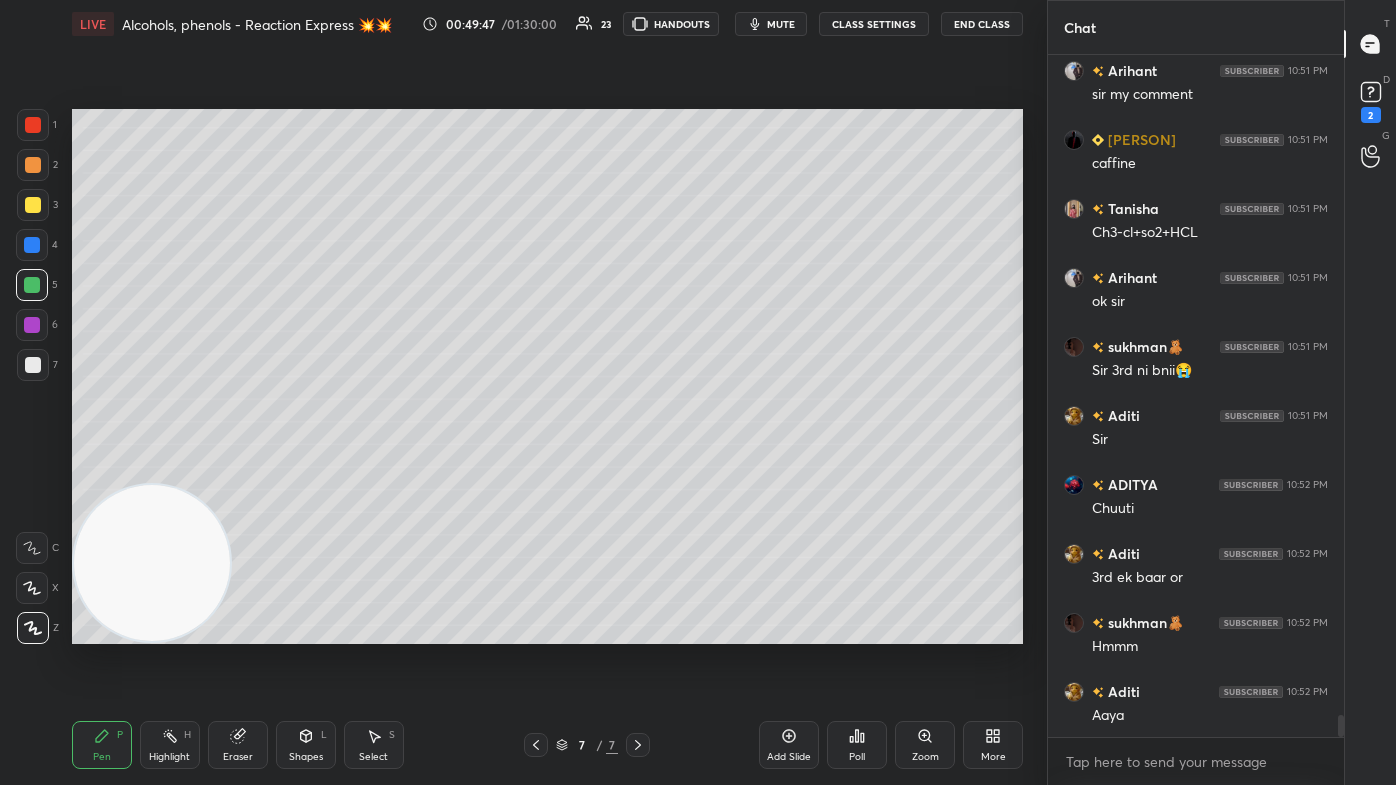 click on "Eraser" at bounding box center (238, 757) 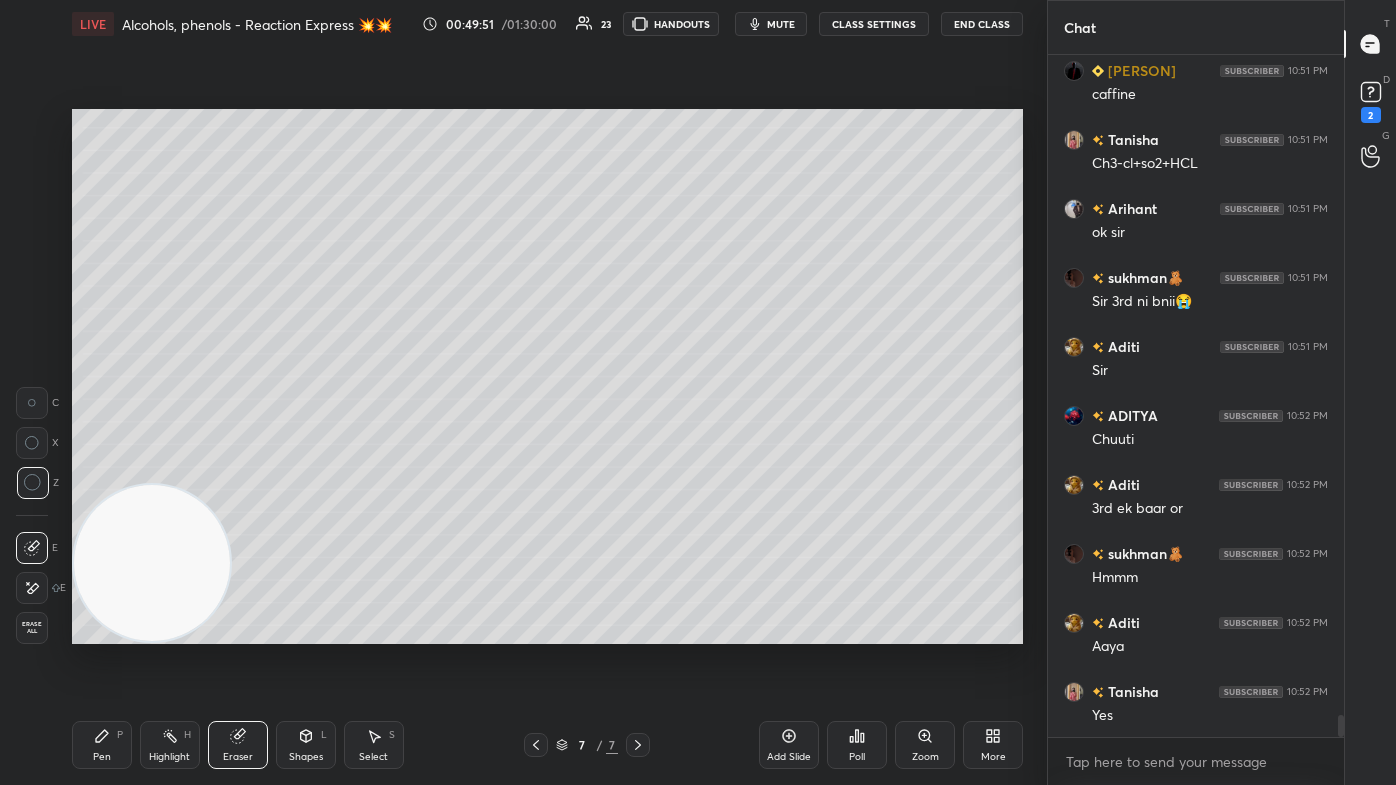 scroll, scrollTop: 20442, scrollLeft: 0, axis: vertical 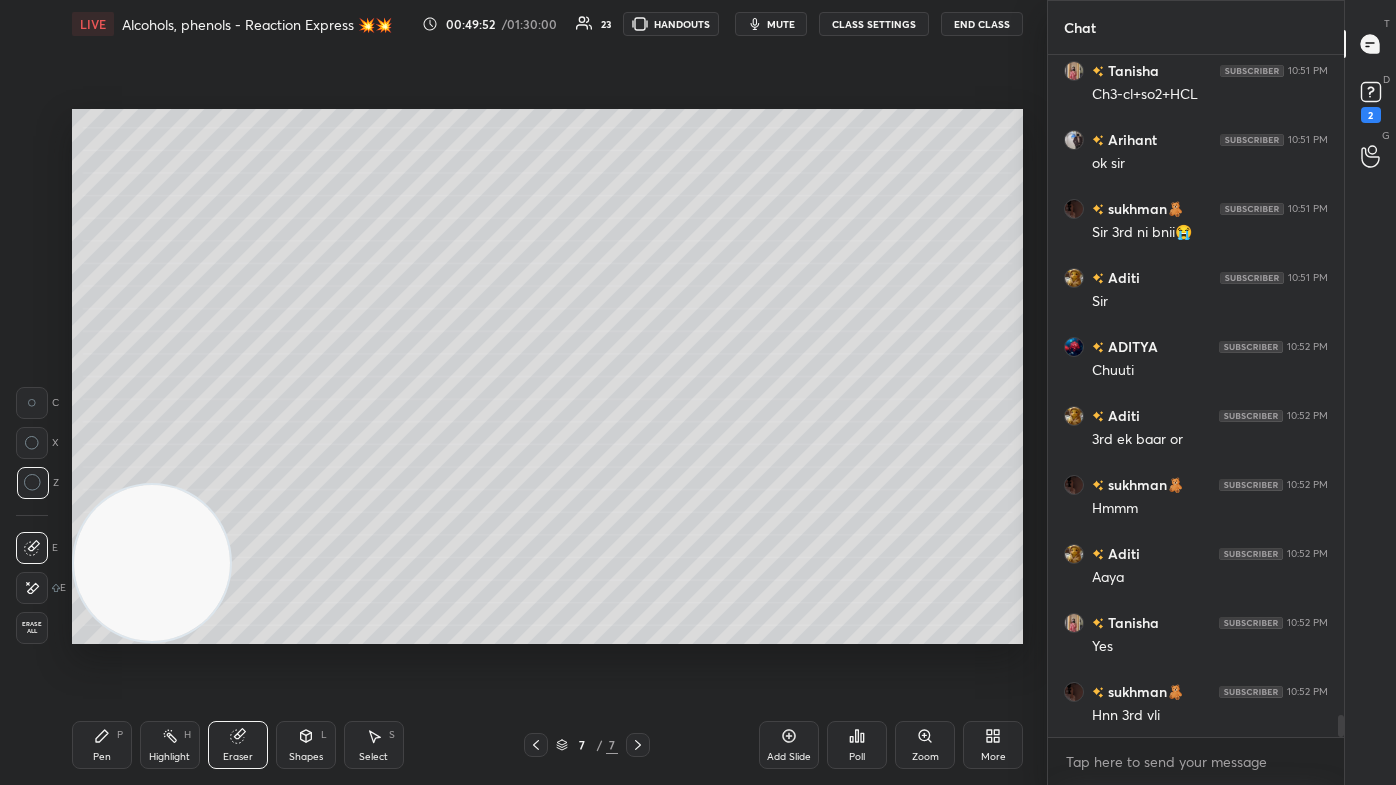 click on "Pen P" at bounding box center [102, 745] 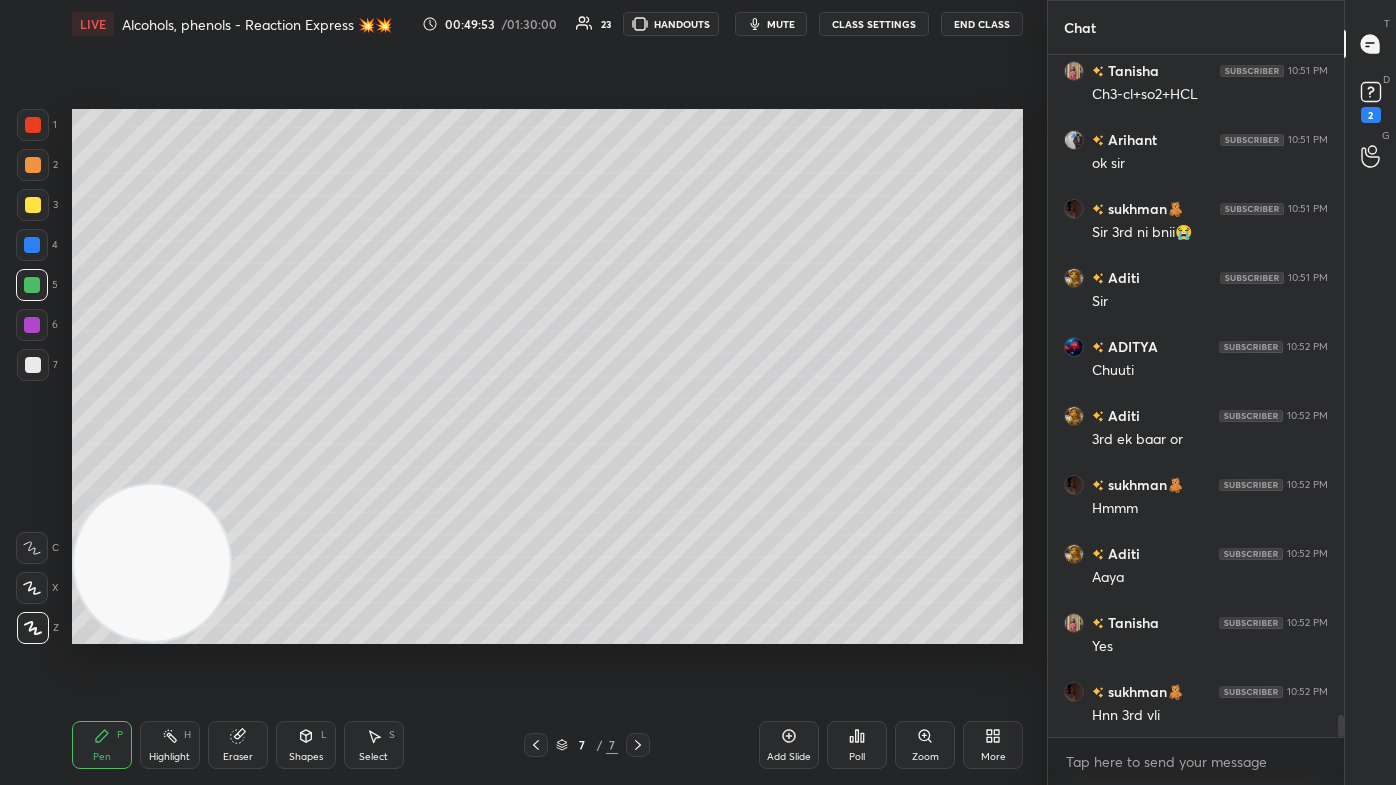 click at bounding box center (33, 365) 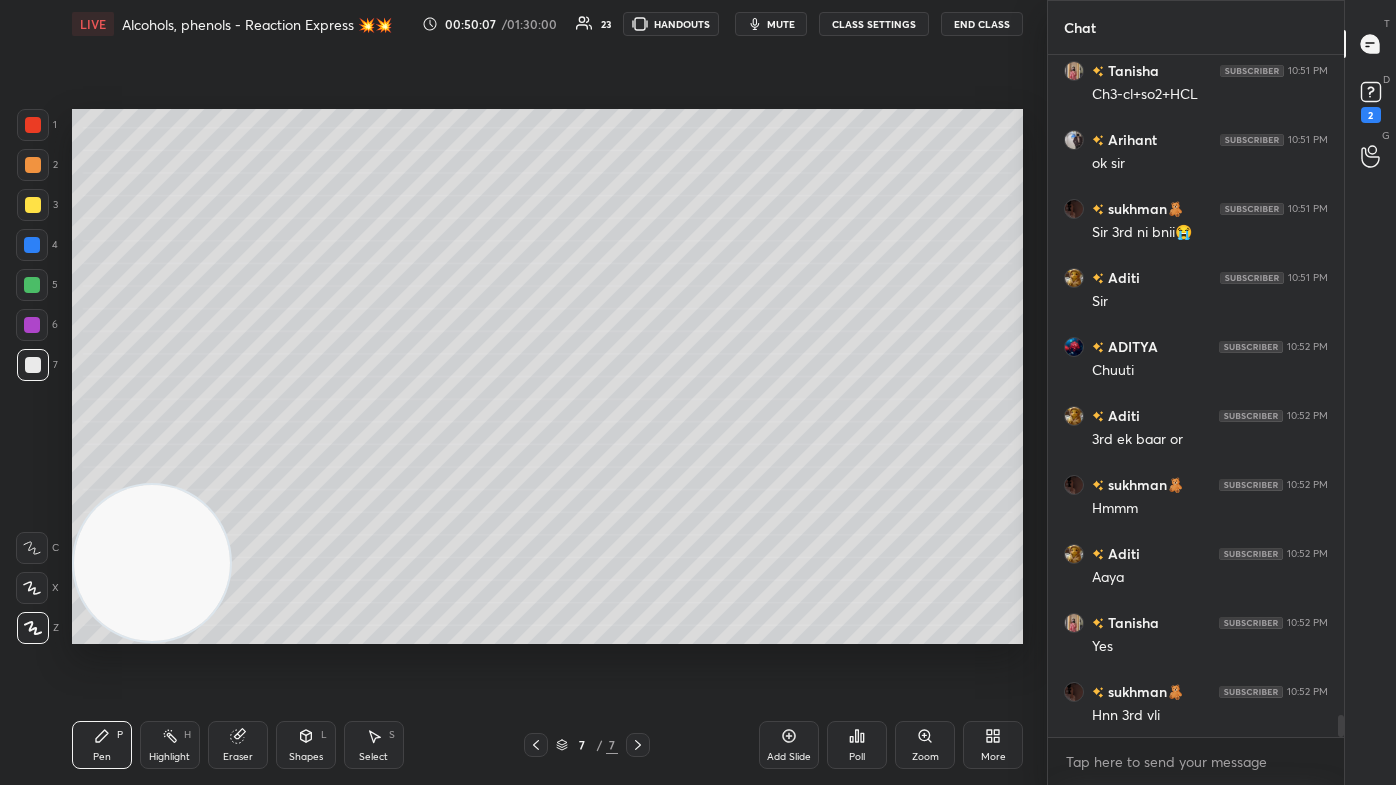 click on "Eraser" at bounding box center [238, 757] 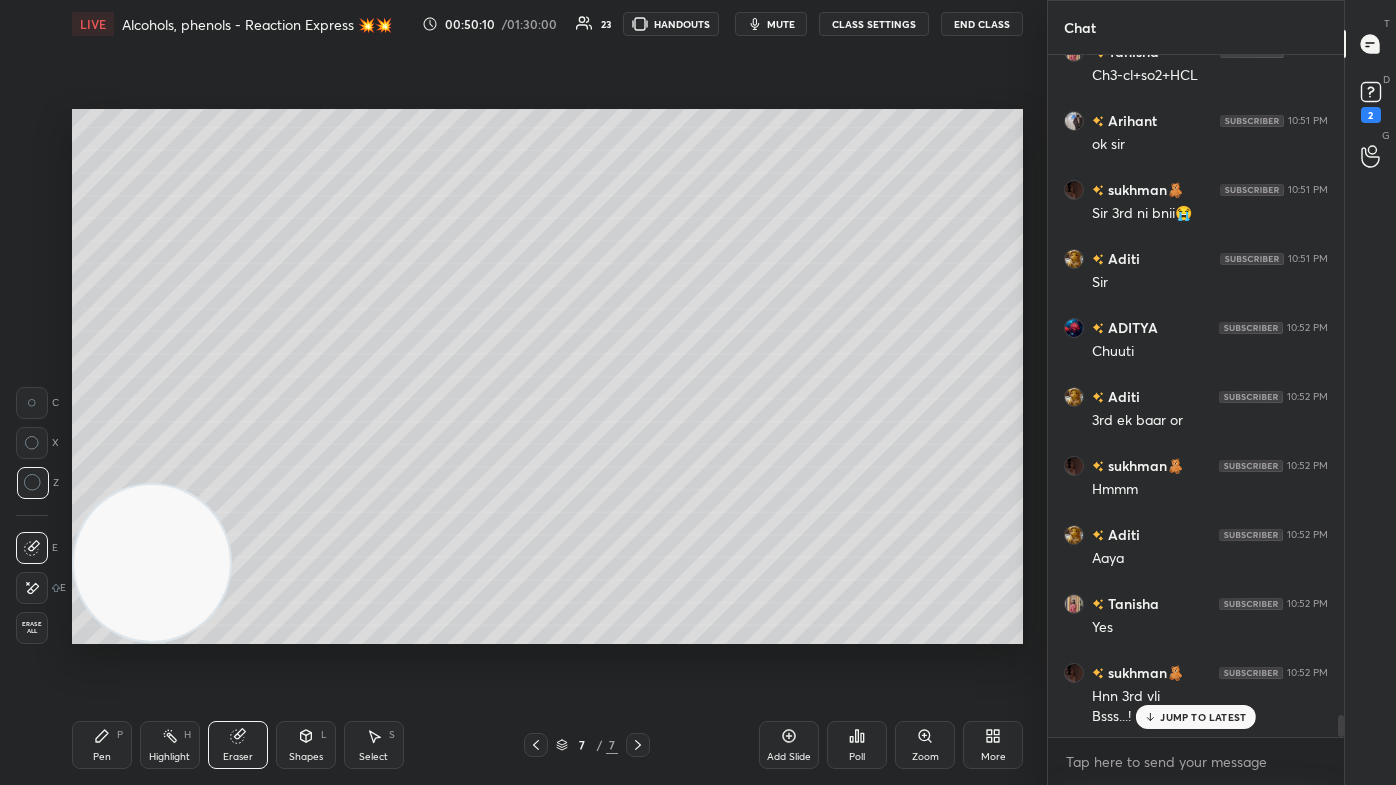 scroll, scrollTop: 20530, scrollLeft: 0, axis: vertical 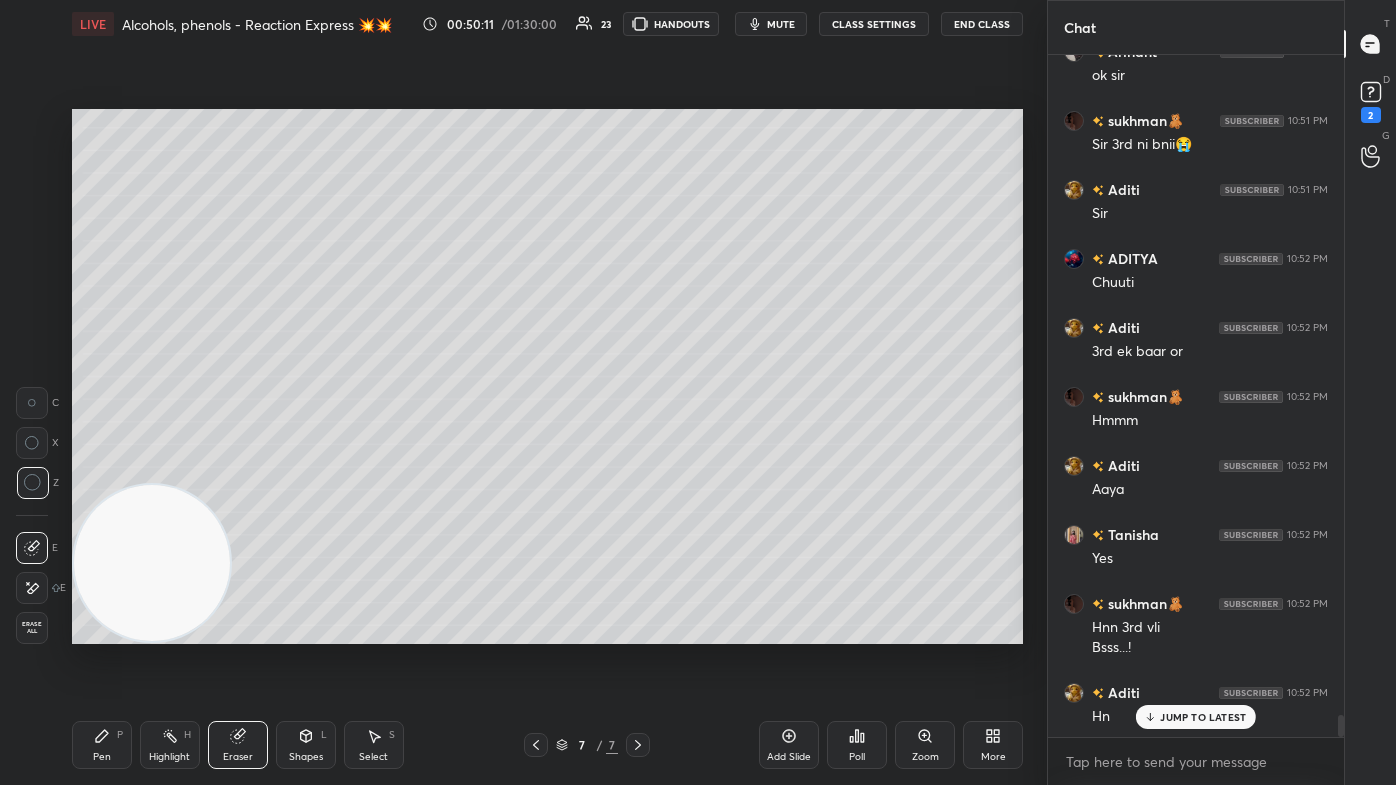 drag, startPoint x: 105, startPoint y: 750, endPoint x: 132, endPoint y: 732, distance: 32.449963 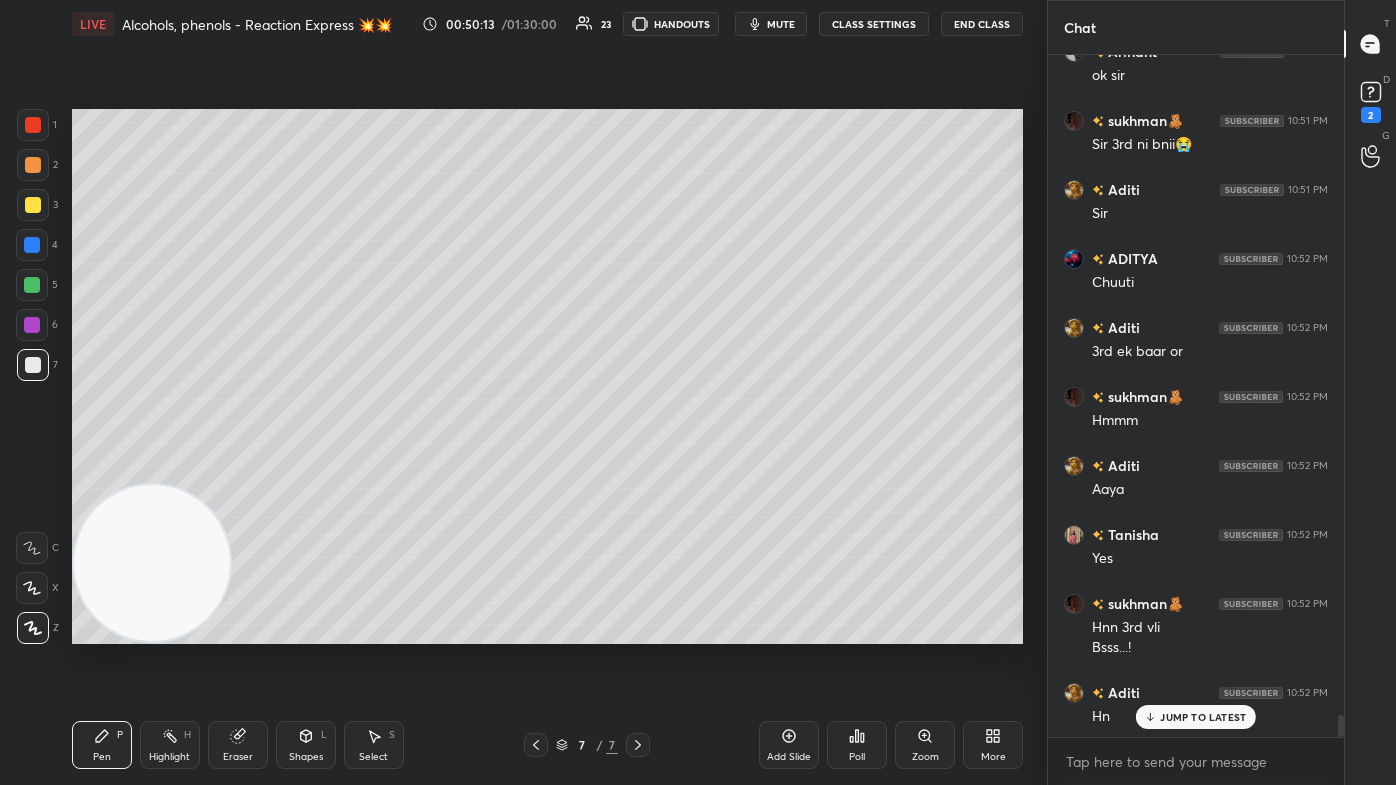 drag, startPoint x: 29, startPoint y: 128, endPoint x: 36, endPoint y: 137, distance: 11.401754 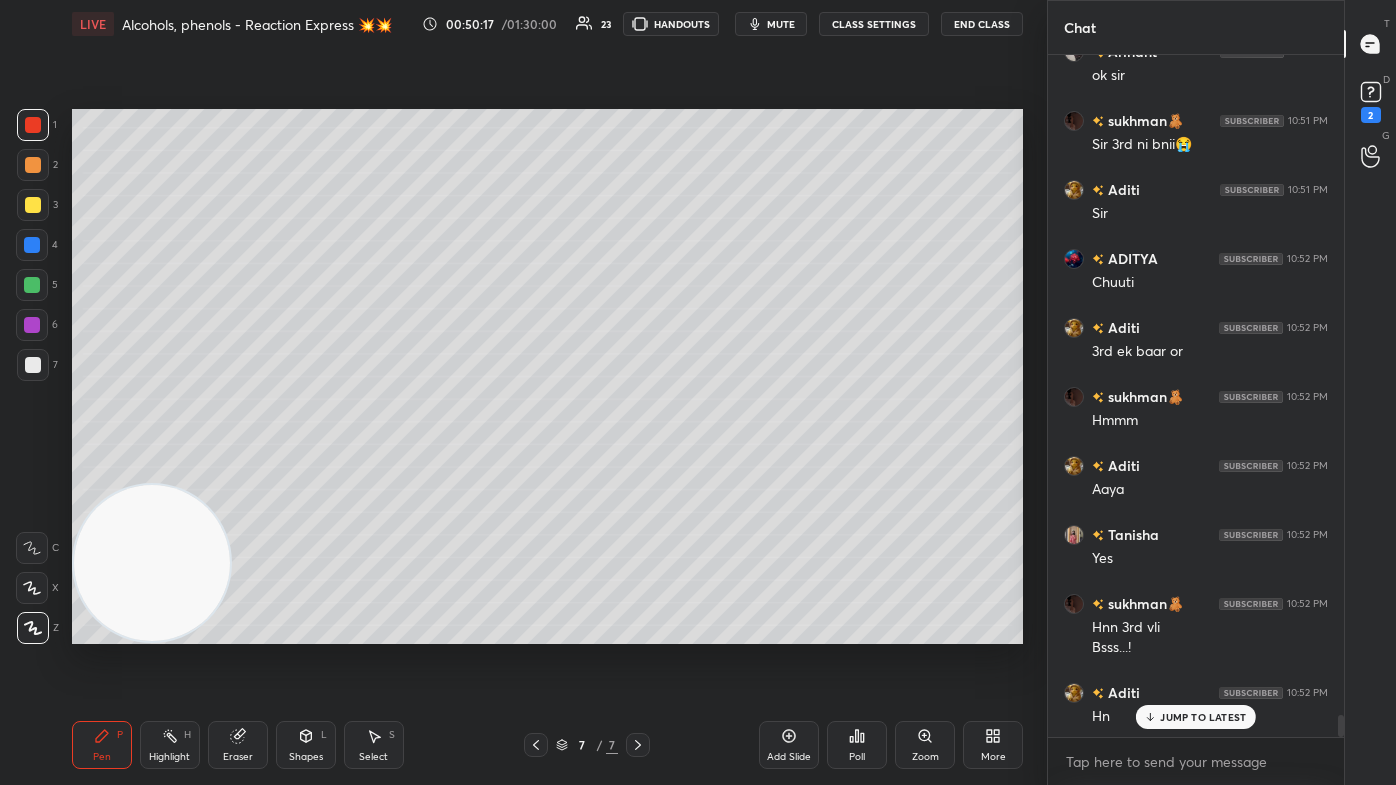 click at bounding box center [32, 285] 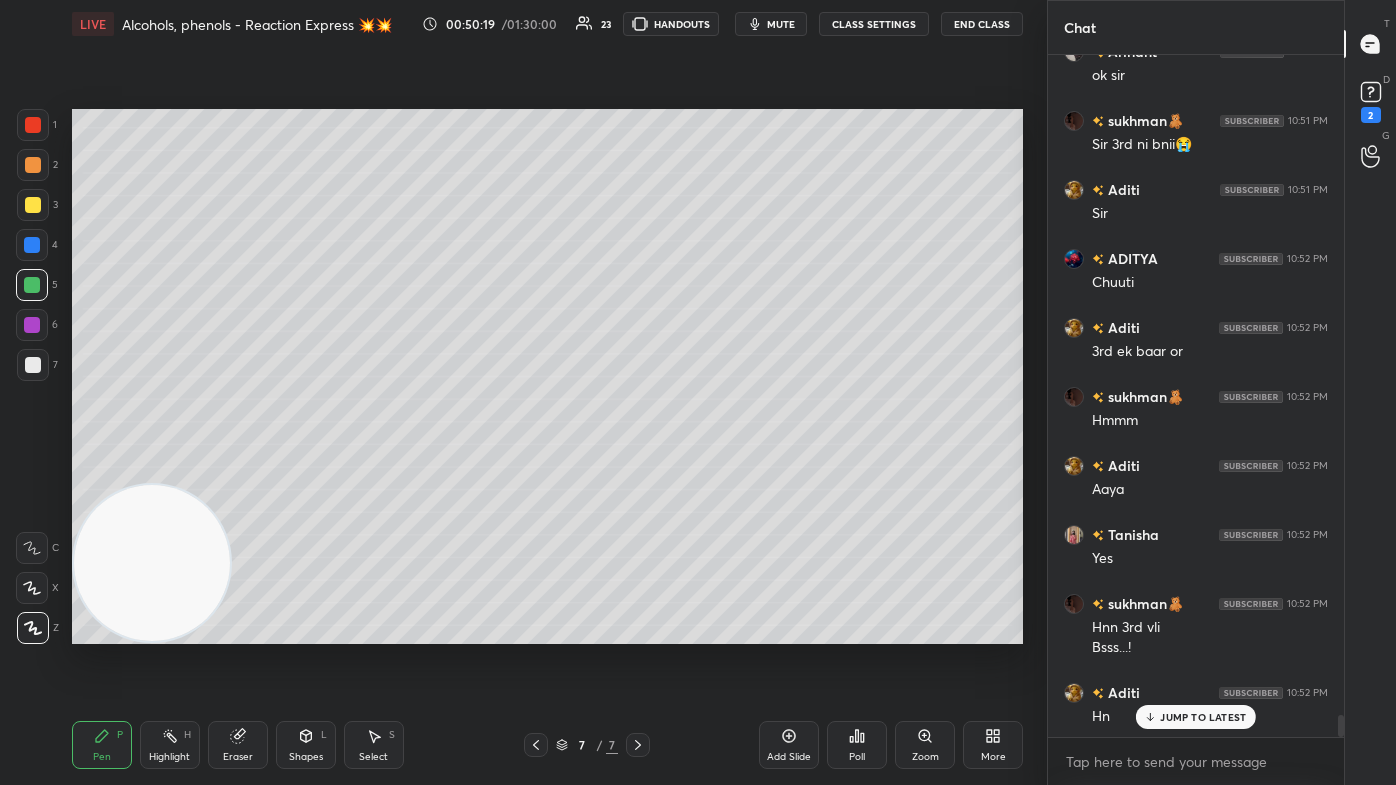click at bounding box center [33, 365] 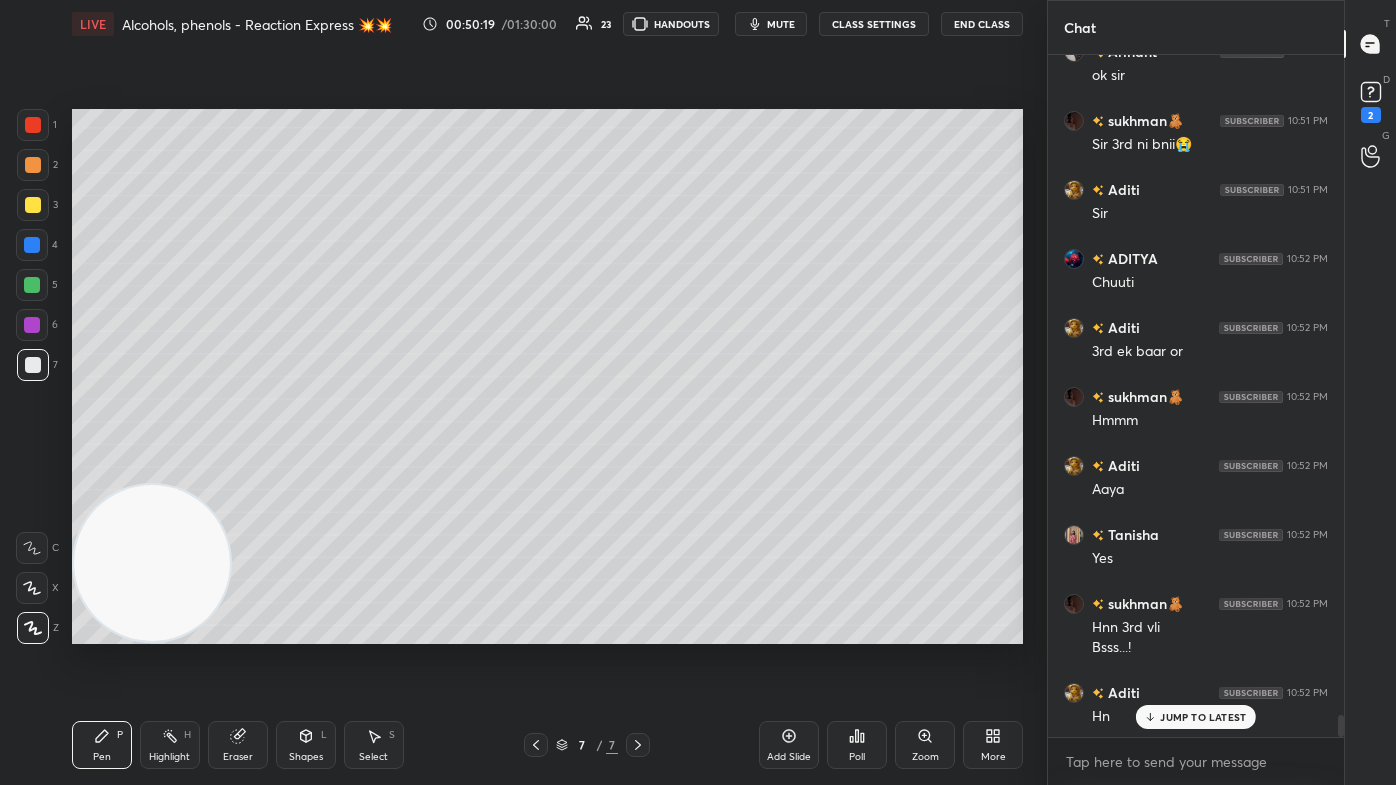 click at bounding box center (32, 325) 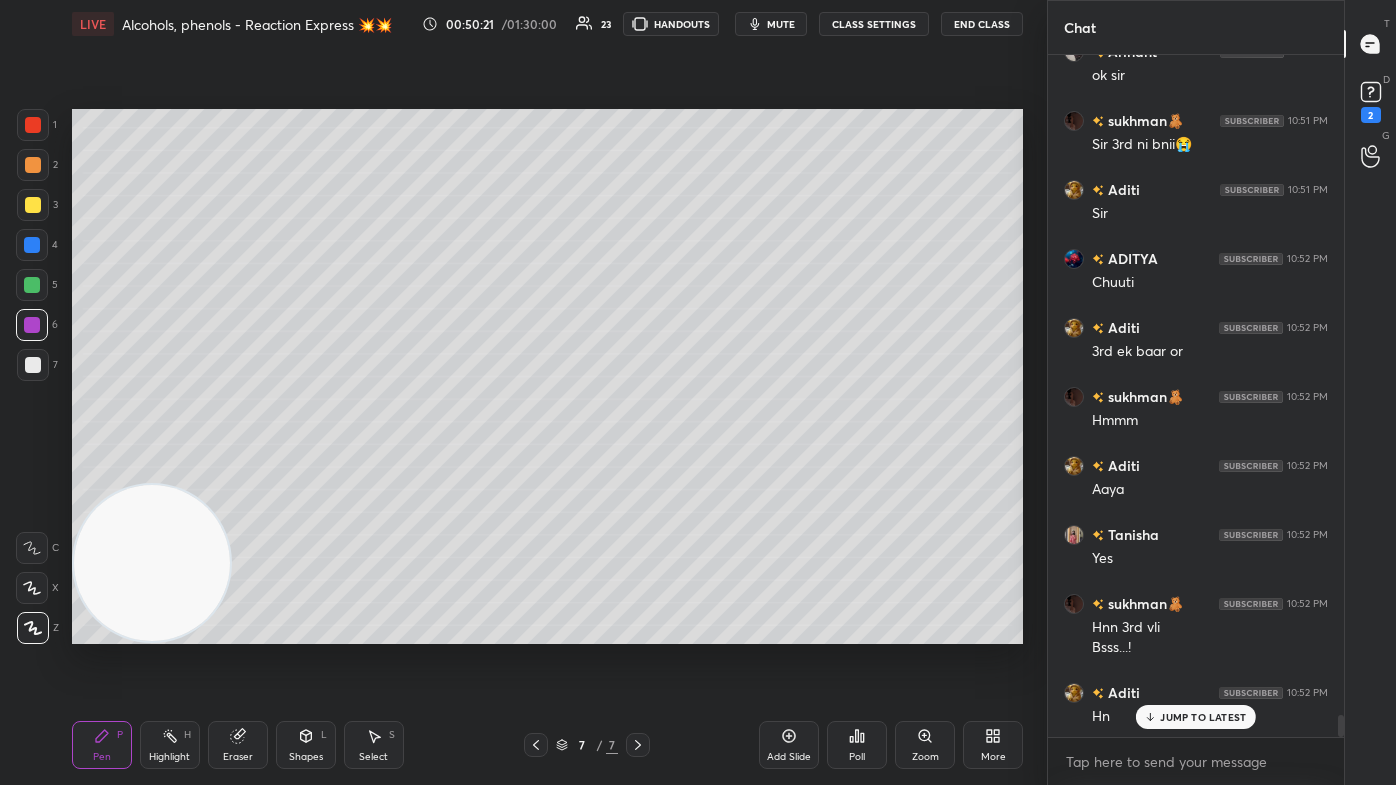 click at bounding box center (33, 165) 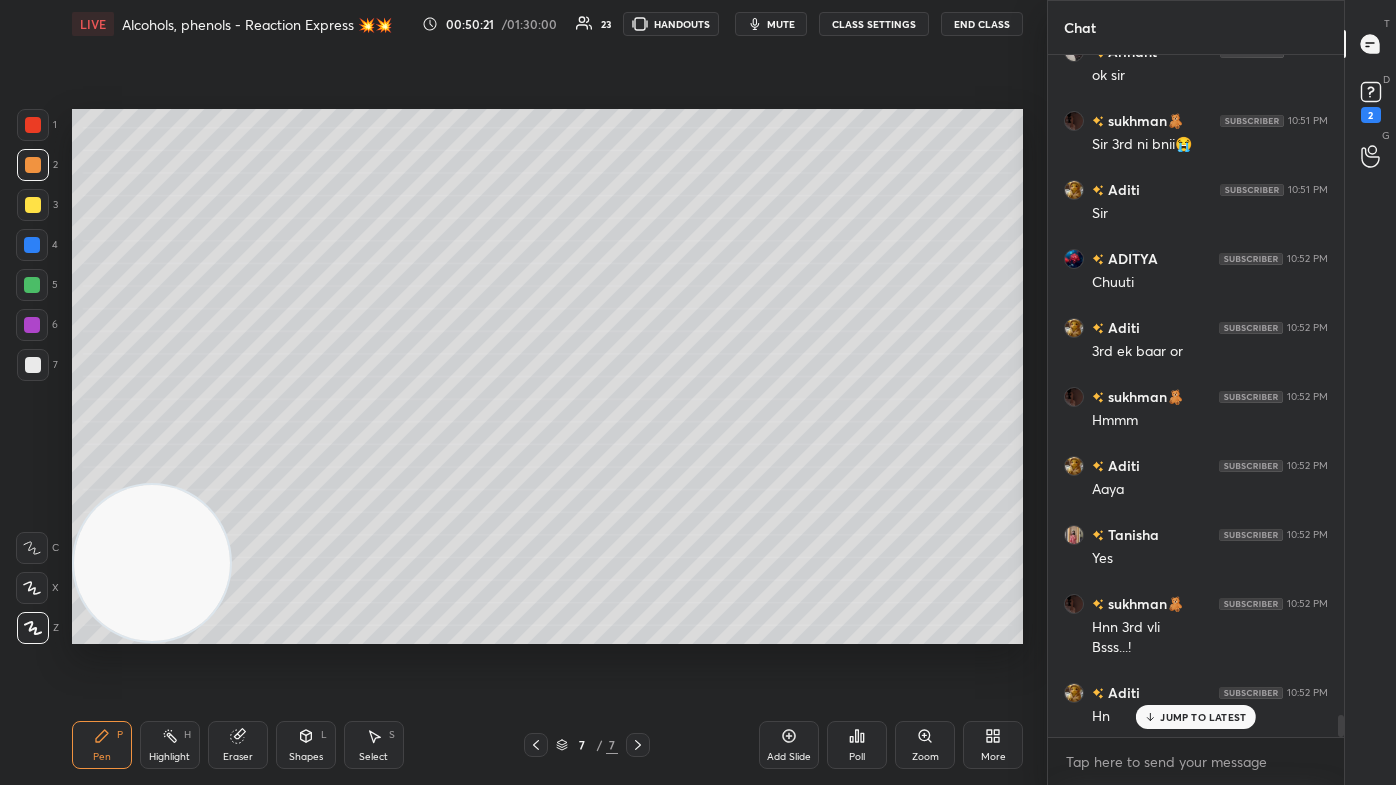click 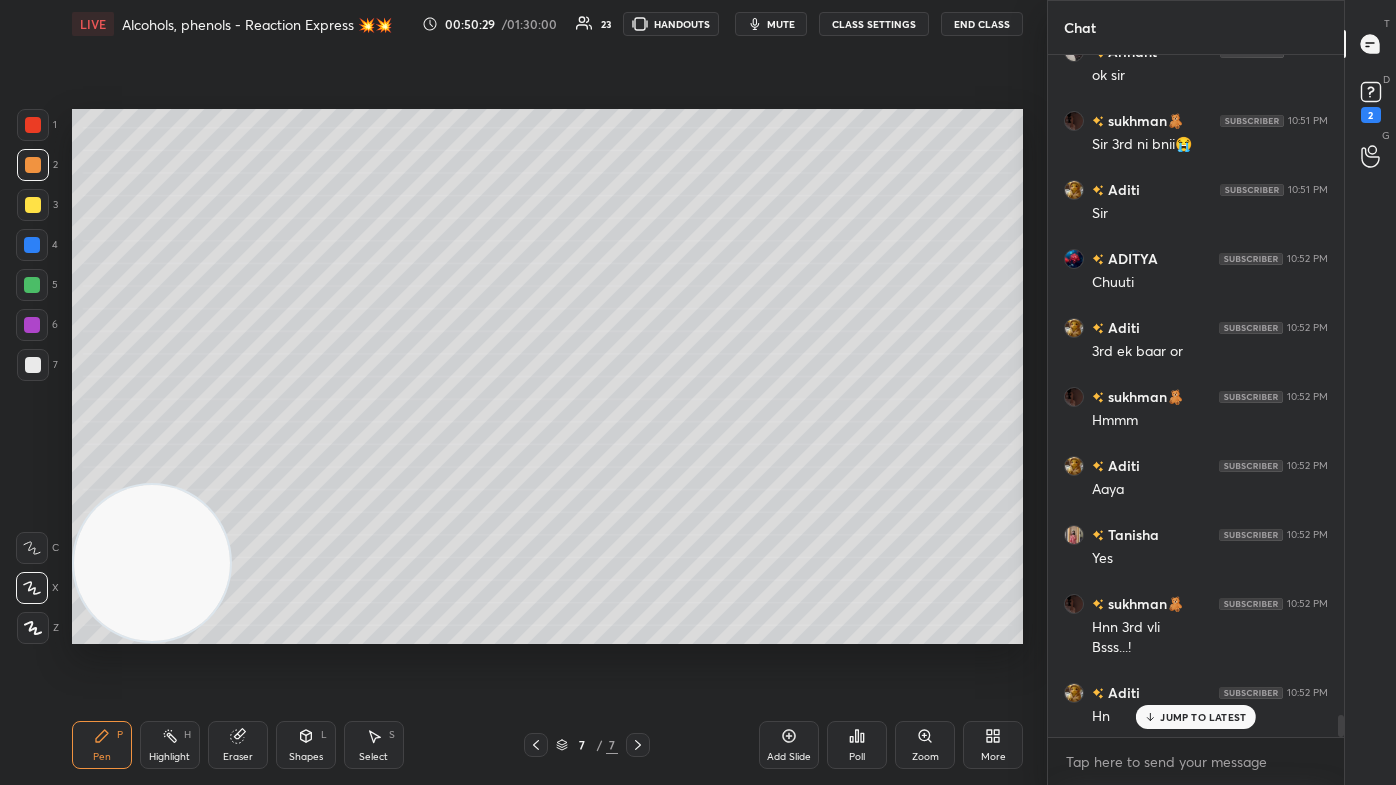scroll, scrollTop: 20551, scrollLeft: 0, axis: vertical 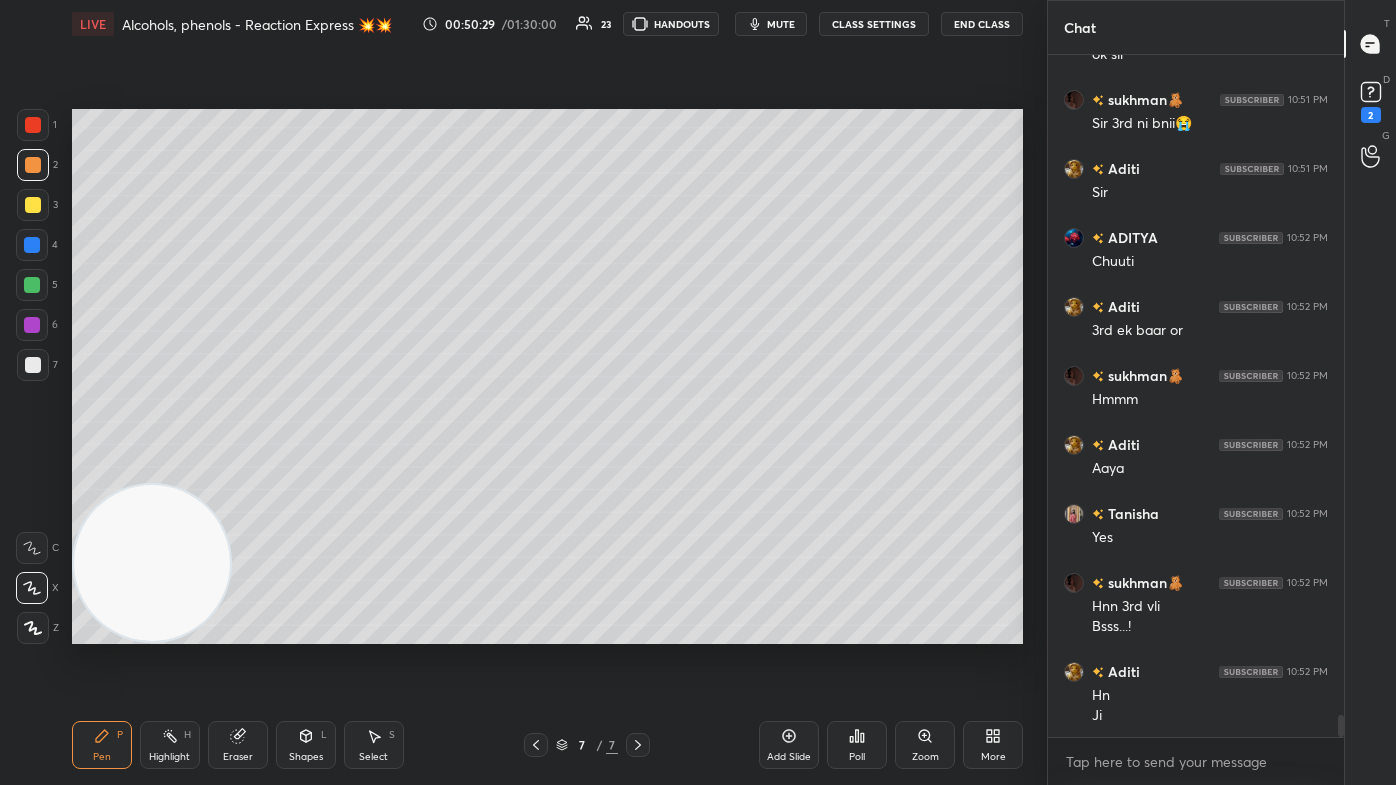 click at bounding box center (33, 365) 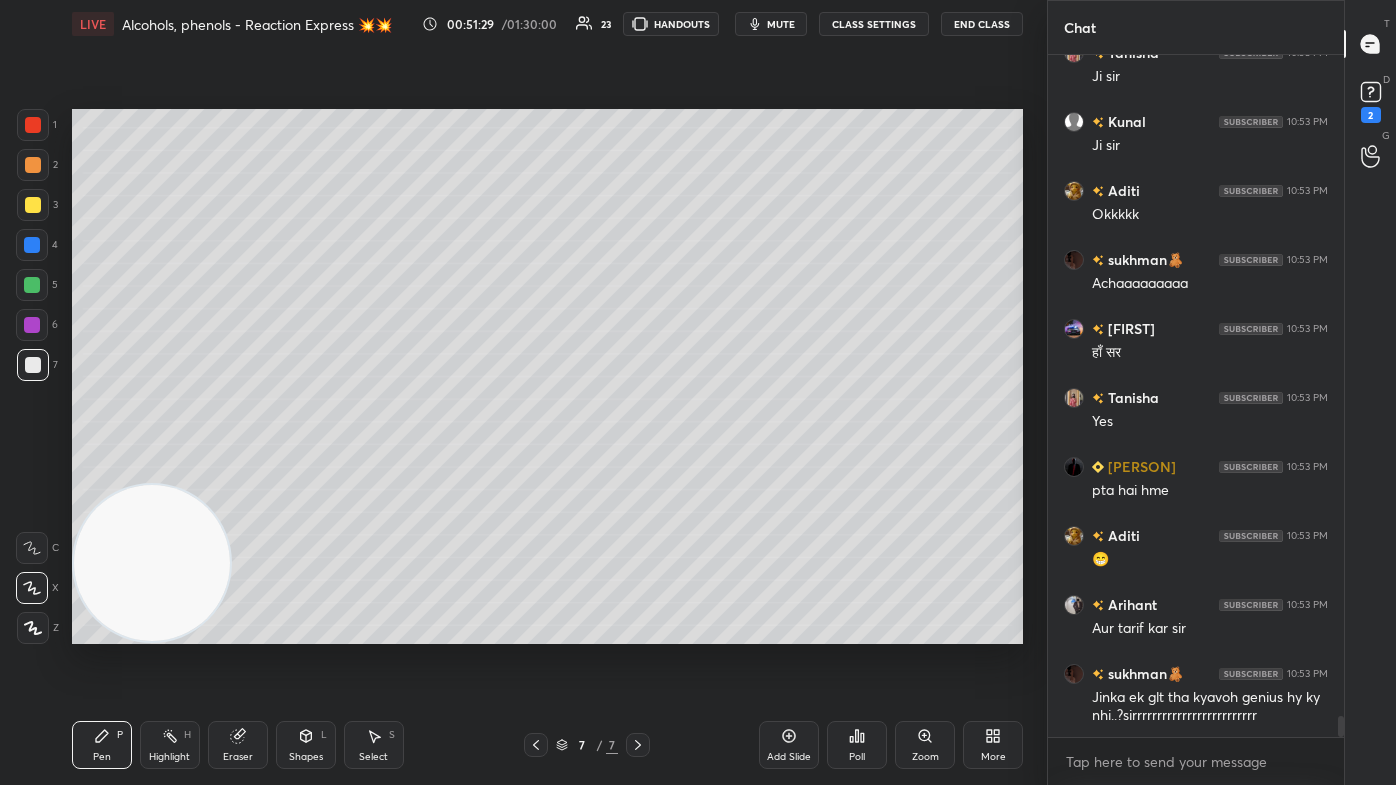 scroll, scrollTop: 21604, scrollLeft: 0, axis: vertical 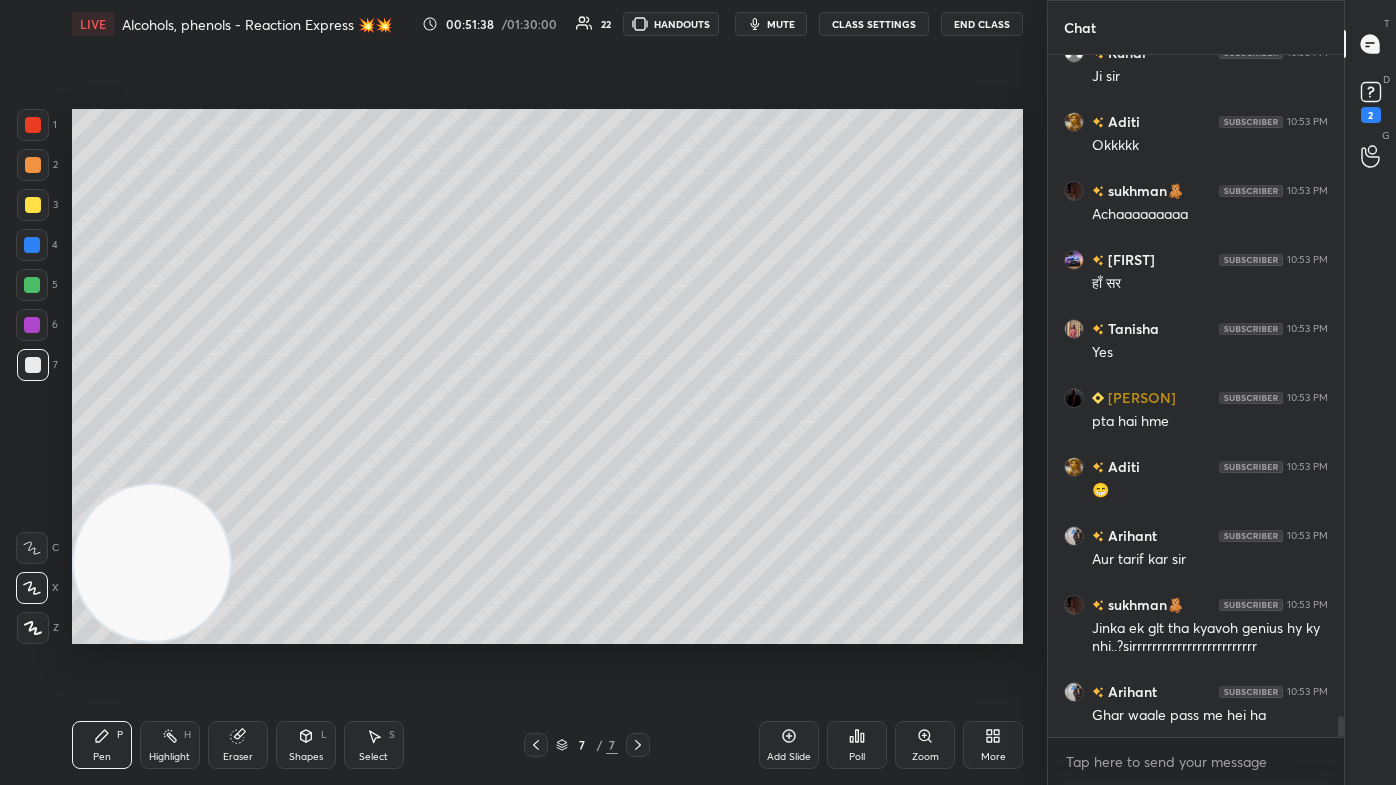 click at bounding box center (33, 205) 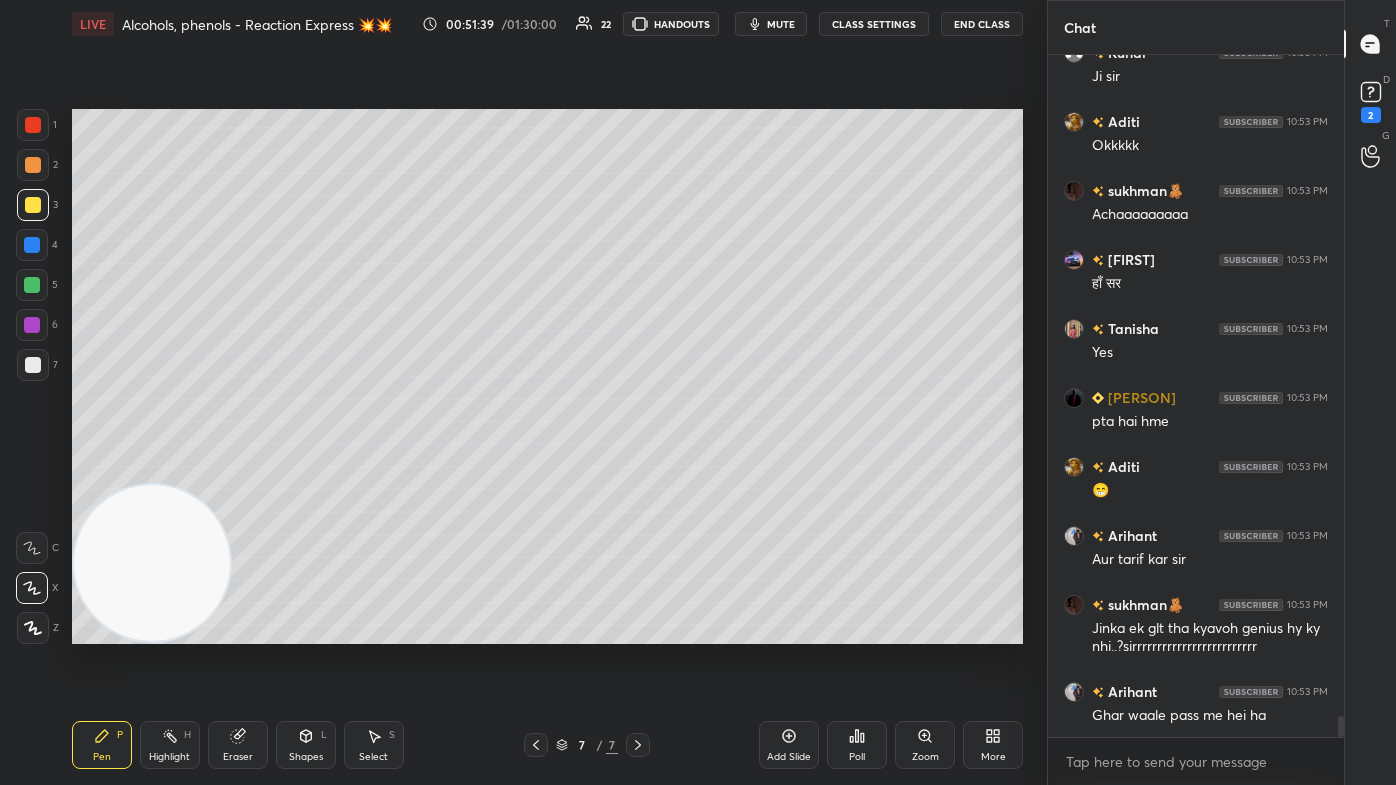 drag, startPoint x: 26, startPoint y: 586, endPoint x: 52, endPoint y: 539, distance: 53.712196 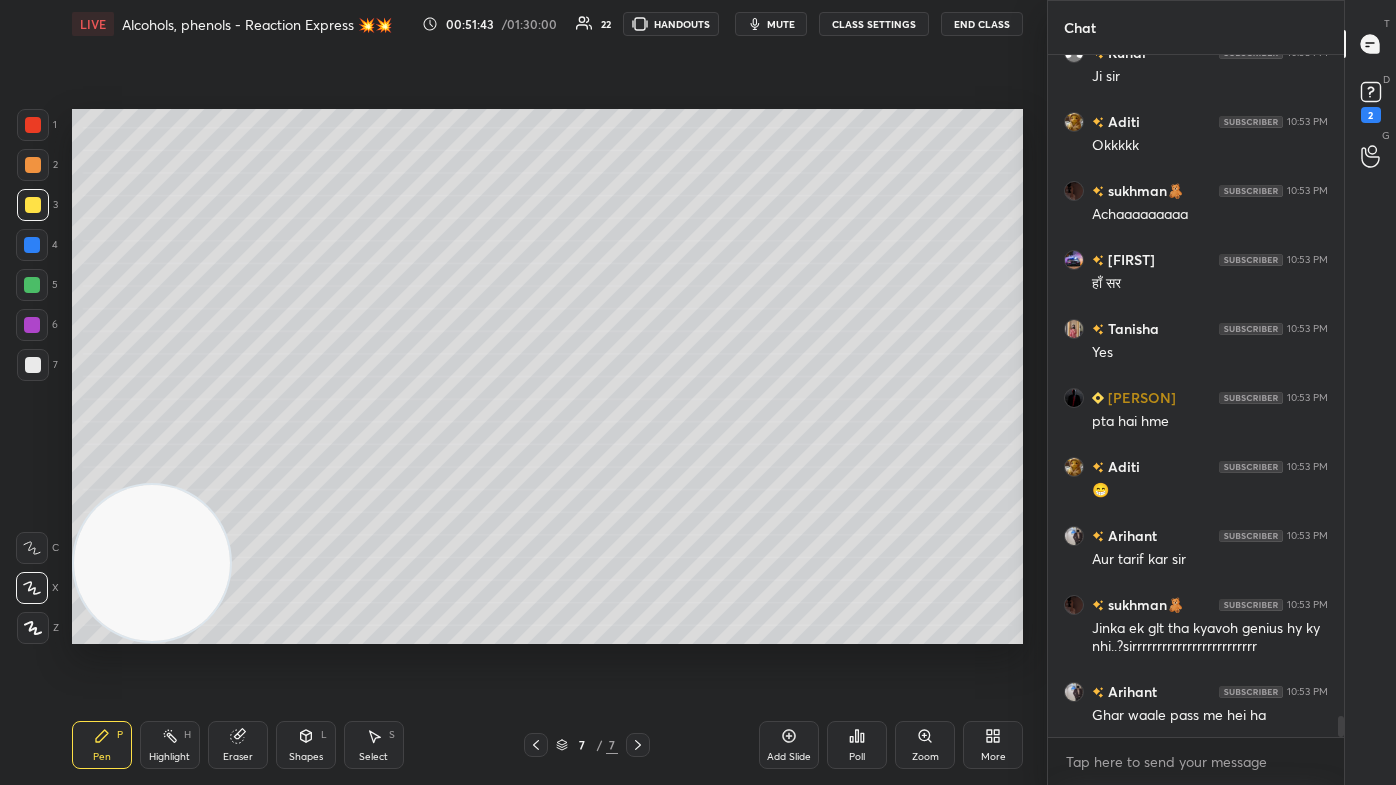 scroll, scrollTop: 21672, scrollLeft: 0, axis: vertical 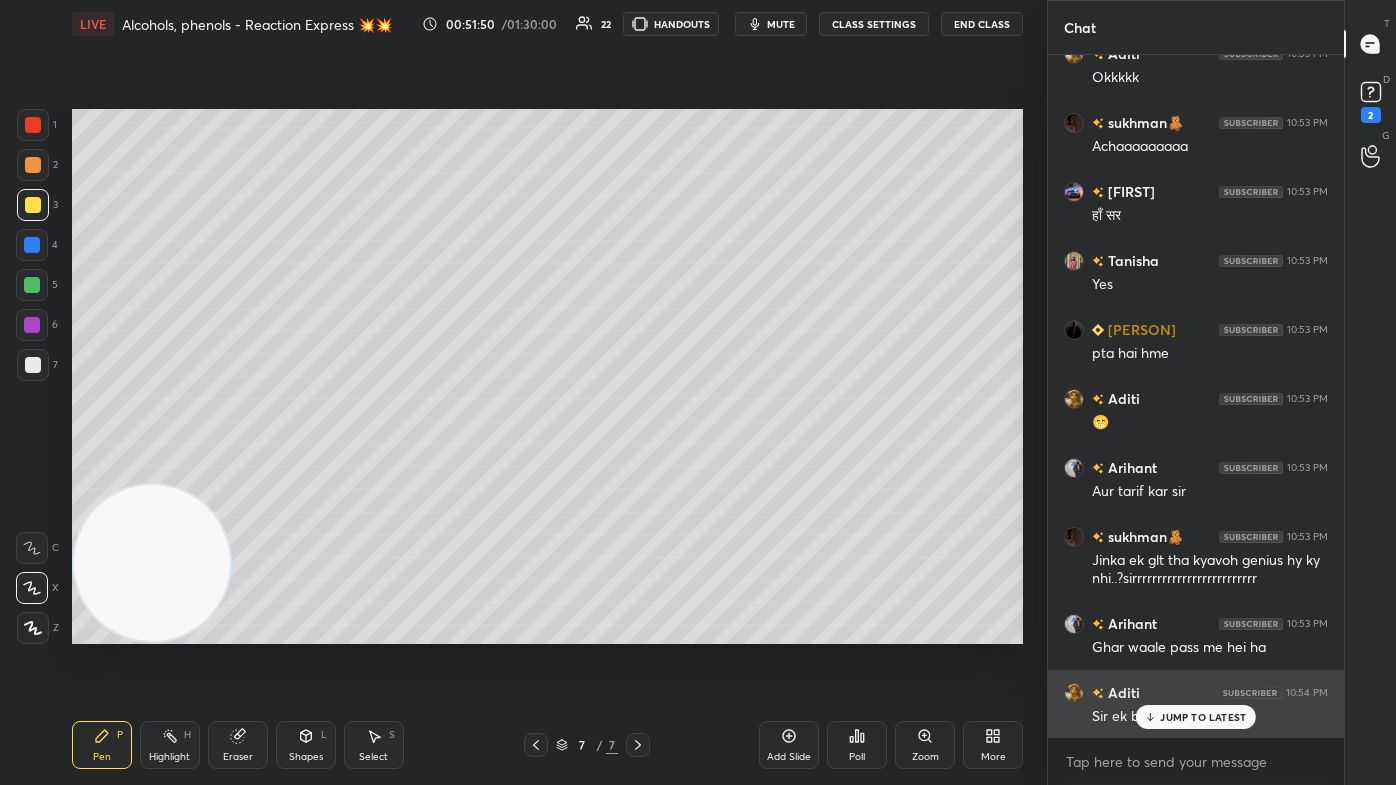 drag, startPoint x: 1165, startPoint y: 709, endPoint x: 1155, endPoint y: 716, distance: 12.206555 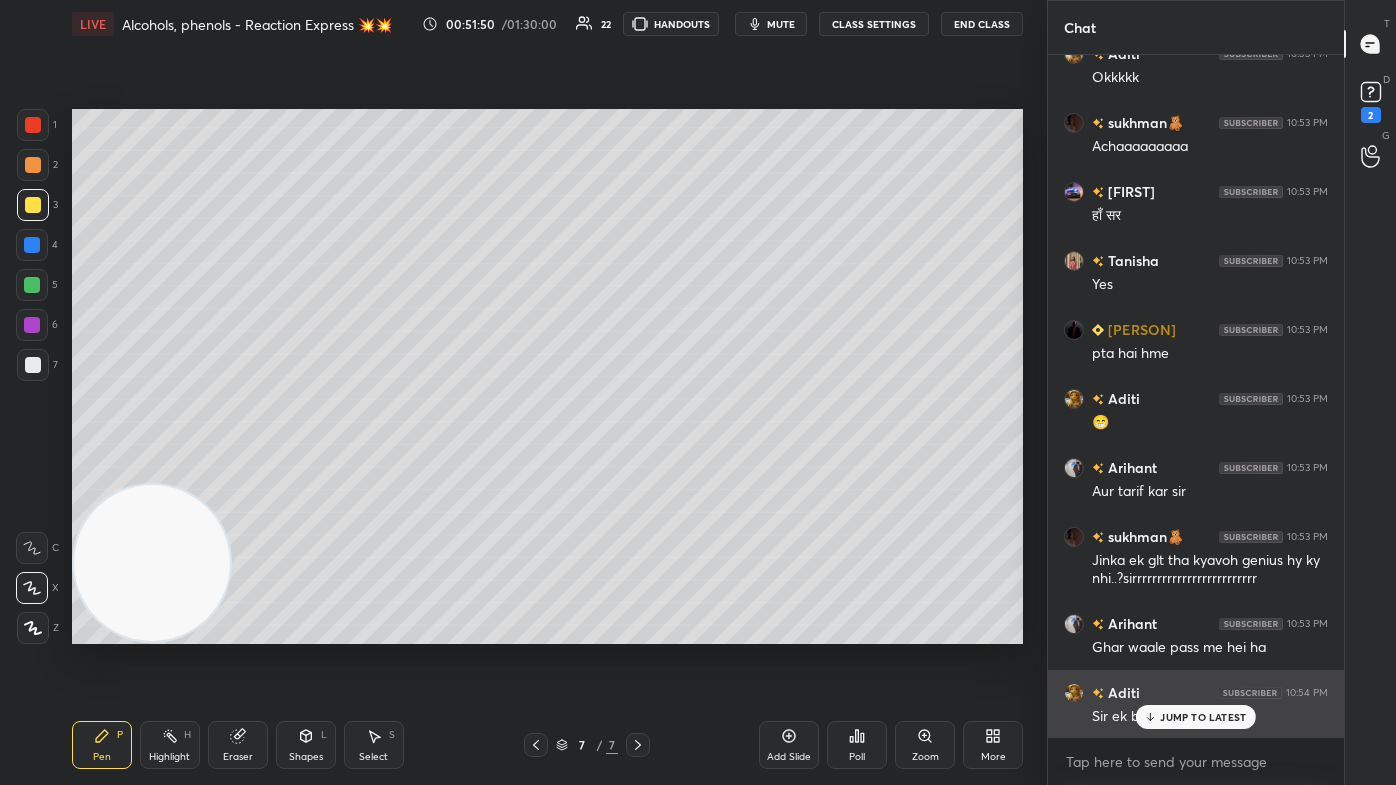 click on "JUMP TO LATEST" at bounding box center [1203, 717] 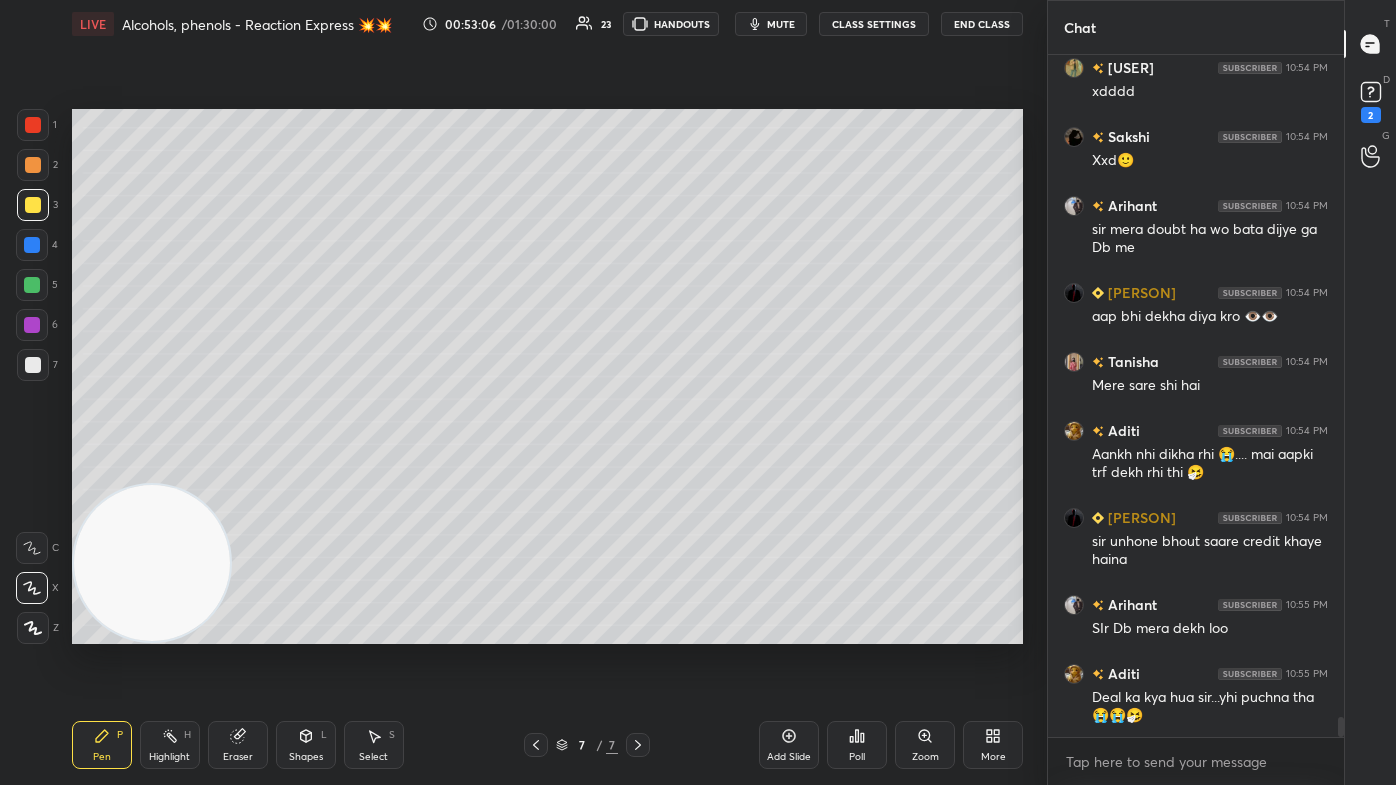 scroll, scrollTop: 22610, scrollLeft: 0, axis: vertical 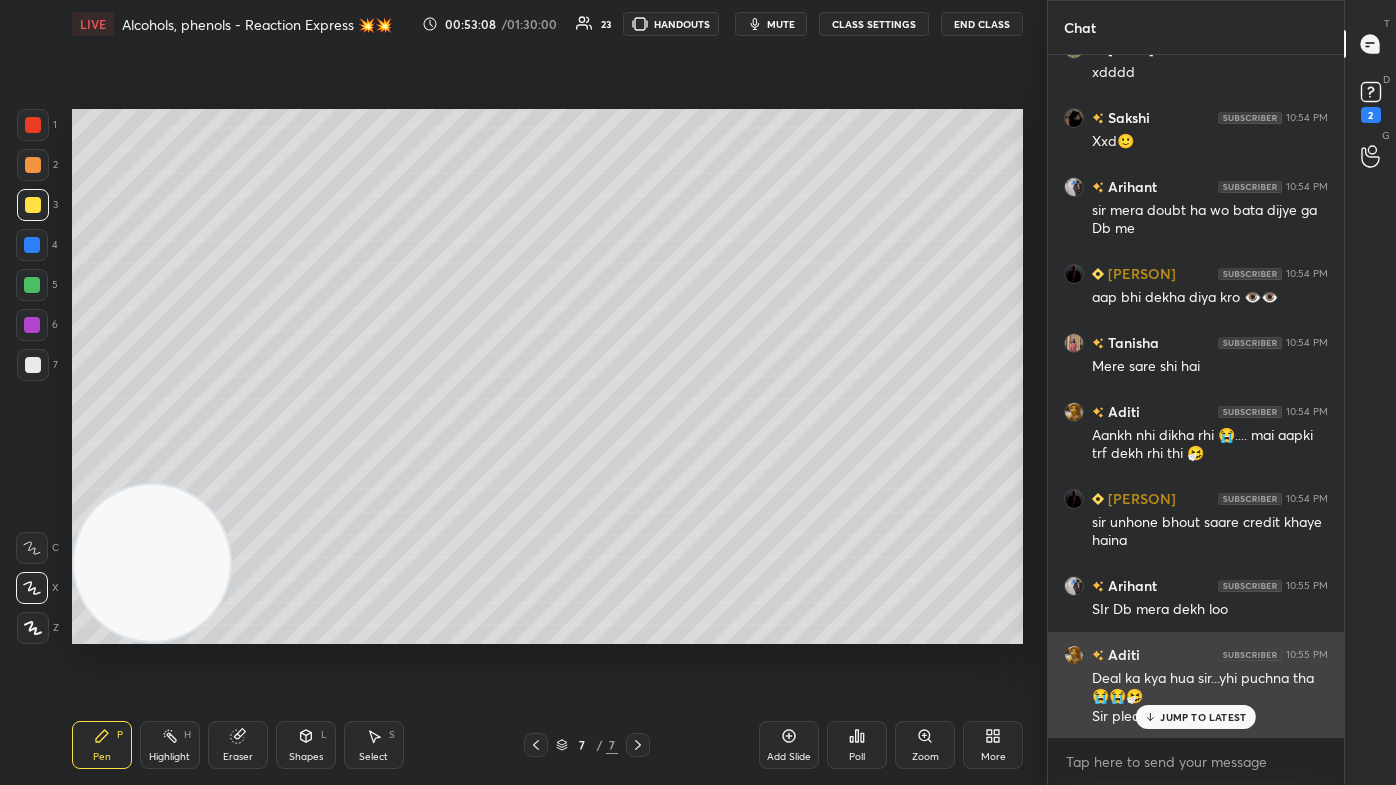 drag, startPoint x: 1212, startPoint y: 722, endPoint x: 1197, endPoint y: 719, distance: 15.297058 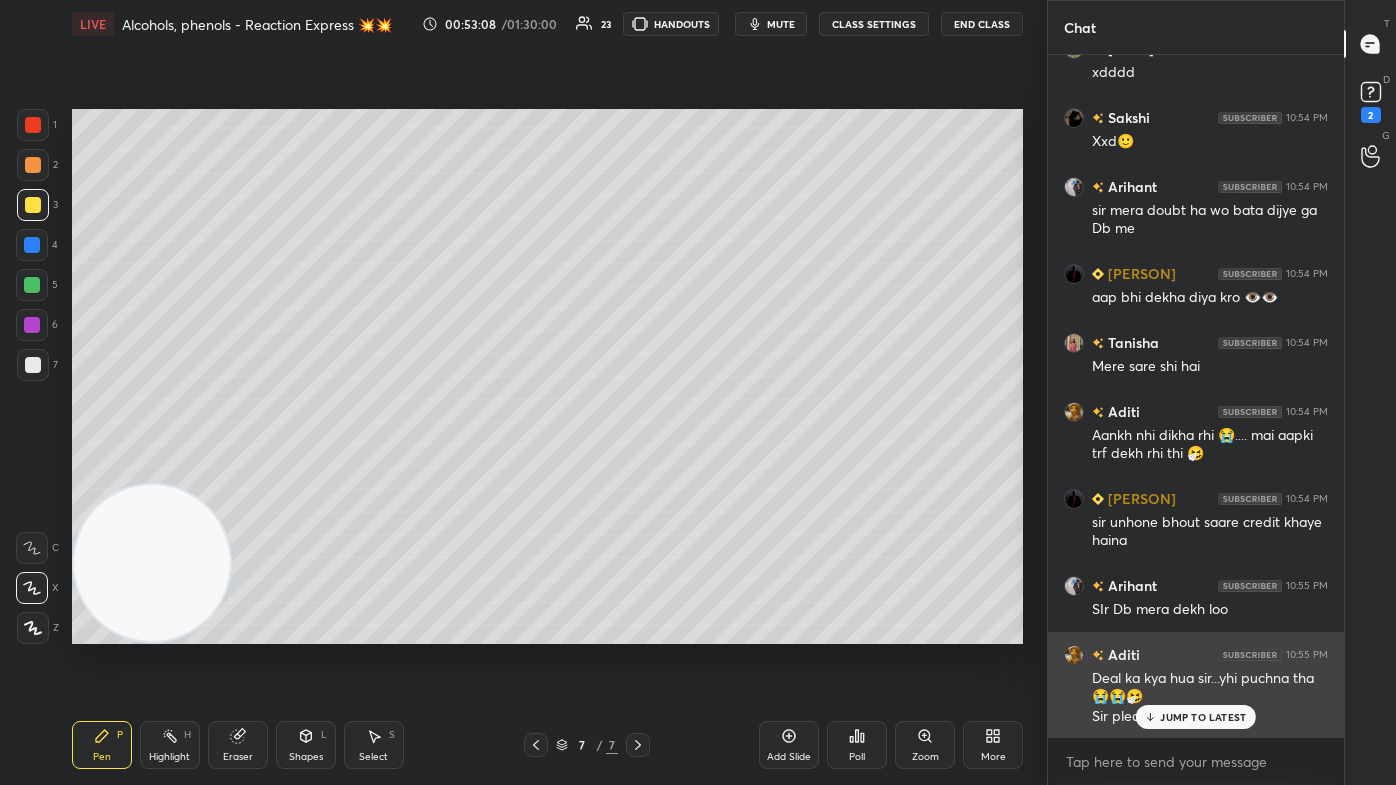click on "JUMP TO LATEST" at bounding box center (1203, 717) 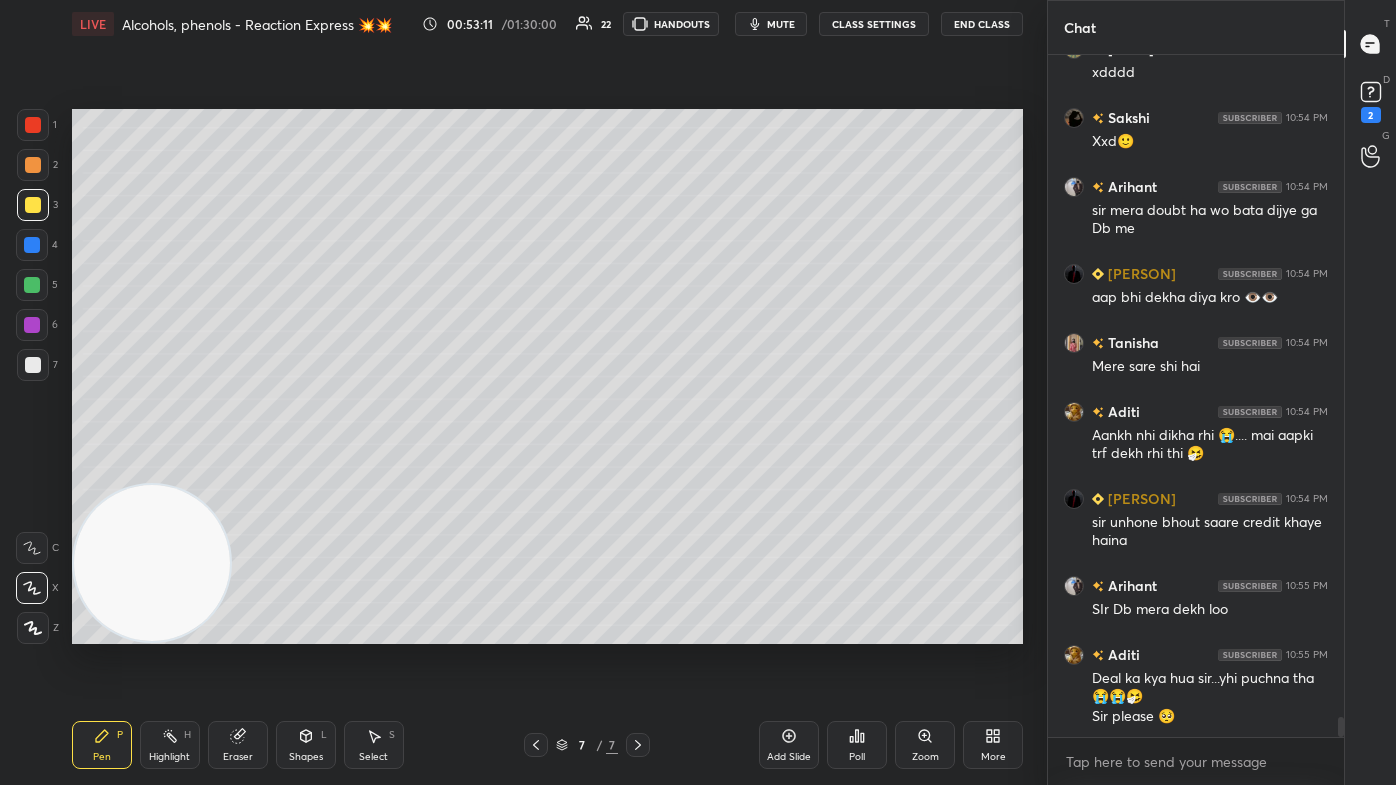 click on "2" at bounding box center [1371, 115] 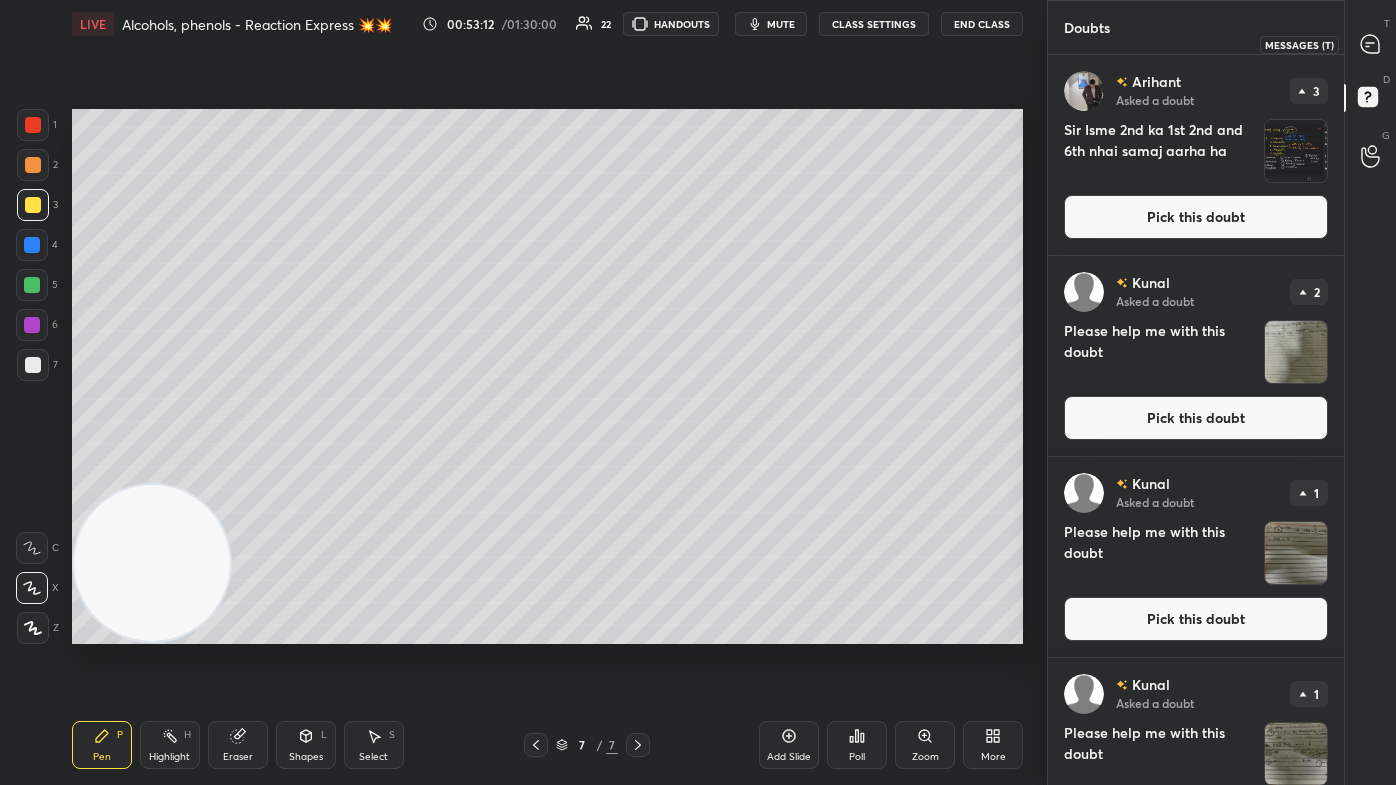 click 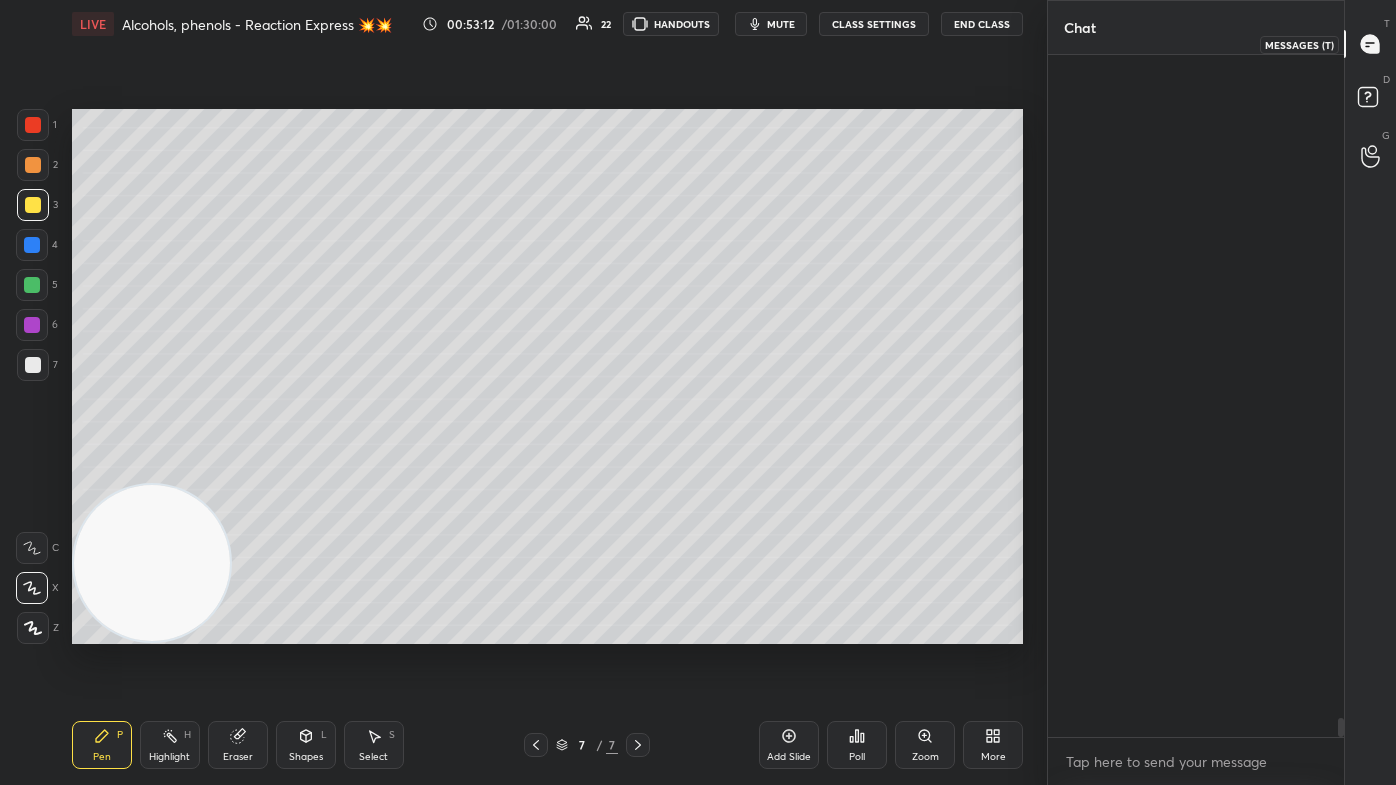 scroll, scrollTop: 23210, scrollLeft: 0, axis: vertical 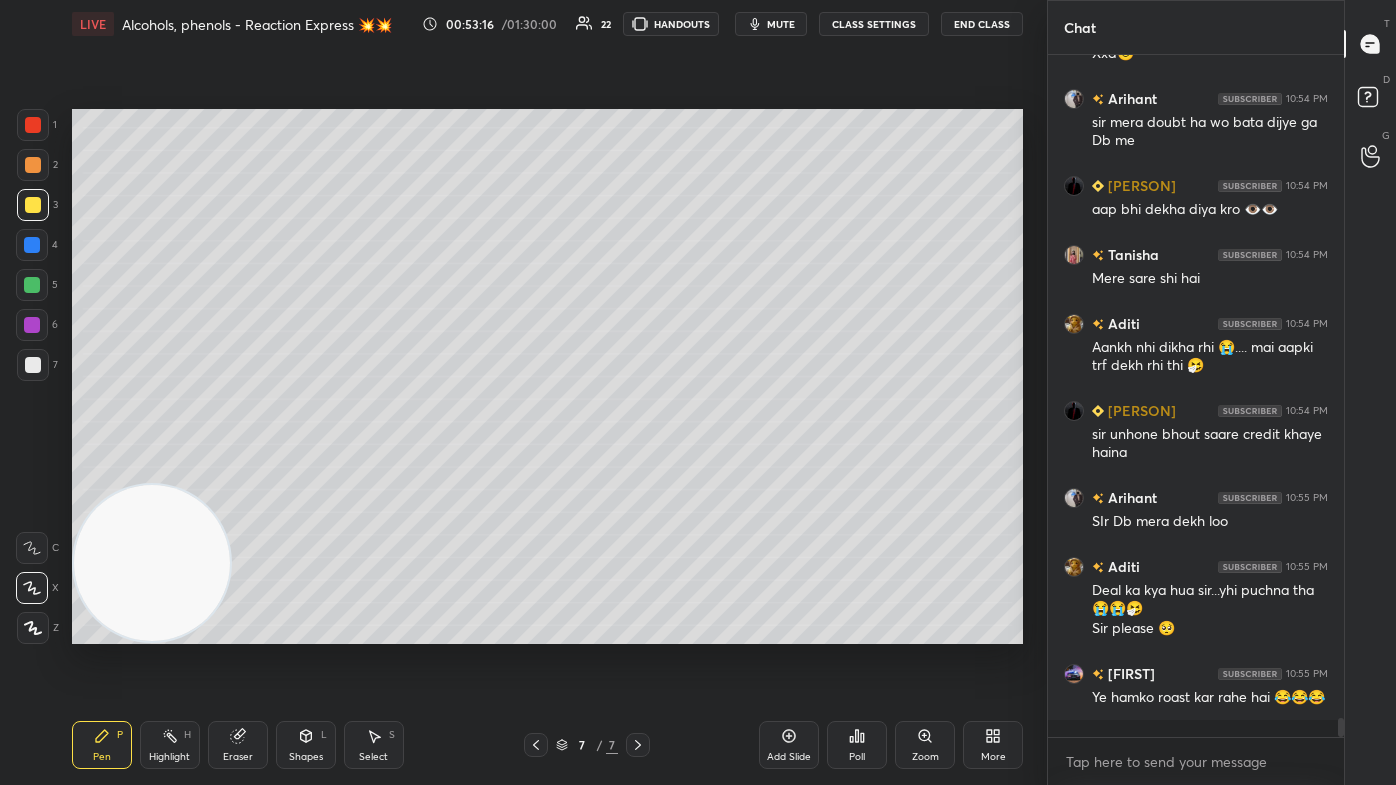 click on "Add Slide" at bounding box center [789, 757] 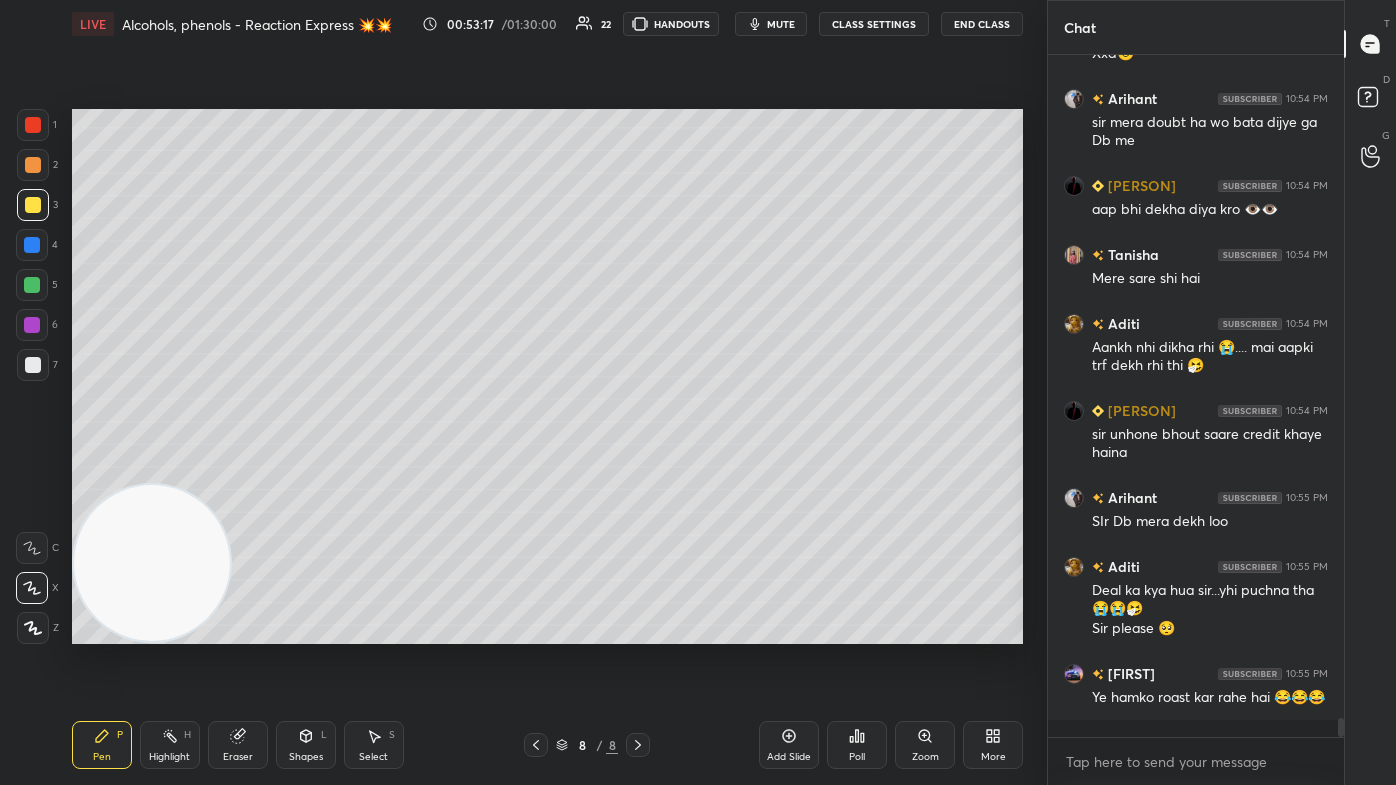 click on "CLASS SETTINGS" at bounding box center (874, 24) 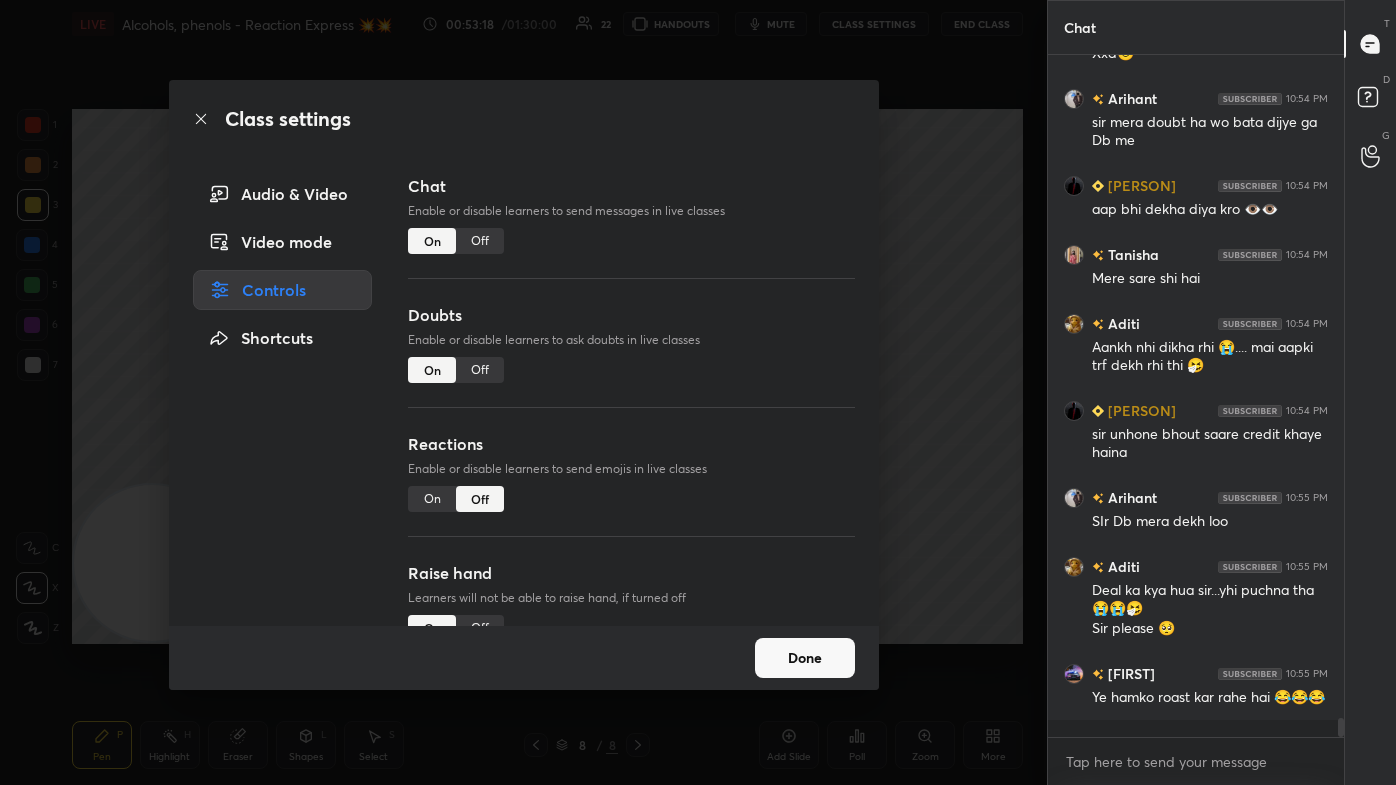 drag, startPoint x: 485, startPoint y: 253, endPoint x: 518, endPoint y: 223, distance: 44.598206 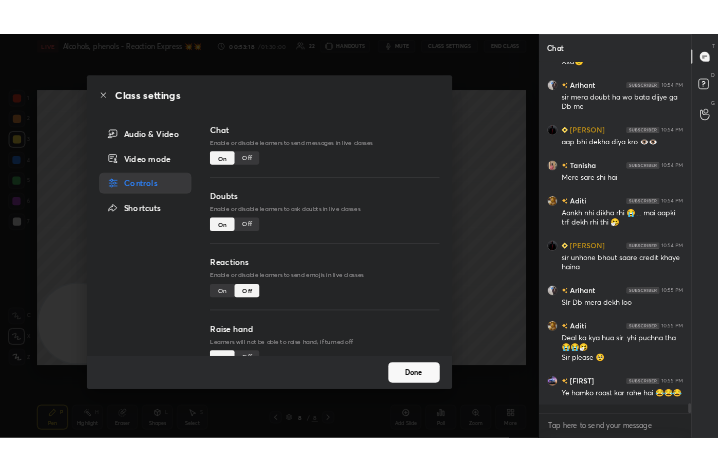 scroll, scrollTop: 636, scrollLeft: 290, axis: both 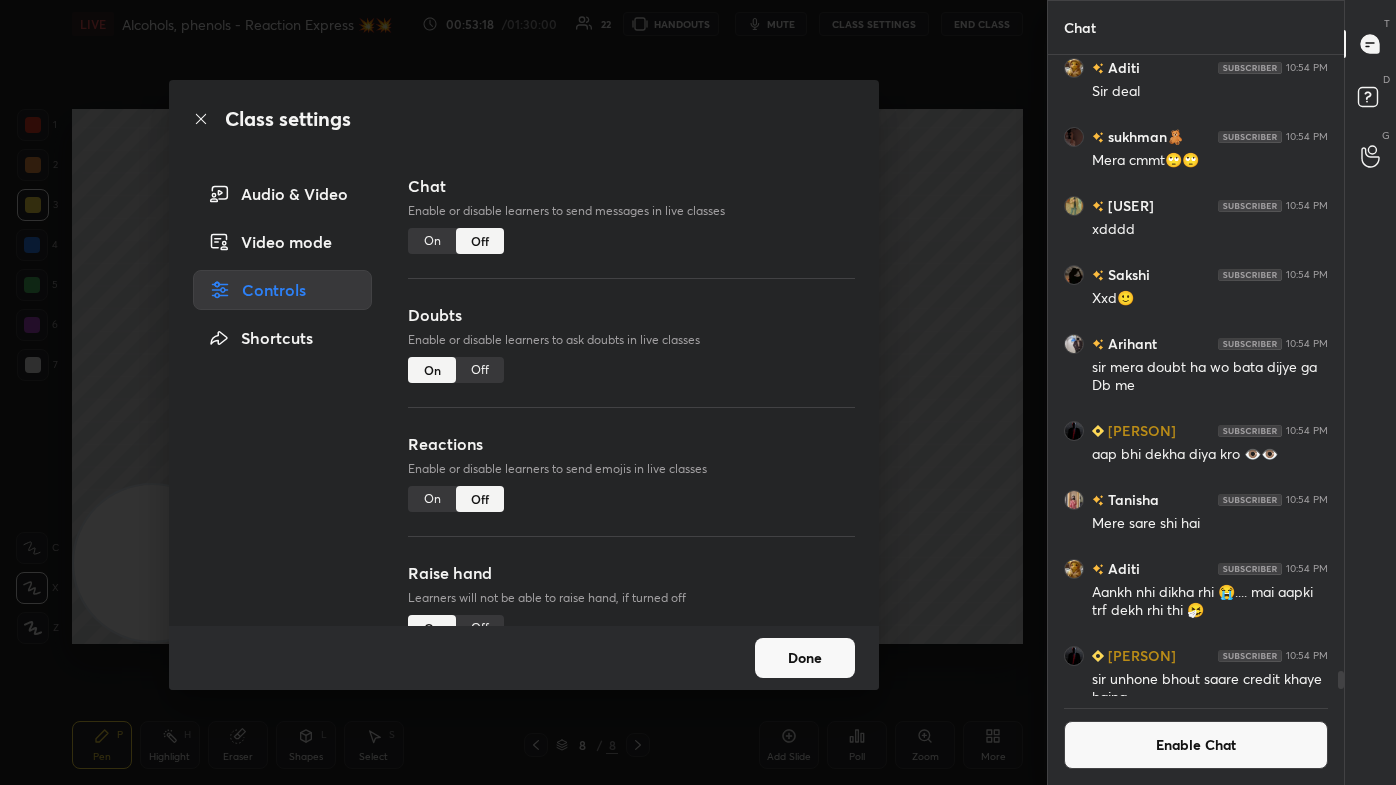 drag, startPoint x: 964, startPoint y: 208, endPoint x: 974, endPoint y: 205, distance: 10.440307 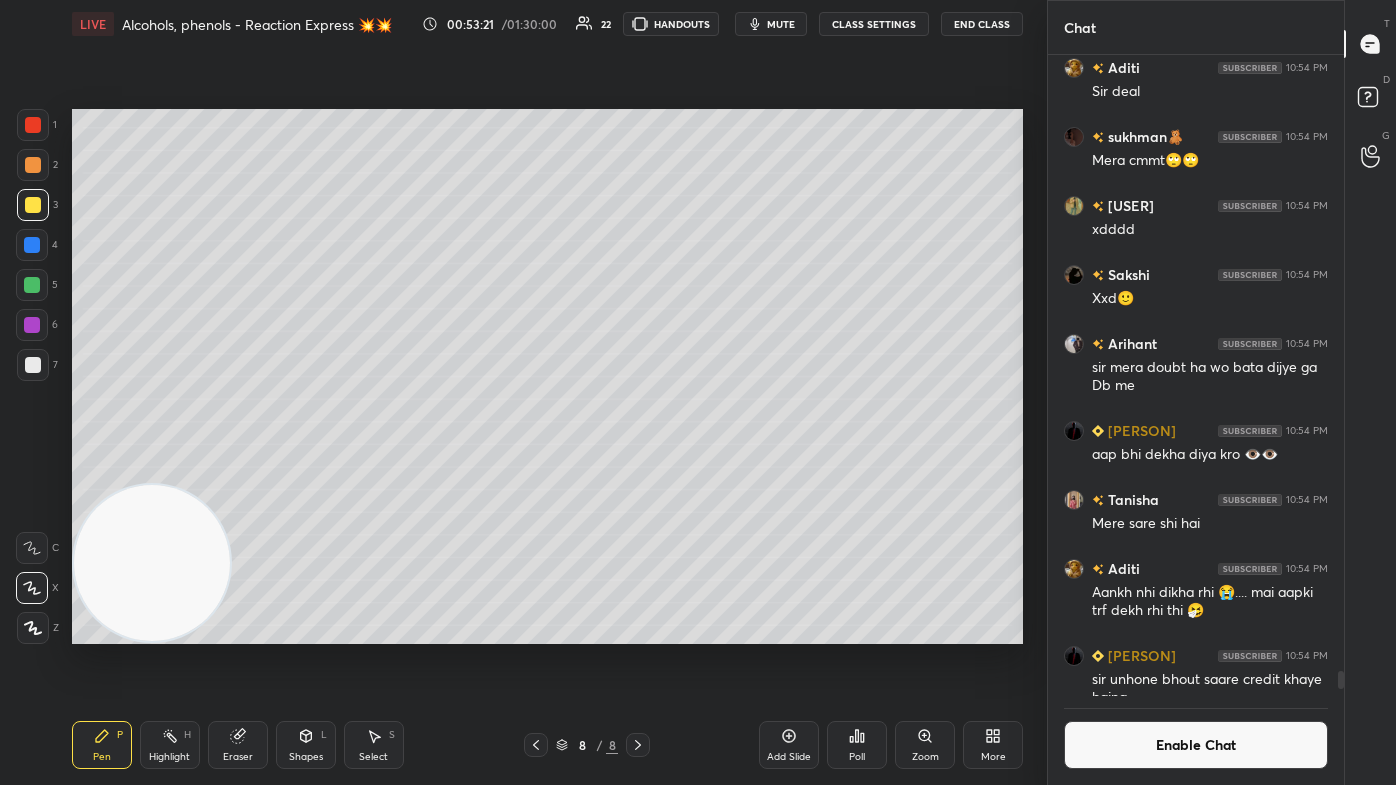 click 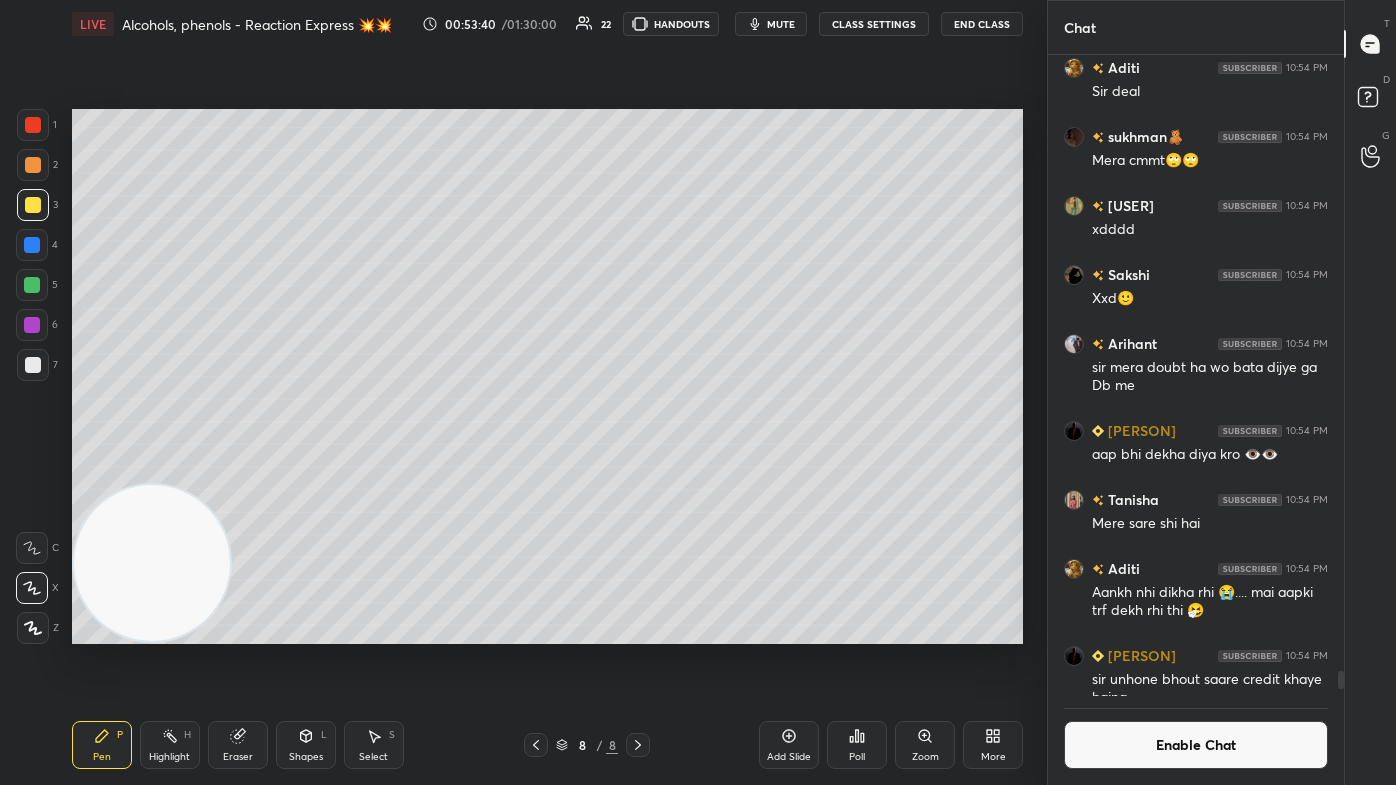 click at bounding box center (33, 365) 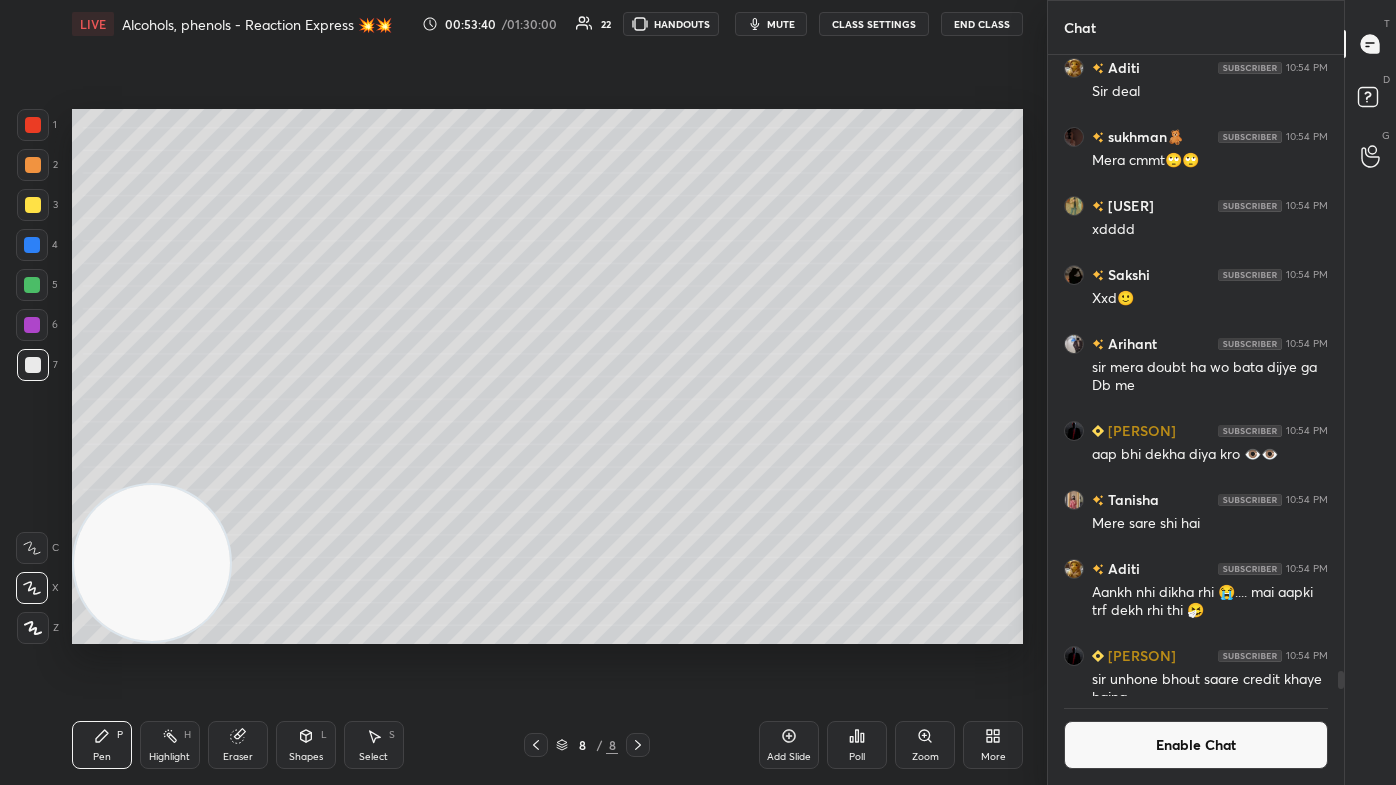 drag, startPoint x: 29, startPoint y: 555, endPoint x: 27, endPoint y: 579, distance: 24.083189 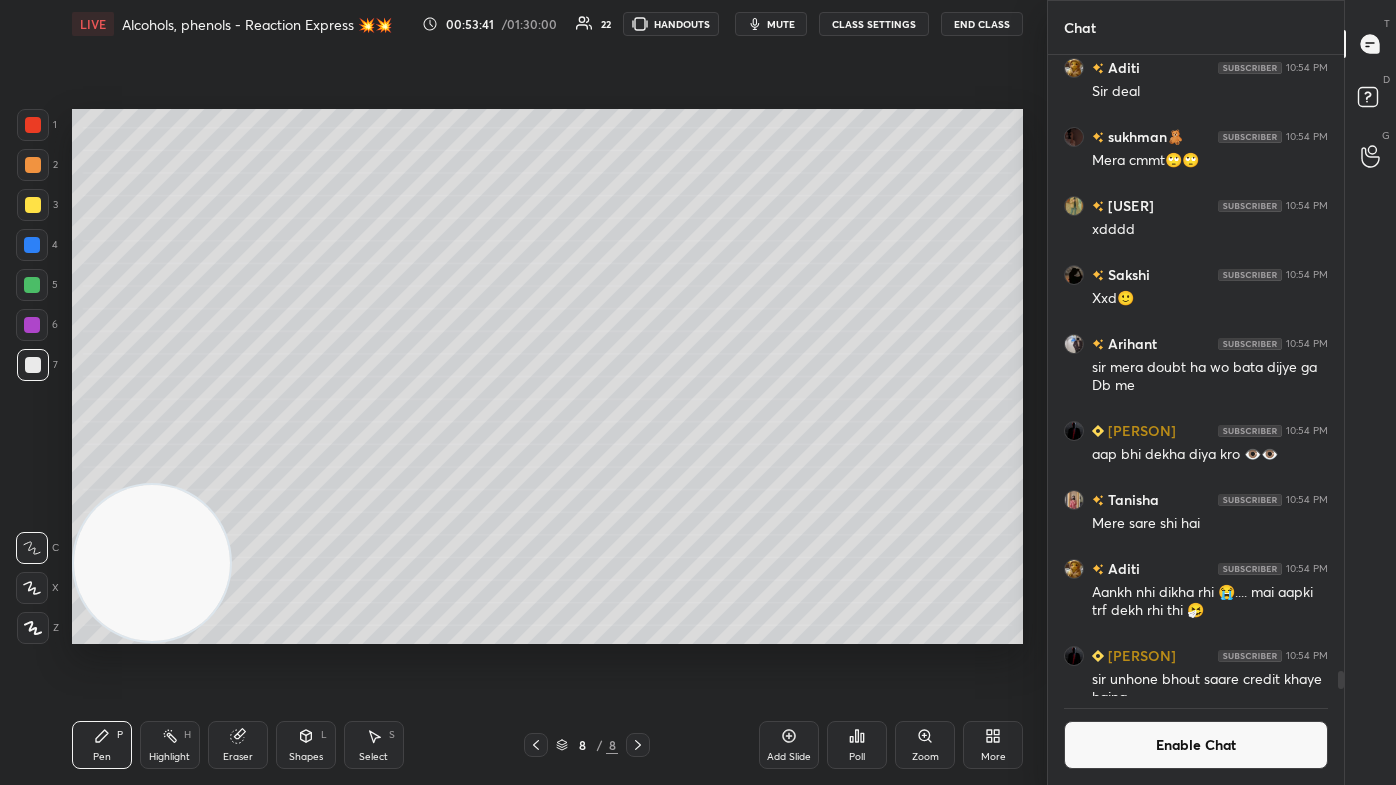 click 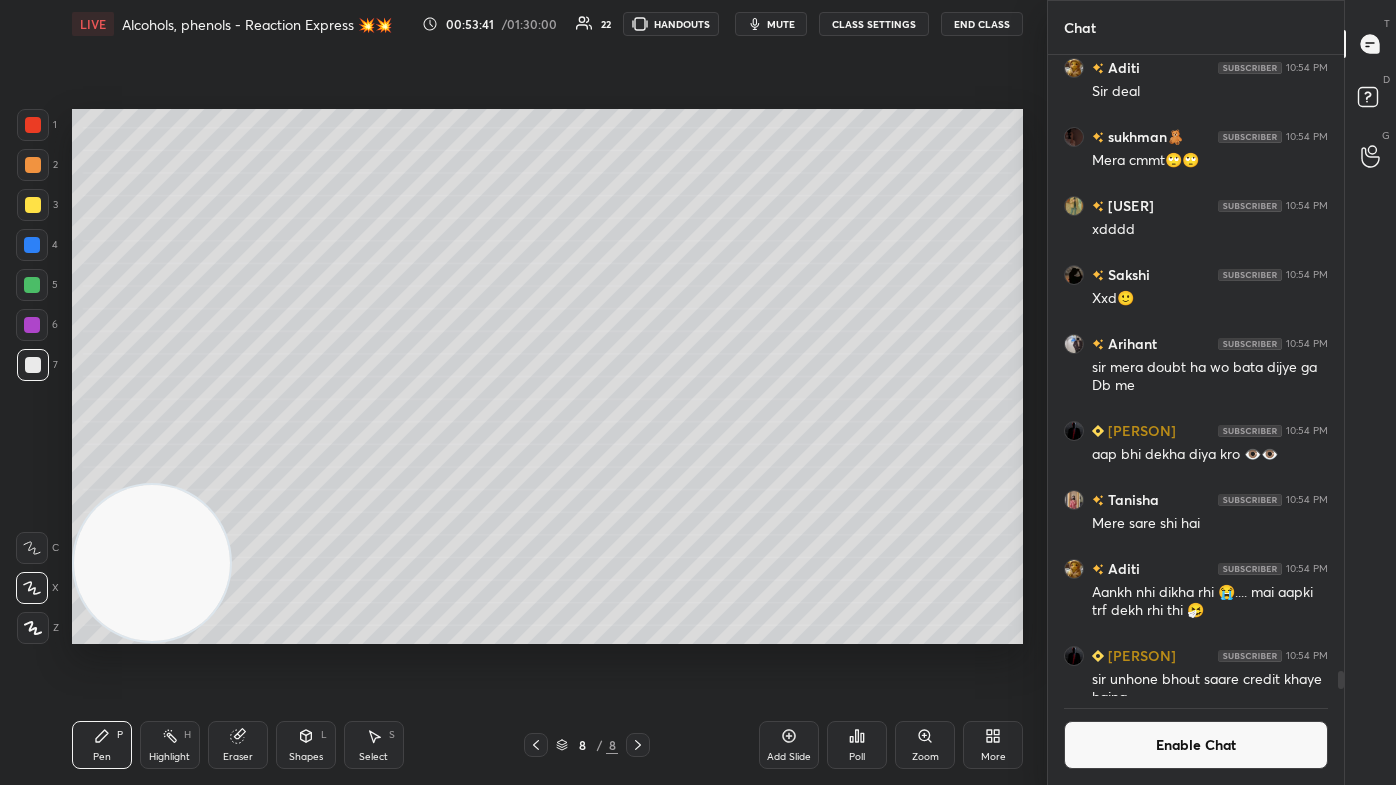 click 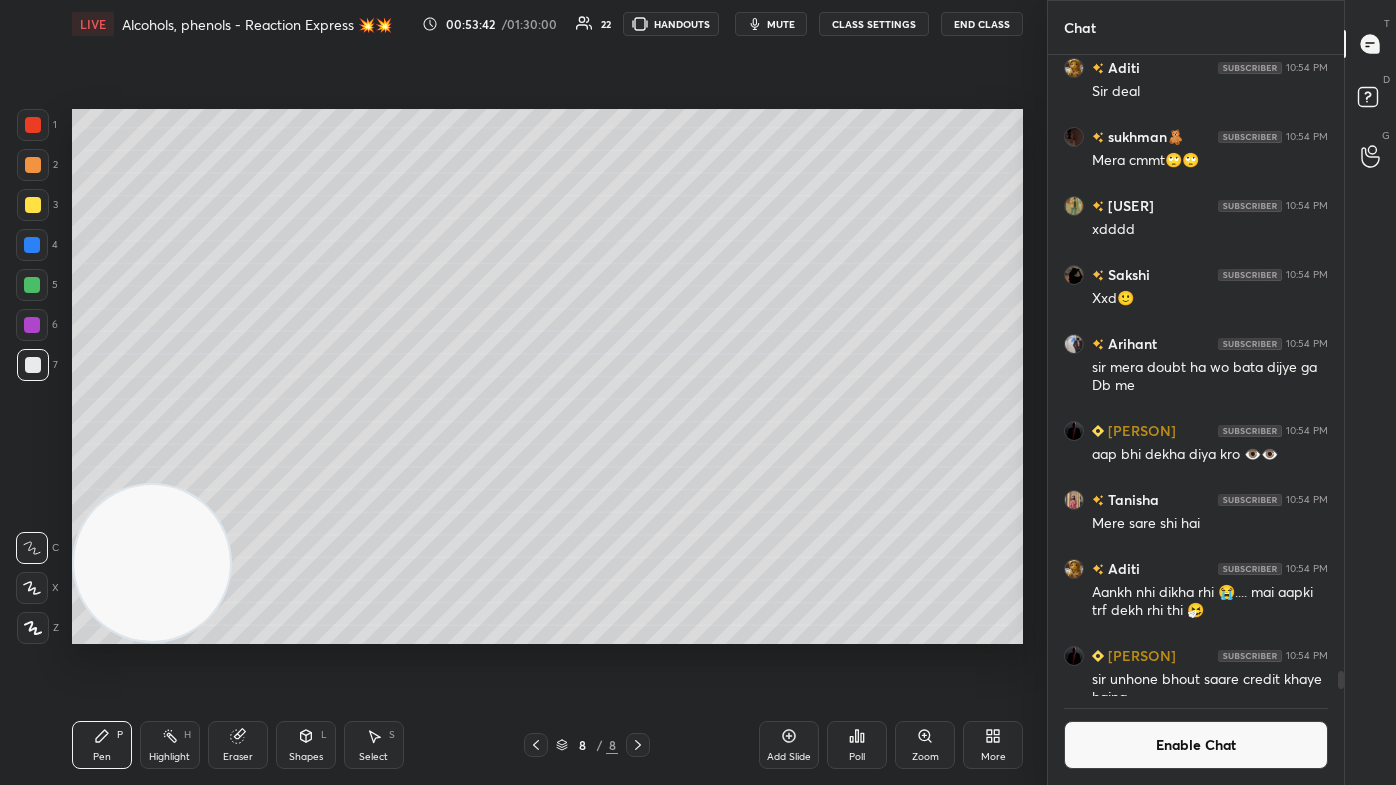 click at bounding box center (32, 588) 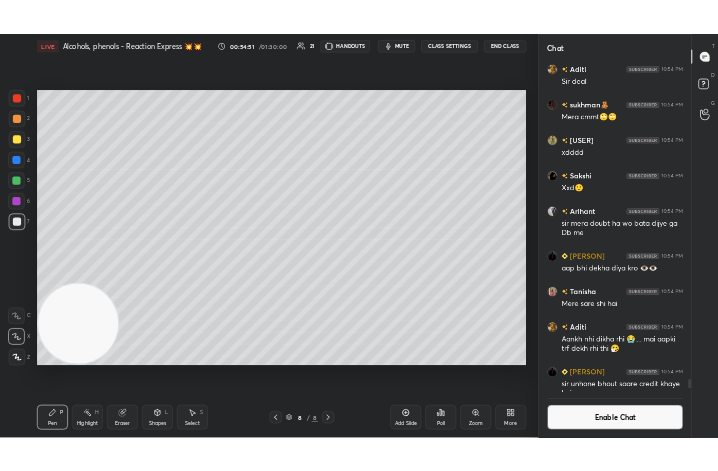 scroll, scrollTop: 343, scrollLeft: 473, axis: both 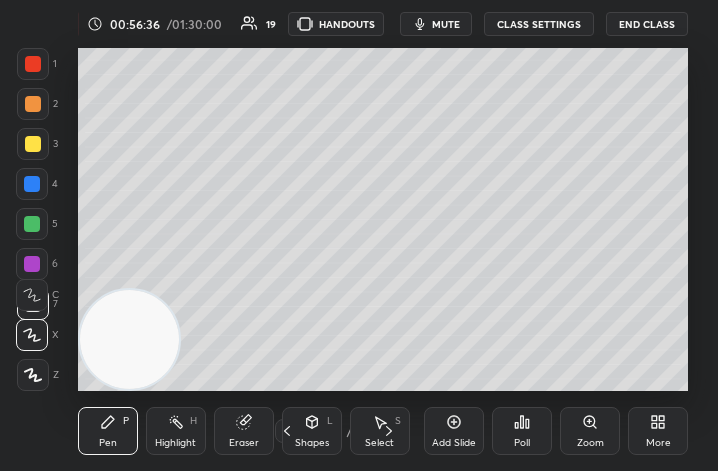 click on "More" at bounding box center [658, 443] 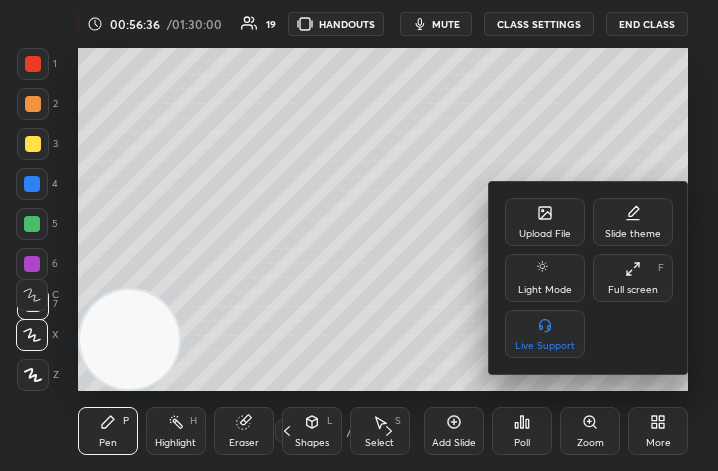 click 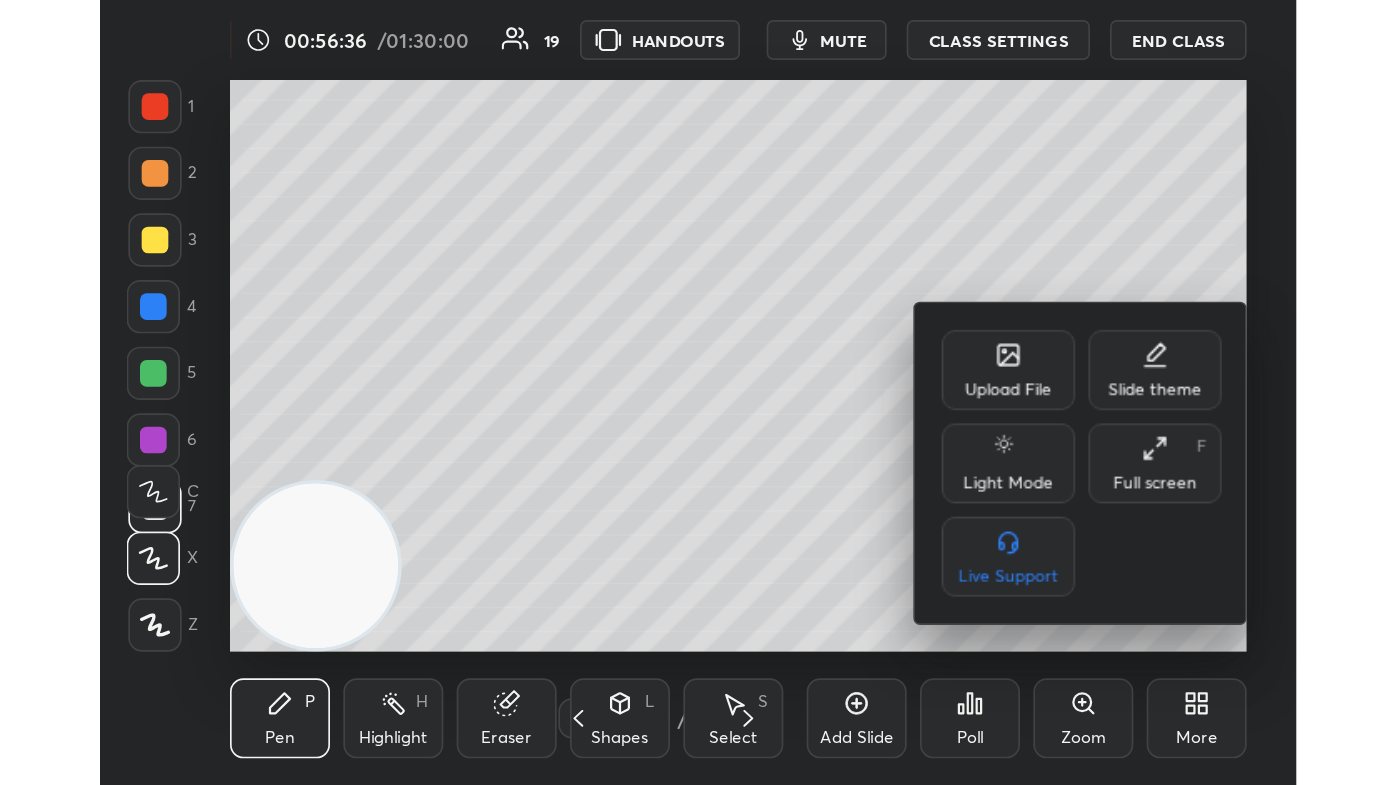 scroll, scrollTop: 99342, scrollLeft: 98707, axis: both 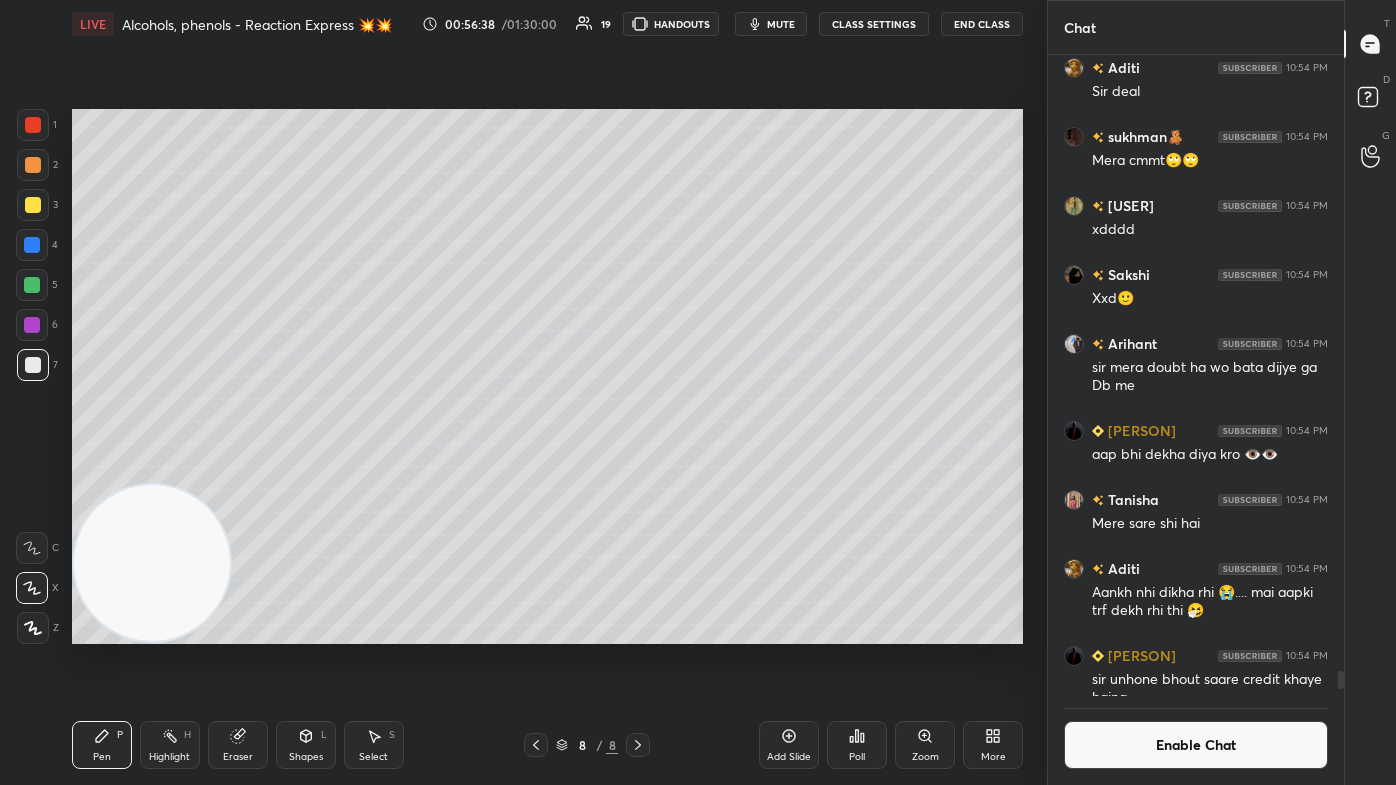click on "Enable Chat" at bounding box center [1196, 745] 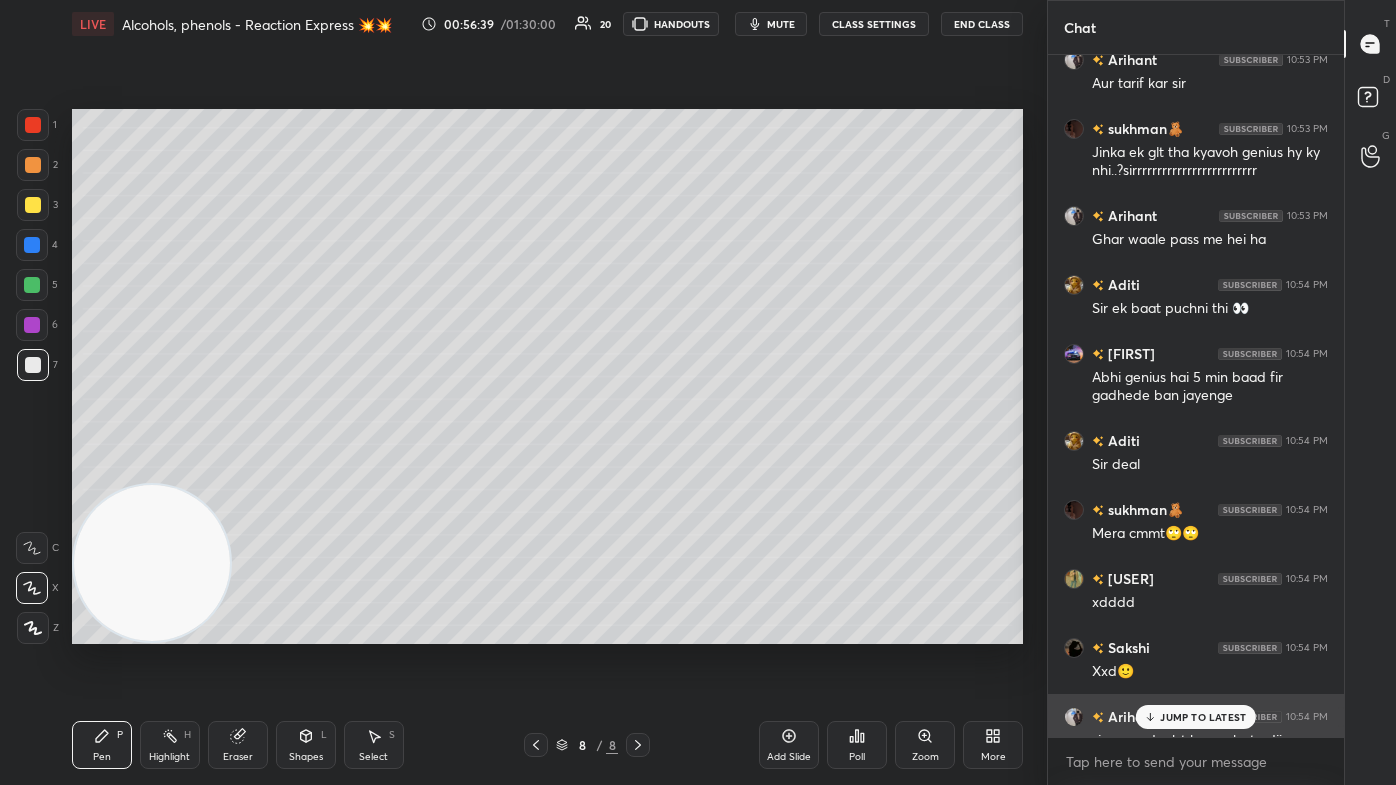 click on "Preksha 10:52 PM Ji sukhman🧸 10:53 PM Hm Tanisha 10:53 PM Ji sir Kunal 10:53 PM Ji sir Aditi 10:53 PM Okkkkk sukhman🧸 10:53 PM Achaaaaaaaaa Asmit 10:53 PM हाँ सर Tanisha 10:53 PM Yes Agent०47 10:53 PM pta hai hme Aditi 10:53 PM 😁 [NAME] 10:53 PM Aur tarif kar sir sukhman🧸 10:53 PM Jinka ek glt tha kyavoh genius hy ky nhi..?sirrrrrrrrrrrrrrrrrrrrrrrrr [NAME] 10:53 PM Ghar waale pass me hei ha Aditi 10:54 PM Sir ek baat puchni thi 👀 Asmit 10:54 PM Abhi genius hai 5 min baad fir gadhede ban jayenge Aditi 10:54 PM Sir deal sukhman🧸 10:54 PM Mera cmmt🙄🙄 Lalita 10:54 PM xdddd Sakshi 10:54 PM Xxd🙂 [NAME] 10:54 PM sir mera doubt ha wo bata dijye ga Db me Agent०47 10:54 PM aap bhi dekha diya kro 👁️👁️ JUMP TO LATEST" at bounding box center (1196, 396) 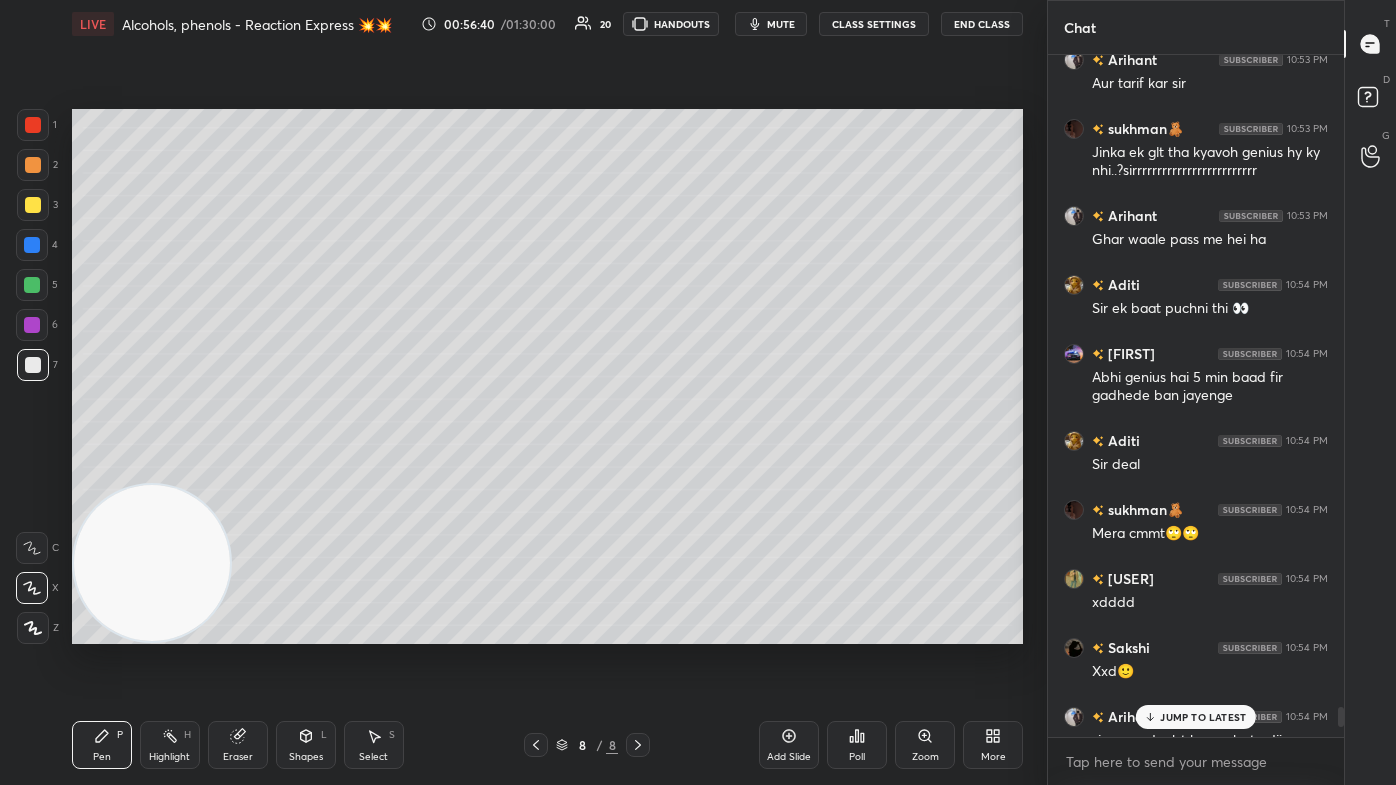 click on "JUMP TO LATEST" at bounding box center (1196, 717) 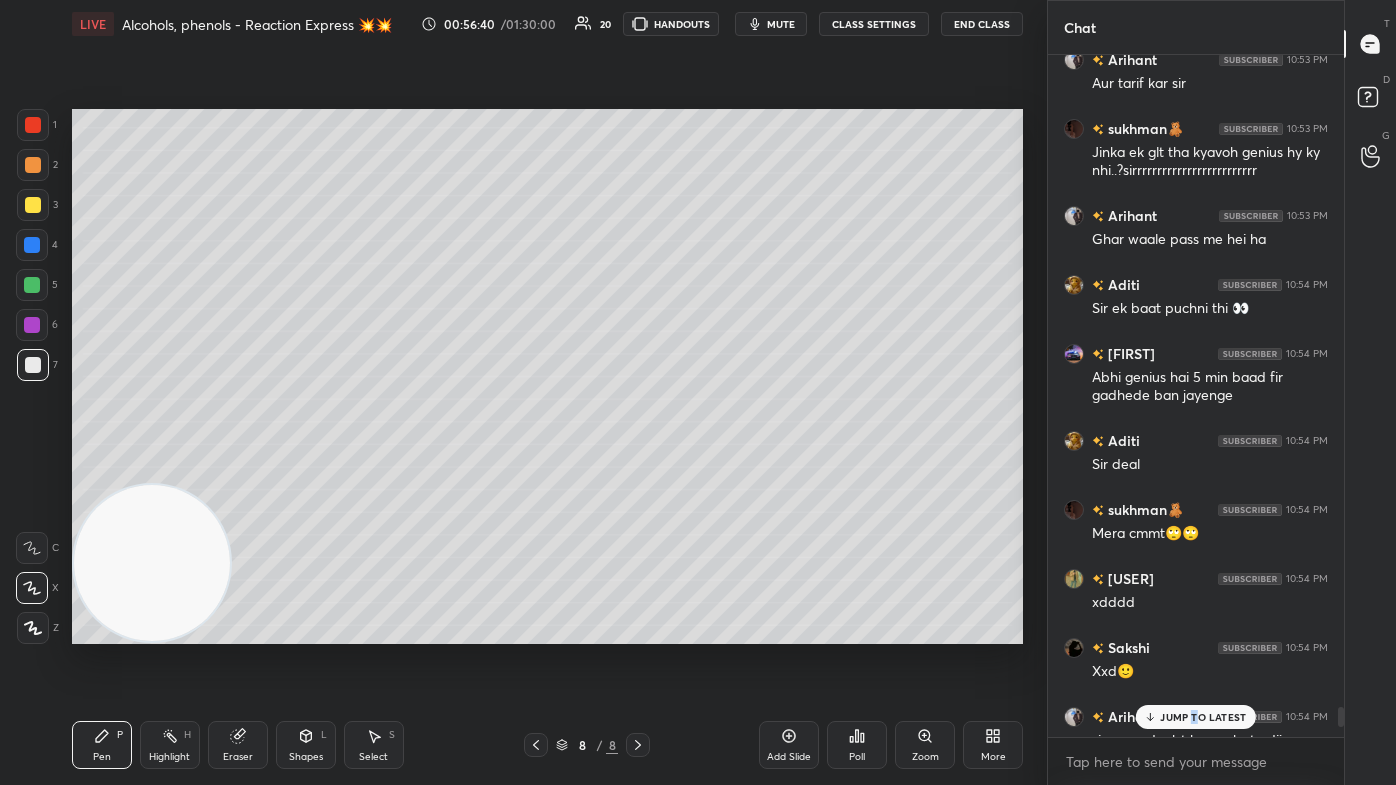scroll, scrollTop: 21676, scrollLeft: 0, axis: vertical 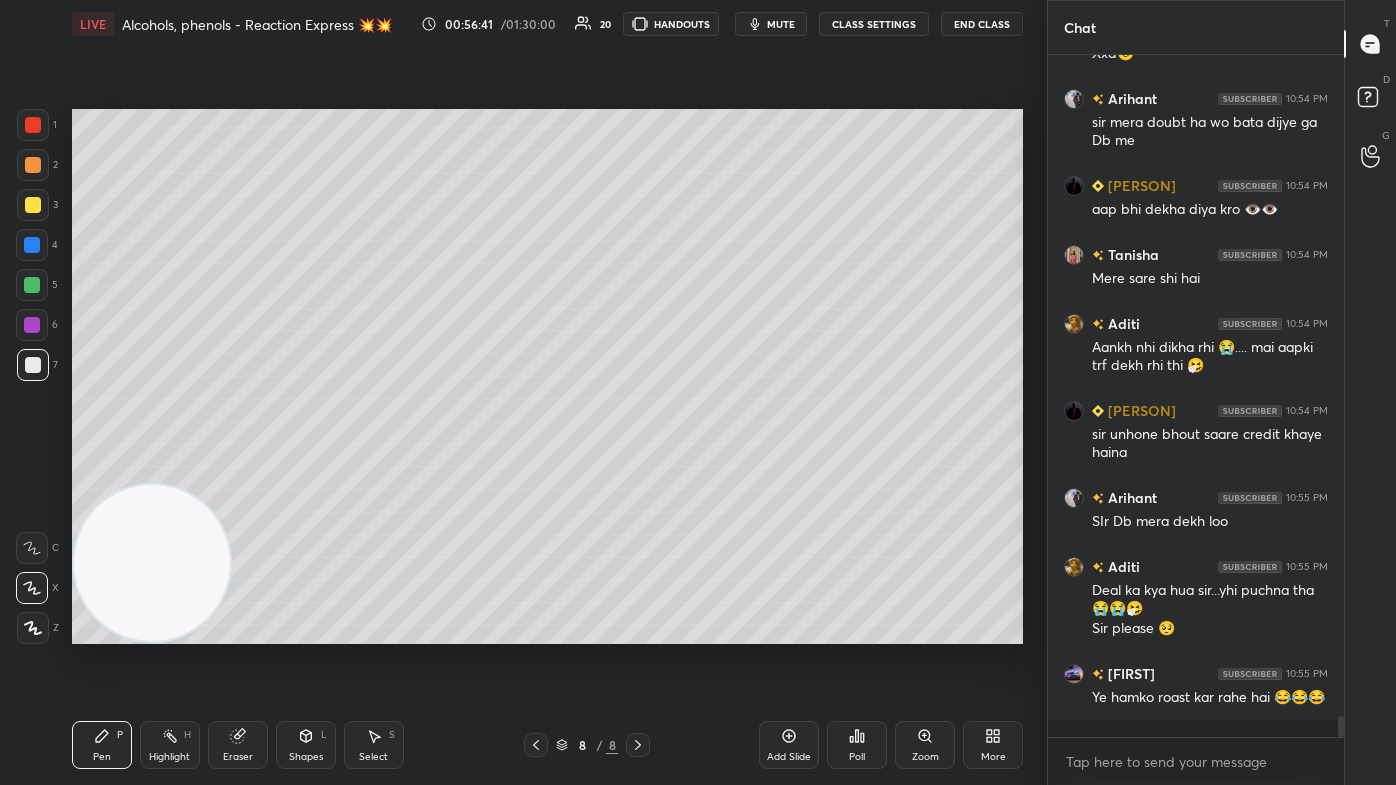 click on "CLASS SETTINGS" at bounding box center [874, 24] 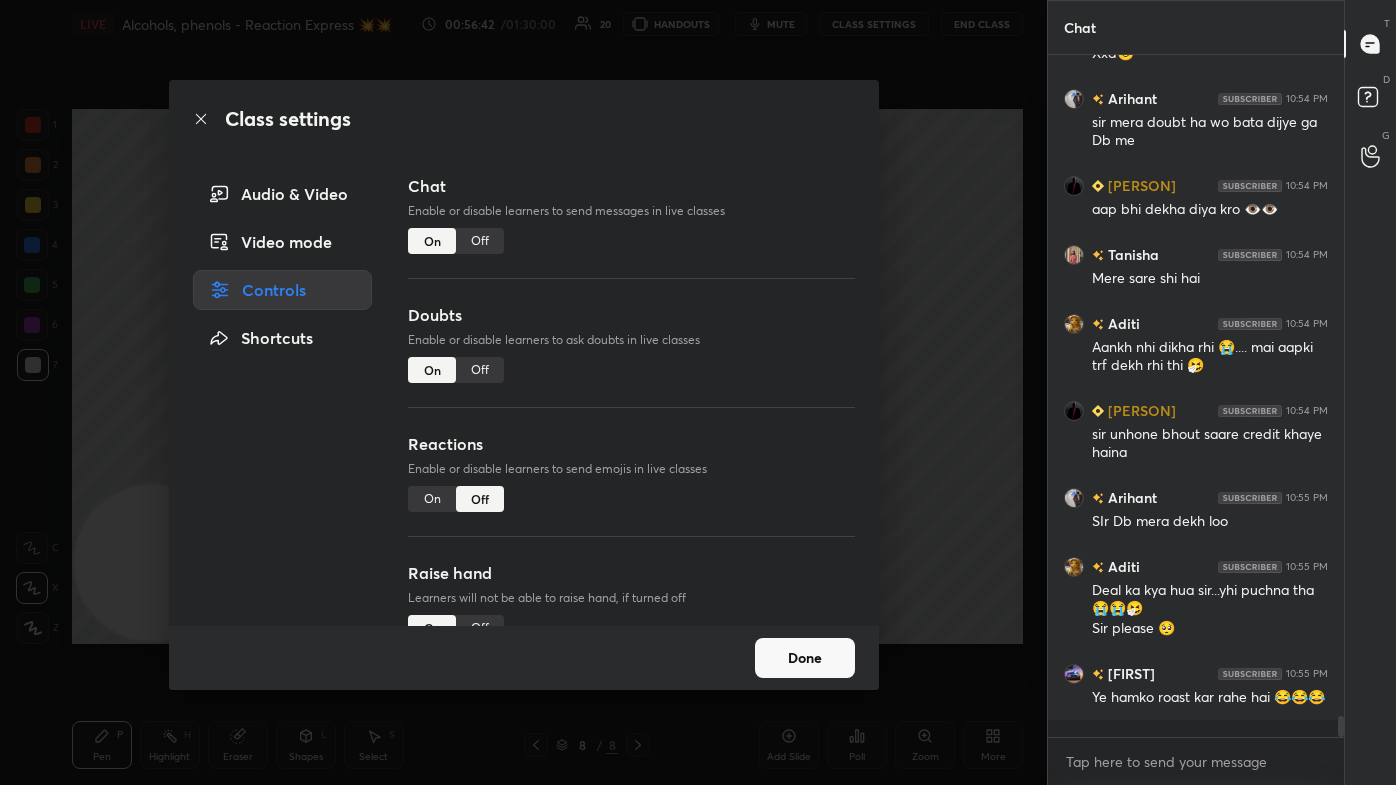click on "Off" at bounding box center [480, 241] 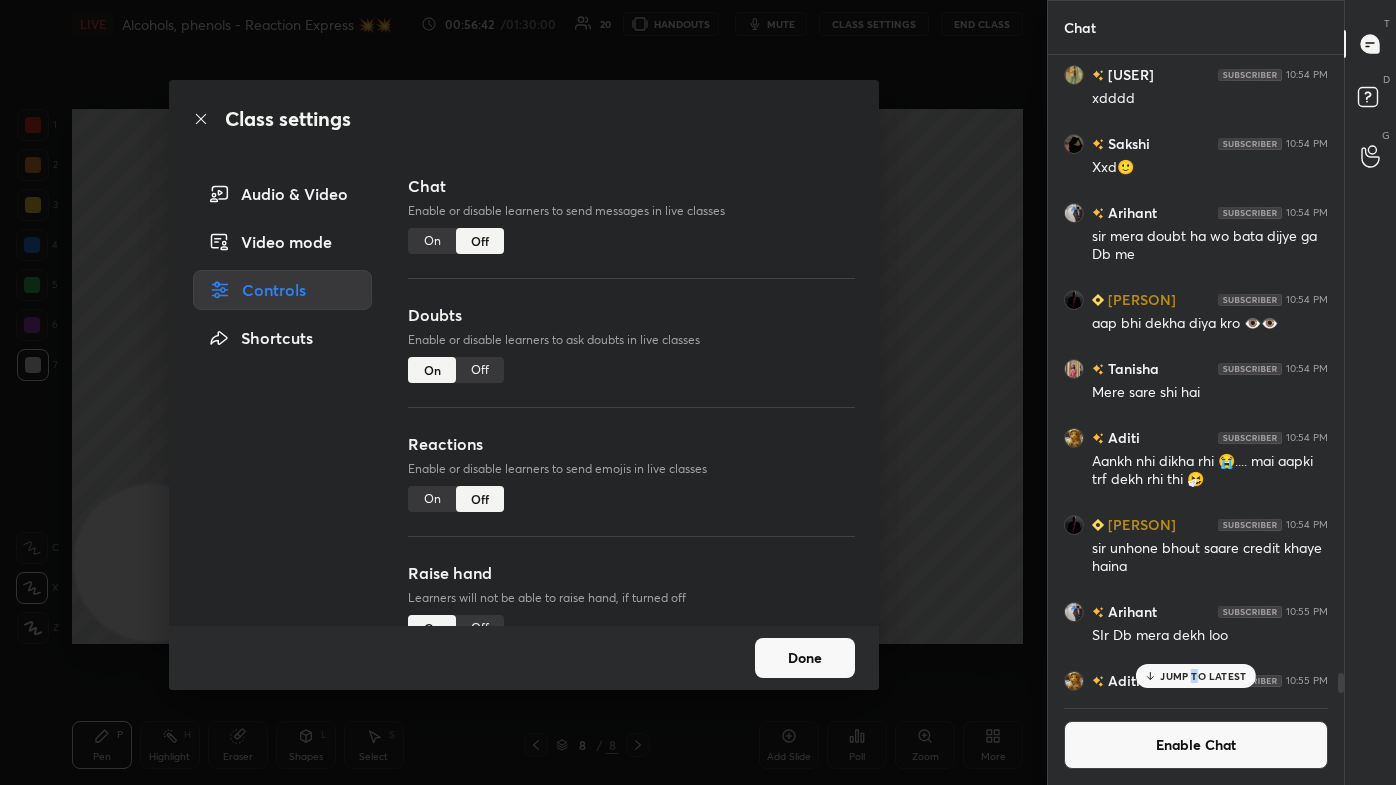 click on "Class settings Audio & Video Video mode Controls Shortcuts Chat Enable or disable learners to send messages in live classes On Off Doubts Enable or disable learners to ask doubts in live classes On Off Reactions Enable or disable learners to send emojis in live classes On Off Raise hand Learners will not be able to raise hand, if turned off On Off Poll Prediction Enable or disable poll prediction in case of a question on the slide On Off Done" at bounding box center [523, 392] 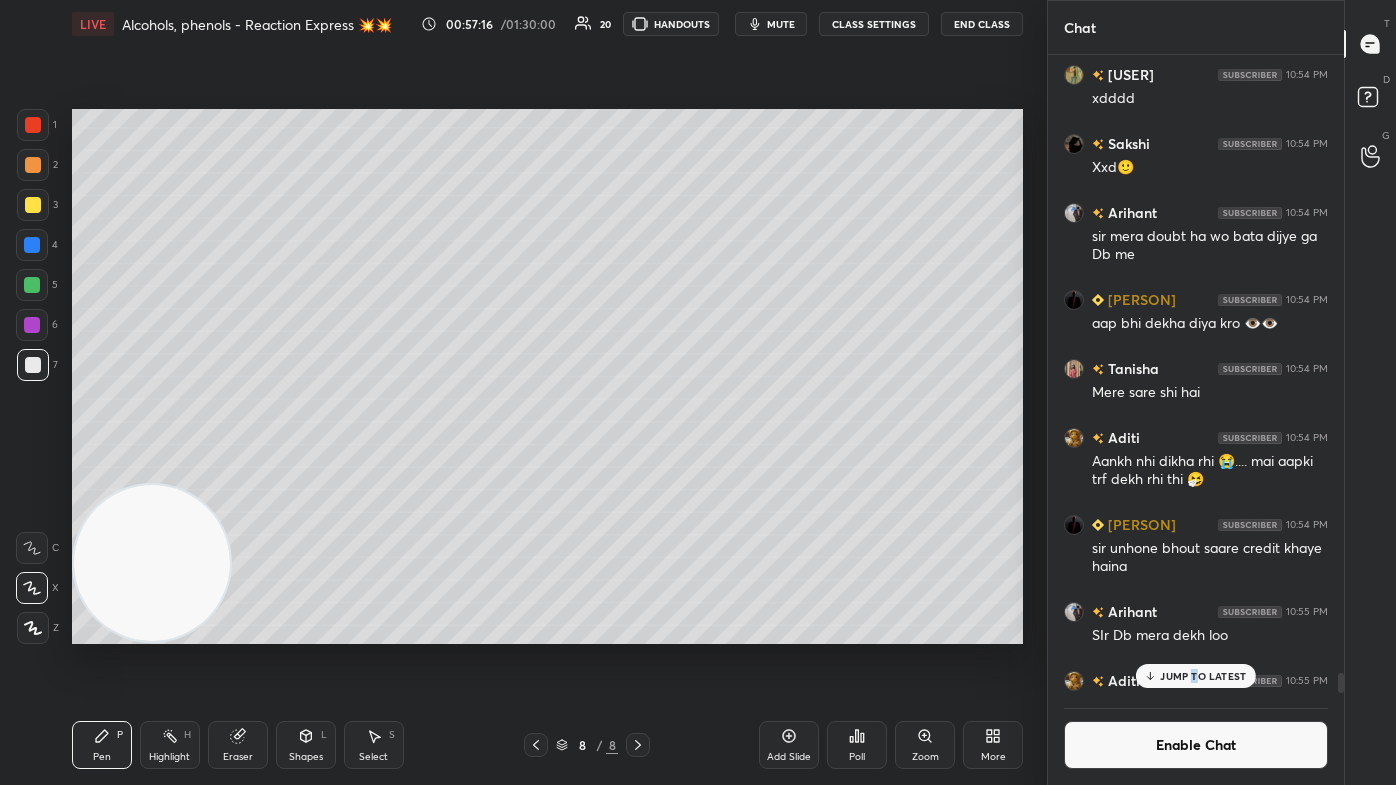 drag, startPoint x: 42, startPoint y: 135, endPoint x: 50, endPoint y: 143, distance: 11.313708 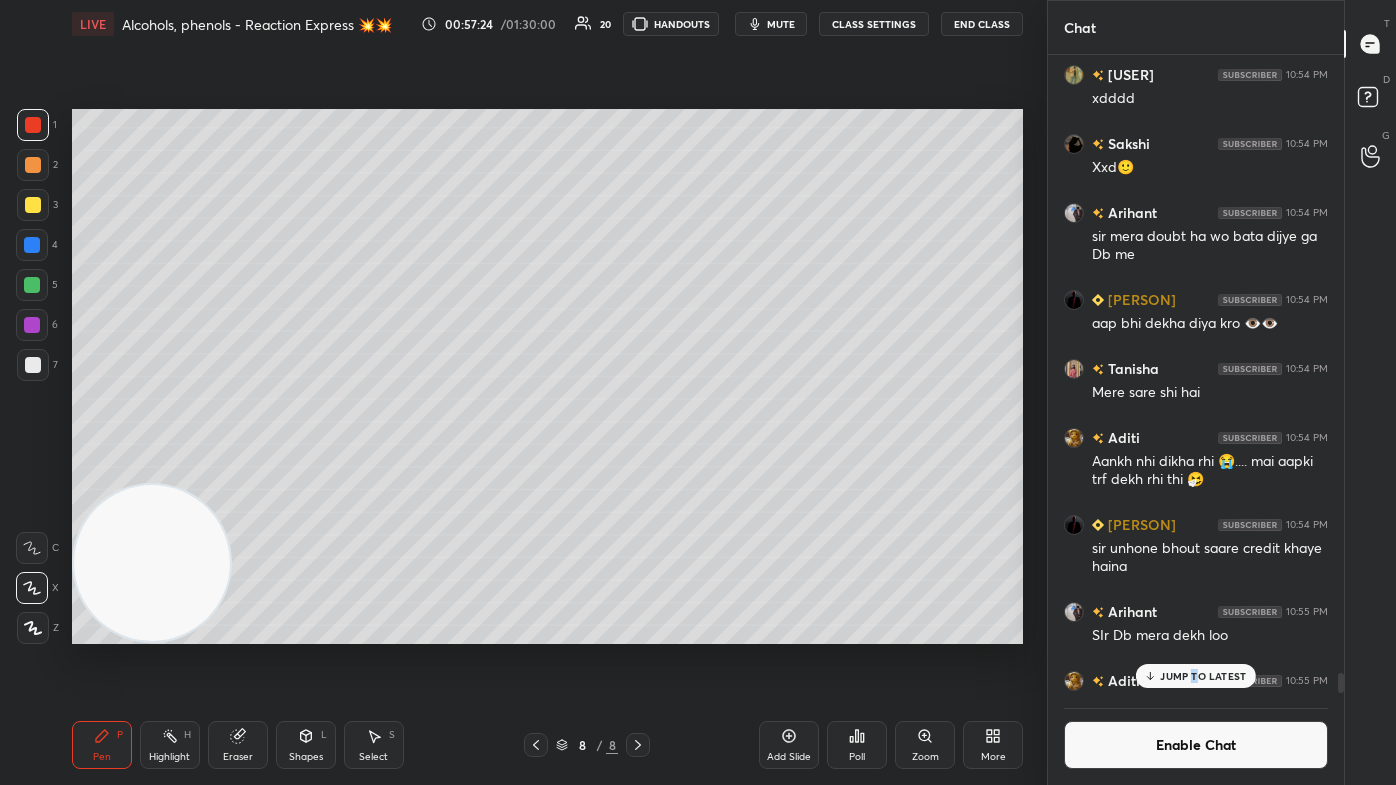 drag, startPoint x: 27, startPoint y: 371, endPoint x: 53, endPoint y: 389, distance: 31.622776 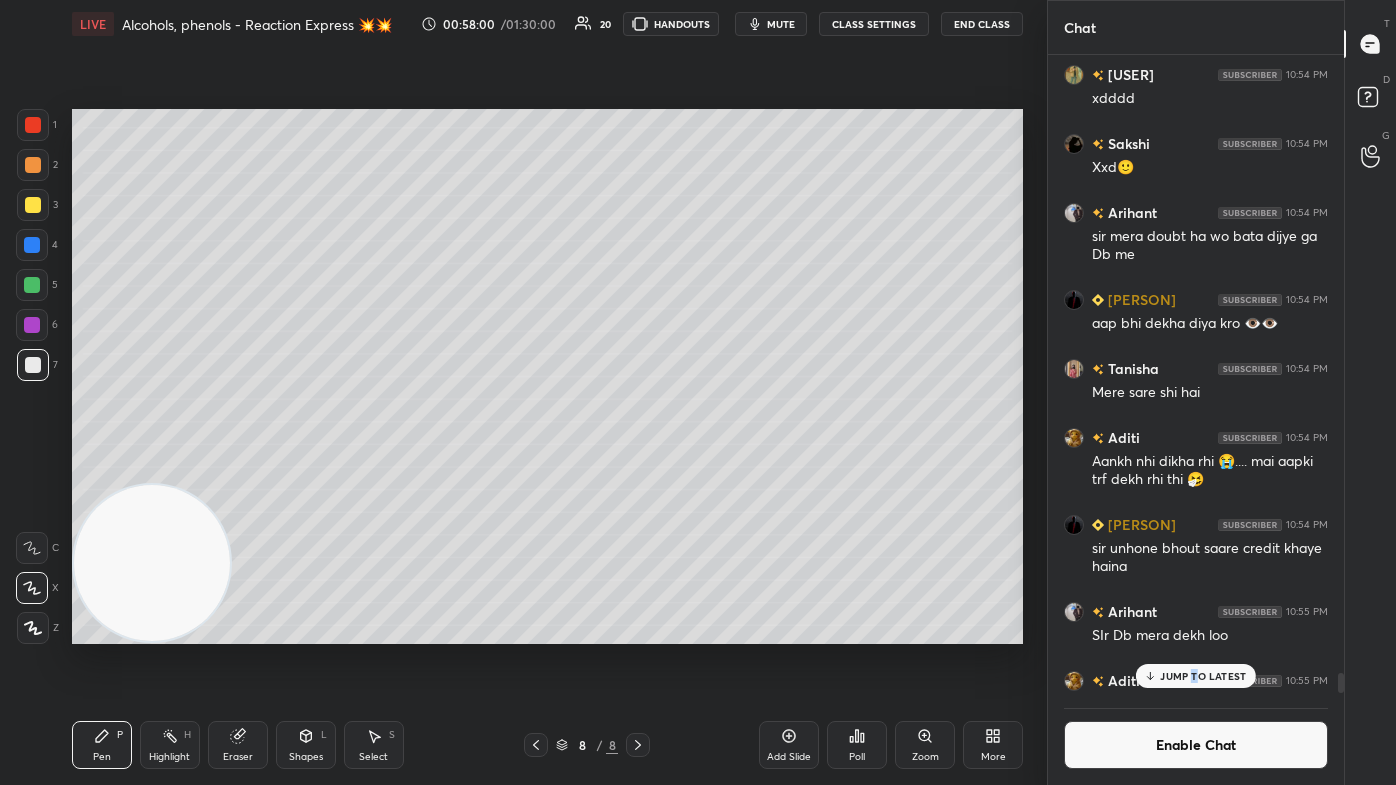 click at bounding box center [32, 285] 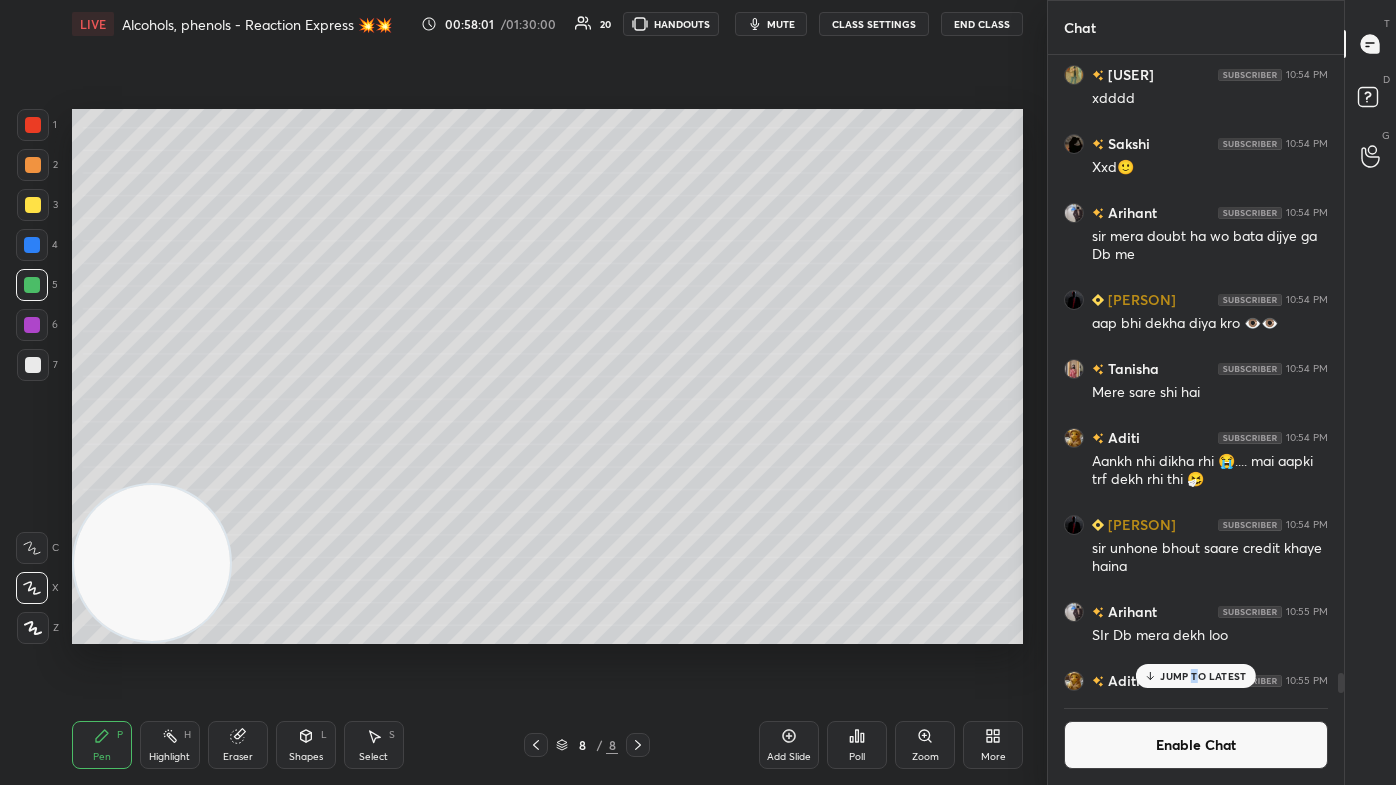 click 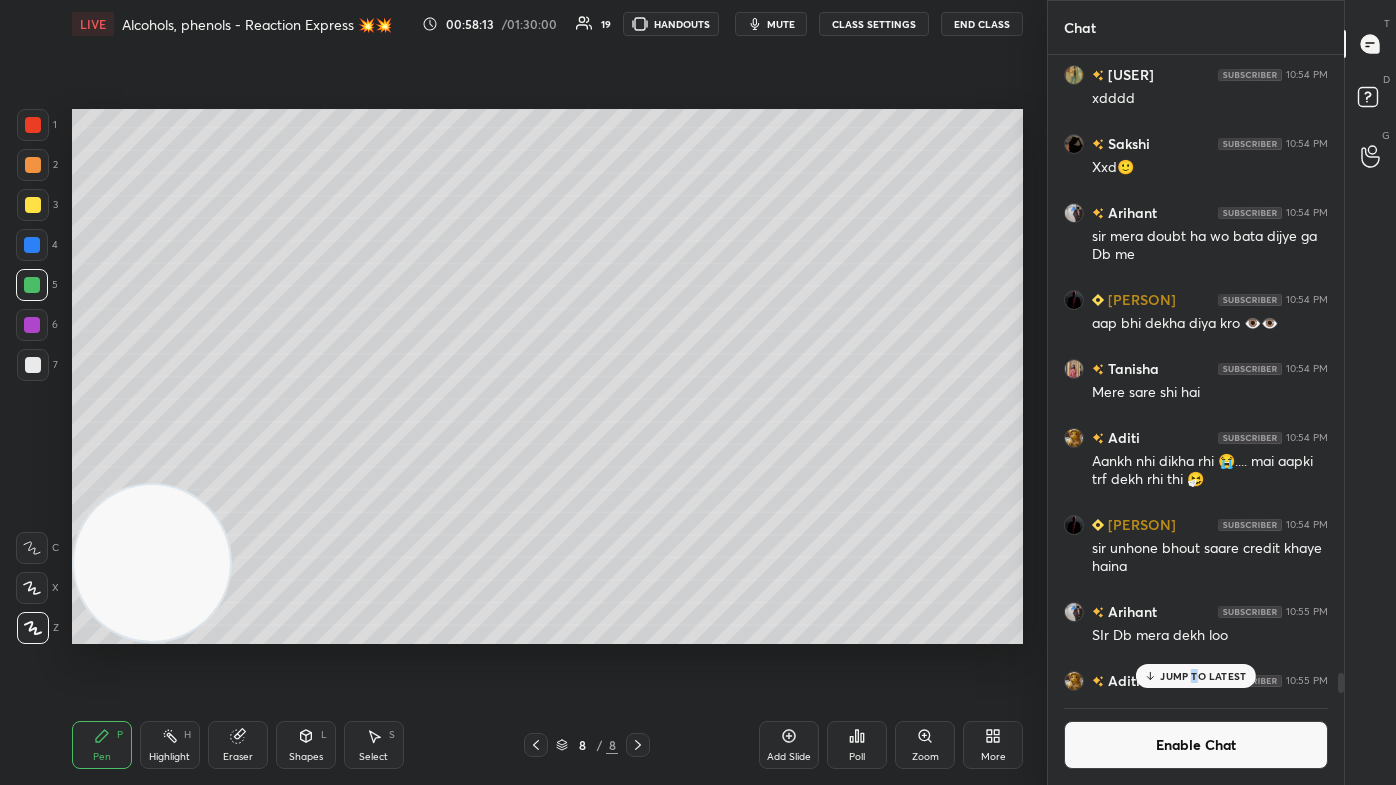 click on "JUMP TO LATEST" at bounding box center (1203, 676) 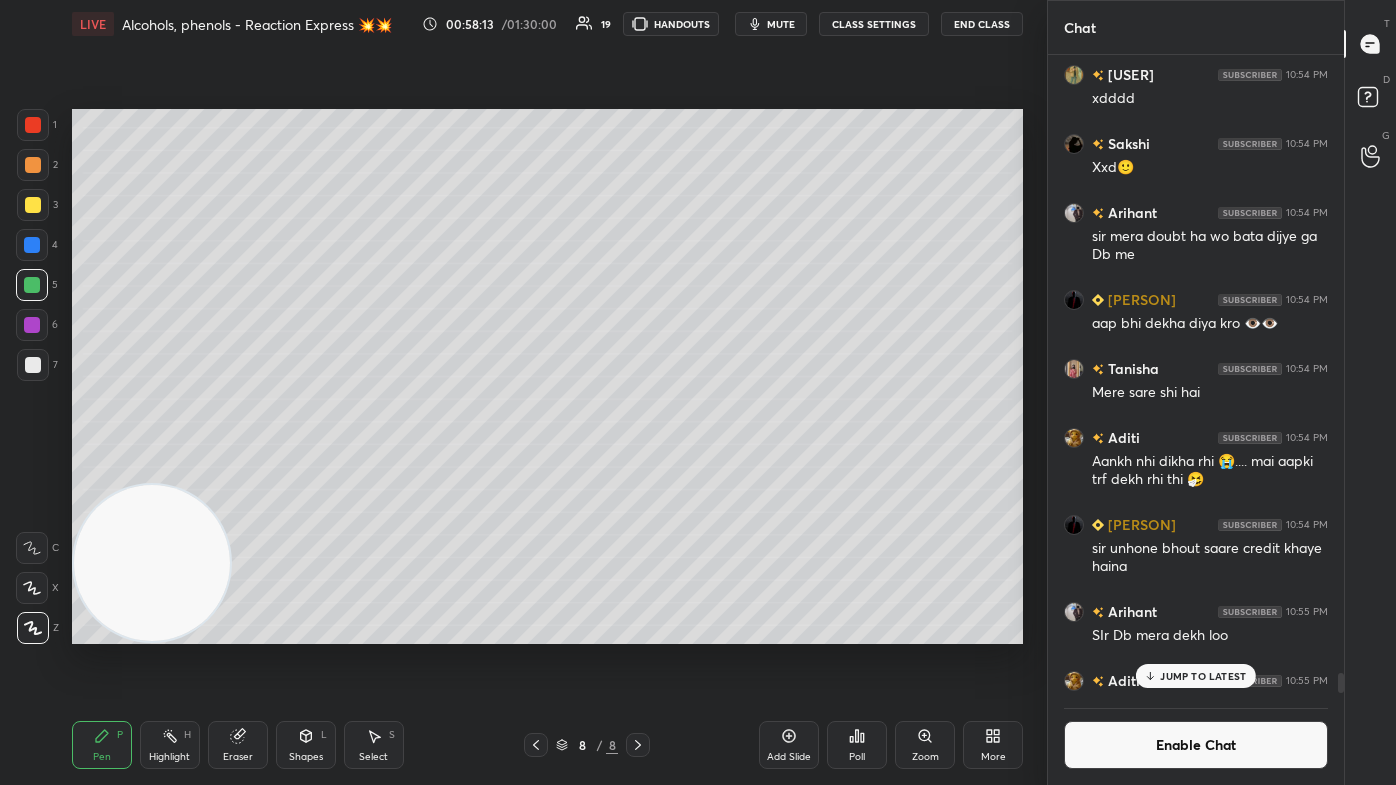 scroll, scrollTop: 21584, scrollLeft: 0, axis: vertical 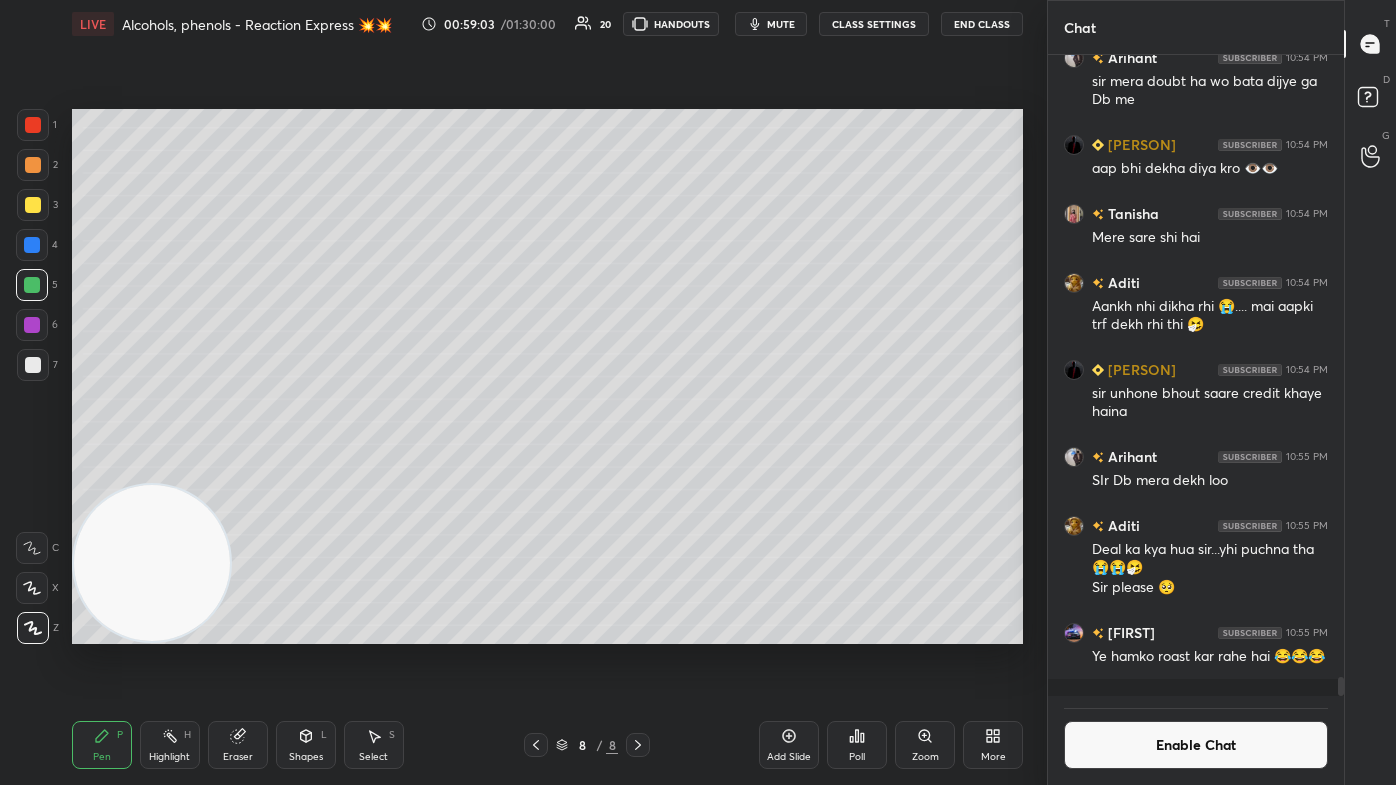 click at bounding box center (33, 205) 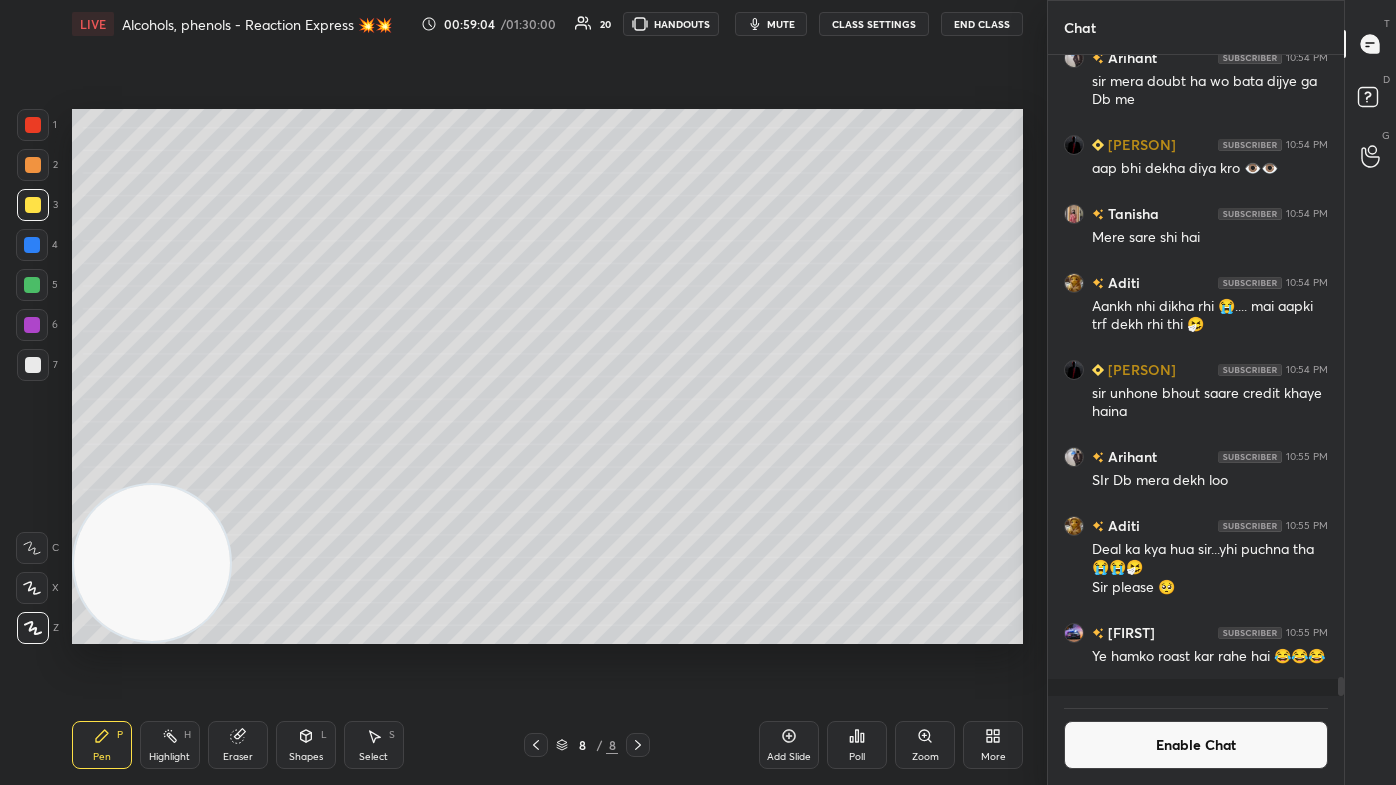 click 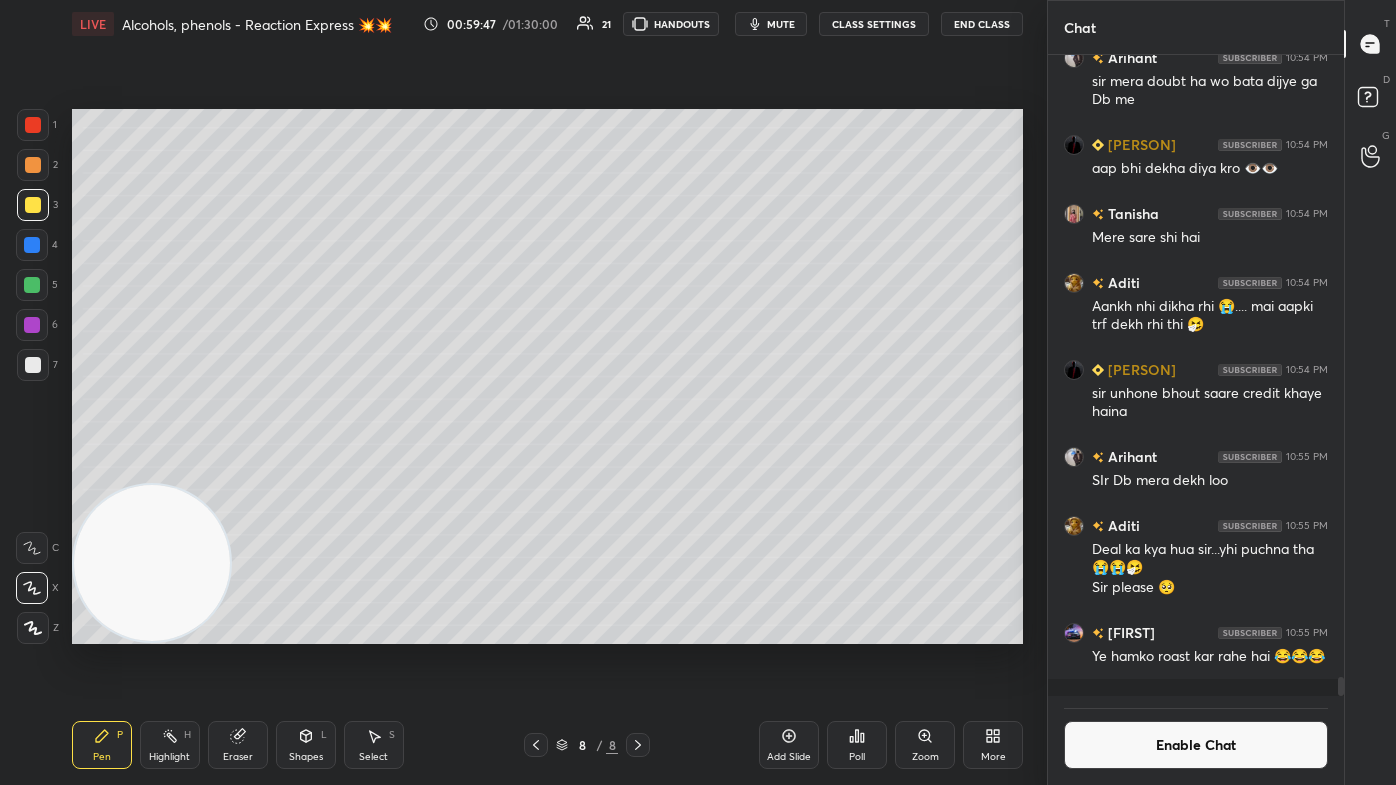 click on "Enable Chat" at bounding box center (1196, 745) 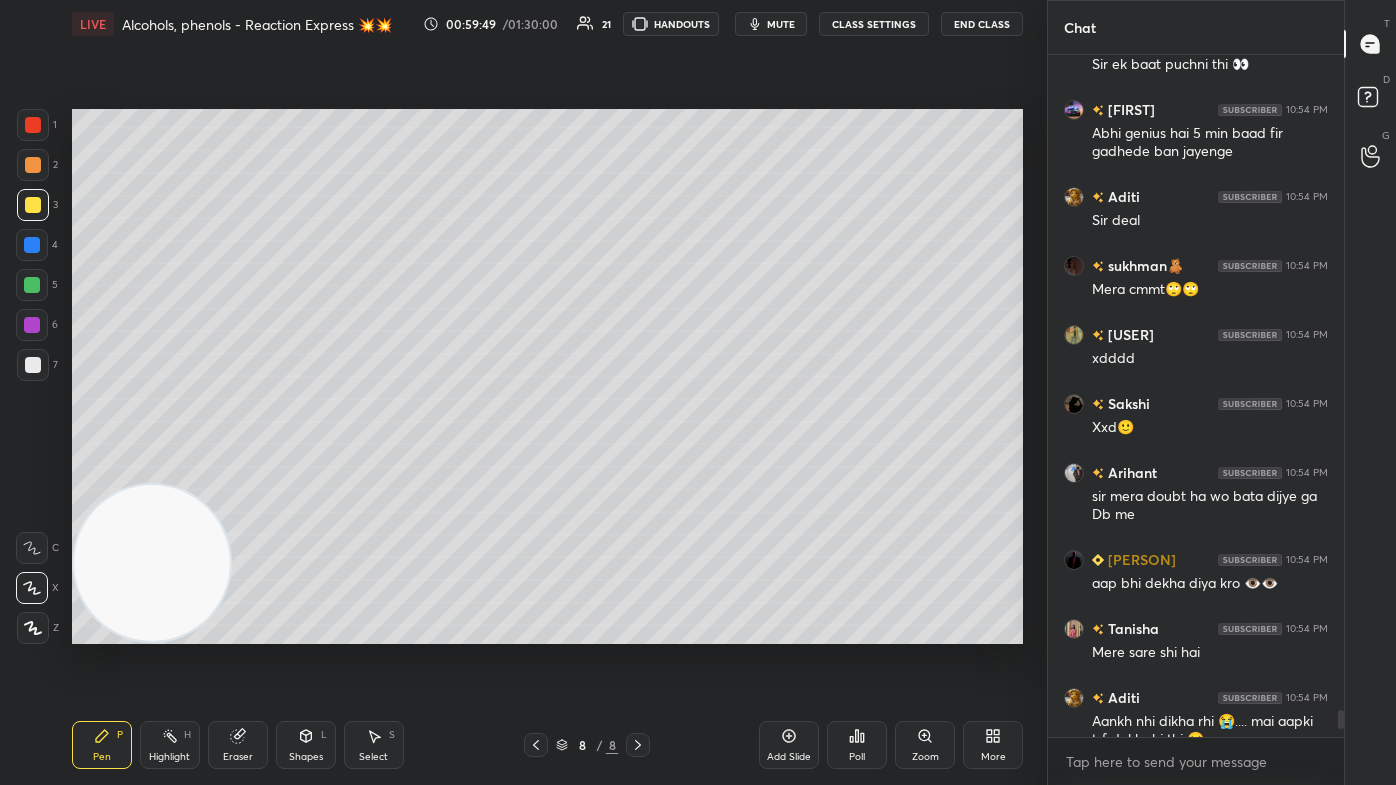 scroll, scrollTop: 21618, scrollLeft: 0, axis: vertical 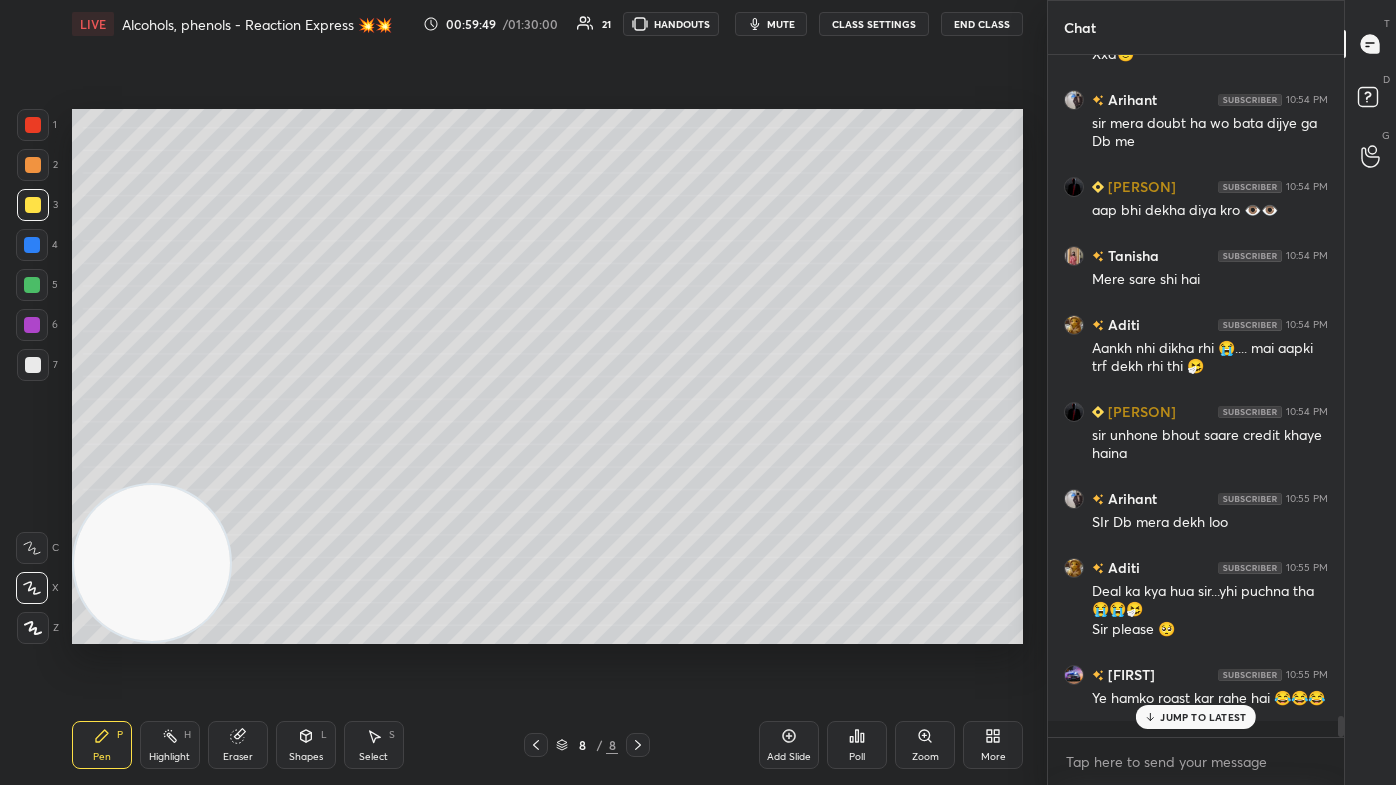 drag, startPoint x: 1342, startPoint y: 717, endPoint x: 1335, endPoint y: 729, distance: 13.892444 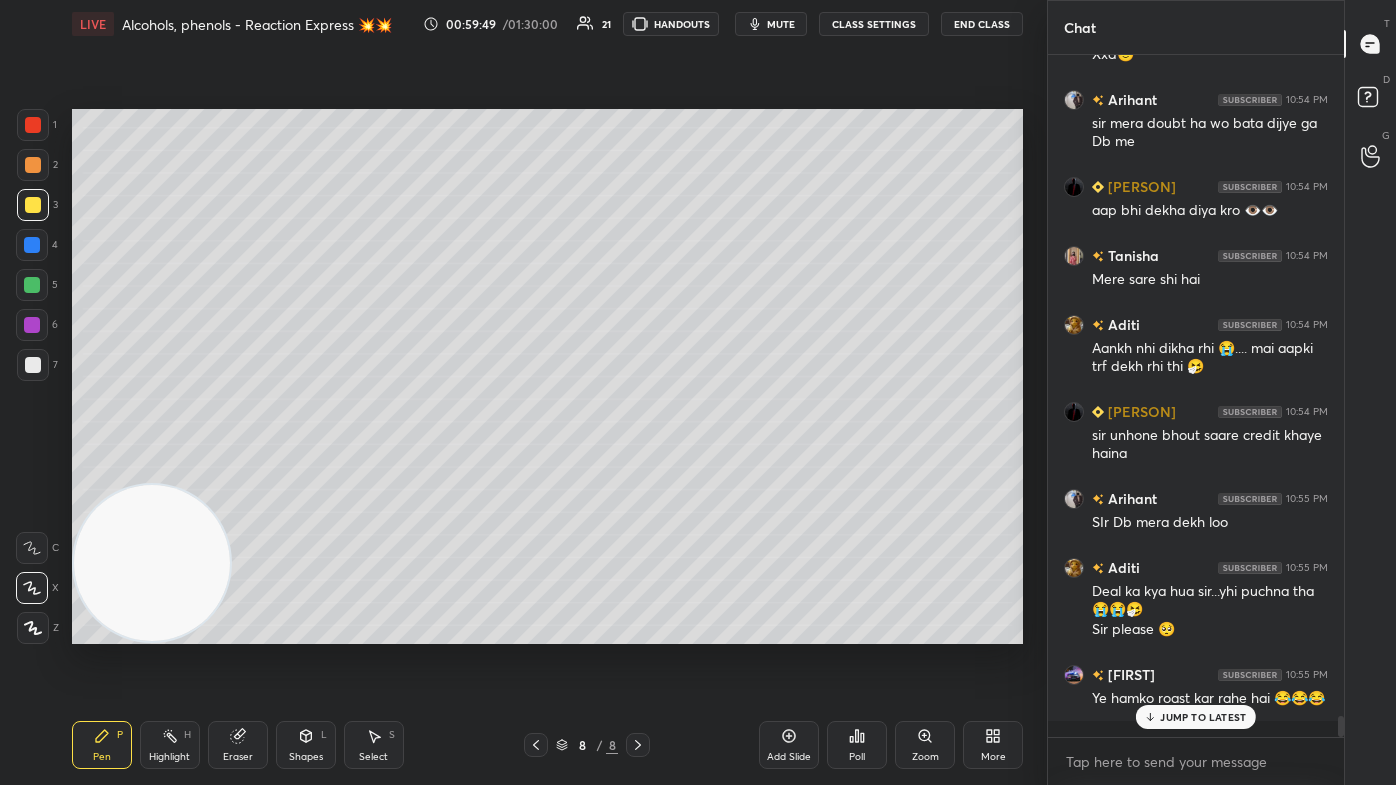 click on "[USER] 10:54 PM xdddd [USER] 10:54 PM Xxd🙂 [USER] 10:54 PM sir mera doubt ha wo bata dijye ga Db me [USER]०47 10:54 PM aap bhi dekha diya kro 👁️👁️ [USER] 10:54 PM Mere sare shi hai [USER] 10:54 PM Aankh nhi dikha rhi 😭.... mai aapki trf dekh rhi thi 🤧 [USER]०47 10:54 PM sir unhone bhout saare credit khaye haina [USER] 10:55 PM SIr Db mera dekh loo [USER] 10:55 PM Deal ka kya hua sir...yhi puchna tha 😭😭🤧 Sir please 🥺 [USER] 10:55 PM Ye hamko roast kar rahe hai 😂😂😂 JUMP TO LATEST Enable hand raising Enable raise hand to speak to learners. Once enabled, chat will be turned off temporarily. Enable x" at bounding box center (1196, 420) 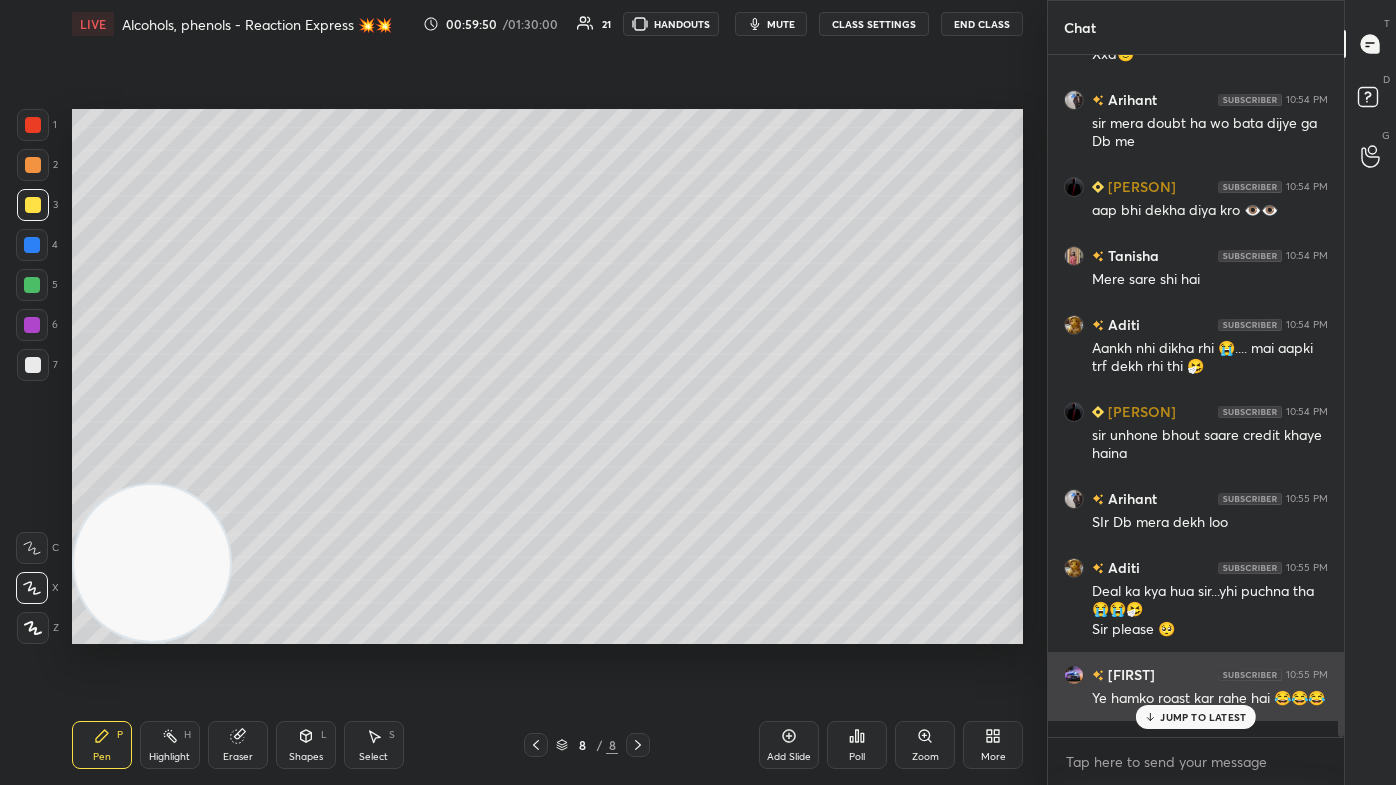 click on "JUMP TO LATEST" at bounding box center (1203, 717) 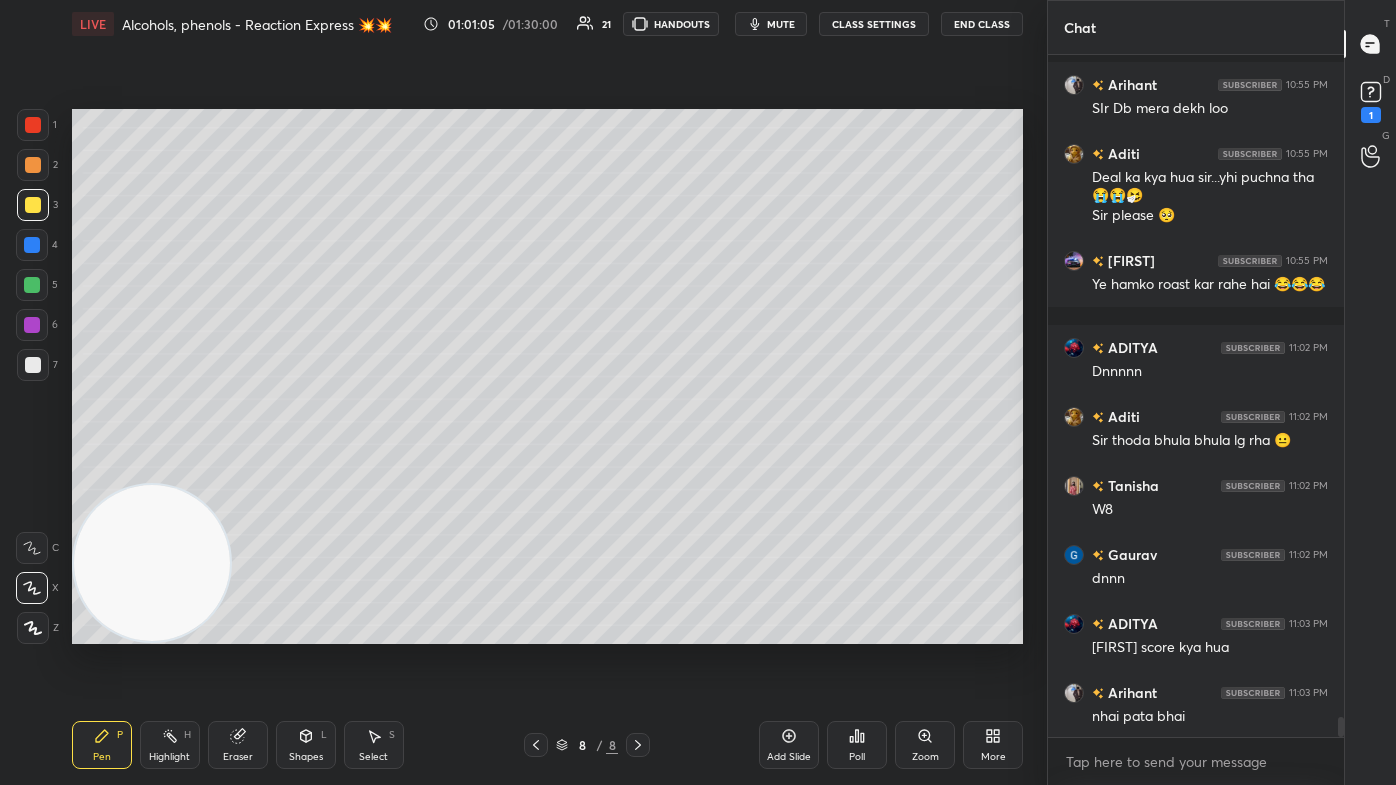 scroll, scrollTop: 22120, scrollLeft: 0, axis: vertical 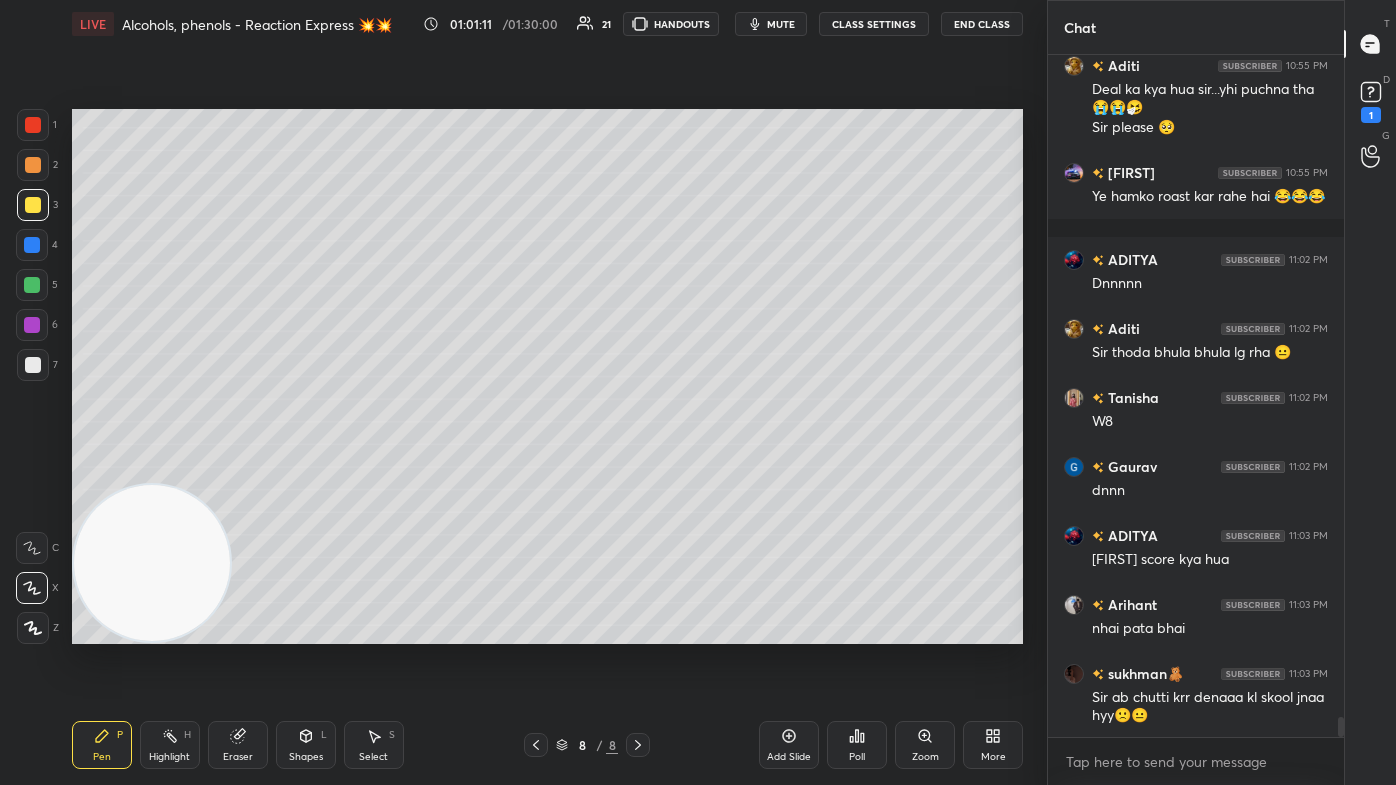 click at bounding box center (33, 205) 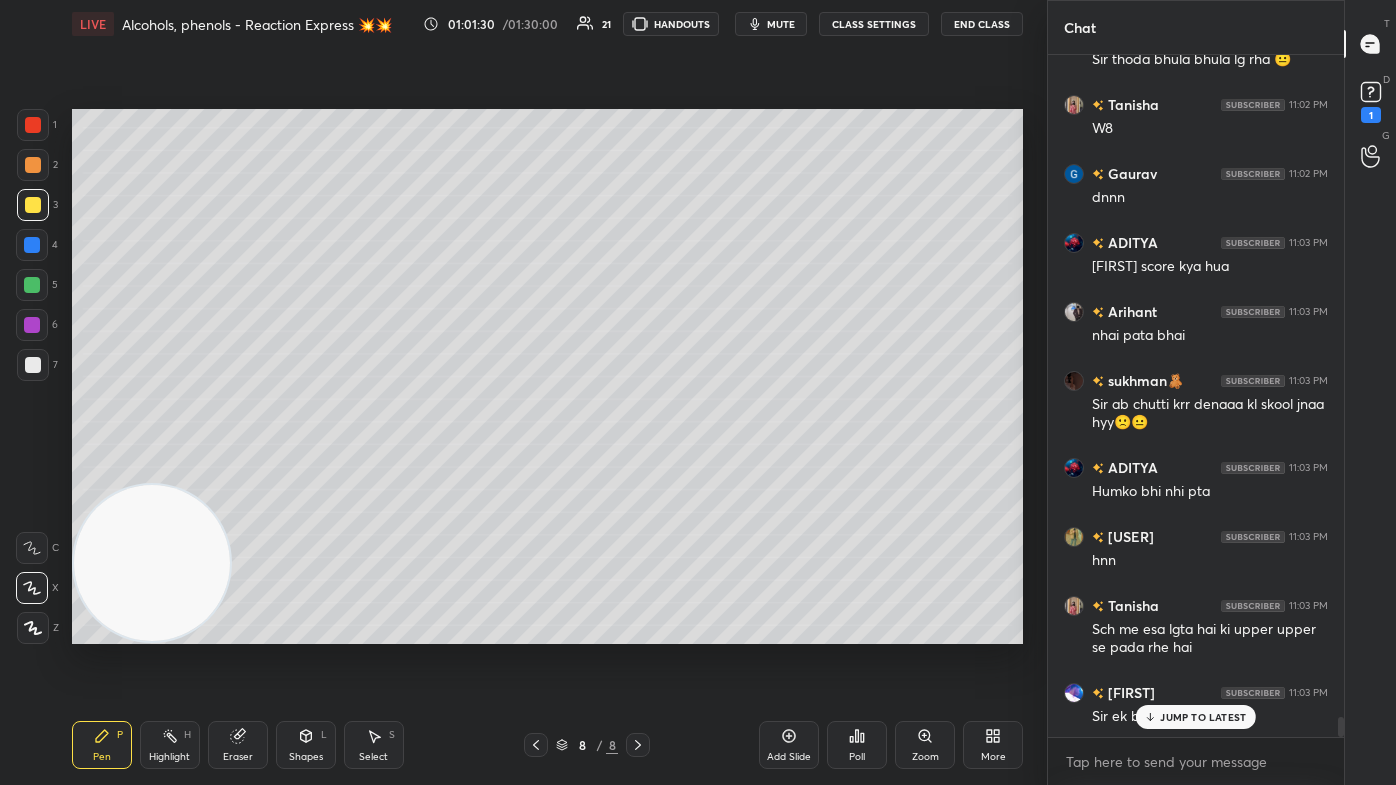 scroll, scrollTop: 22482, scrollLeft: 0, axis: vertical 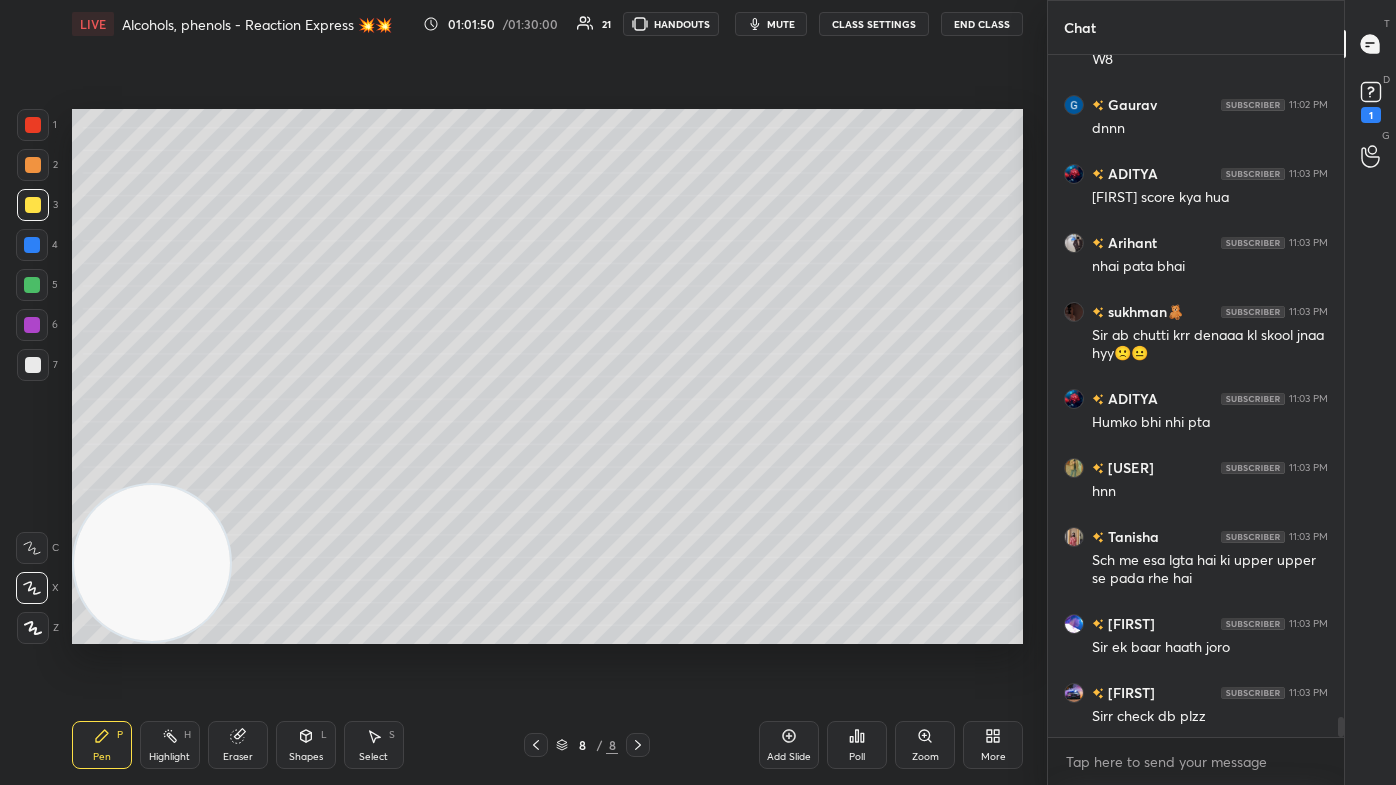 click 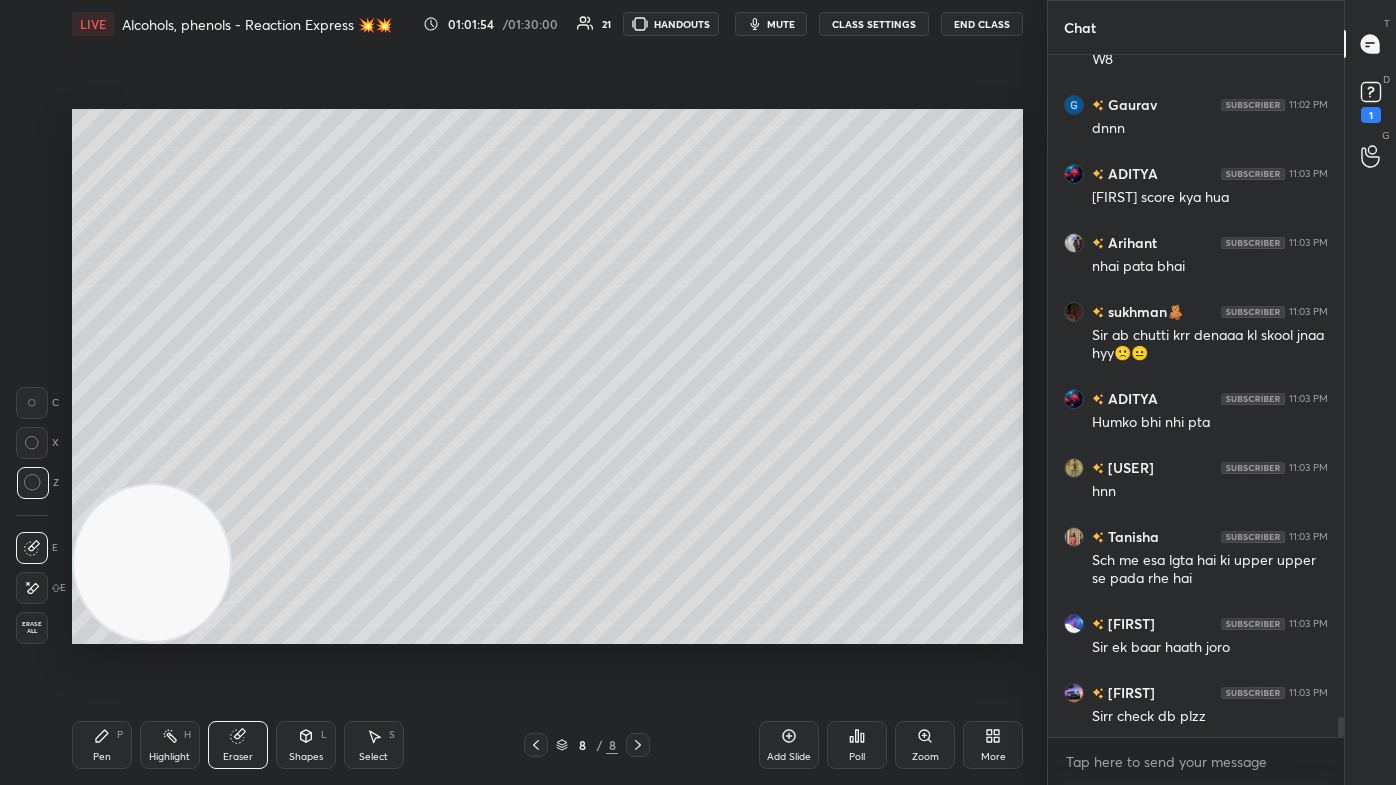 click on "Pen" at bounding box center (102, 757) 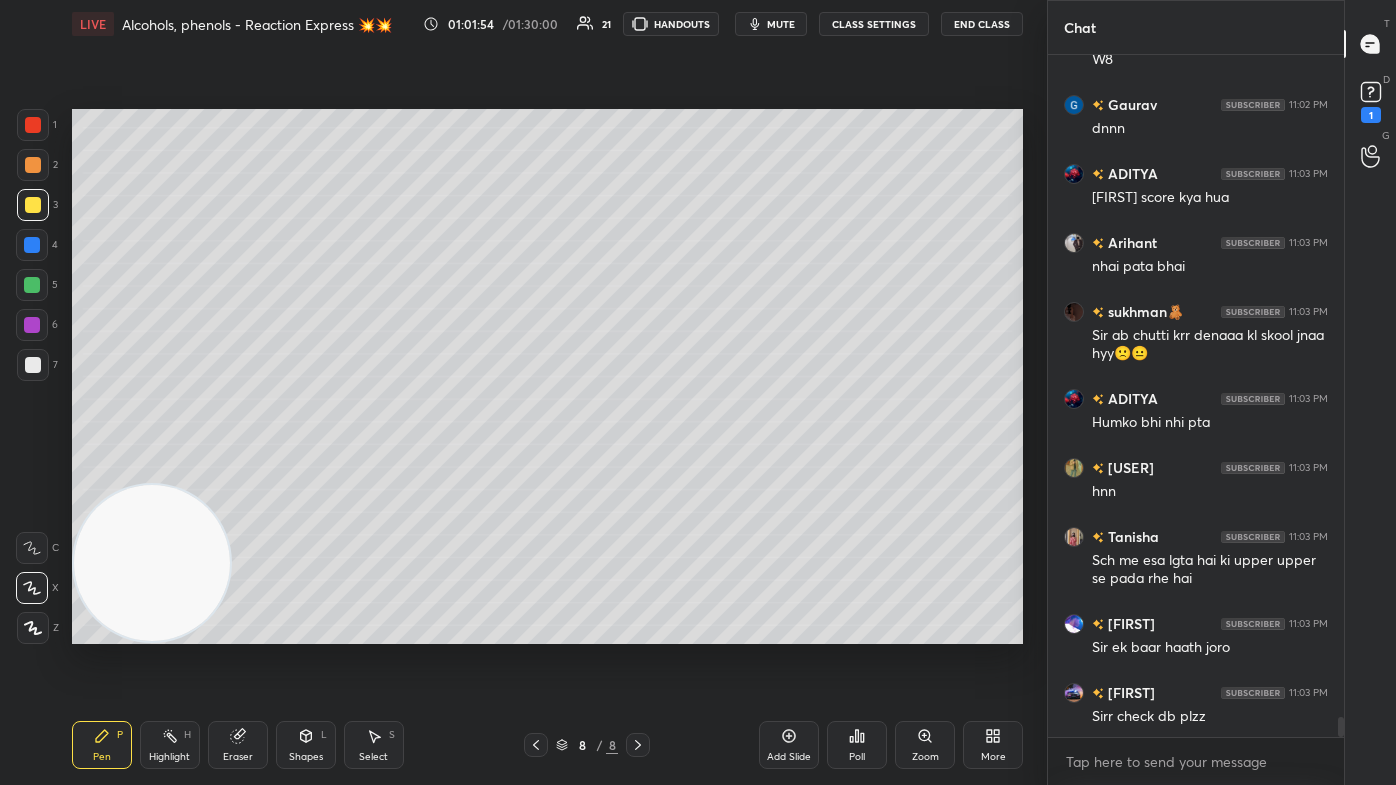 click at bounding box center (33, 205) 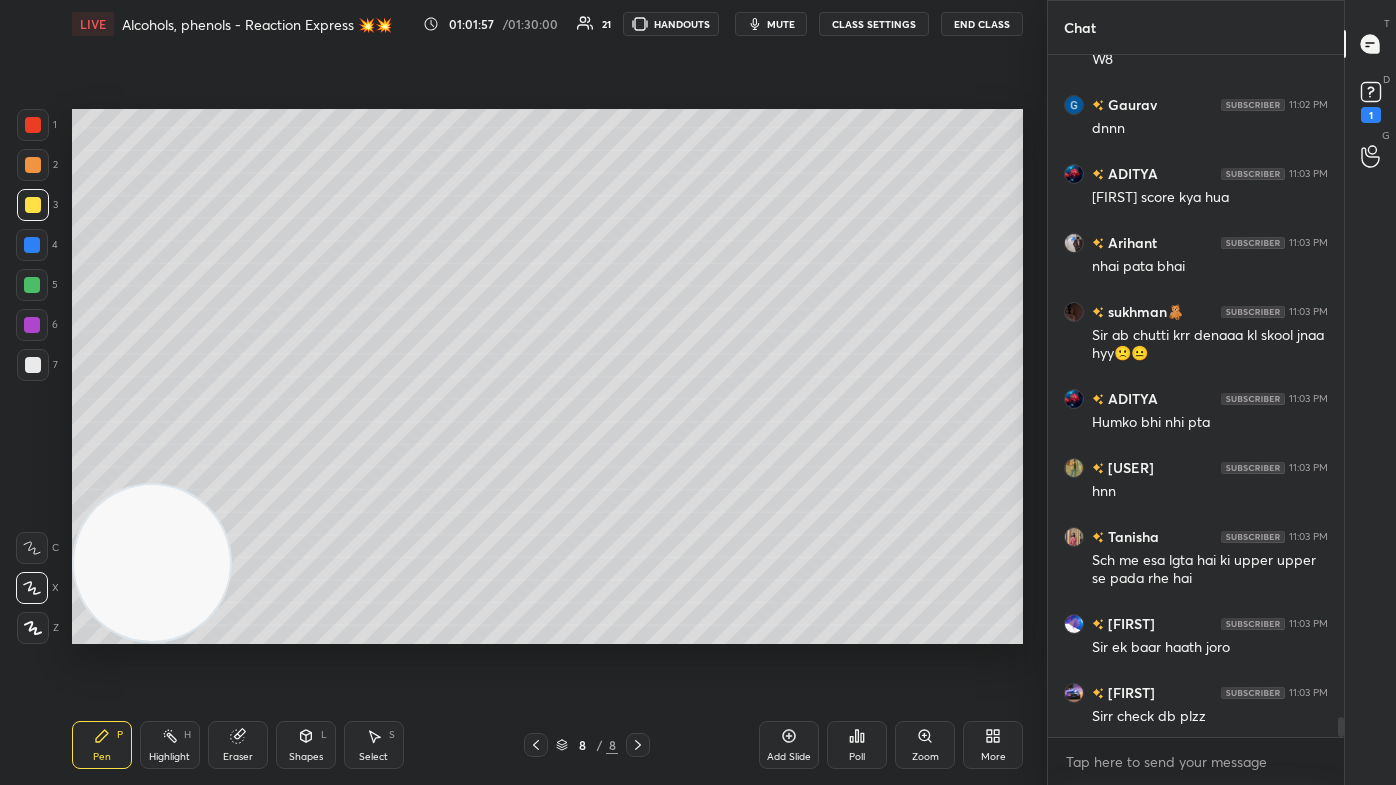 click at bounding box center (33, 365) 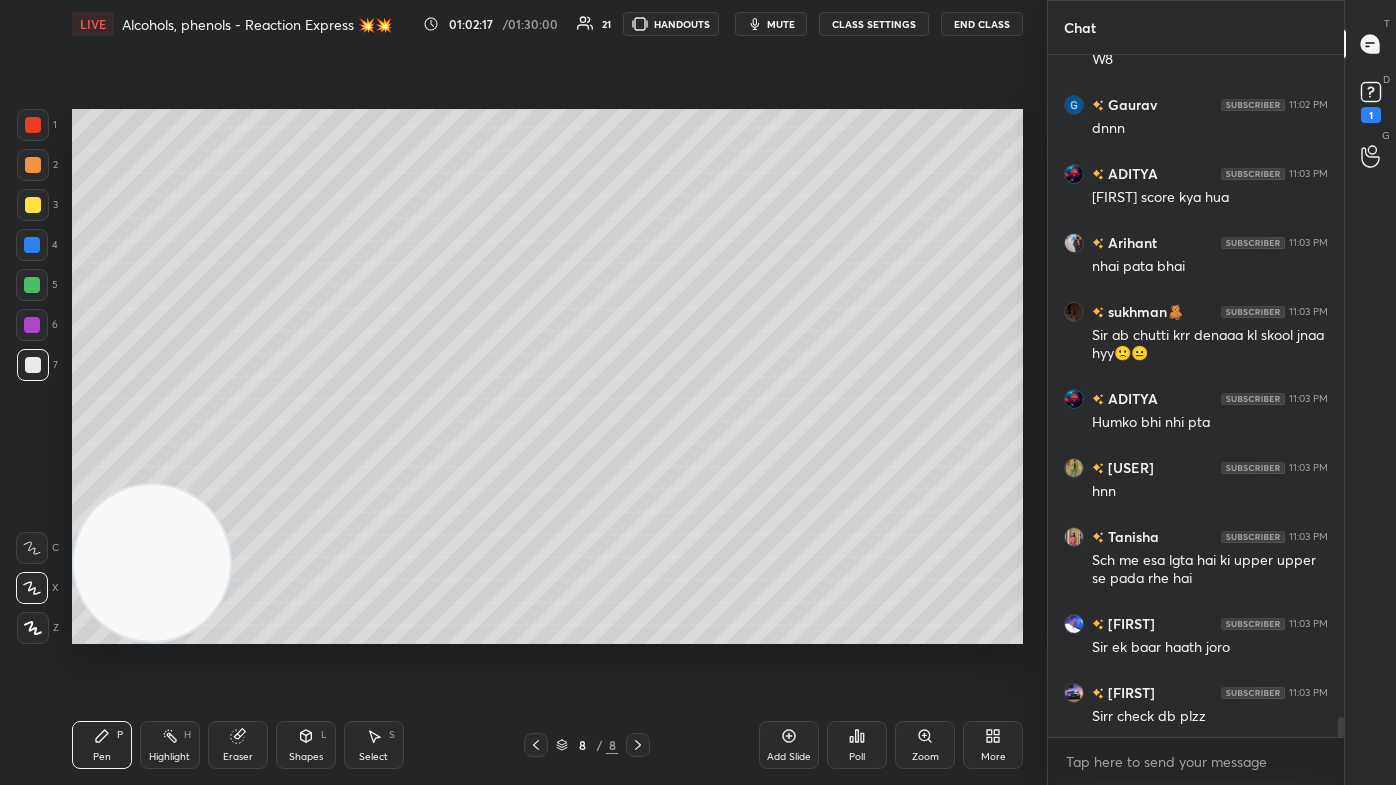 drag, startPoint x: 245, startPoint y: 738, endPoint x: 297, endPoint y: 665, distance: 89.62701 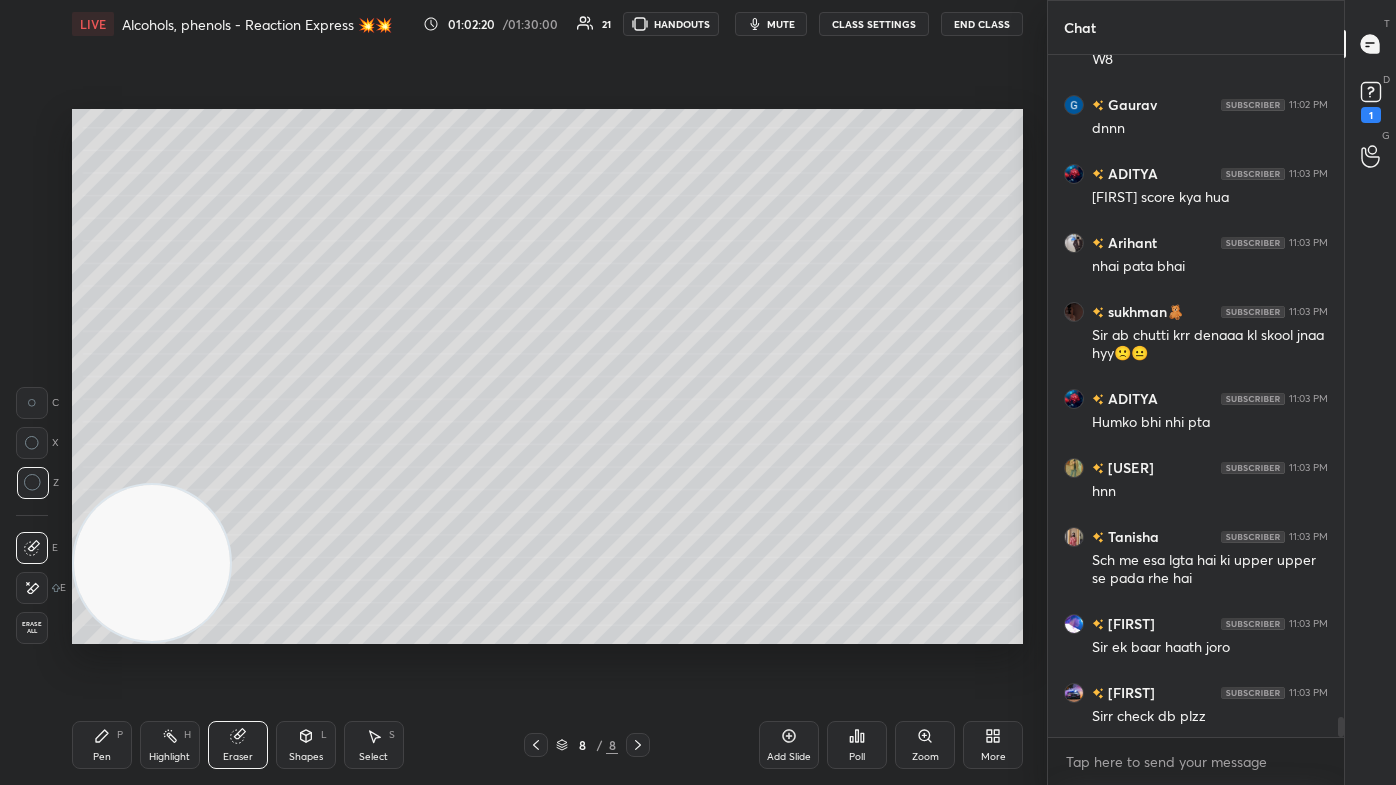 drag, startPoint x: 103, startPoint y: 738, endPoint x: 116, endPoint y: 693, distance: 46.840153 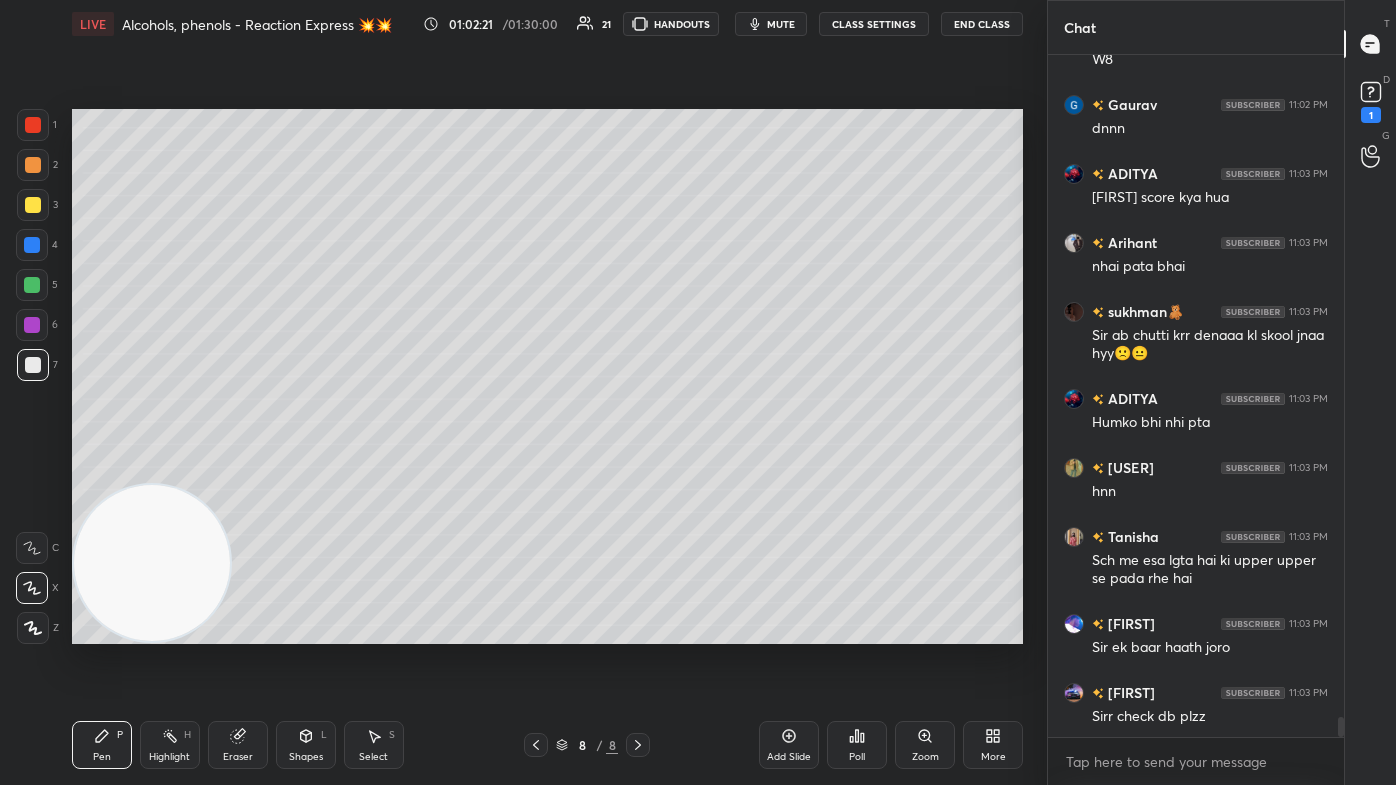 click at bounding box center (33, 205) 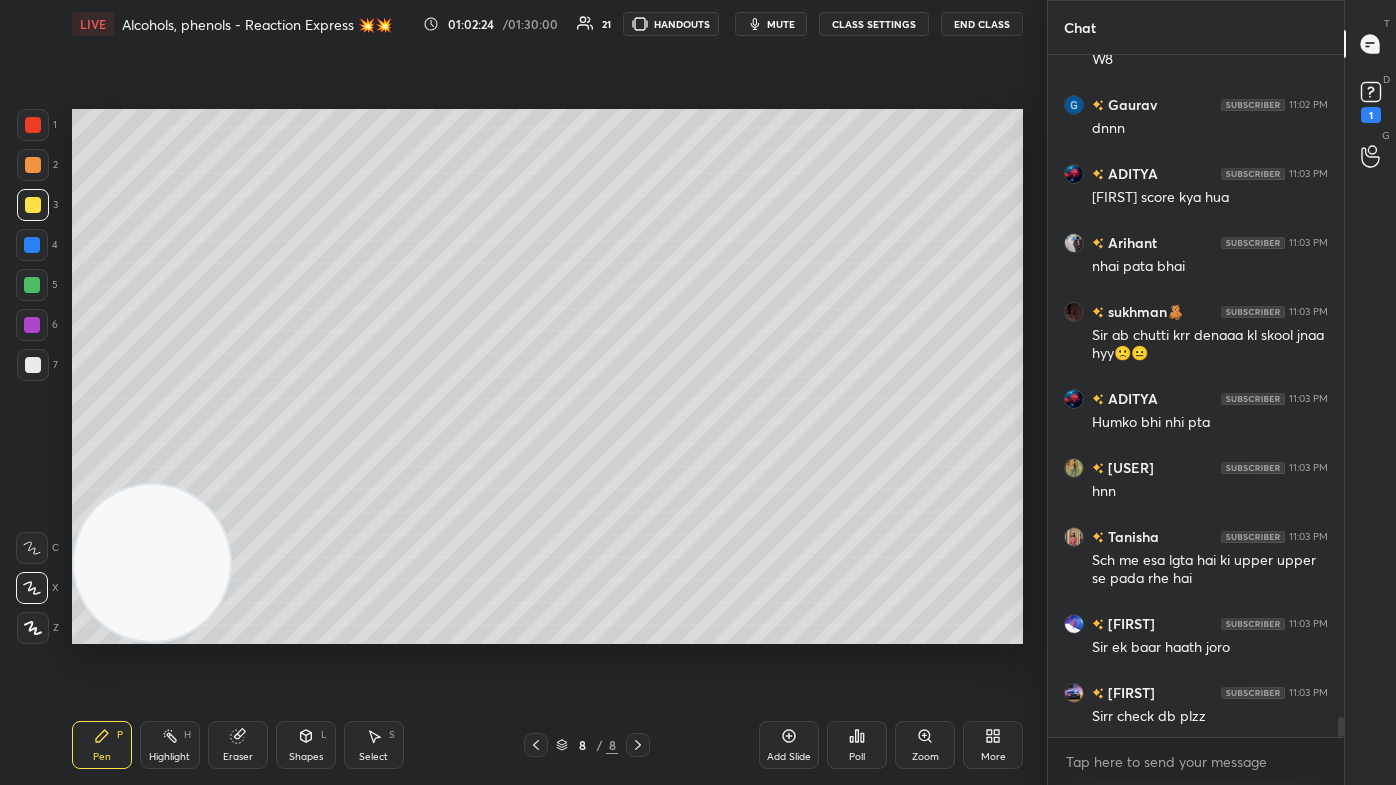 click at bounding box center [33, 365] 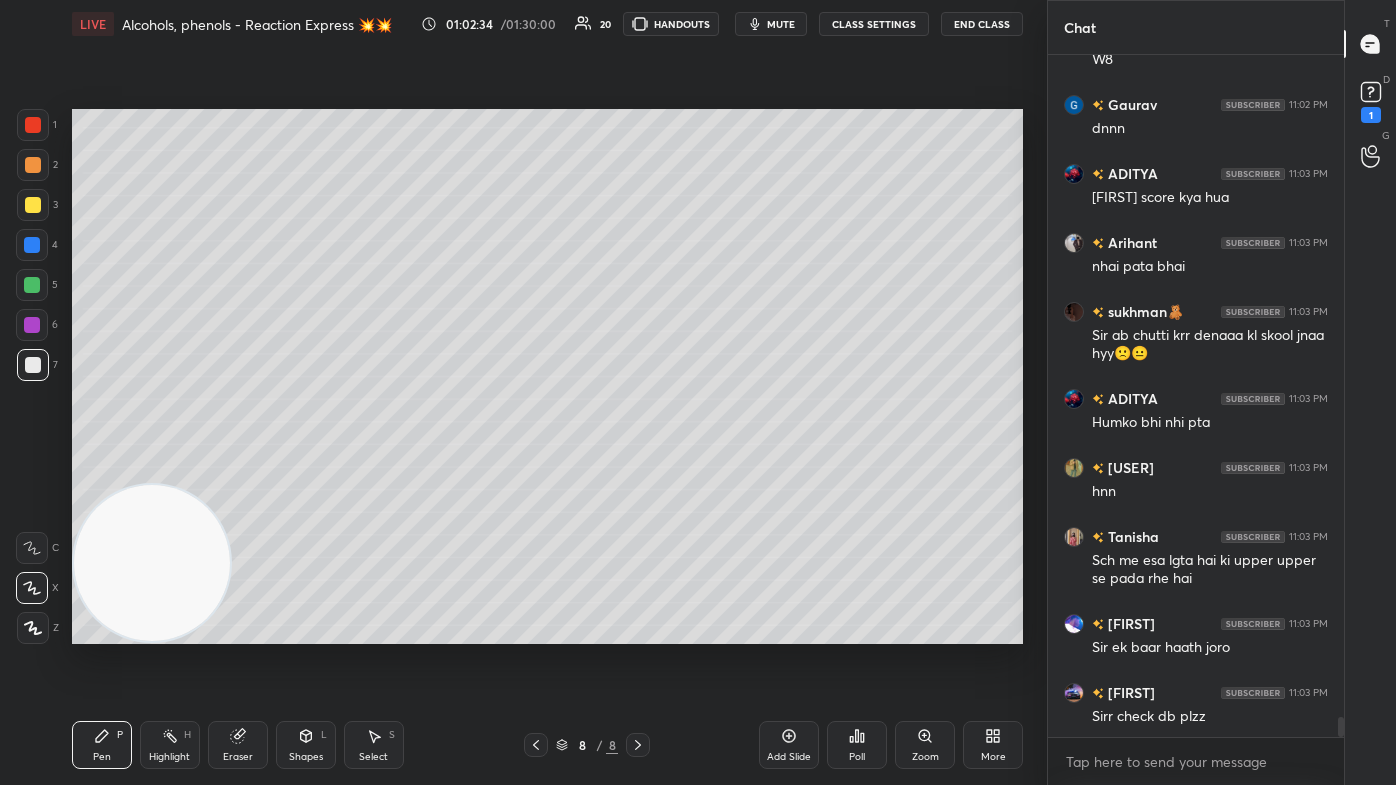 click at bounding box center [33, 365] 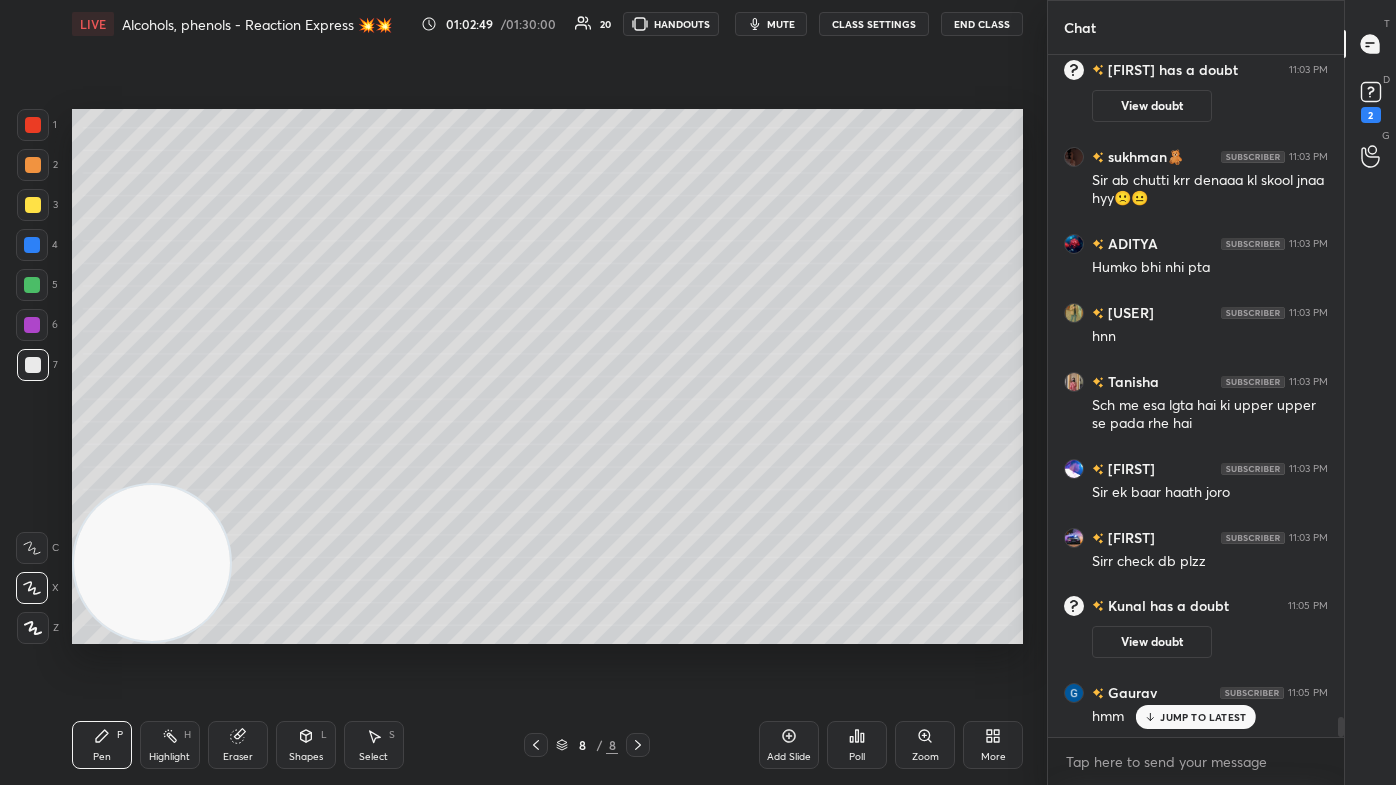 scroll, scrollTop: 22472, scrollLeft: 0, axis: vertical 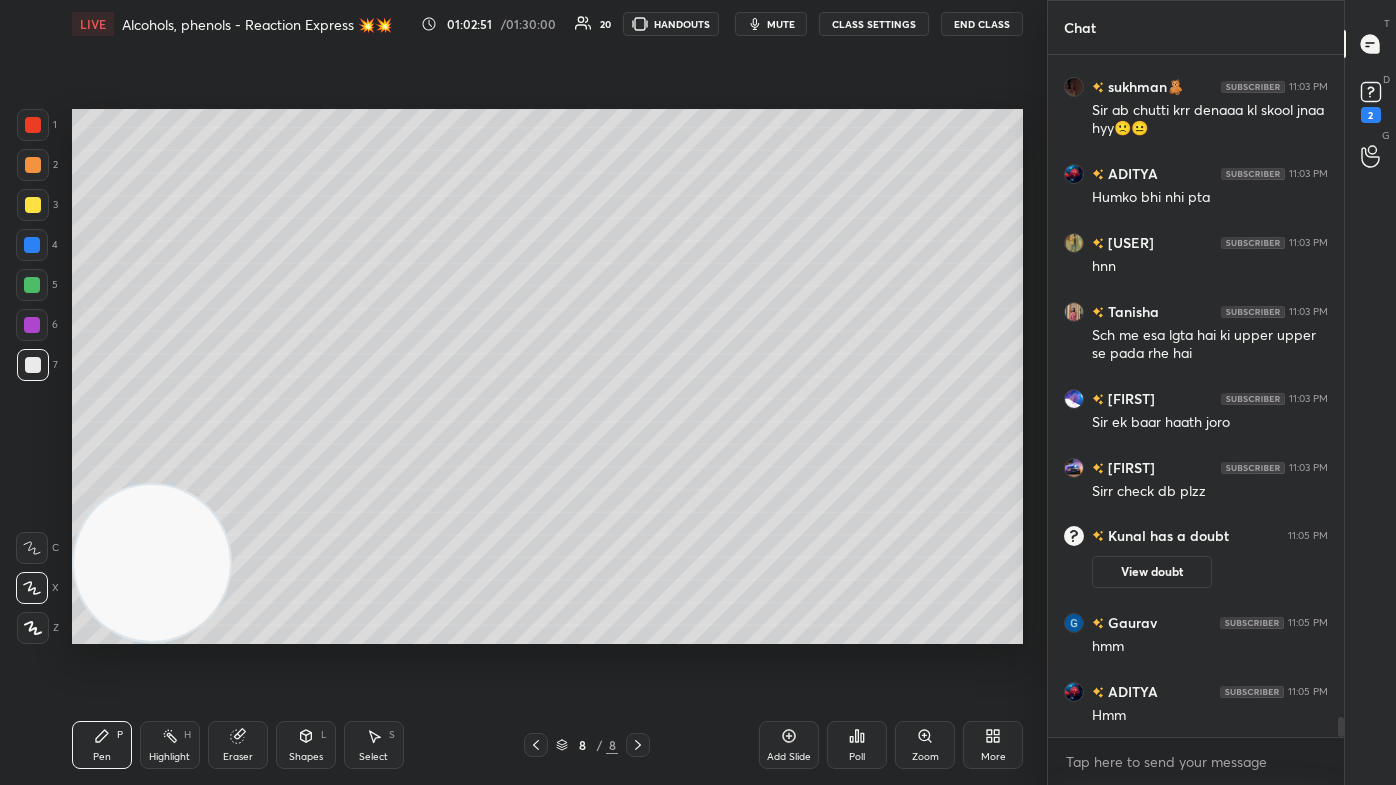 click on "Eraser" at bounding box center [238, 745] 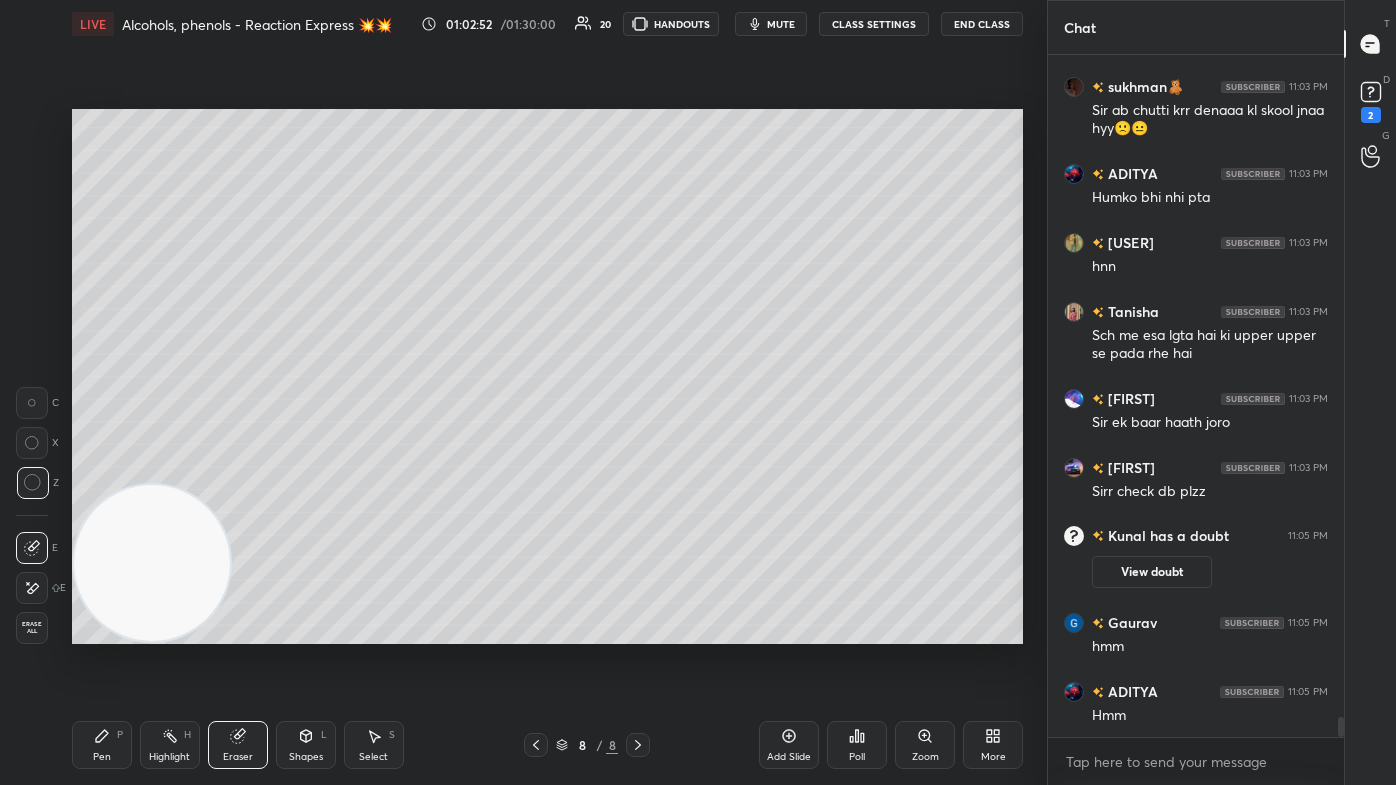 click on "Pen P" at bounding box center (102, 745) 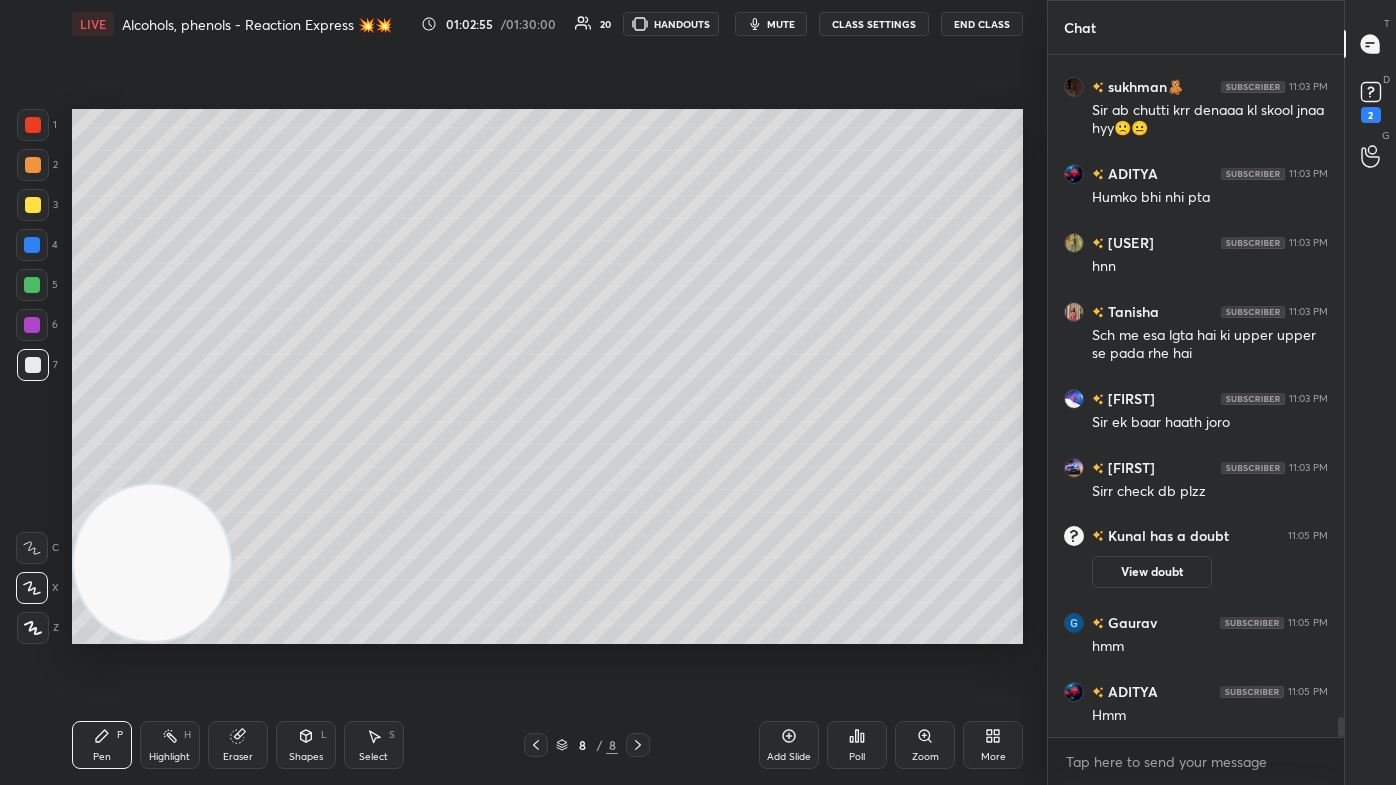 click at bounding box center [33, 125] 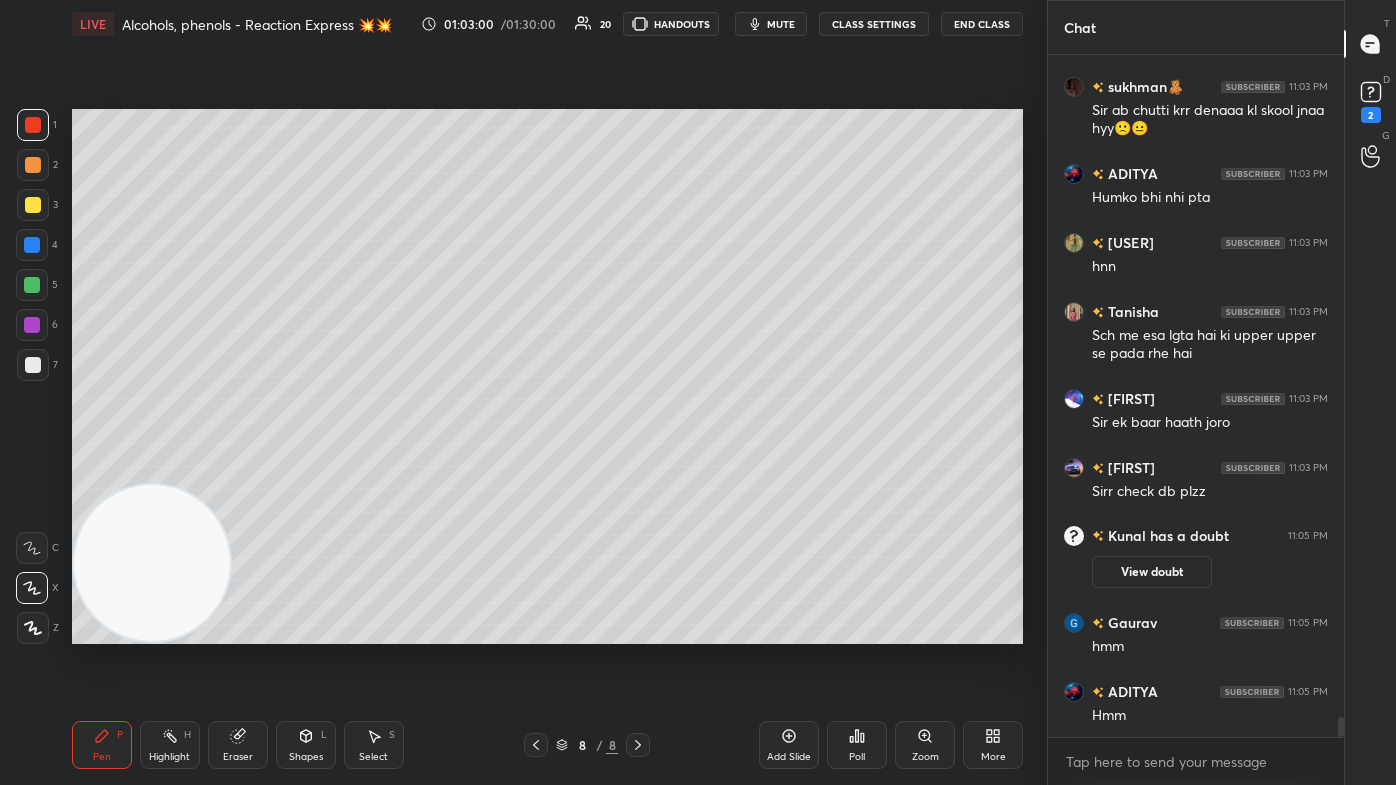 scroll, scrollTop: 22541, scrollLeft: 0, axis: vertical 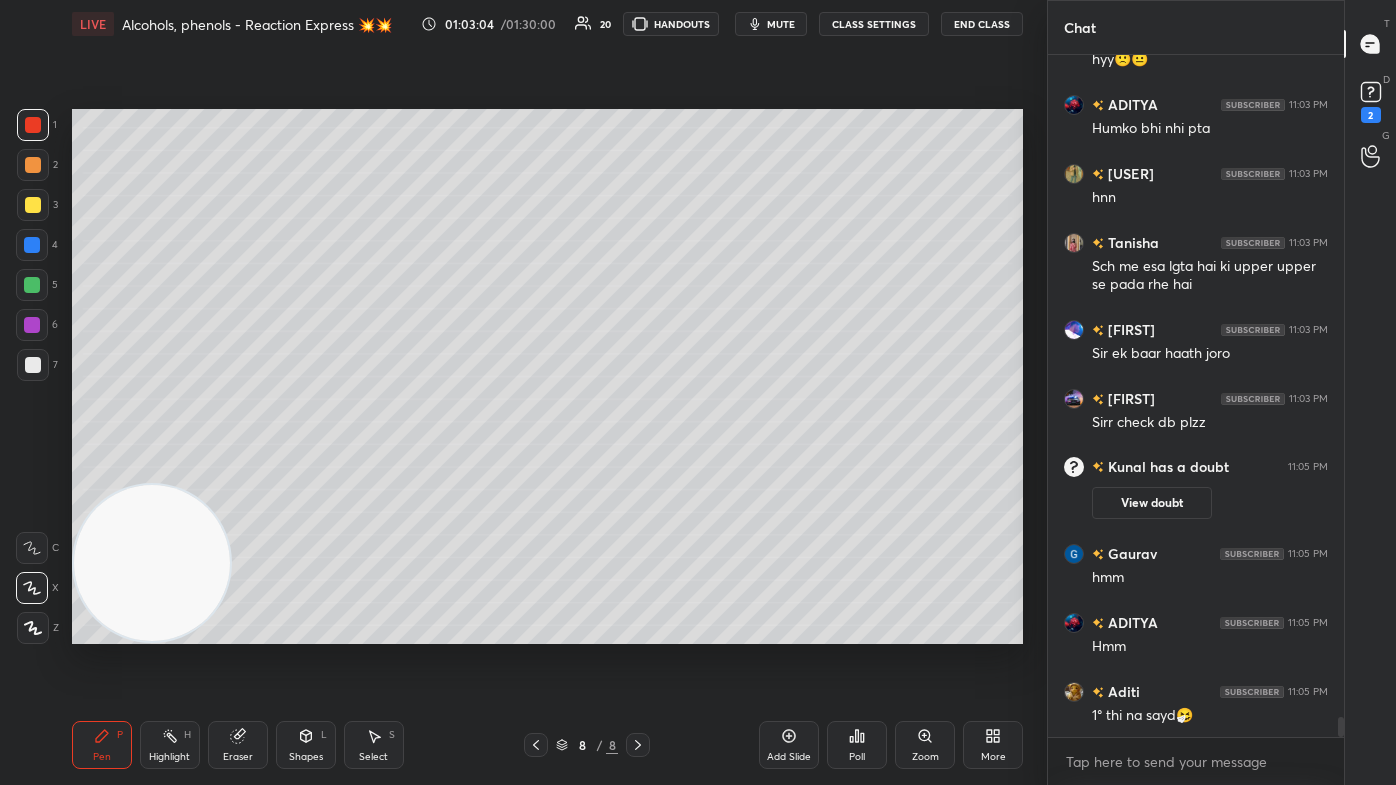 click at bounding box center (32, 285) 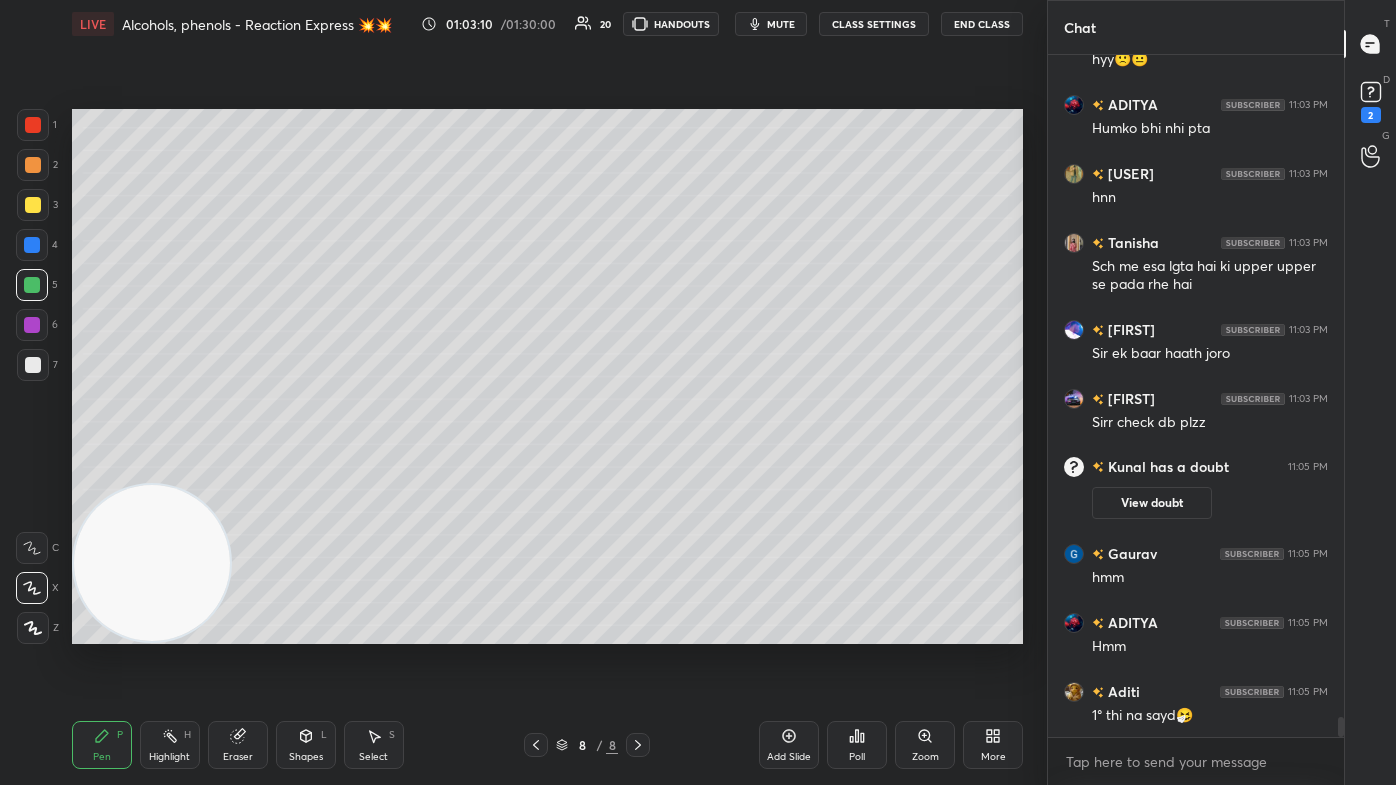 click on "Eraser" at bounding box center [238, 745] 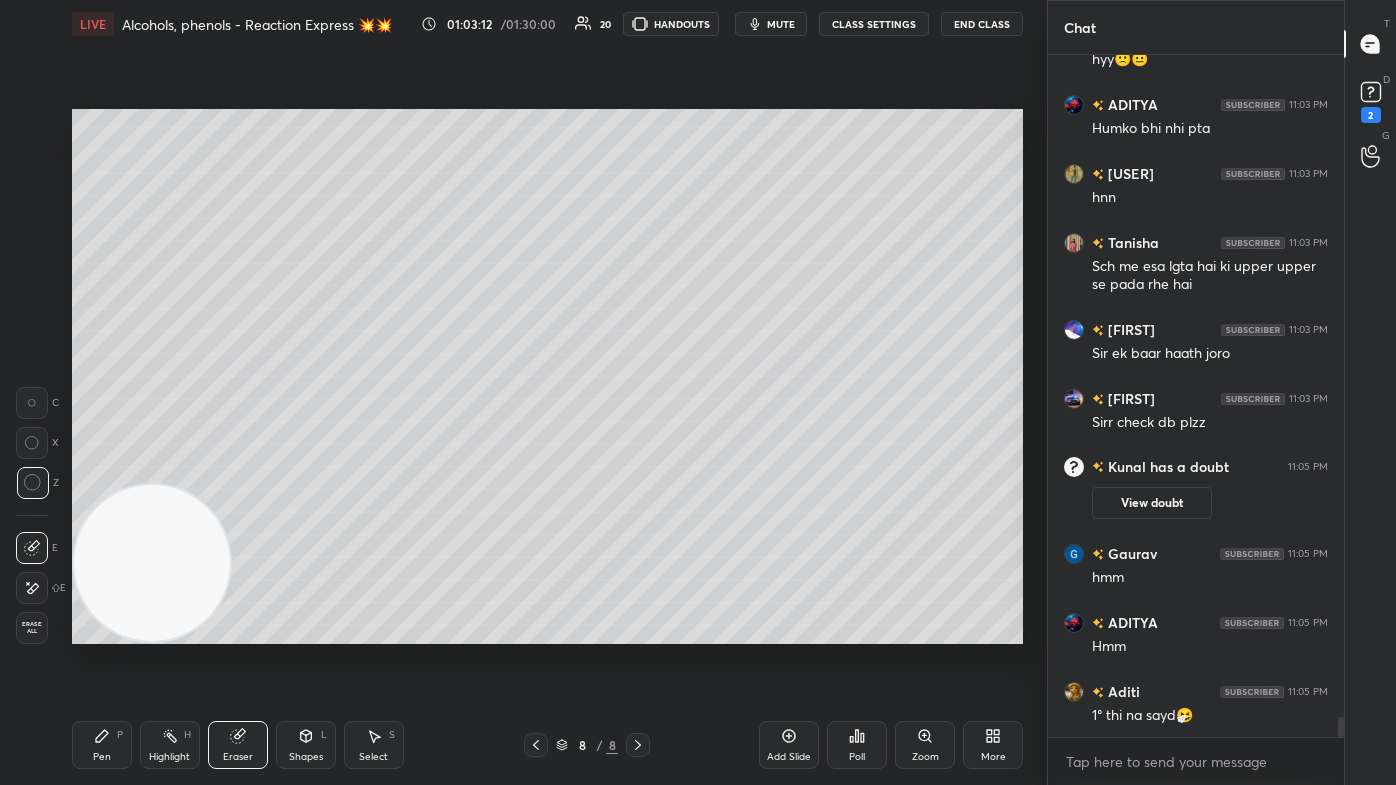 drag, startPoint x: 88, startPoint y: 732, endPoint x: 113, endPoint y: 705, distance: 36.796738 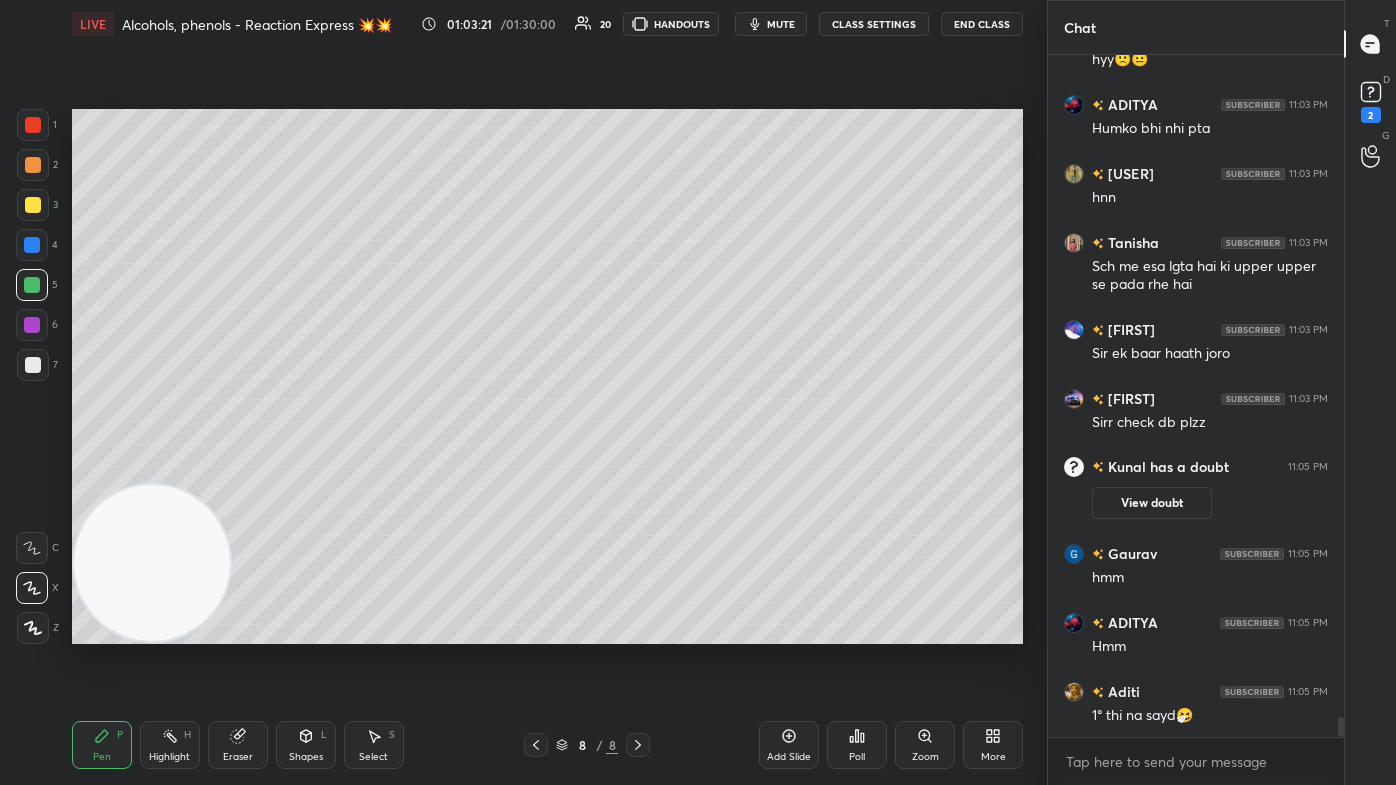 click at bounding box center [33, 205] 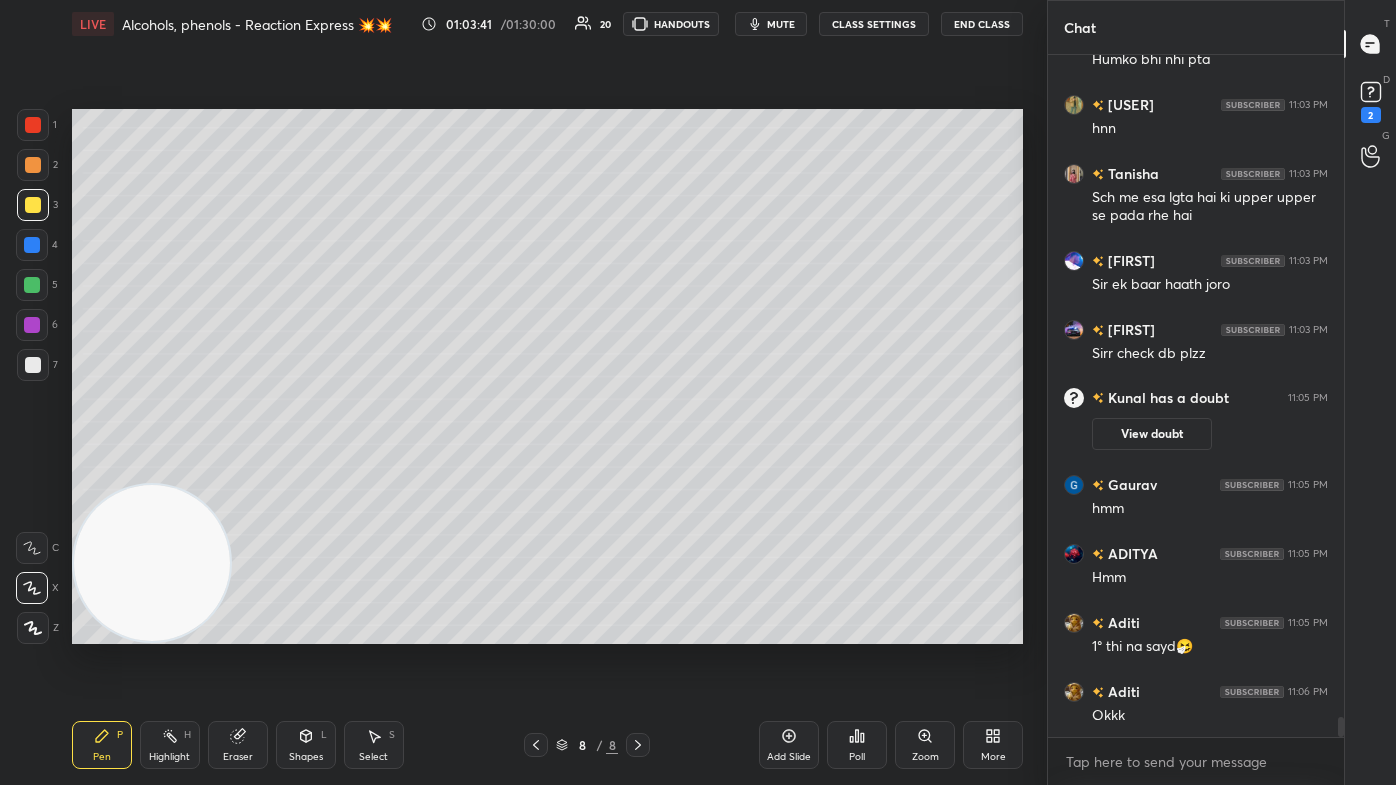 scroll, scrollTop: 22679, scrollLeft: 0, axis: vertical 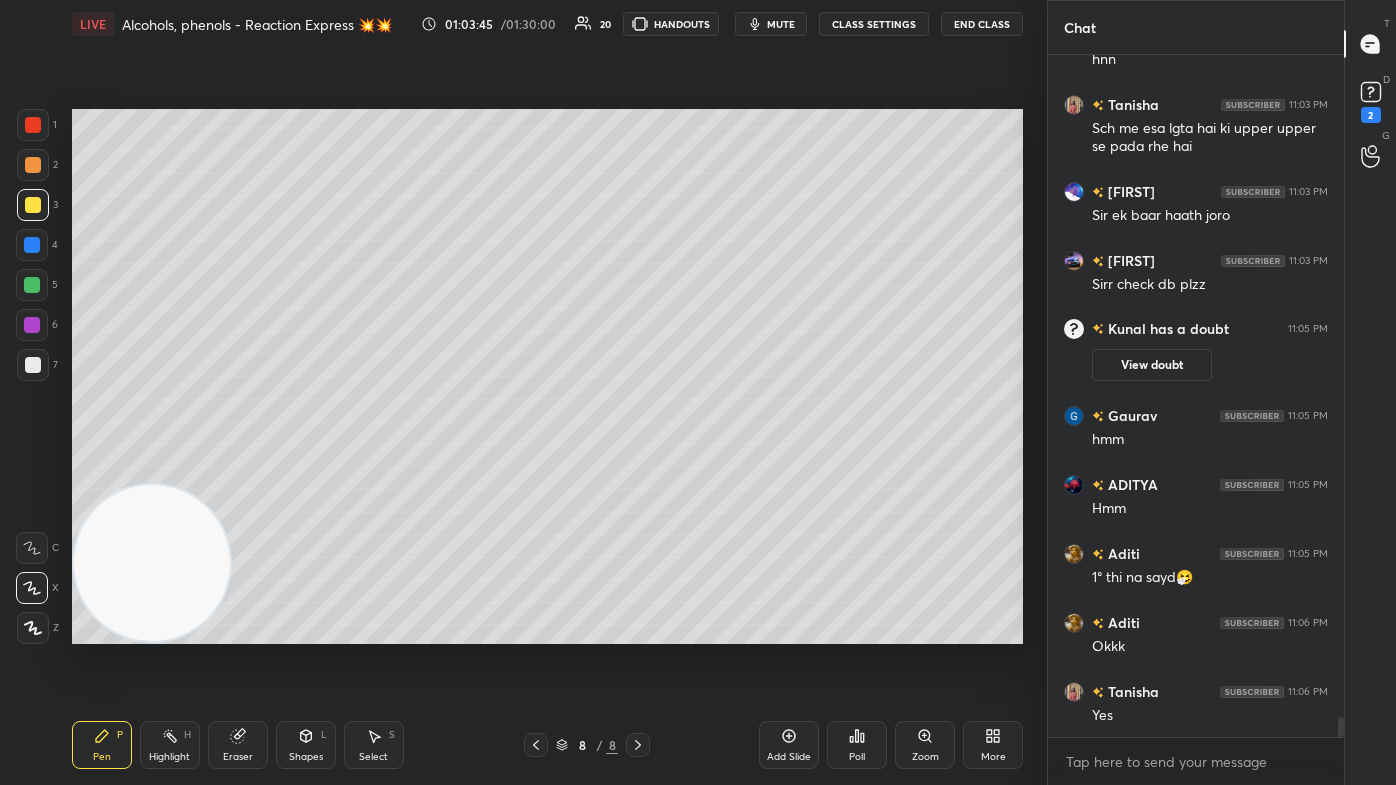 click at bounding box center (32, 245) 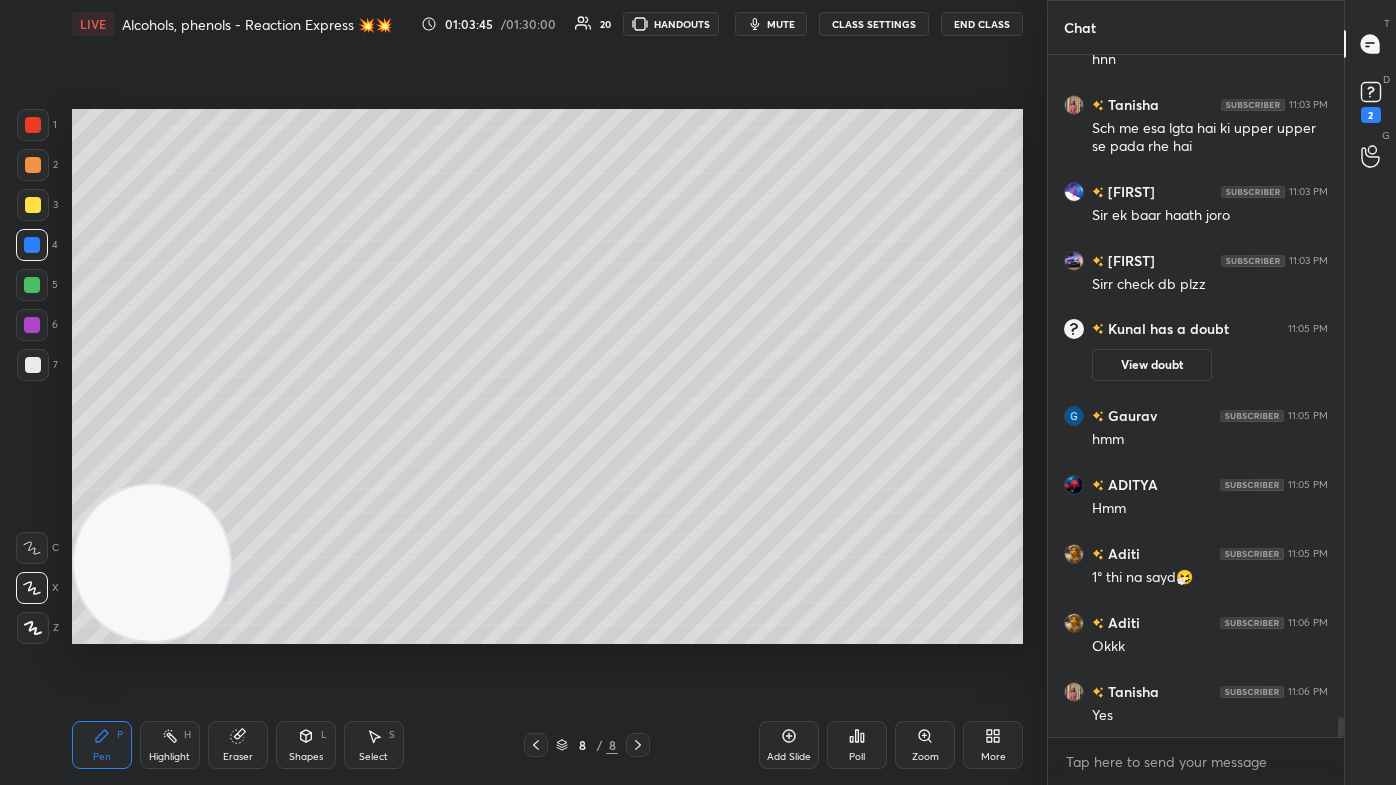 click at bounding box center (32, 245) 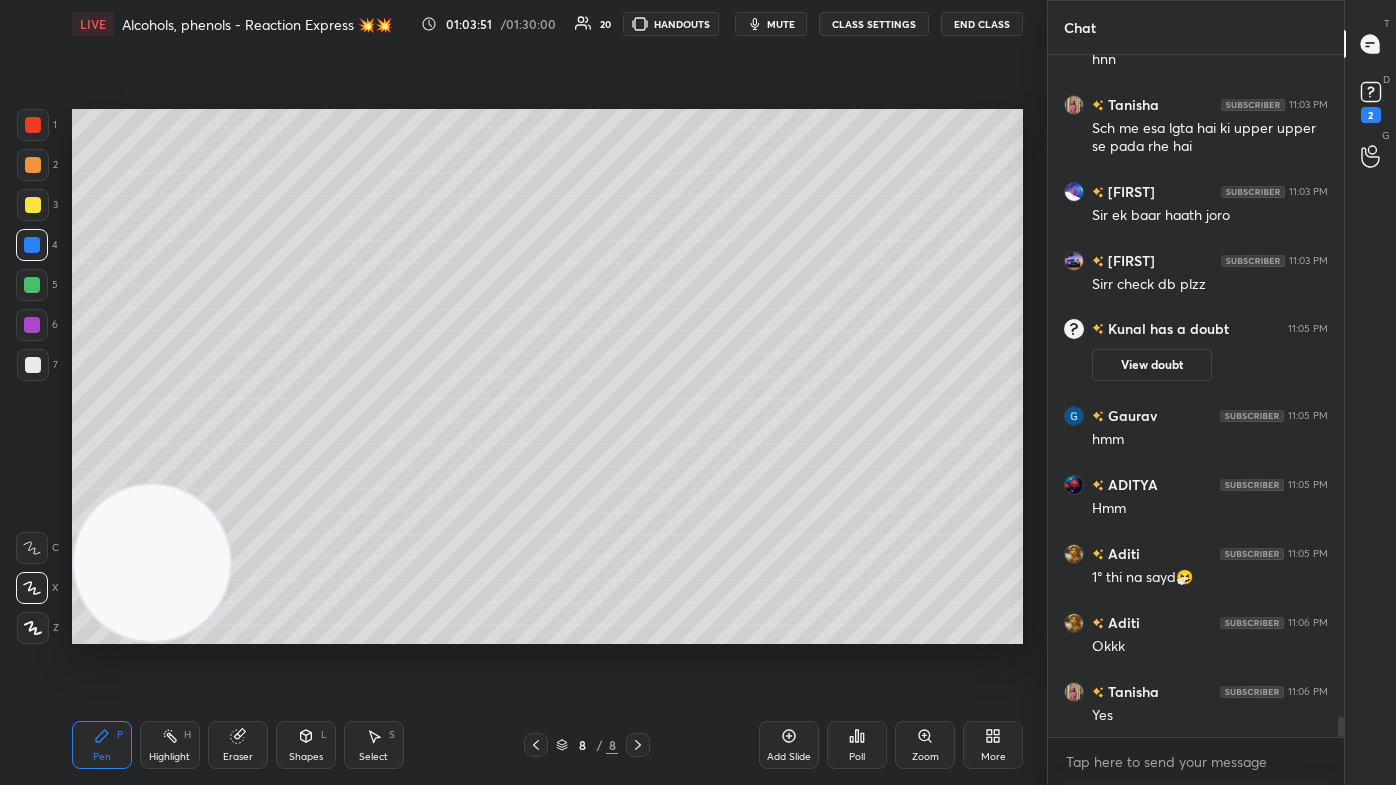 scroll, scrollTop: 22765, scrollLeft: 0, axis: vertical 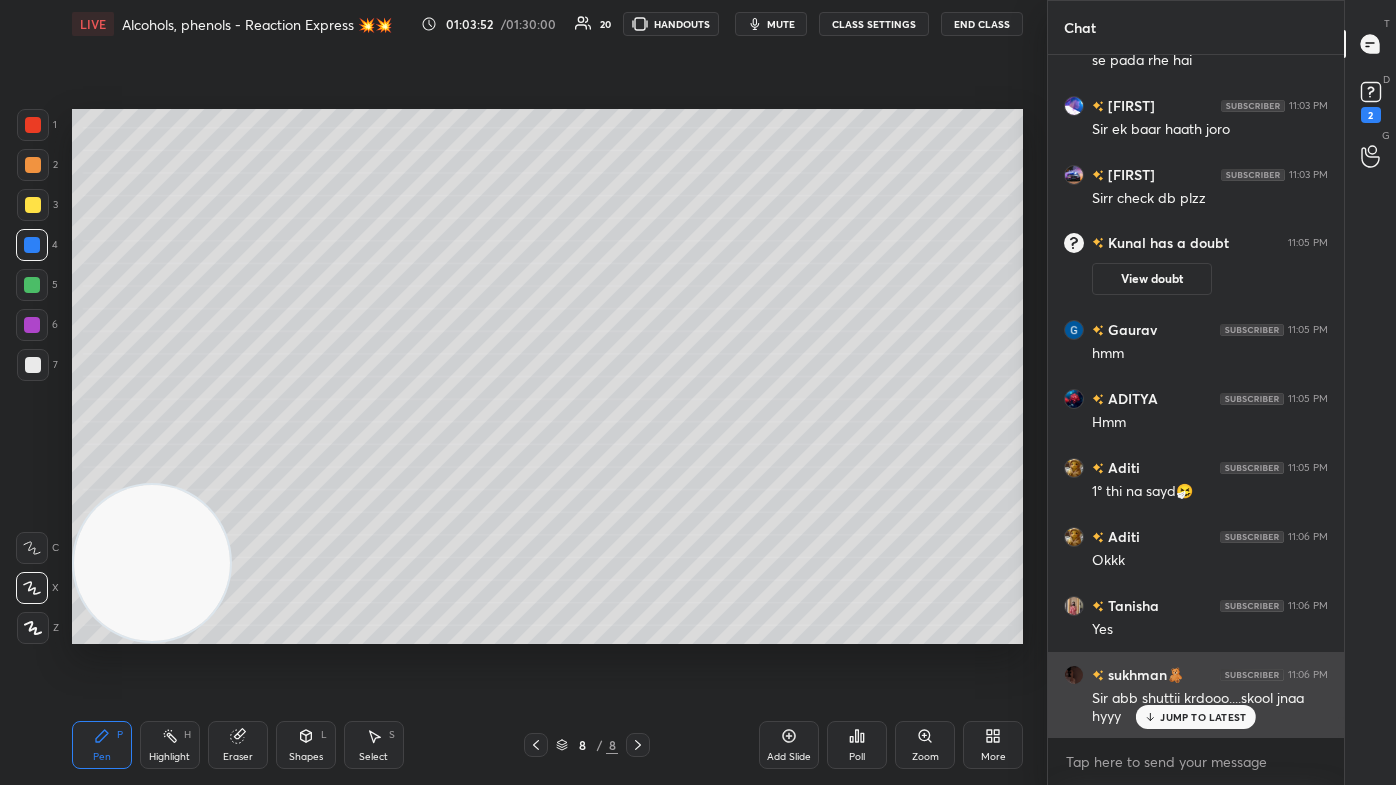 click on "JUMP TO LATEST" at bounding box center (1196, 717) 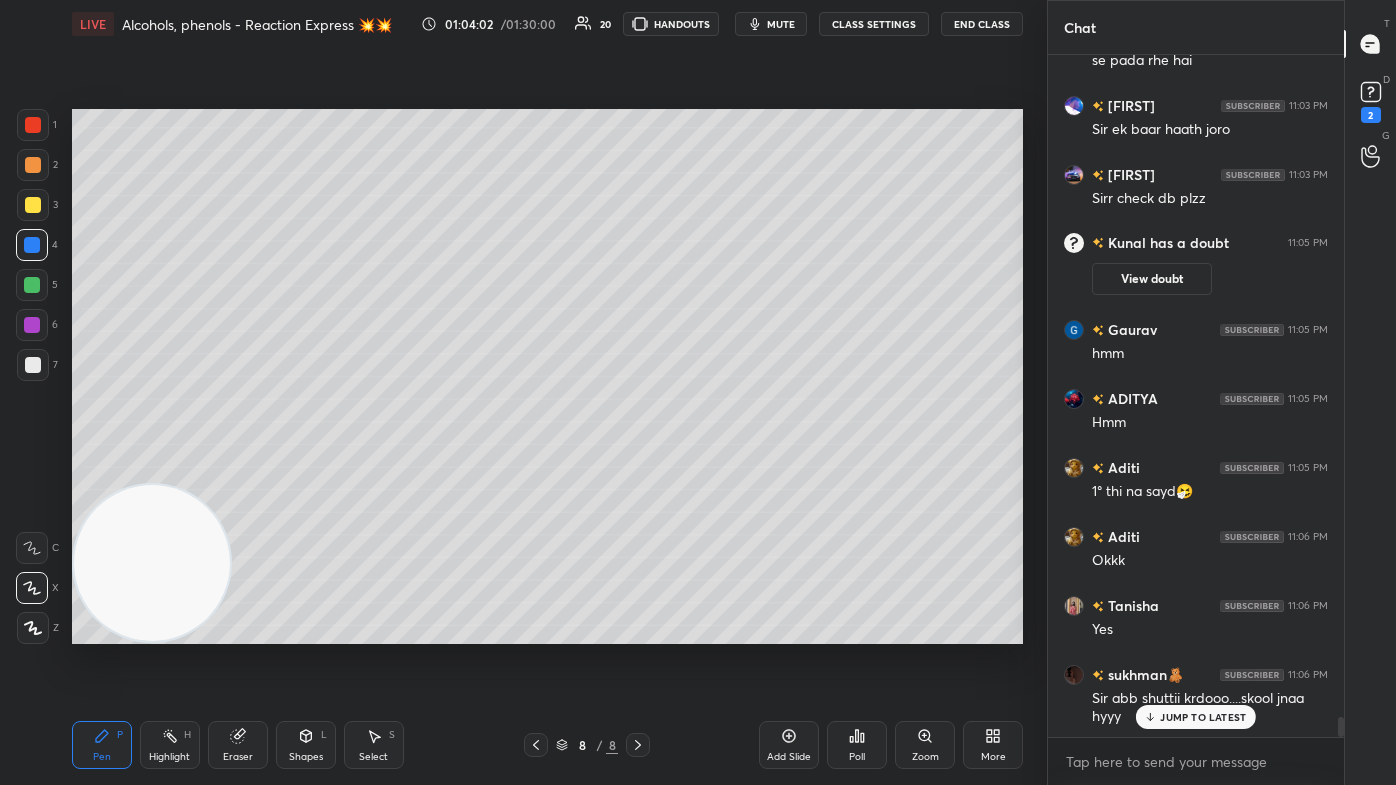 scroll, scrollTop: 22834, scrollLeft: 0, axis: vertical 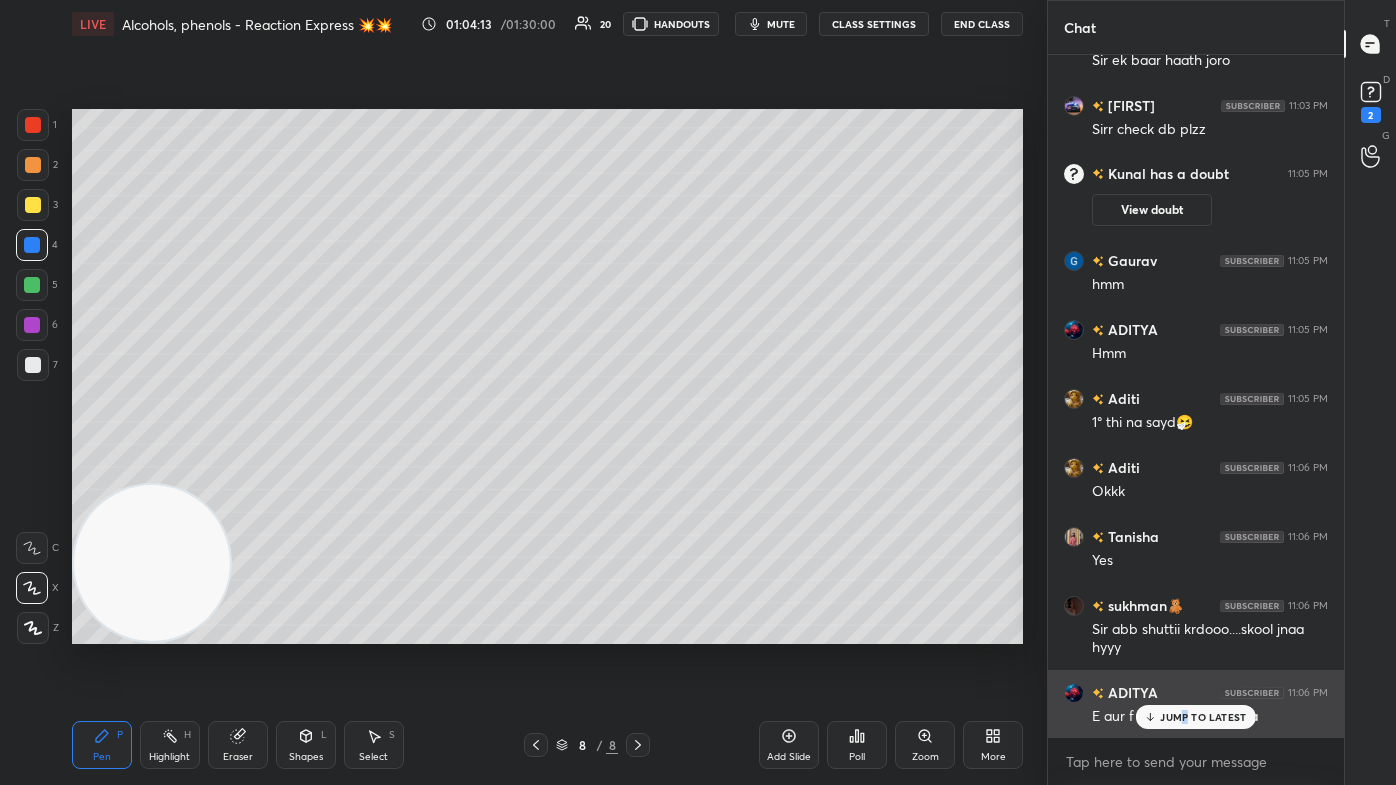 drag, startPoint x: 1185, startPoint y: 720, endPoint x: 1169, endPoint y: 717, distance: 16.27882 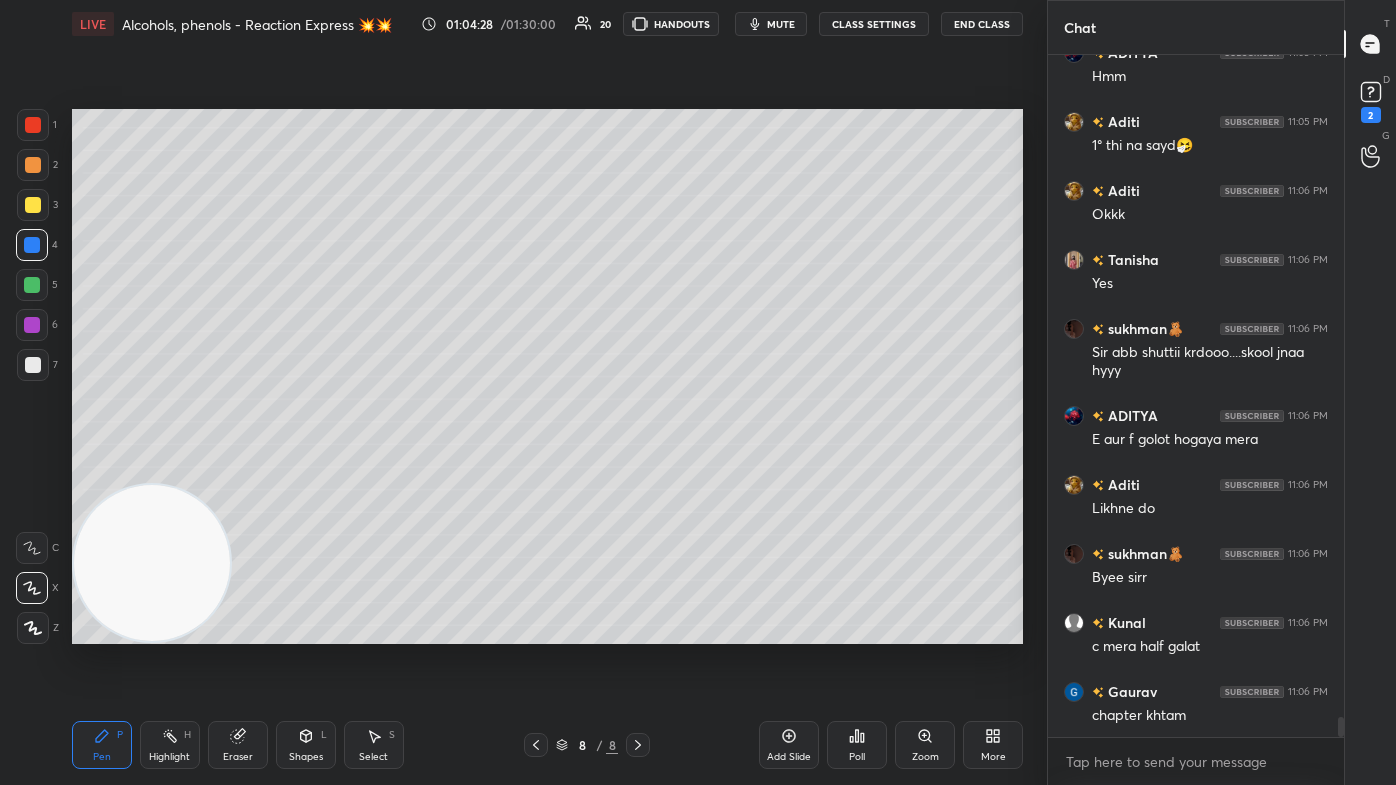 scroll, scrollTop: 23180, scrollLeft: 0, axis: vertical 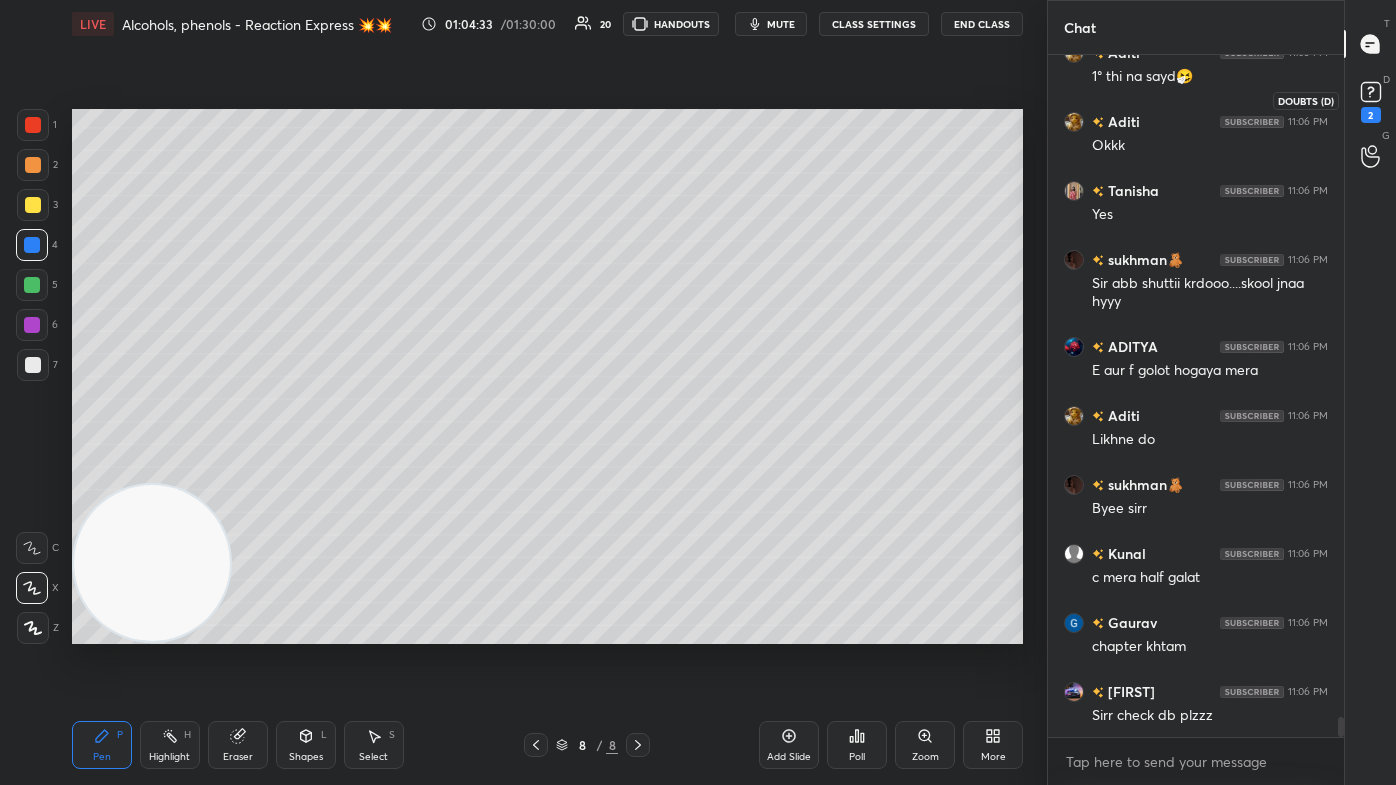 click on "2" at bounding box center [1371, 115] 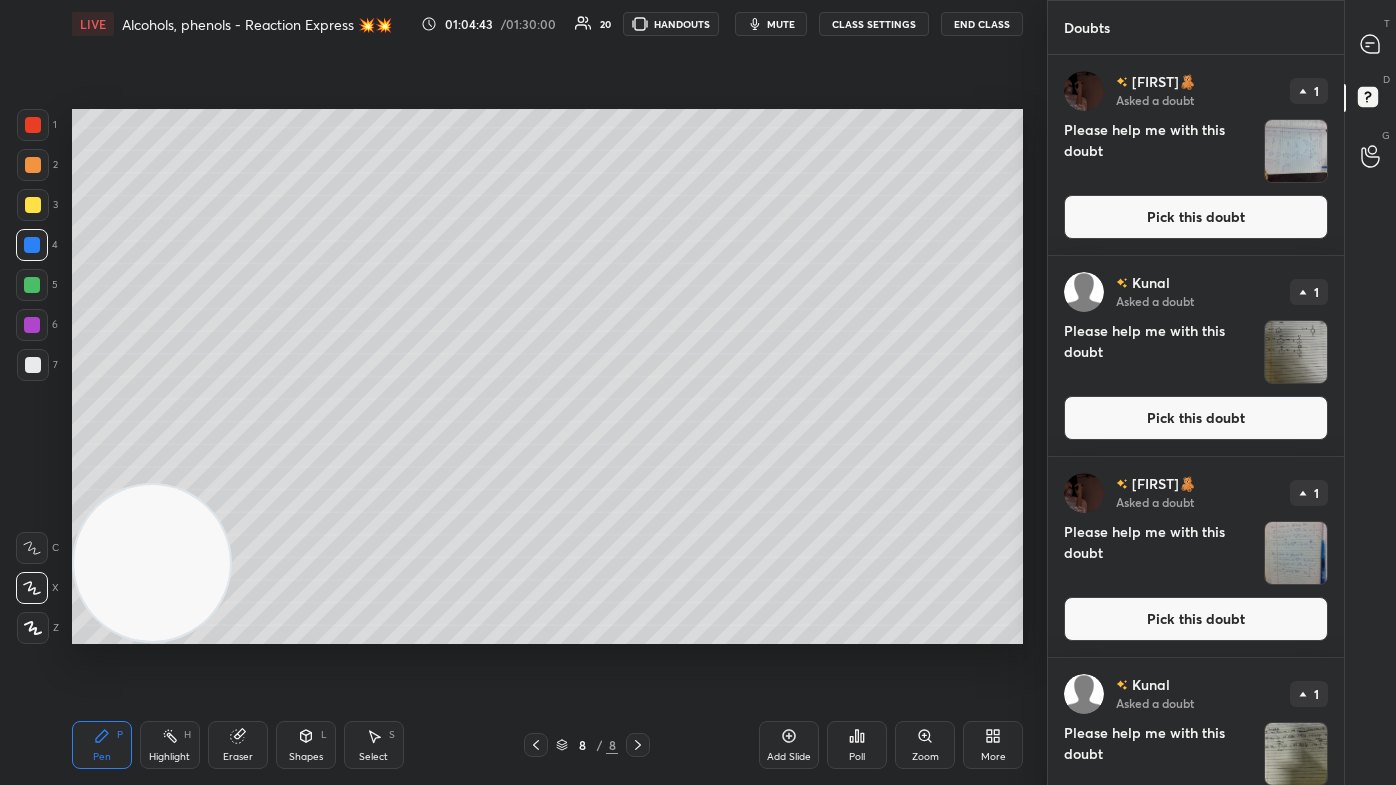 scroll, scrollTop: 1479, scrollLeft: 0, axis: vertical 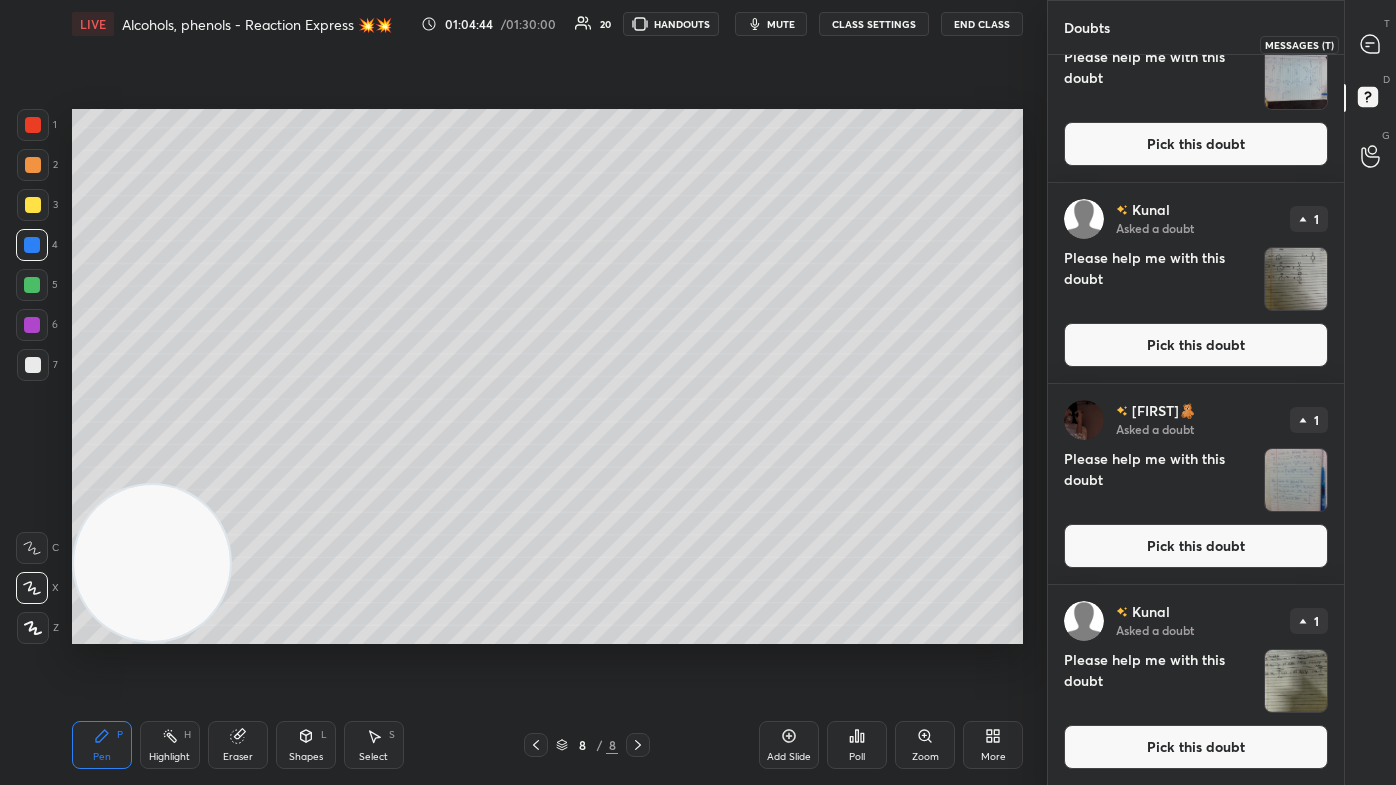 click 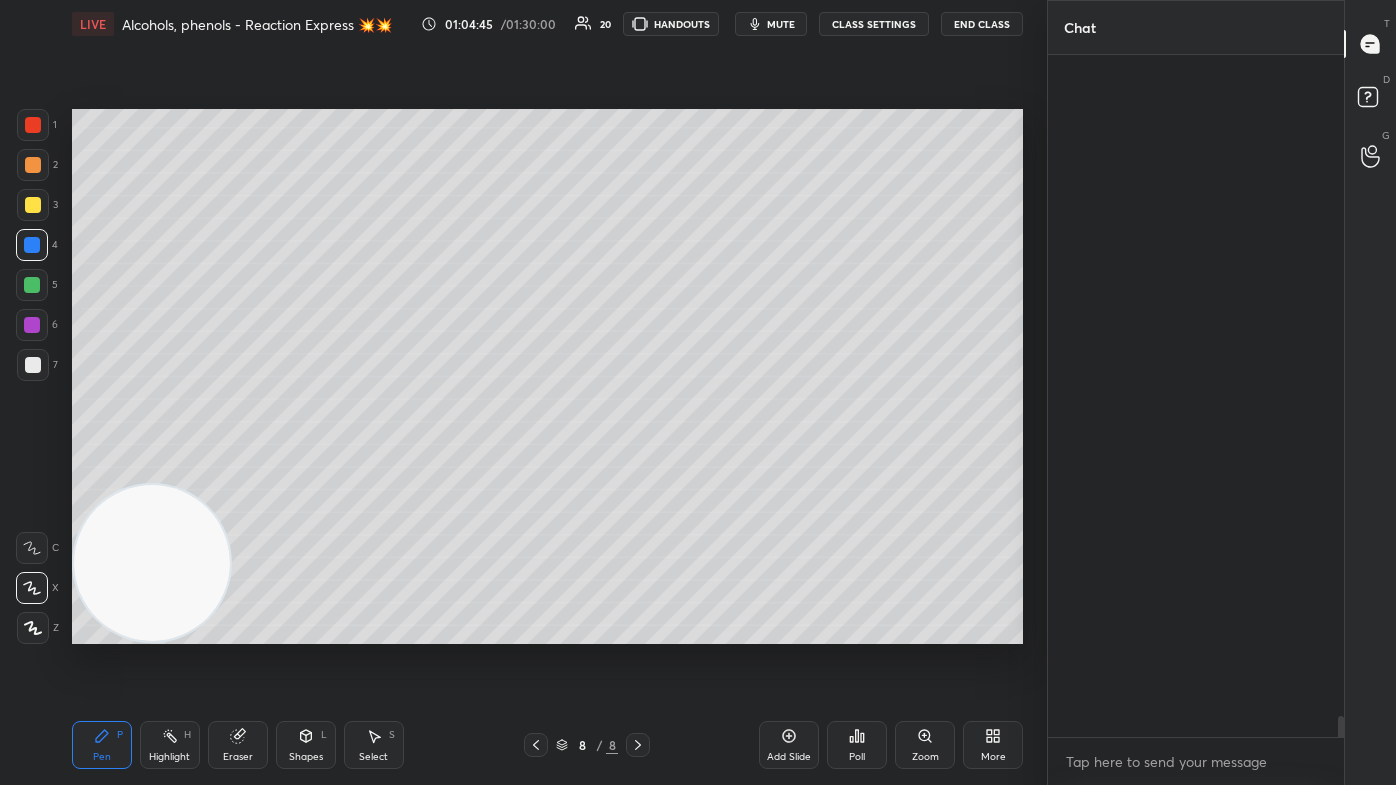 scroll, scrollTop: 23792, scrollLeft: 0, axis: vertical 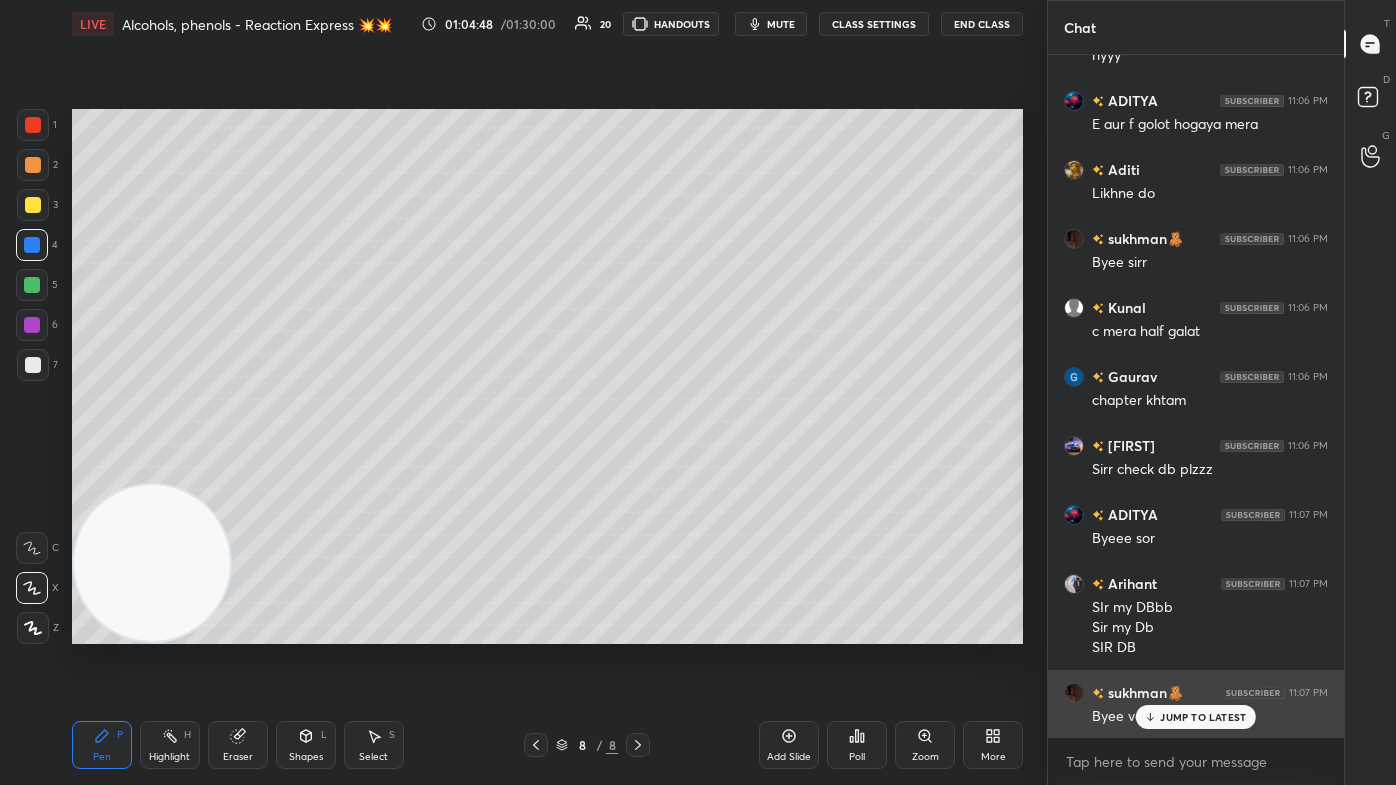 drag, startPoint x: 1160, startPoint y: 722, endPoint x: 1163, endPoint y: 707, distance: 15.297058 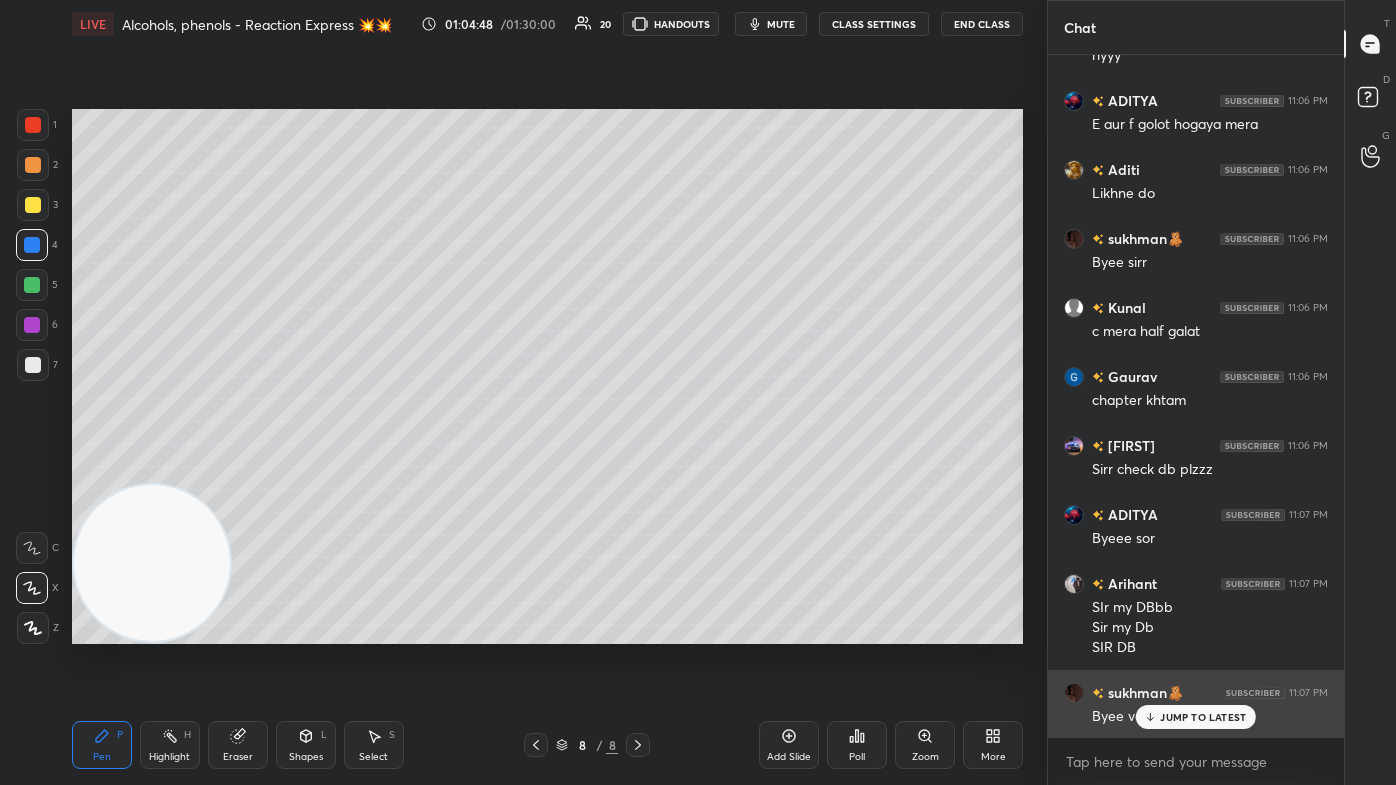 click on "JUMP TO LATEST" at bounding box center (1196, 717) 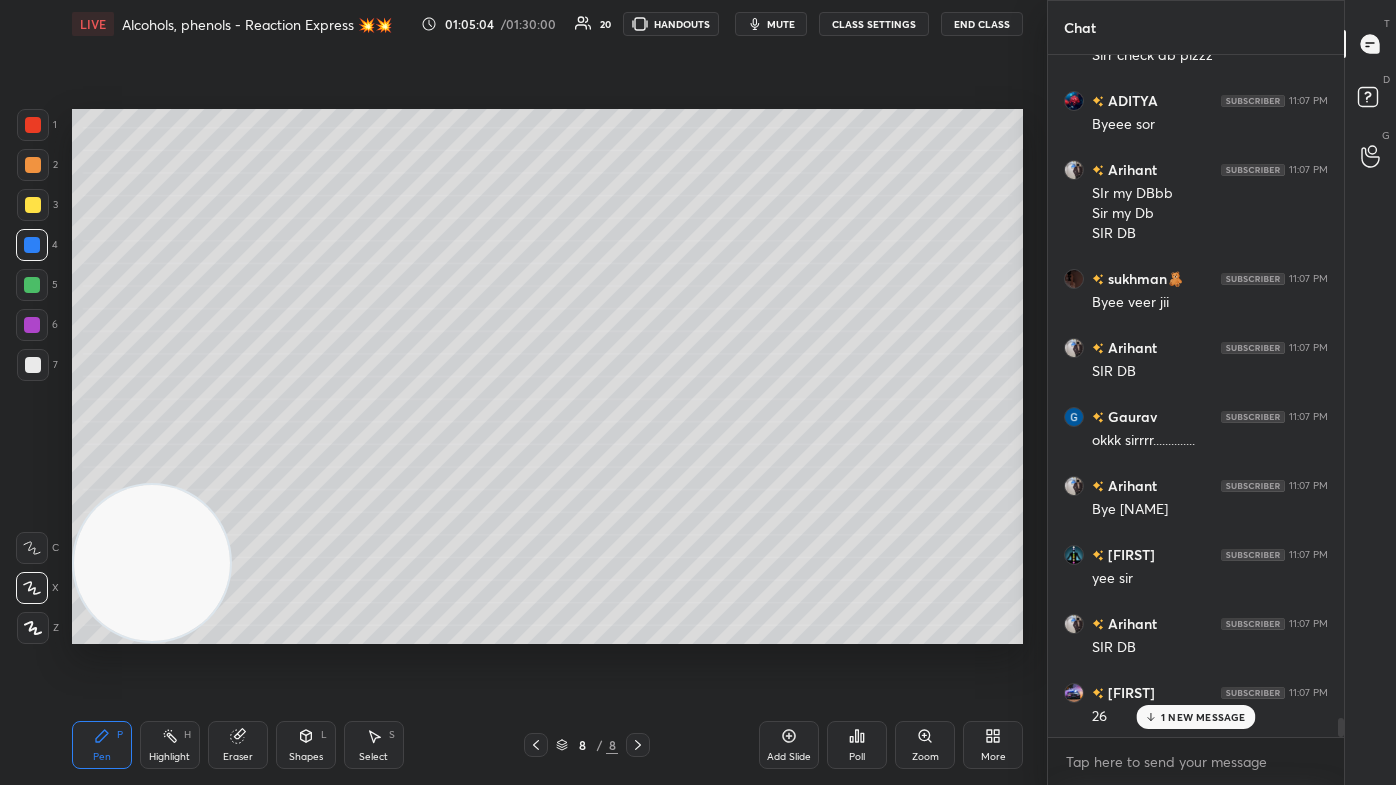 scroll, scrollTop: 24421, scrollLeft: 0, axis: vertical 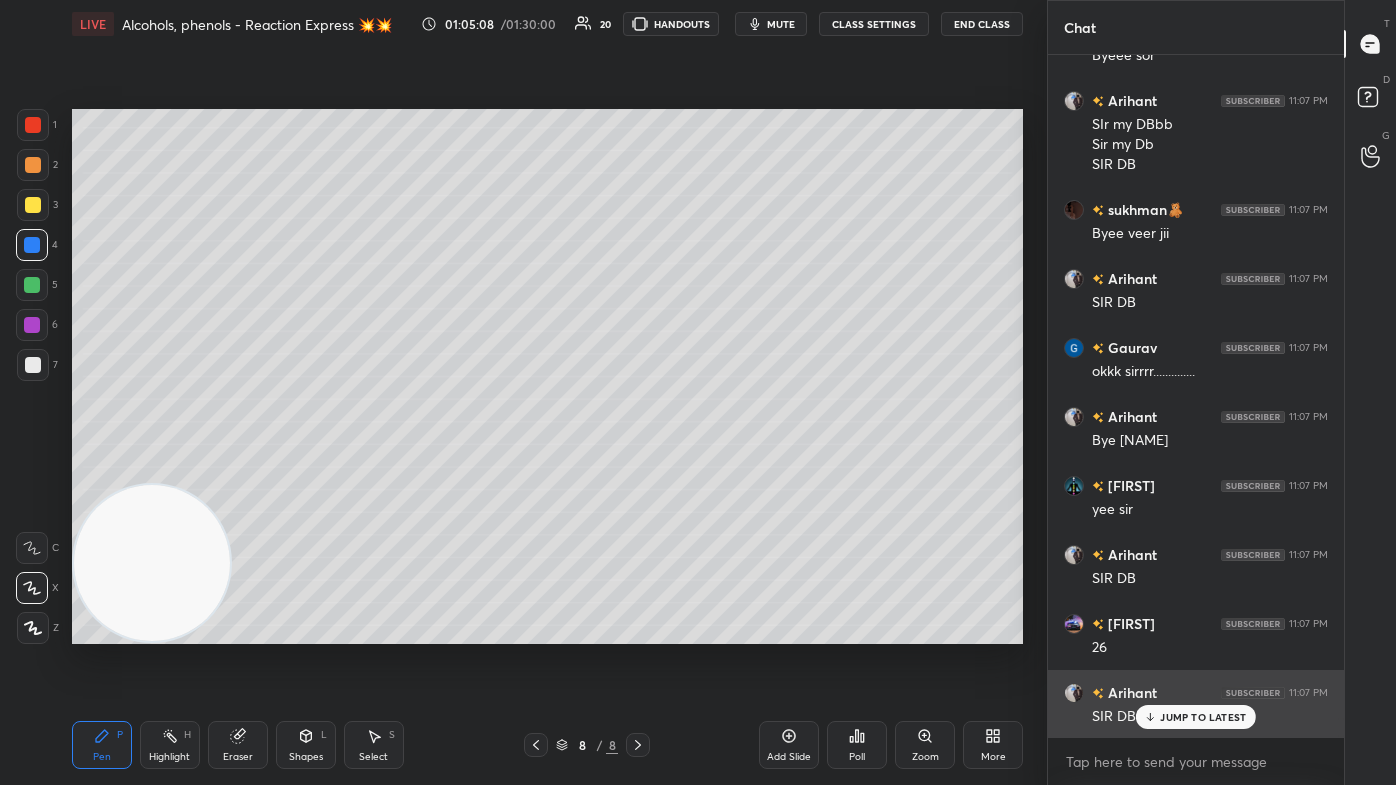 click on "JUMP TO LATEST" at bounding box center (1203, 717) 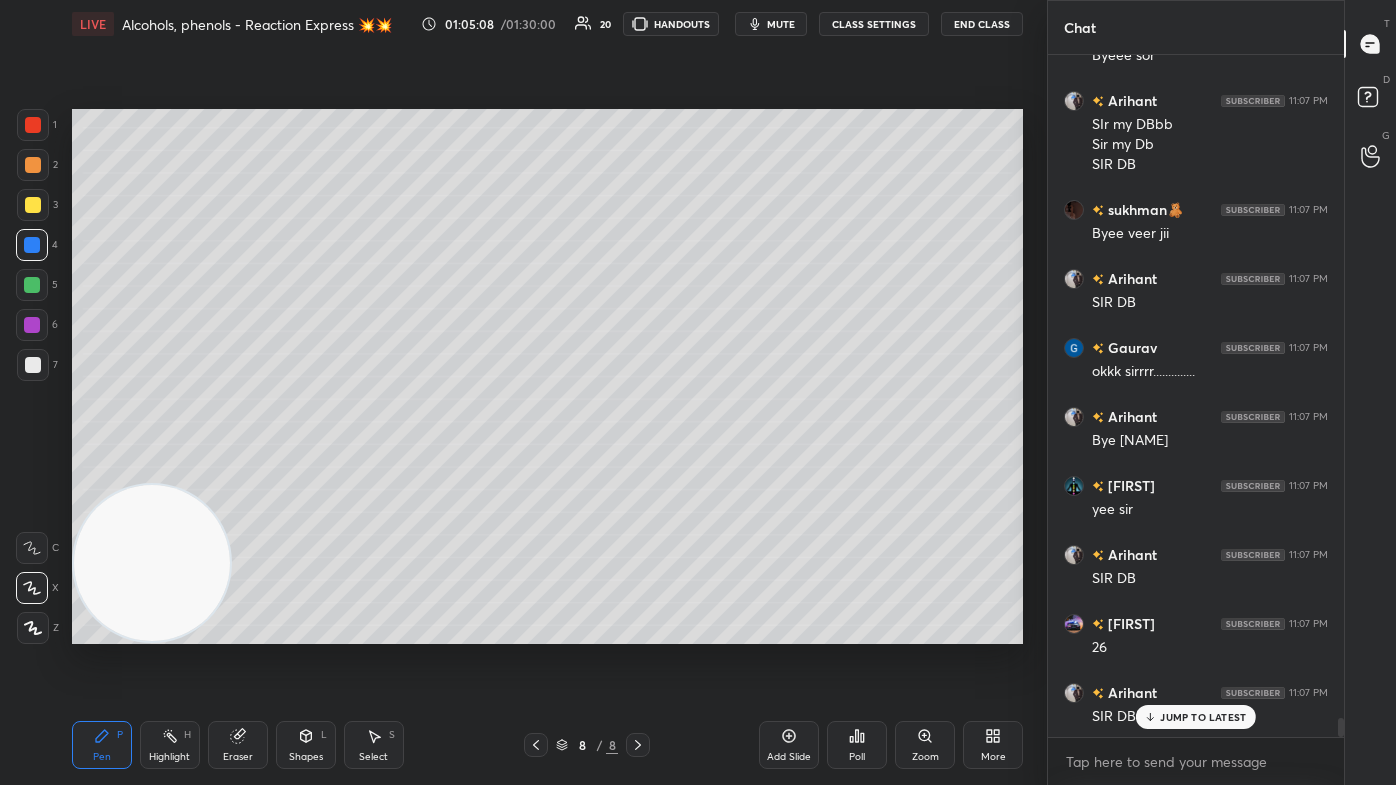 scroll, scrollTop: 24490, scrollLeft: 0, axis: vertical 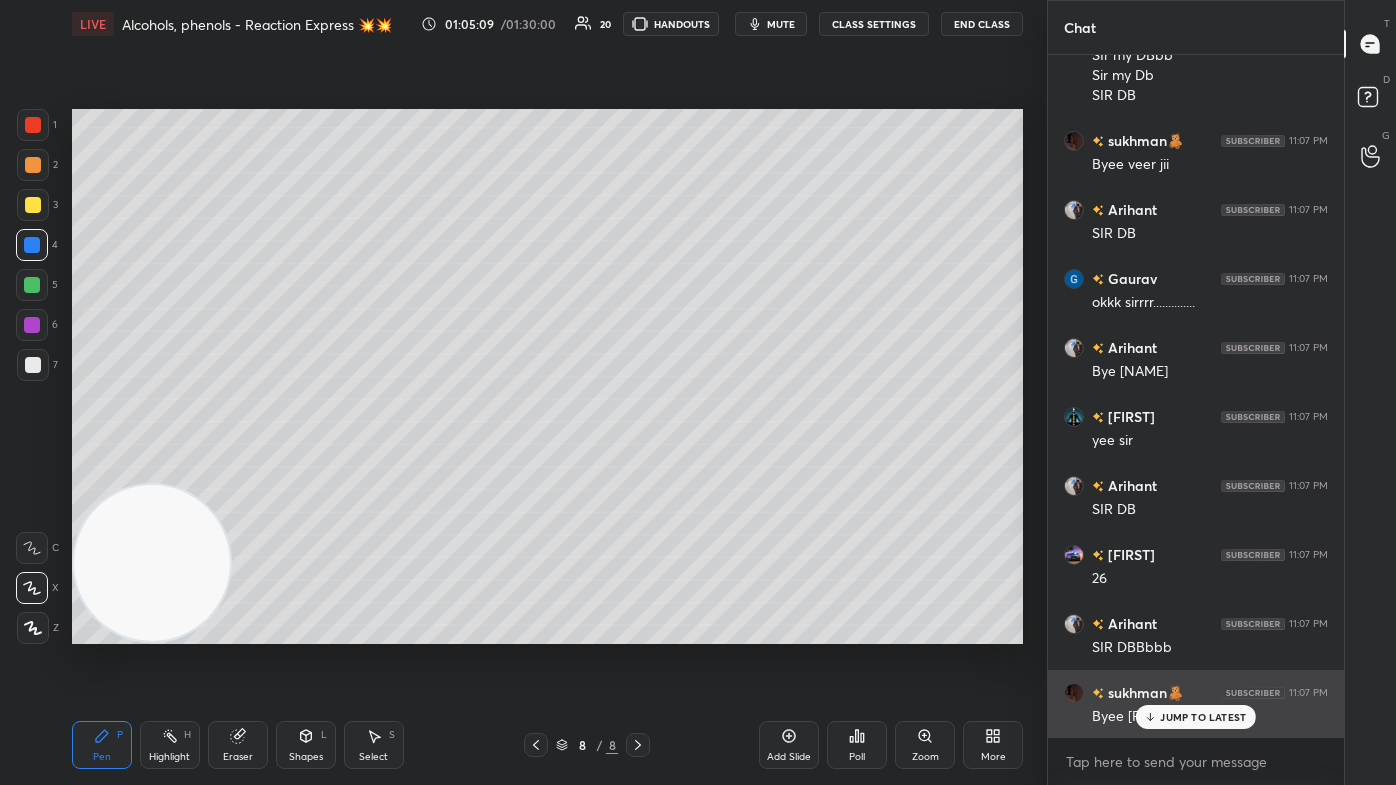 click on "JUMP TO LATEST" at bounding box center [1203, 717] 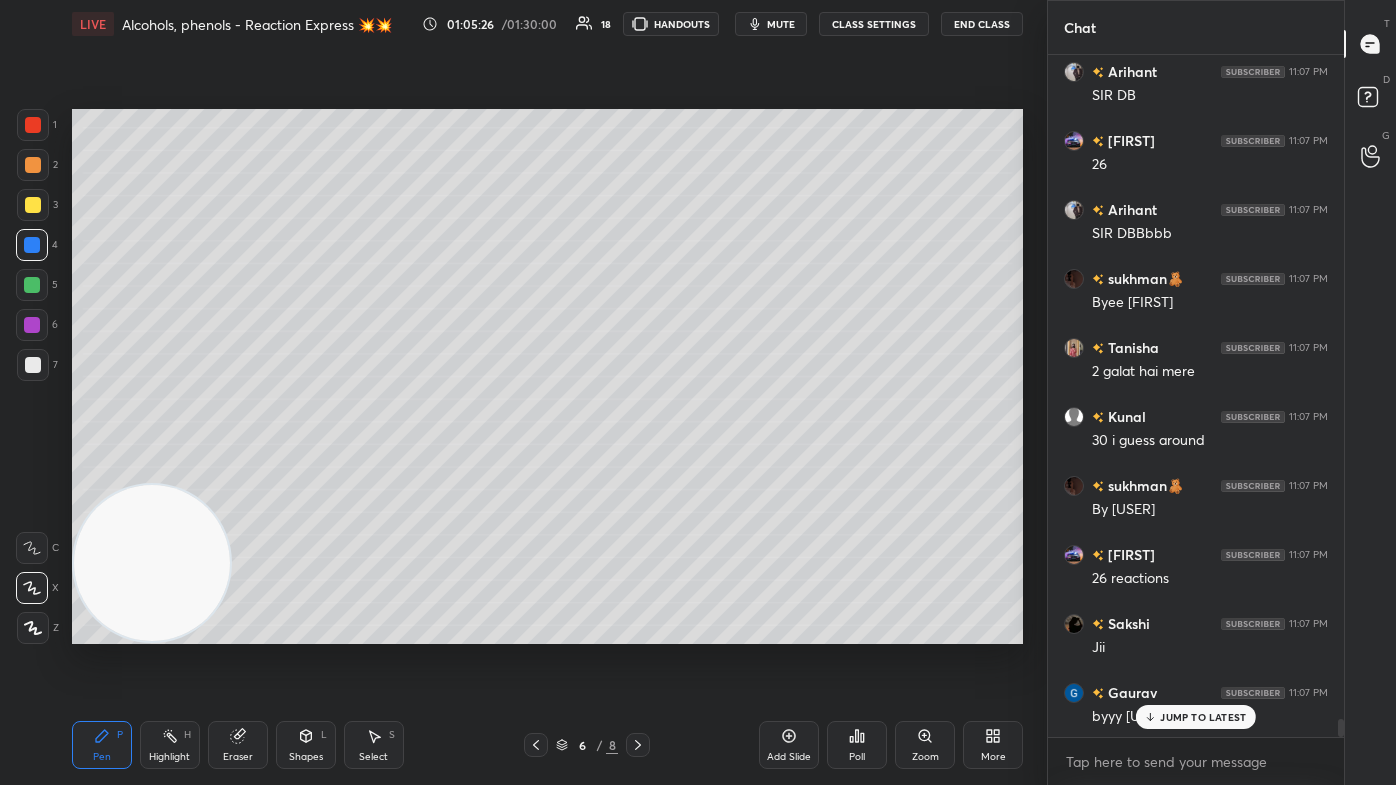 scroll, scrollTop: 24973, scrollLeft: 0, axis: vertical 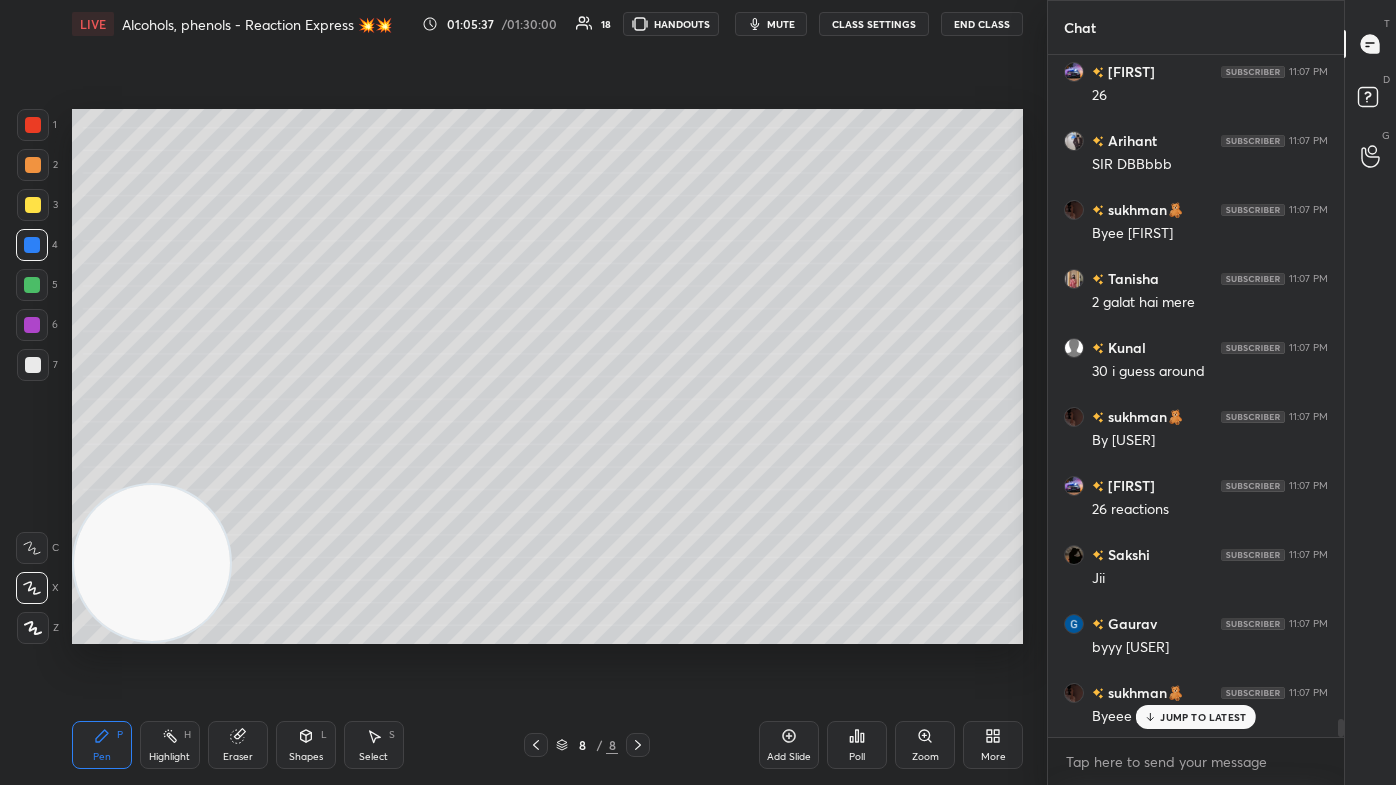 click on "Add Slide" at bounding box center [789, 745] 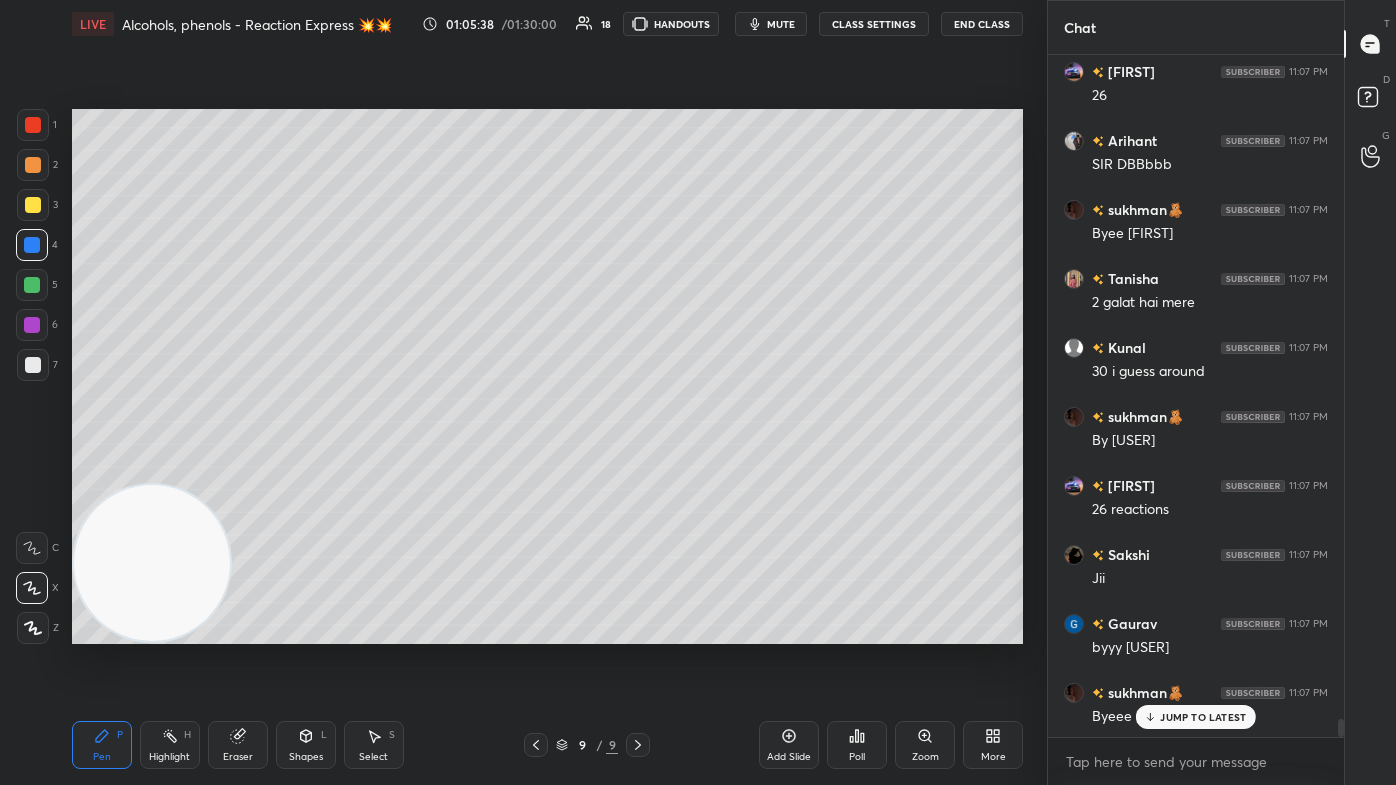 click at bounding box center (33, 205) 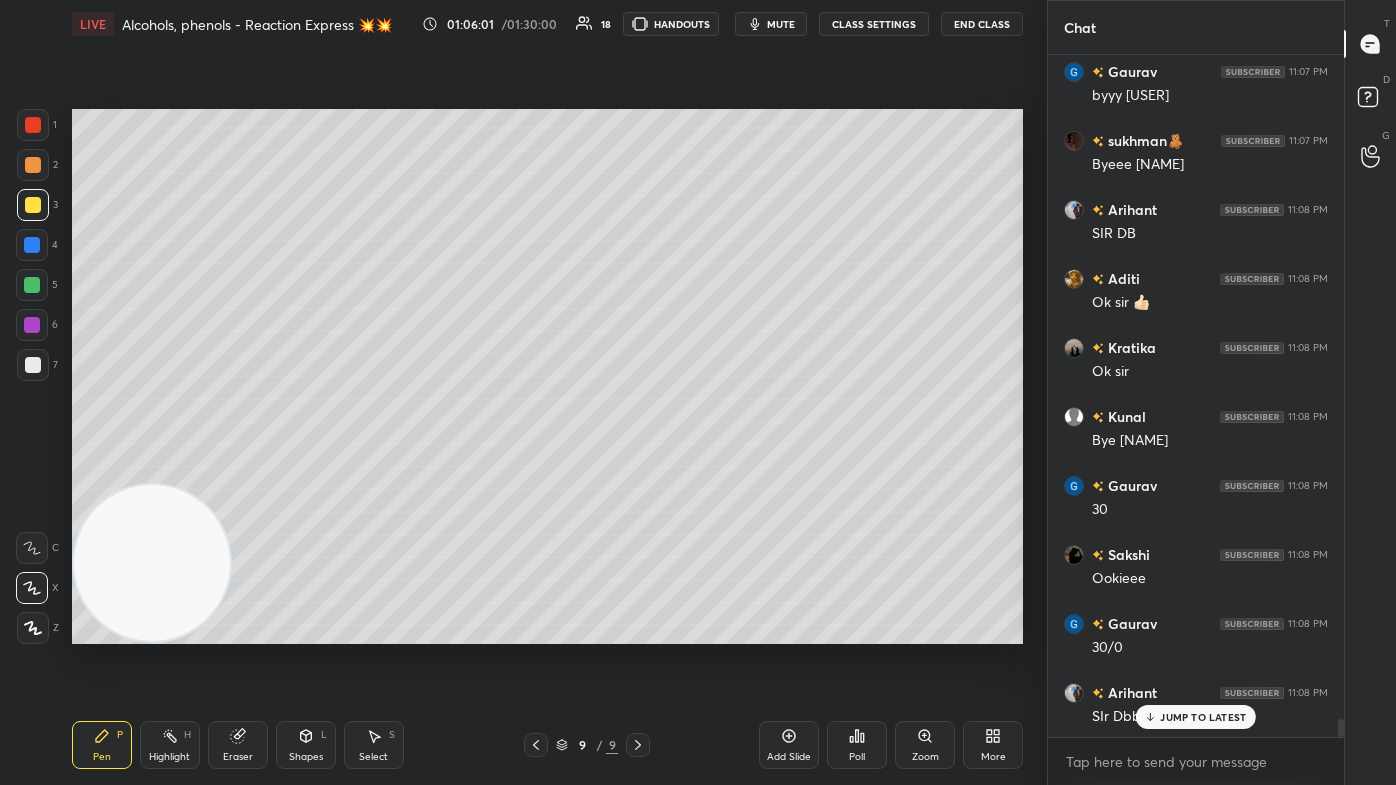scroll, scrollTop: 25594, scrollLeft: 0, axis: vertical 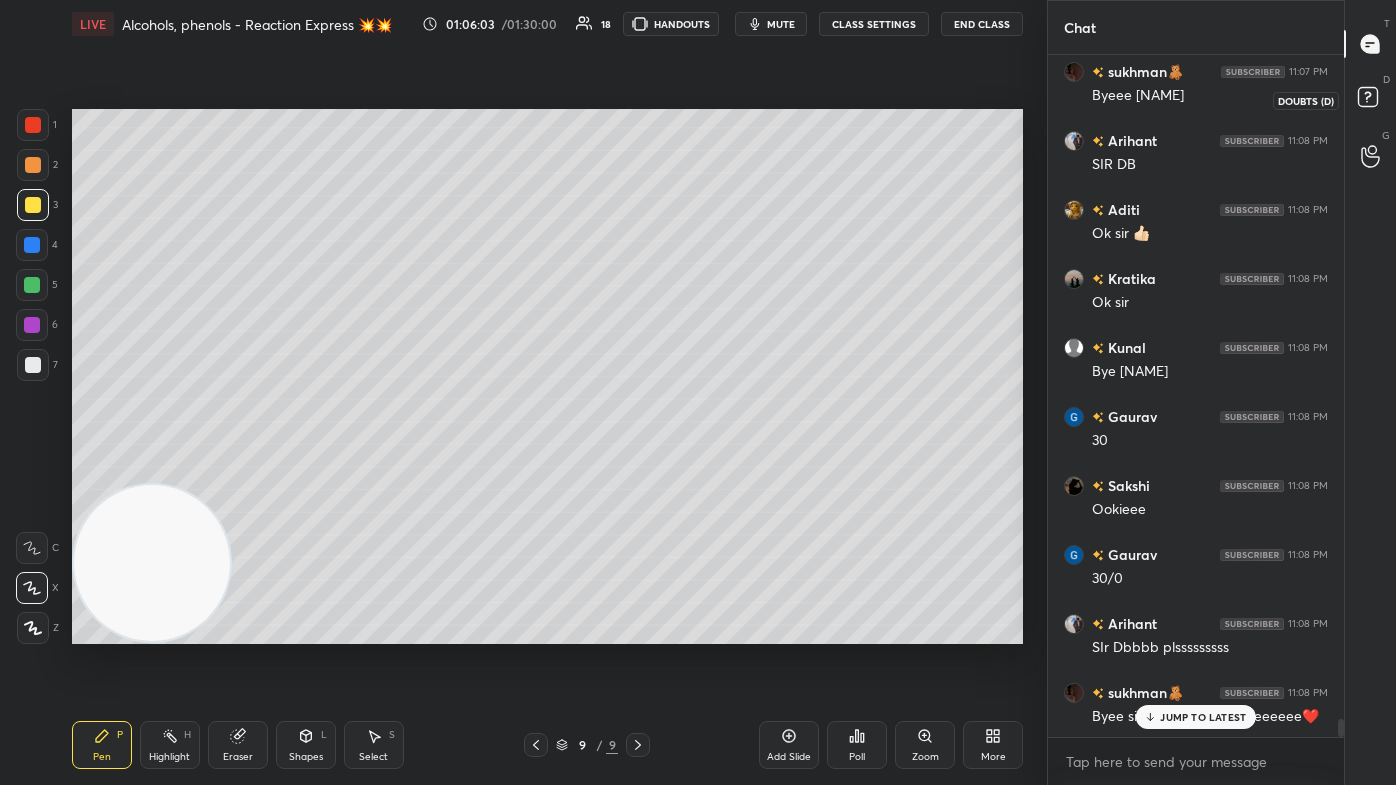 click 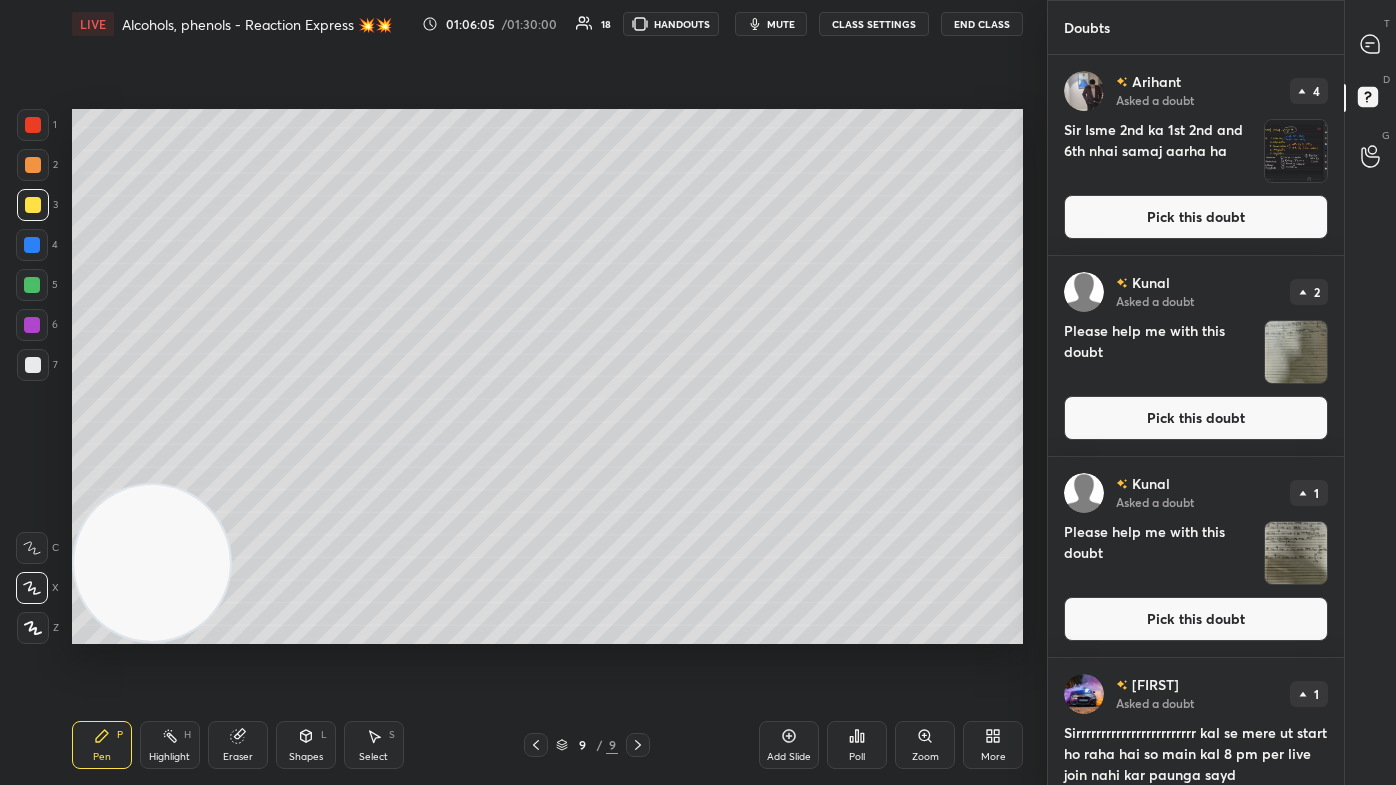 click at bounding box center (1296, 151) 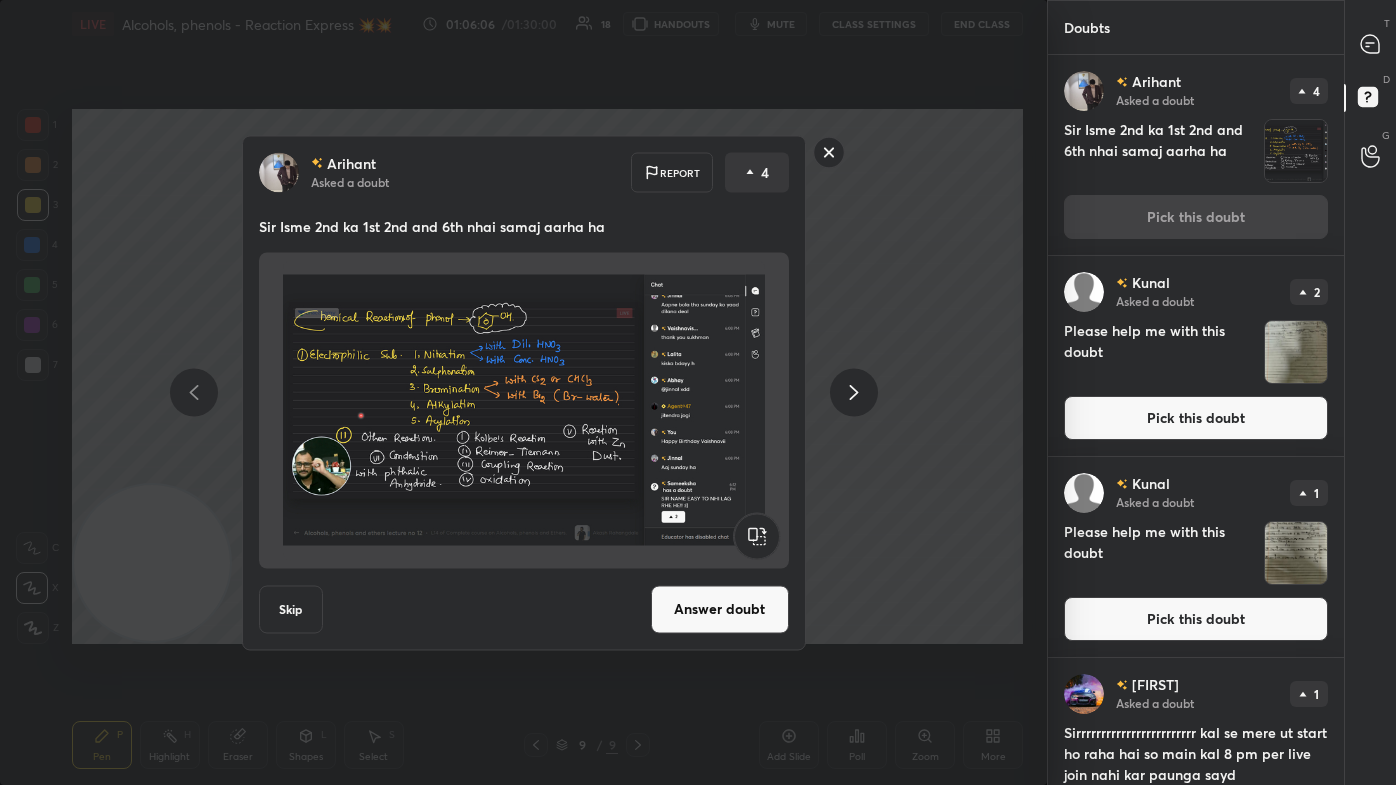 click 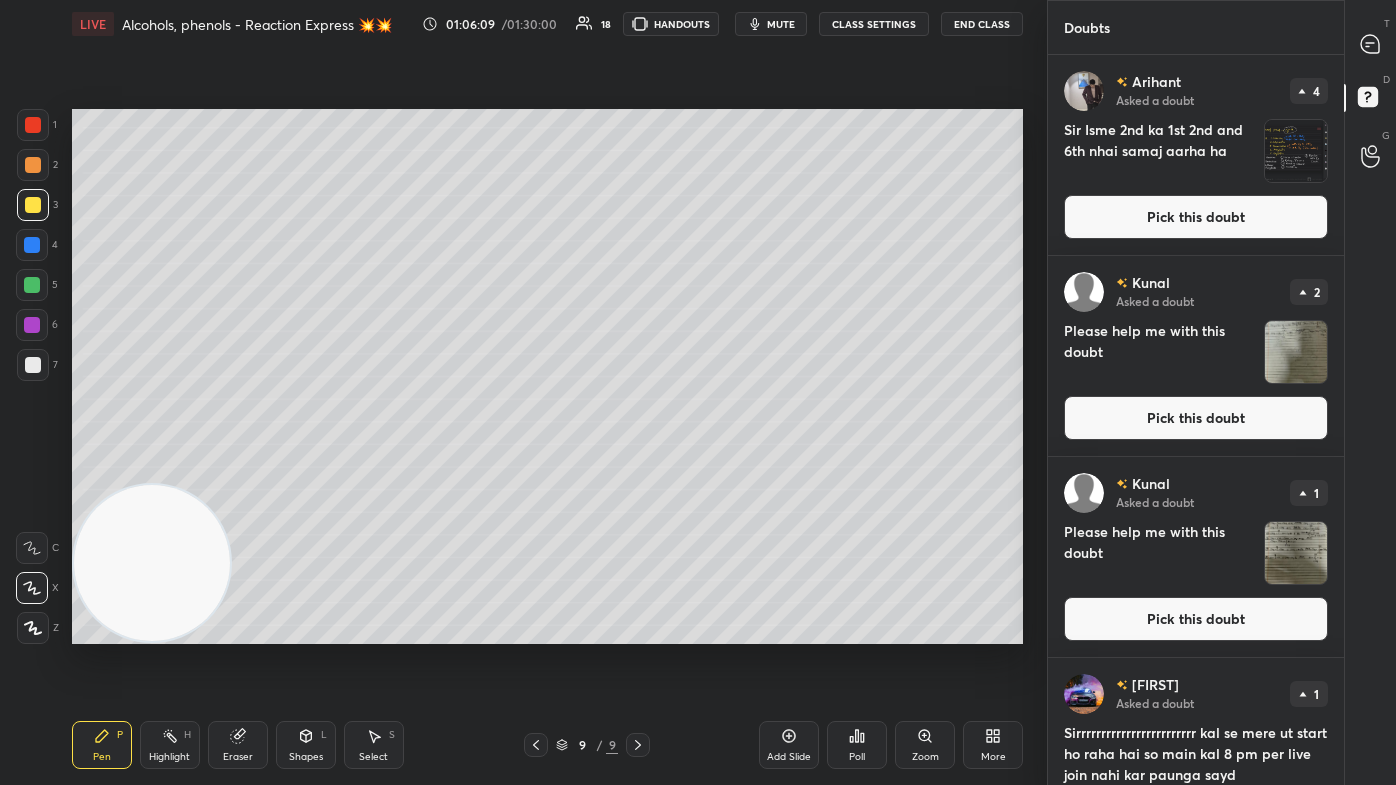 click at bounding box center (1296, 151) 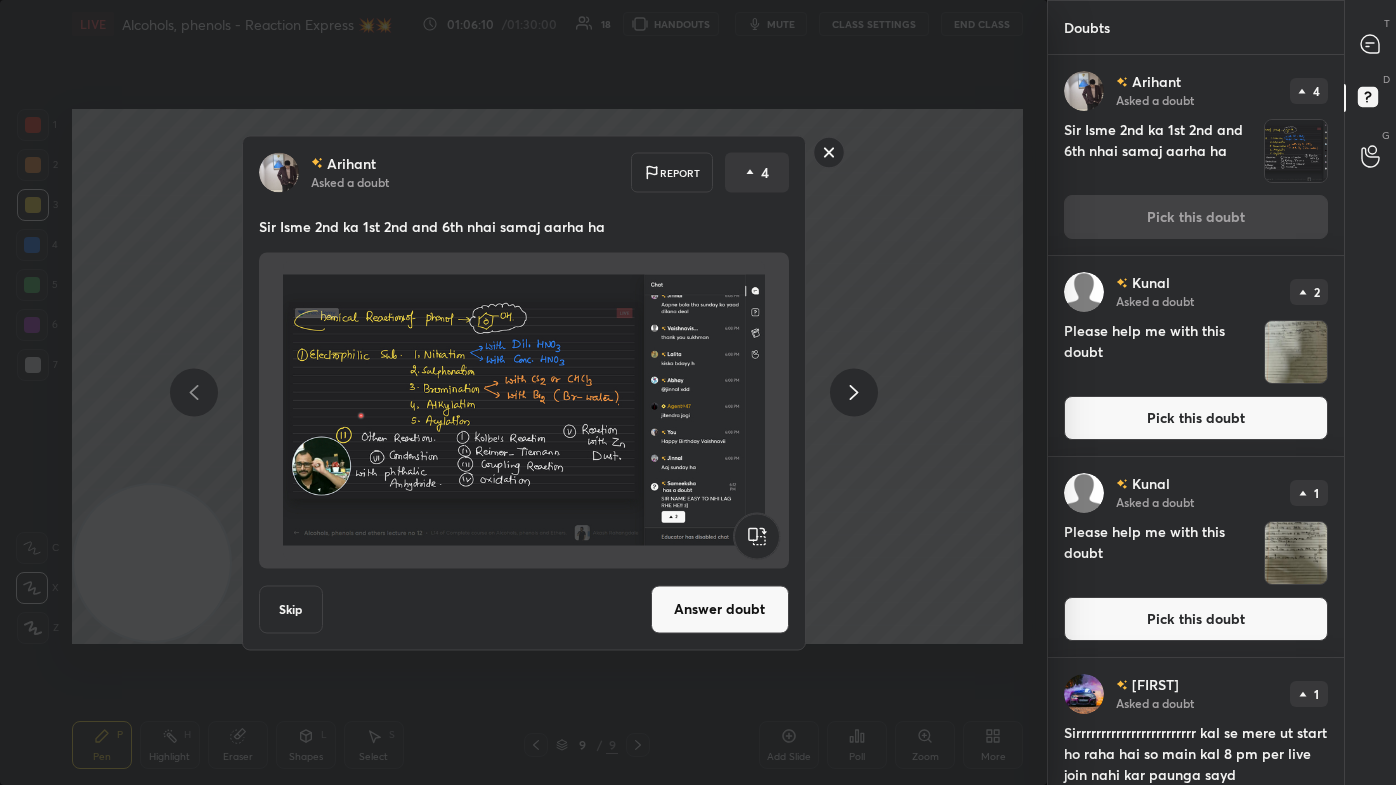 drag, startPoint x: 717, startPoint y: 622, endPoint x: 734, endPoint y: 607, distance: 22.671568 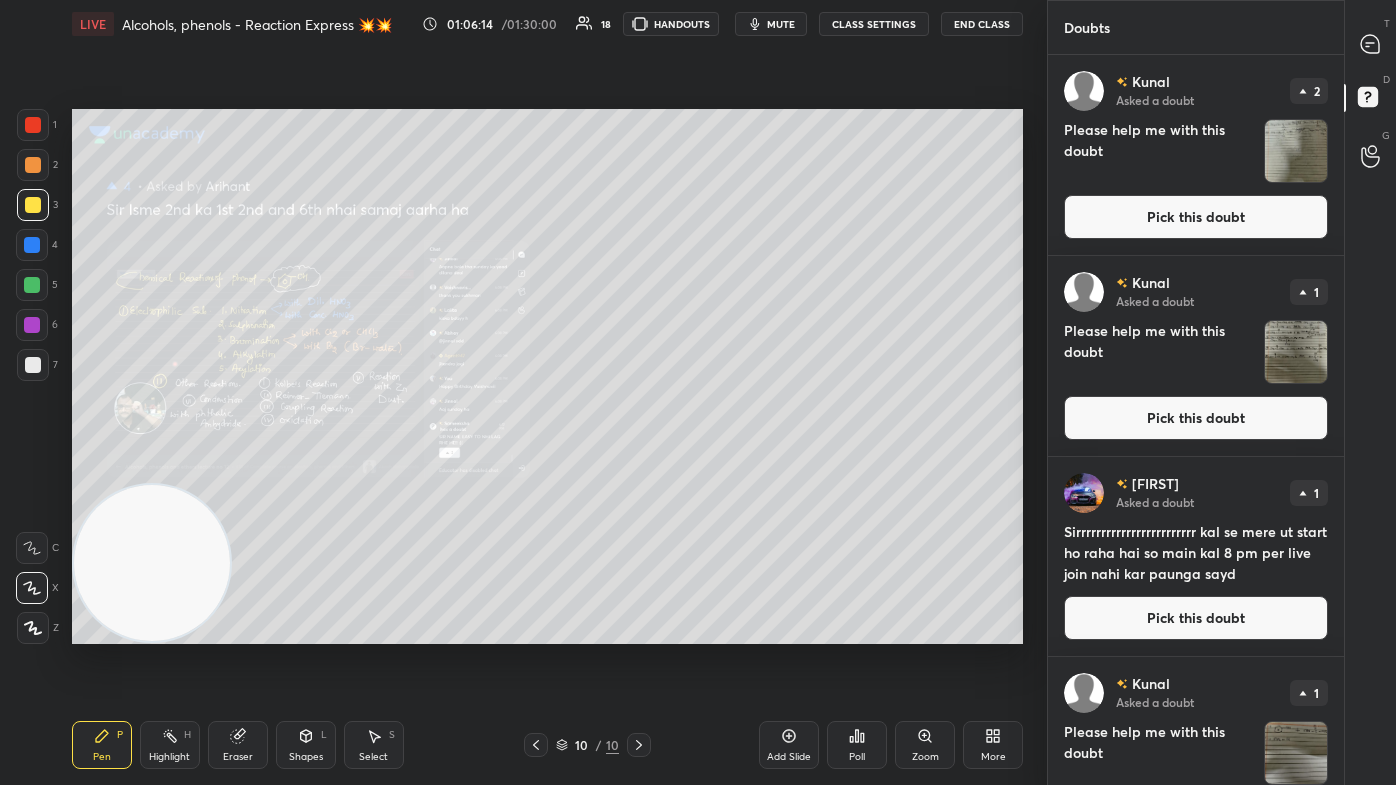 click 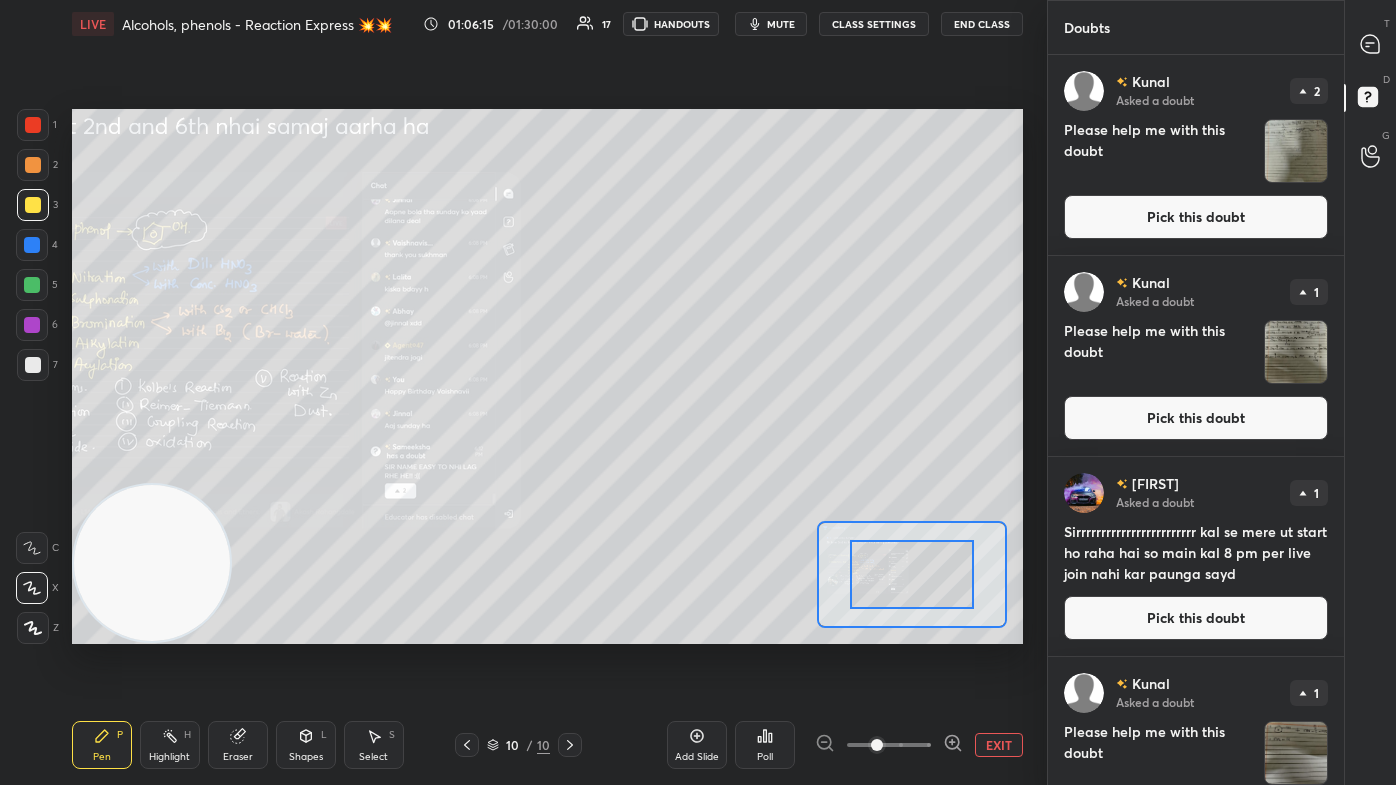 drag, startPoint x: 893, startPoint y: 744, endPoint x: 894, endPoint y: 732, distance: 12.0415945 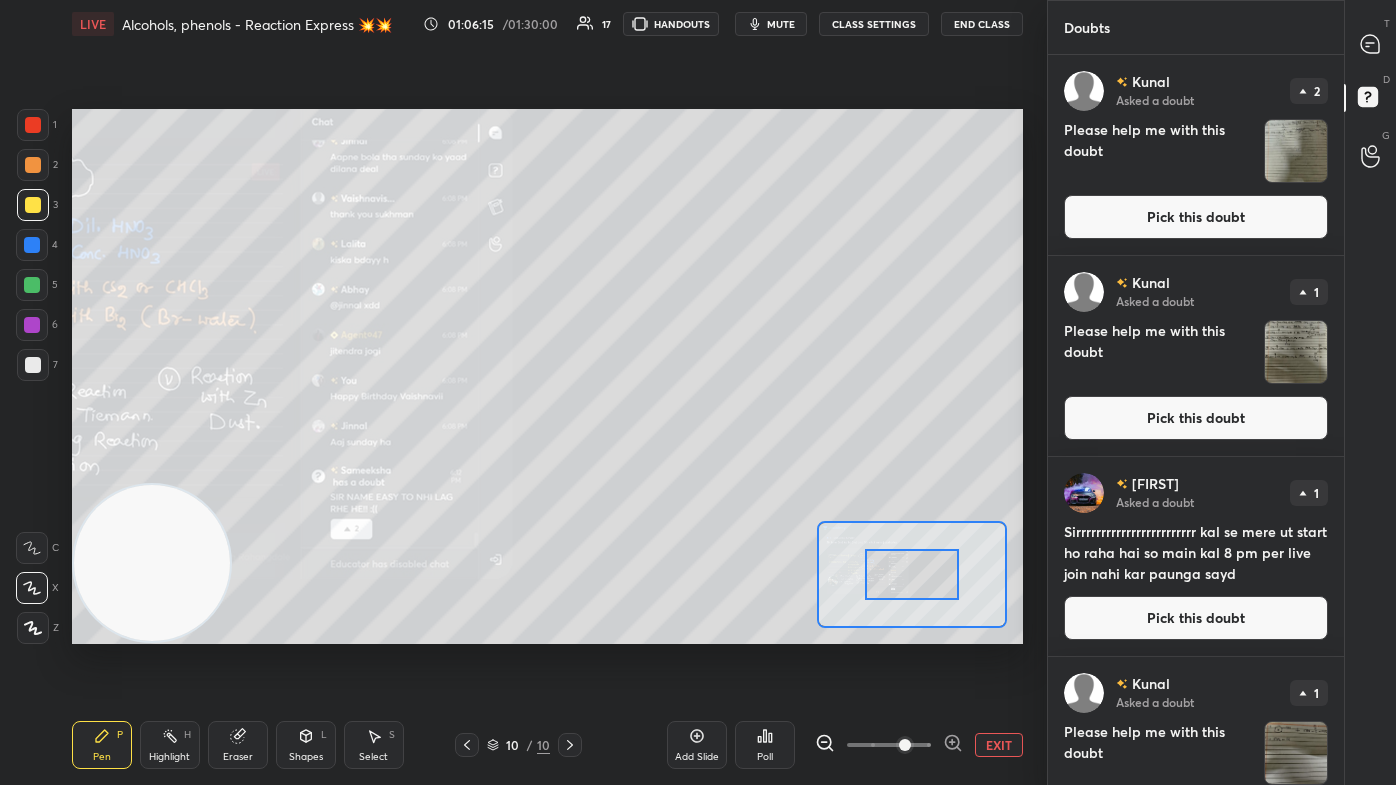 drag, startPoint x: 900, startPoint y: 572, endPoint x: 867, endPoint y: 559, distance: 35.468296 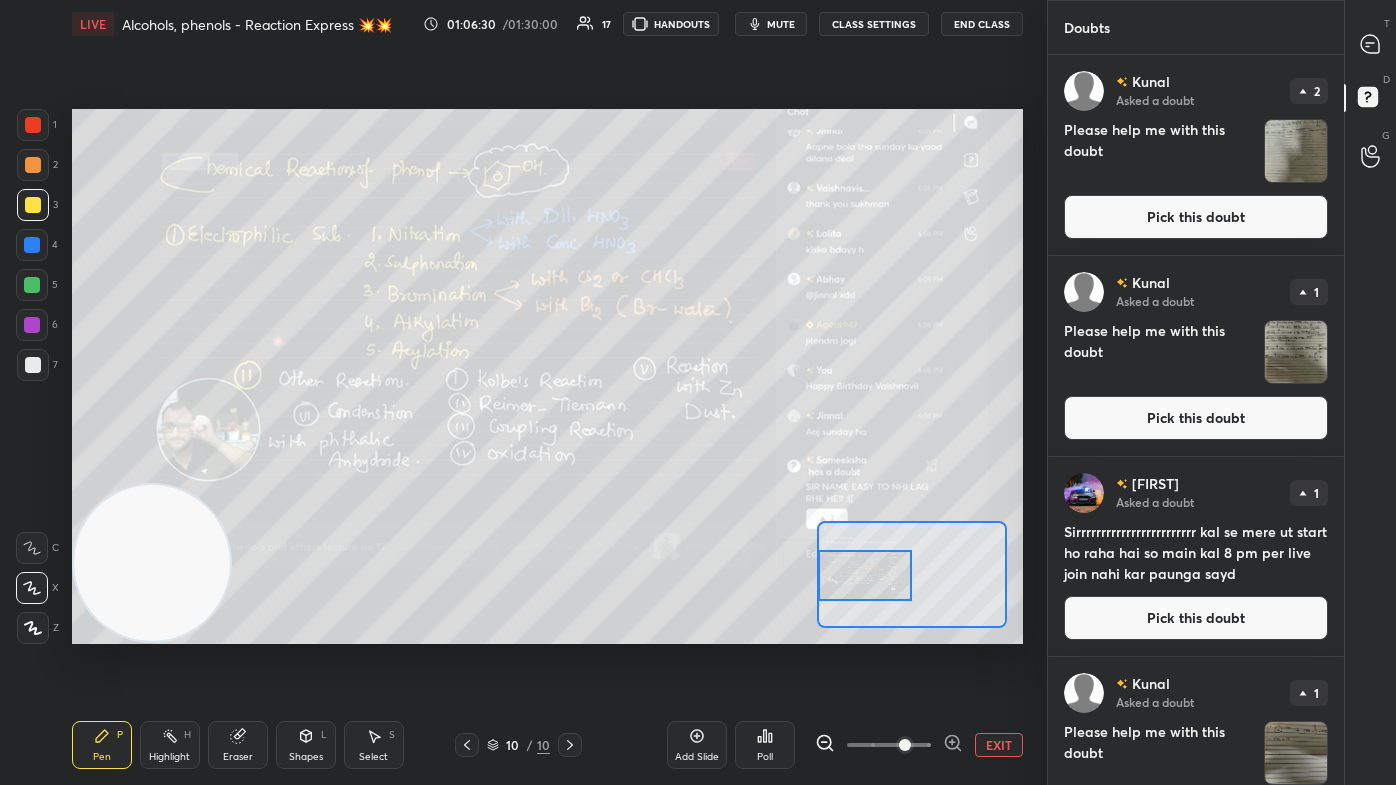 drag, startPoint x: 884, startPoint y: 566, endPoint x: 898, endPoint y: 562, distance: 14.56022 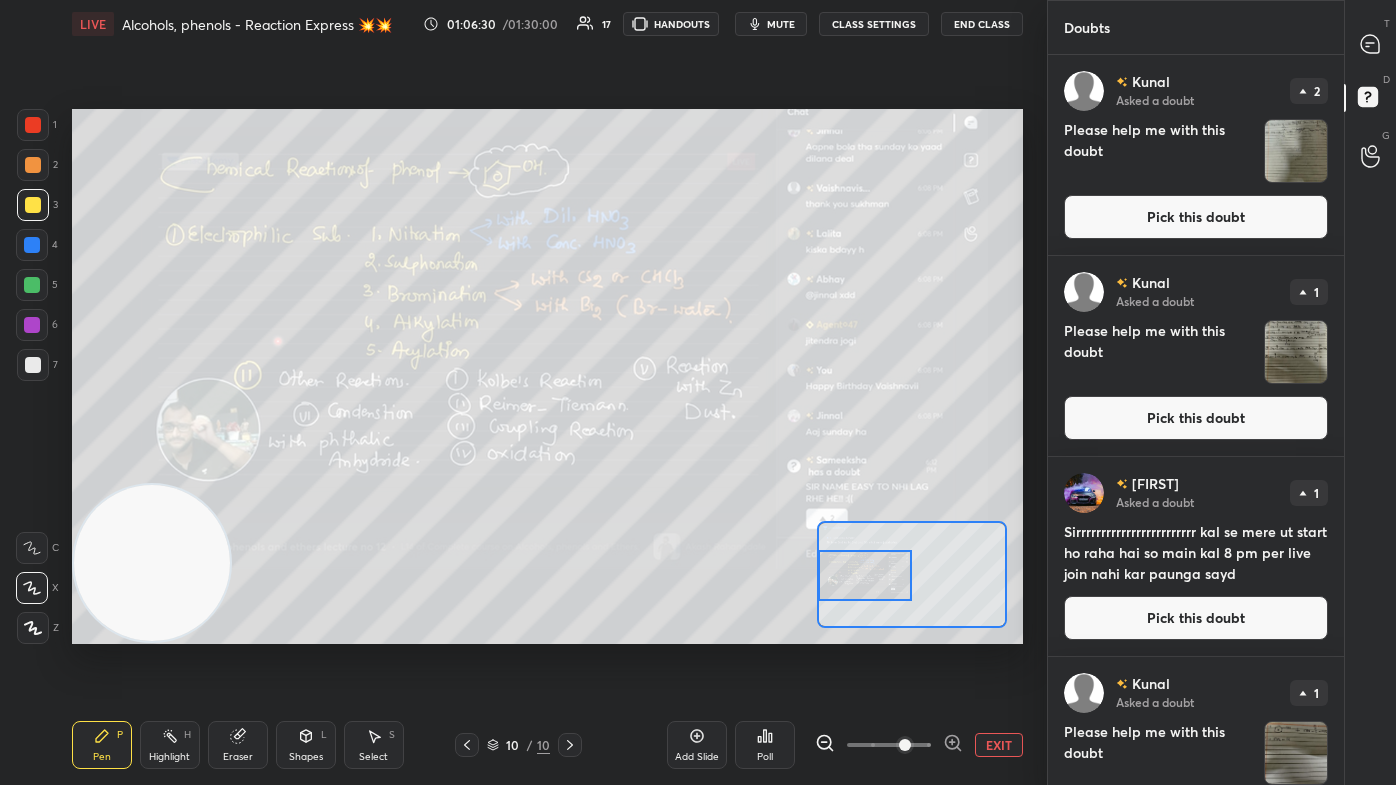 click at bounding box center (864, 576) 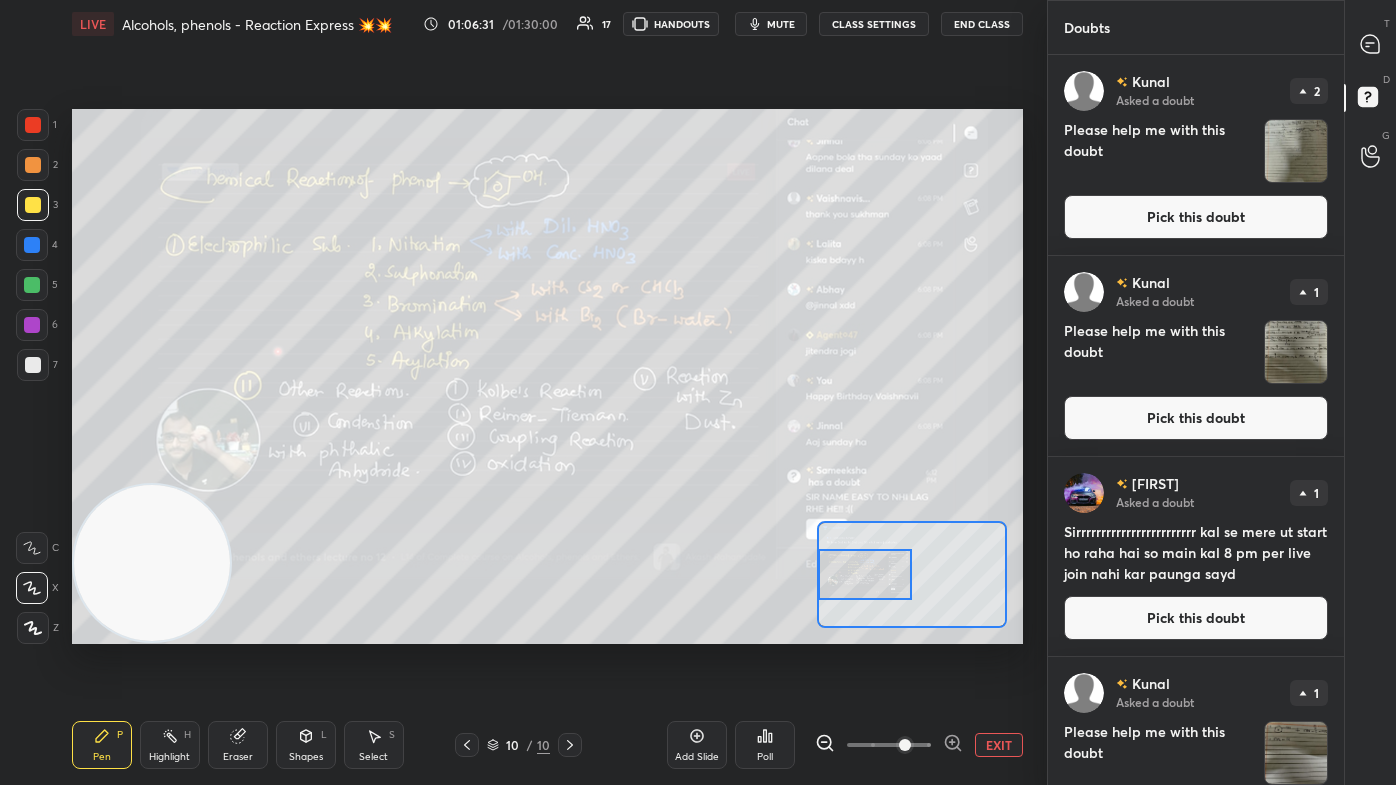 click at bounding box center (33, 125) 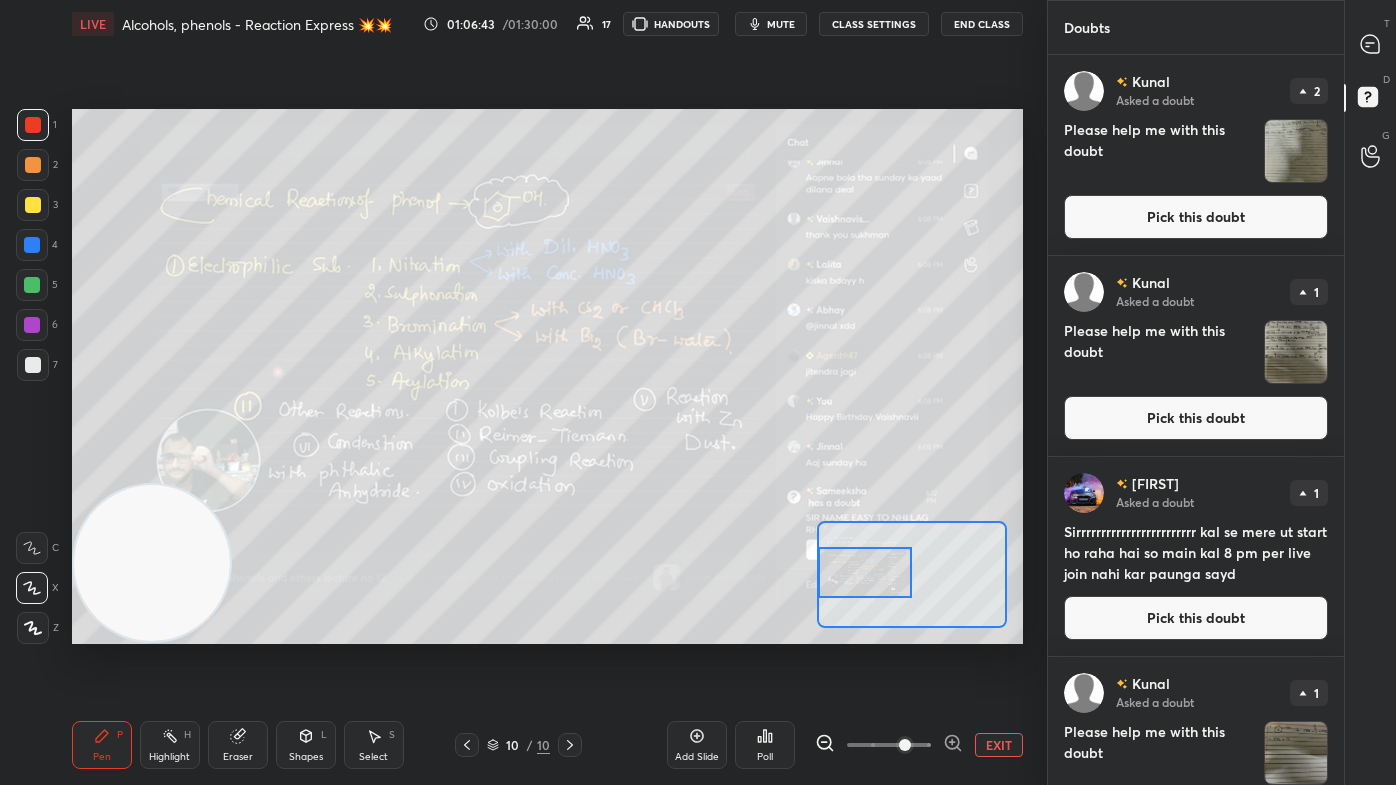 drag, startPoint x: 871, startPoint y: 573, endPoint x: 858, endPoint y: 568, distance: 13.928389 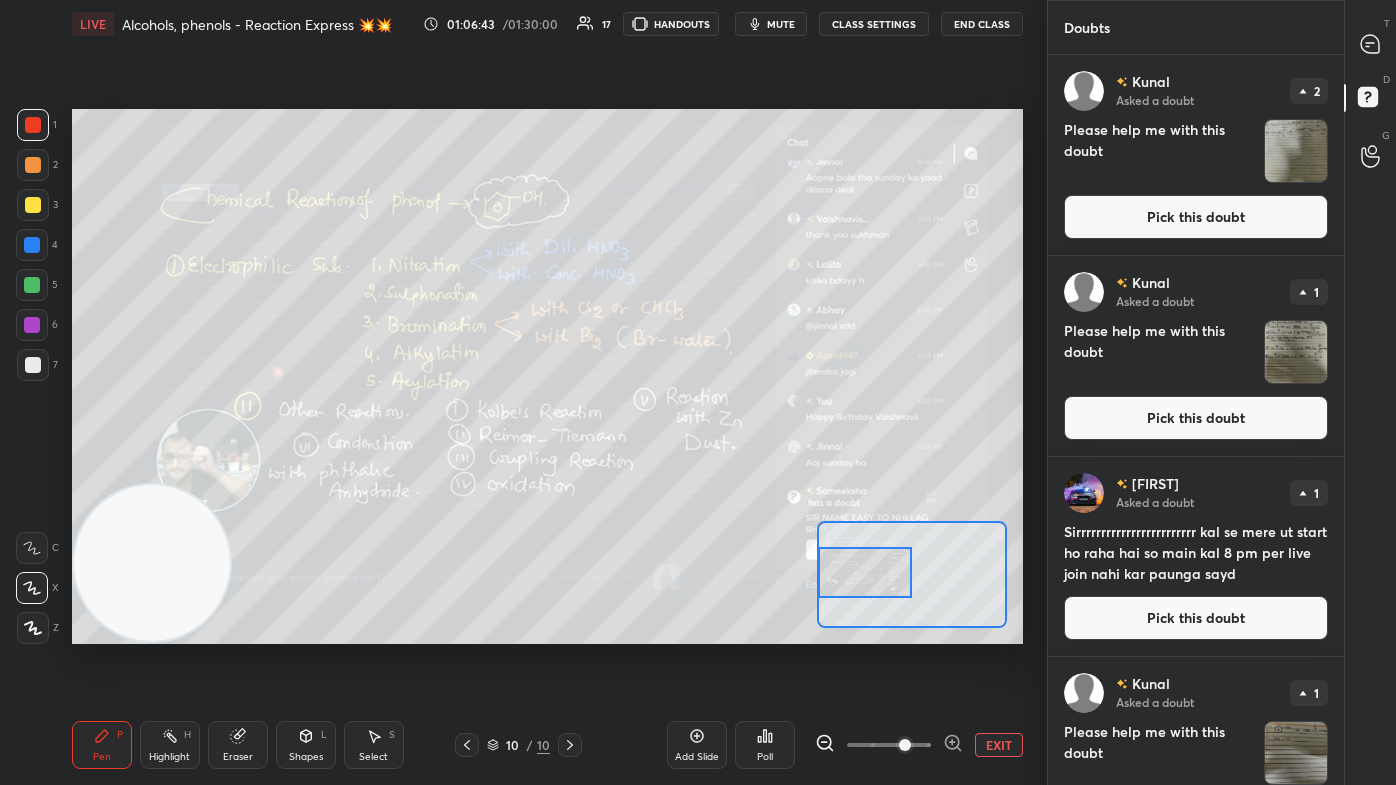 click at bounding box center (864, 573) 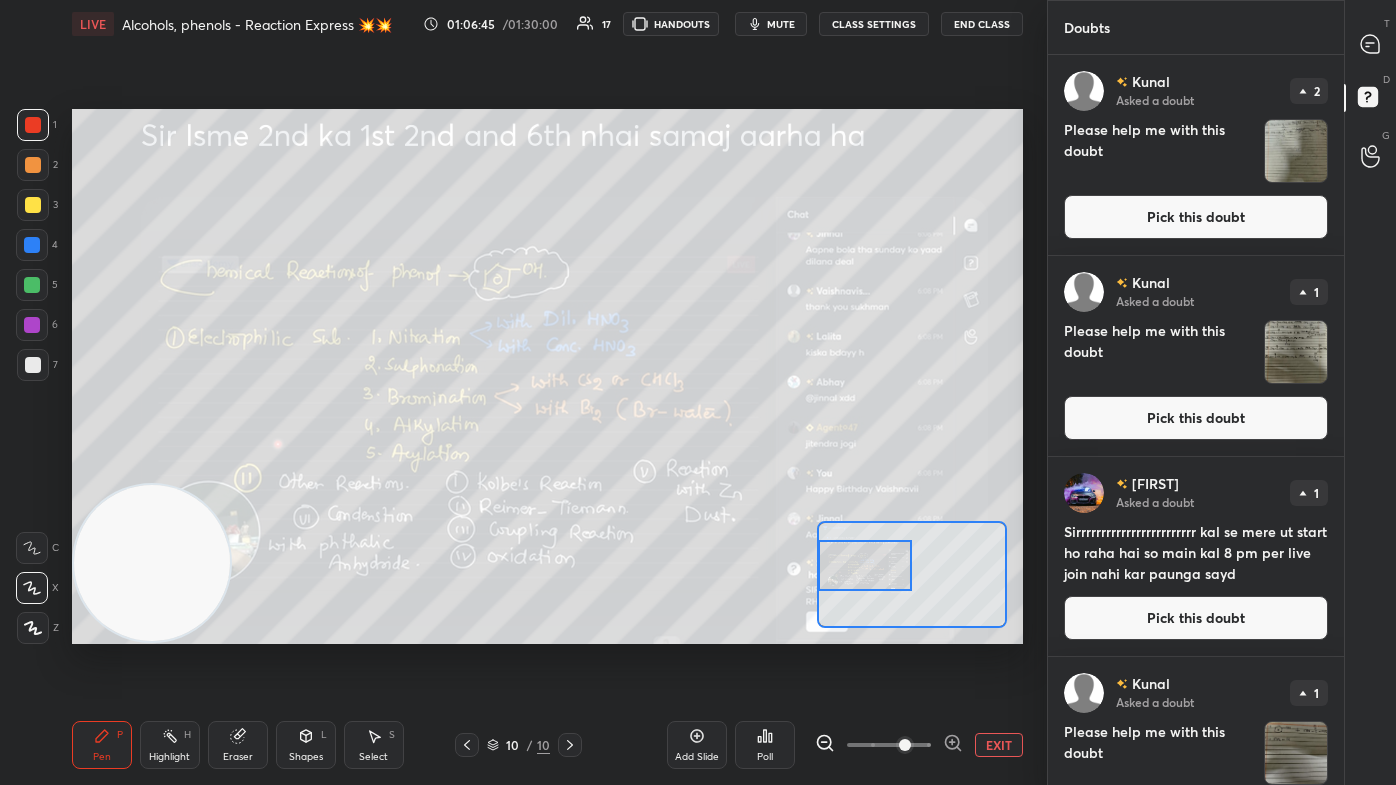 click at bounding box center (864, 566) 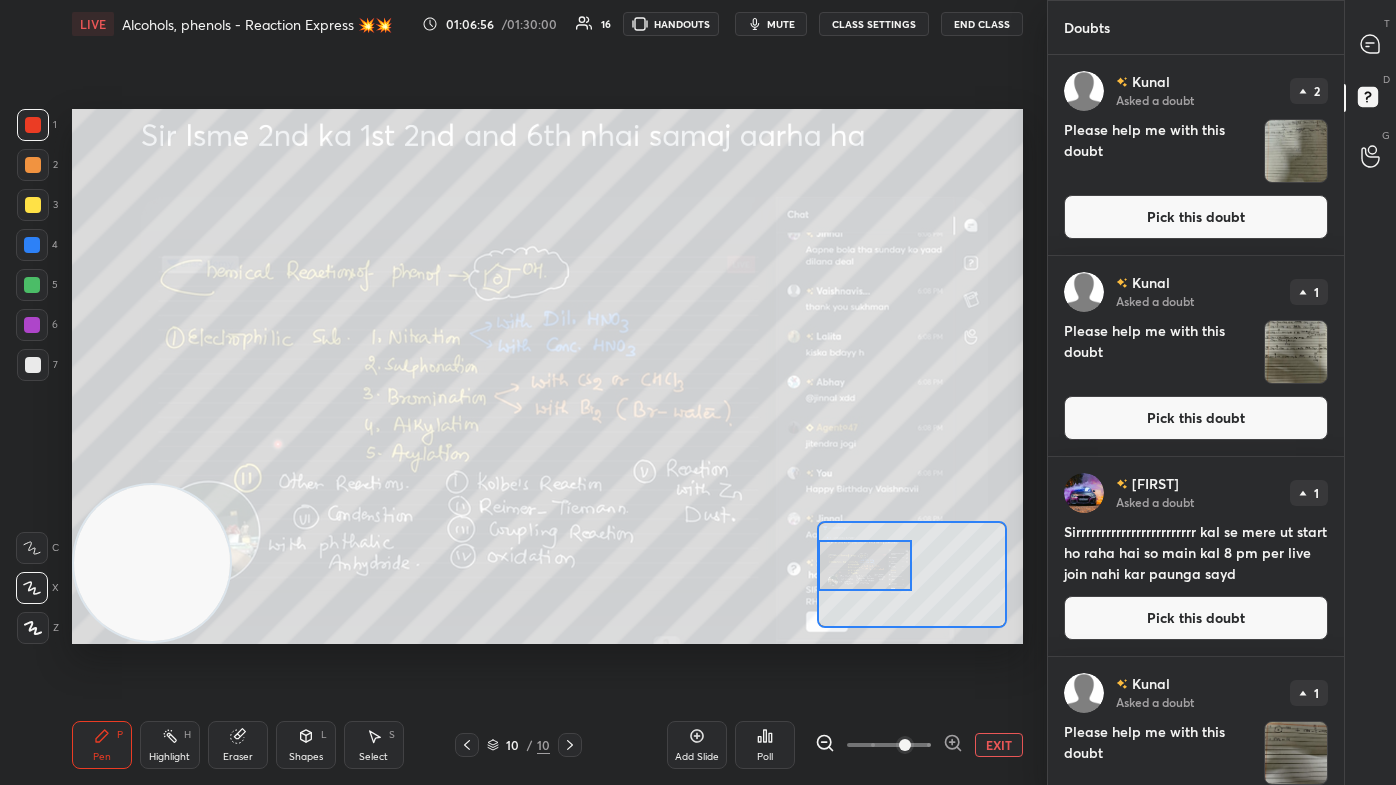 click at bounding box center (1371, 44) 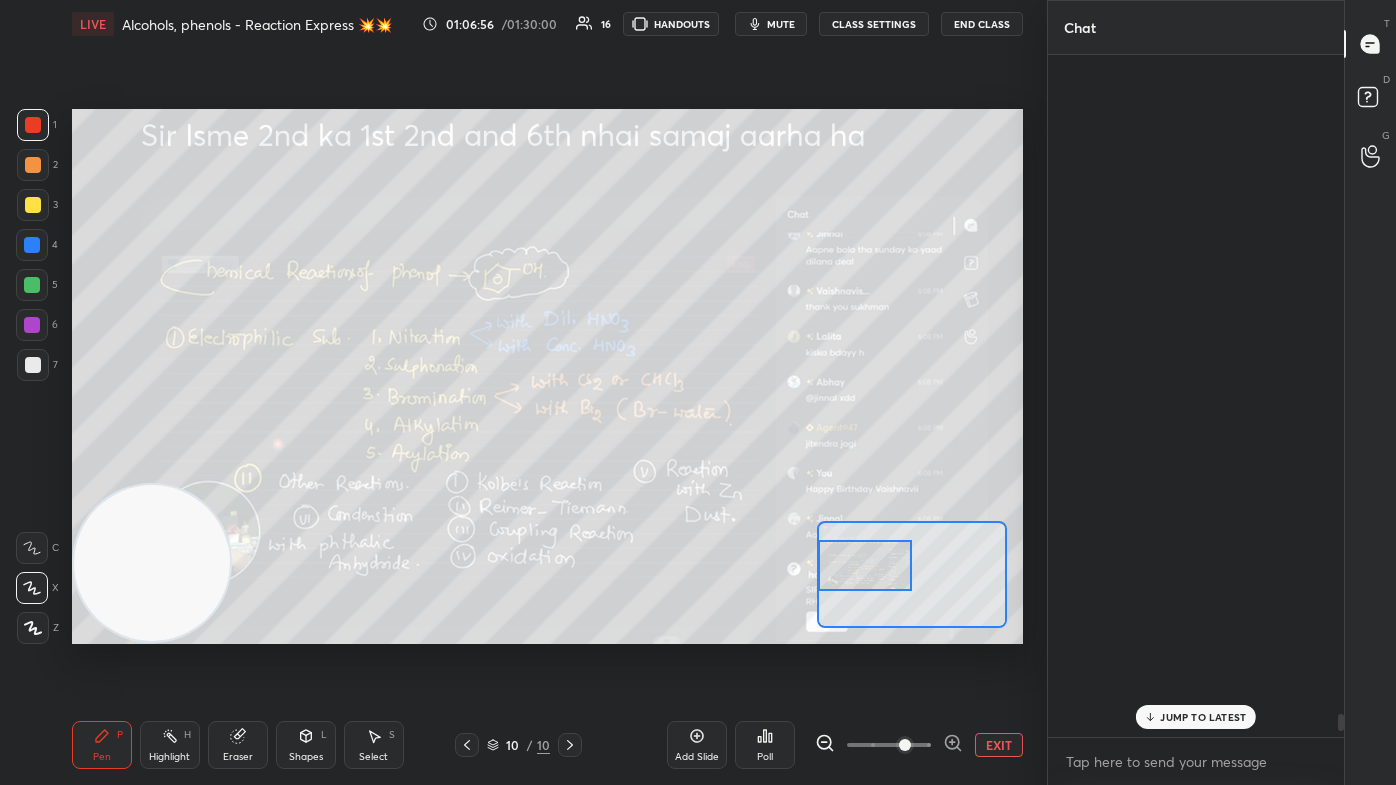 scroll, scrollTop: 26095, scrollLeft: 0, axis: vertical 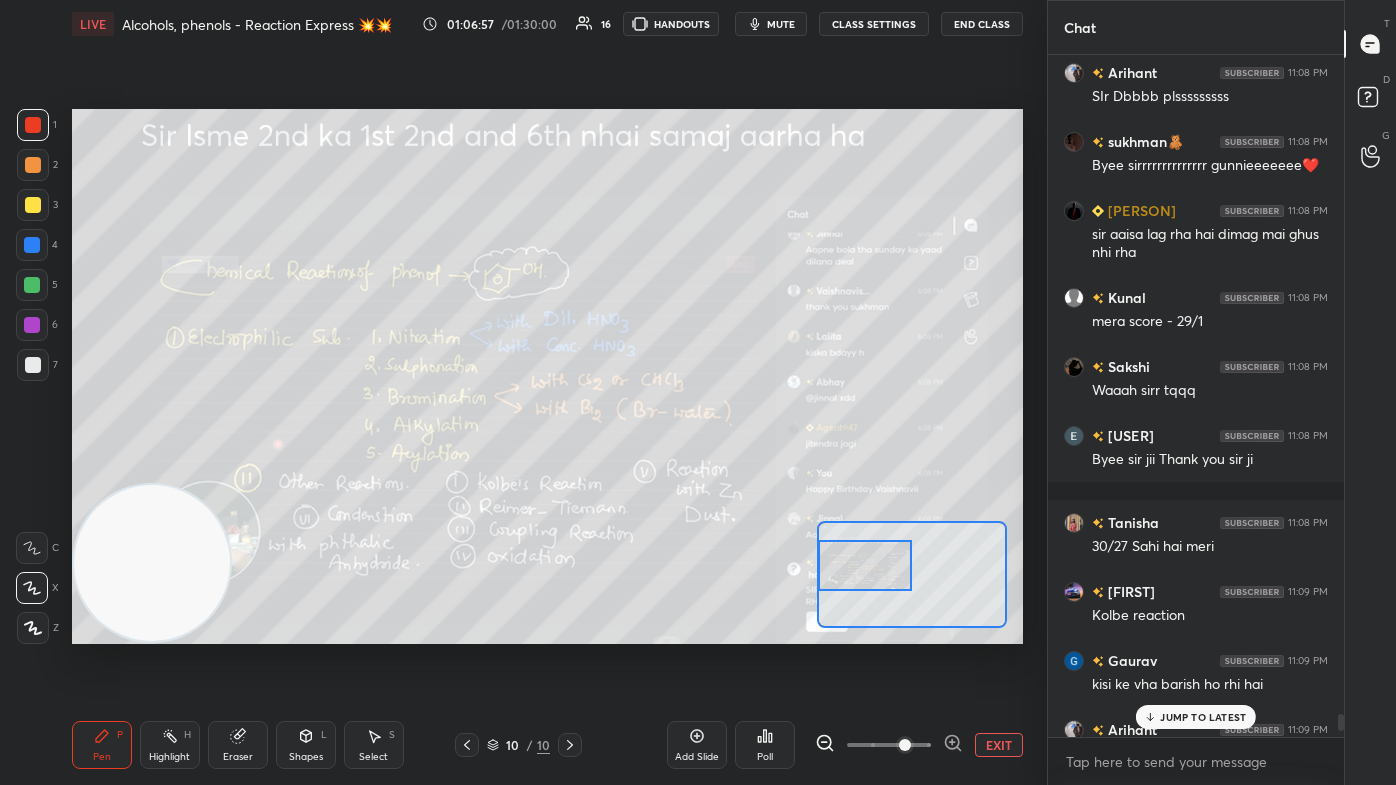click on "JUMP TO LATEST" at bounding box center (1203, 717) 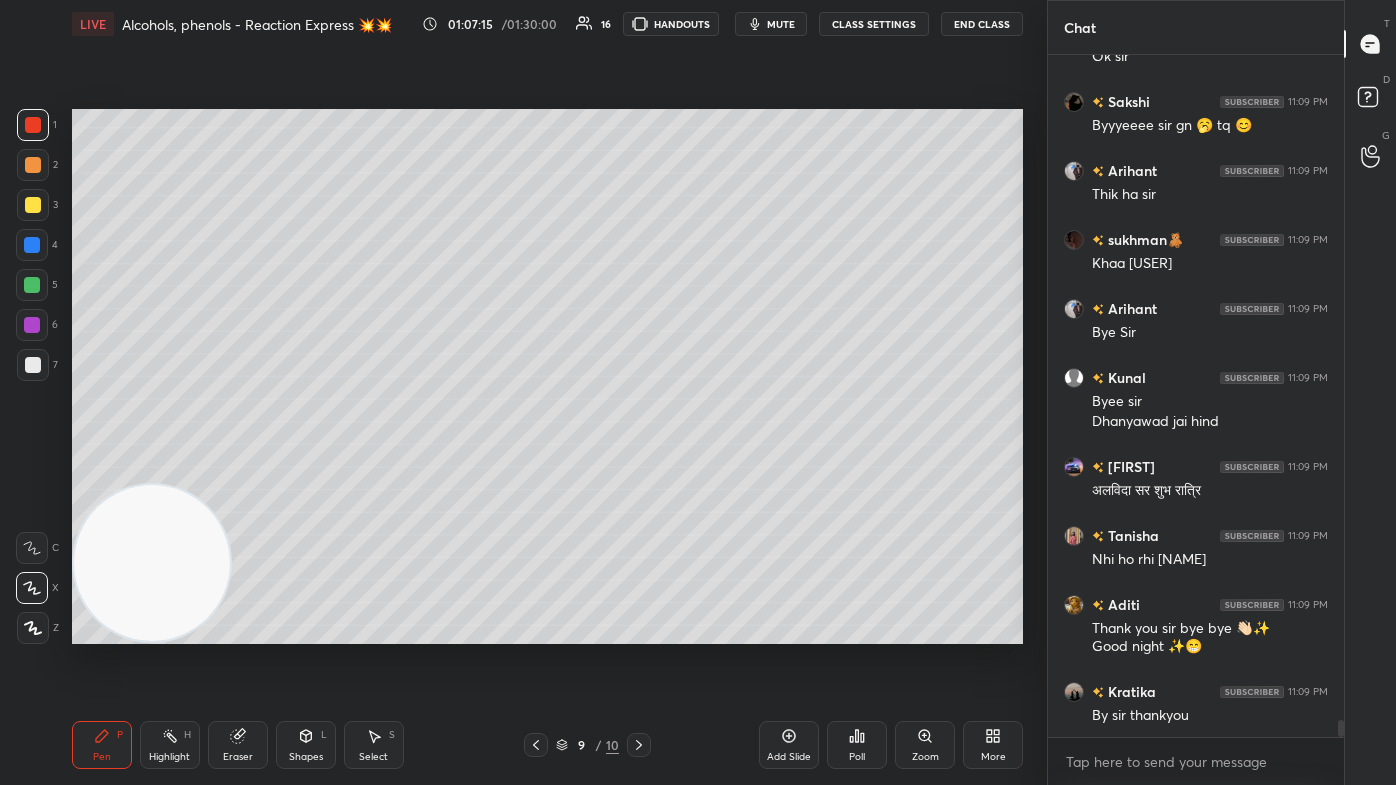 scroll, scrollTop: 26861, scrollLeft: 0, axis: vertical 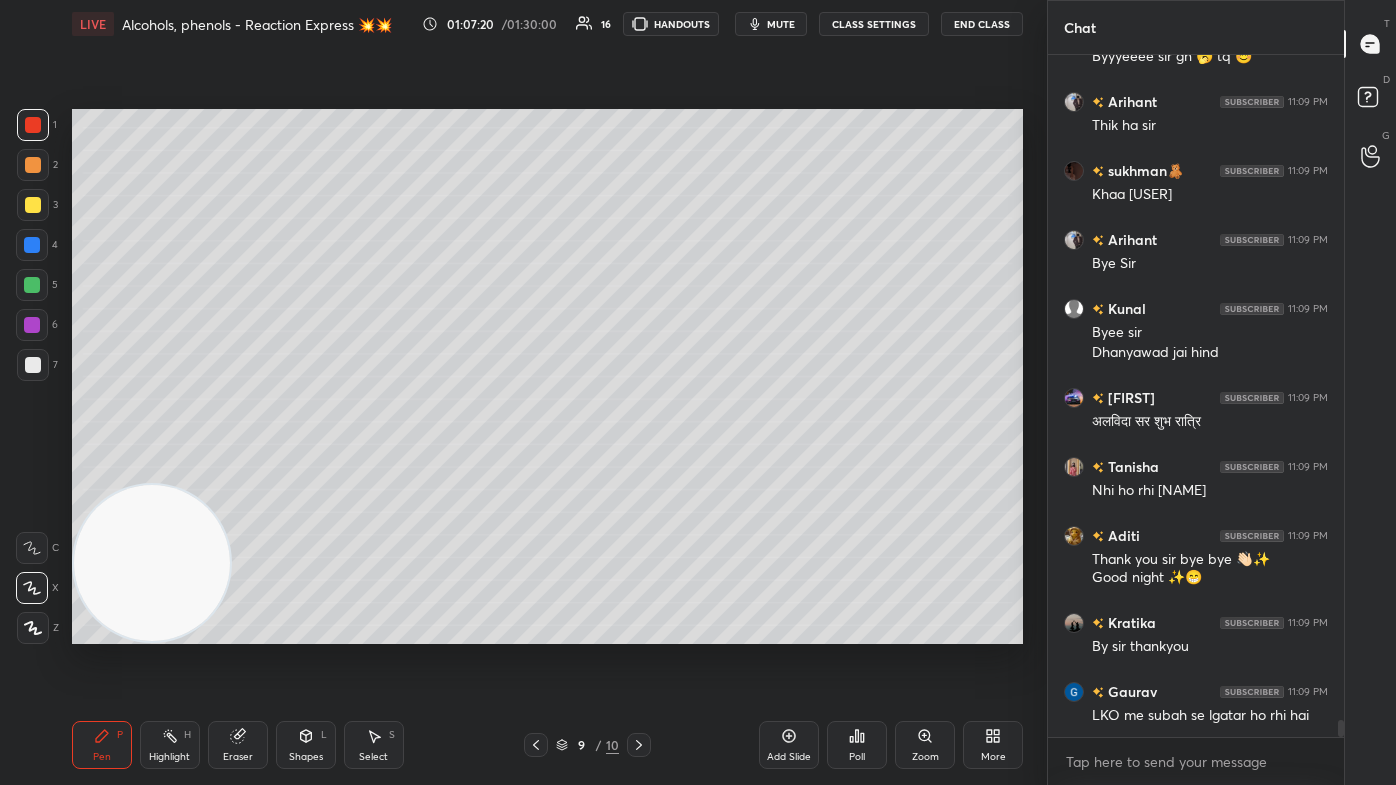 click on "End Class" at bounding box center [982, 24] 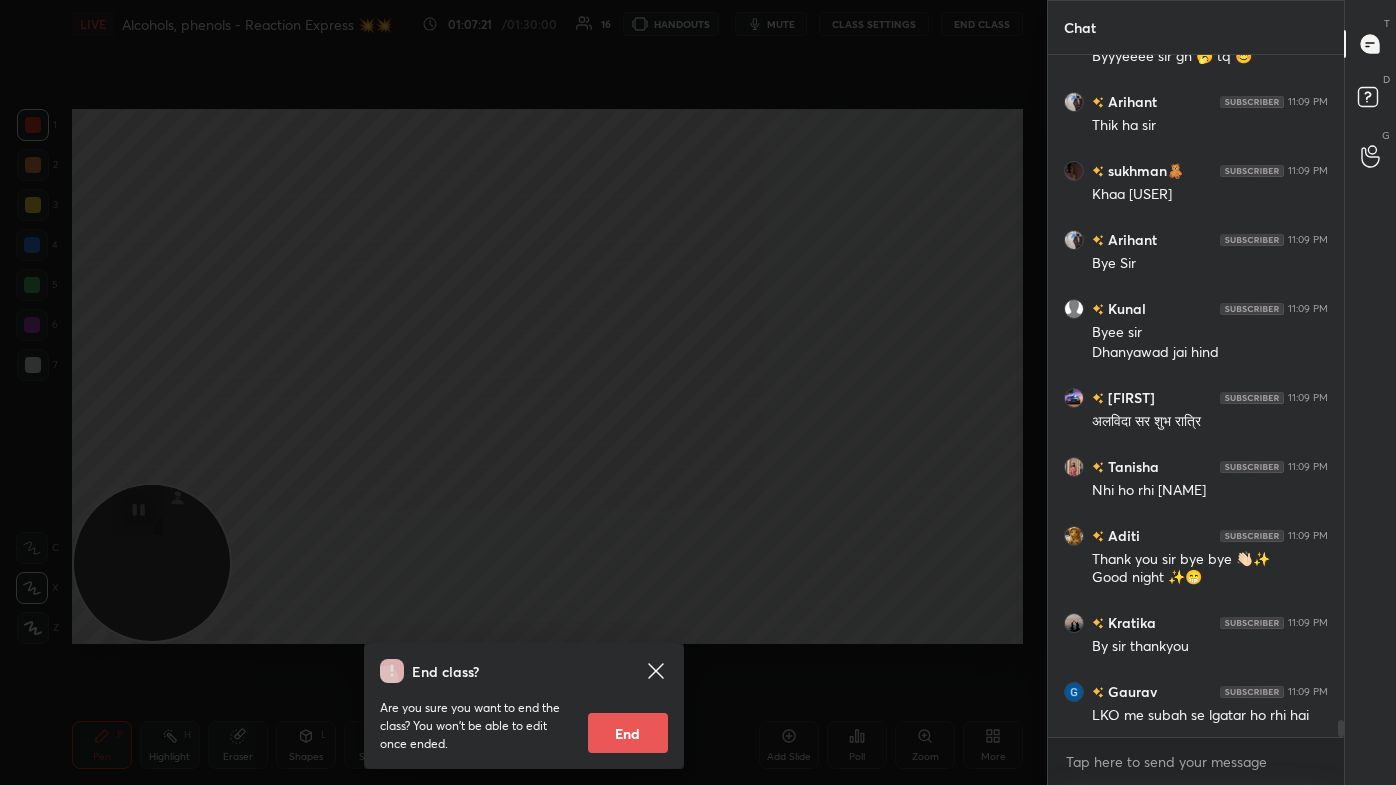 scroll, scrollTop: 26930, scrollLeft: 0, axis: vertical 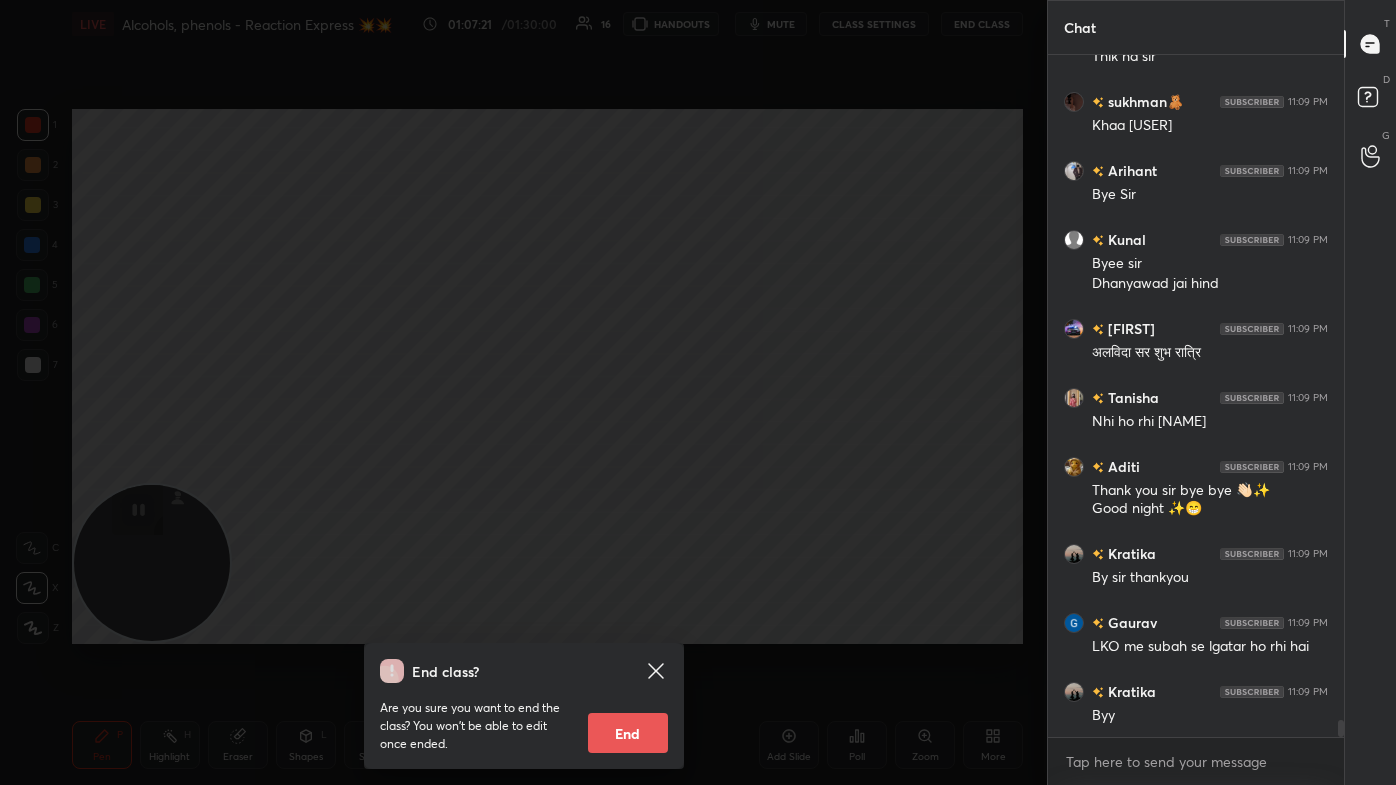 click on "End" at bounding box center [628, 733] 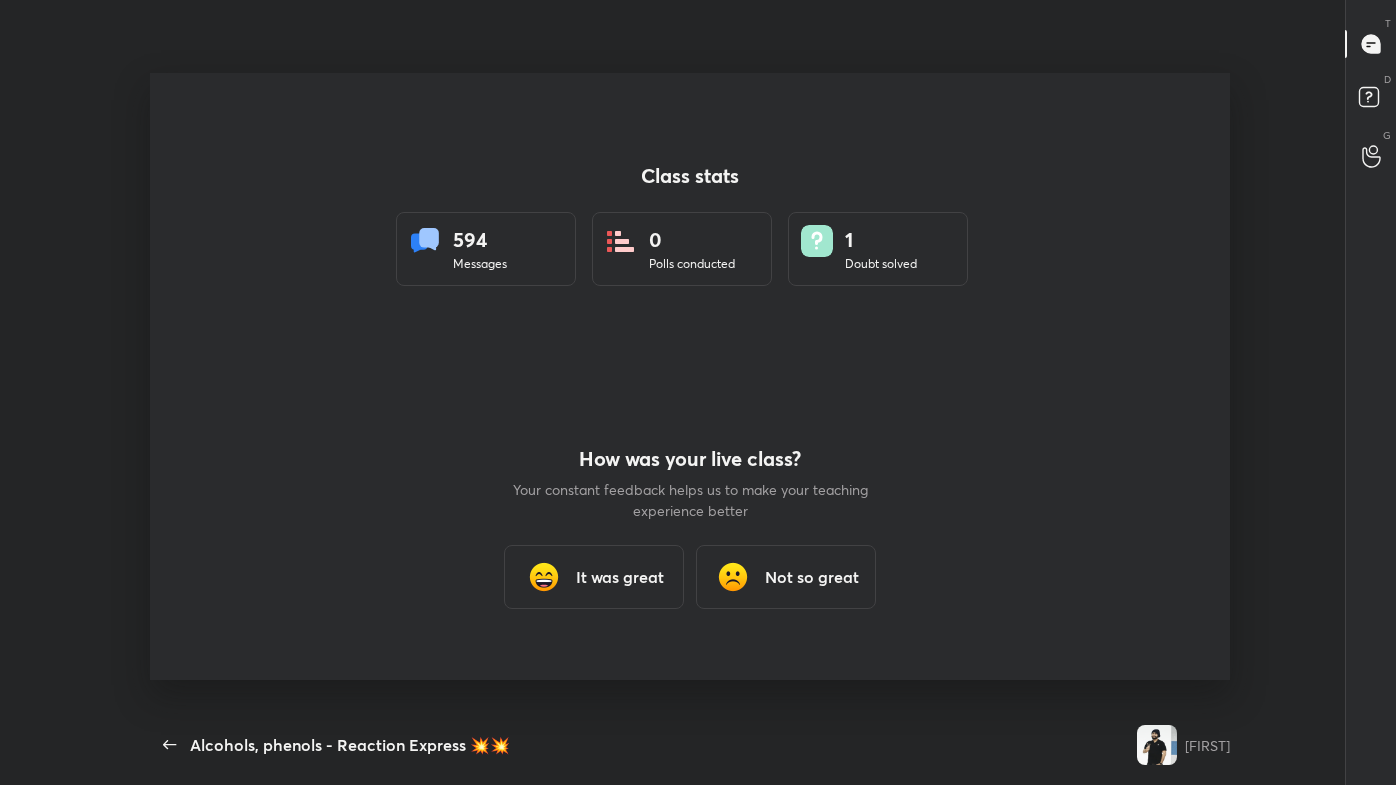 scroll, scrollTop: 99342, scrollLeft: 98701, axis: both 